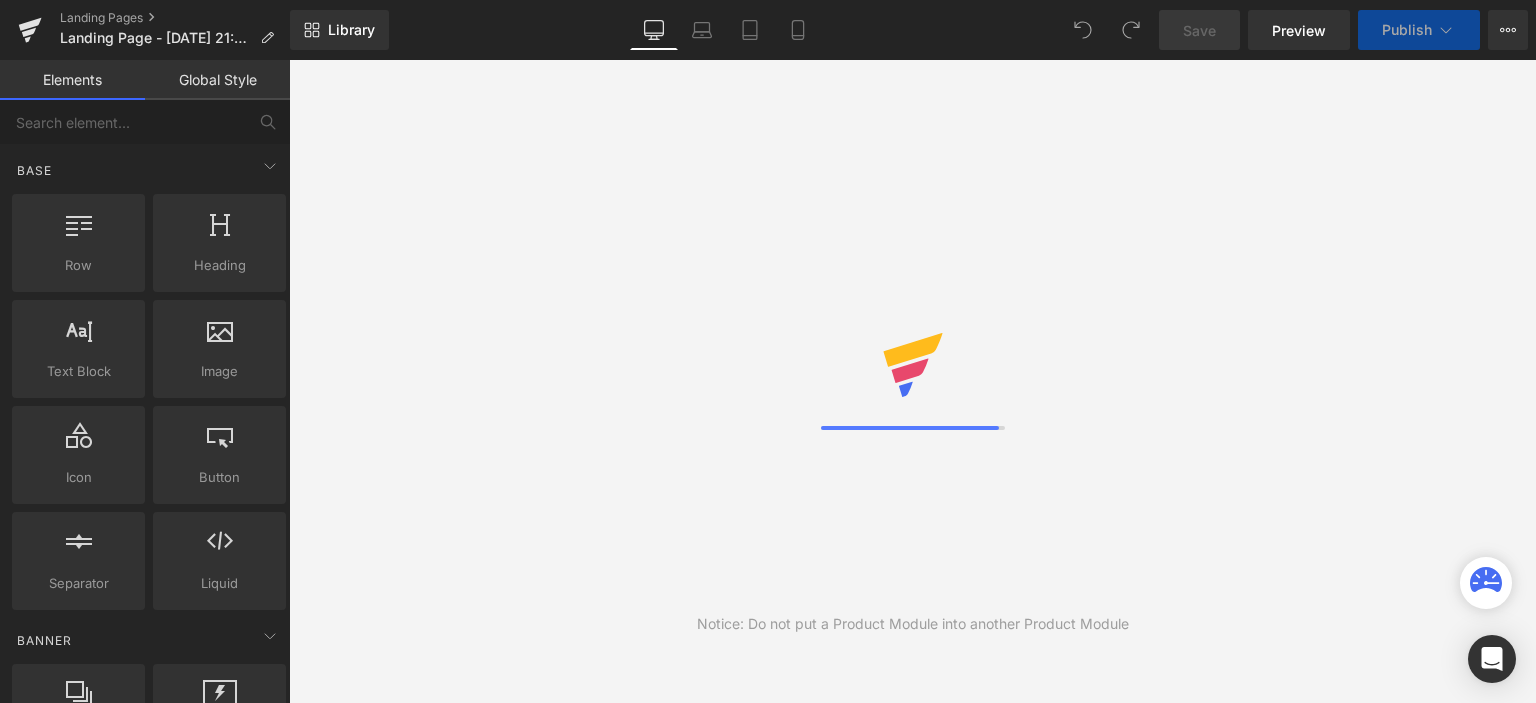 scroll, scrollTop: 0, scrollLeft: 0, axis: both 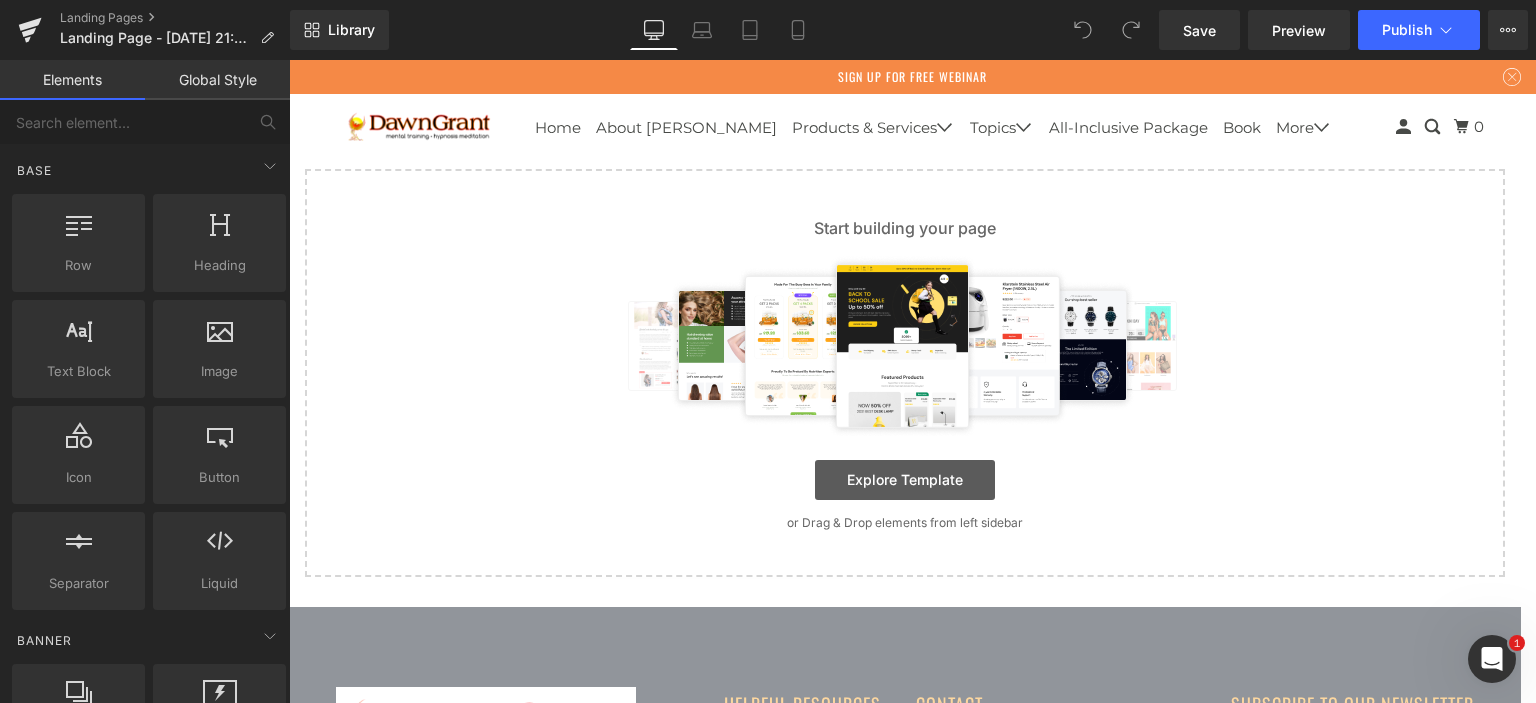 click on "Explore Template" at bounding box center [905, 480] 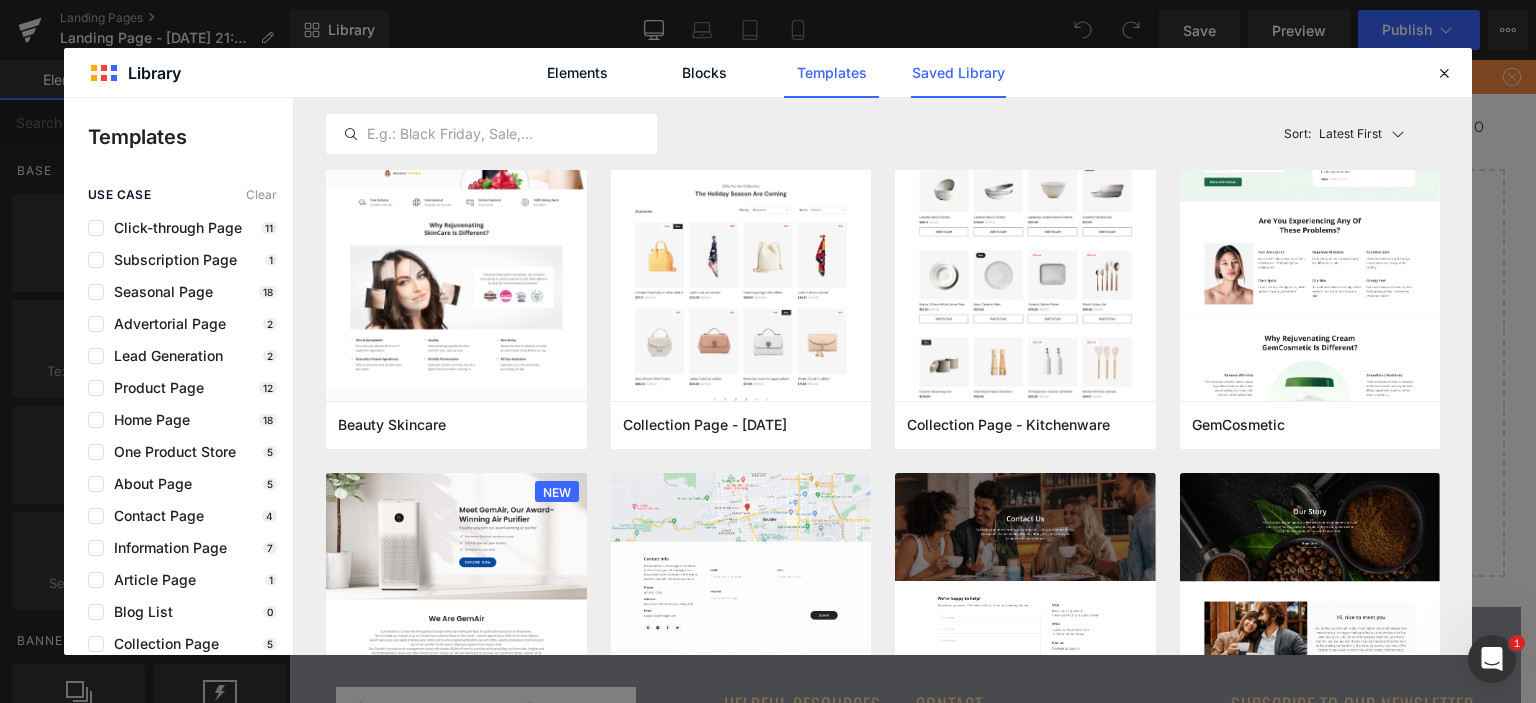scroll, scrollTop: 1100, scrollLeft: 0, axis: vertical 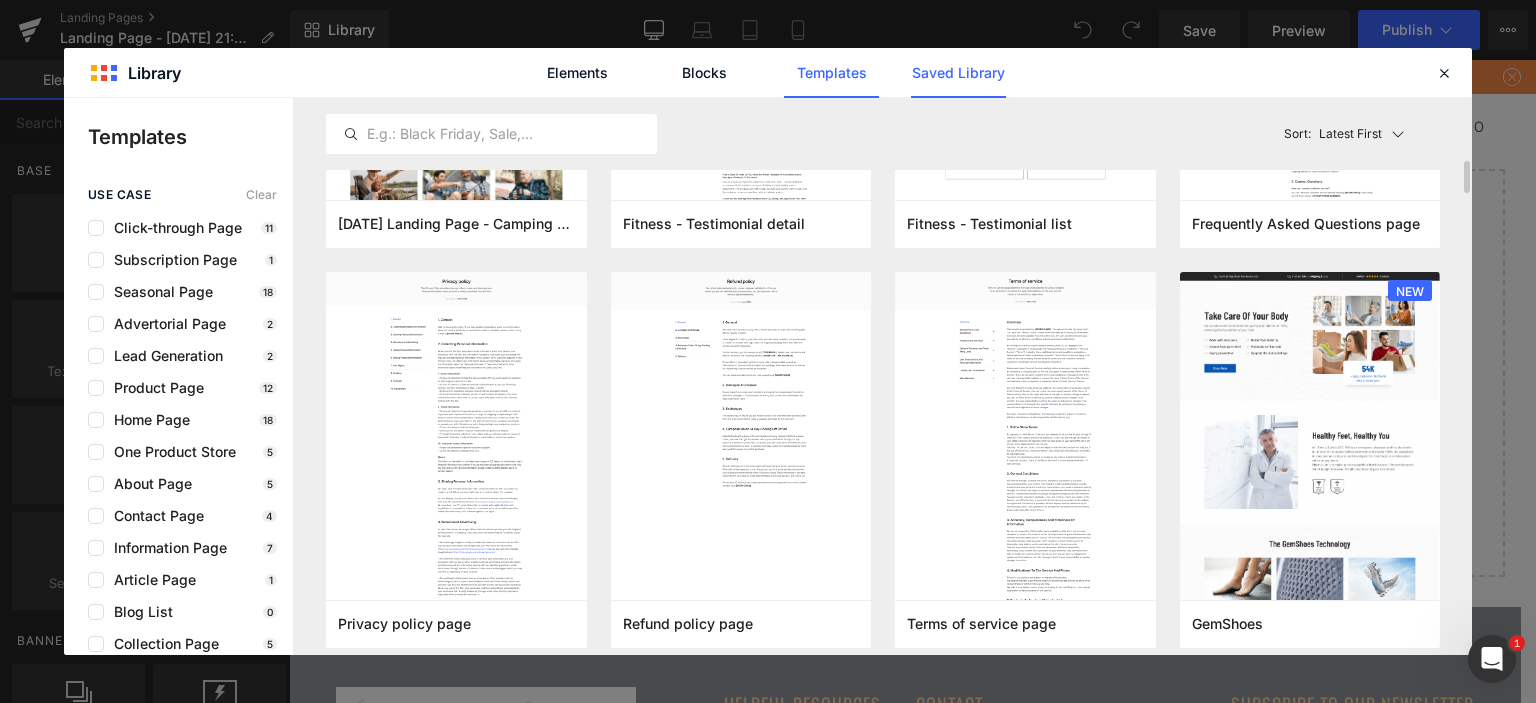 click on "Saved Library" 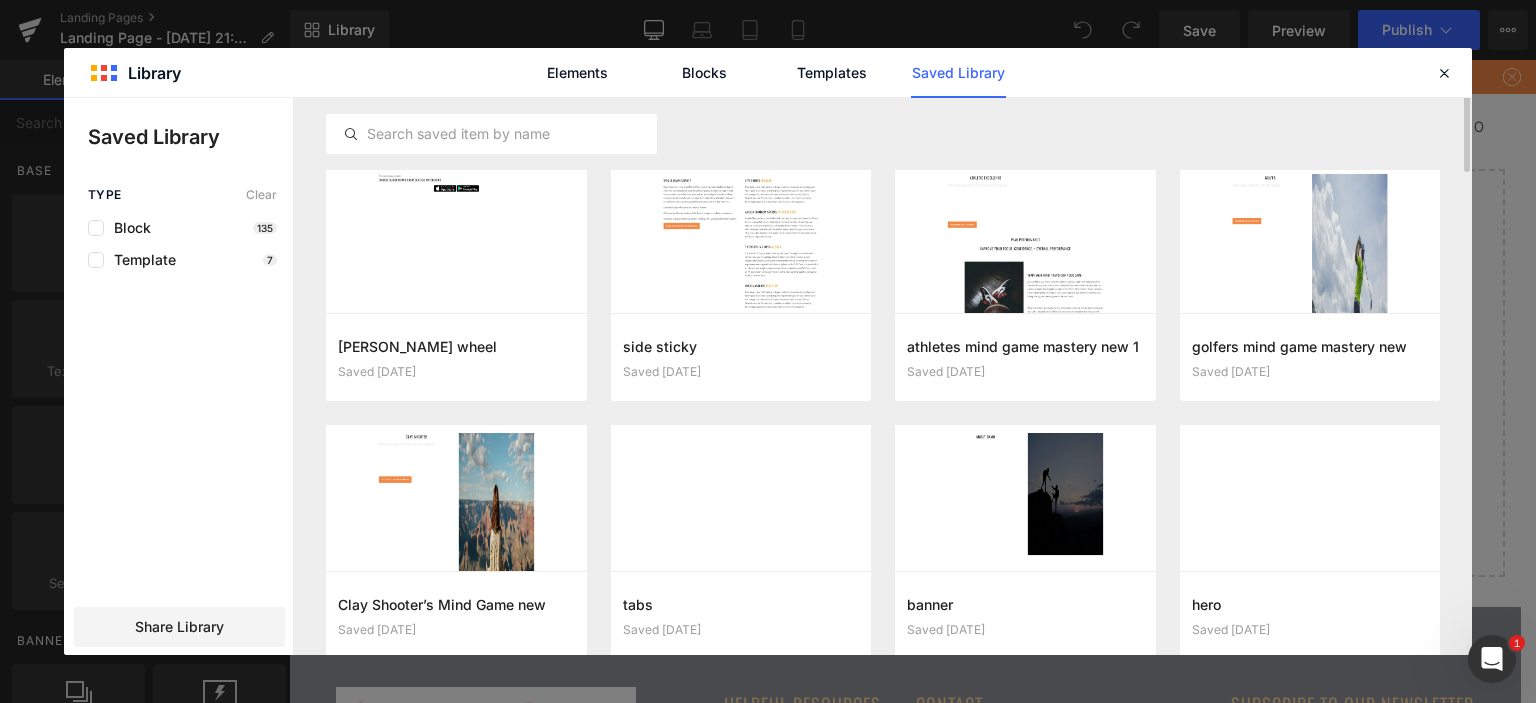 scroll, scrollTop: 0, scrollLeft: 0, axis: both 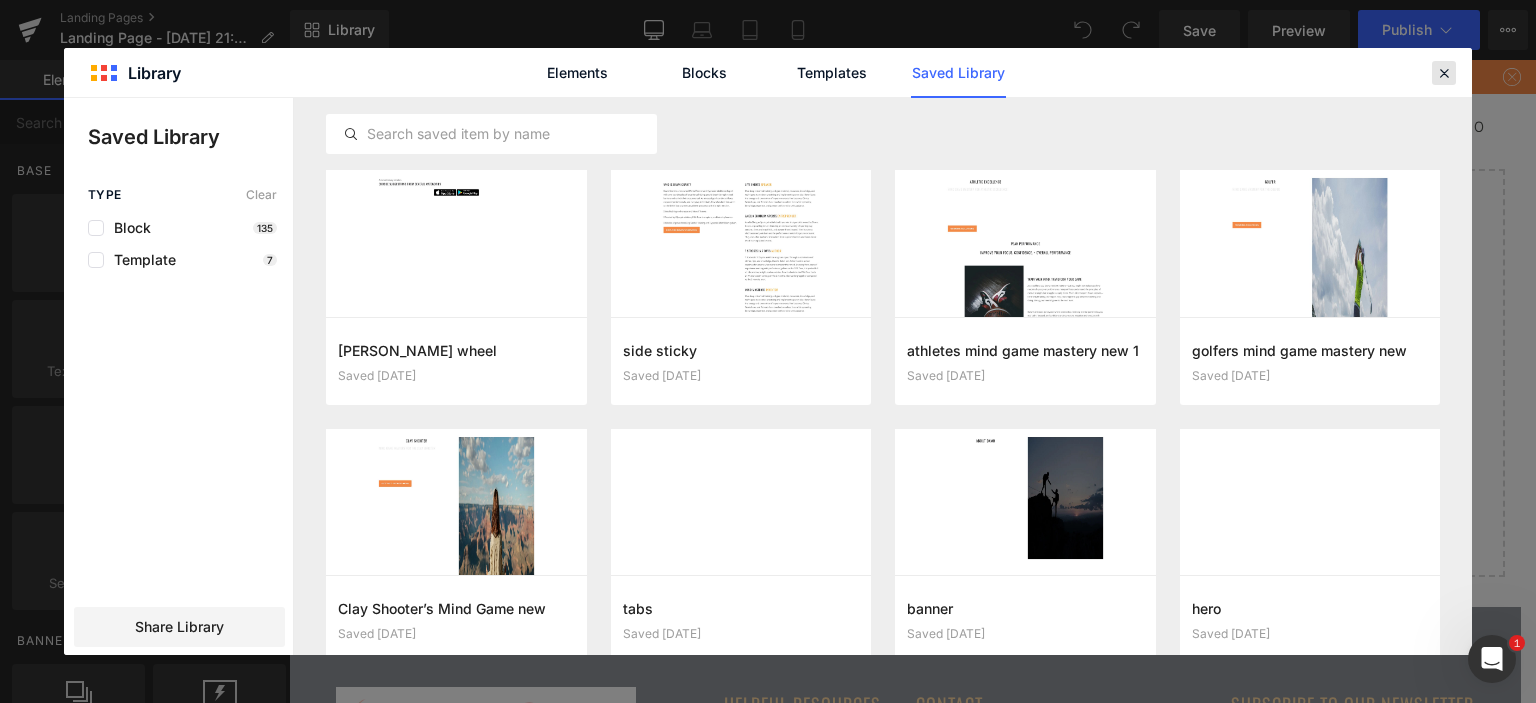 click at bounding box center (1444, 73) 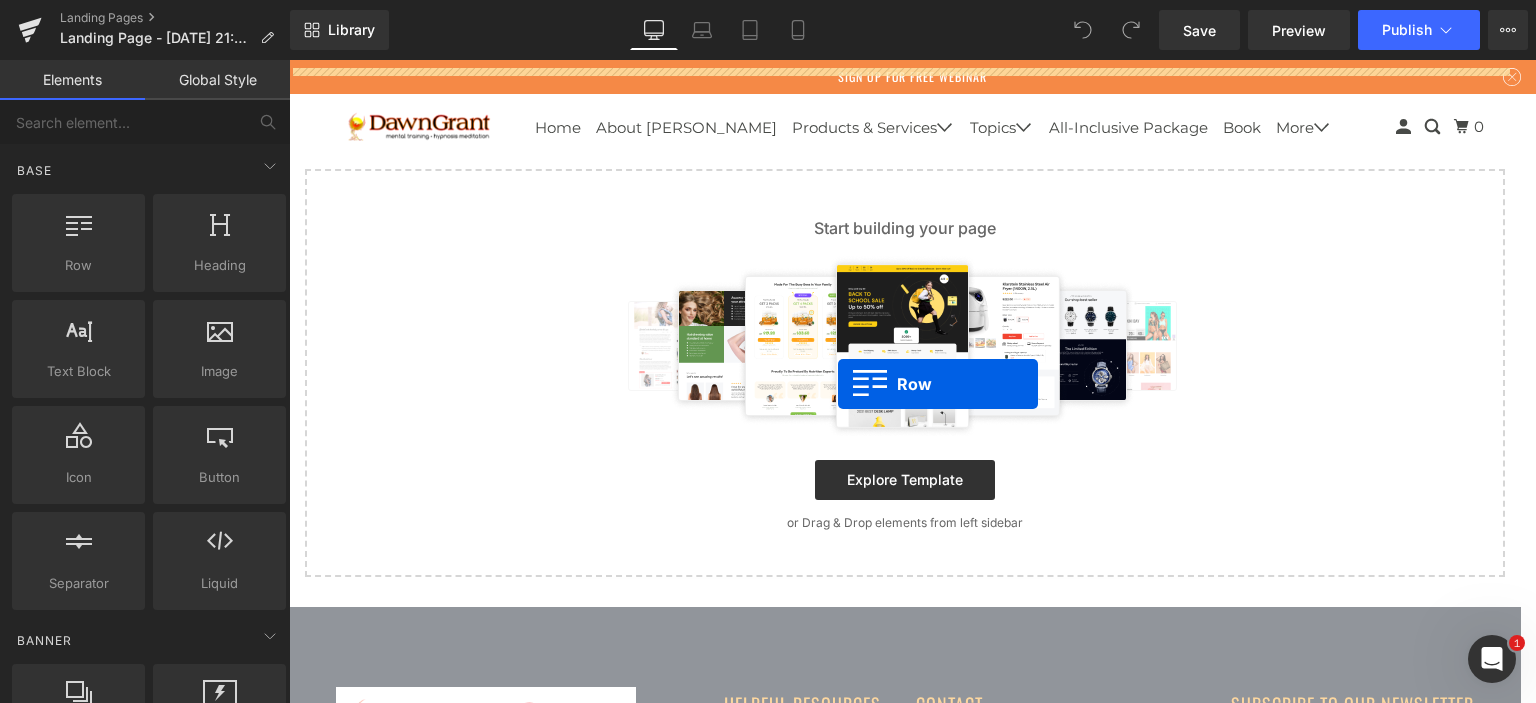 drag, startPoint x: 366, startPoint y: 308, endPoint x: 844, endPoint y: 386, distance: 484.3222 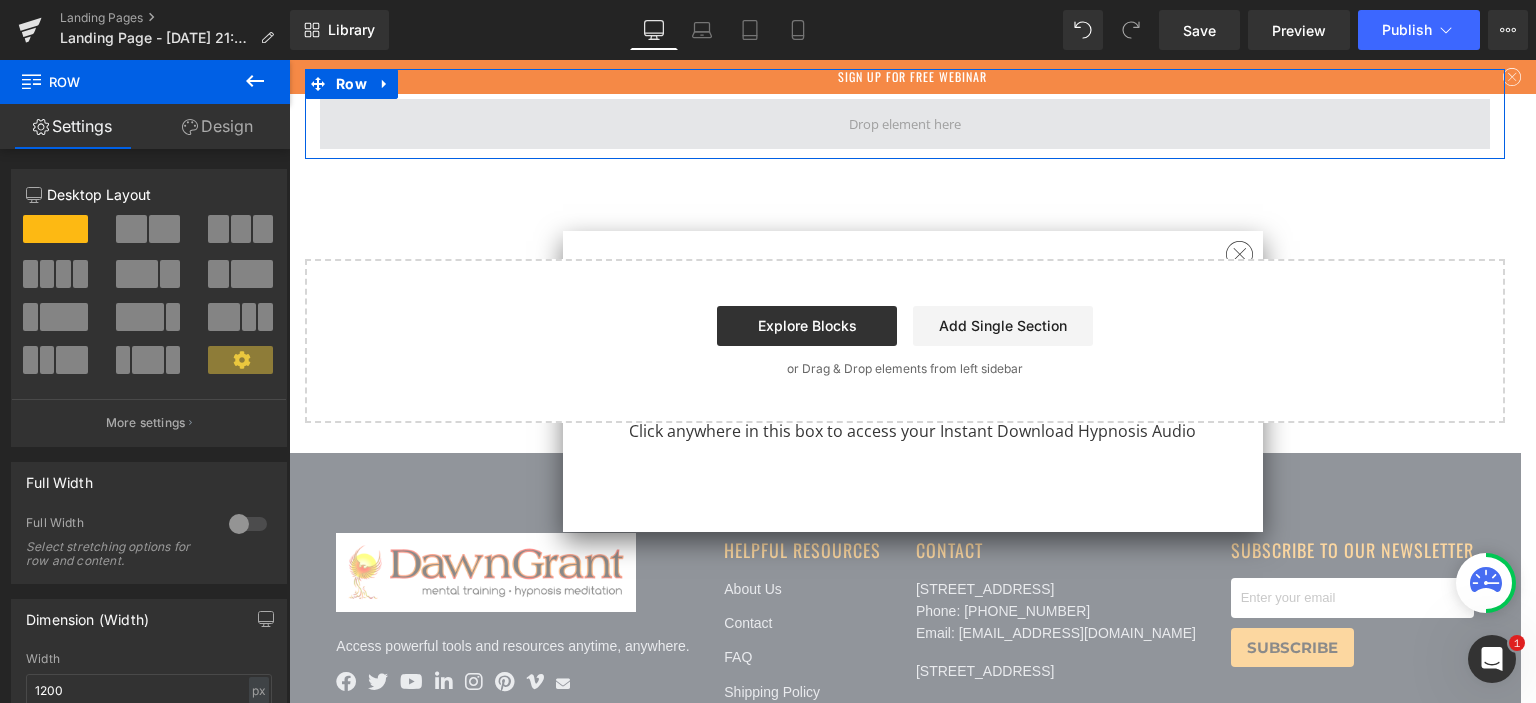 click at bounding box center (905, 123) 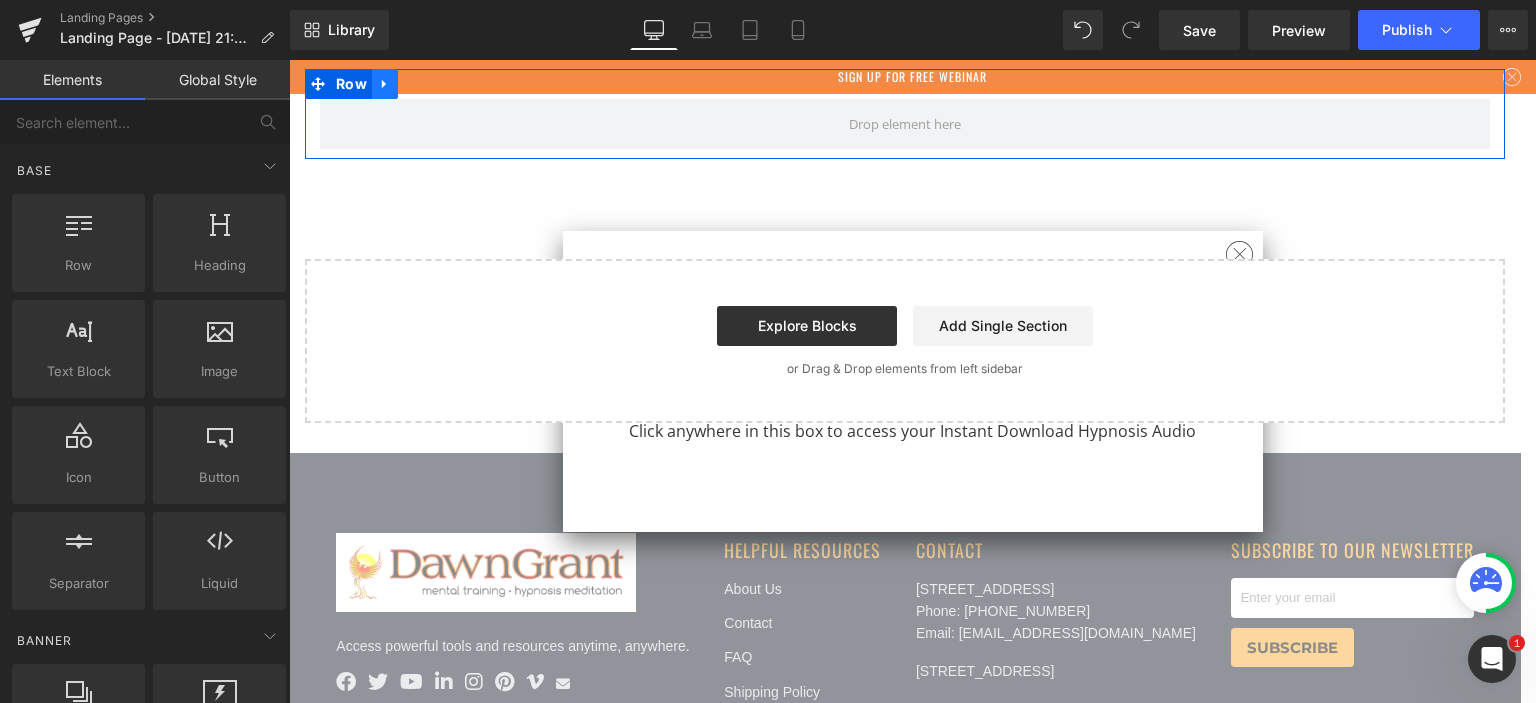 click at bounding box center (385, 84) 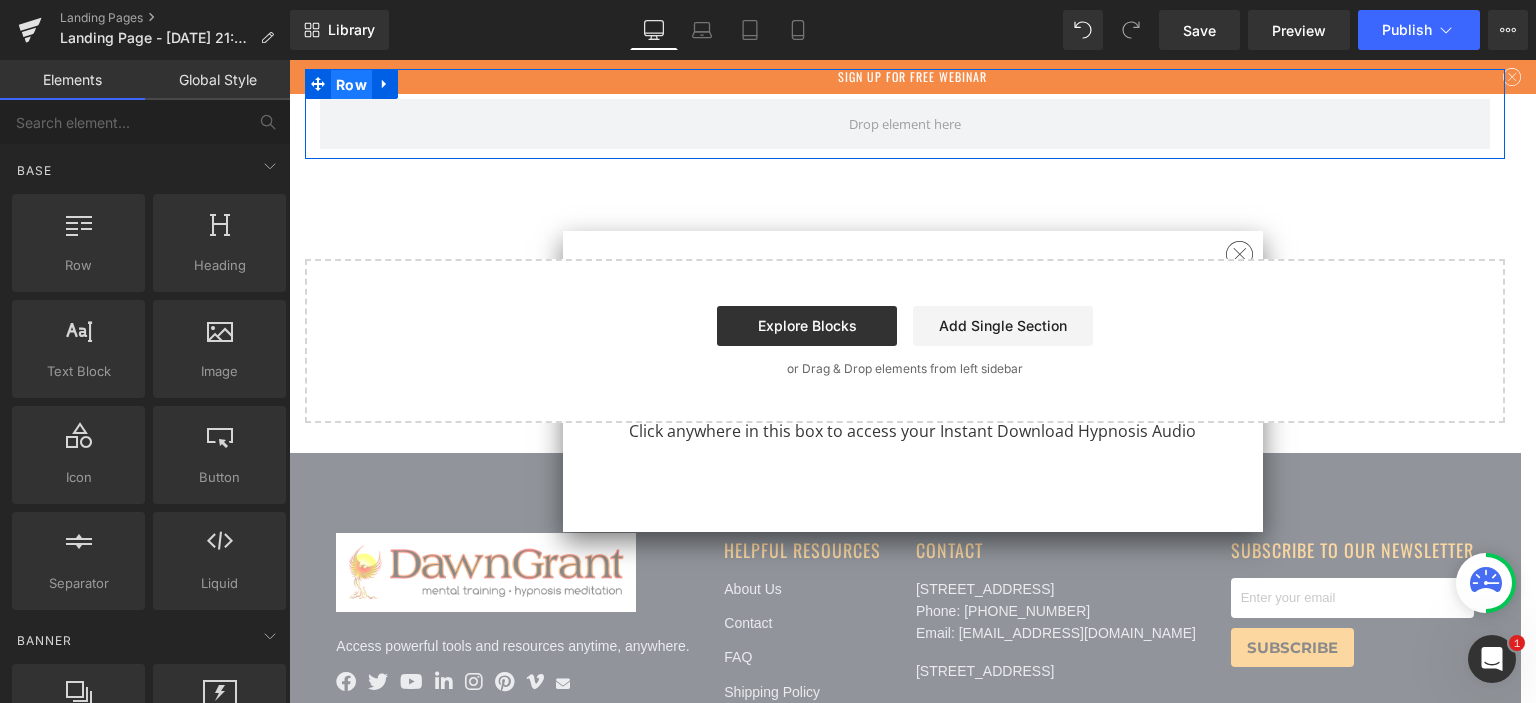 click on "Row" at bounding box center [351, 85] 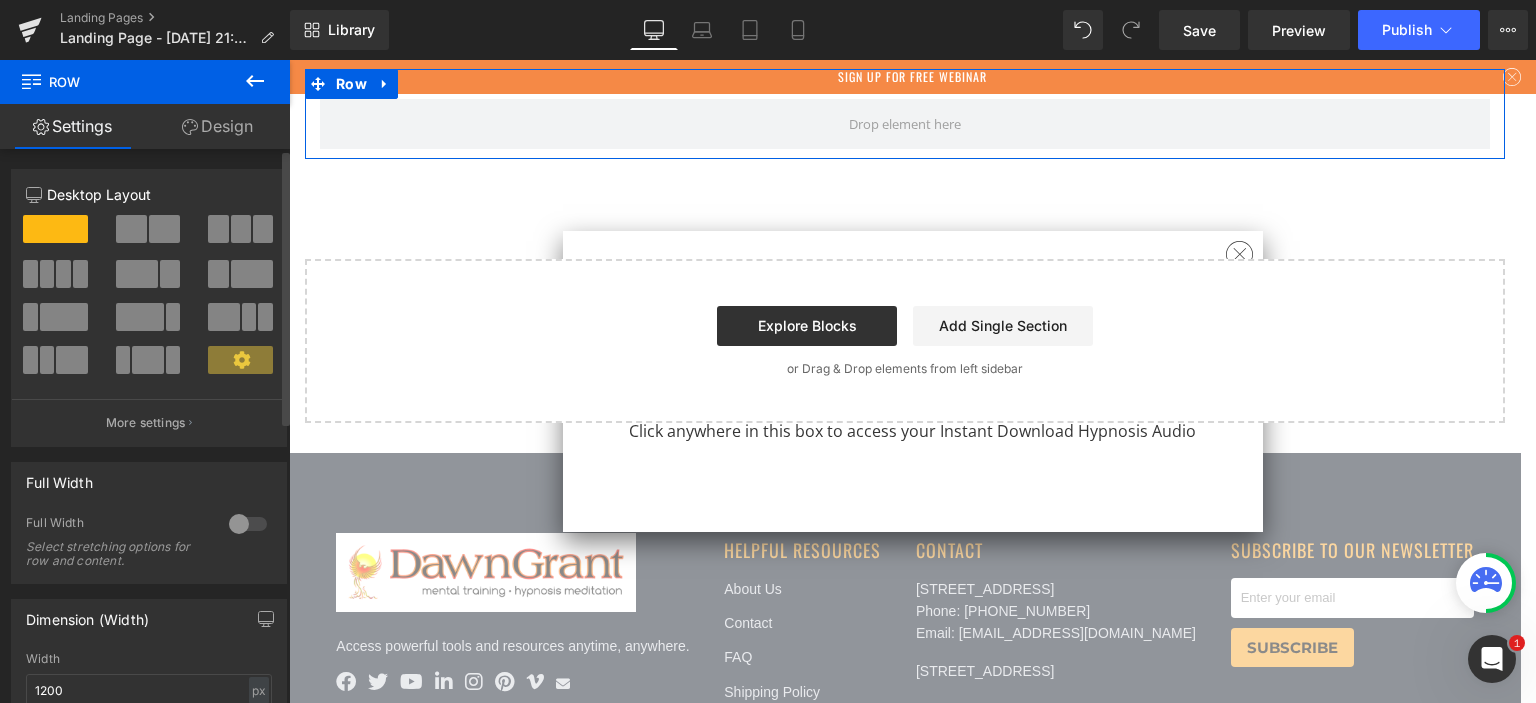 click at bounding box center [131, 229] 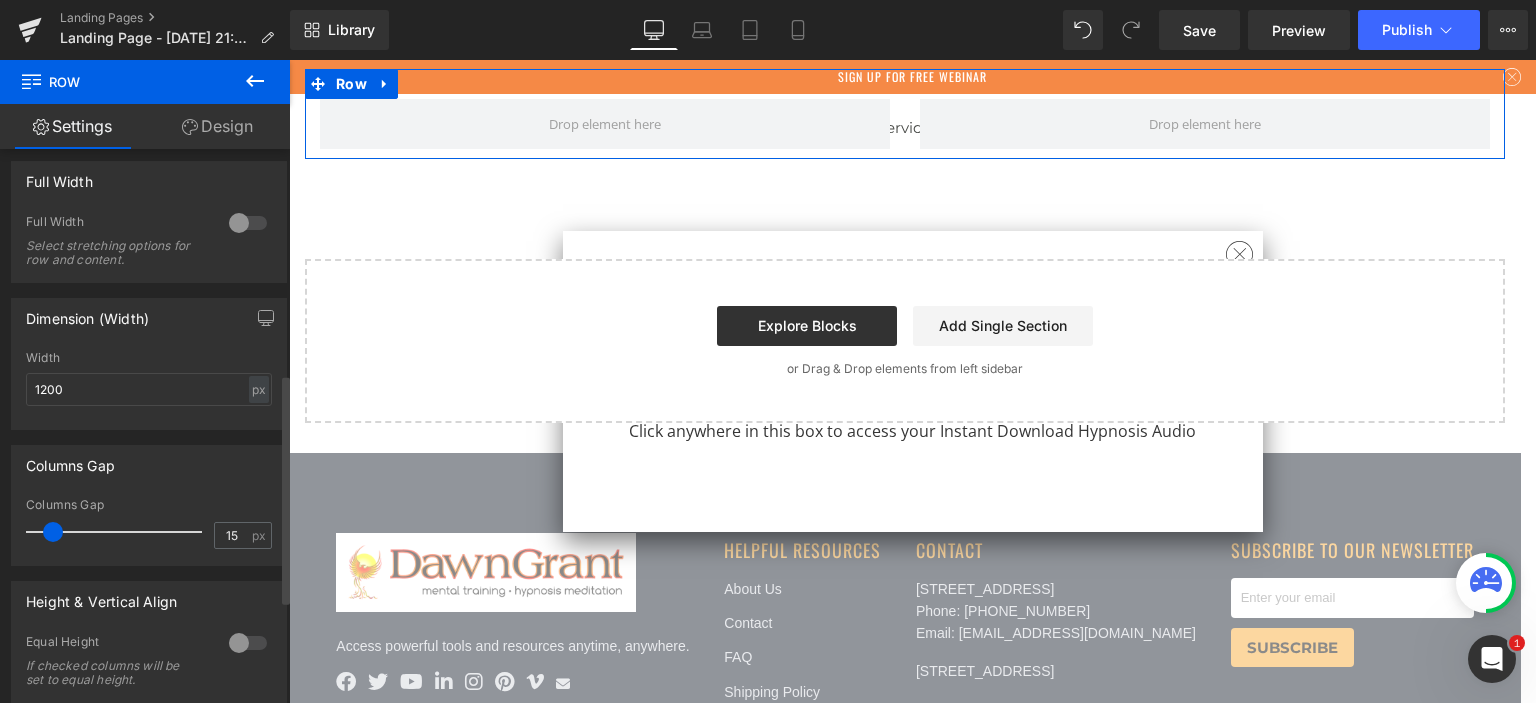scroll, scrollTop: 500, scrollLeft: 0, axis: vertical 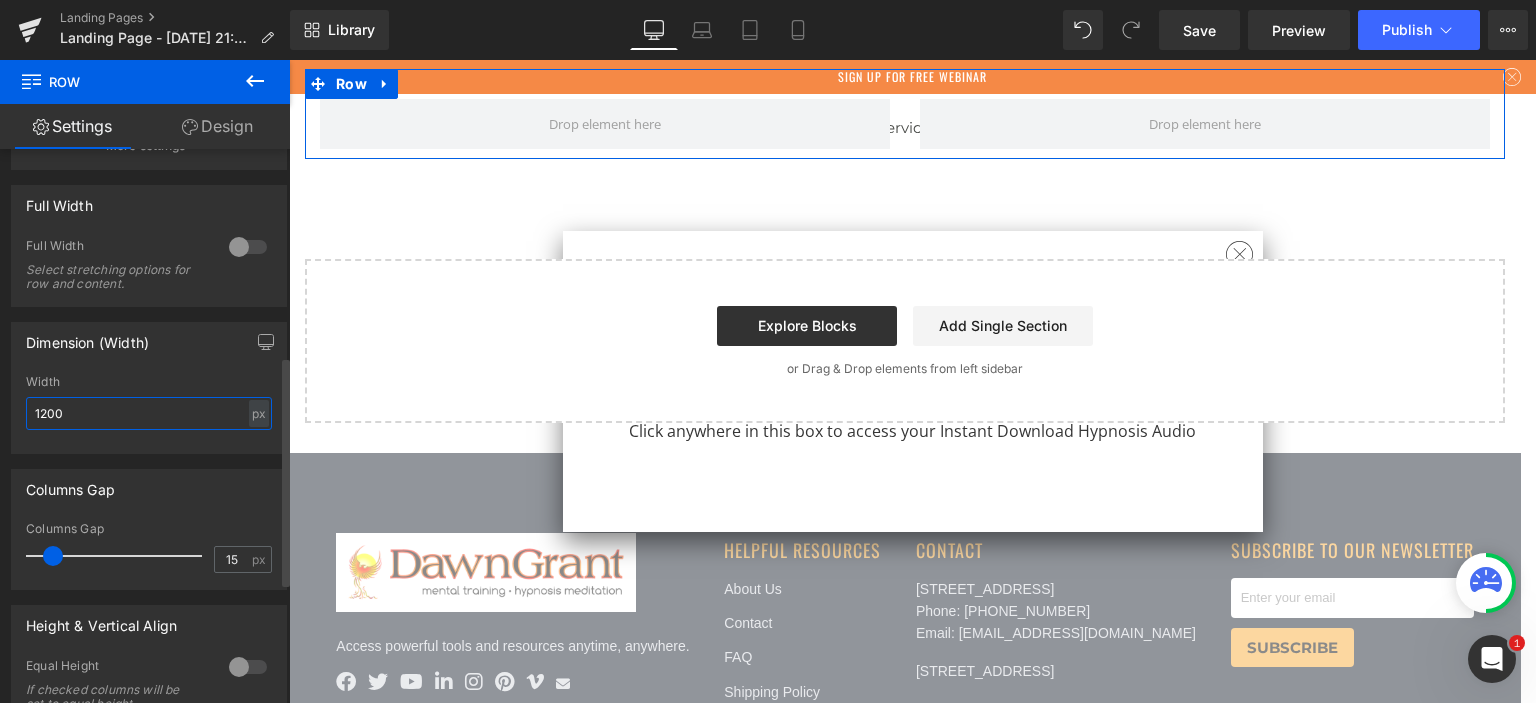 click on "1200" at bounding box center (149, 413) 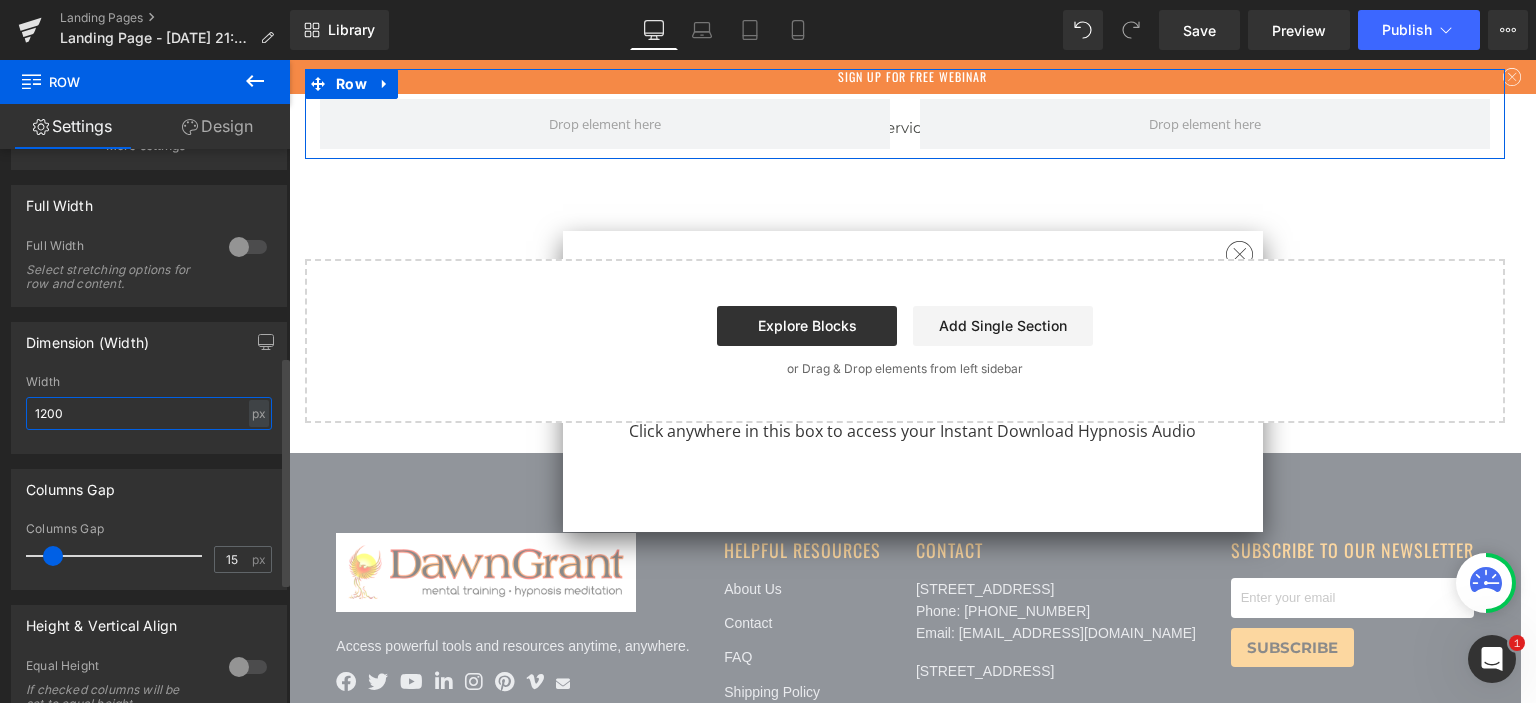 click on "1200" at bounding box center (149, 413) 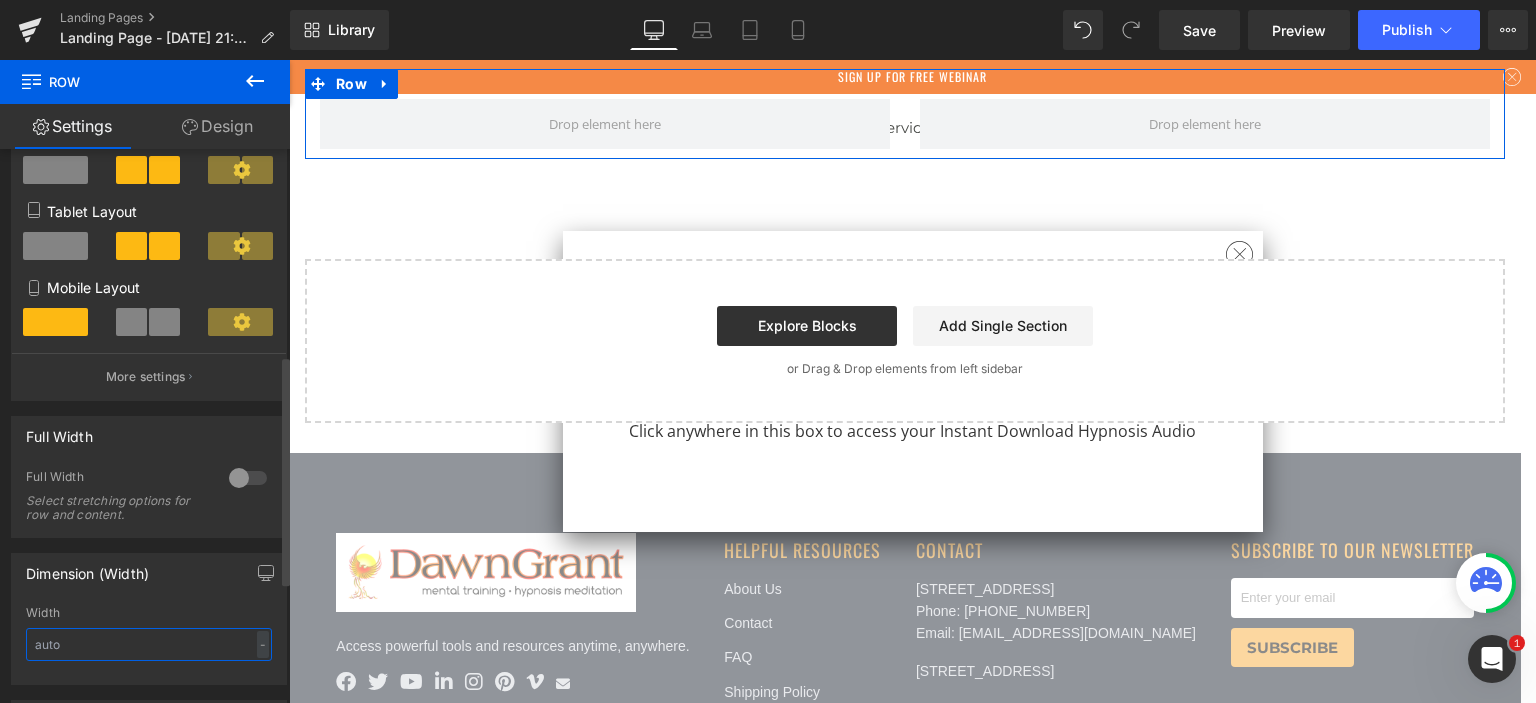scroll, scrollTop: 0, scrollLeft: 0, axis: both 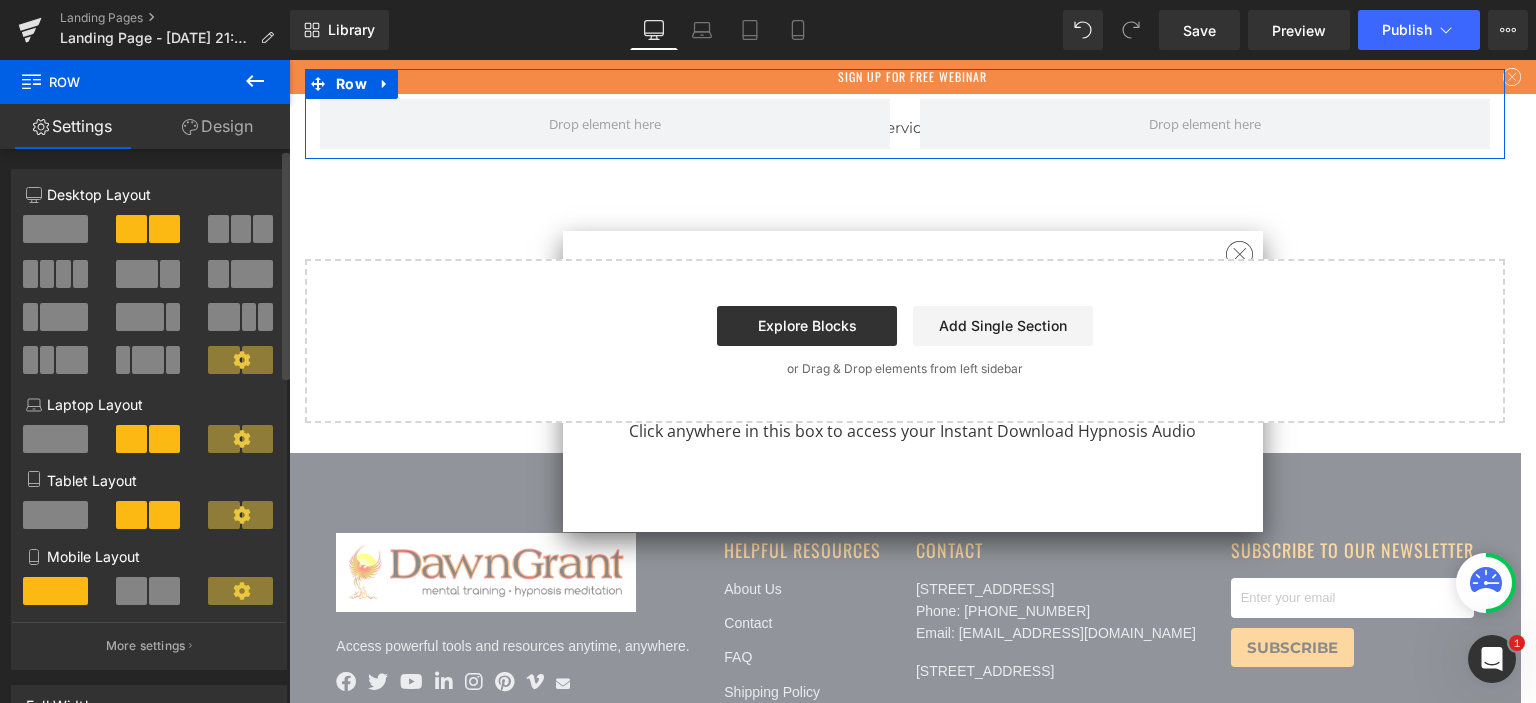 click at bounding box center (55, 229) 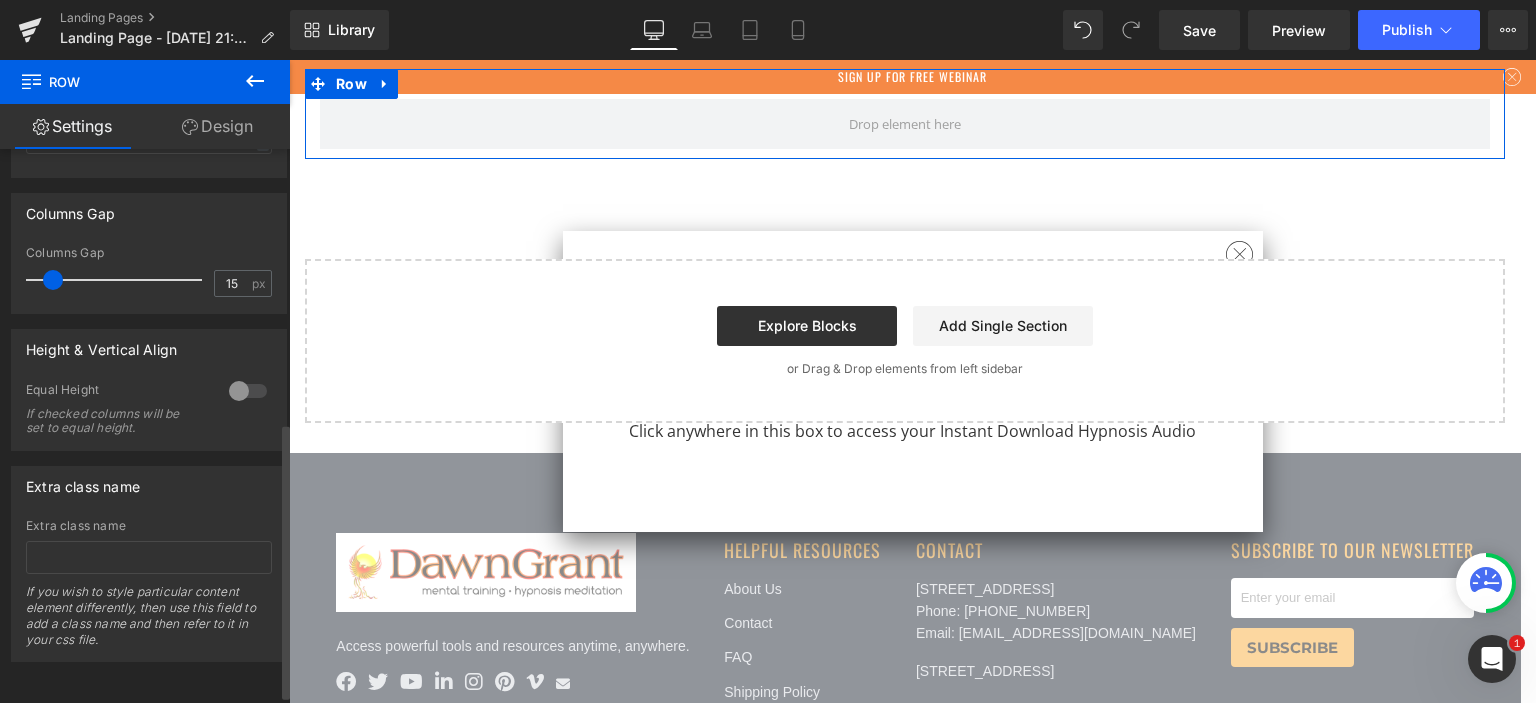 scroll, scrollTop: 166, scrollLeft: 0, axis: vertical 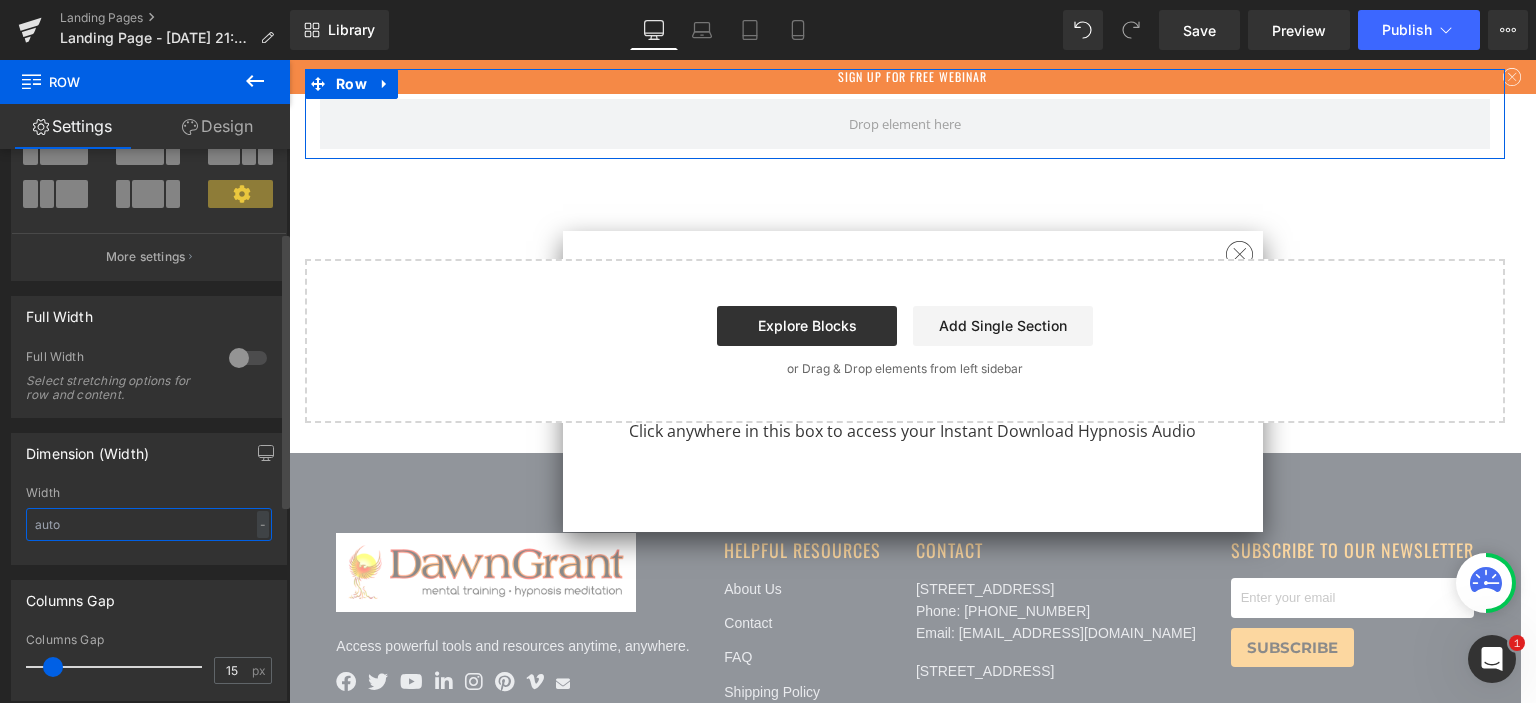 click at bounding box center (149, 524) 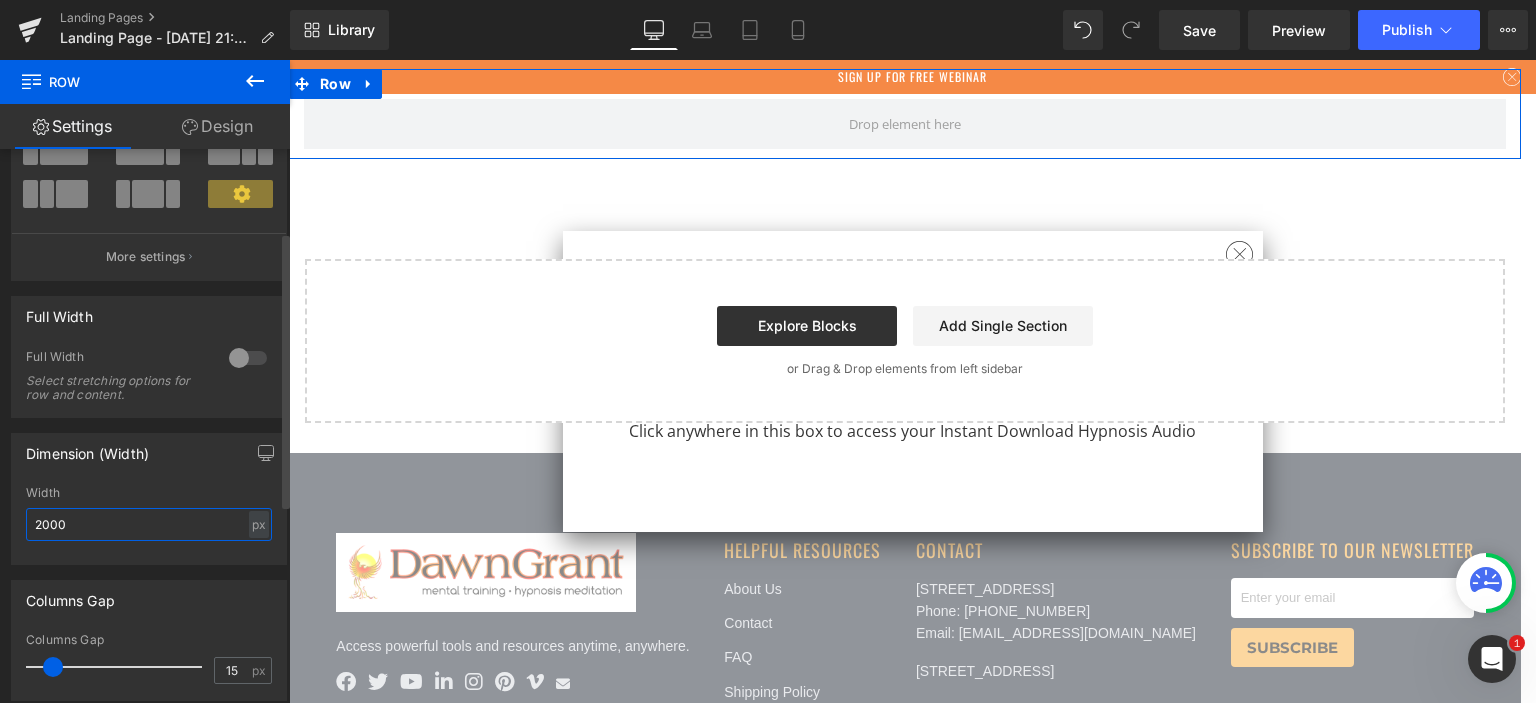 type on "2000" 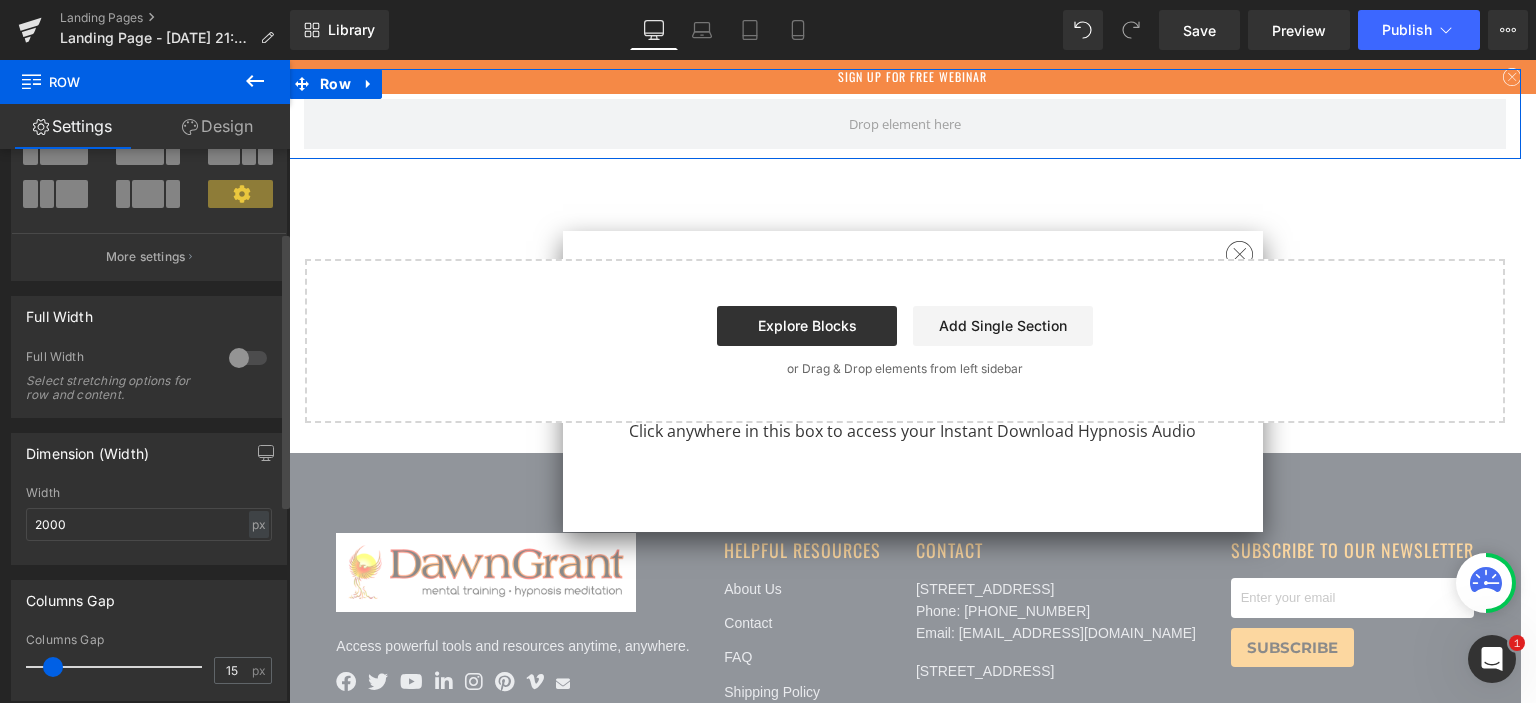 click on "Dimension (Width) 2000px Width 2000 px % px" at bounding box center [149, 491] 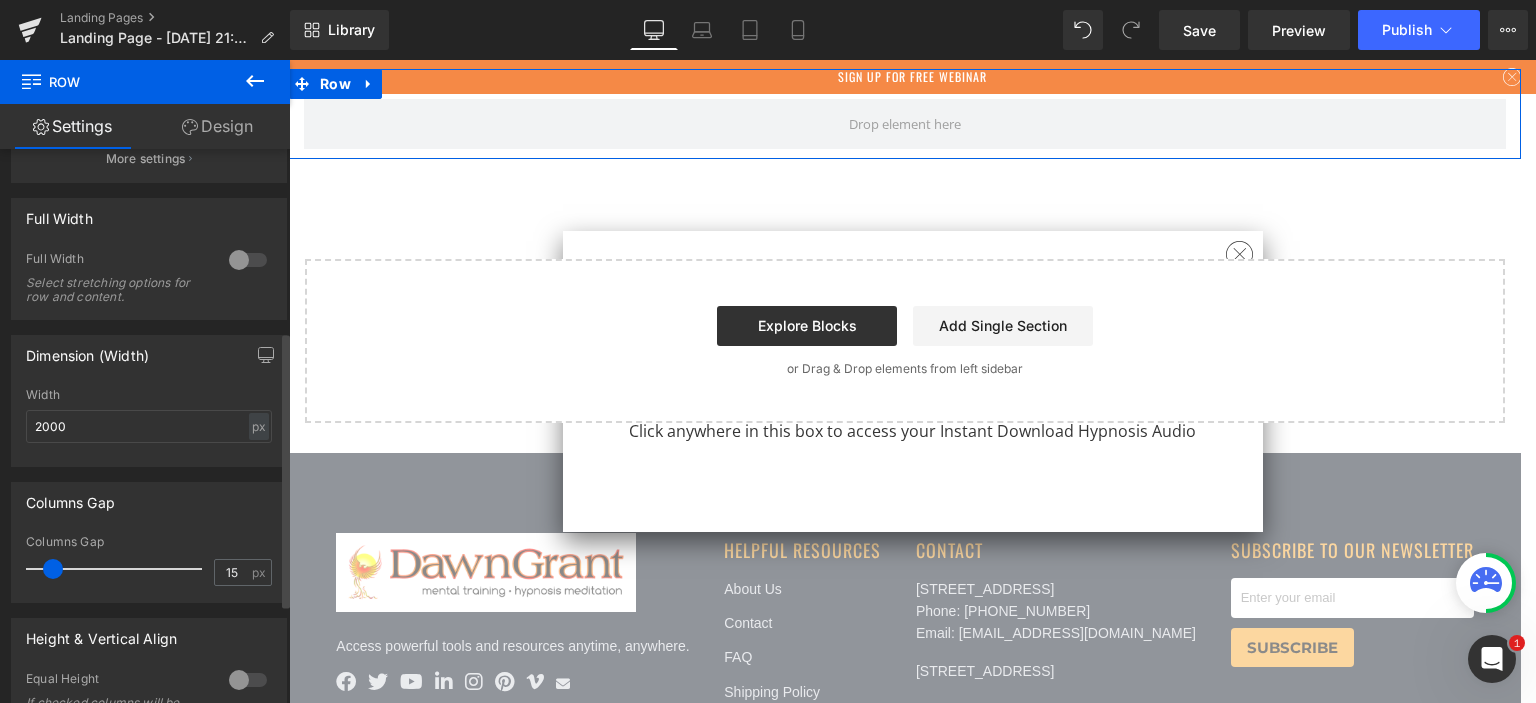 scroll, scrollTop: 366, scrollLeft: 0, axis: vertical 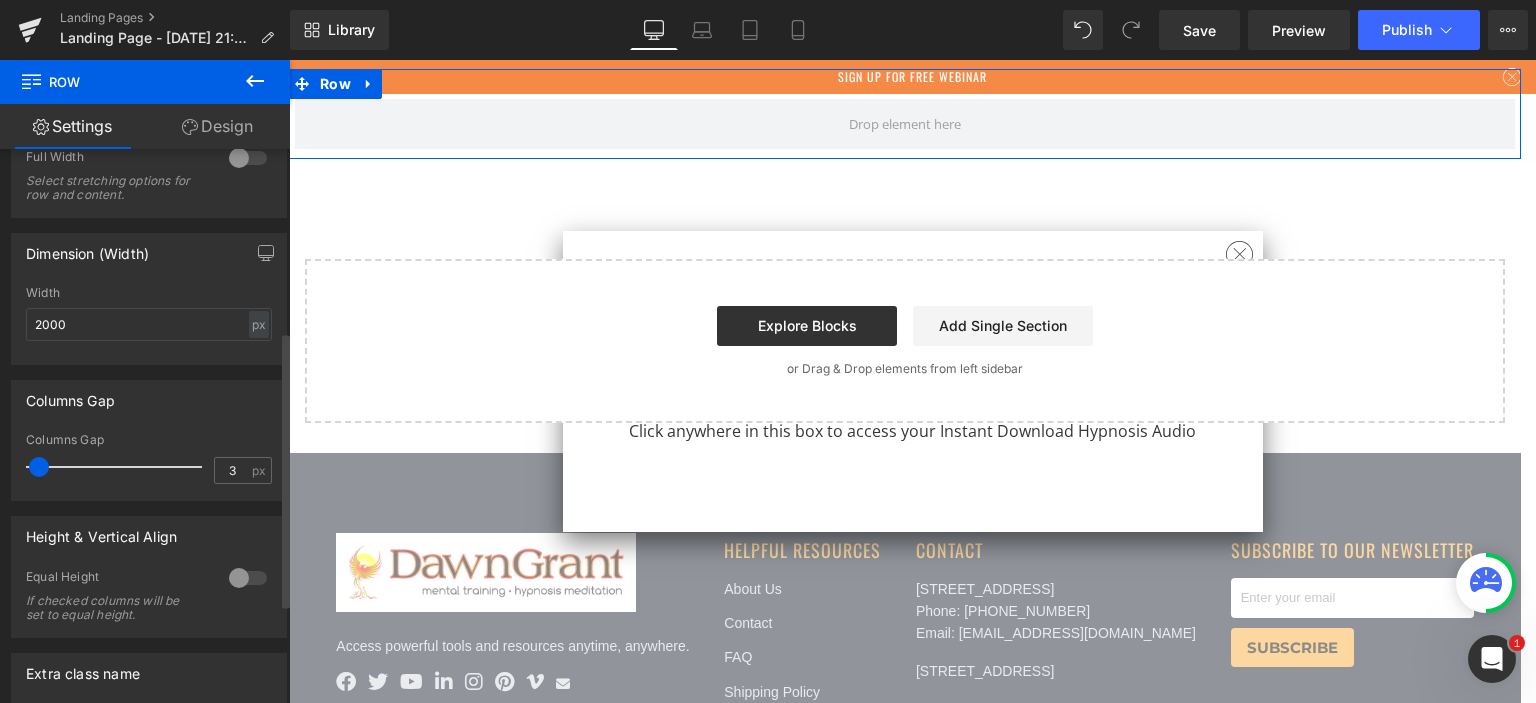 type on "0" 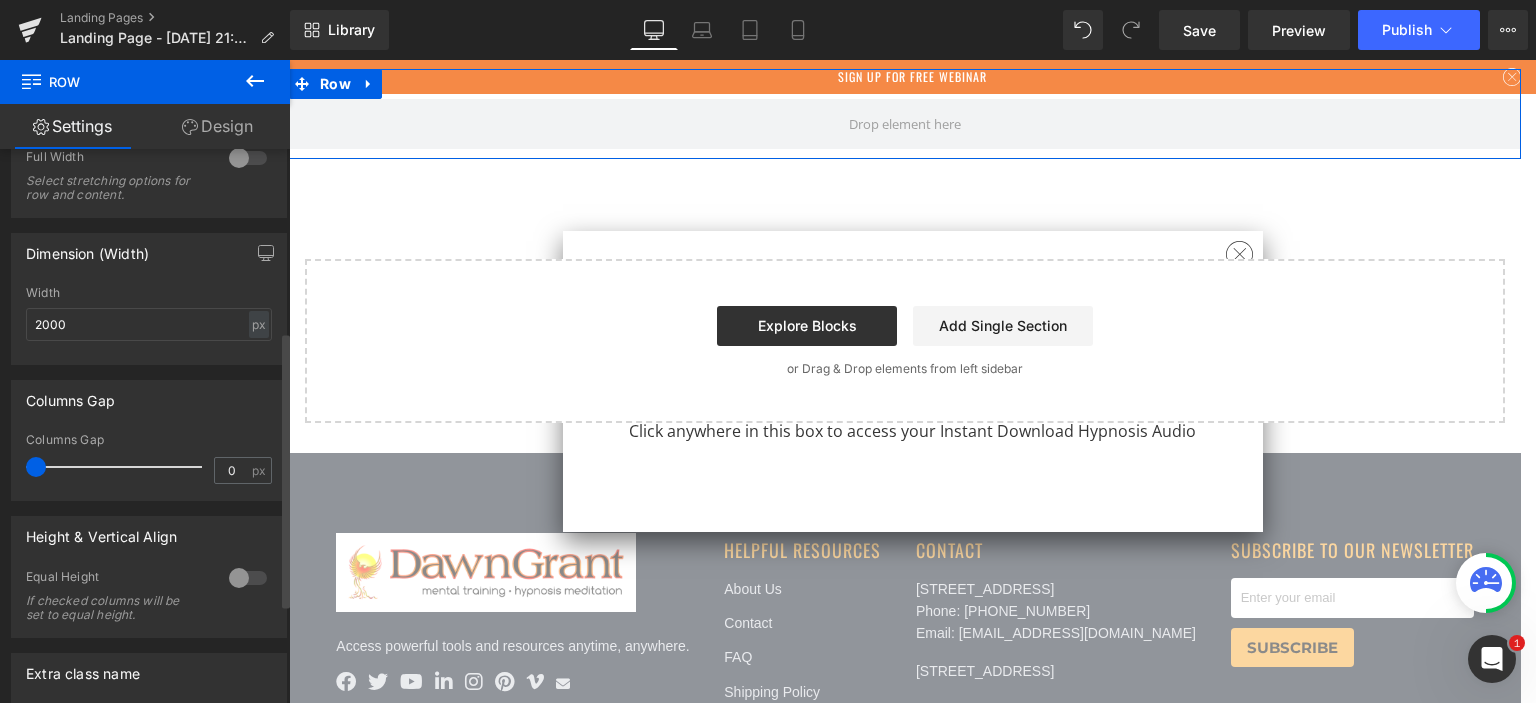 drag, startPoint x: 38, startPoint y: 469, endPoint x: 7, endPoint y: 462, distance: 31.780497 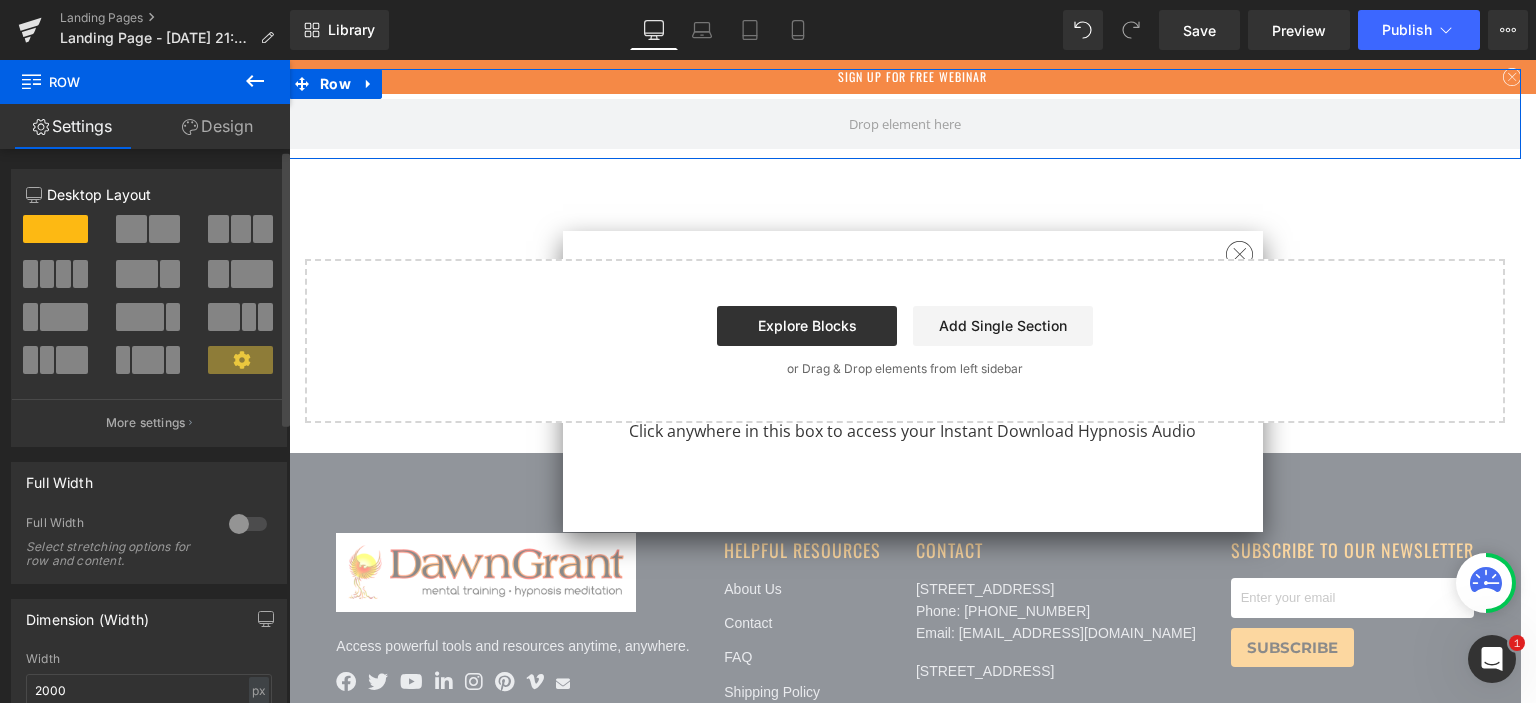 scroll, scrollTop: 566, scrollLeft: 0, axis: vertical 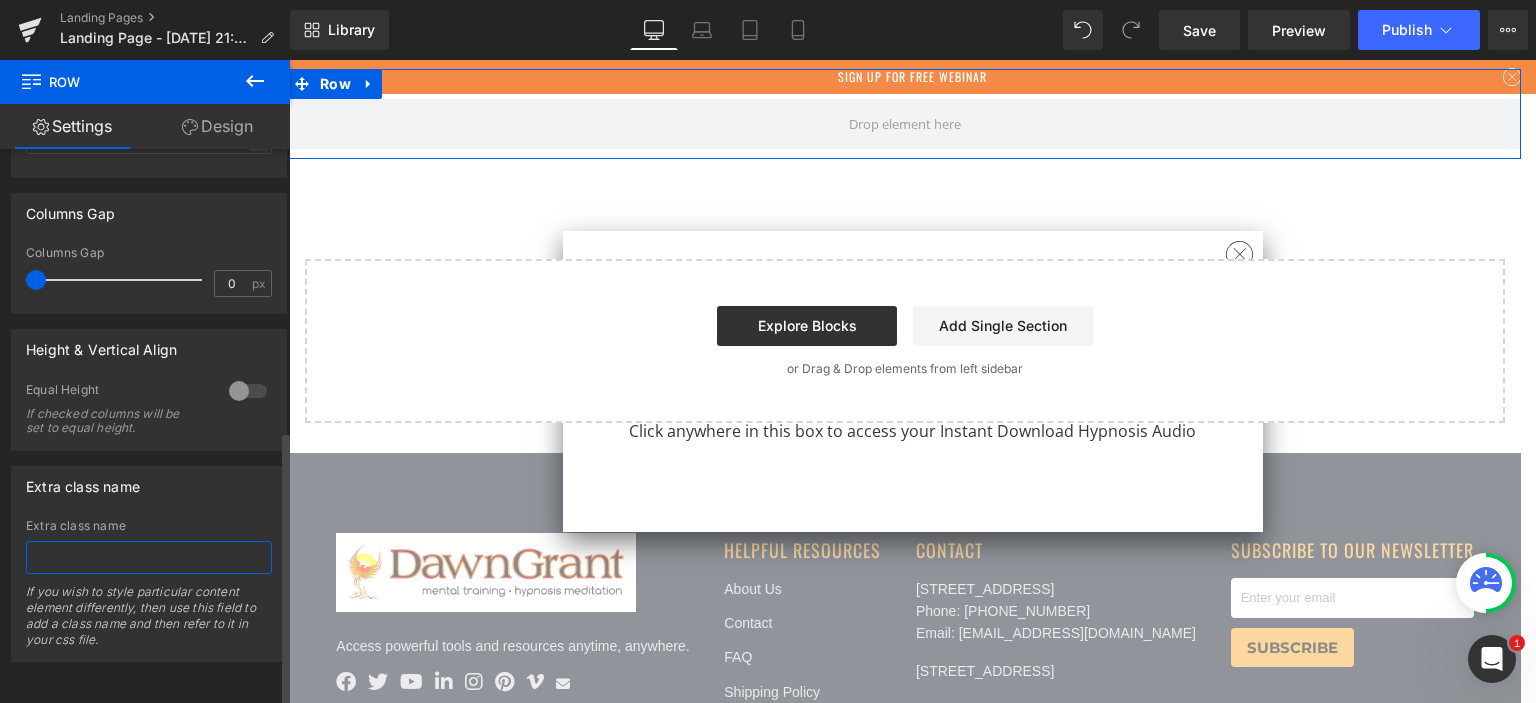 click at bounding box center [149, 557] 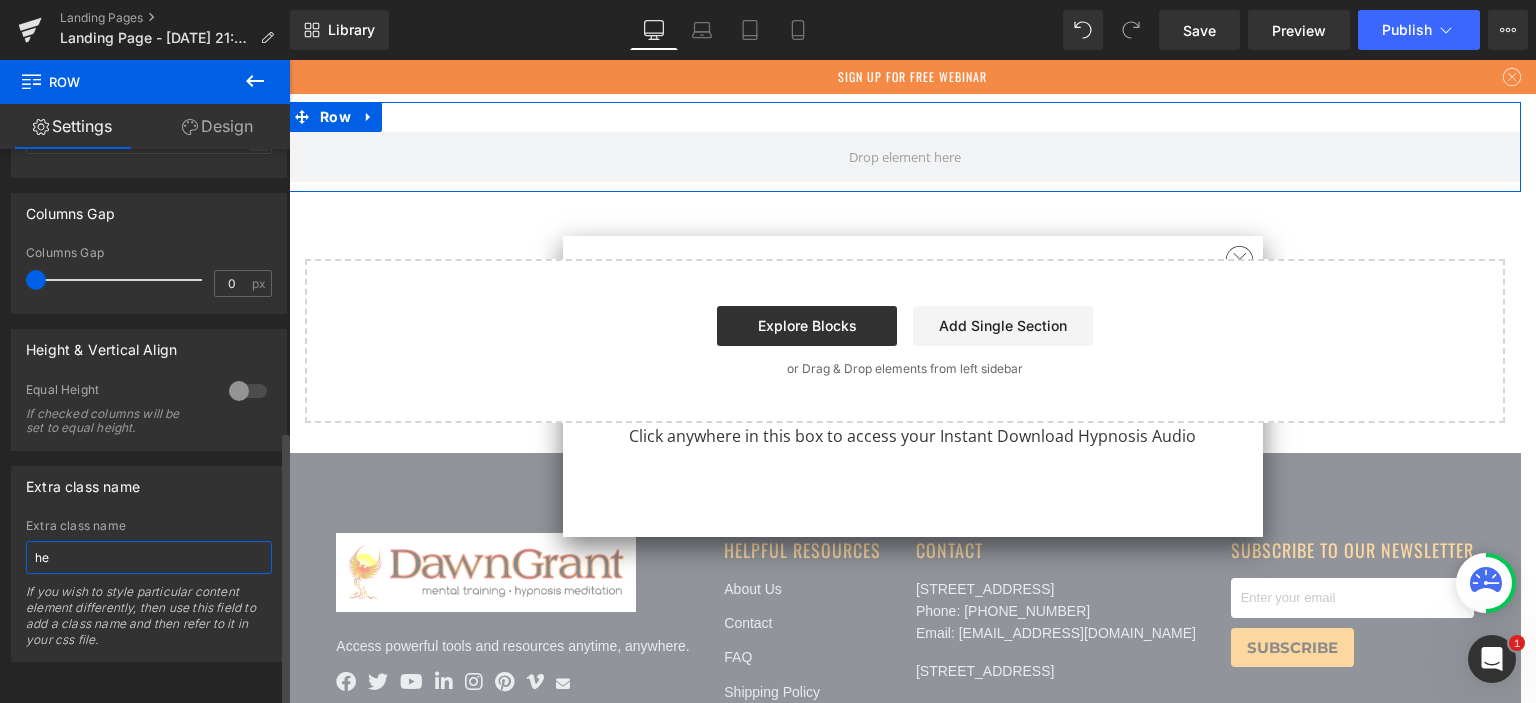 type on "h" 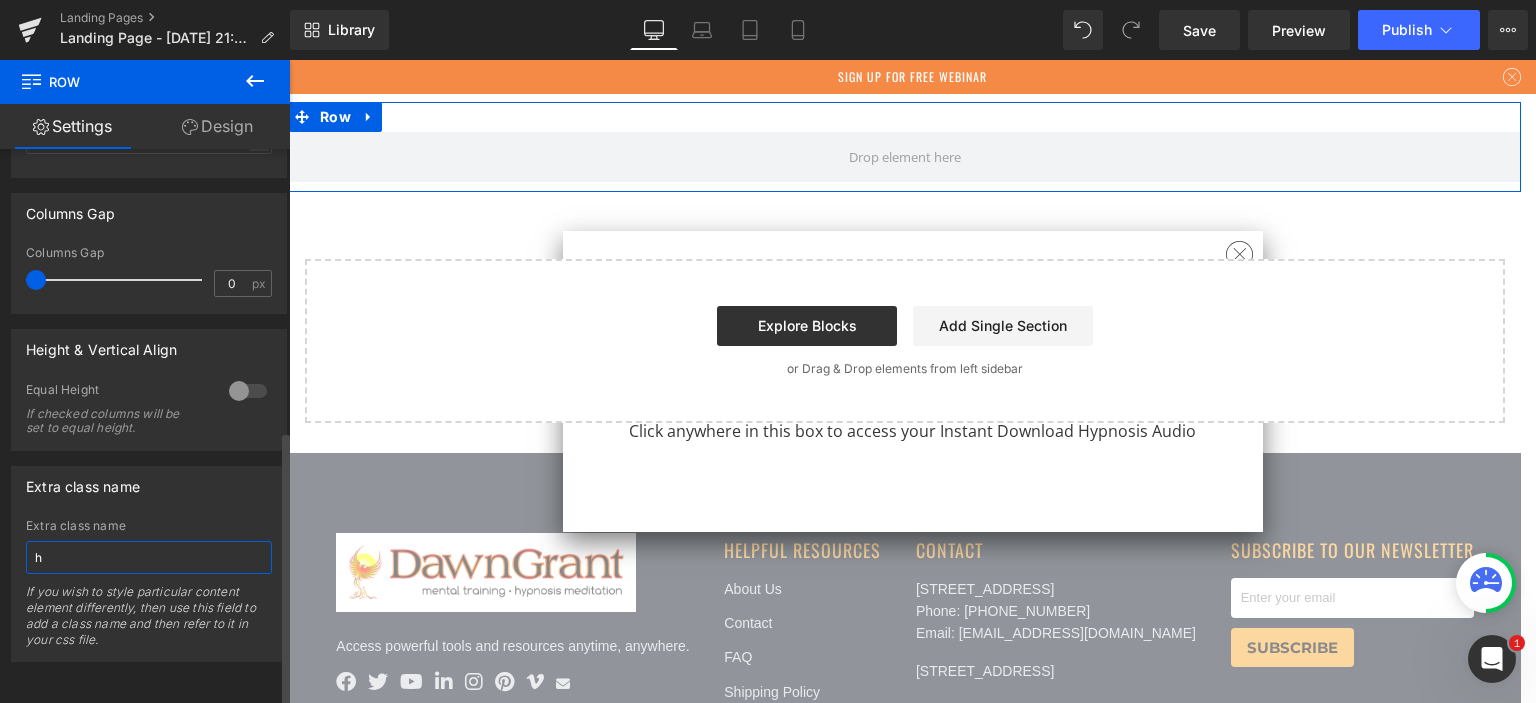 type 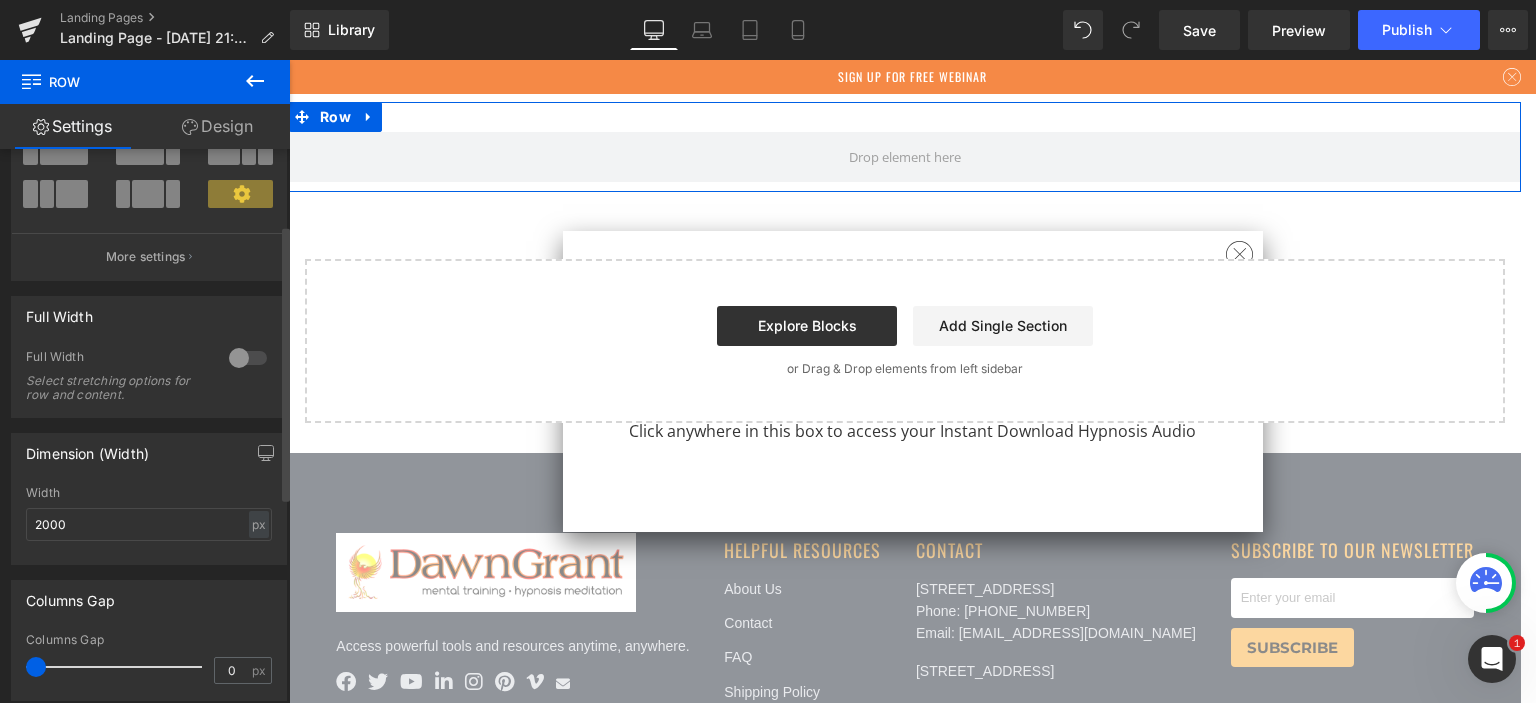 scroll, scrollTop: 0, scrollLeft: 0, axis: both 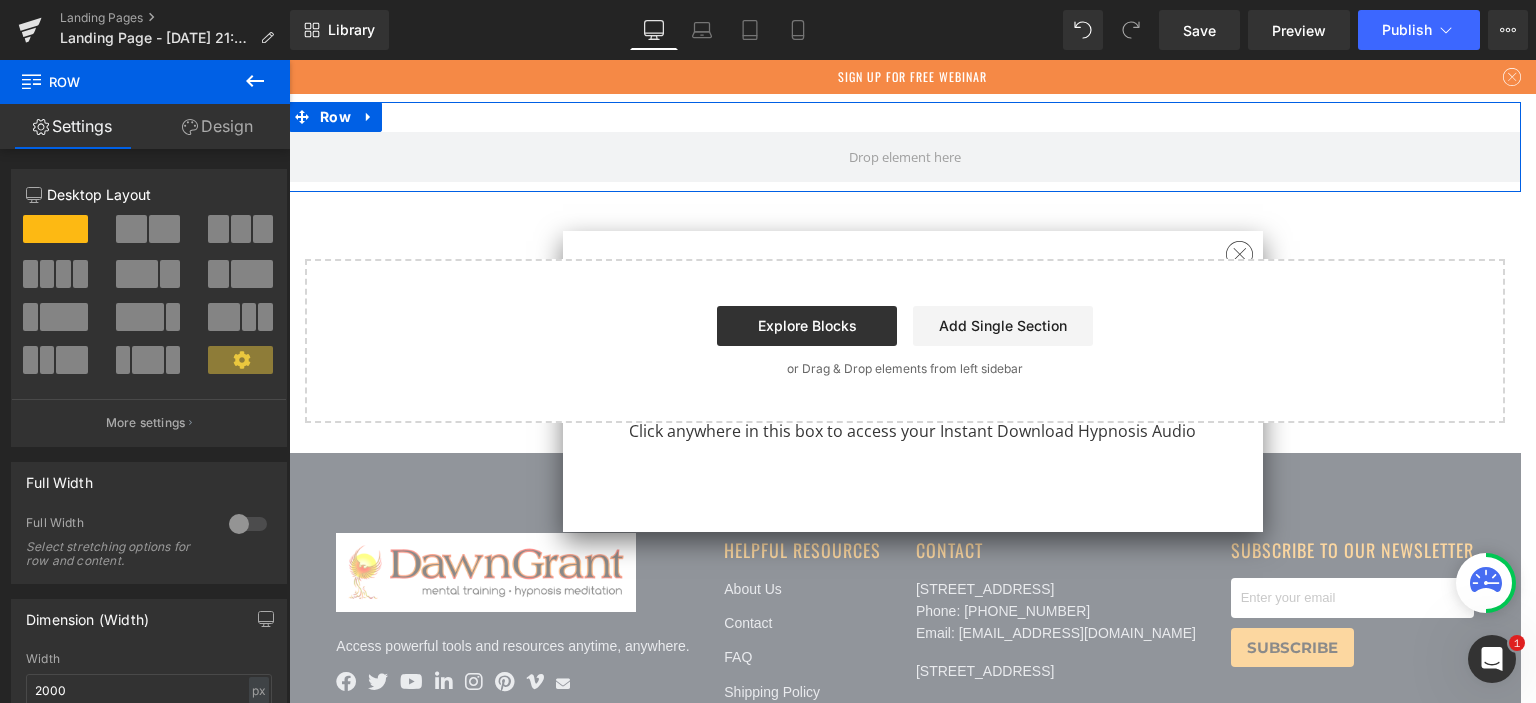 click on "Design" at bounding box center (217, 126) 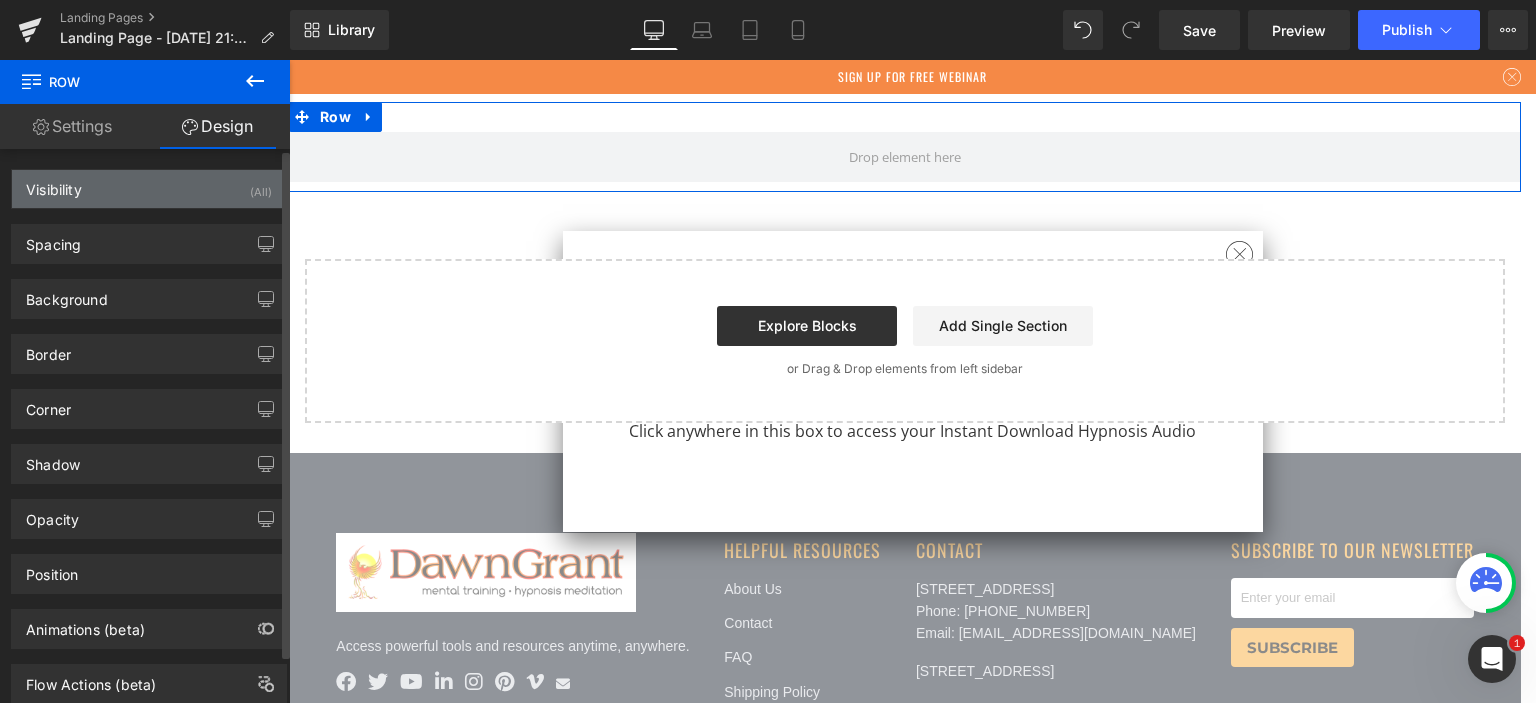 type on "0" 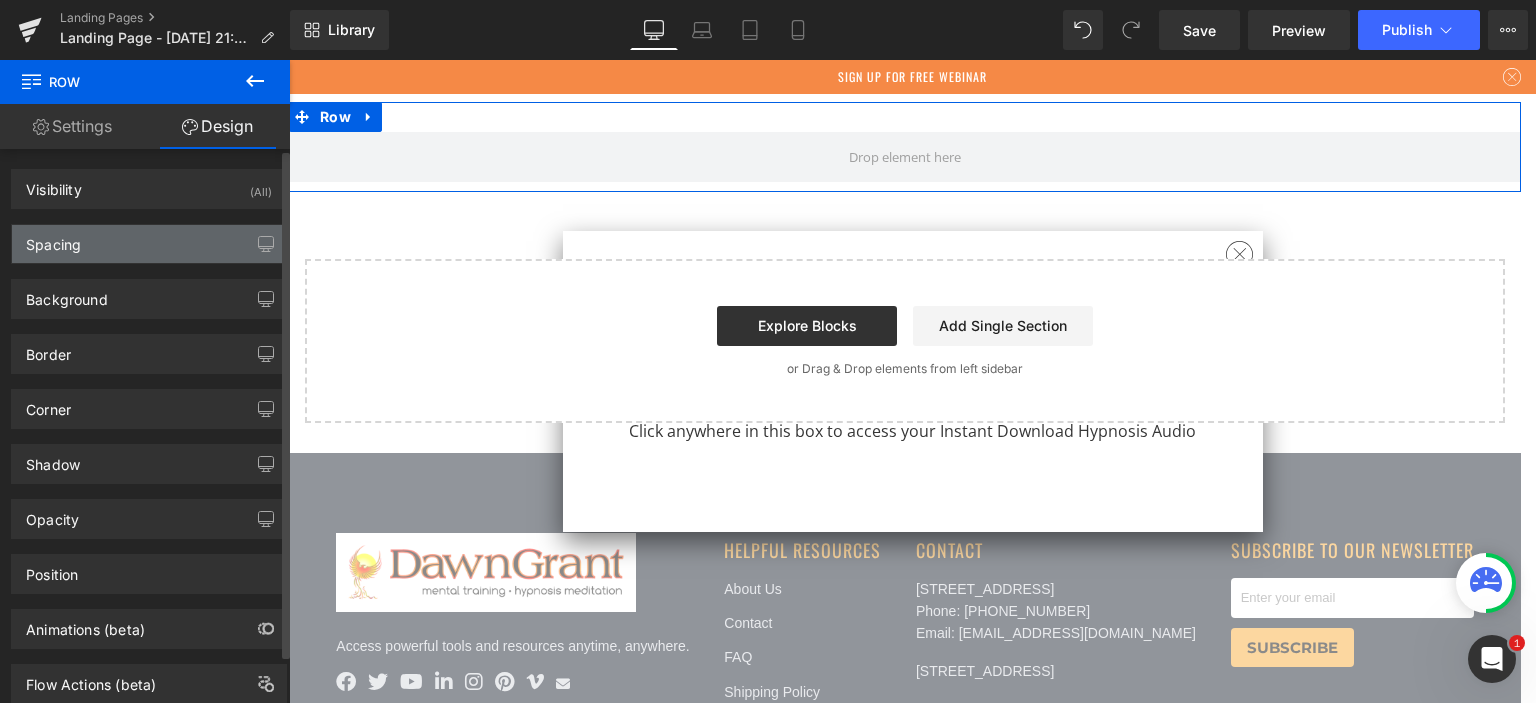 click on "Spacing" at bounding box center [149, 244] 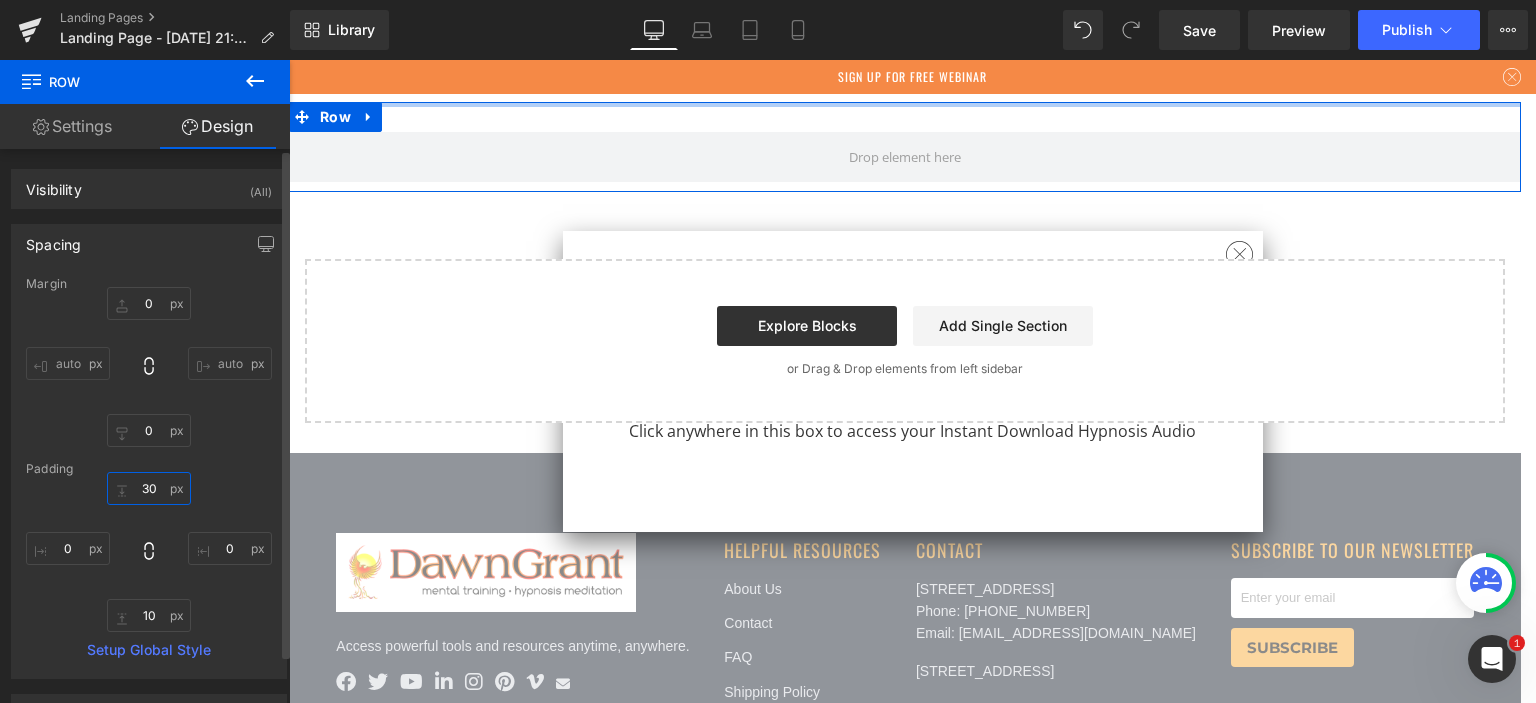 click on "30" at bounding box center (149, 488) 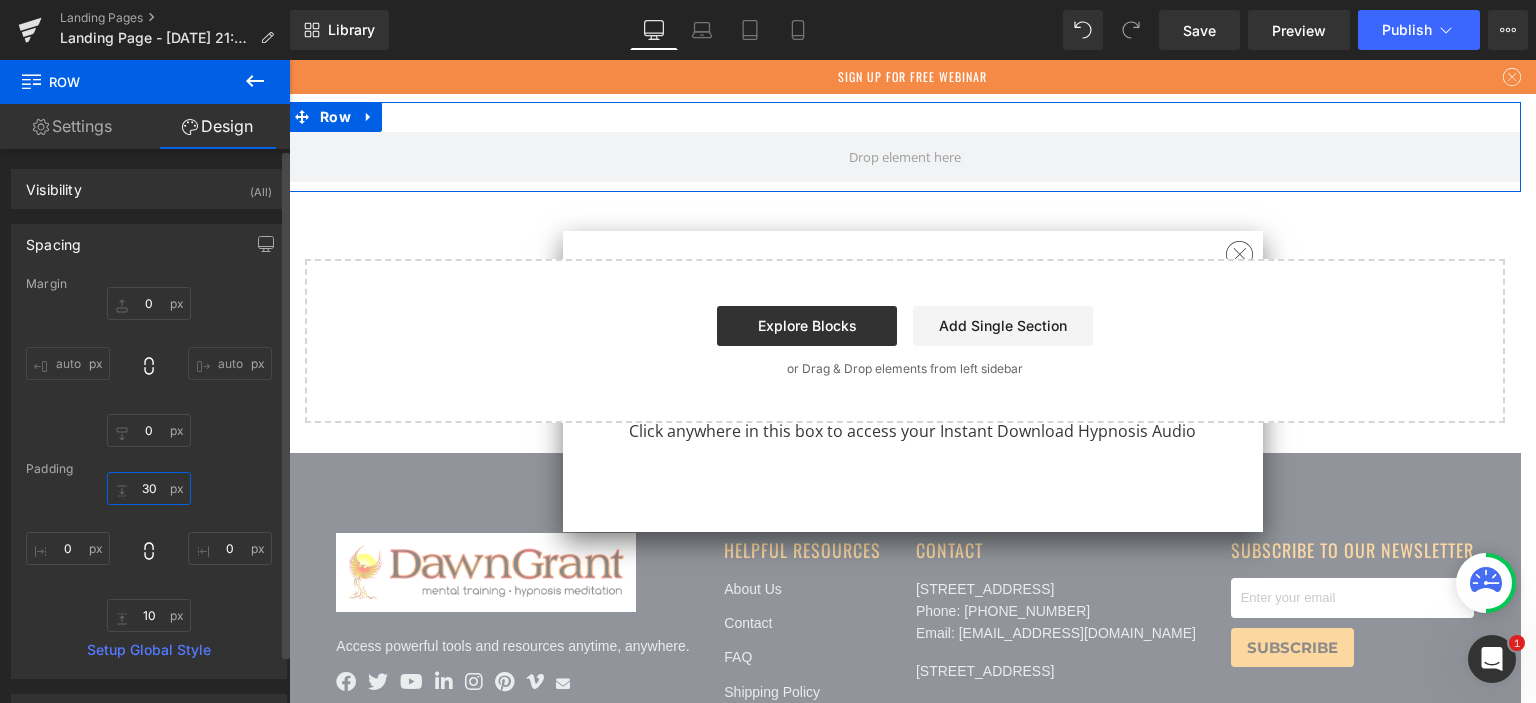 click on "30" at bounding box center [149, 488] 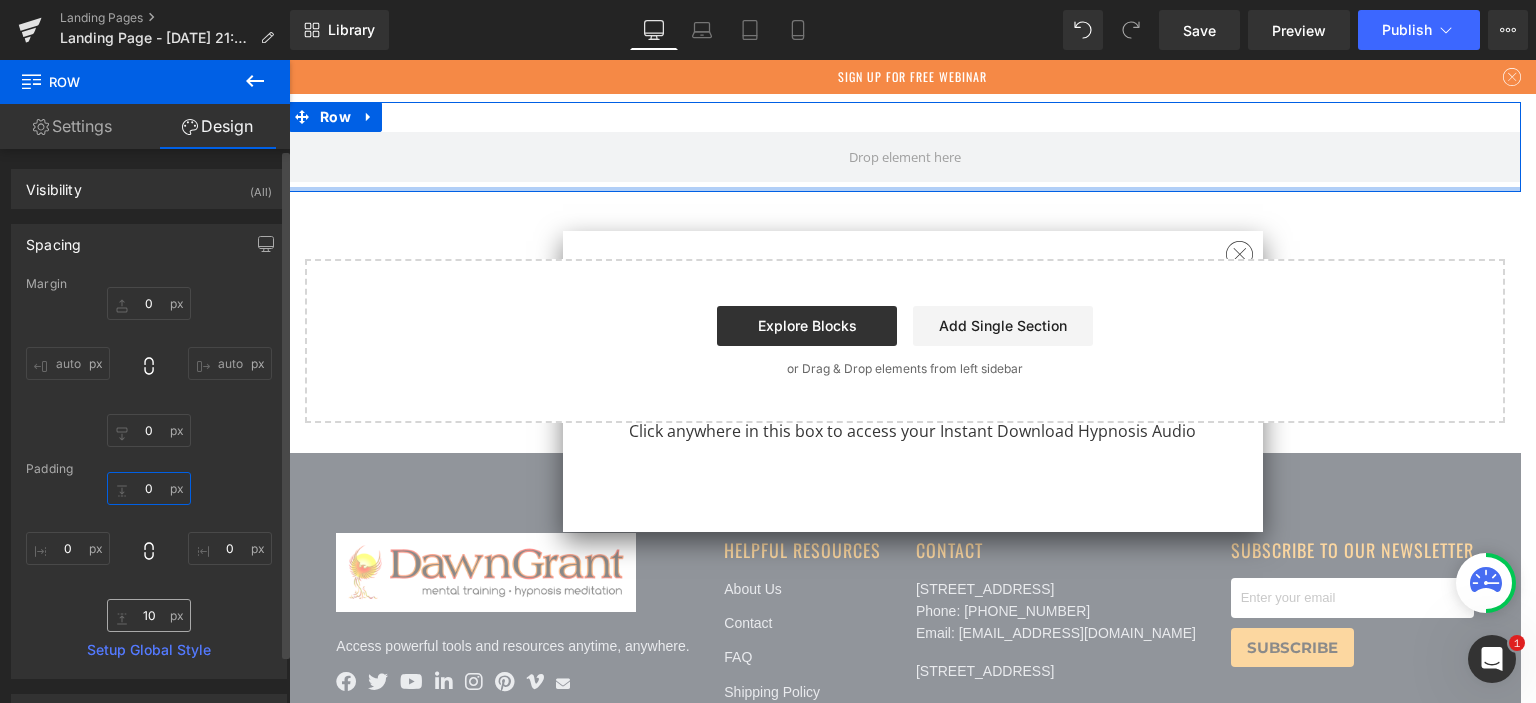 type 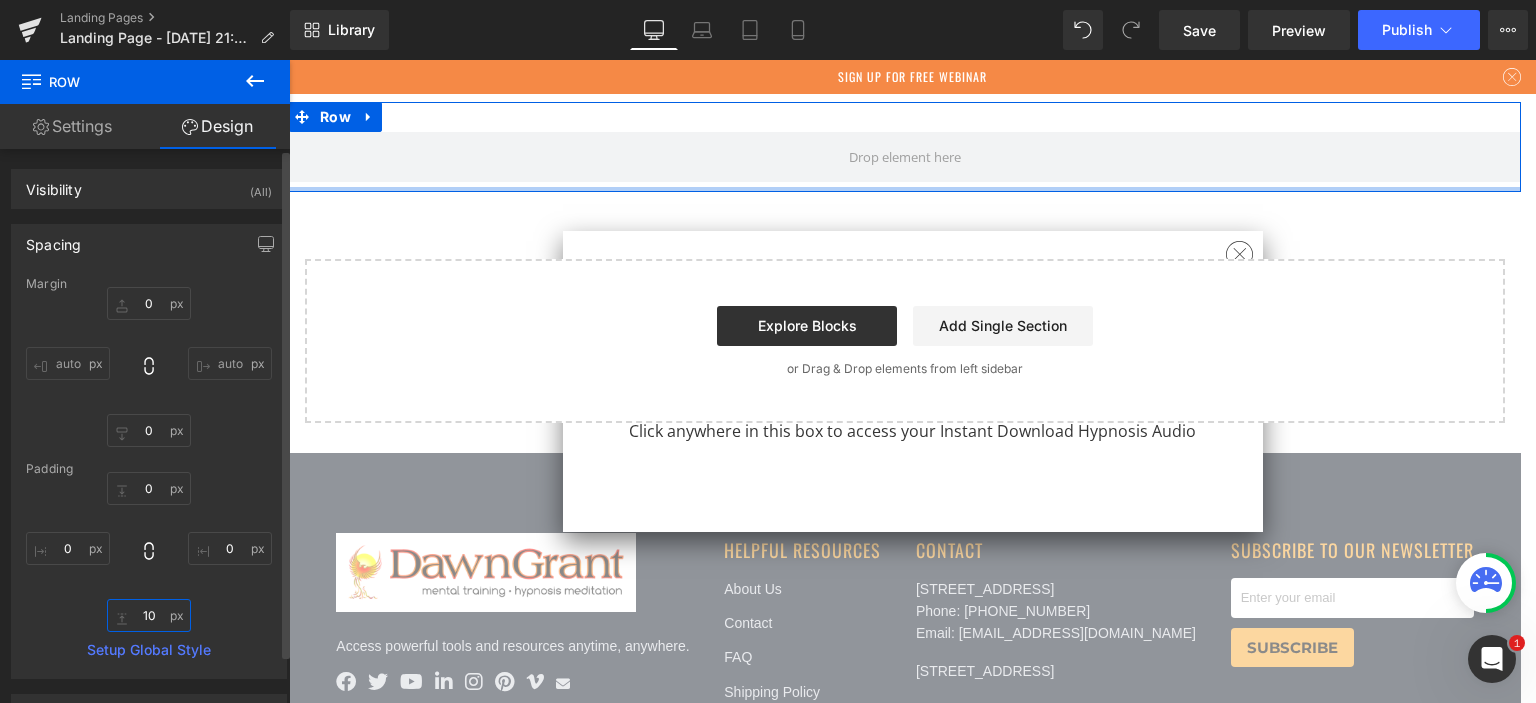 click on "10" at bounding box center [149, 615] 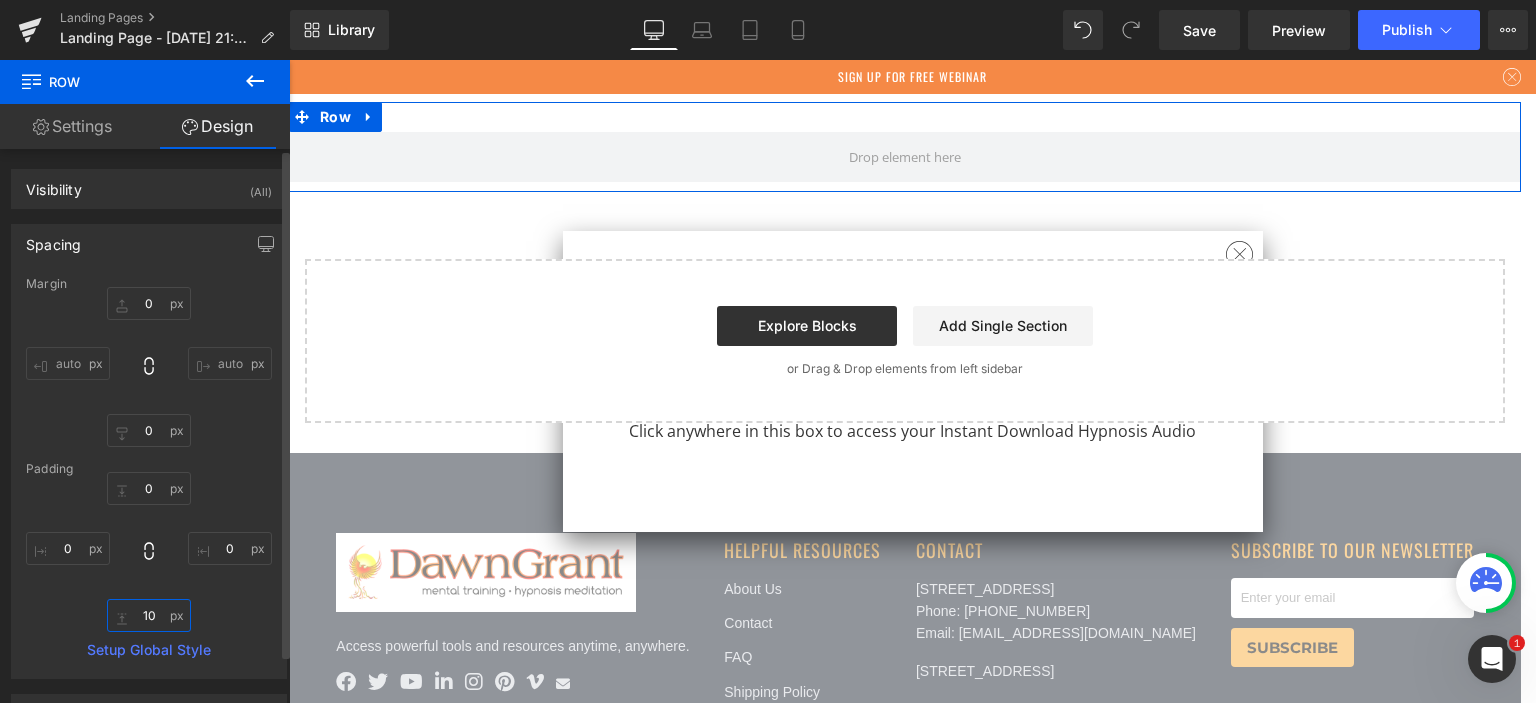 click on "10" at bounding box center [149, 615] 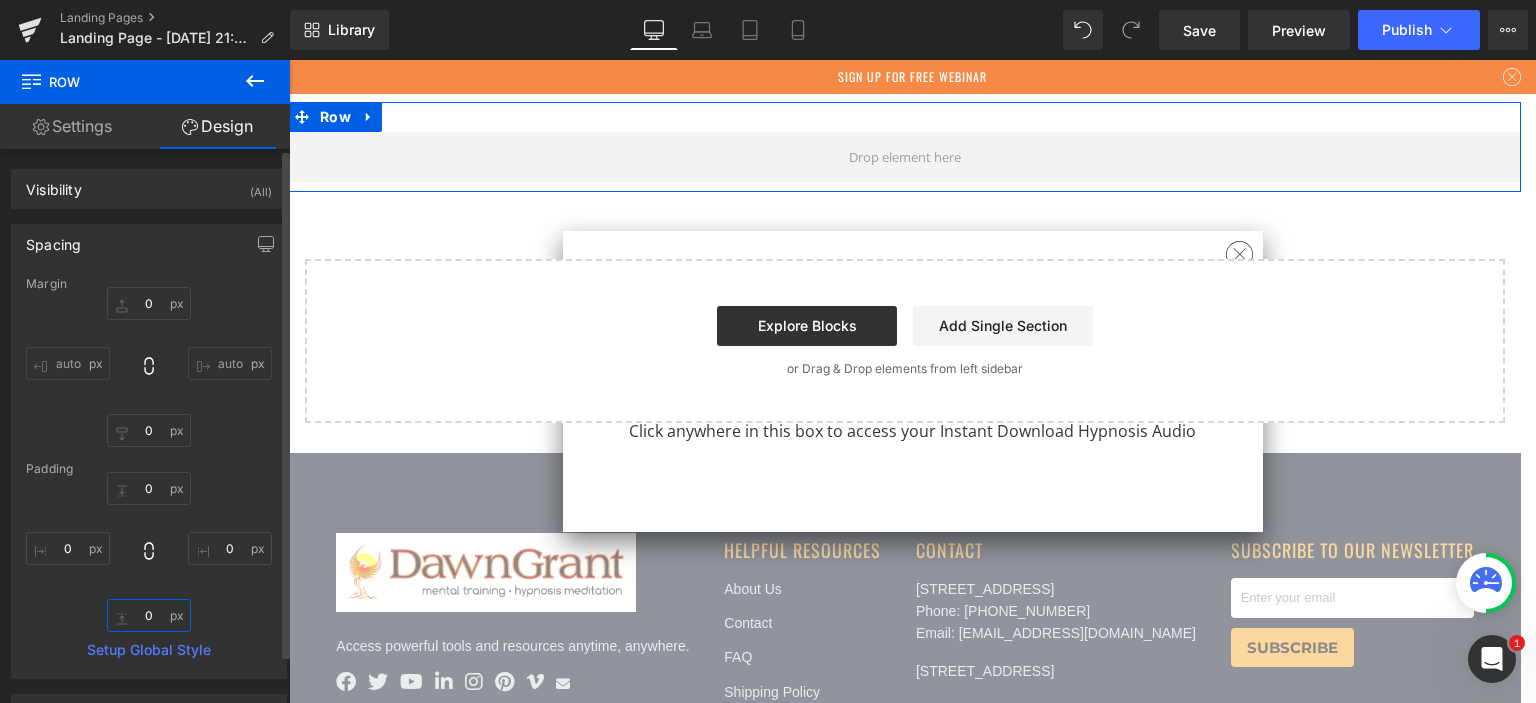 type 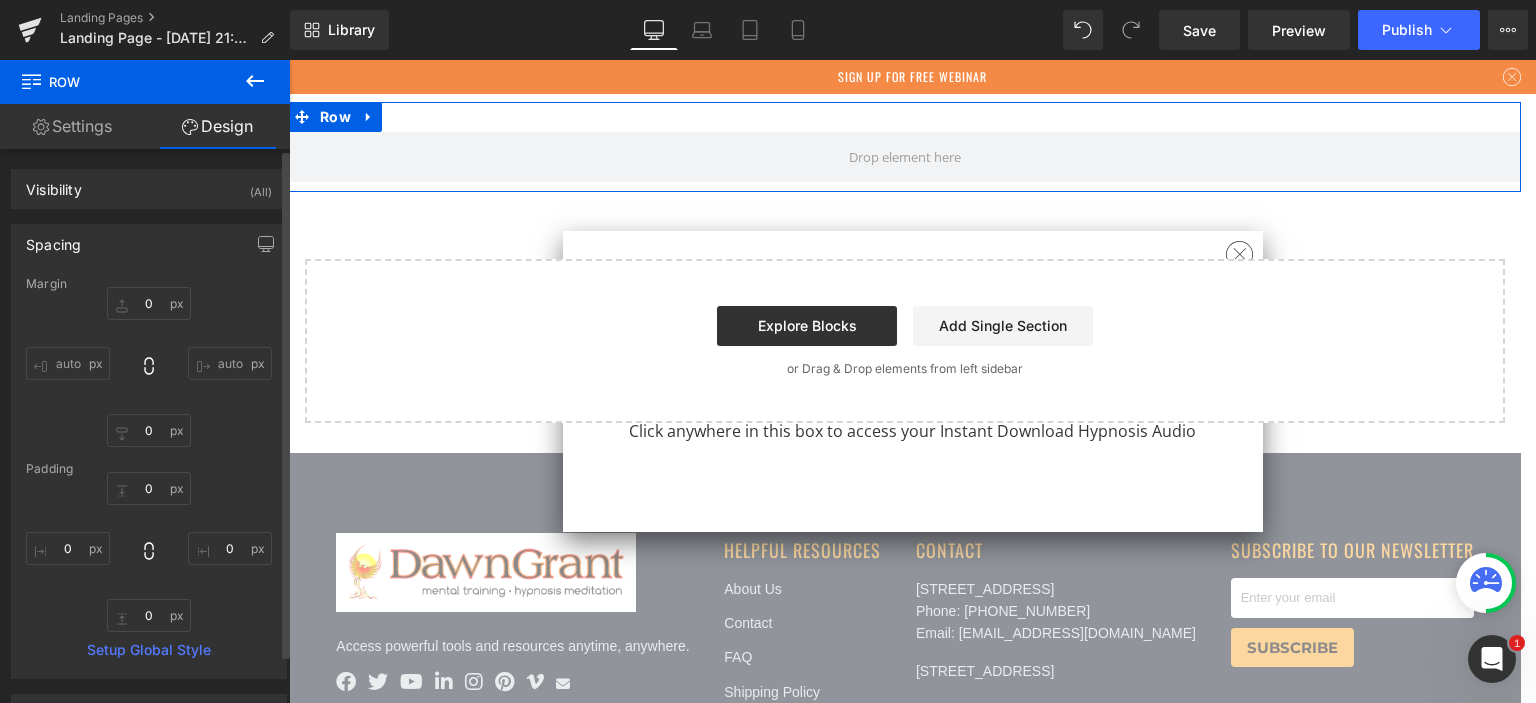 click on "Spacing" at bounding box center [149, 244] 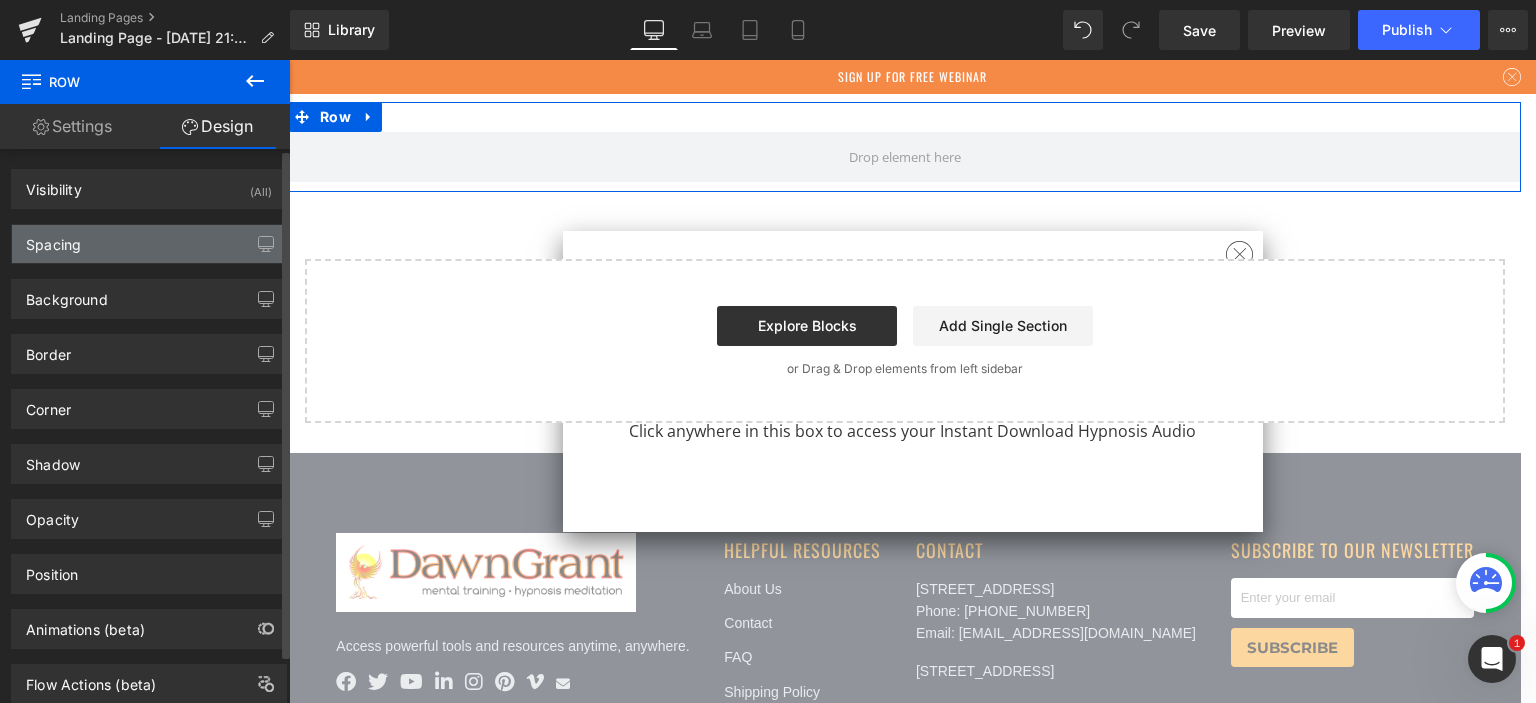 click on "Spacing" at bounding box center (149, 244) 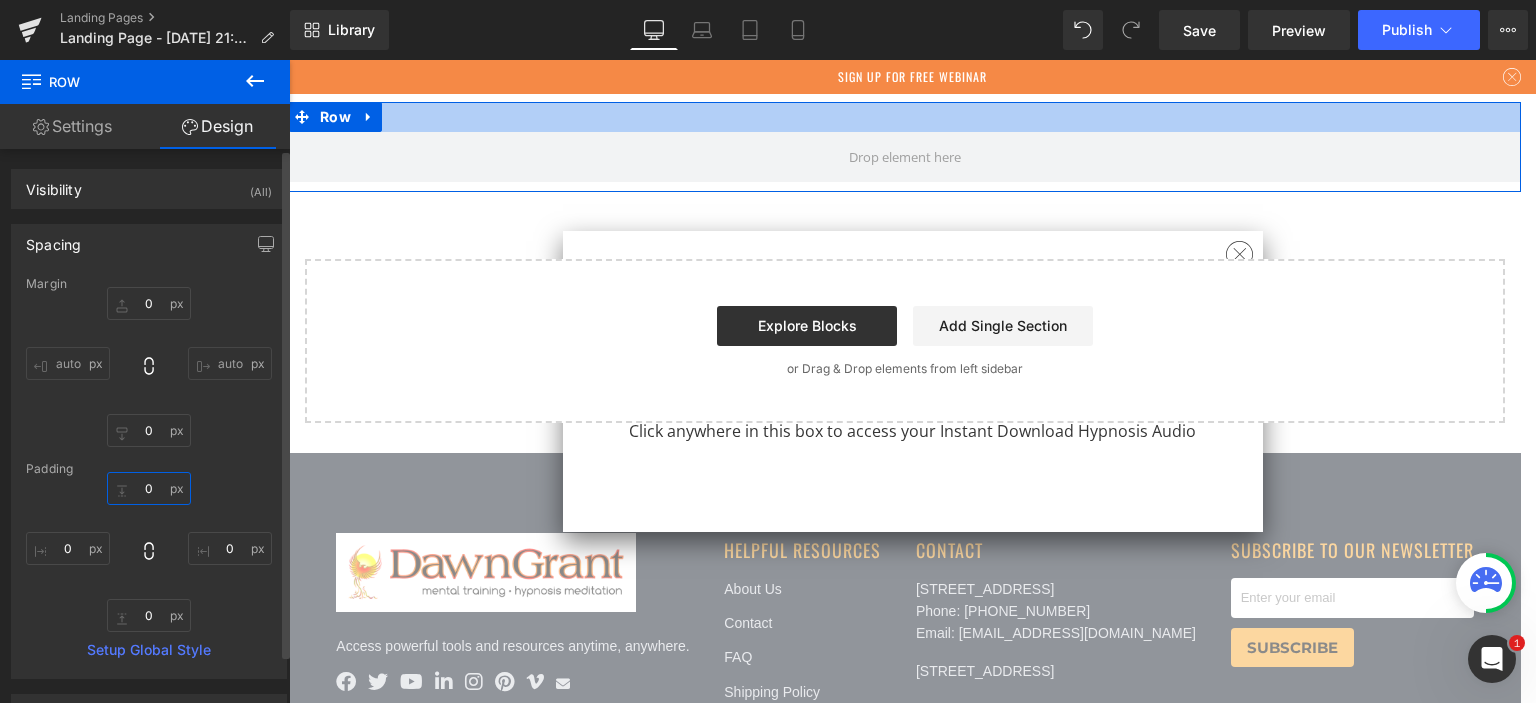 click at bounding box center [149, 488] 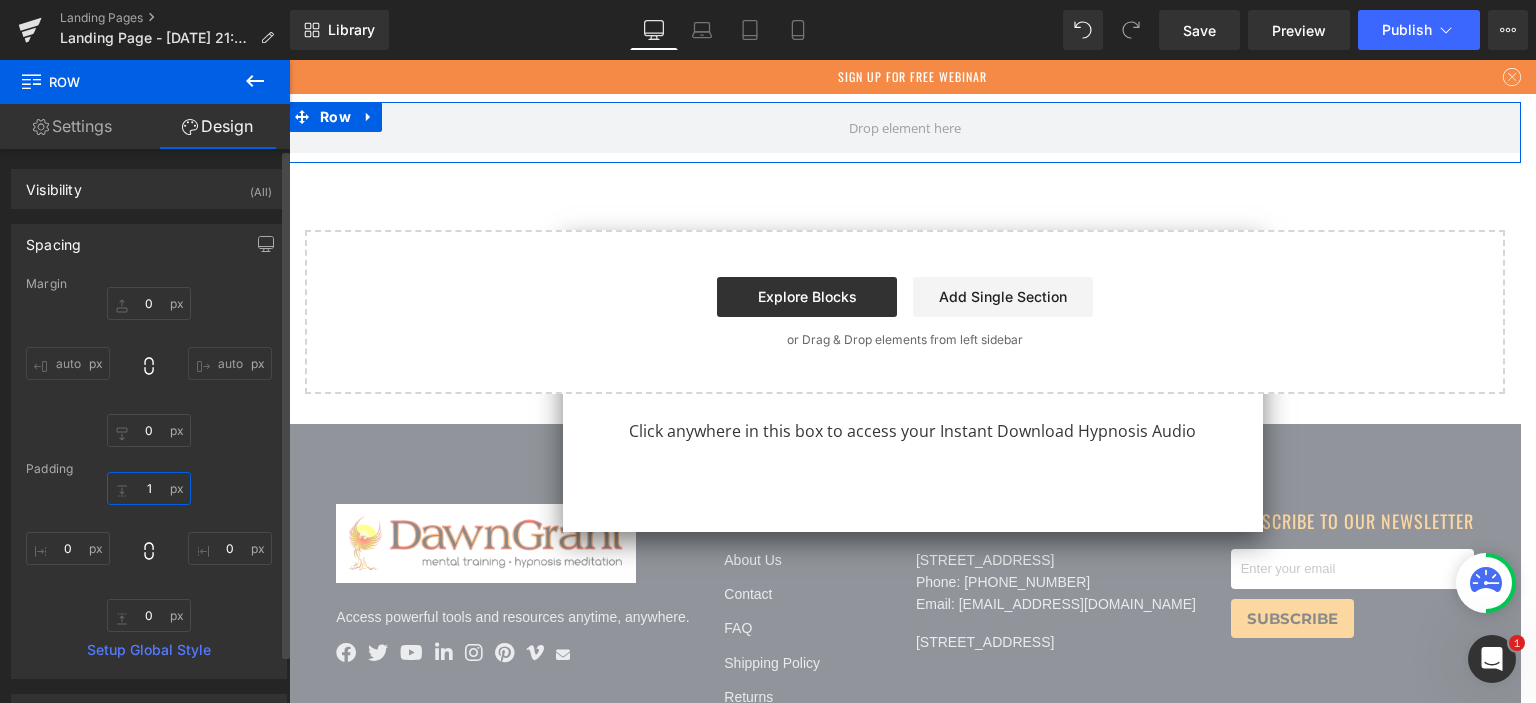type on "0" 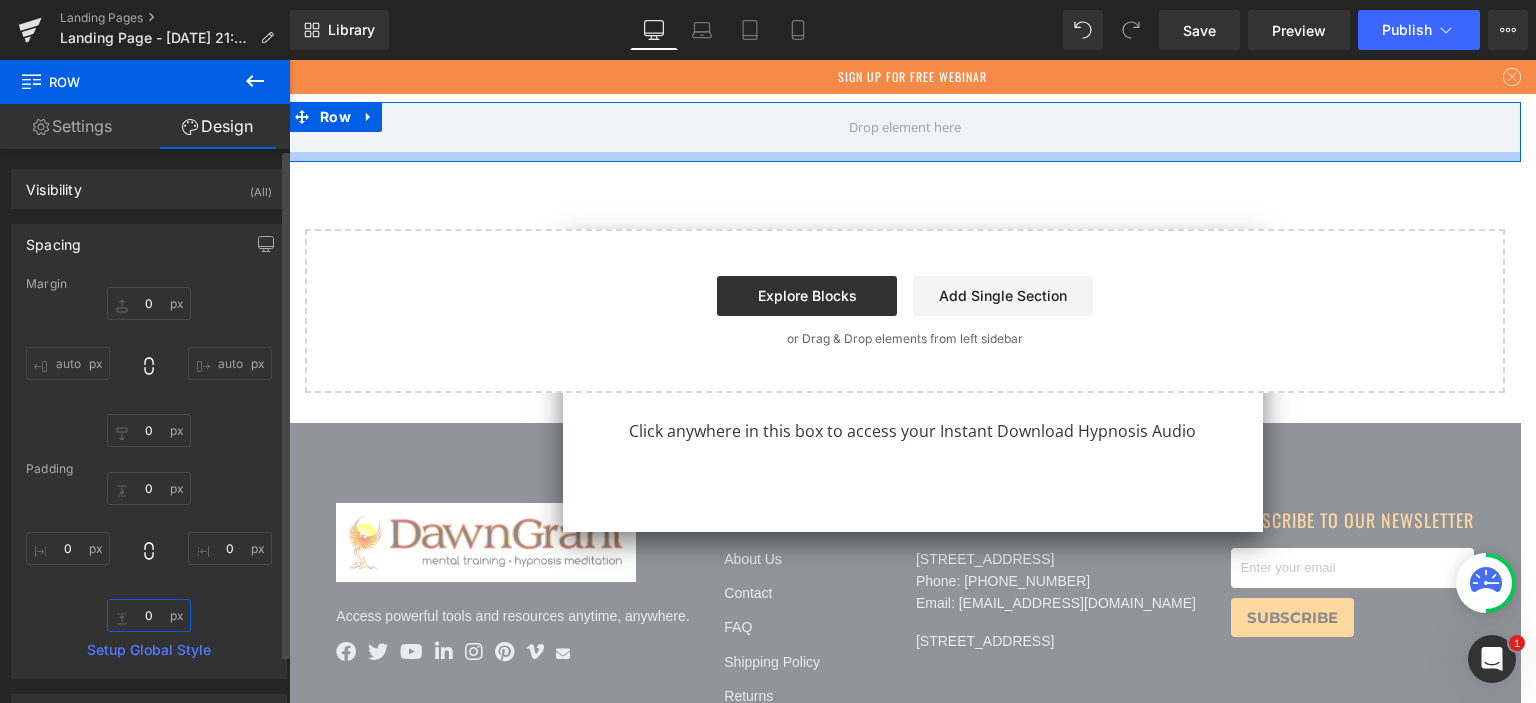 click at bounding box center (149, 615) 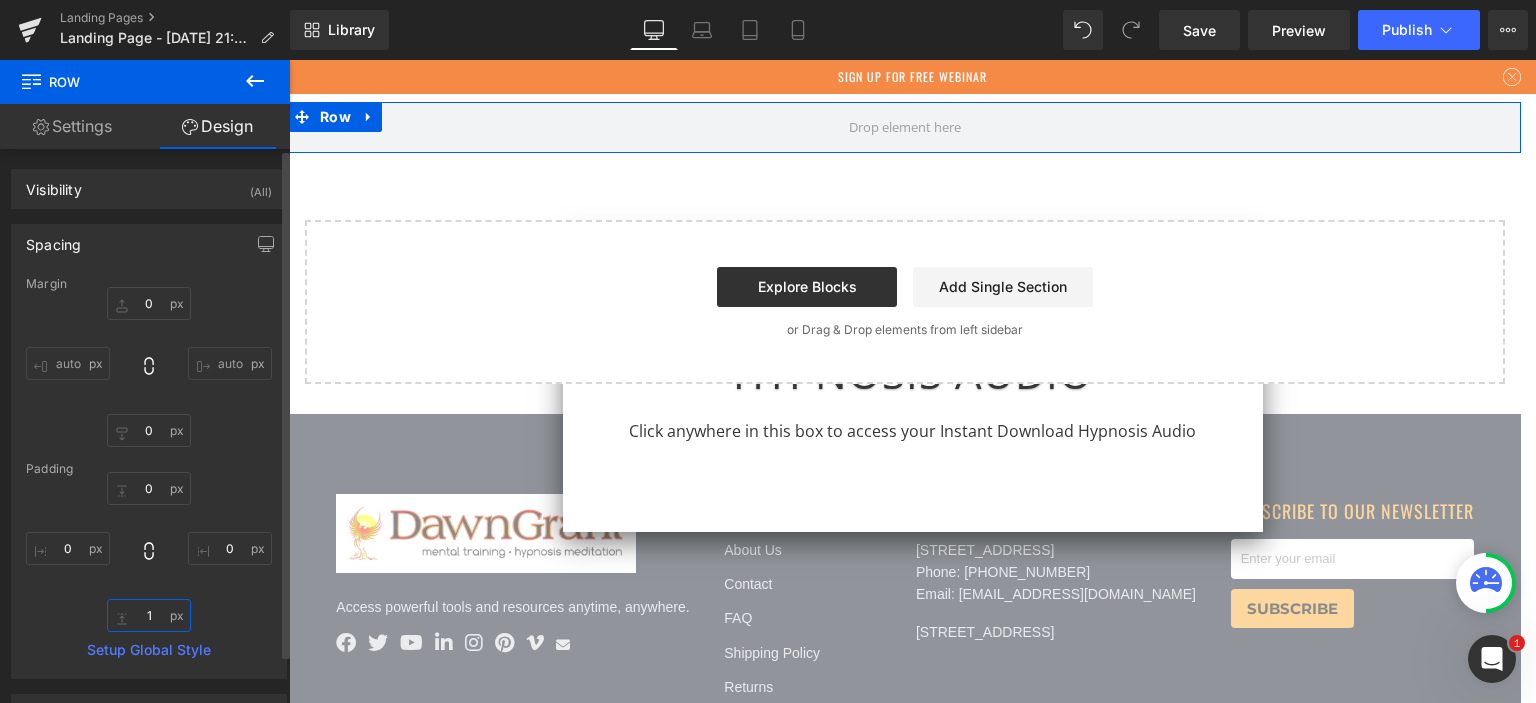 type on "0" 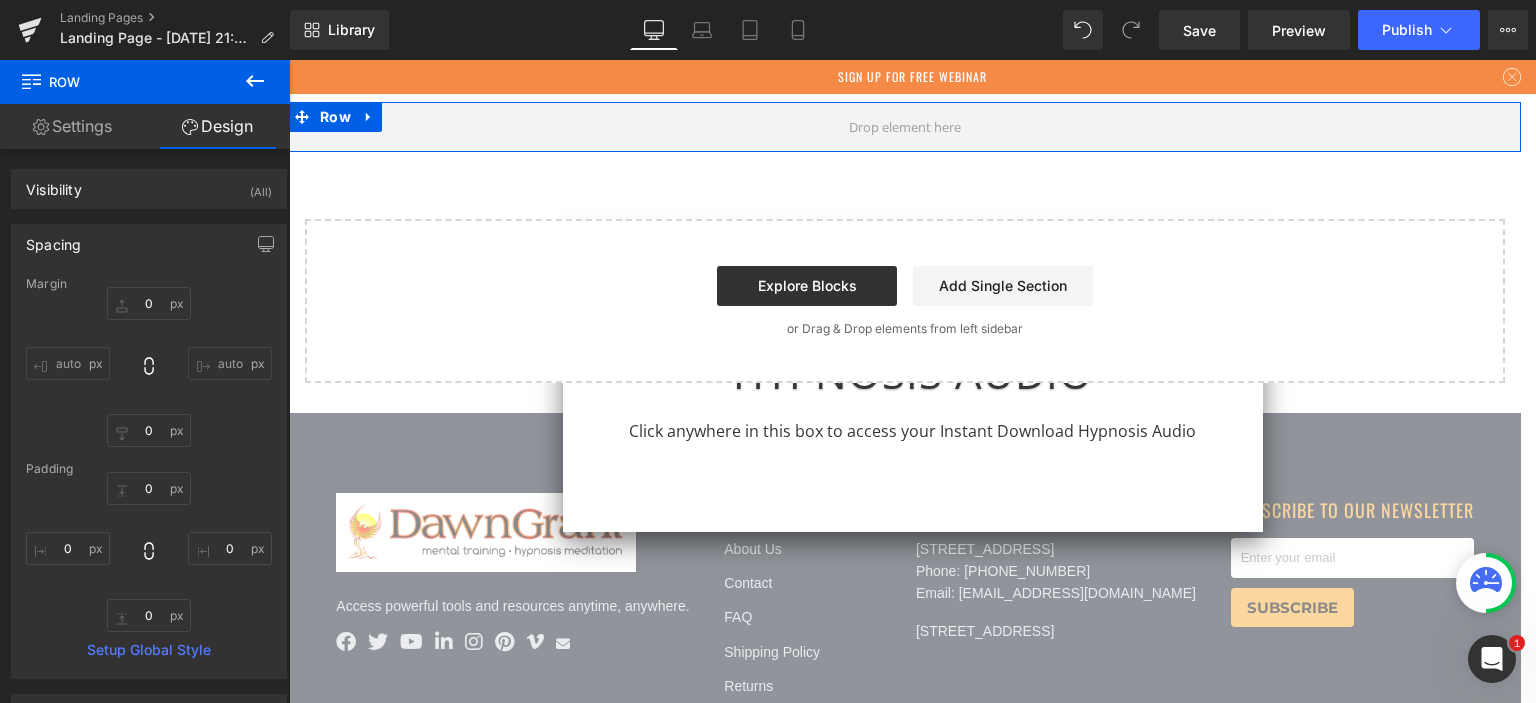 click on "Settings" at bounding box center (72, 126) 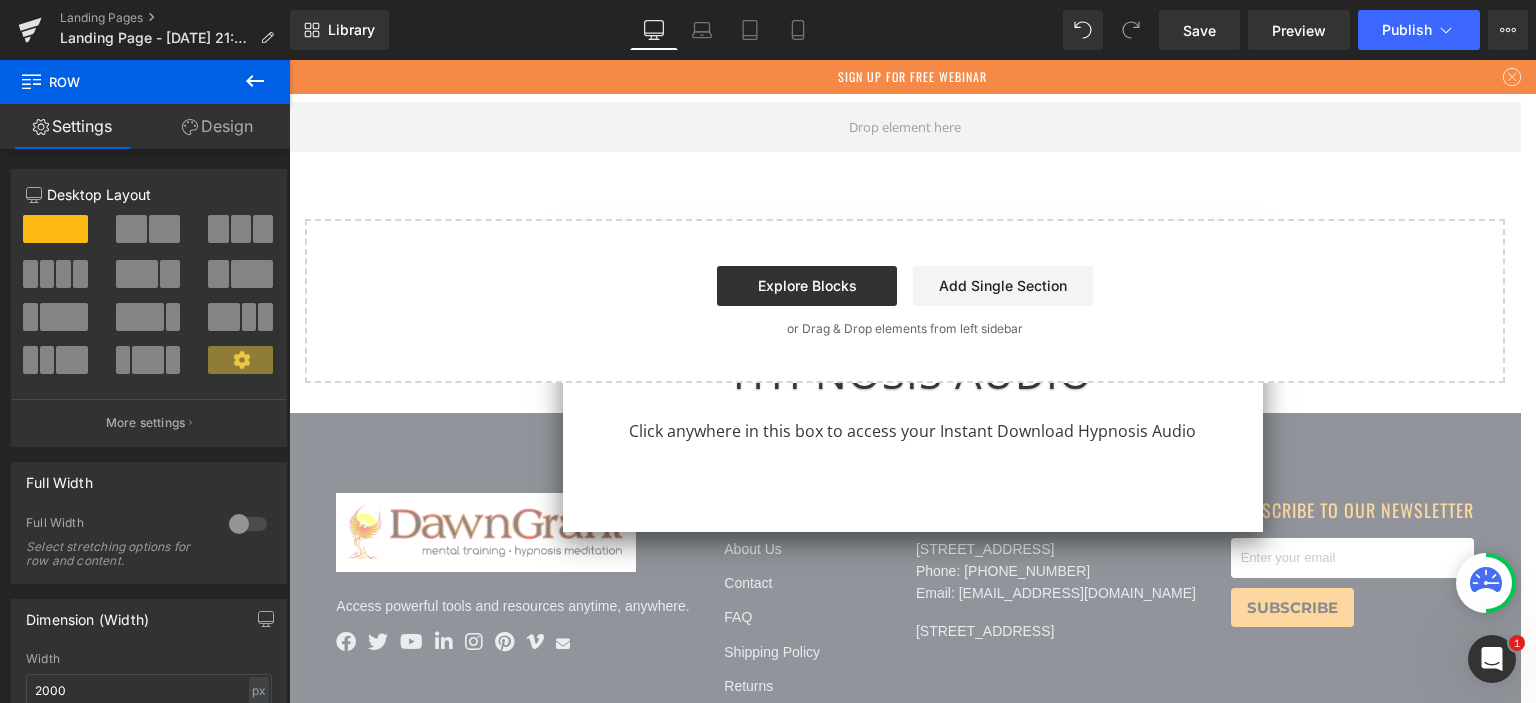 click at bounding box center [255, 82] 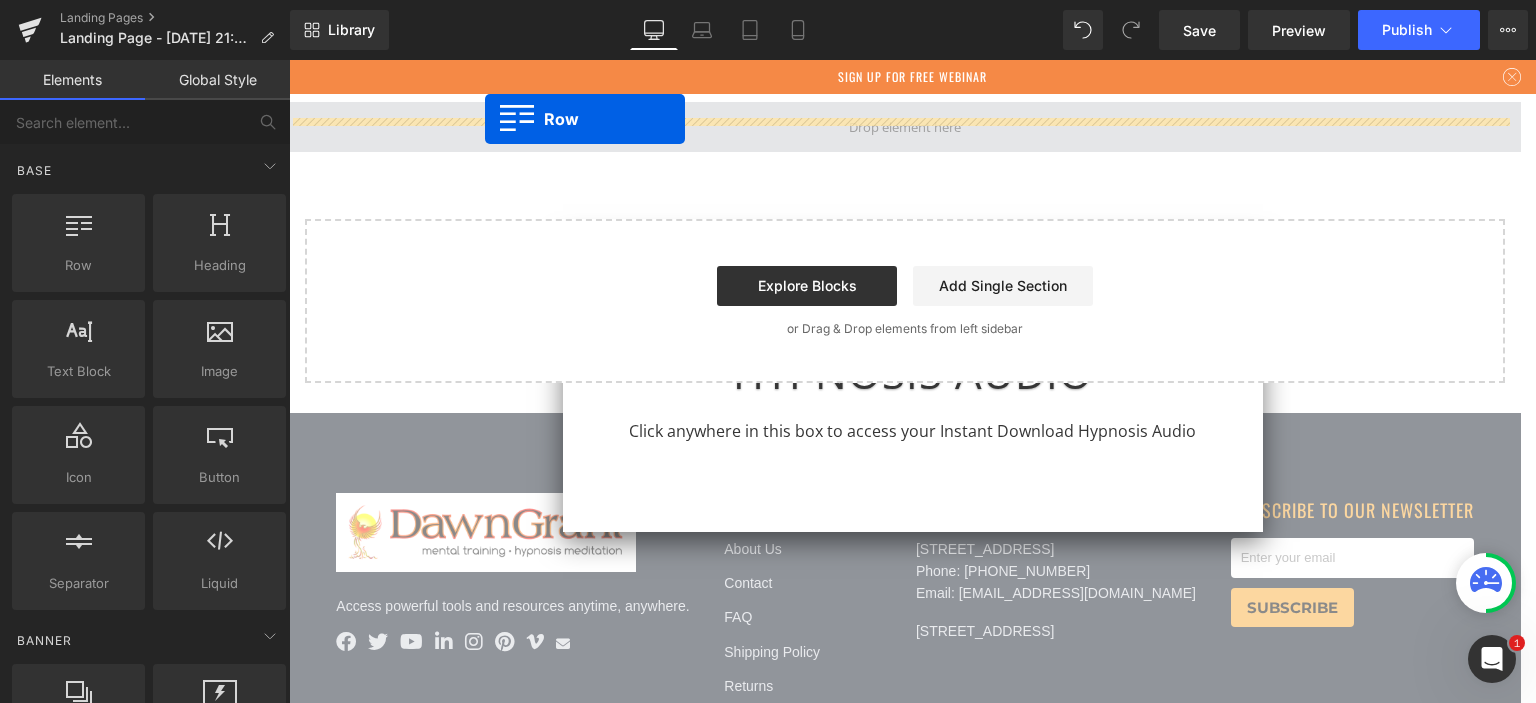 drag, startPoint x: 381, startPoint y: 313, endPoint x: 485, endPoint y: 119, distance: 220.11815 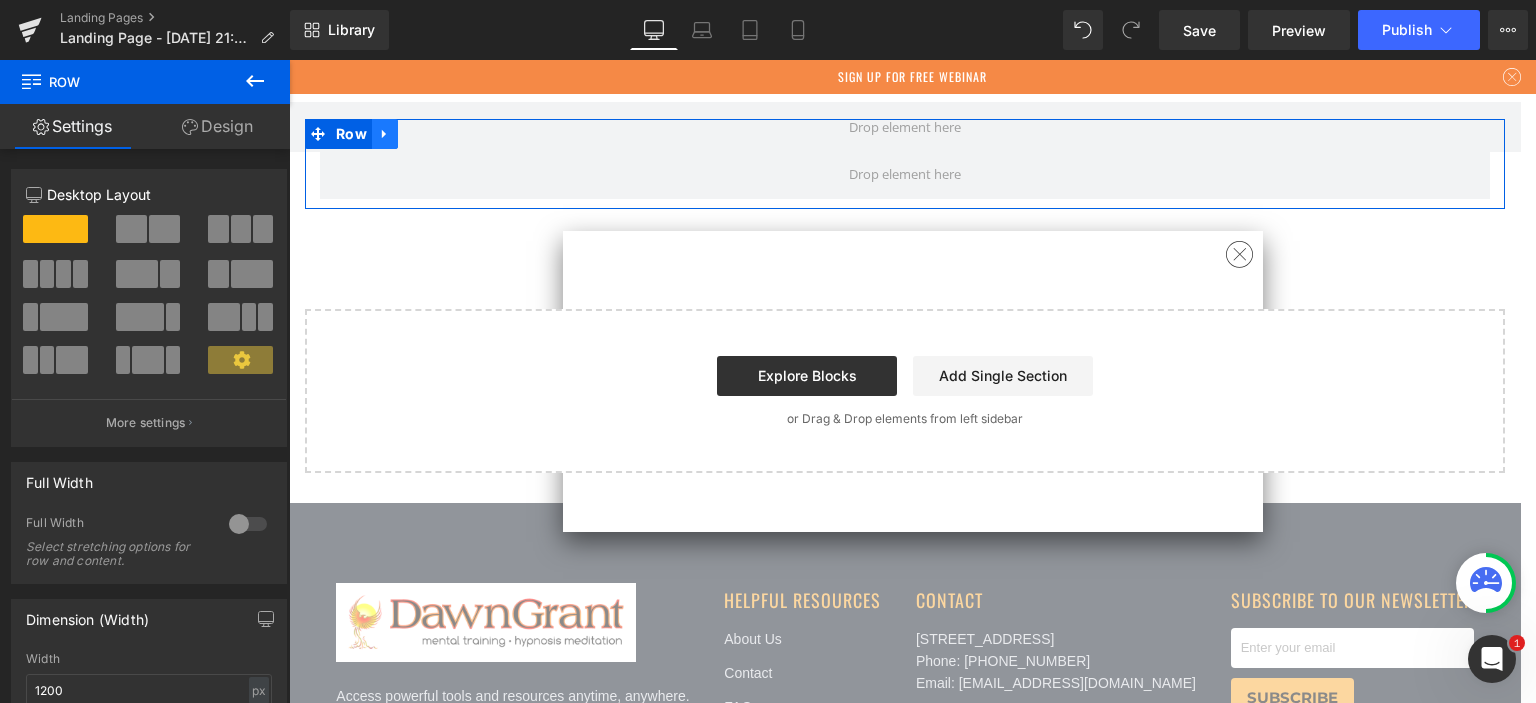 click 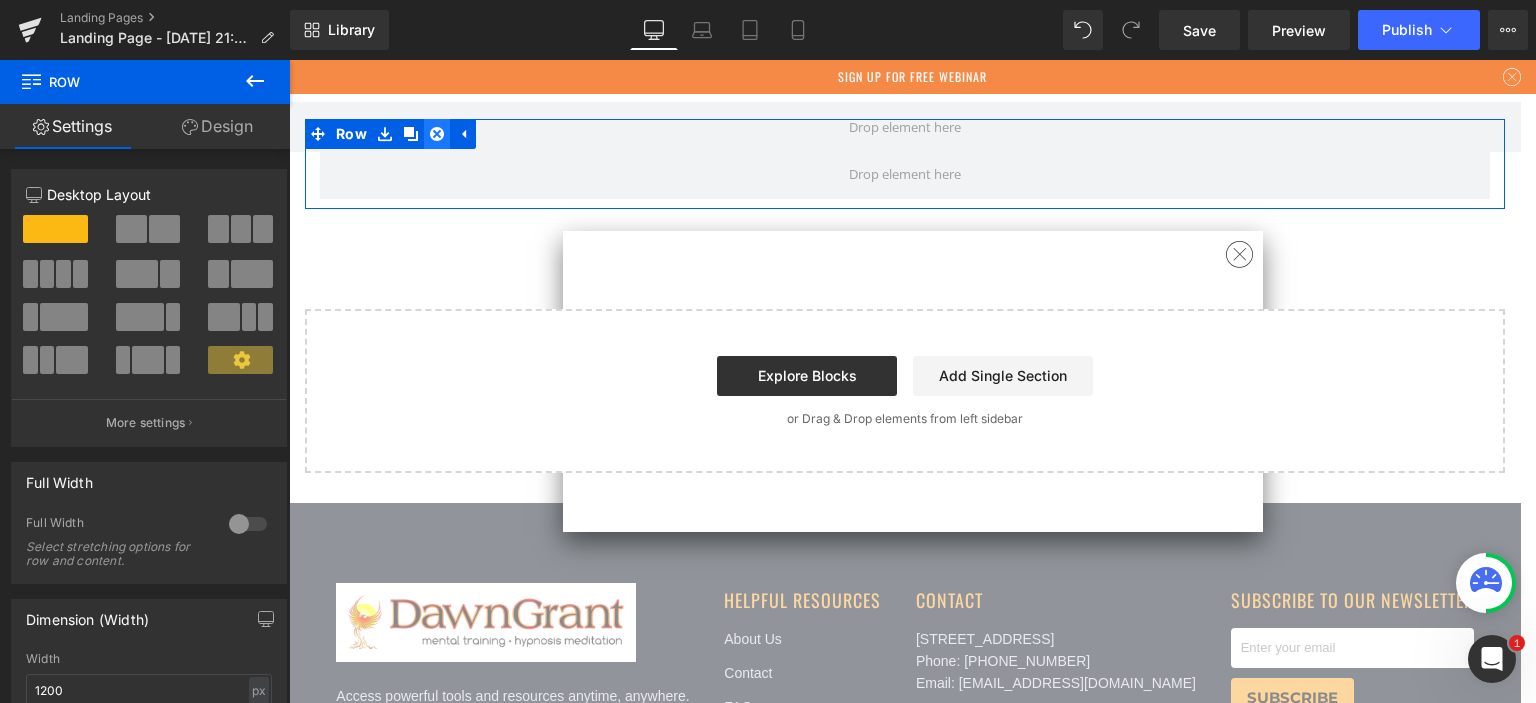 click 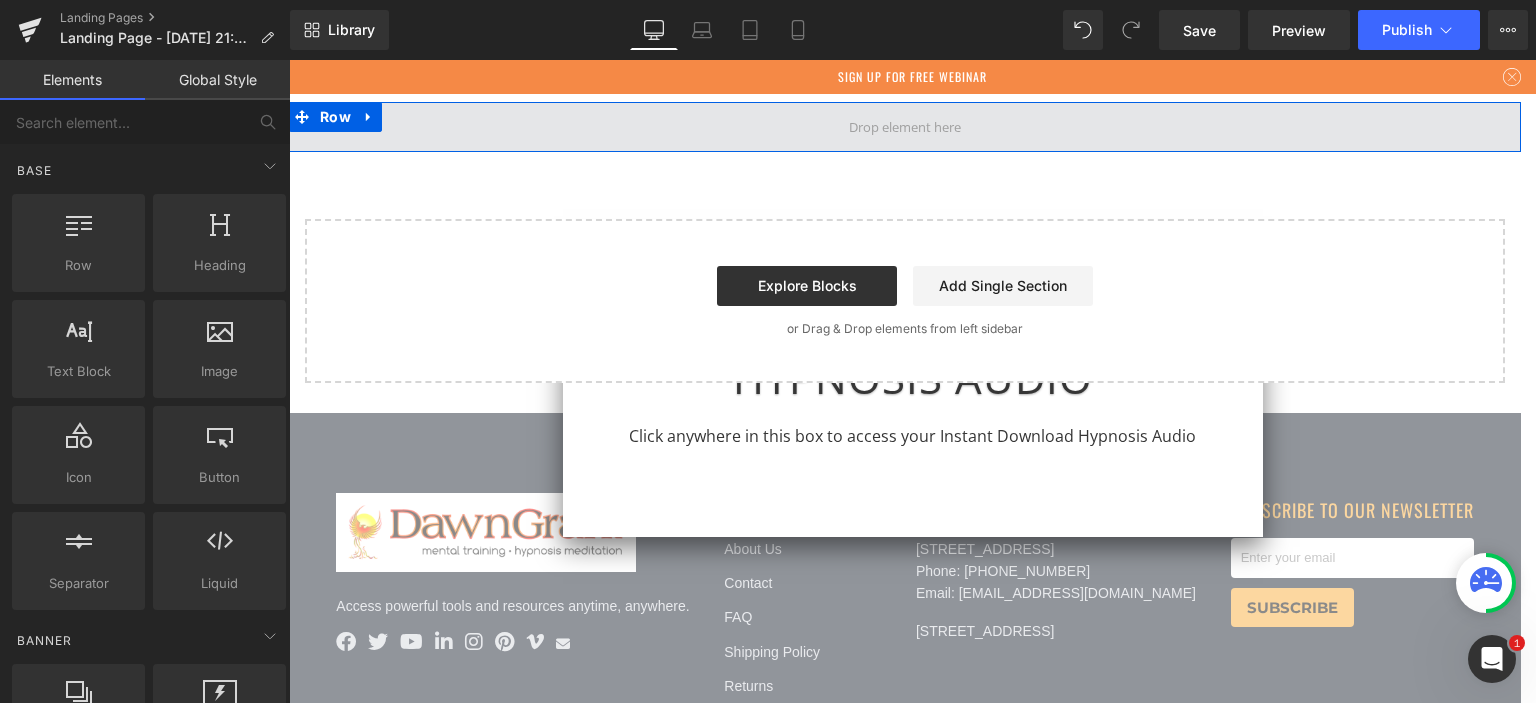 click at bounding box center [905, 127] 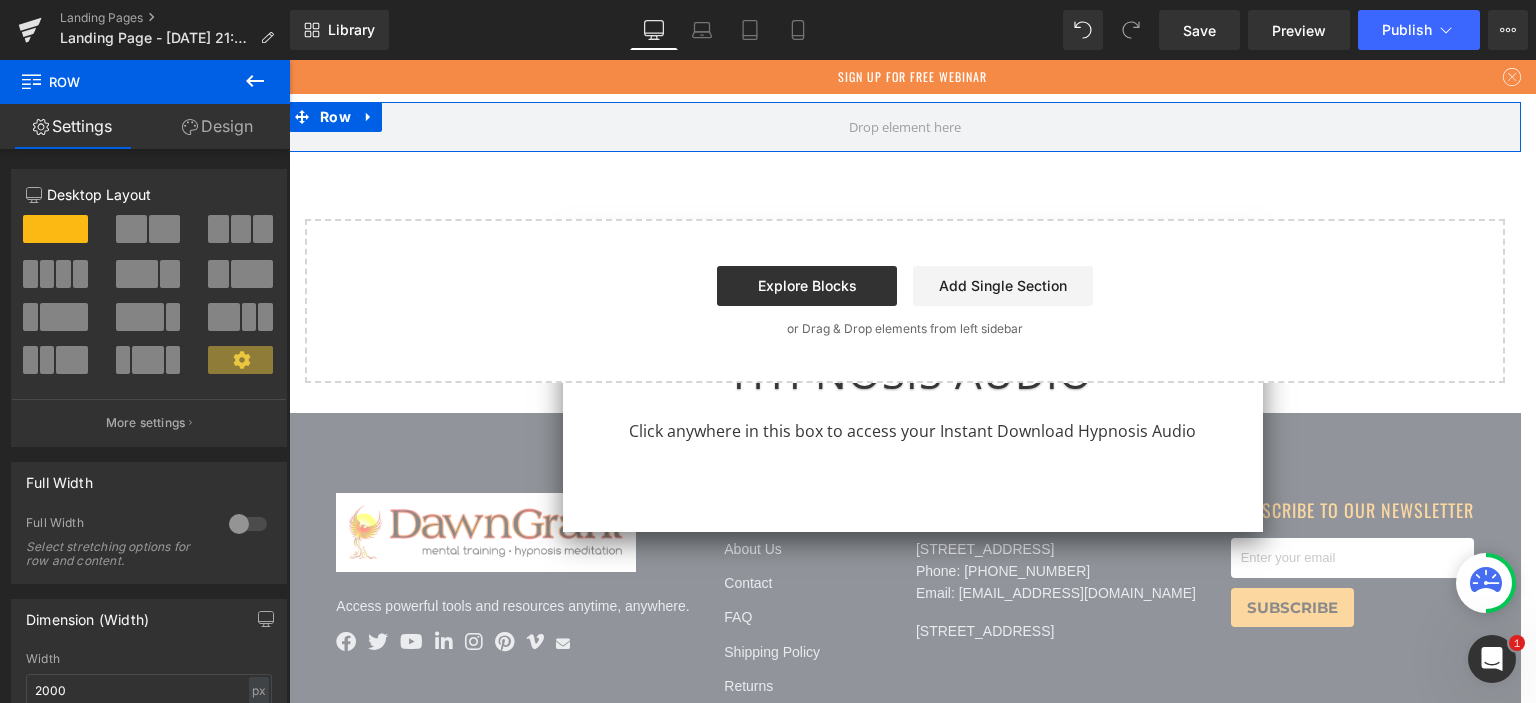 click on "Design" at bounding box center (217, 126) 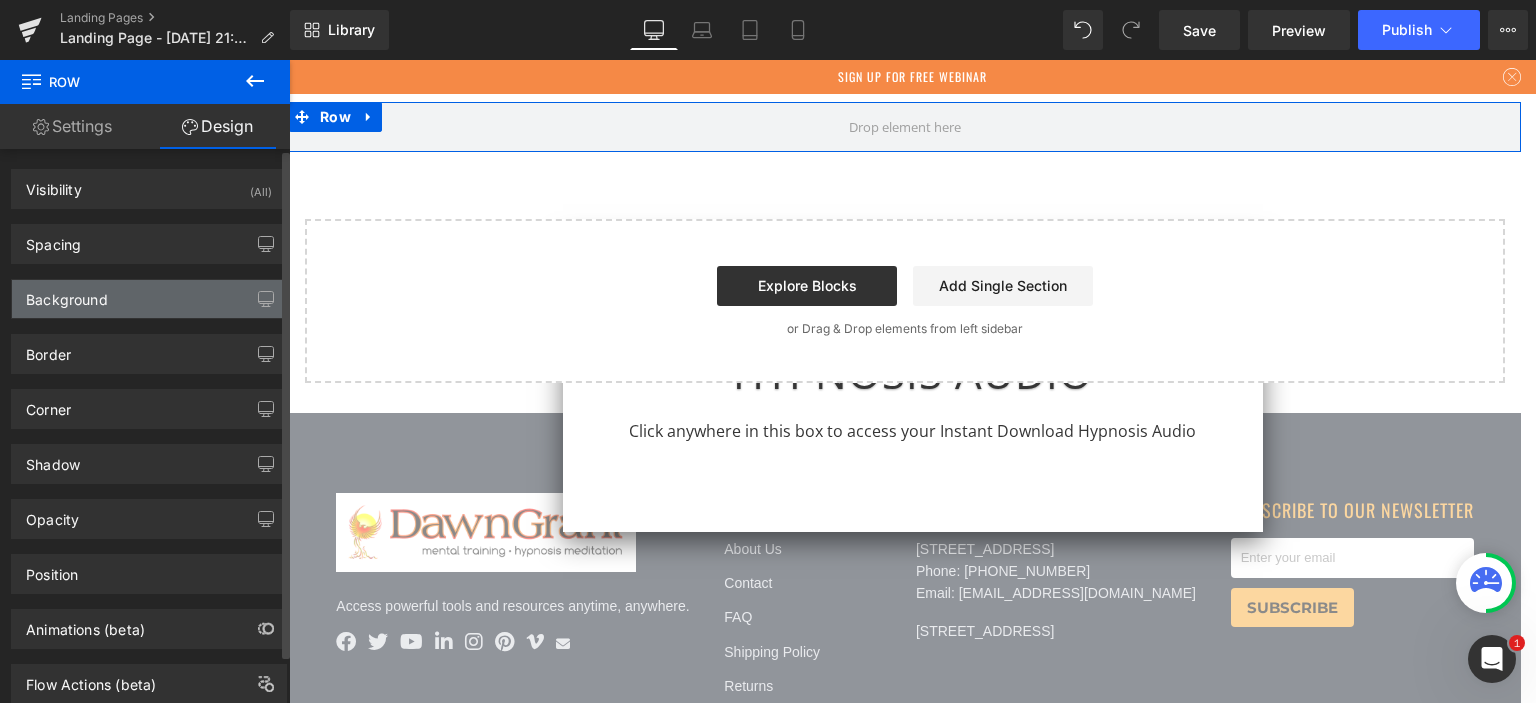 click on "Background" at bounding box center (149, 299) 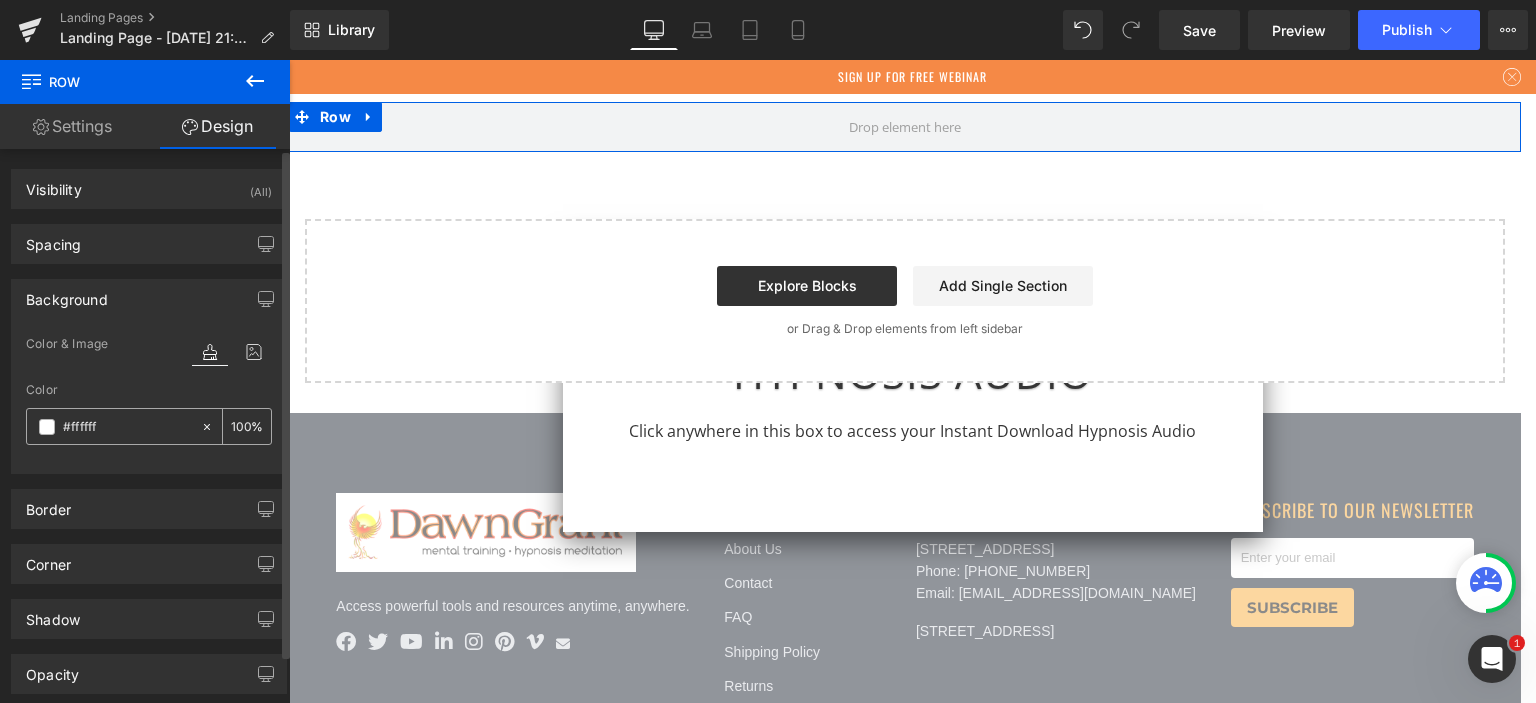 click on "#ffffff" at bounding box center [127, 427] 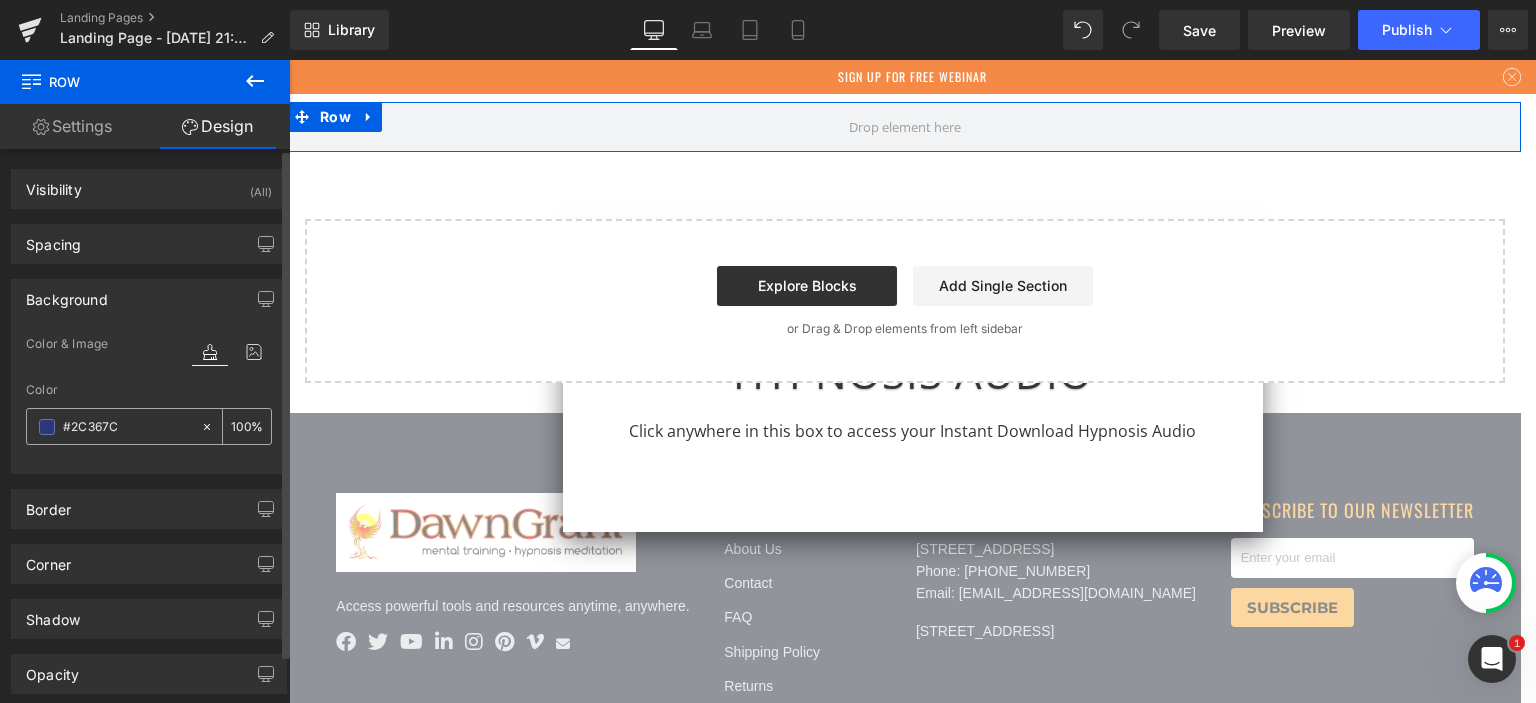 click on "#2C367C" at bounding box center (127, 427) 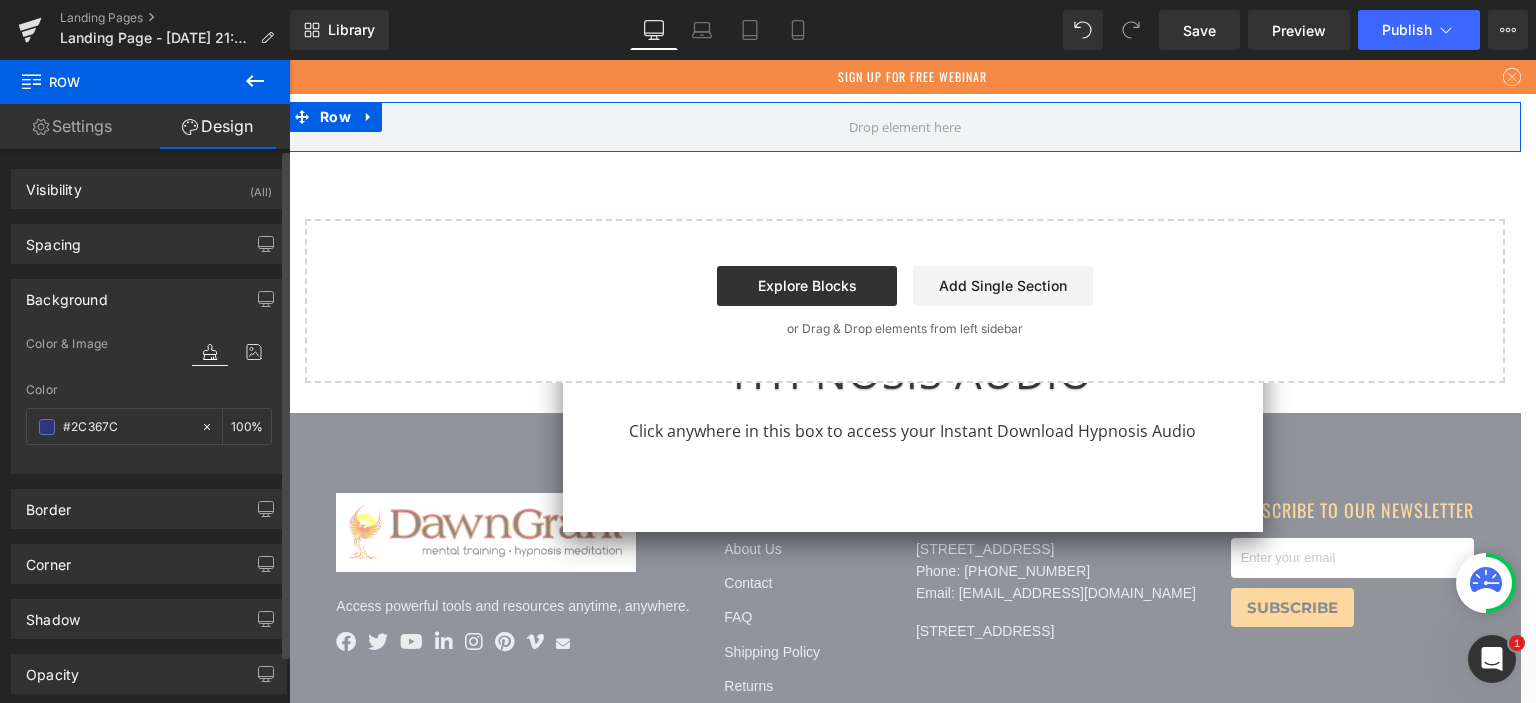click on "Background" at bounding box center (149, 299) 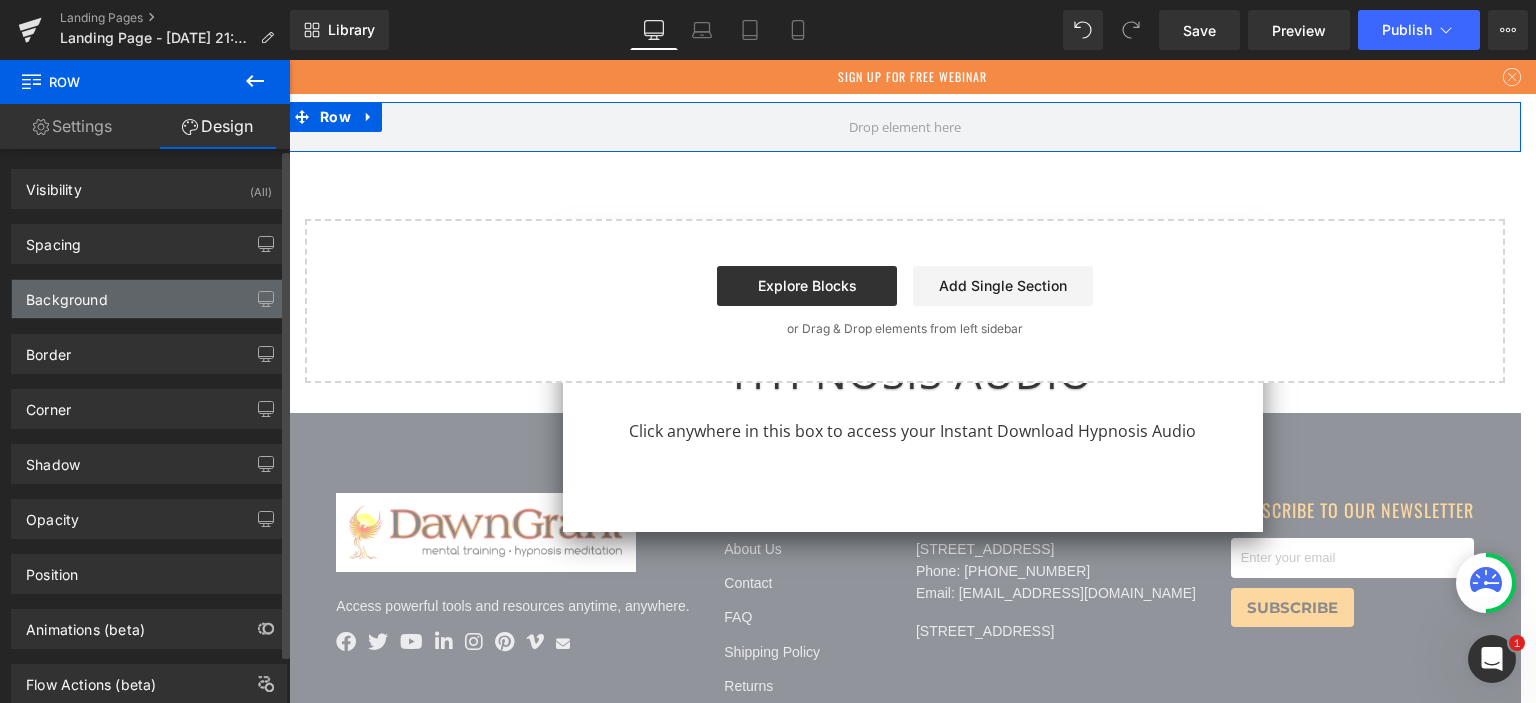click on "Background" at bounding box center [149, 299] 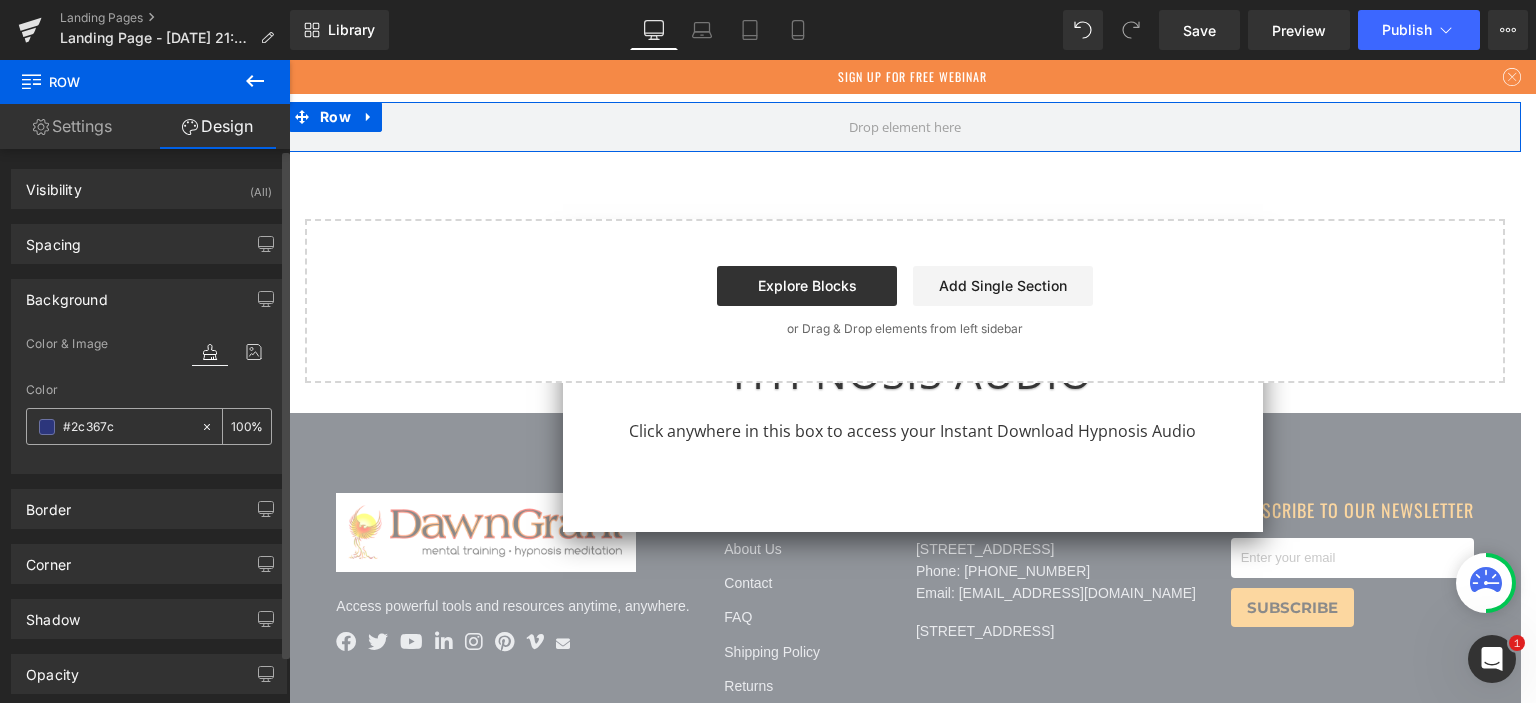 click at bounding box center [47, 427] 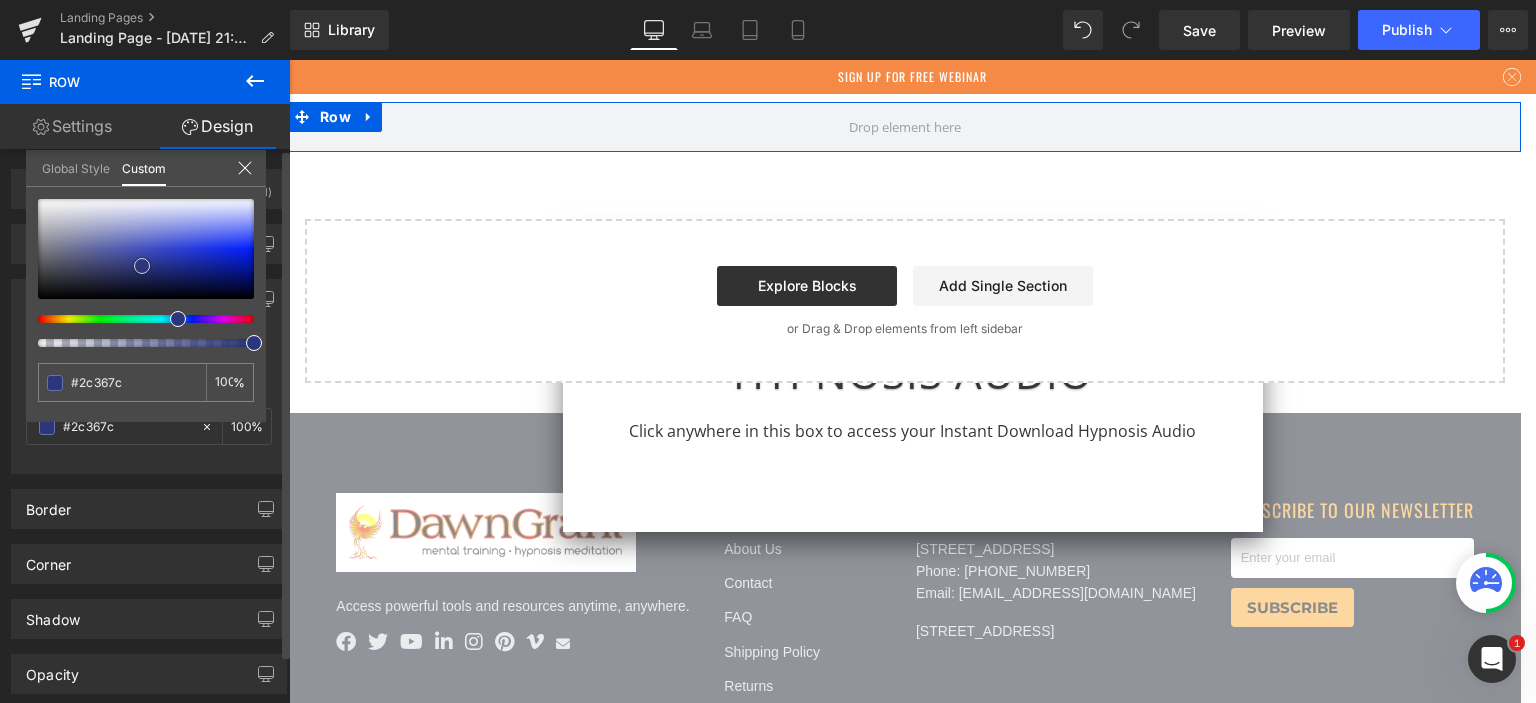 type on "#293483" 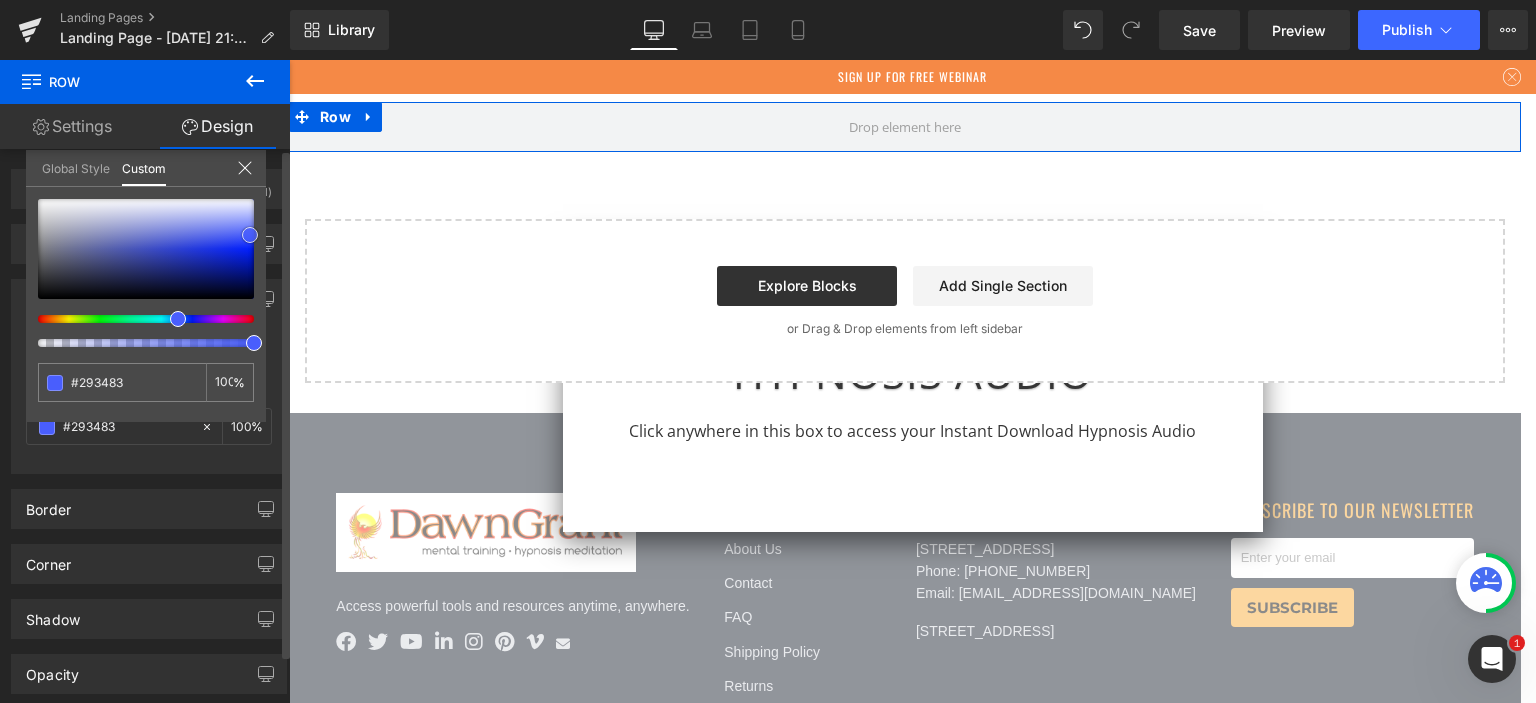 type on "#2a43fc" 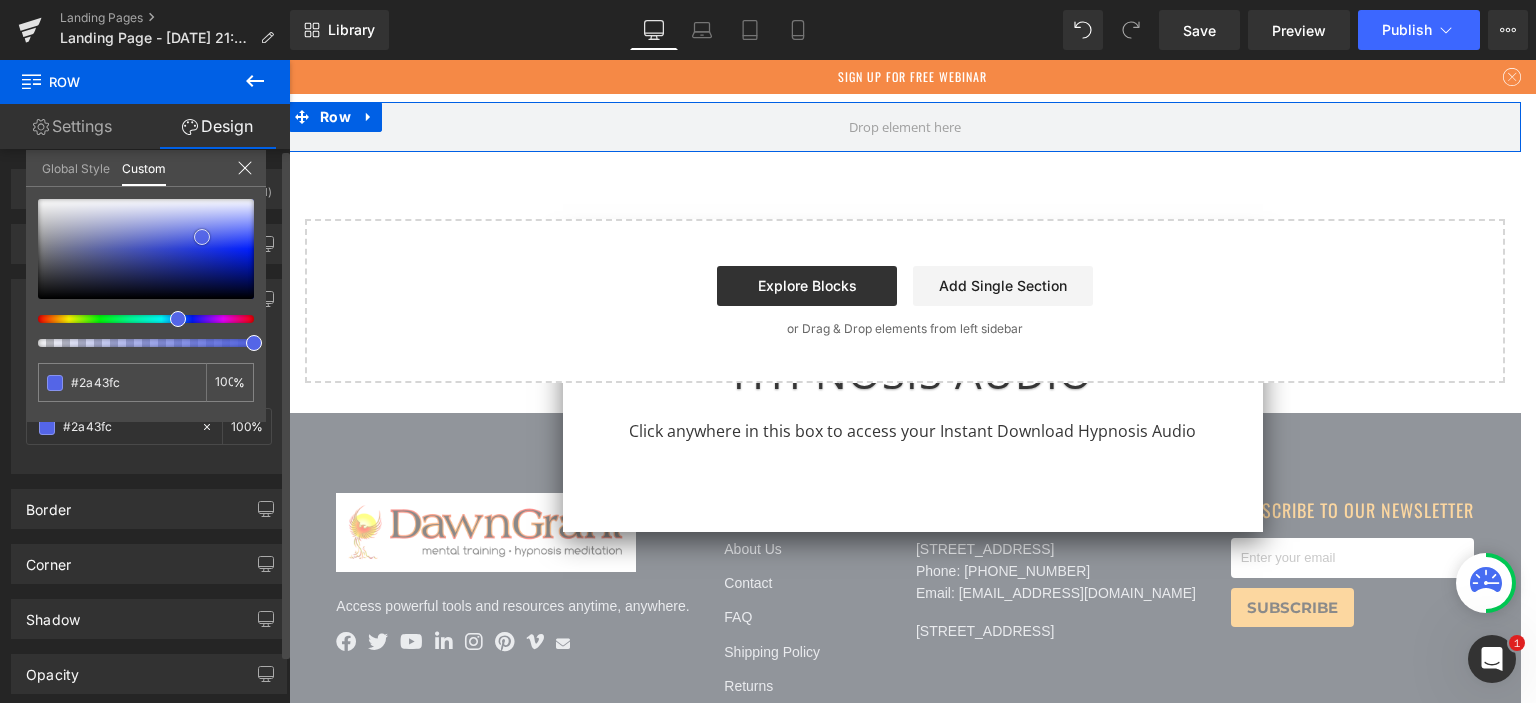 type on "#5465e7" 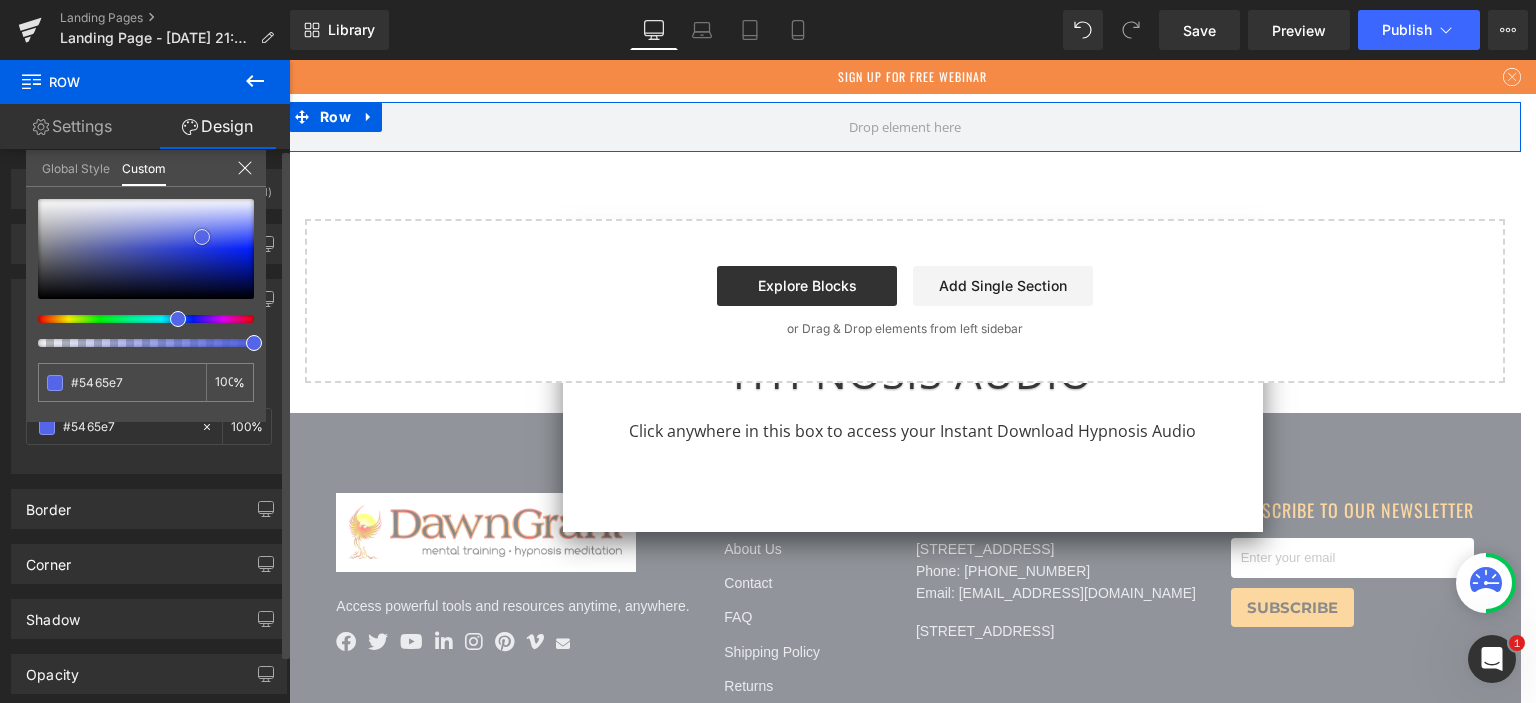 type on "#5466ed" 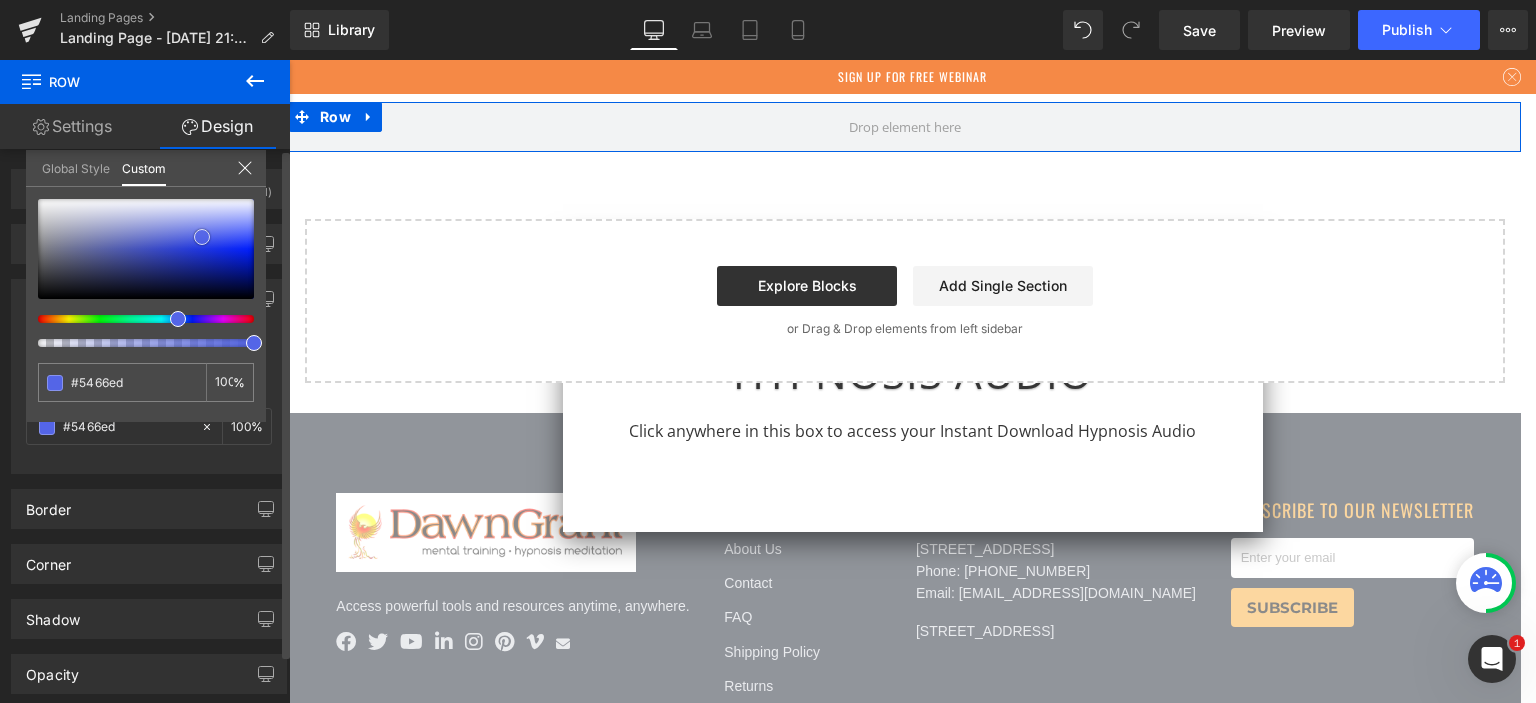 type on "#4659eb" 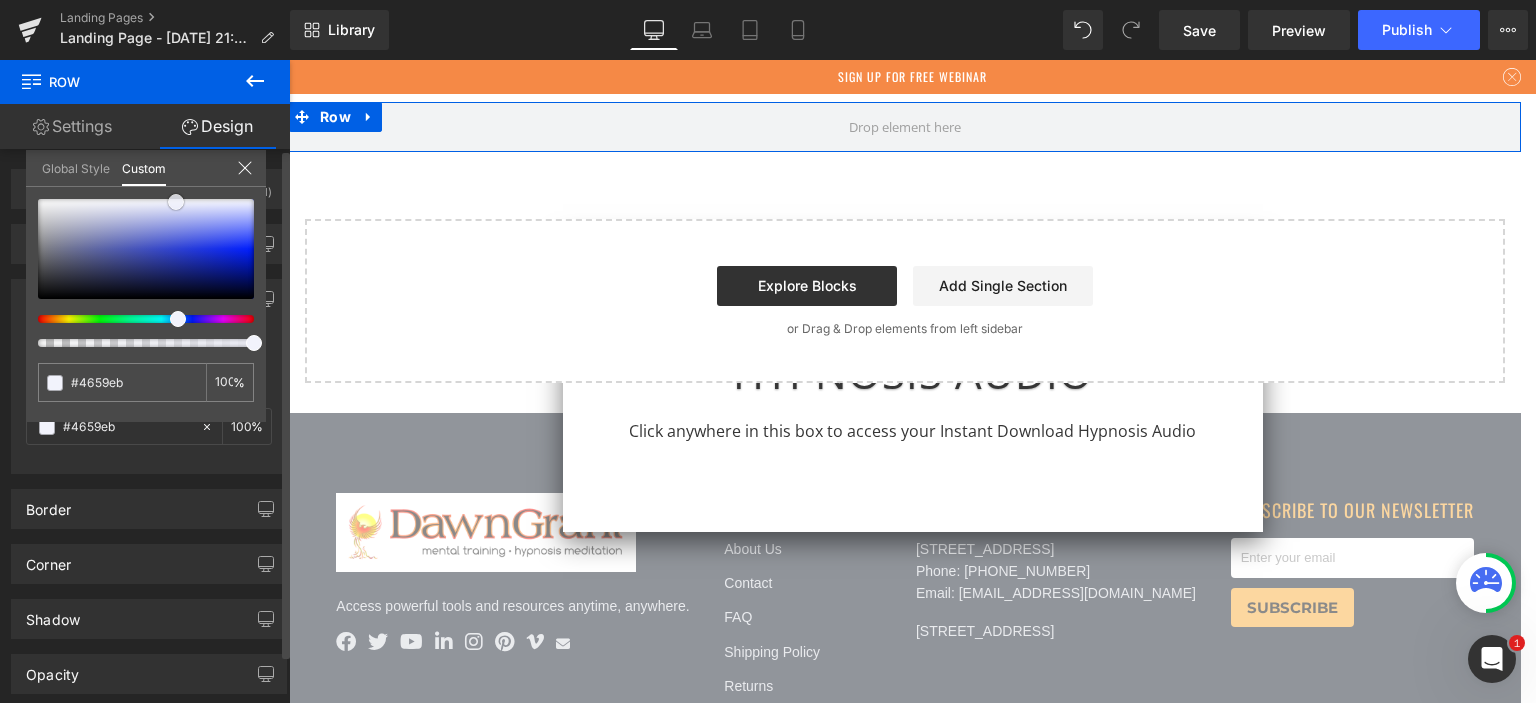 type on "#4a59c9" 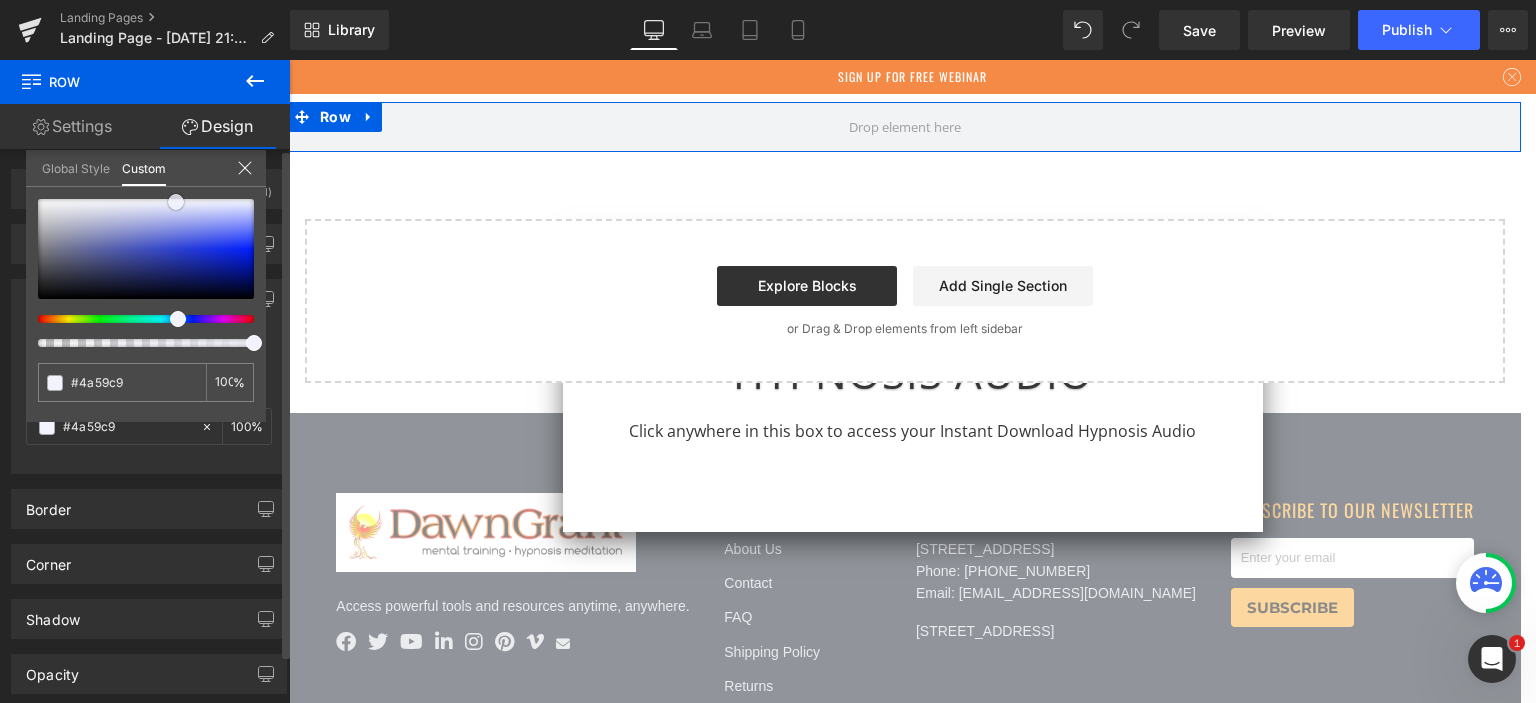 type on "#aab1ed" 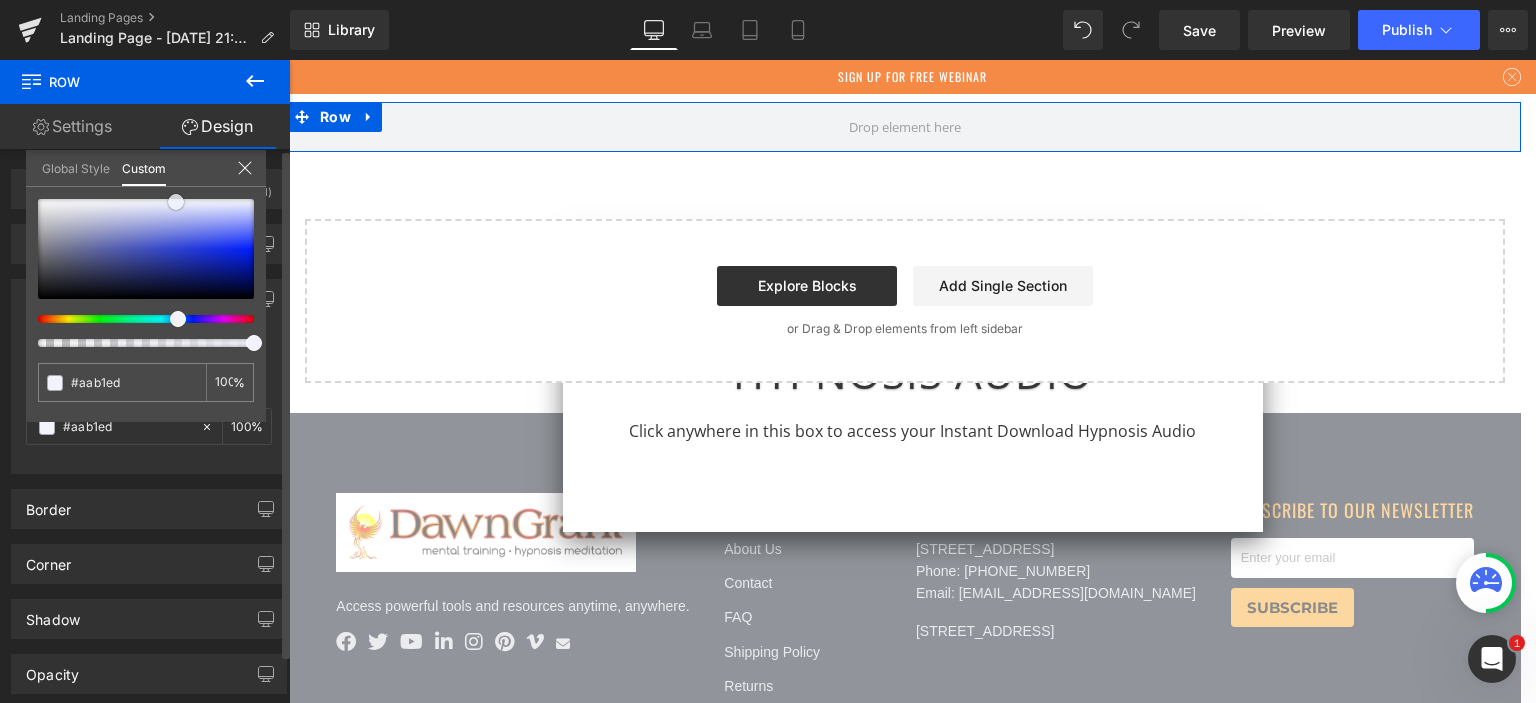 type on "#2534bb" 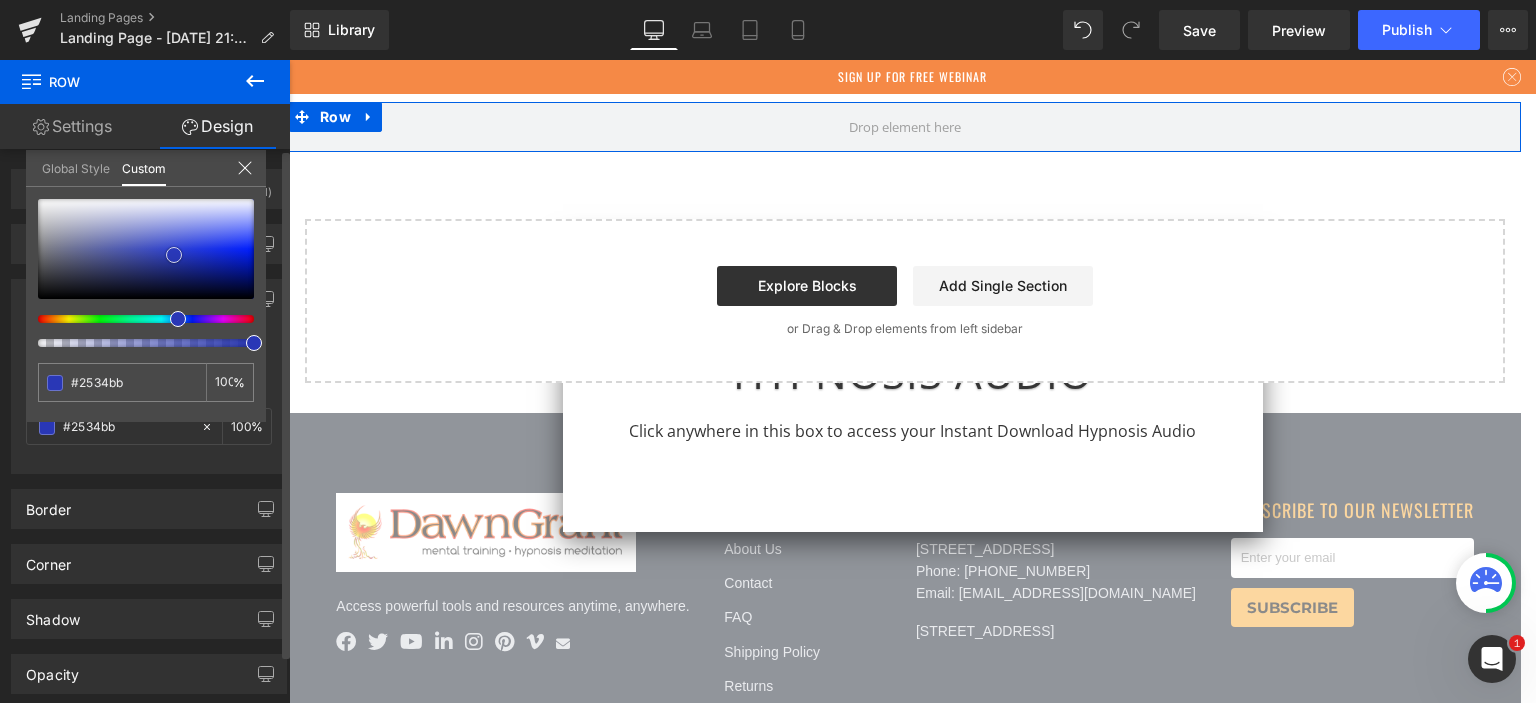 drag, startPoint x: 248, startPoint y: 227, endPoint x: 158, endPoint y: 241, distance: 91.08238 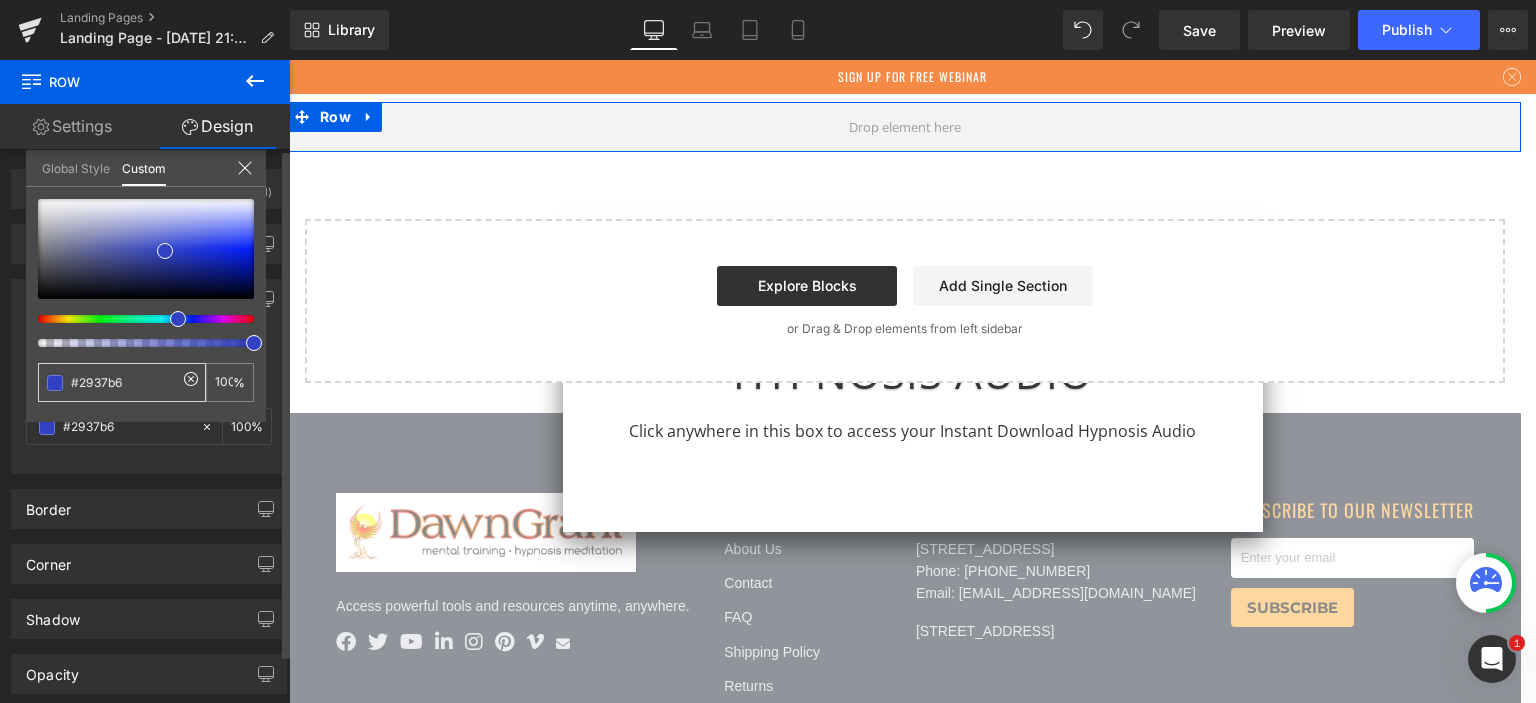 click on "#2937b6" at bounding box center (124, 382) 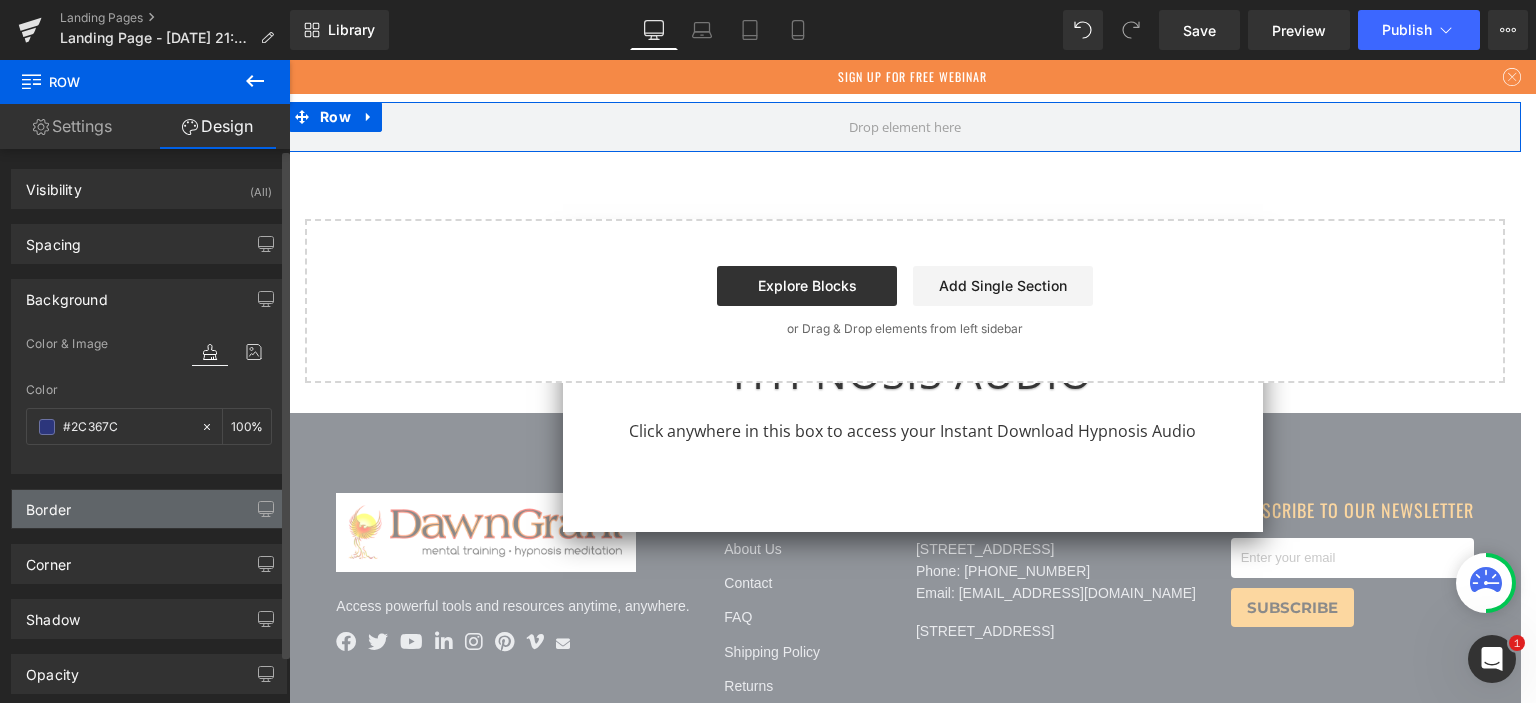 click on "Border" at bounding box center (149, 509) 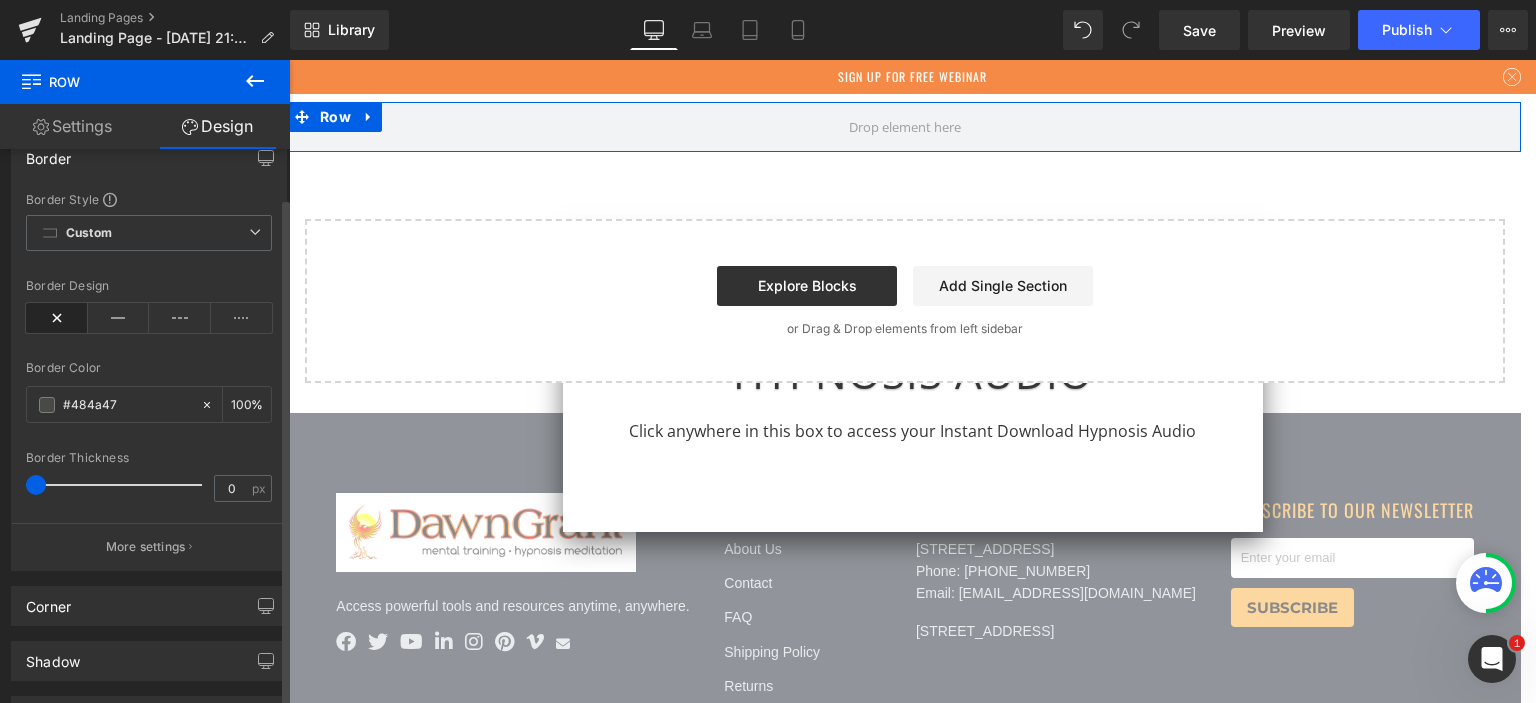 scroll, scrollTop: 400, scrollLeft: 0, axis: vertical 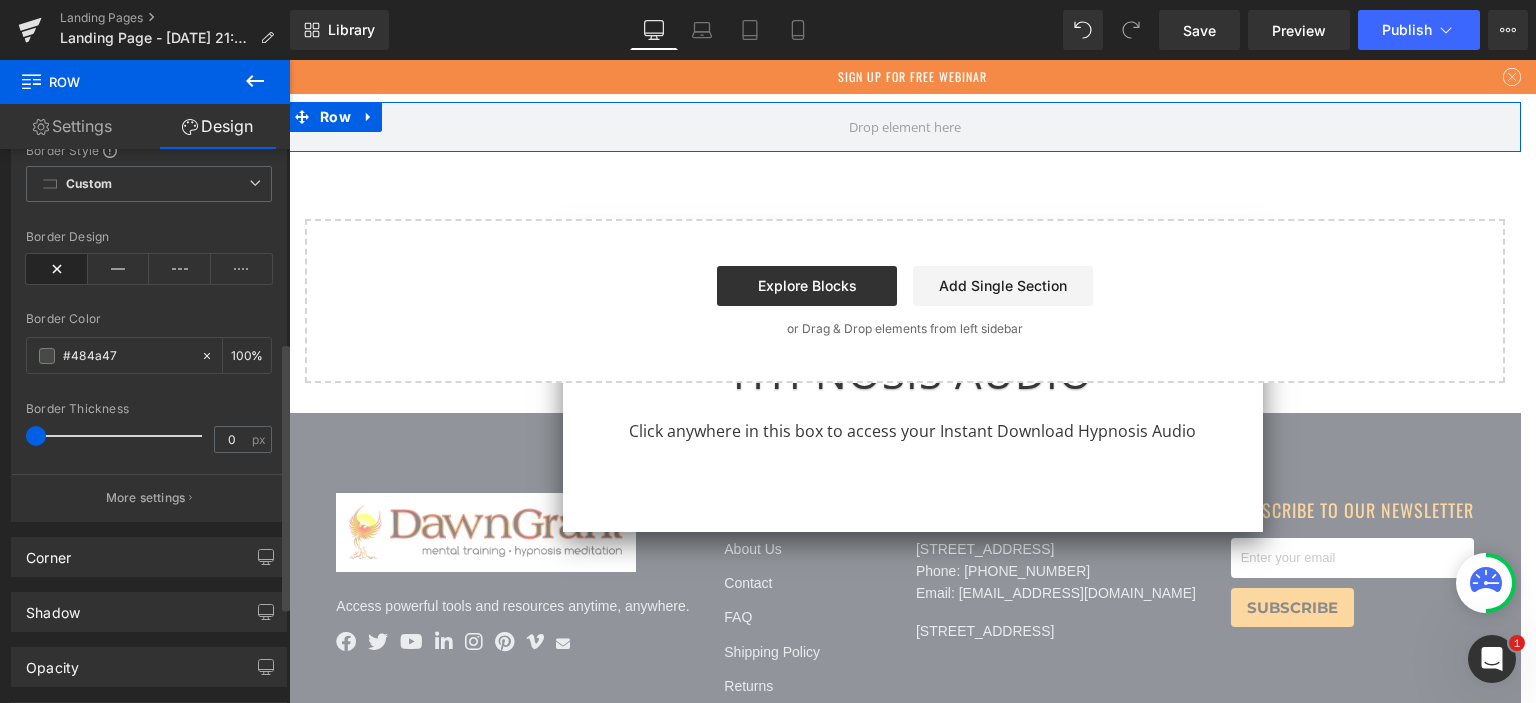 click on "Border
Border Style Custom
Custom
Setup Global Style
Custom
Setup Global Style
none Border Design
#484a47 Border Color #484a47 100 %
0px Border Thickness 0 px
More settings" at bounding box center [149, 298] 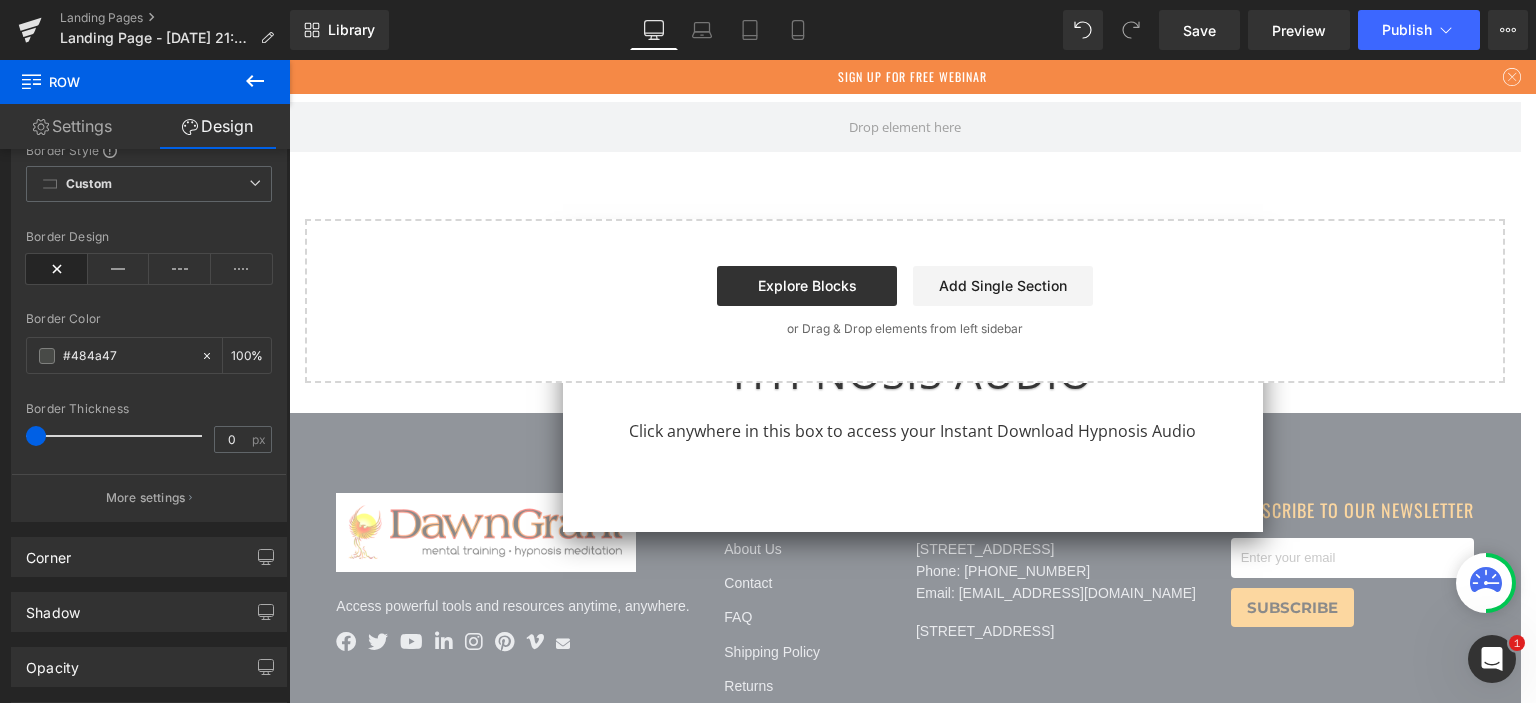 click at bounding box center [912, 381] 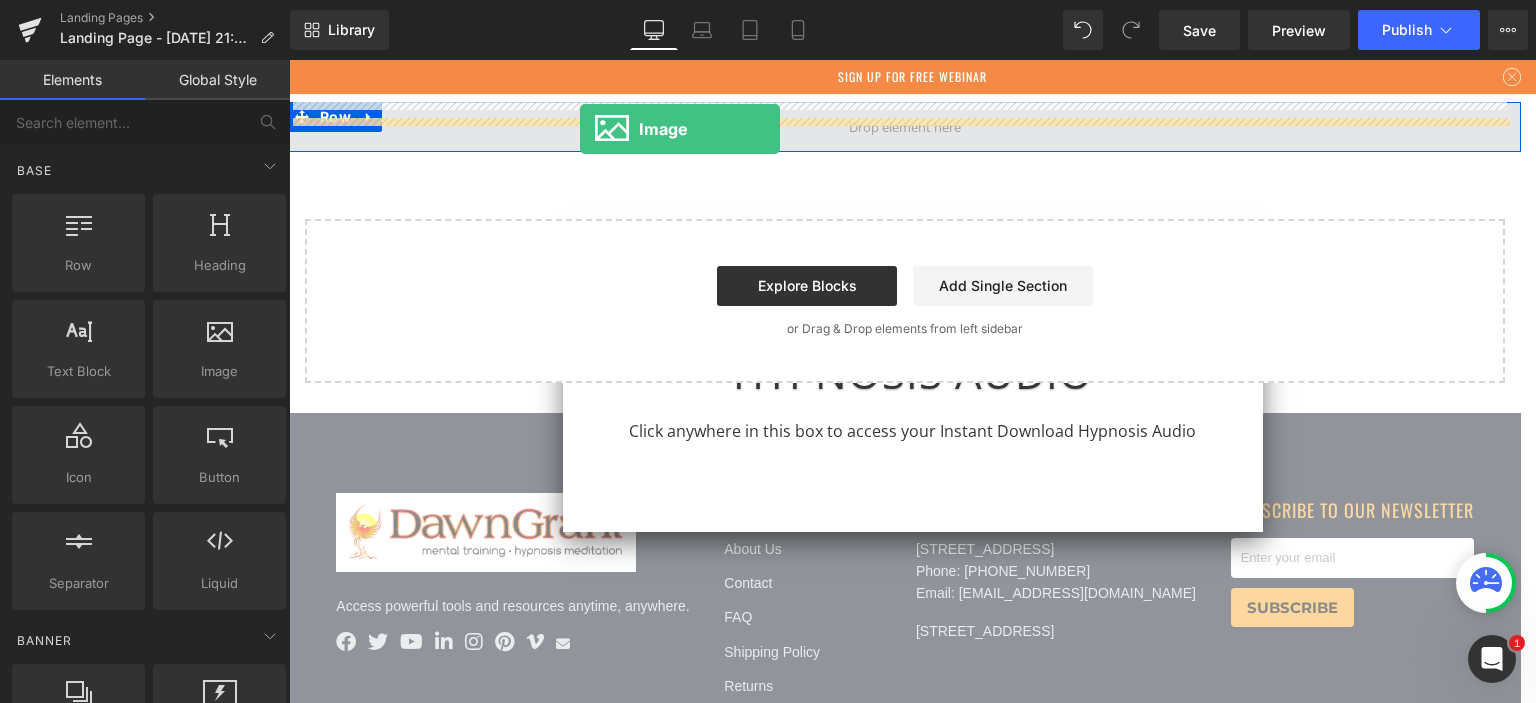 drag, startPoint x: 572, startPoint y: 360, endPoint x: 580, endPoint y: 129, distance: 231.13849 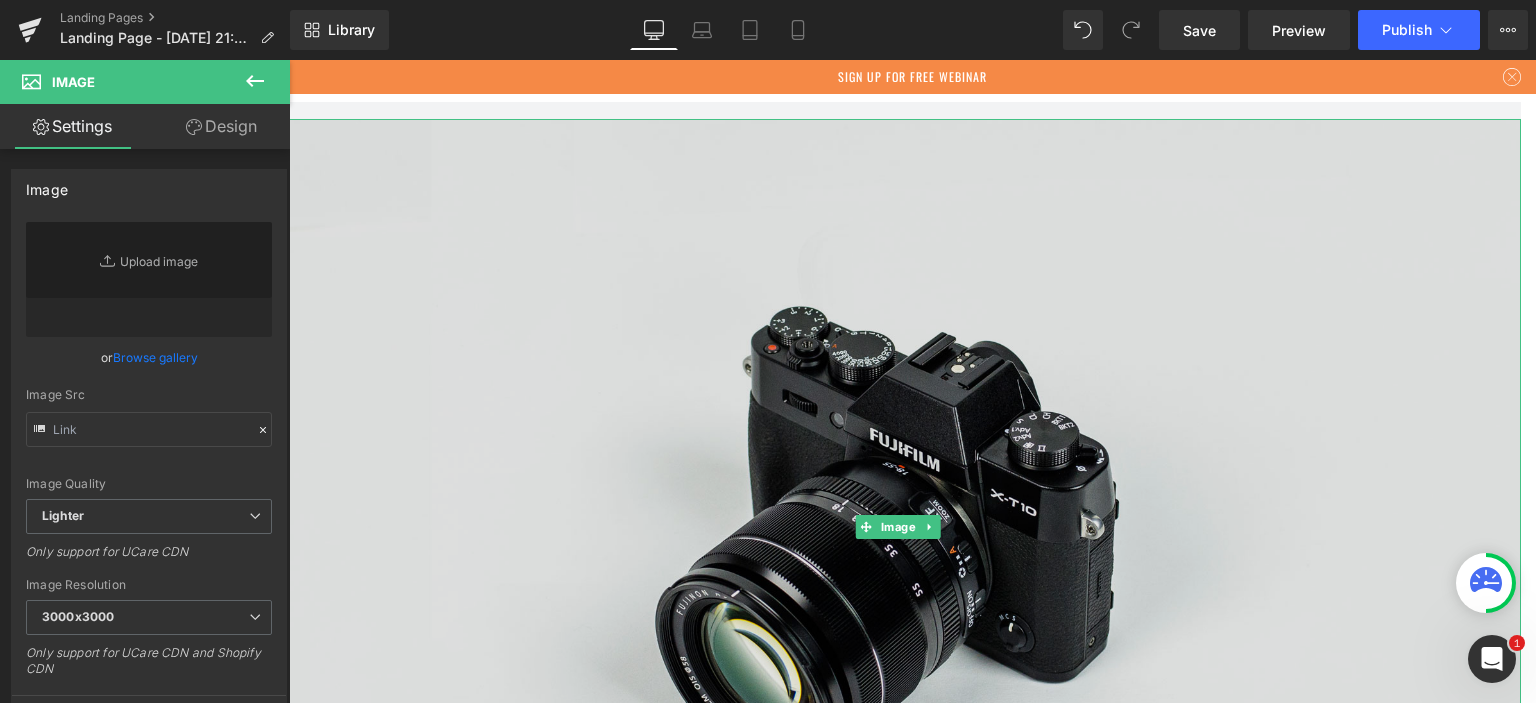 type on "//d1um8515vdn9kb.cloudfront.net/images/parallax.jpg" 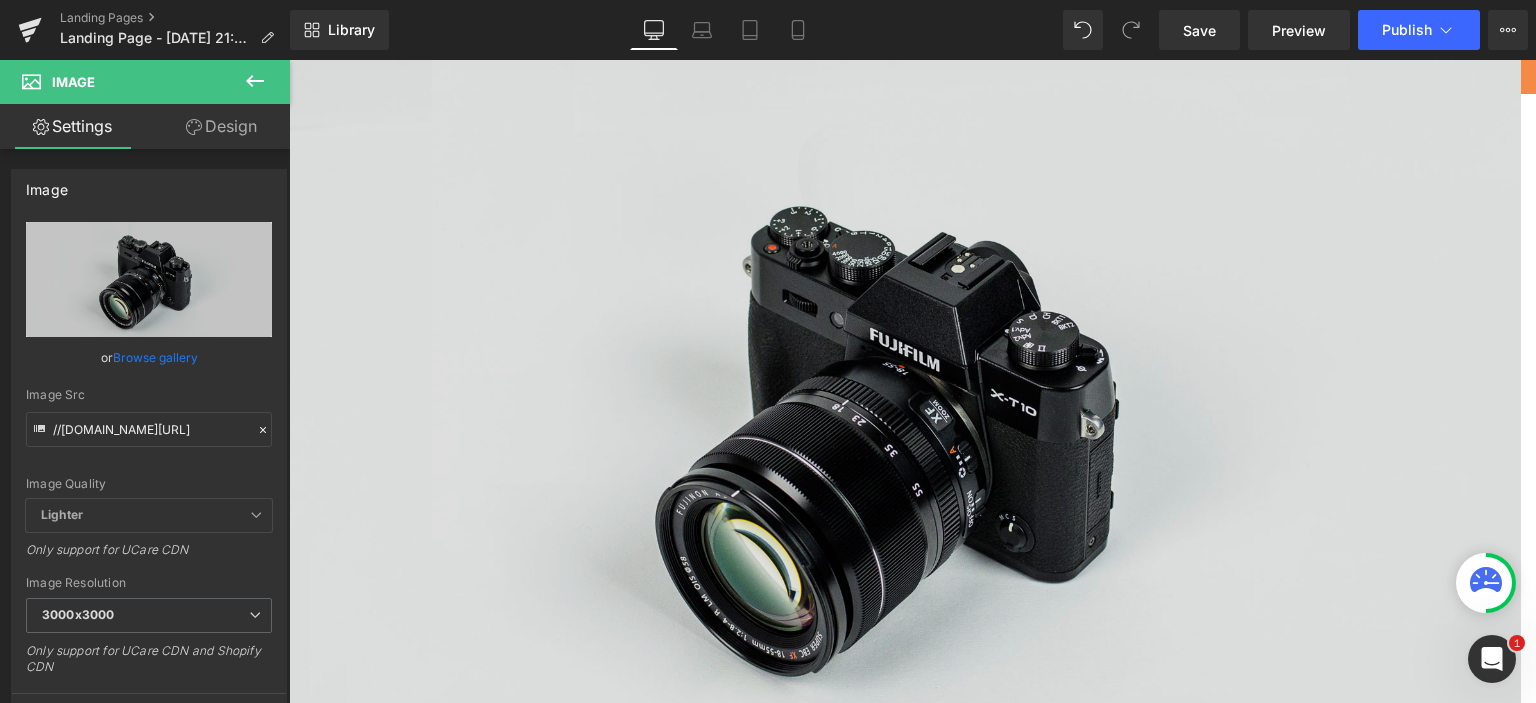 scroll, scrollTop: 0, scrollLeft: 0, axis: both 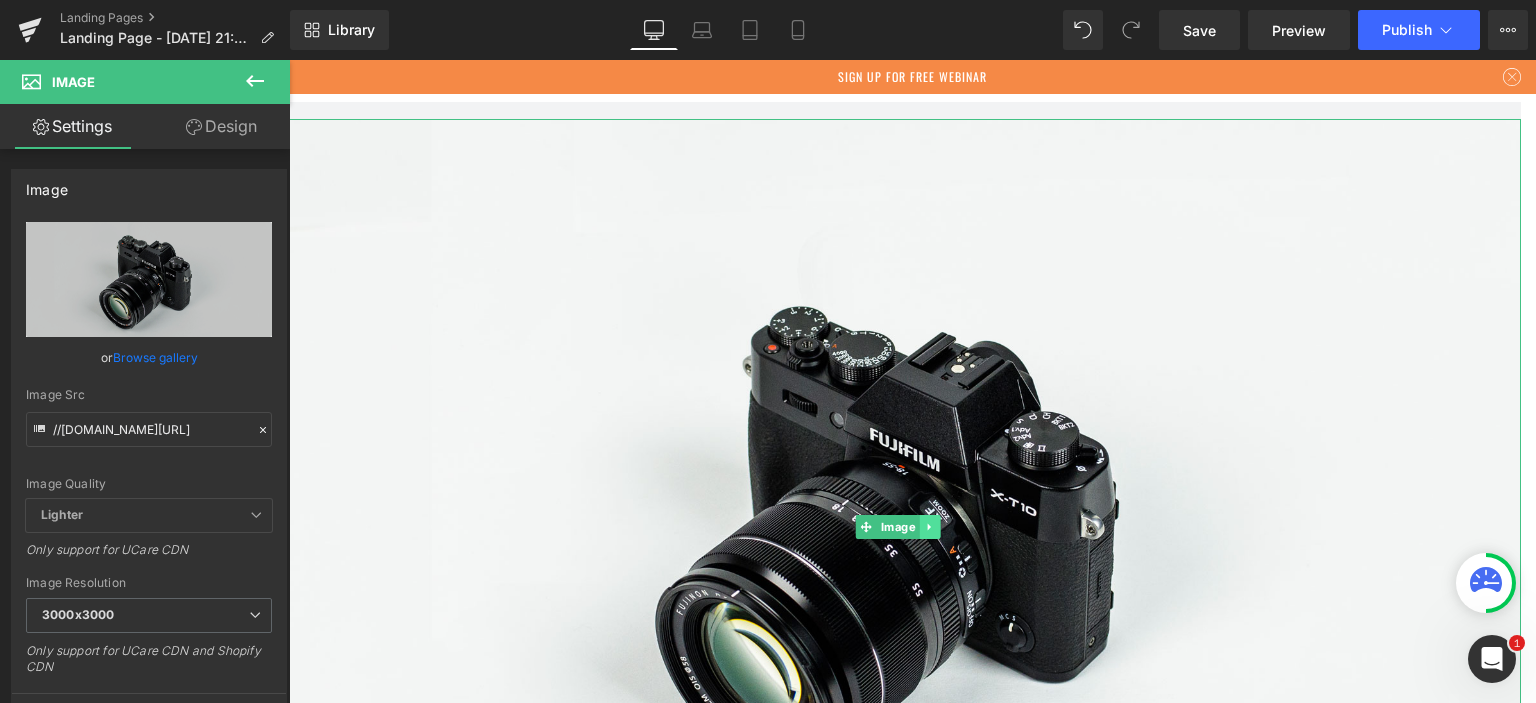 click 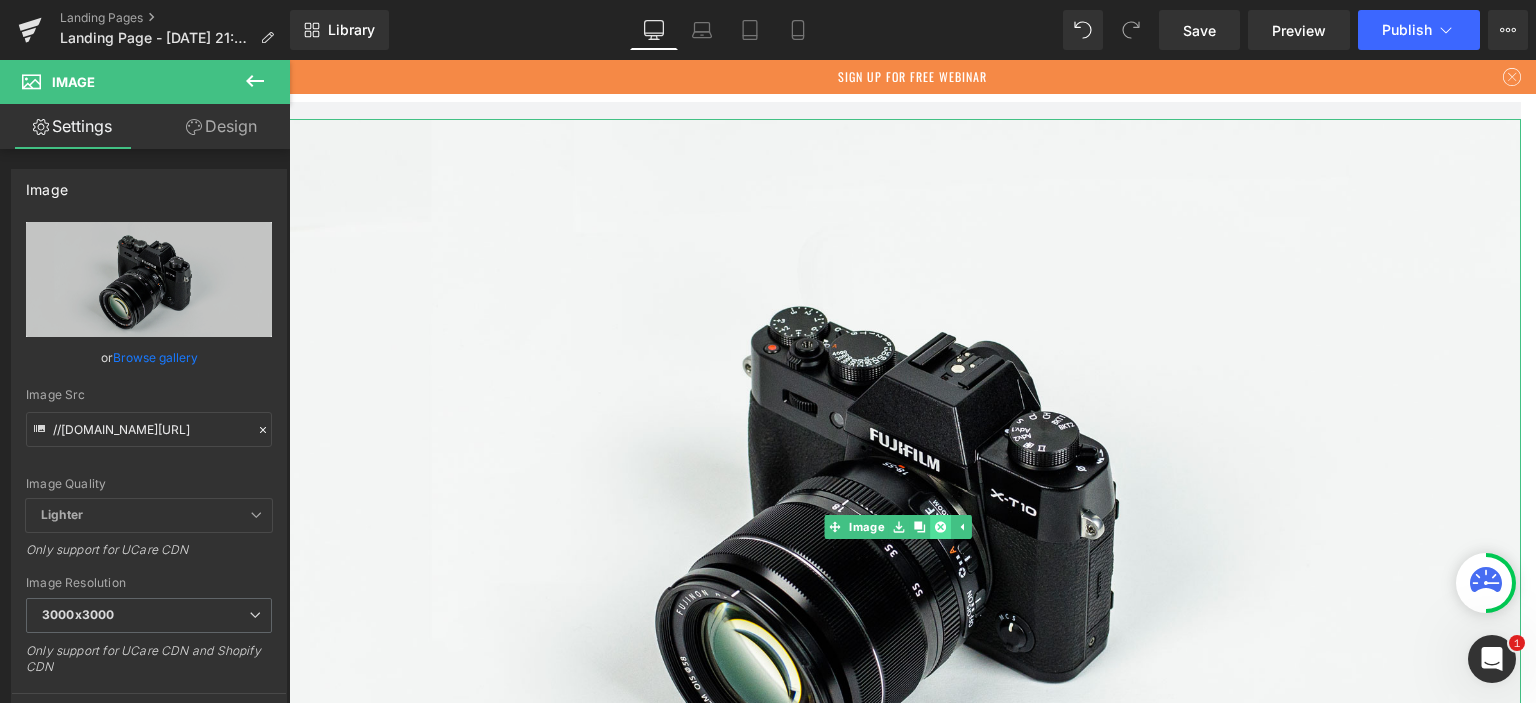 click 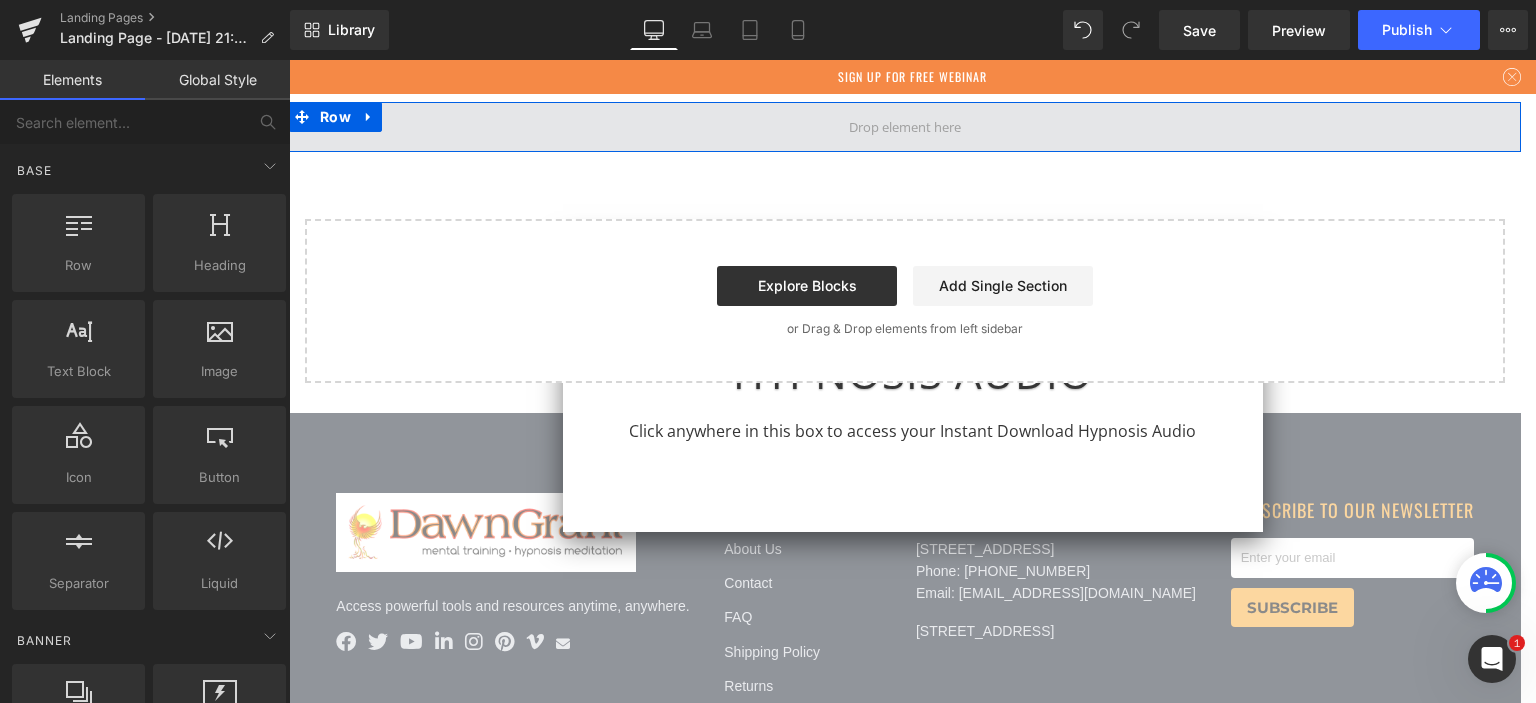 click at bounding box center [905, 127] 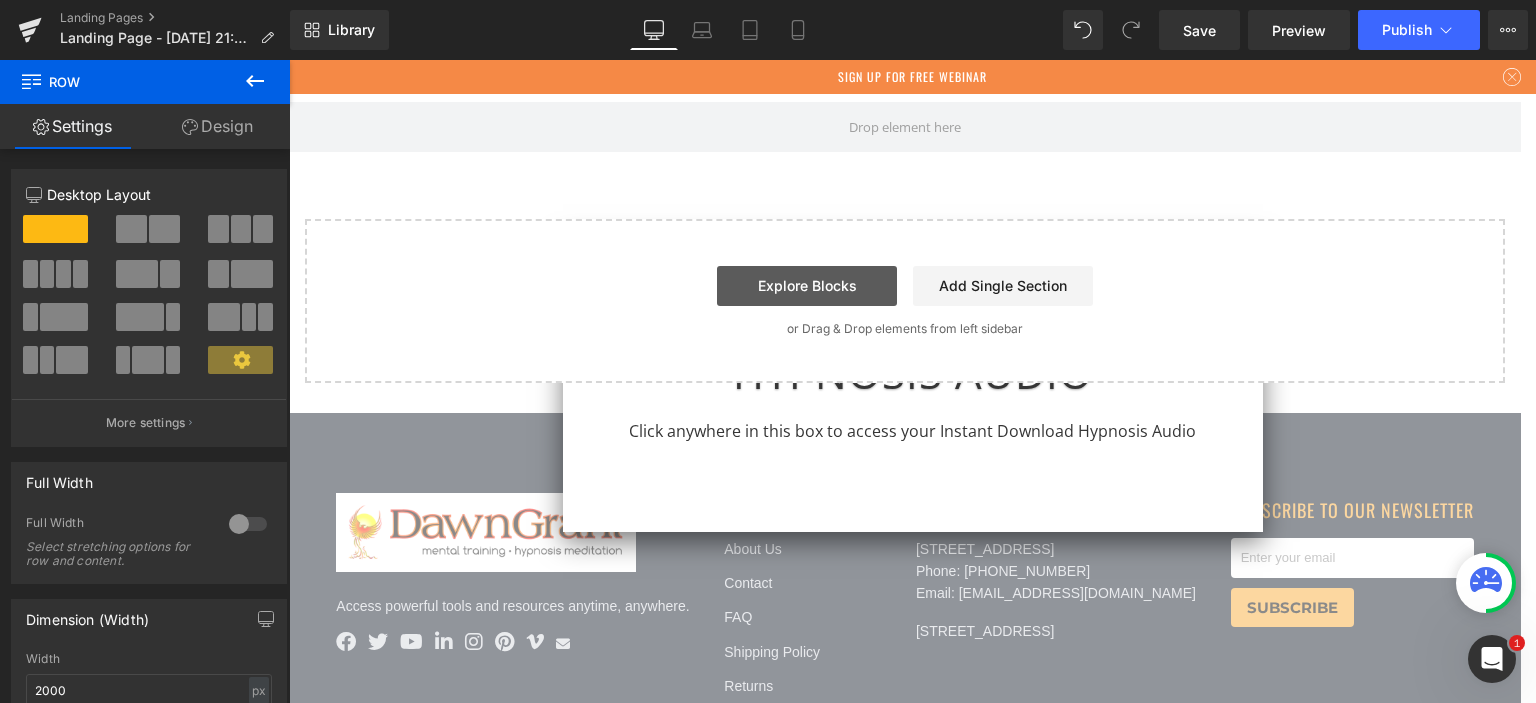 click on "Explore Blocks" at bounding box center (807, 286) 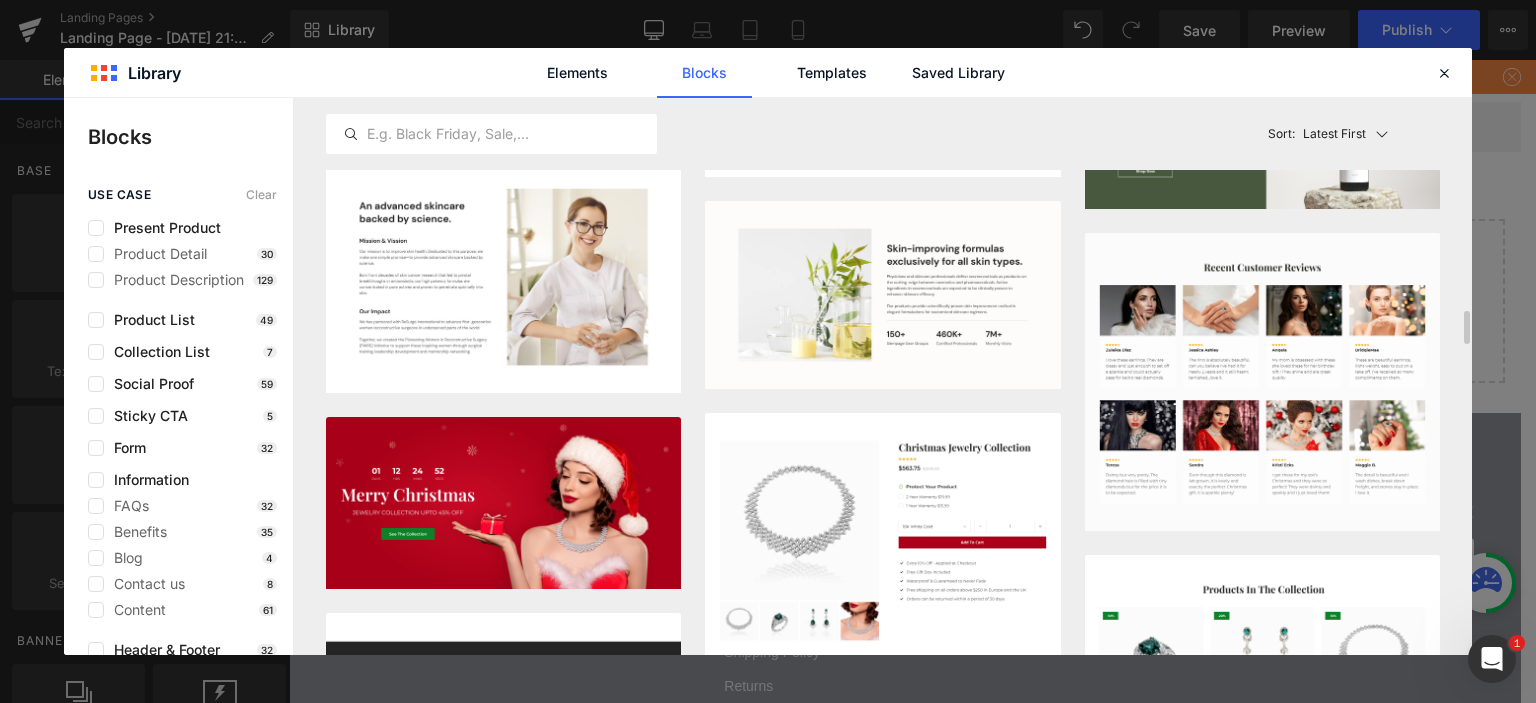 scroll, scrollTop: 3115, scrollLeft: 0, axis: vertical 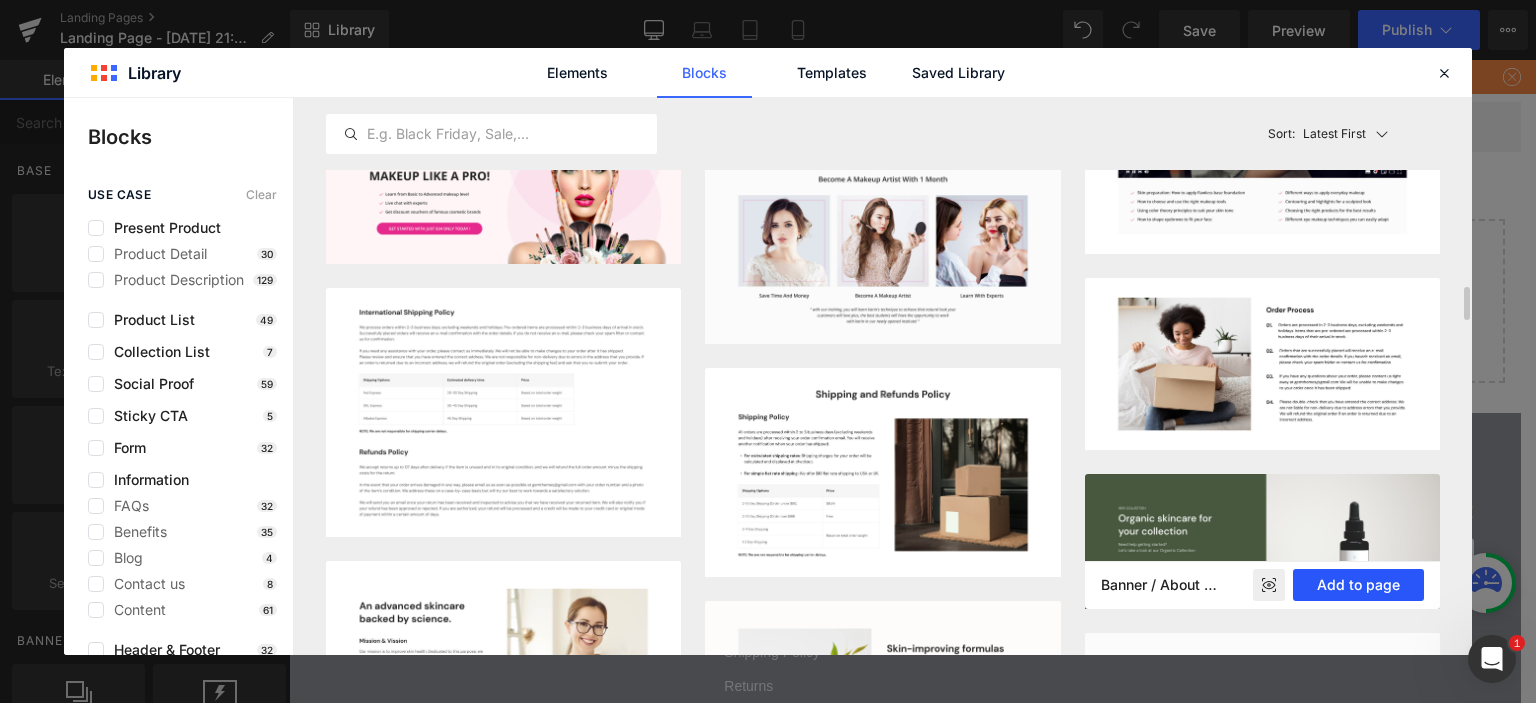 click on "Add to page" at bounding box center (1358, 585) 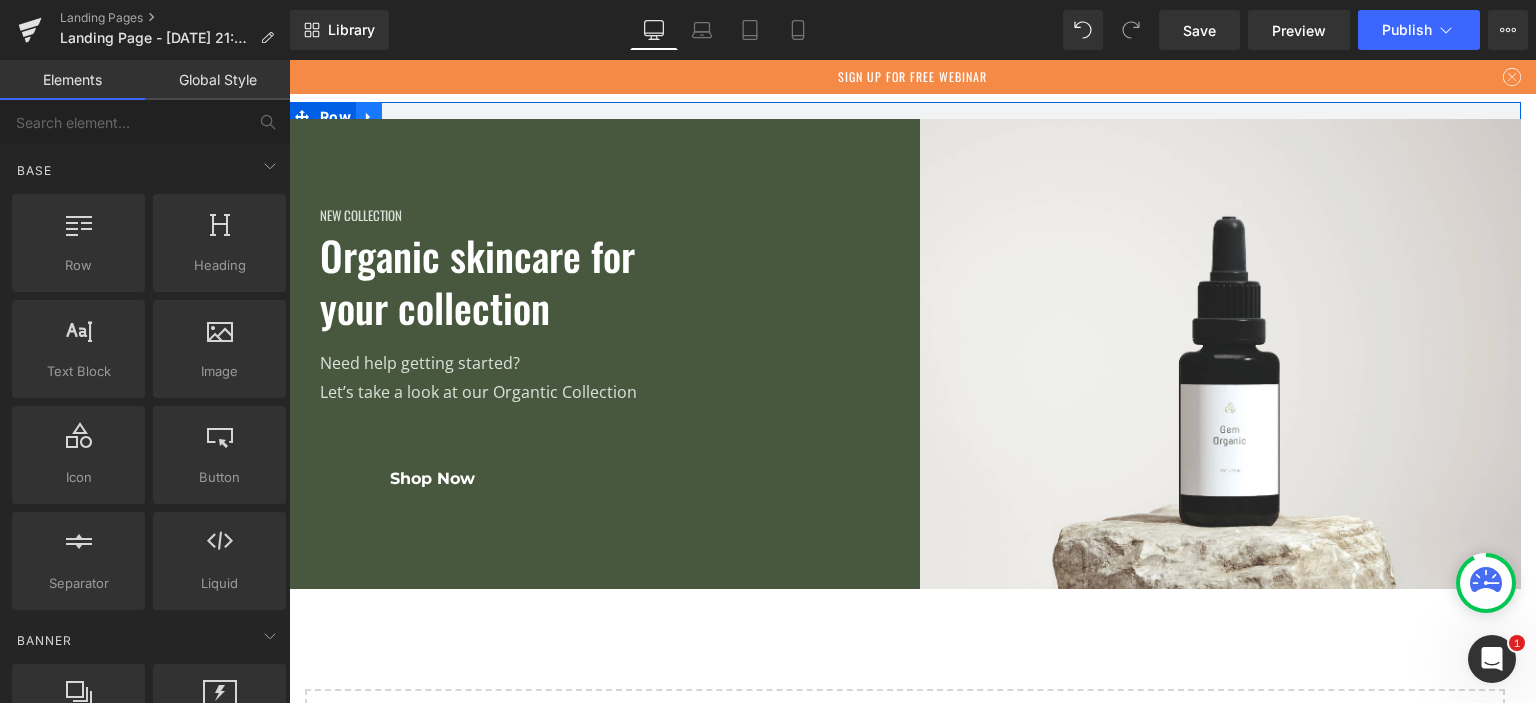 click at bounding box center [369, 117] 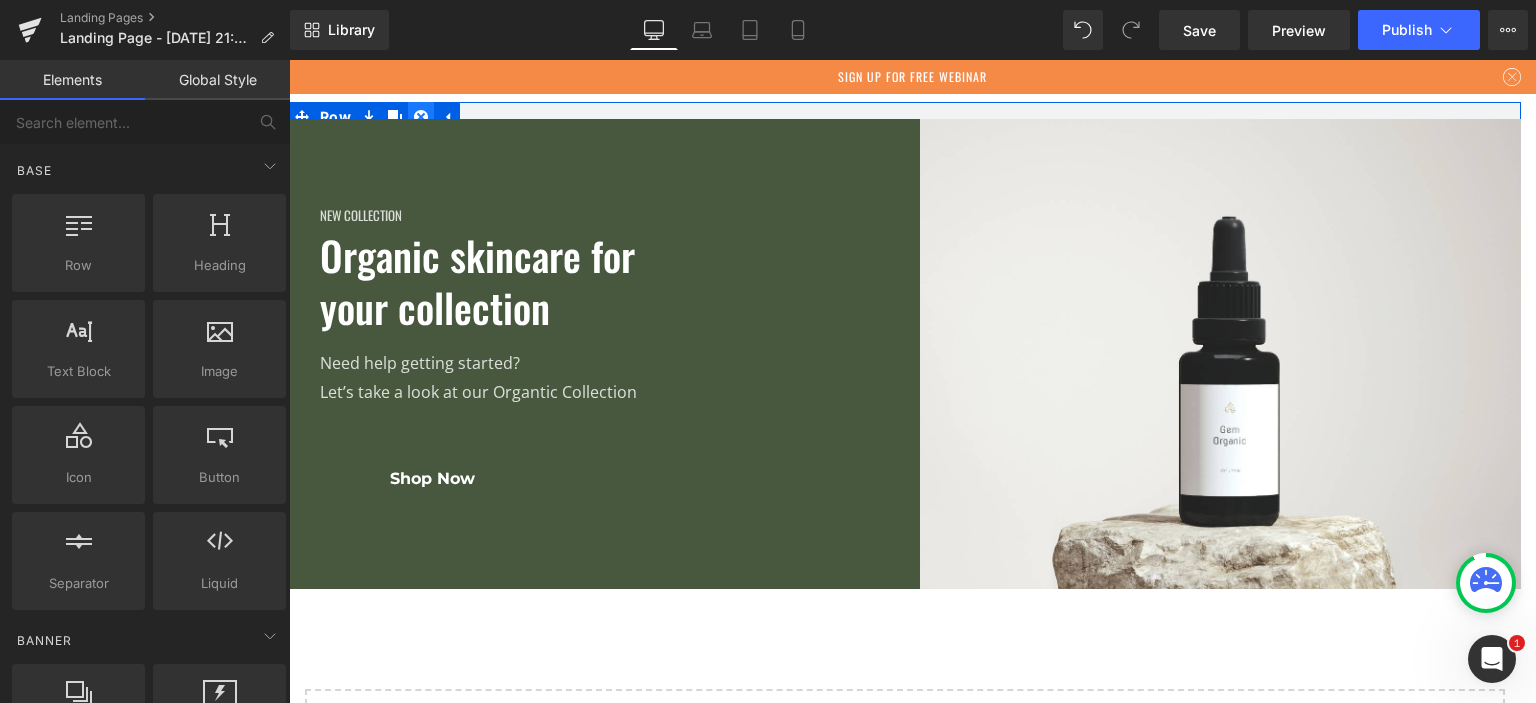 click 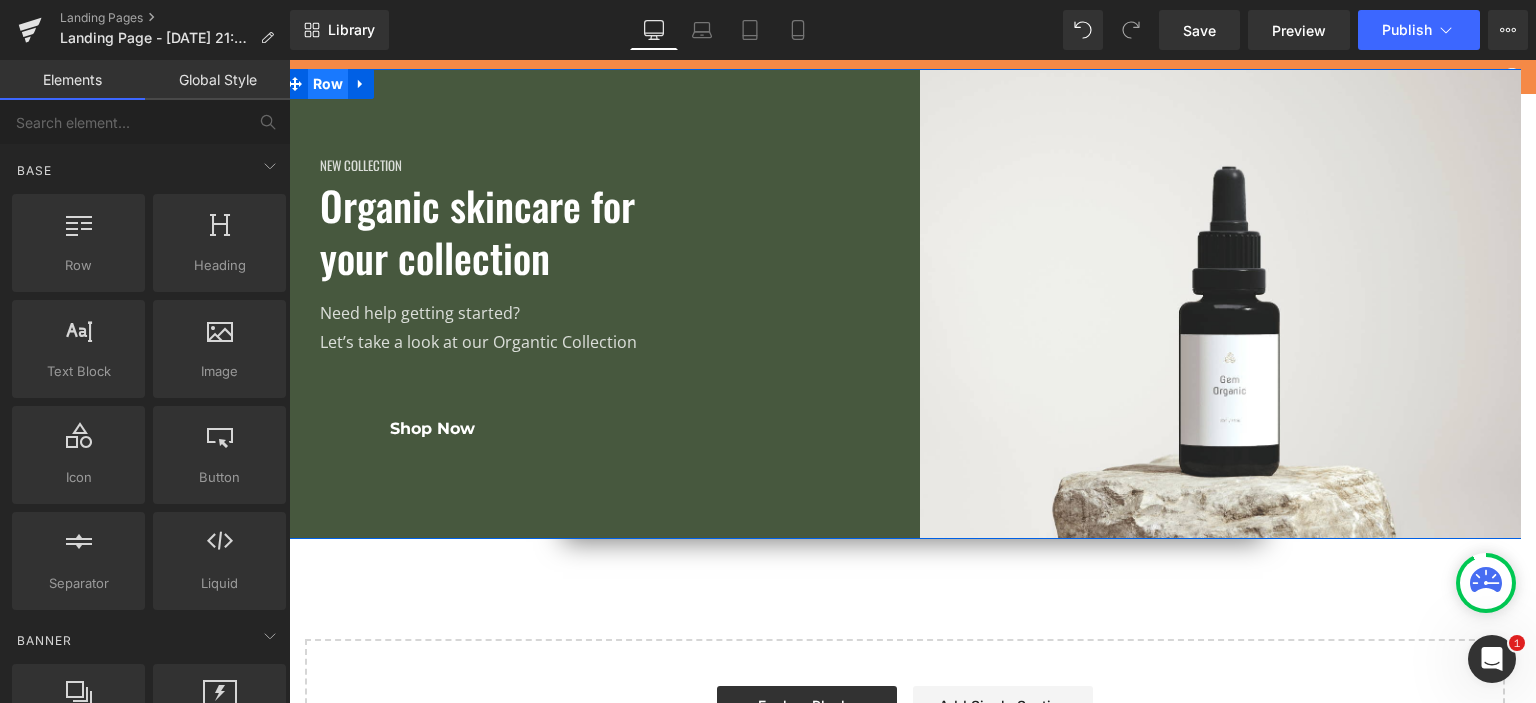 click on "Row" at bounding box center [328, 84] 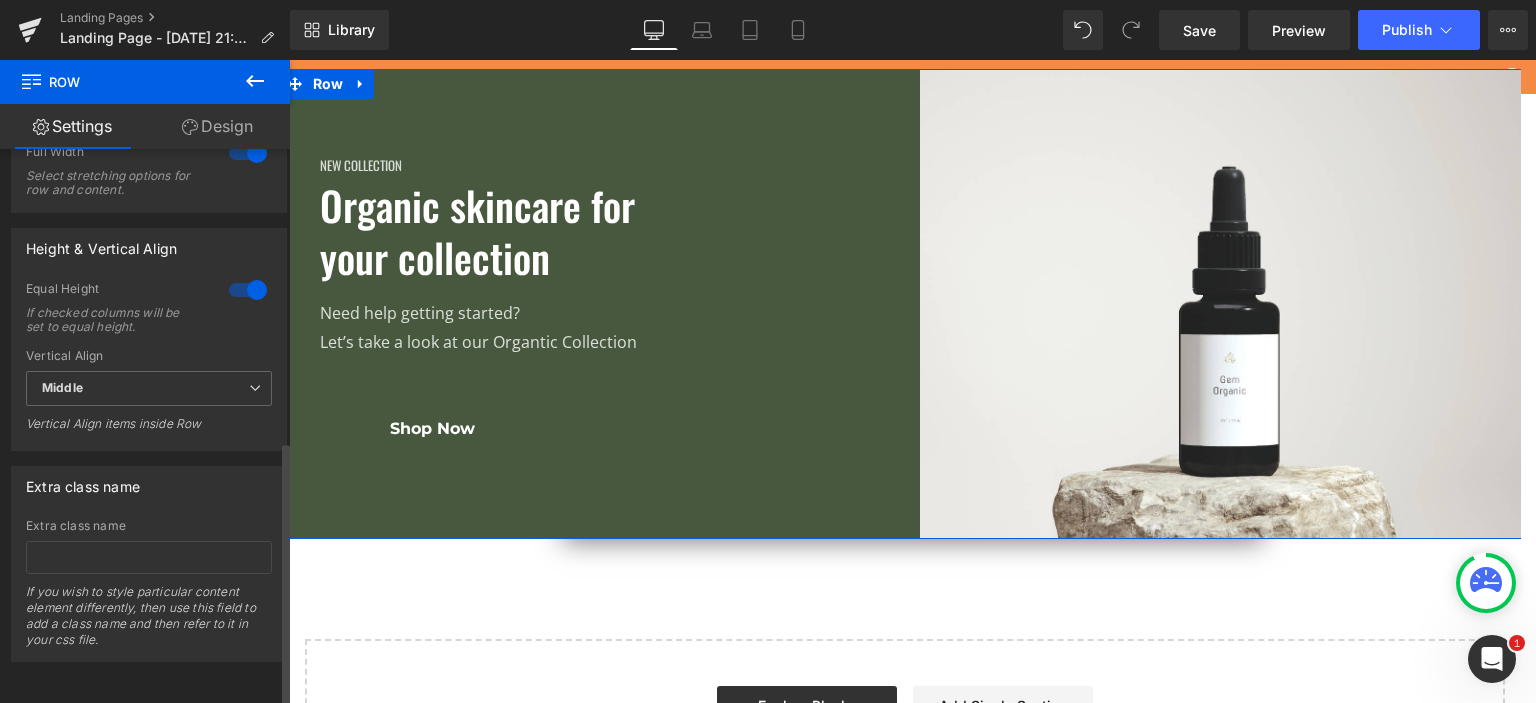 scroll, scrollTop: 611, scrollLeft: 0, axis: vertical 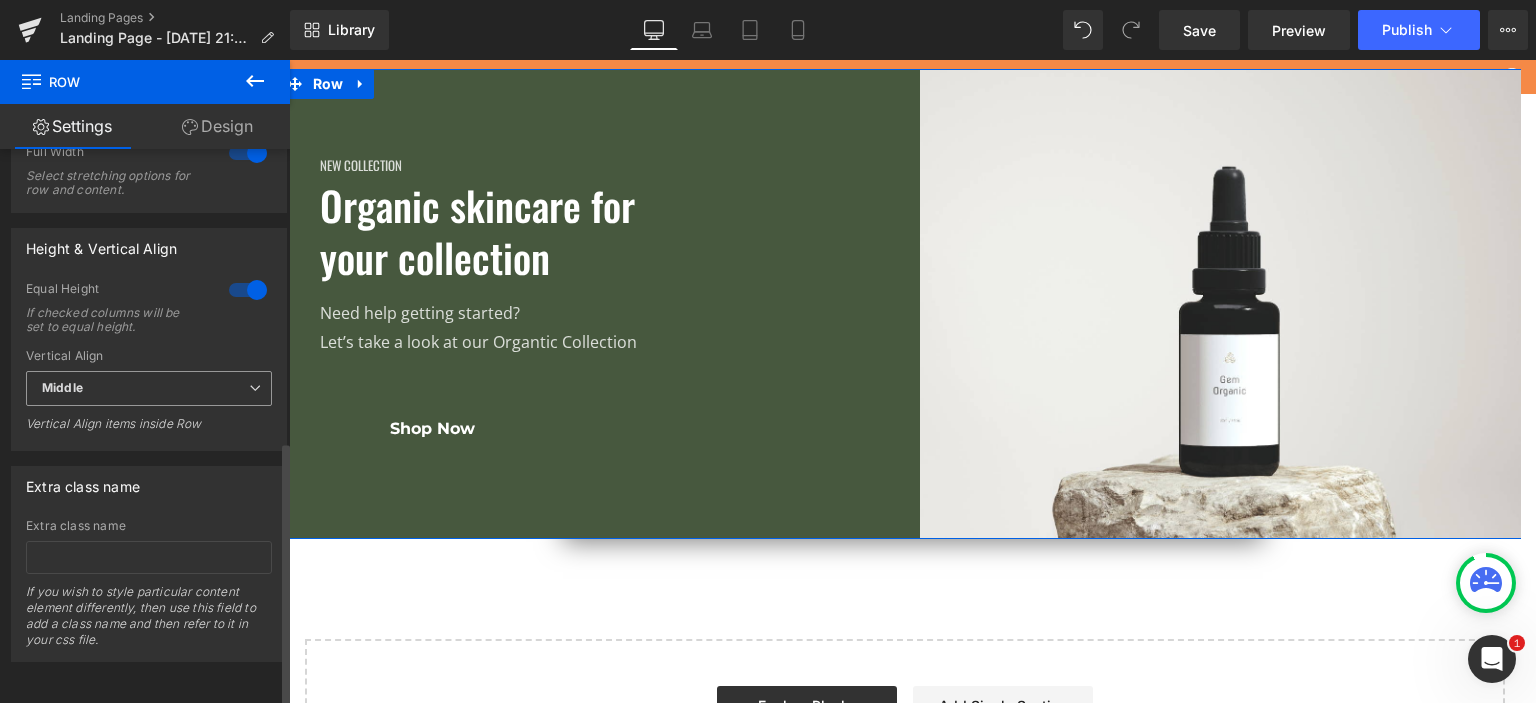 click on "Middle" at bounding box center (149, 388) 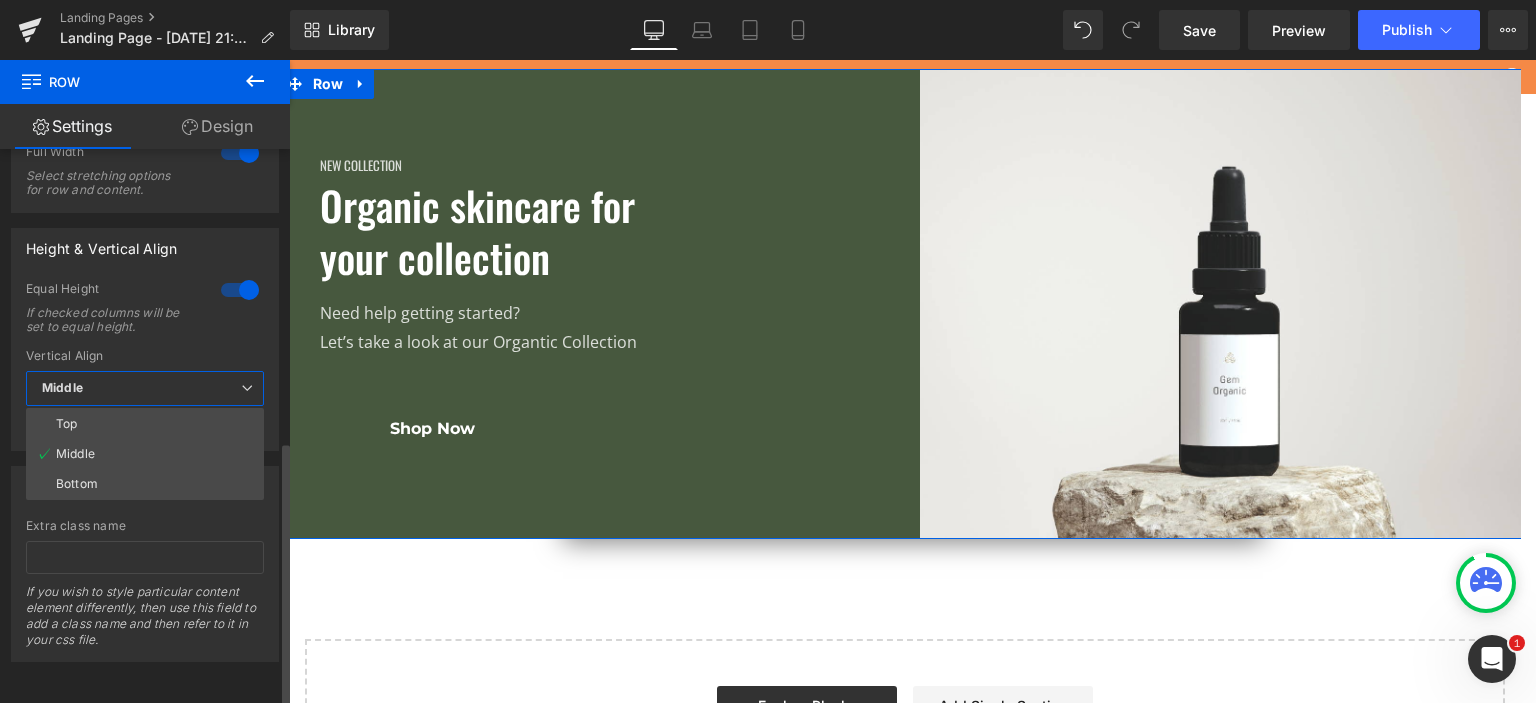 click on "Middle" at bounding box center (145, 388) 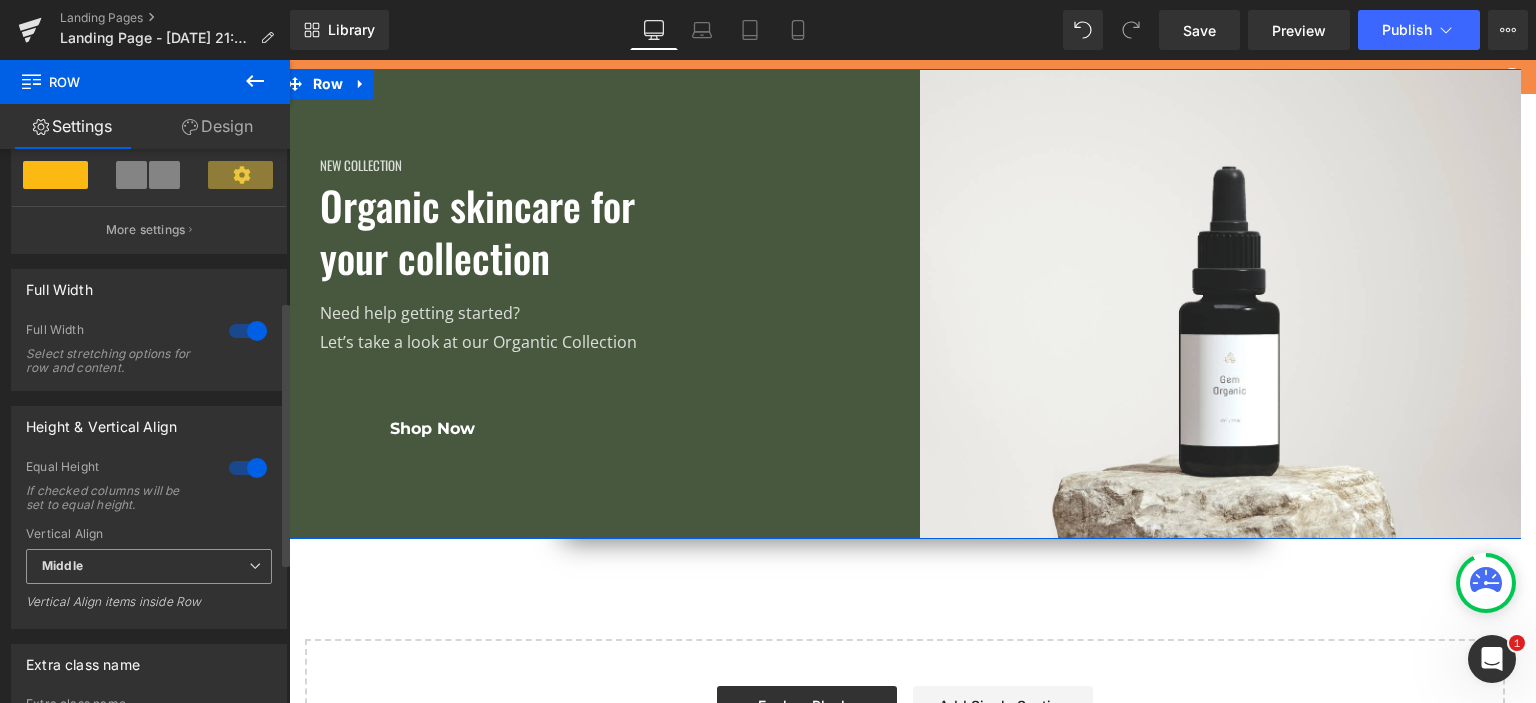 scroll, scrollTop: 311, scrollLeft: 0, axis: vertical 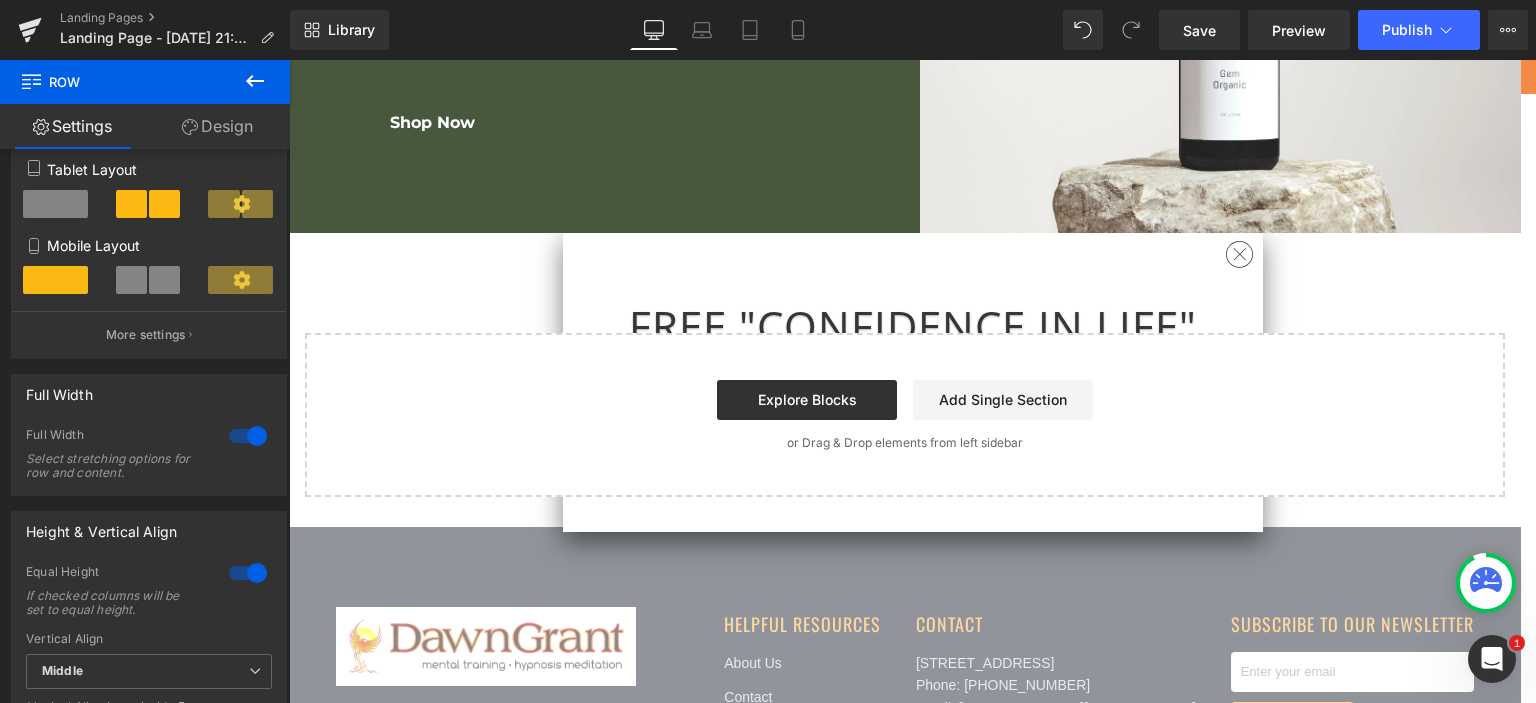 click on "New Collection Heading         Organic skincare for your collection Heading         Need help getting started? Let’s take a look at our Organtic Collection Text Block         Shop Now Button         Row         Image         Row
Select your layout" at bounding box center (905, 130) 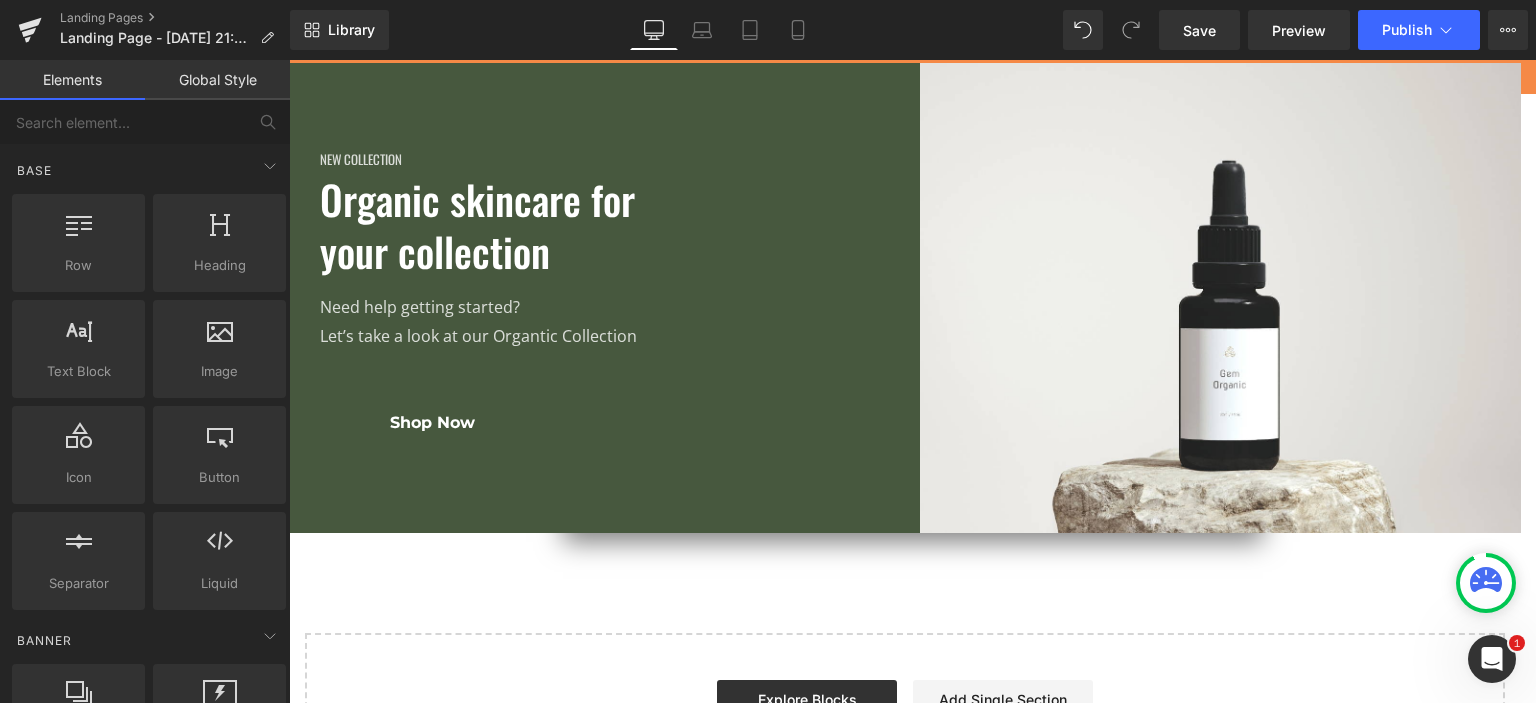 scroll, scrollTop: 0, scrollLeft: 0, axis: both 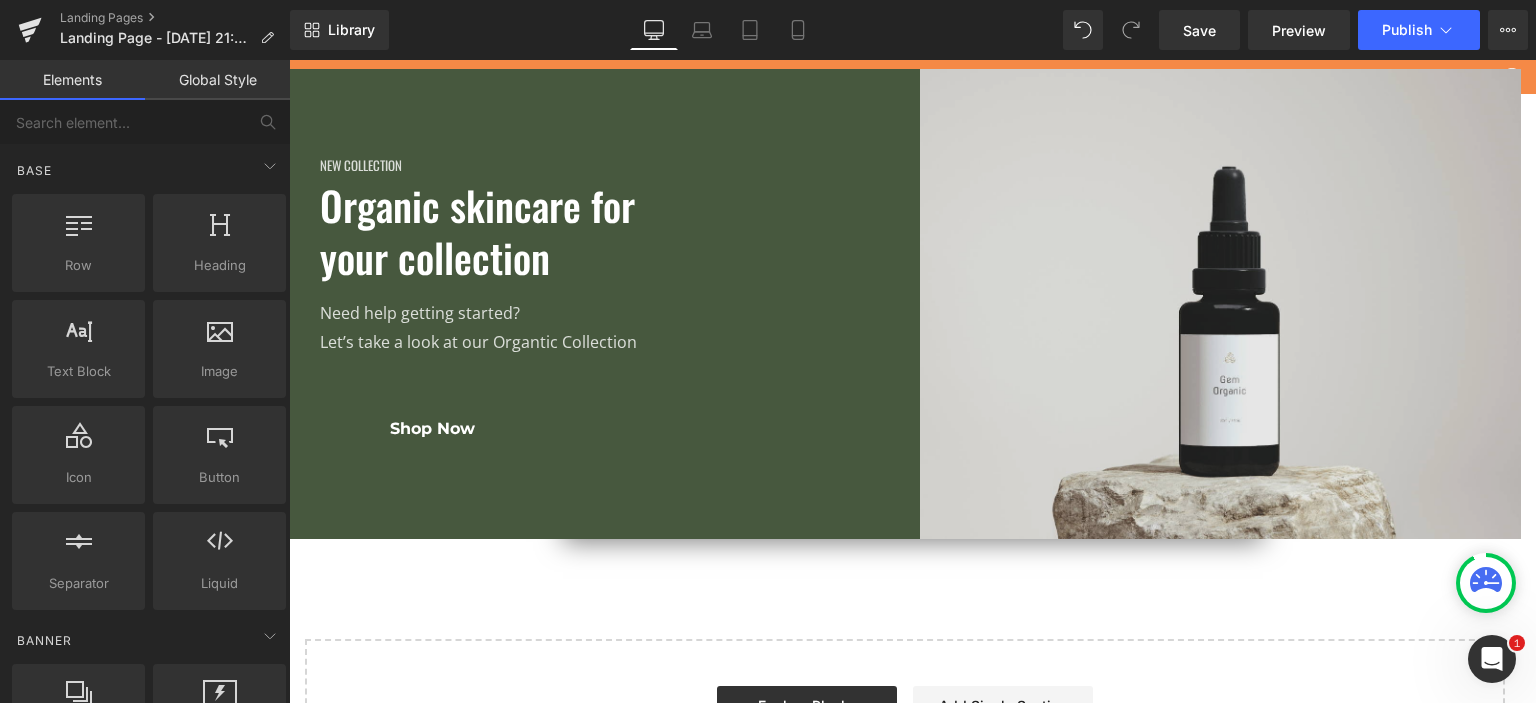click at bounding box center (1224, 304) 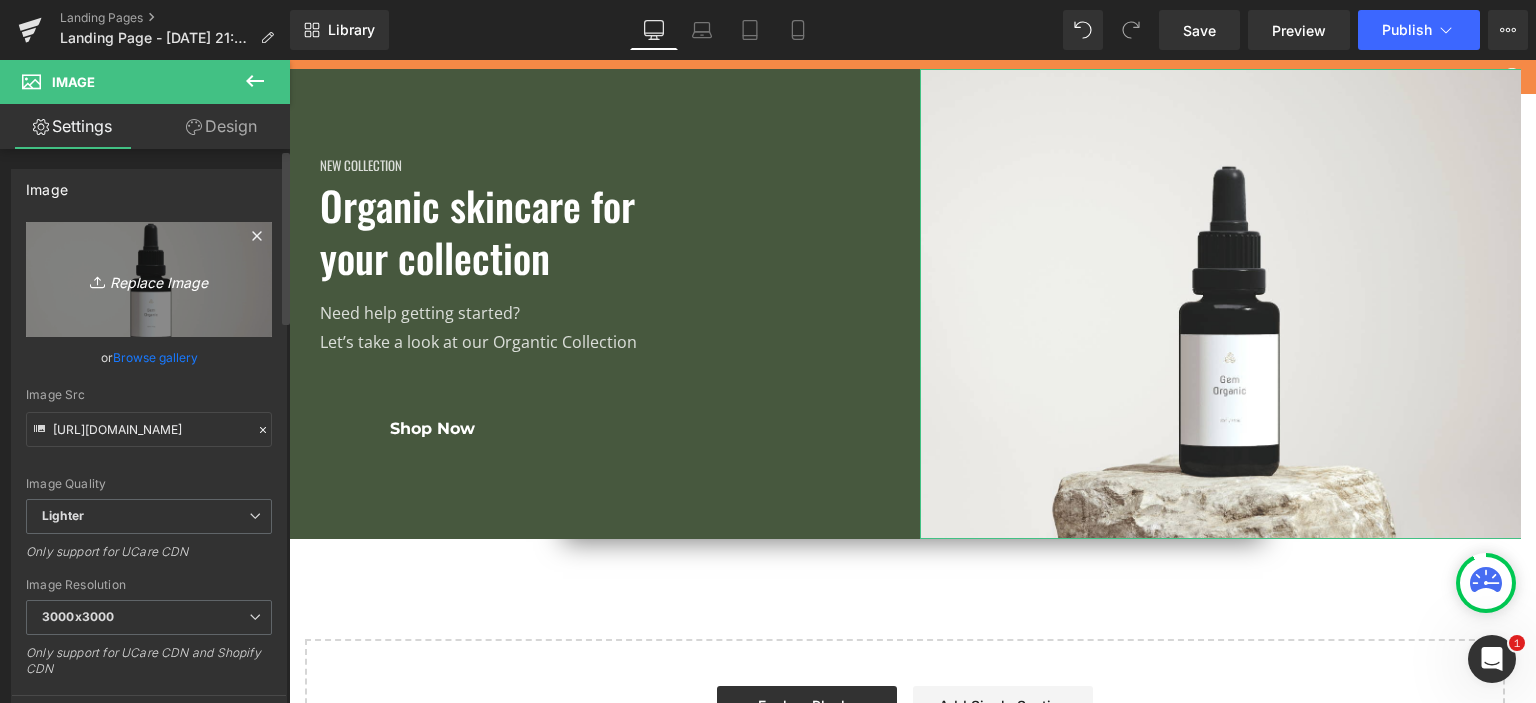 click on "Replace Image" at bounding box center [149, 279] 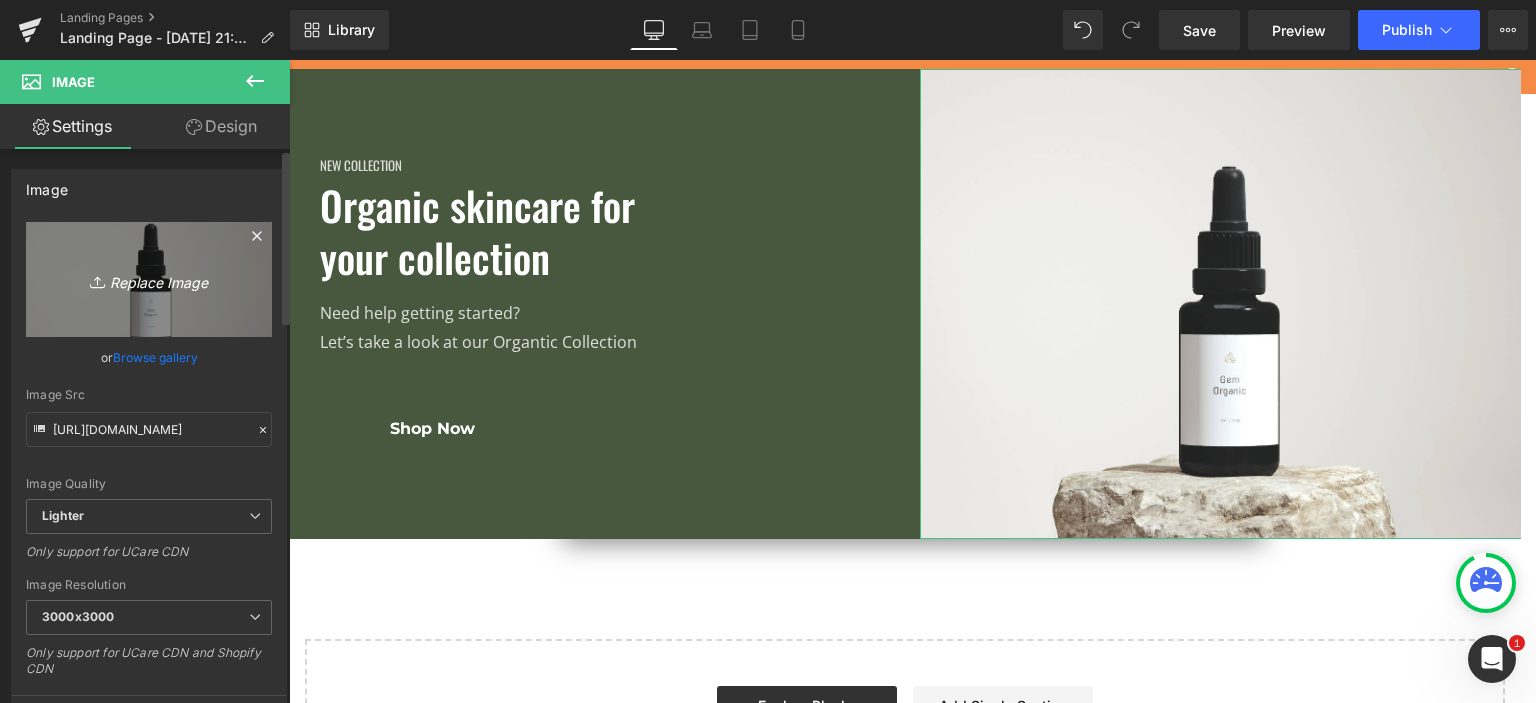 type on "C:\fakepath\sam-bhattacharyya-jNtsMxWZeko-unsplash.jpg" 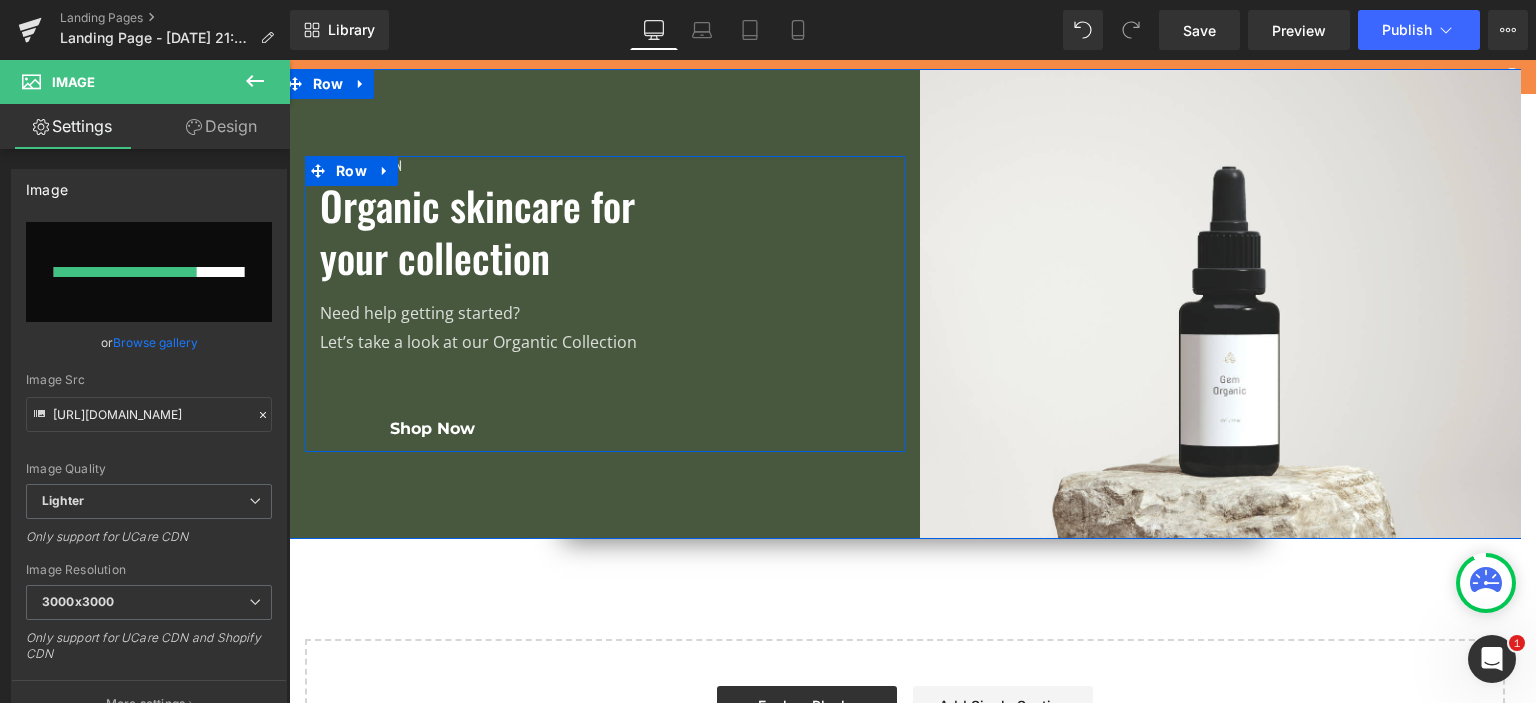 type 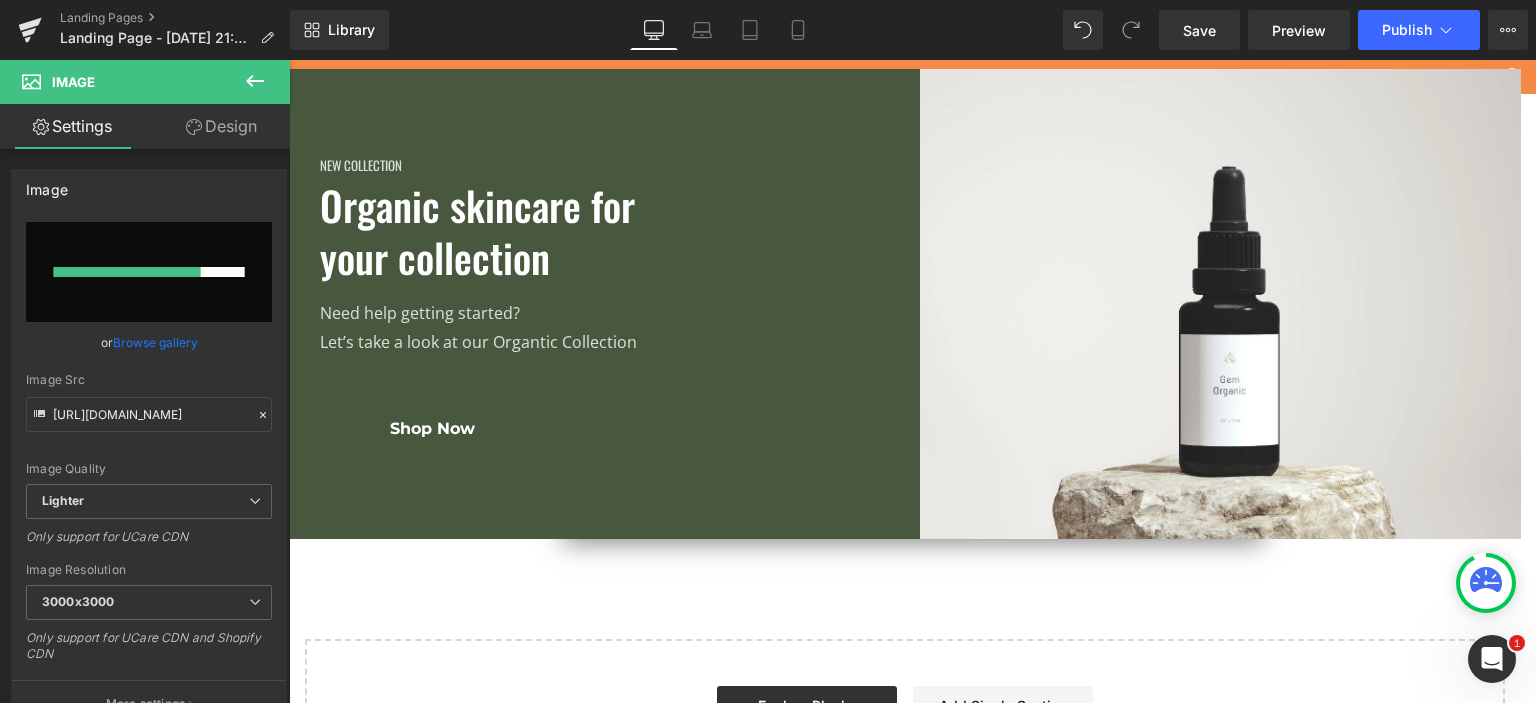 type on "https://ucarecdn.com/0dac9970-7501-453c-9da2-26ccd3d5d290/-/format/auto/-/preview/3000x3000/-/quality/lighter/sam-bhattacharyya-jNtsMxWZeko-unsplash.jpg" 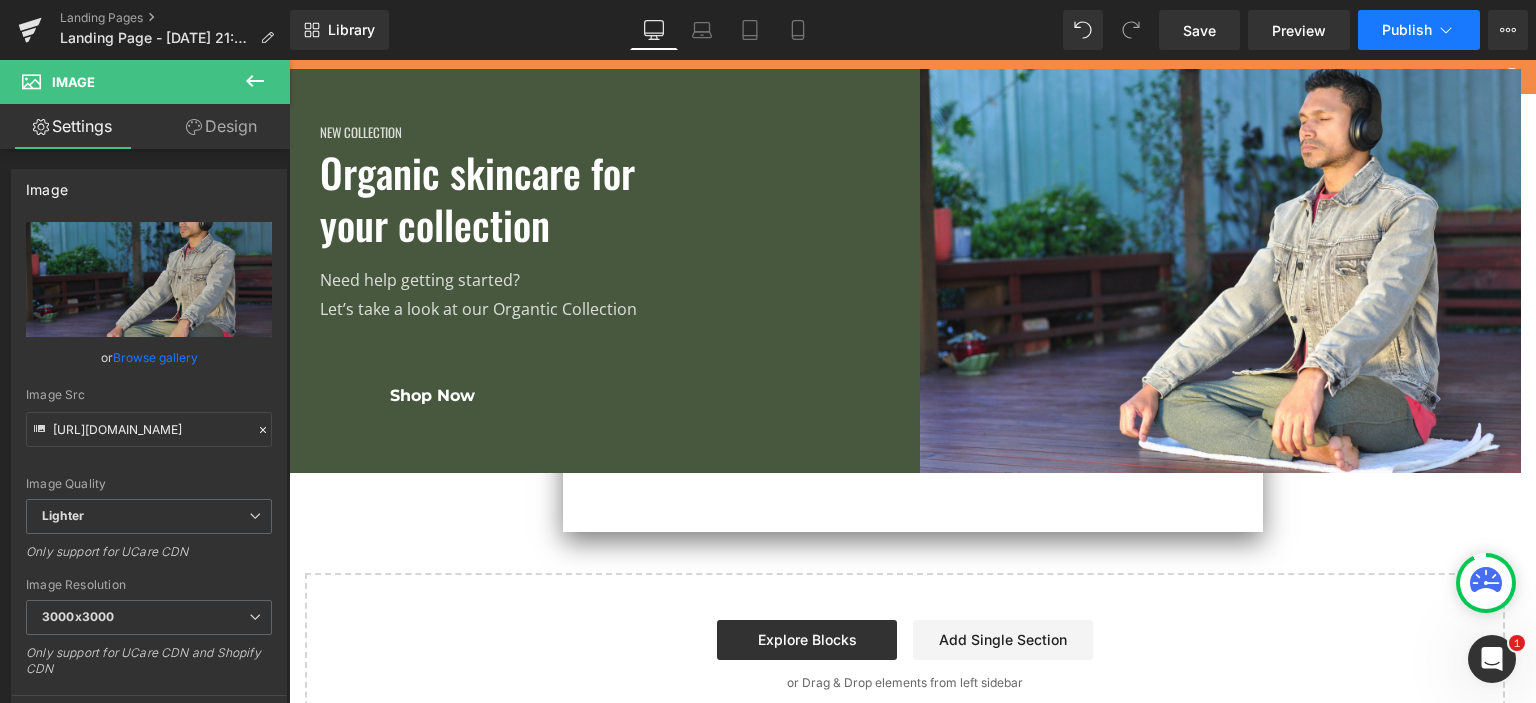 click on "Publish" at bounding box center (1407, 30) 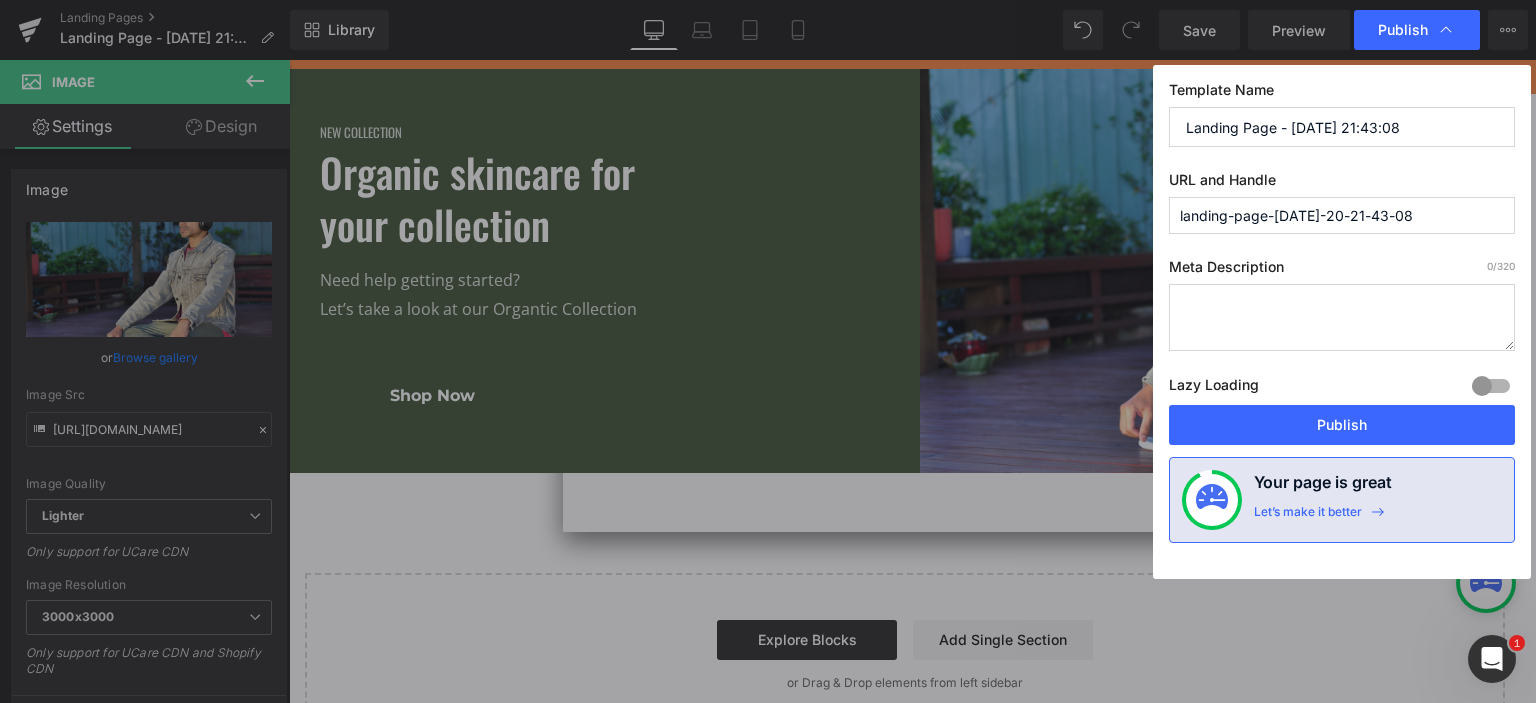 click on "Publish" at bounding box center [1403, 30] 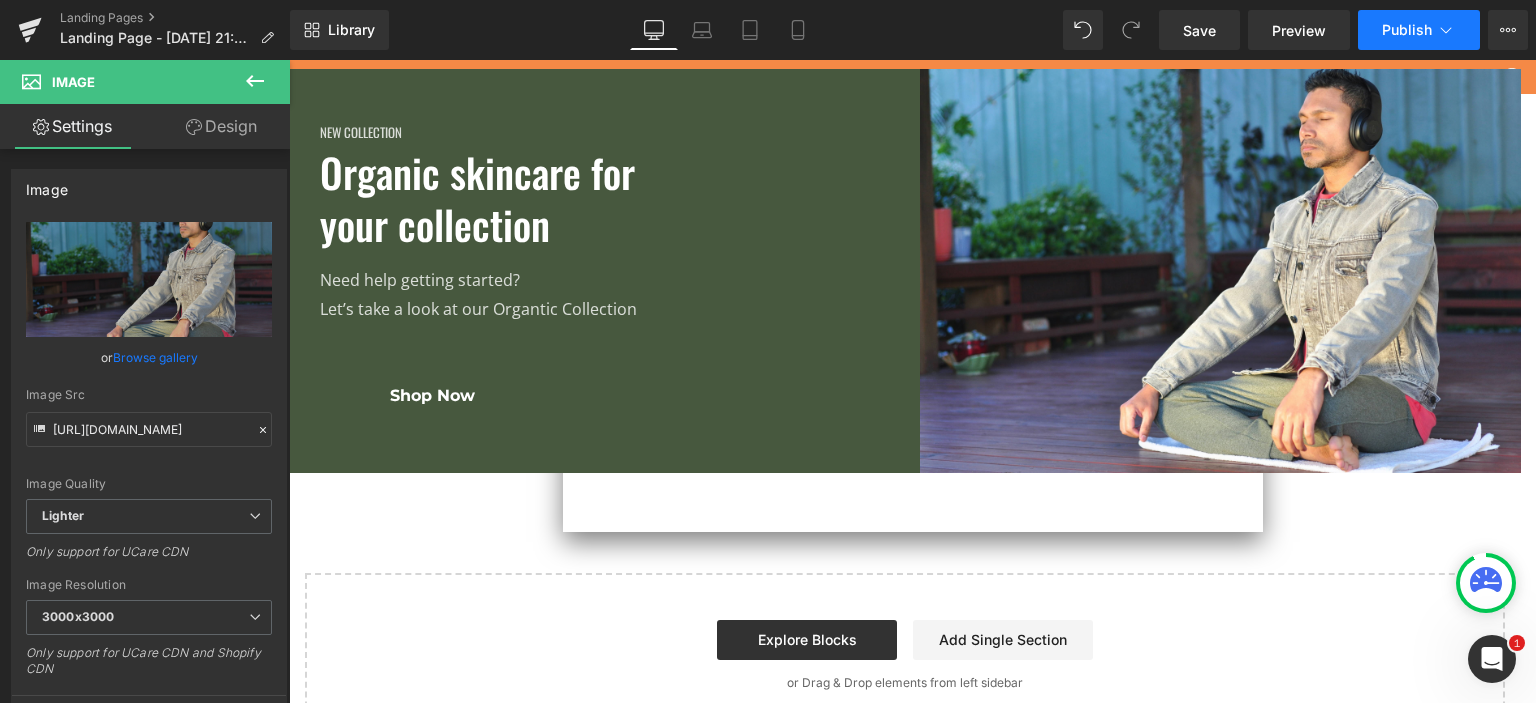 click on "Publish" at bounding box center (1407, 30) 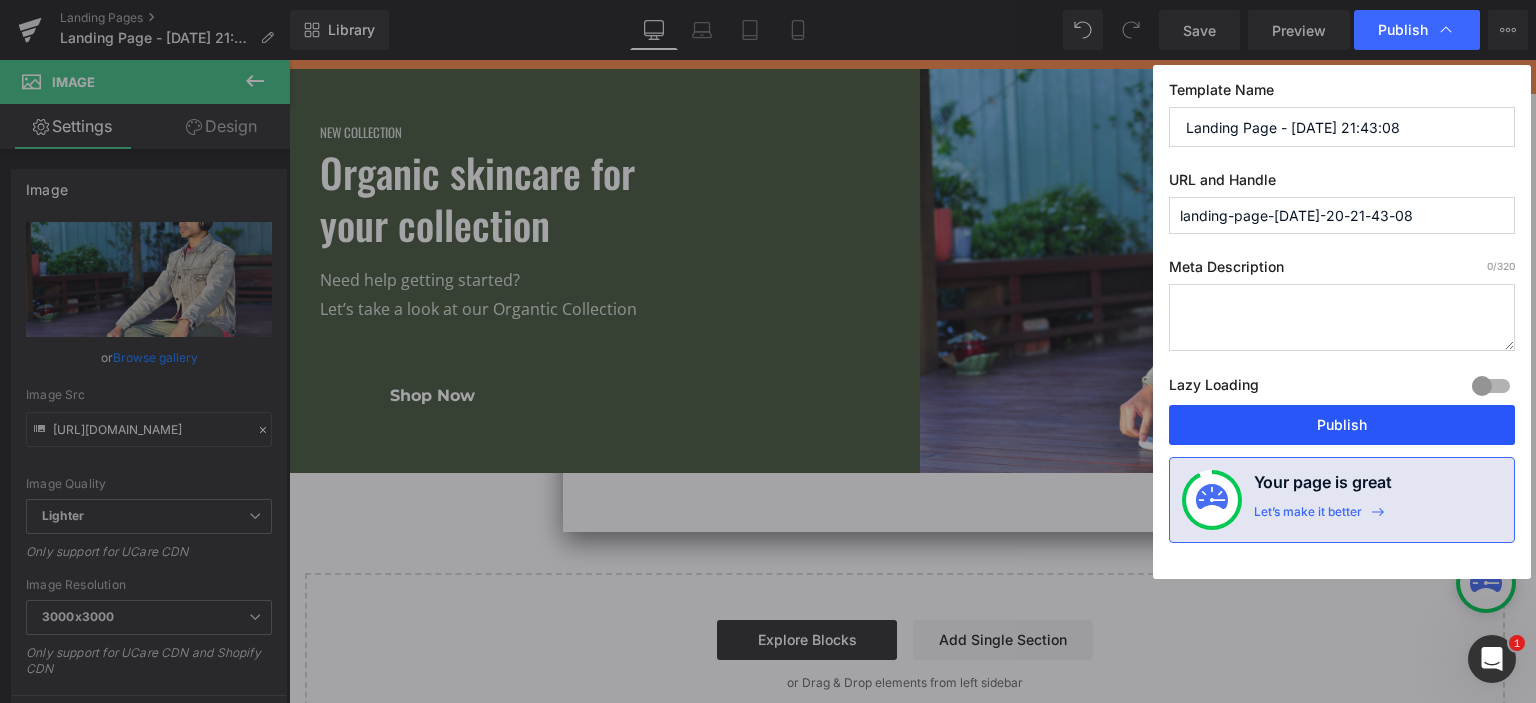 click on "Publish" at bounding box center [1342, 425] 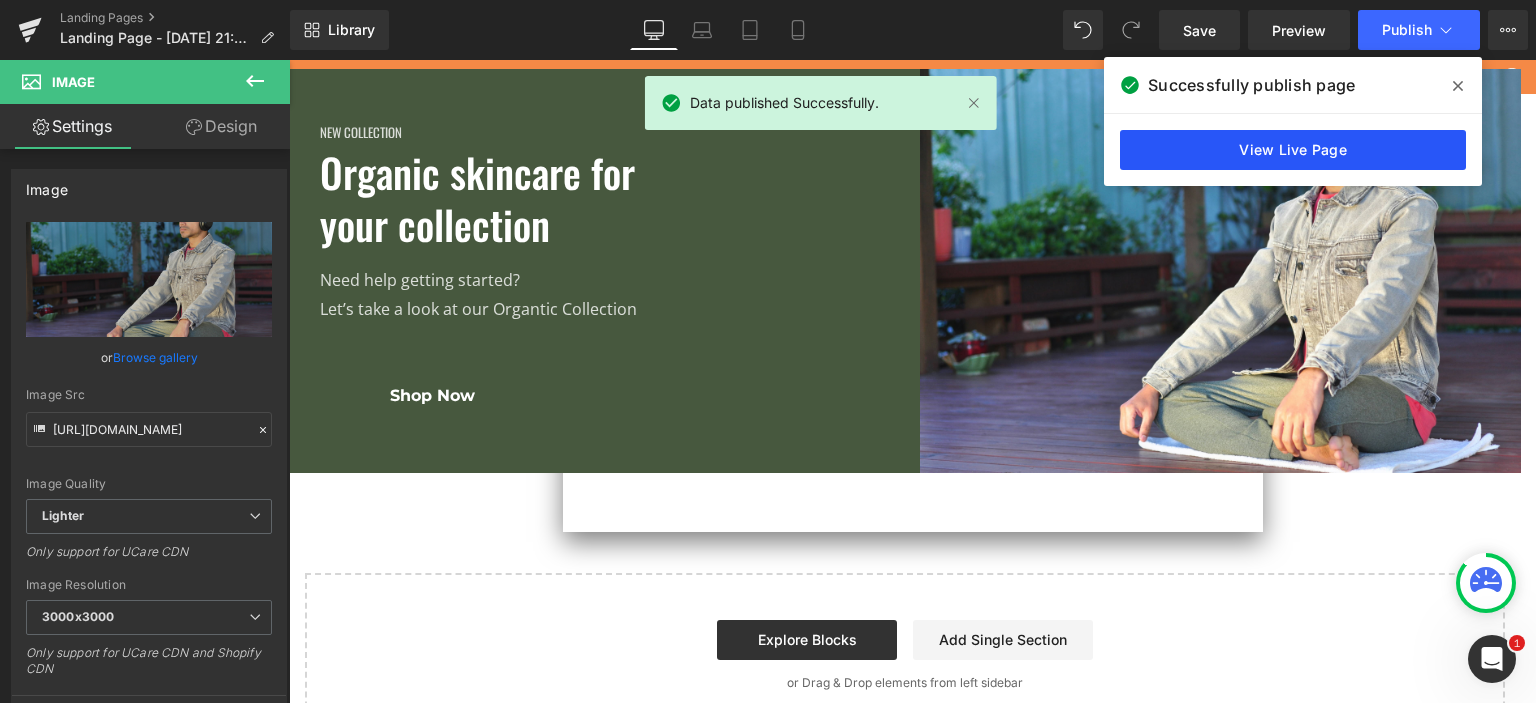 click on "View Live Page" at bounding box center (1293, 150) 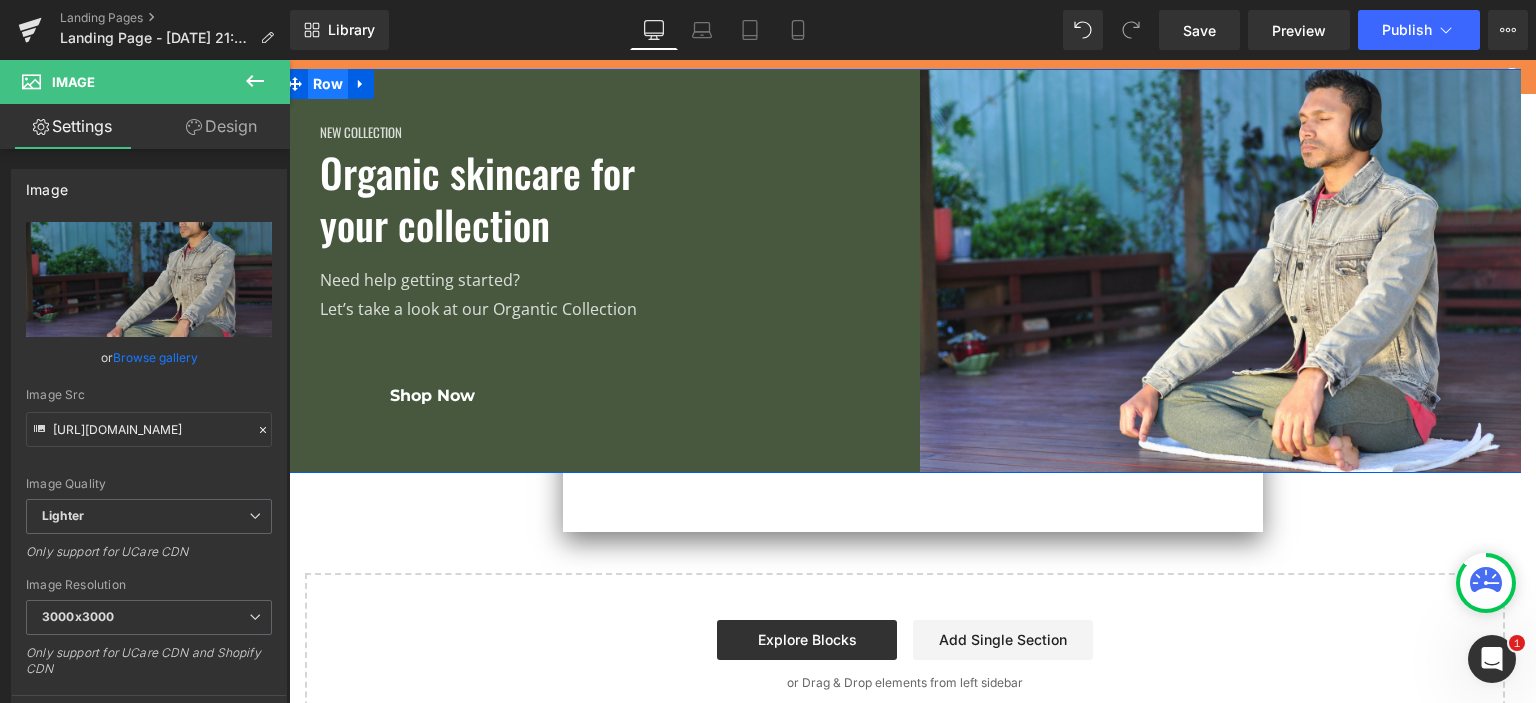 click on "Row" at bounding box center (328, 84) 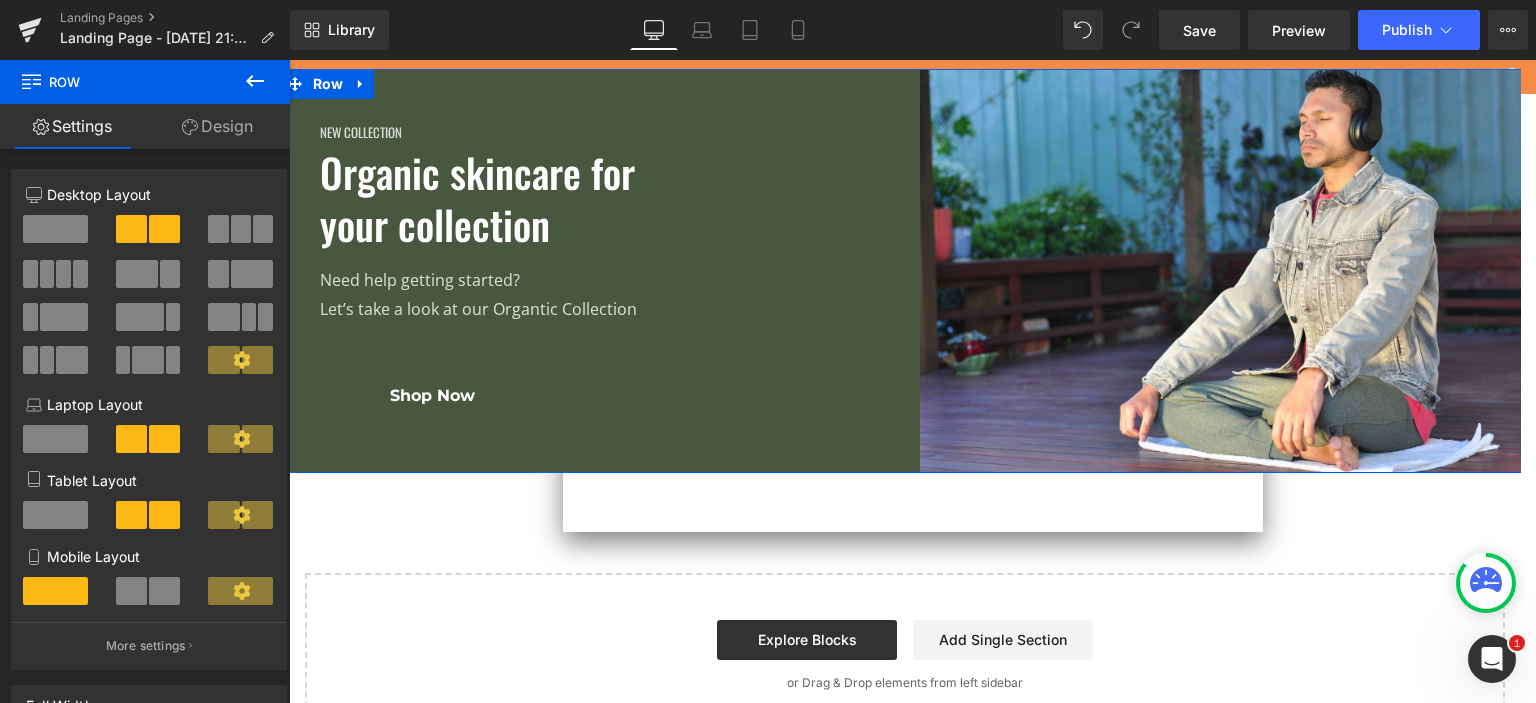 click on "Design" at bounding box center (217, 126) 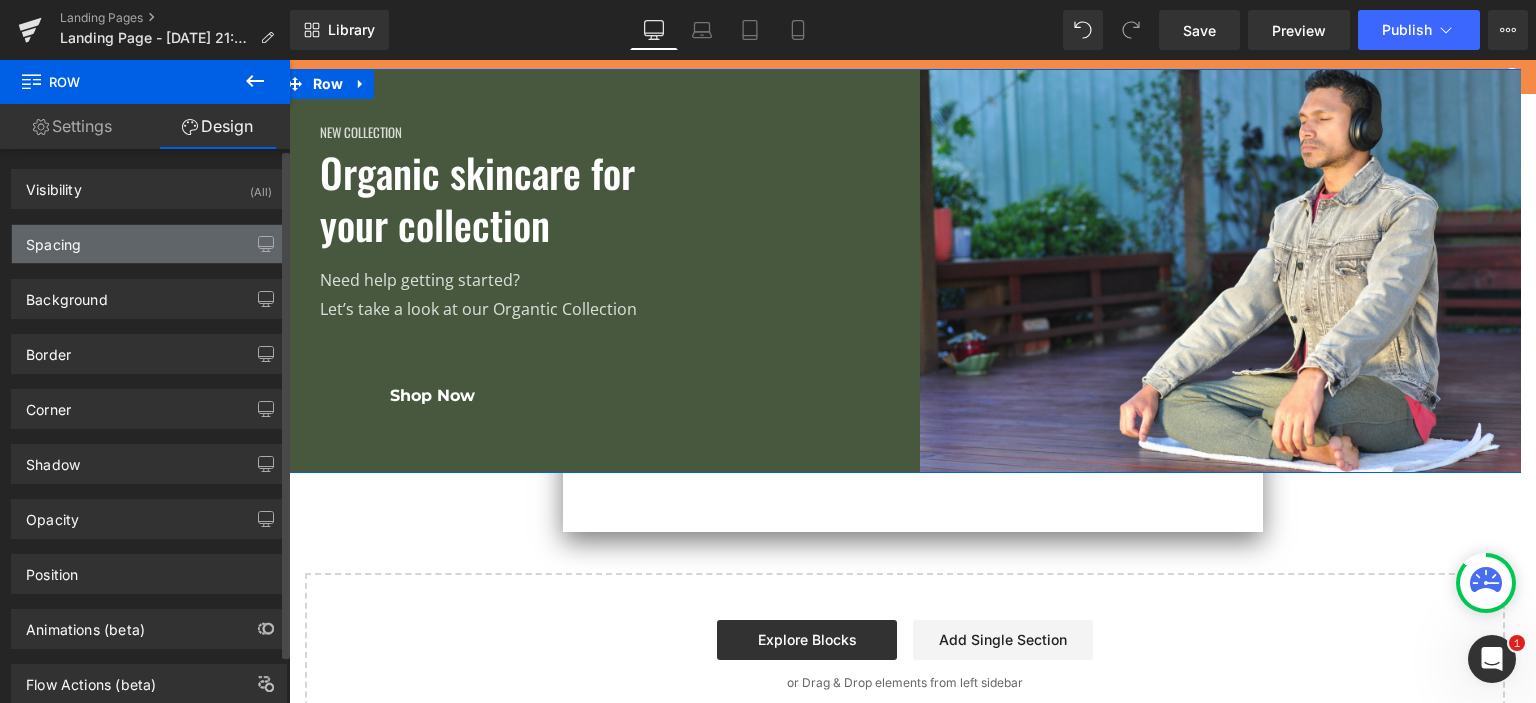 type on "0" 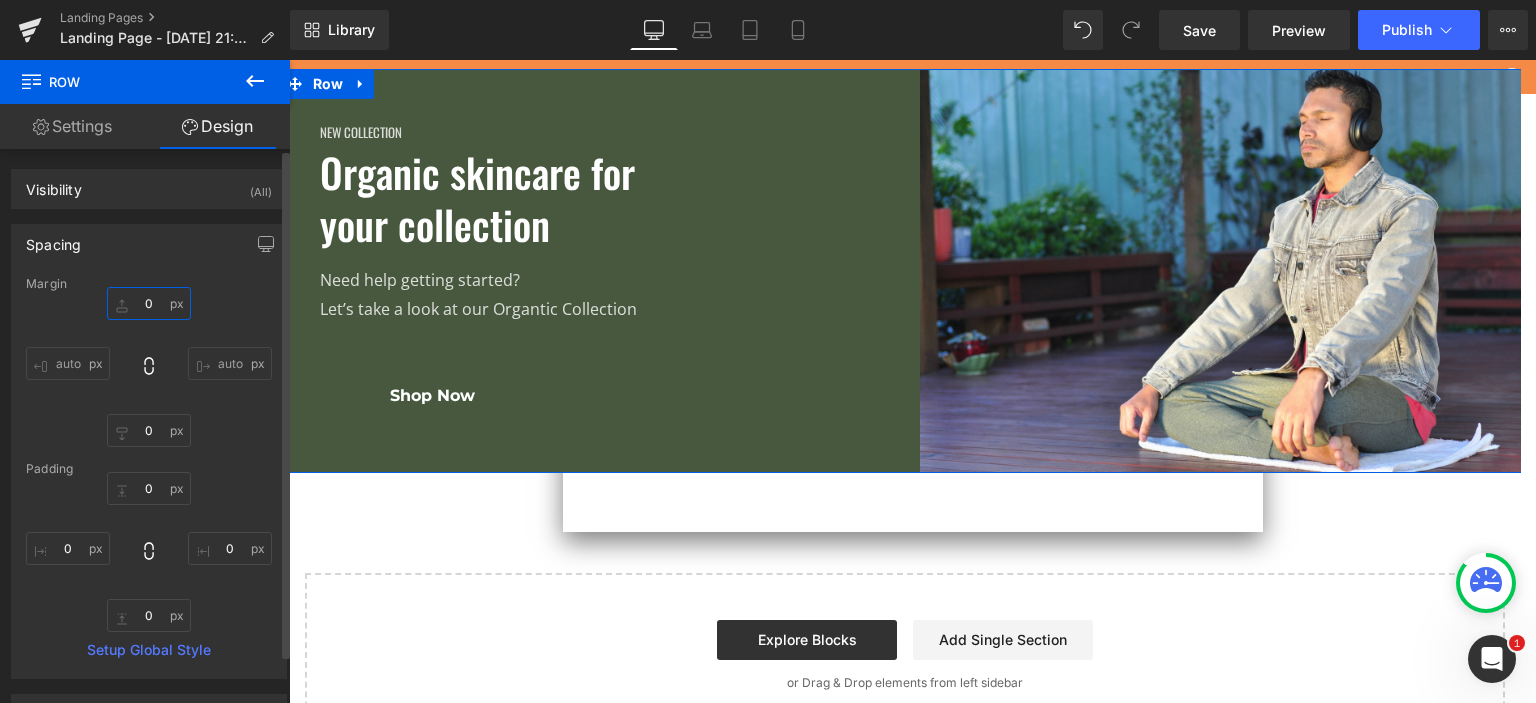 click on "0" at bounding box center [149, 303] 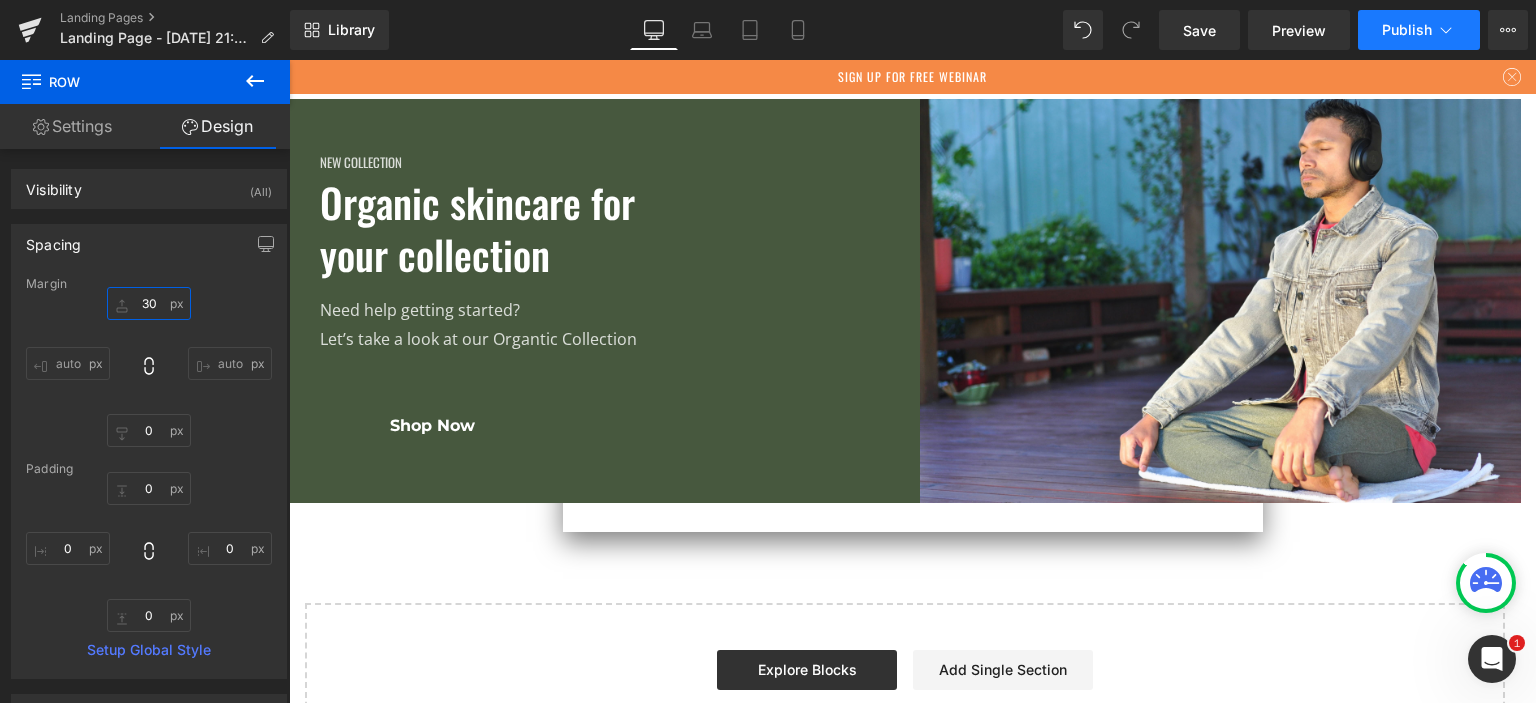 type on "30" 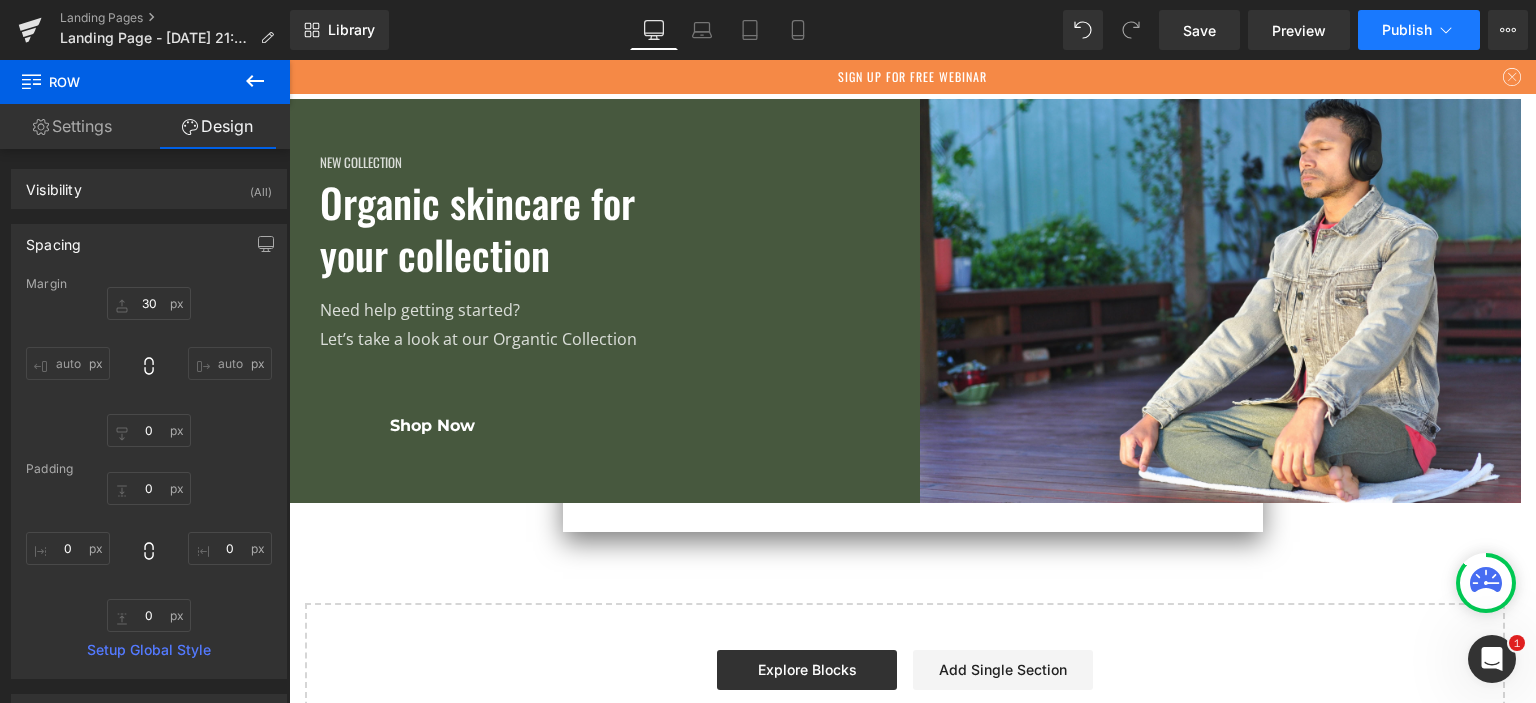 click on "Publish" at bounding box center (1407, 30) 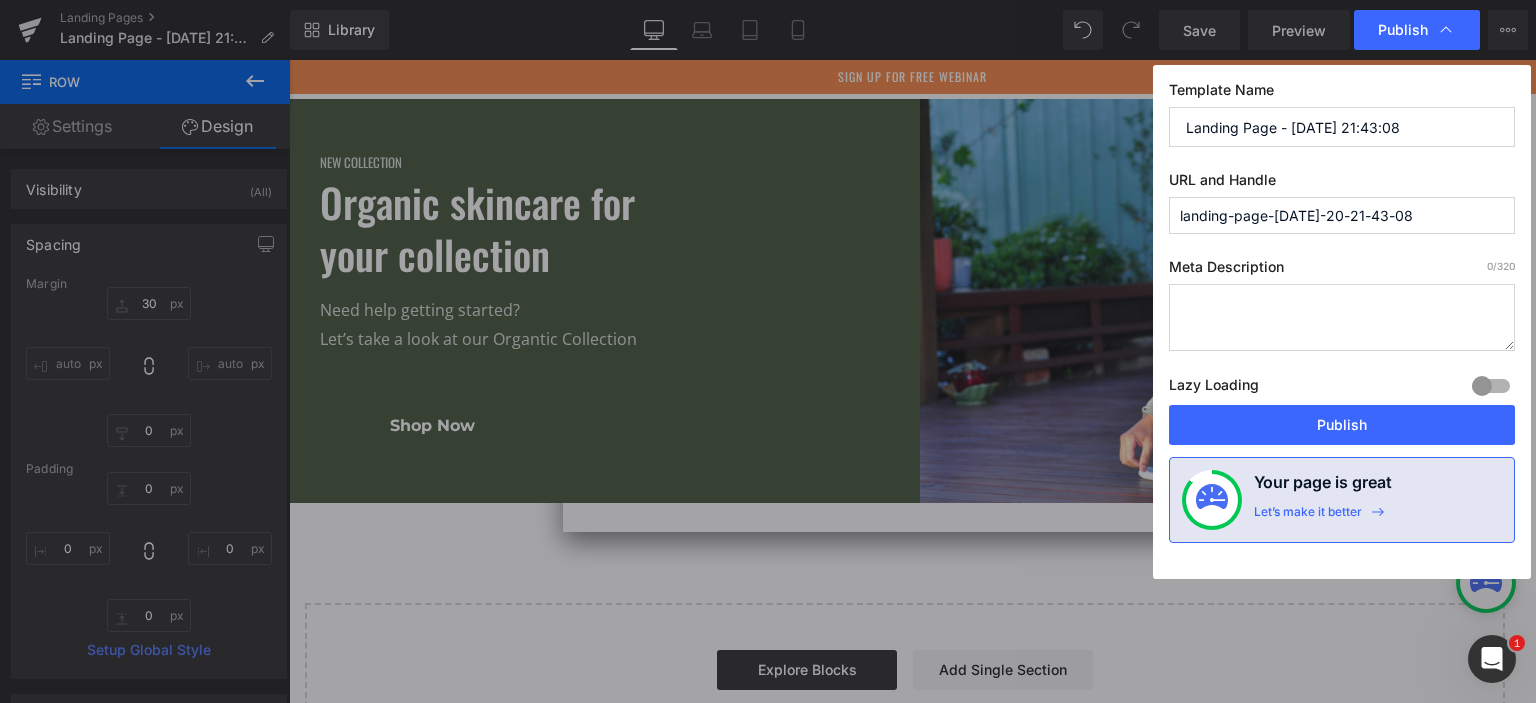 click on "Publish" at bounding box center (1403, 30) 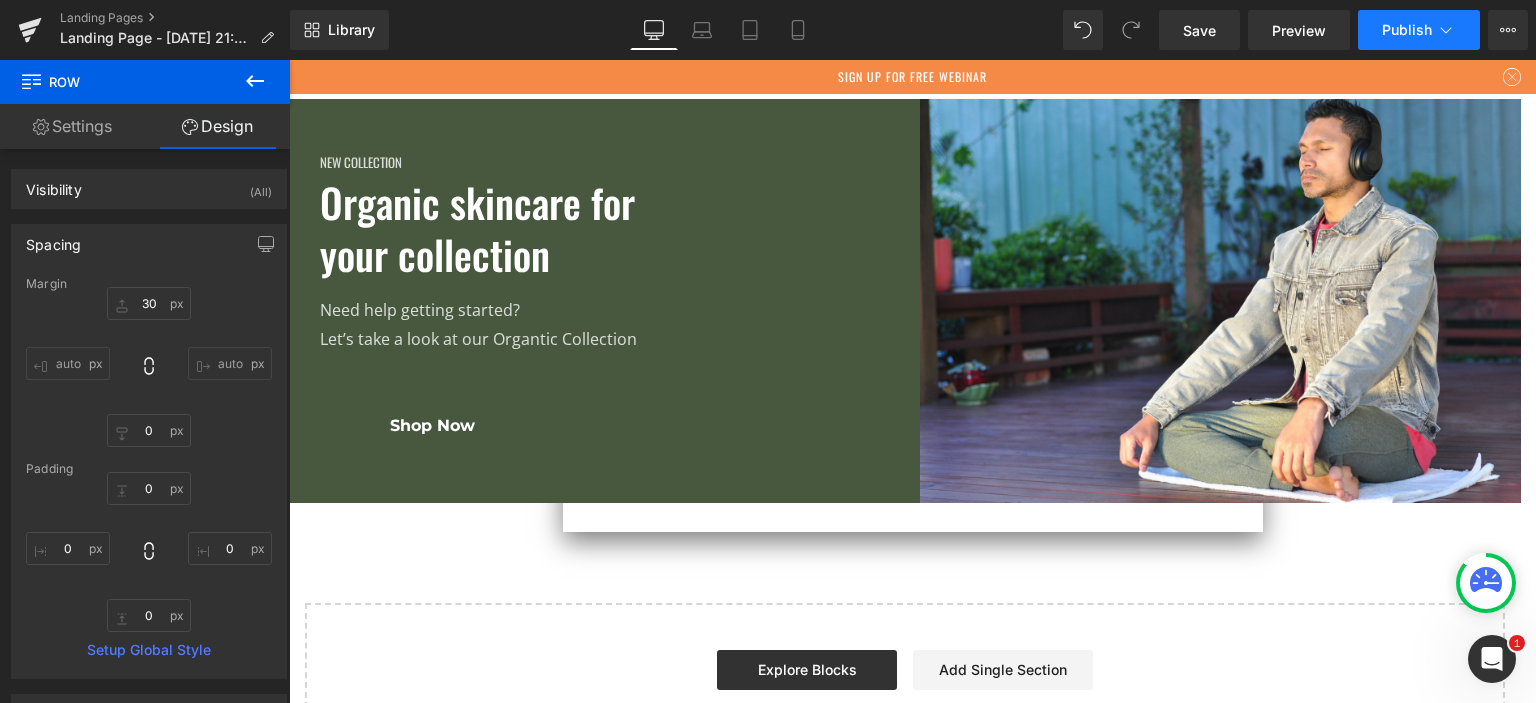 click on "Publish" at bounding box center [1407, 30] 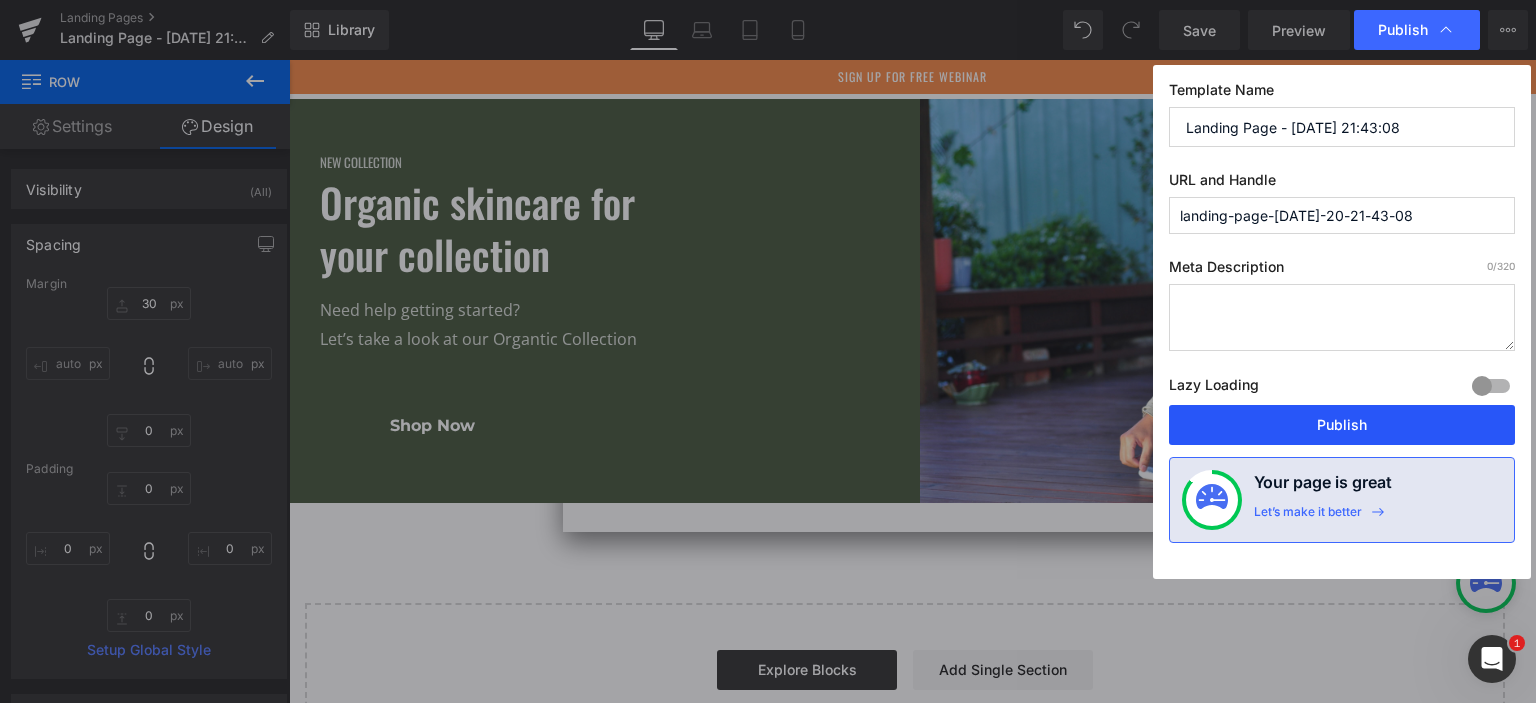 click on "Publish" at bounding box center [1342, 425] 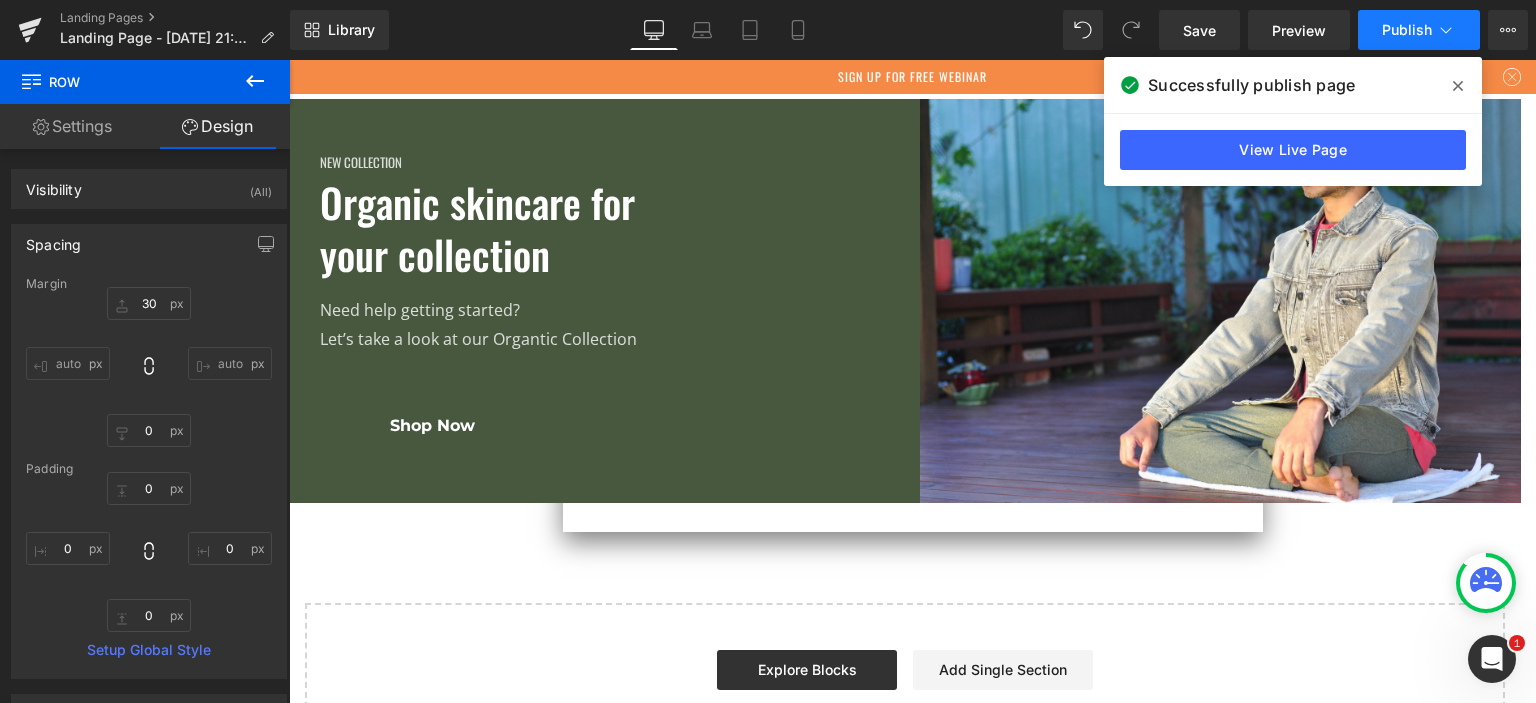 click 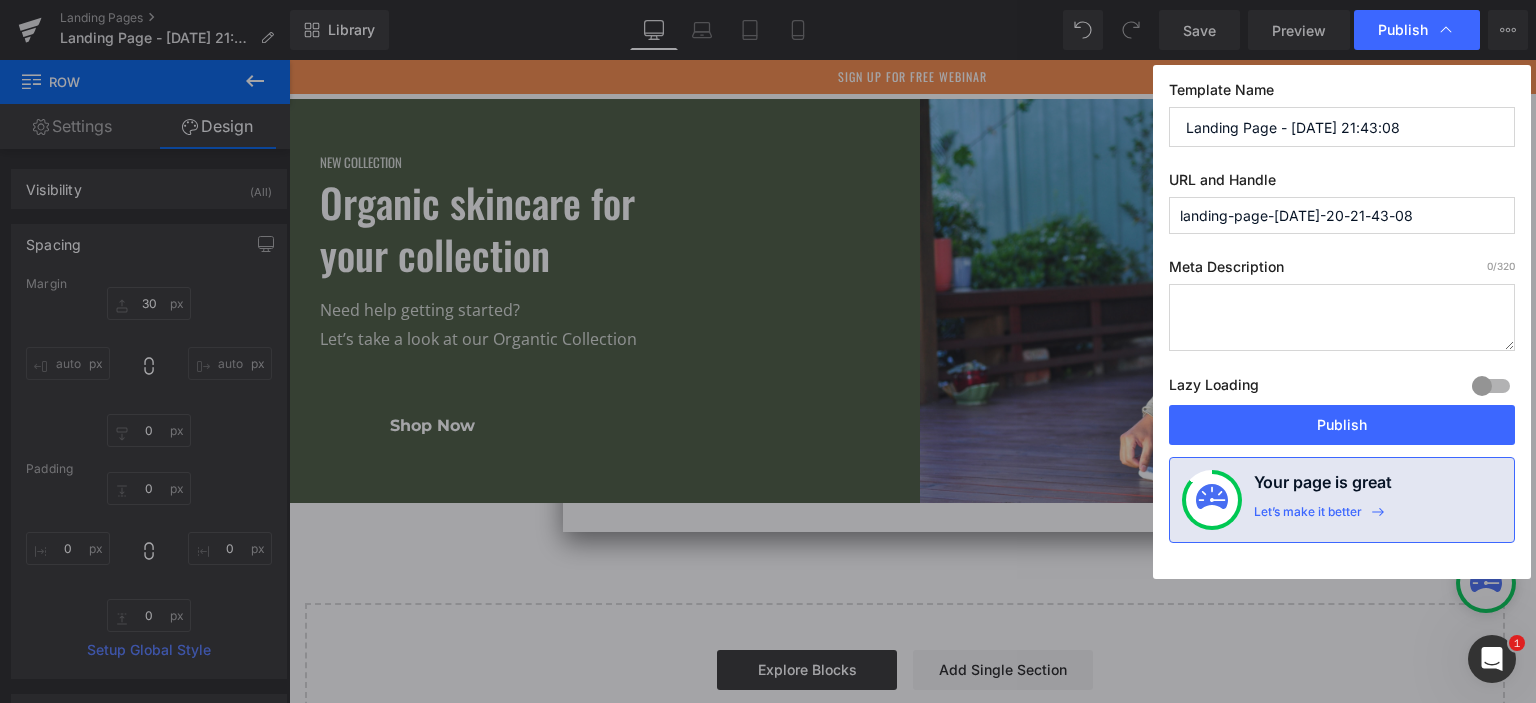 click on "Landing Page - Jul 20, 21:43:08" at bounding box center (1342, 127) 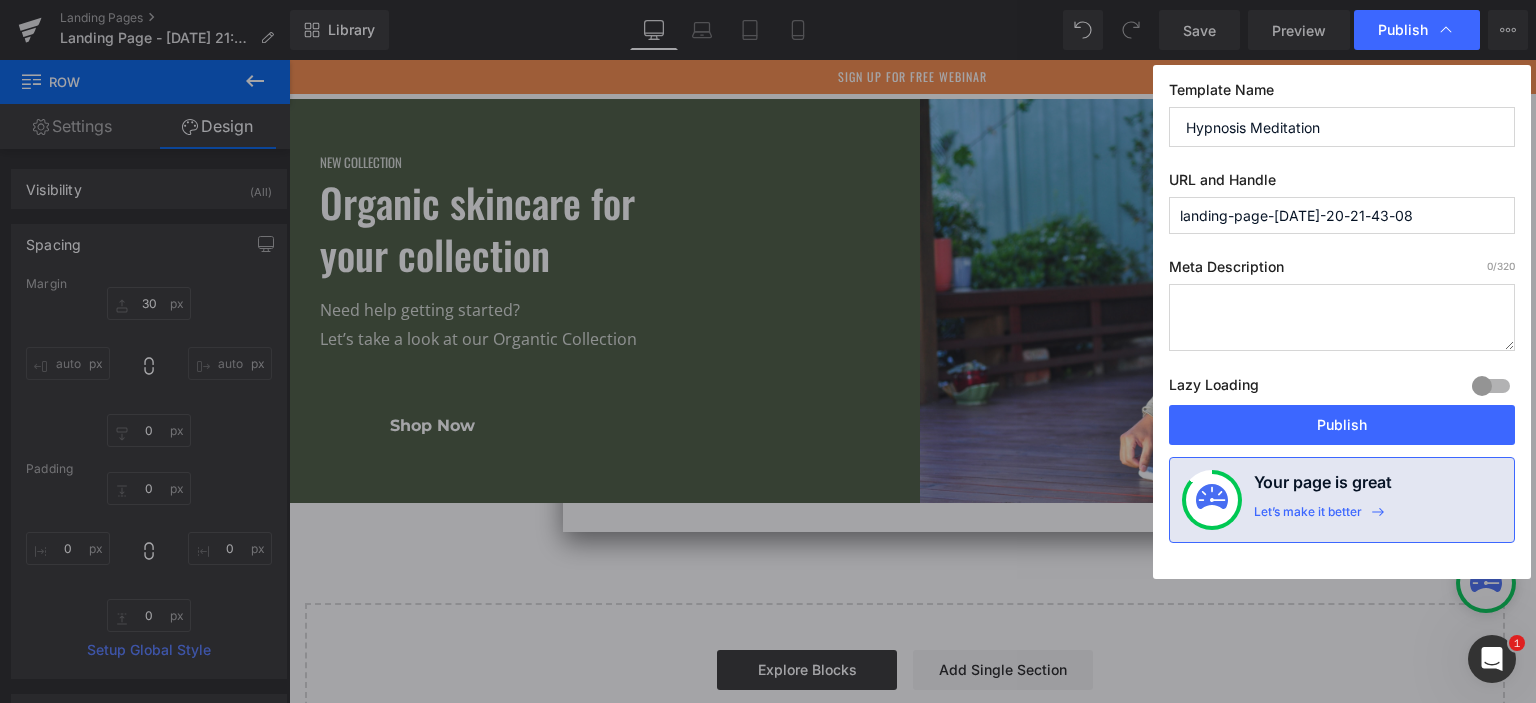 type on "Hypnosis Meditation" 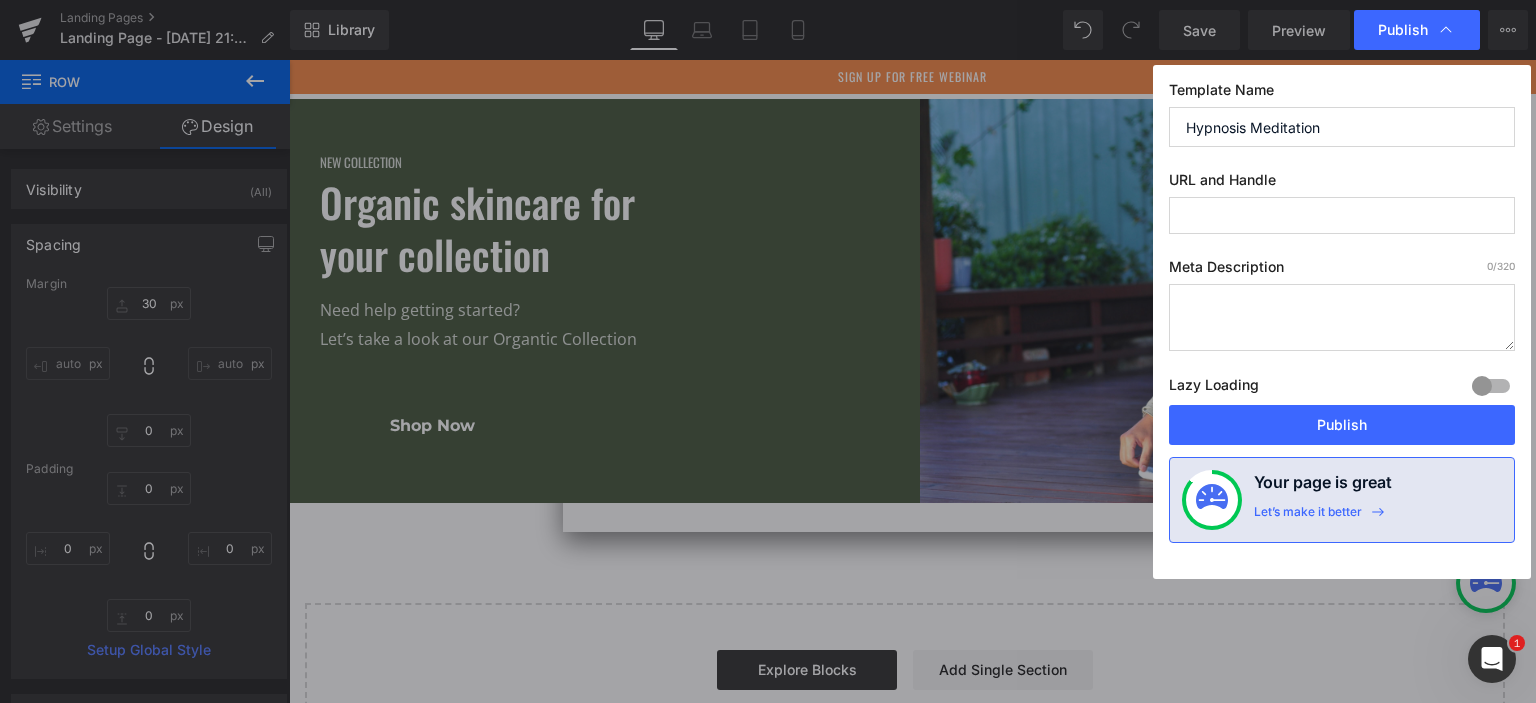 type 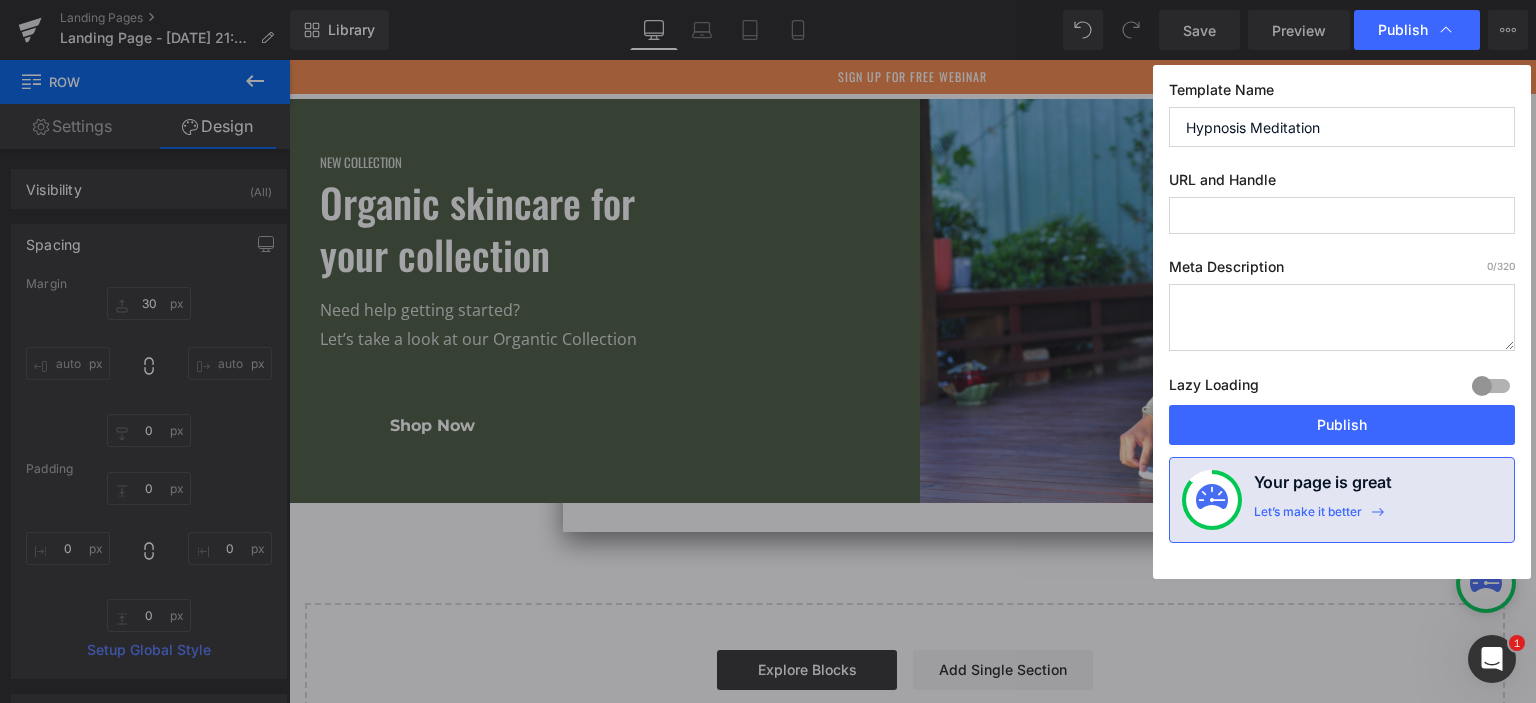 click on "Hypnosis Meditation" at bounding box center [1342, 127] 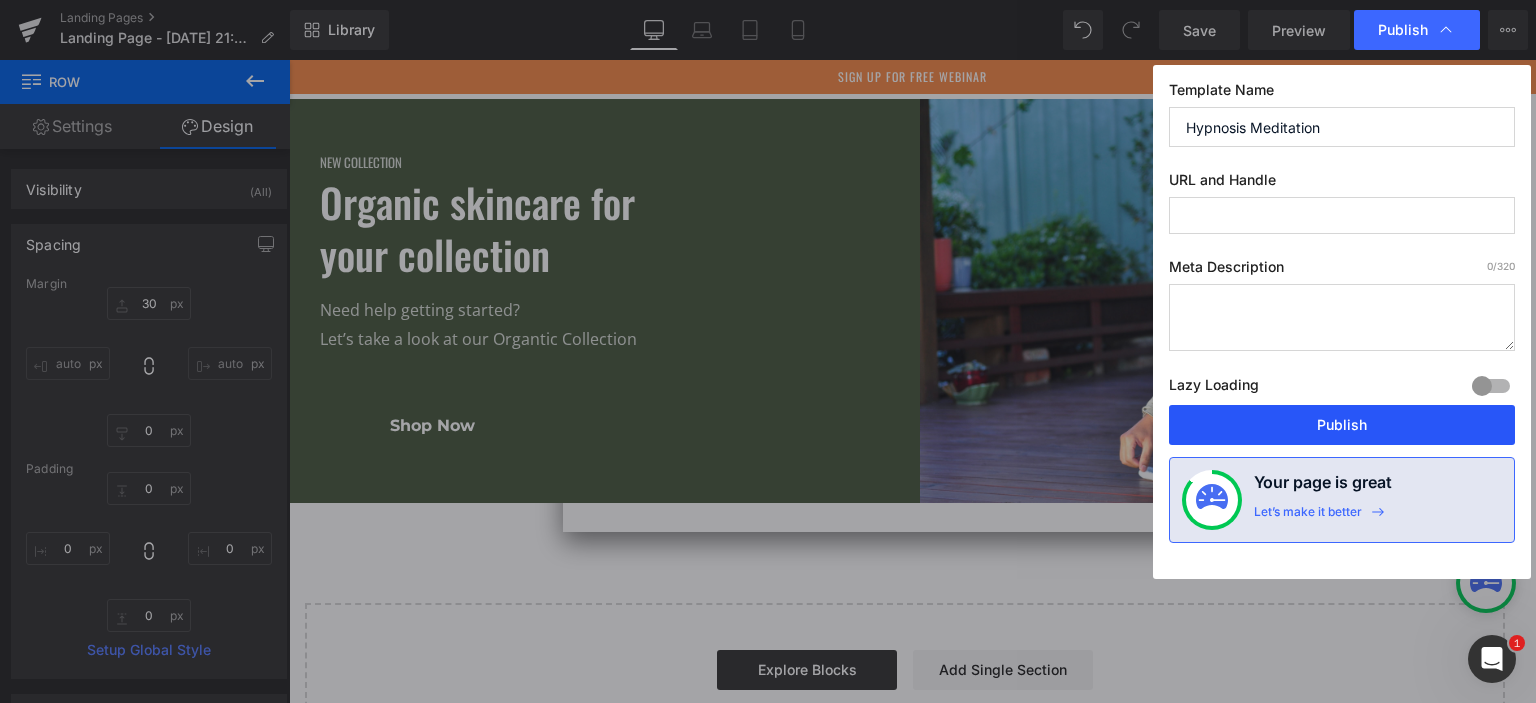 click on "Publish" at bounding box center (1342, 425) 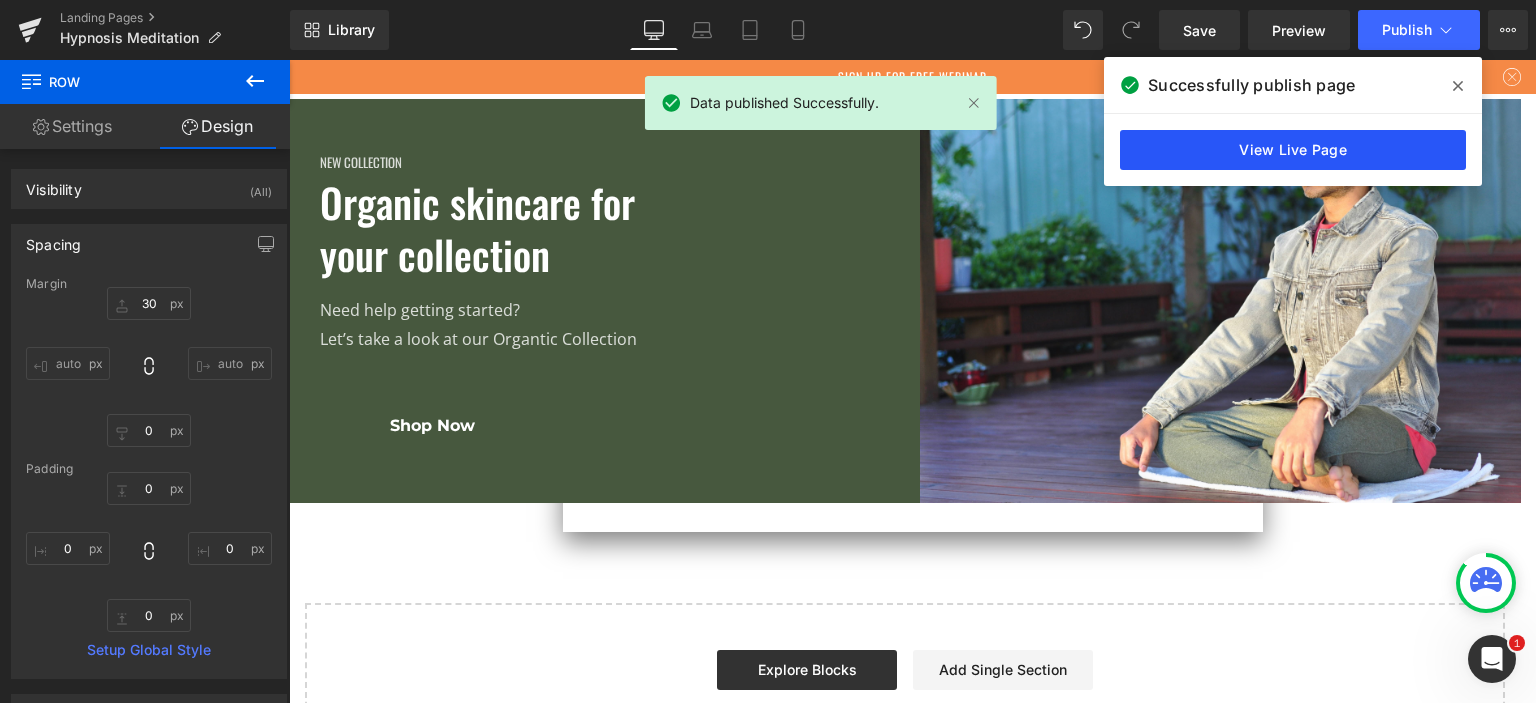 click on "View Live Page" at bounding box center (1293, 150) 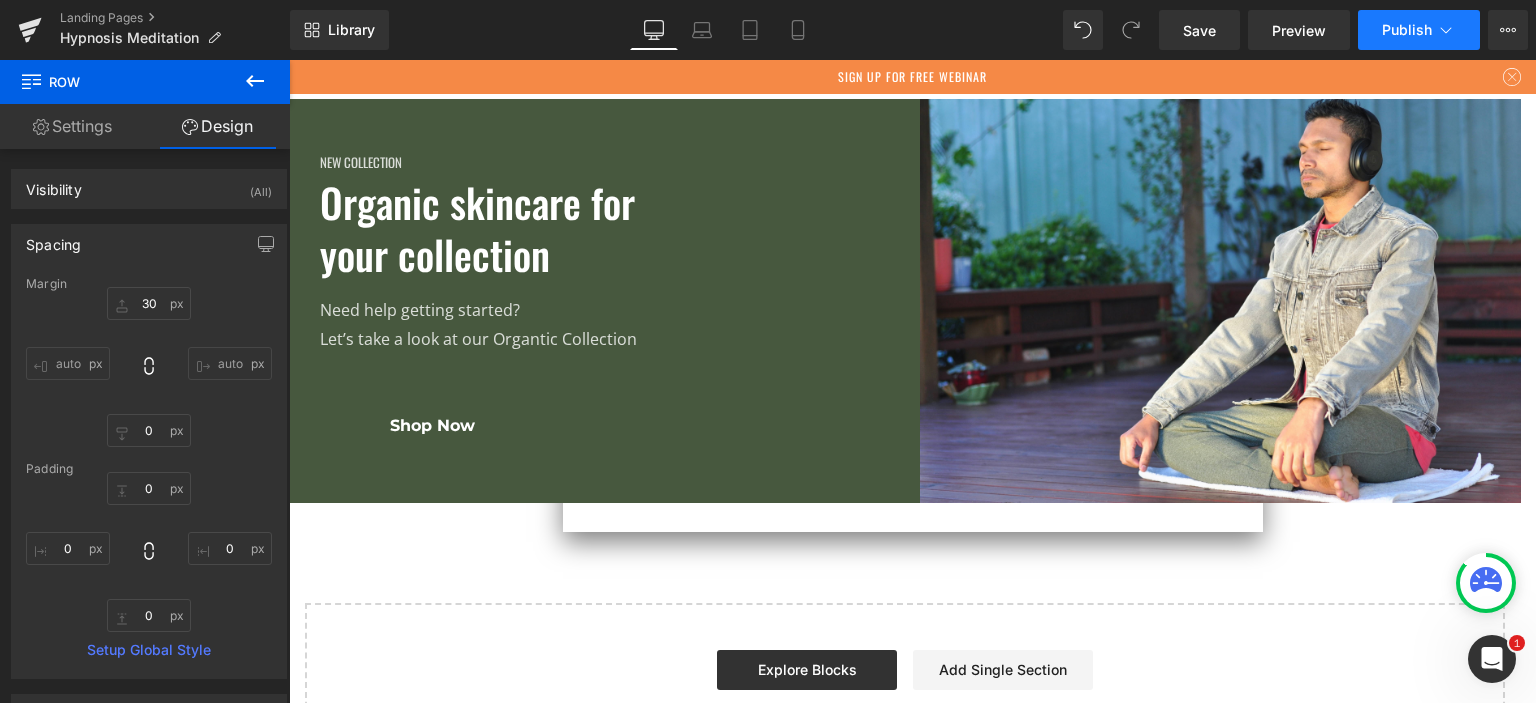 click 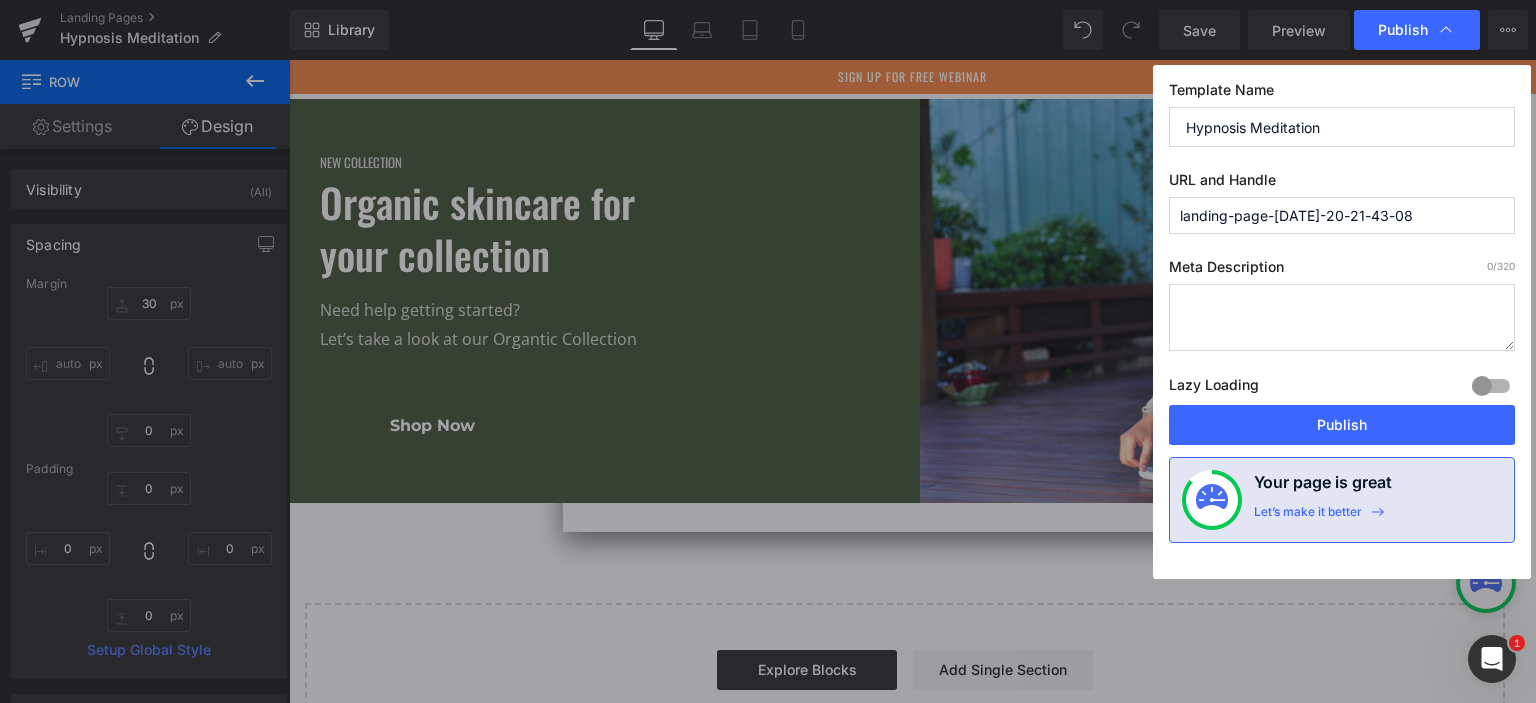 click on "landing-page-jul-20-21-43-08" at bounding box center (1342, 215) 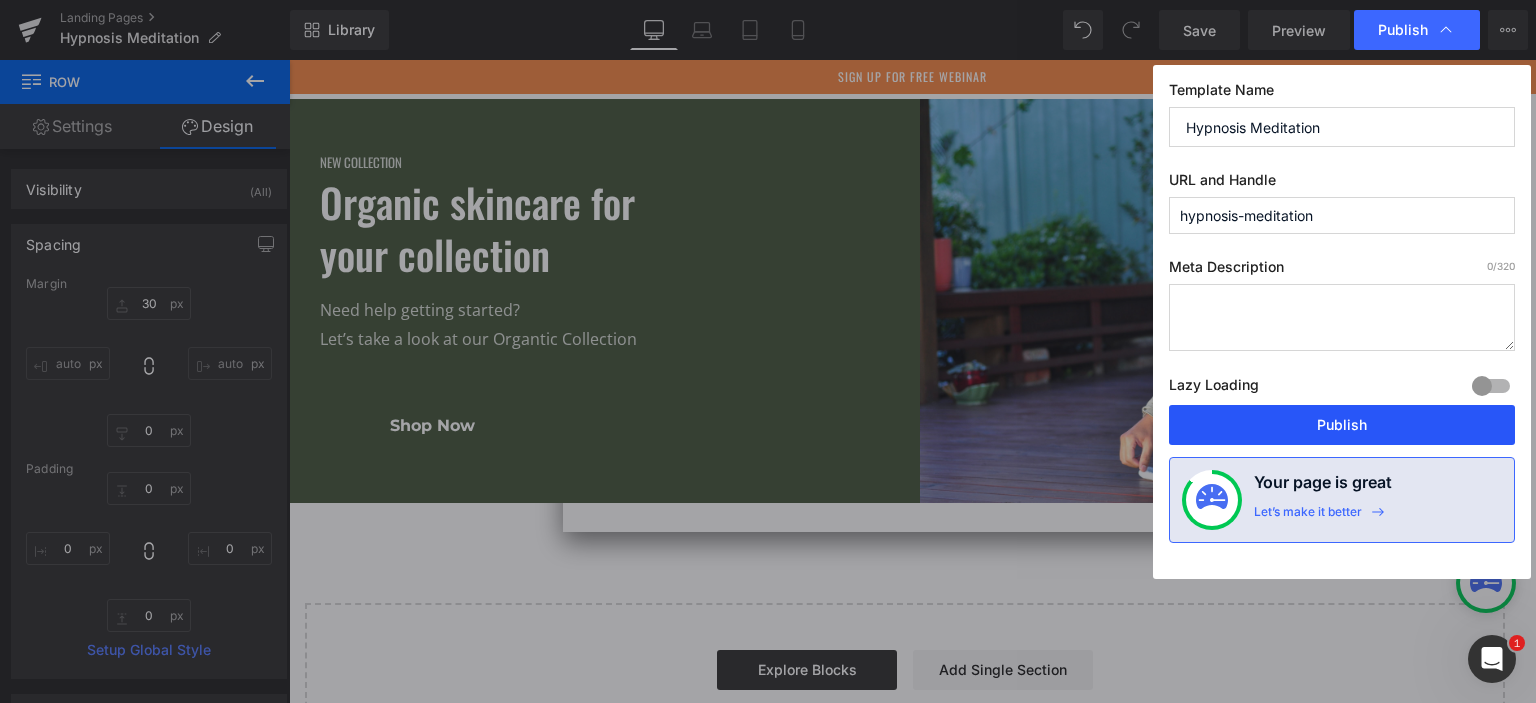 type on "hypnosis-meditation" 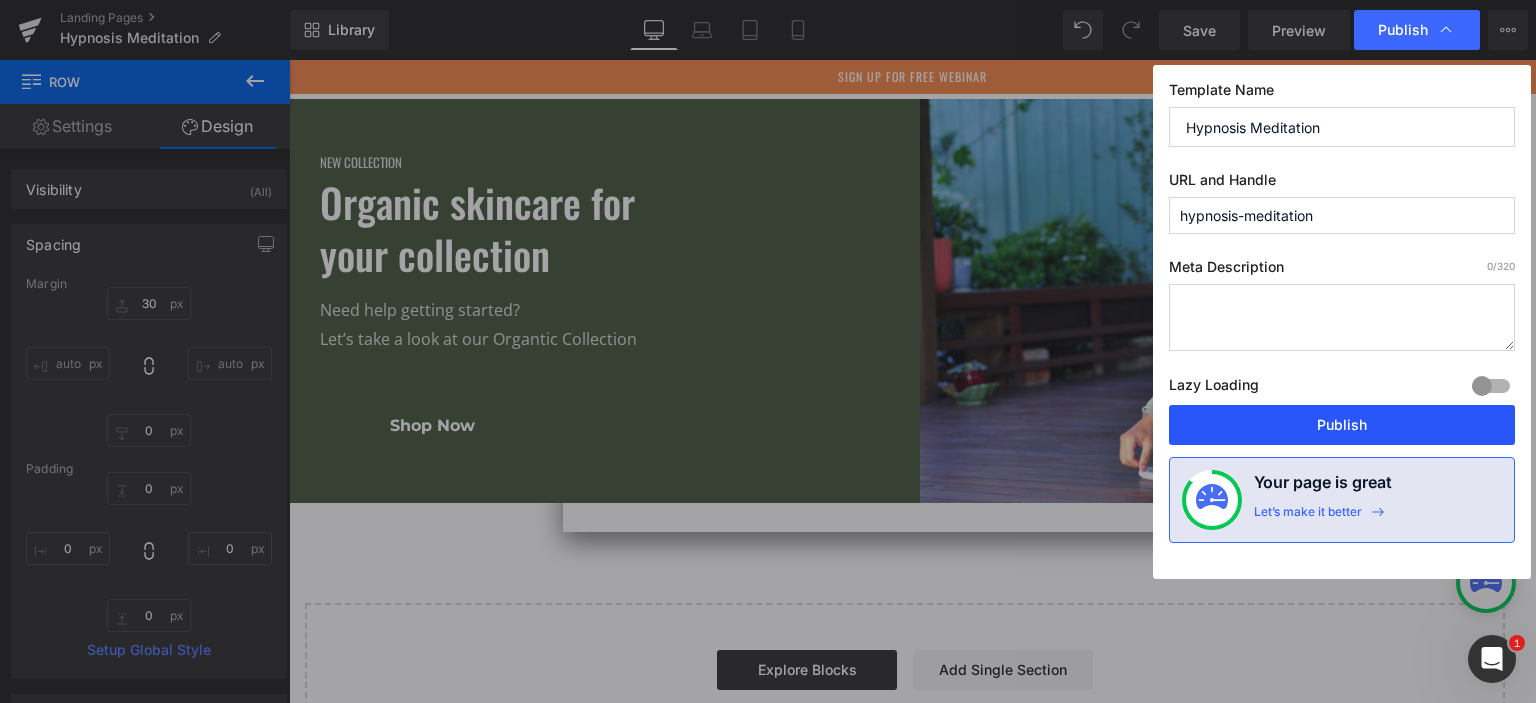 click on "Publish" at bounding box center (1342, 425) 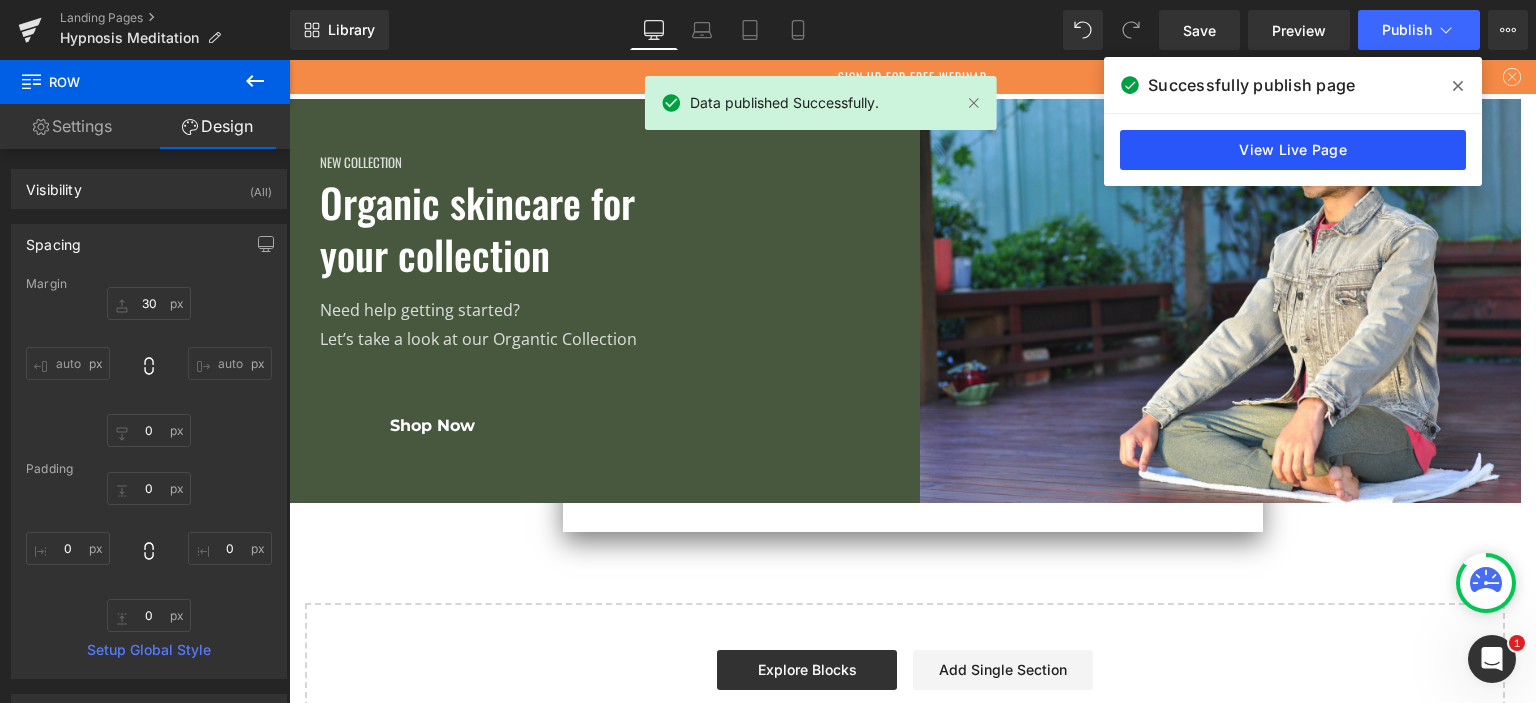 click on "View Live Page" at bounding box center (1293, 150) 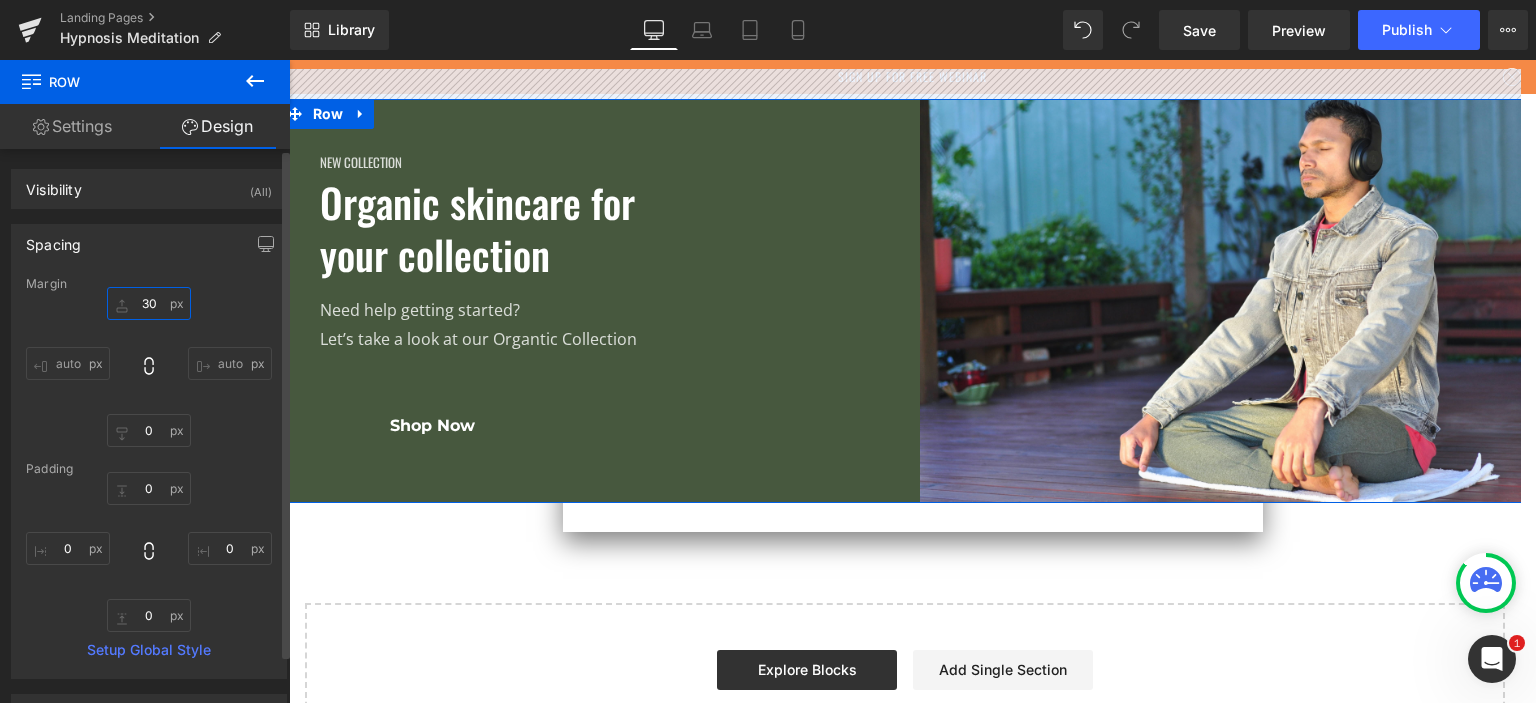 click on "30" at bounding box center [149, 303] 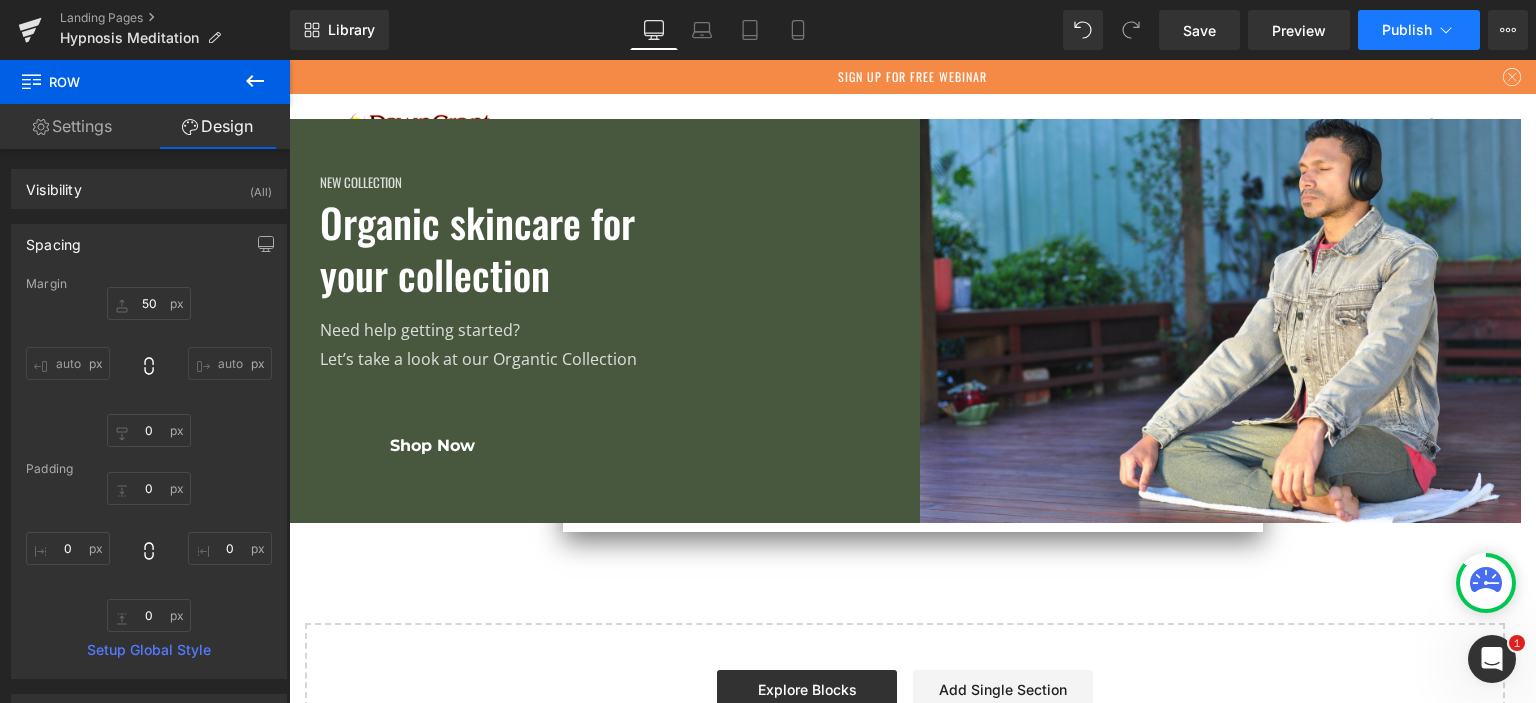 click on "Publish" at bounding box center (1407, 30) 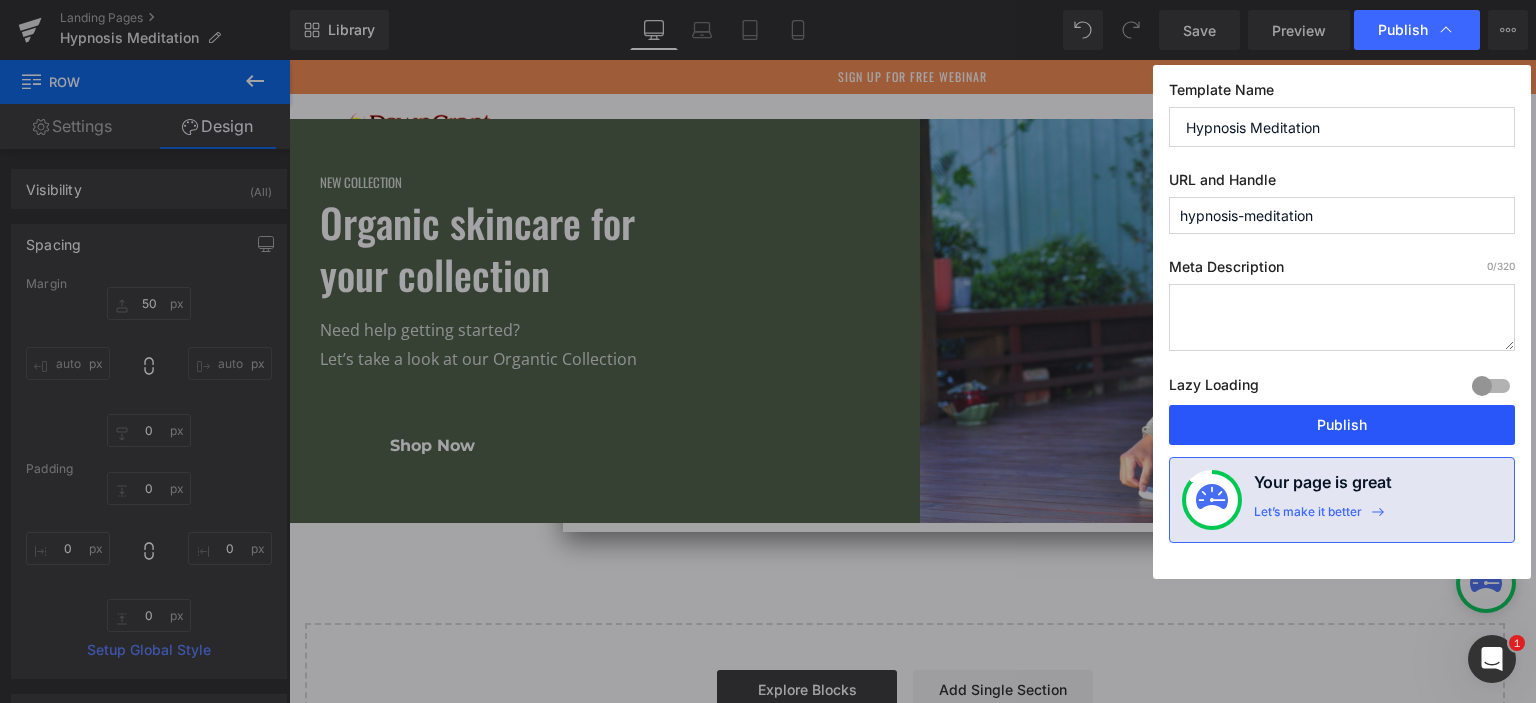 click on "Publish" at bounding box center [1342, 425] 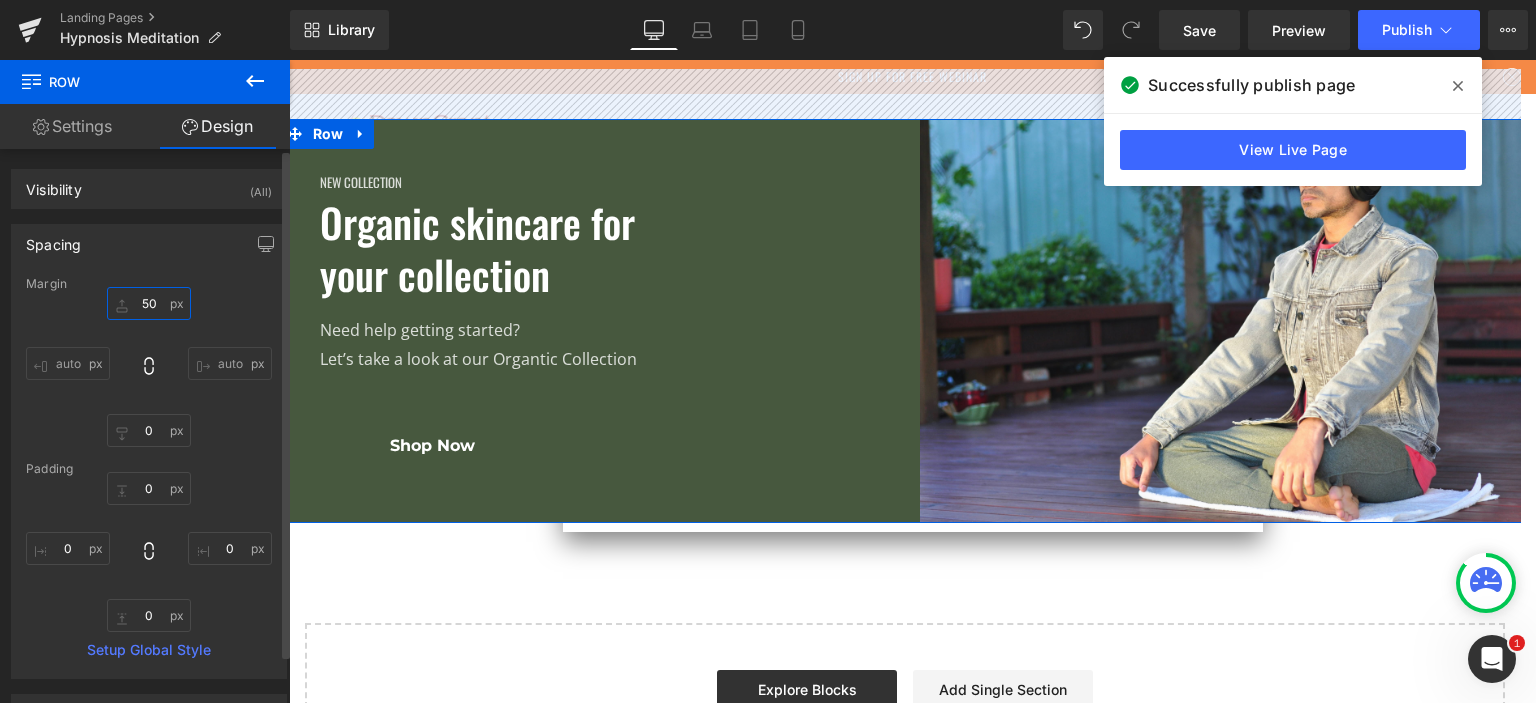 click on "50" at bounding box center (149, 303) 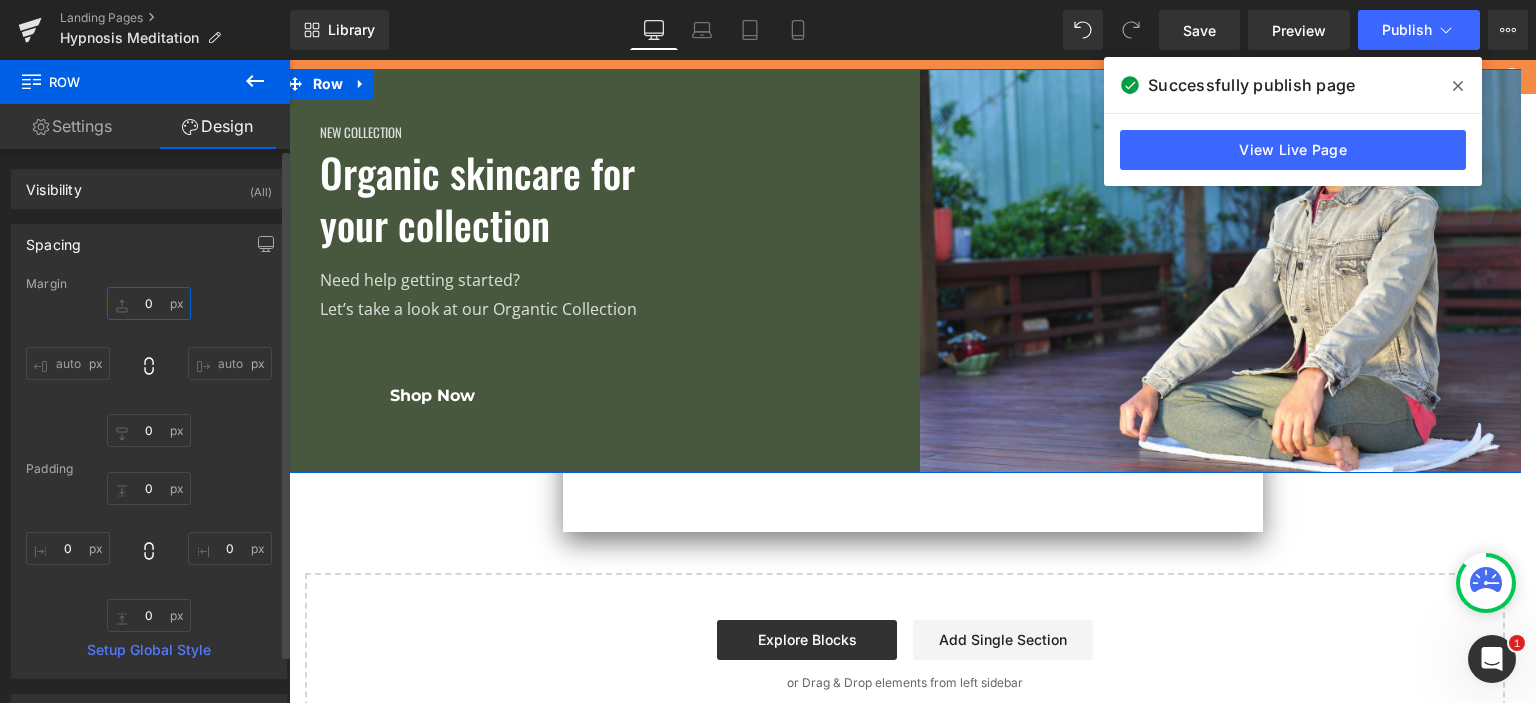 type on "60" 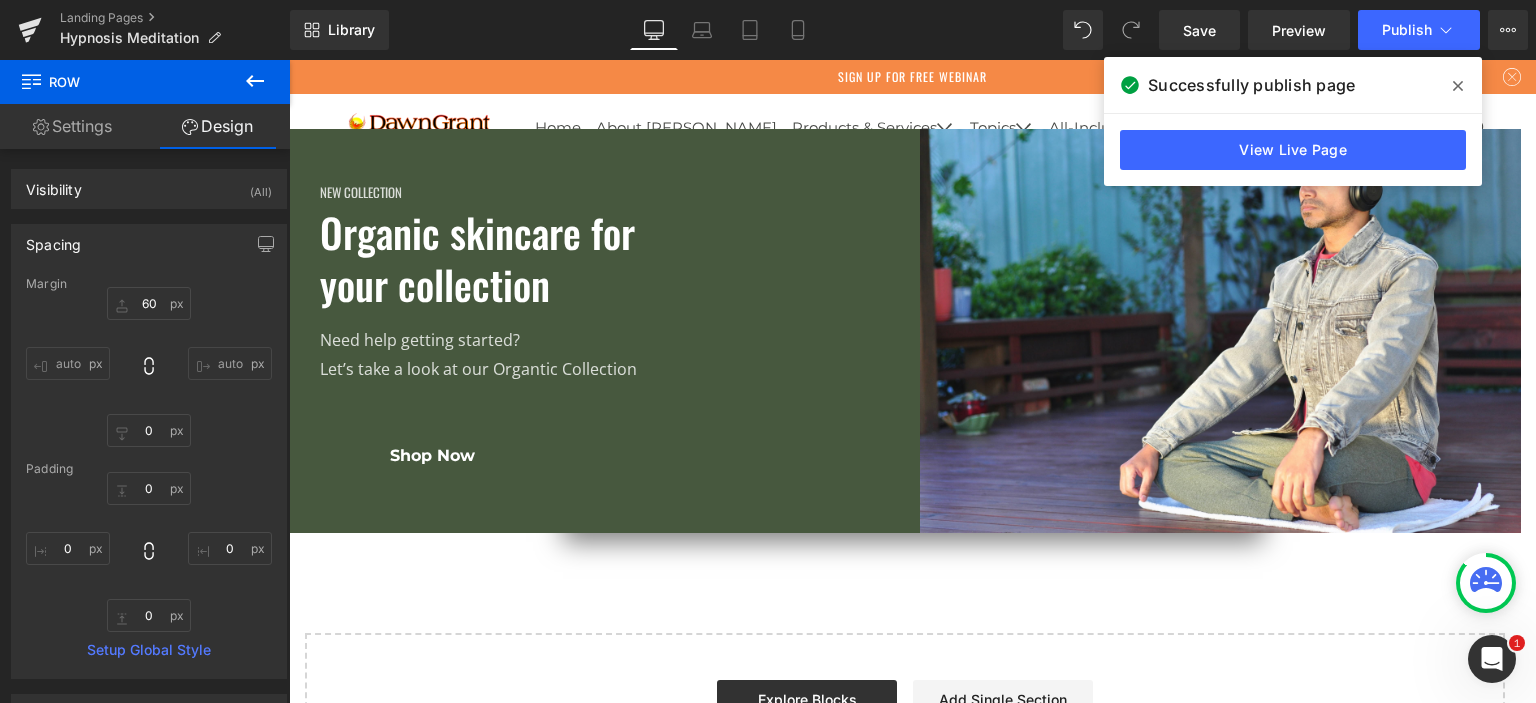 click on "New Collection Heading         Organic skincare for your collection Heading         Need help getting started? Let’s take a look at our Organtic Collection Text Block         Shop Now Button         Row         Image         Row
Select your layout" at bounding box center (905, 433) 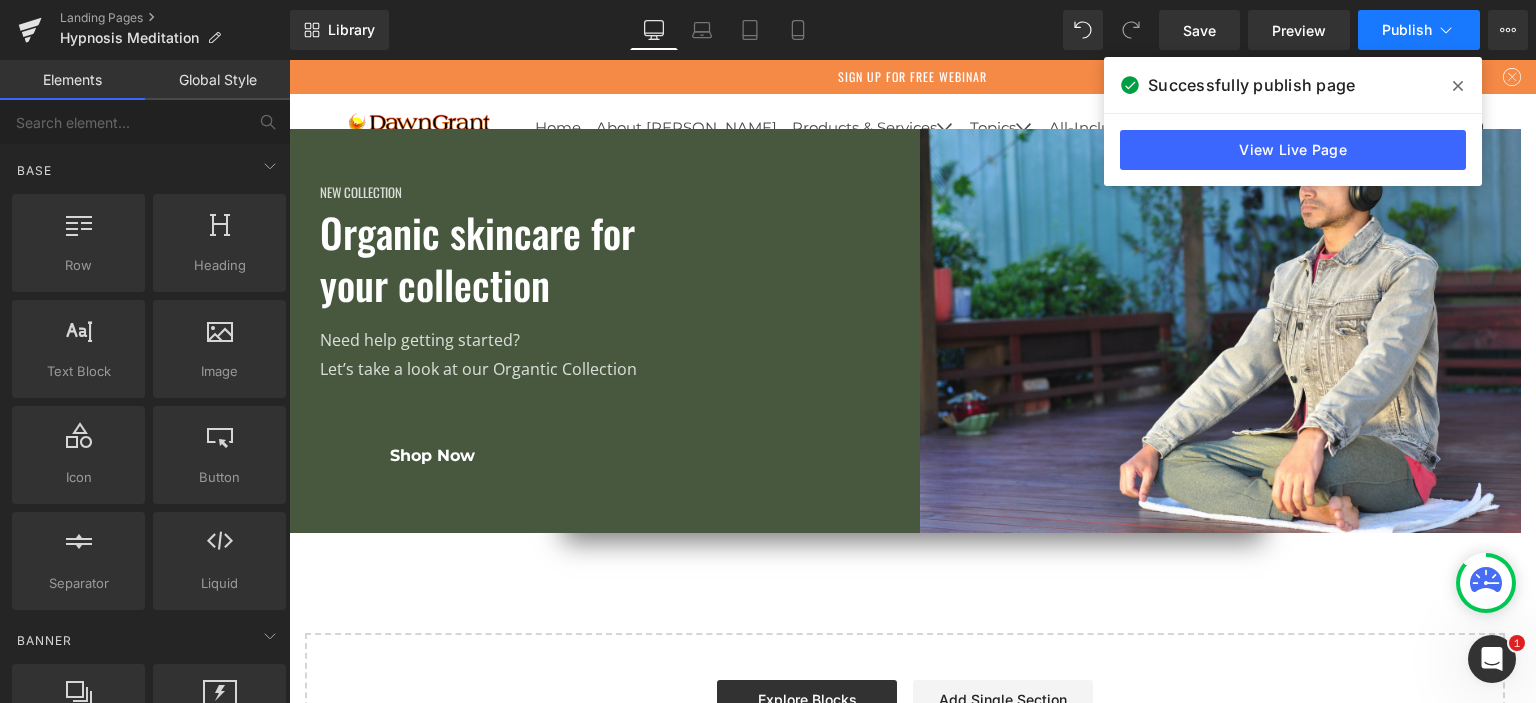 click on "Publish" at bounding box center (1407, 30) 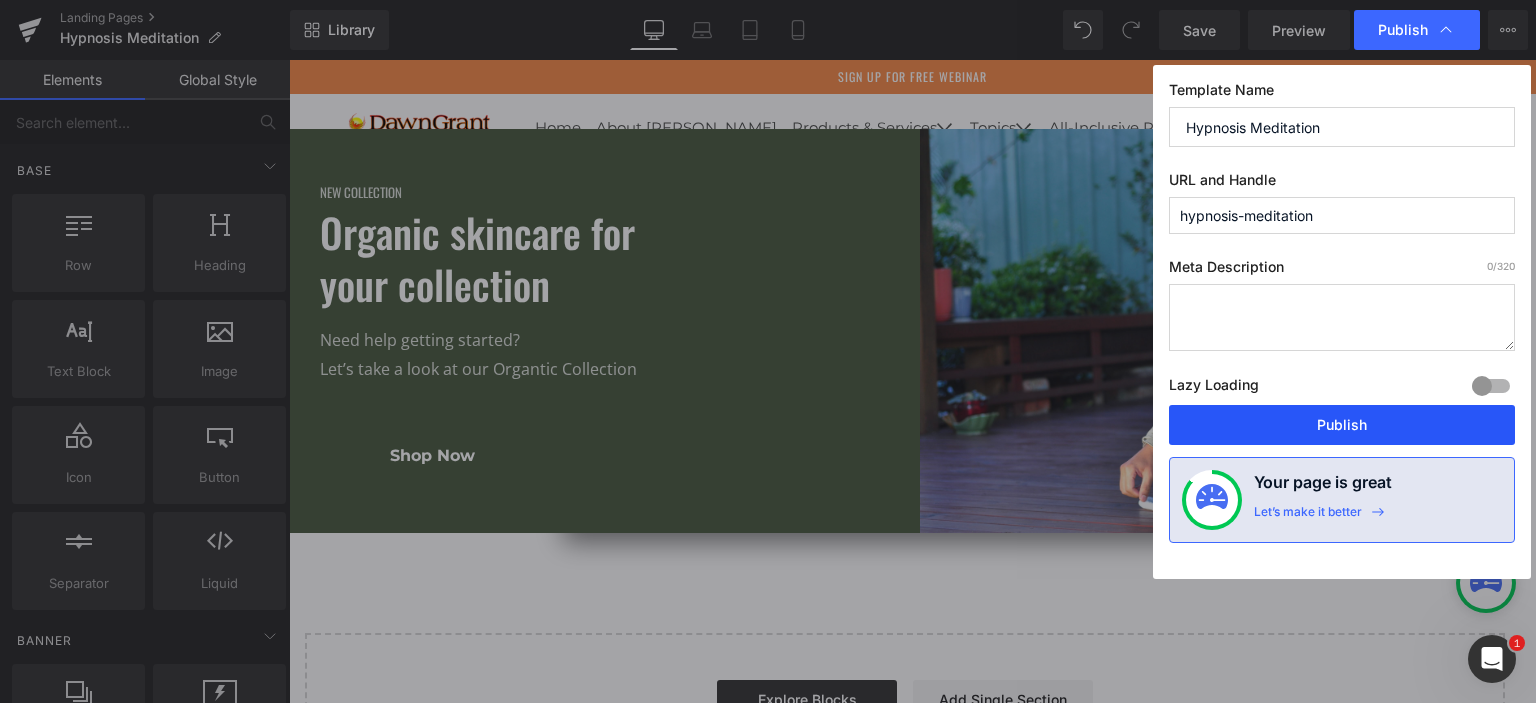 click on "Publish" at bounding box center [1342, 425] 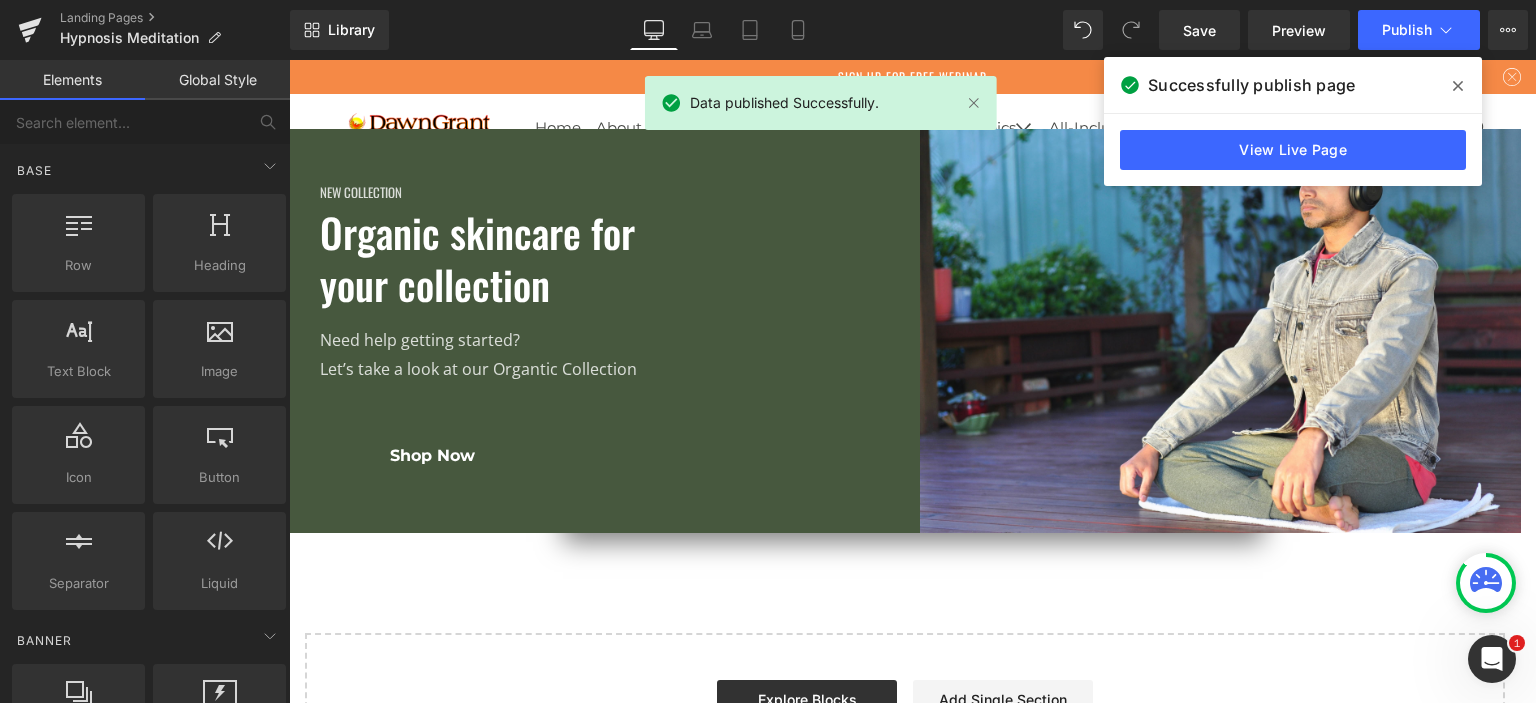 click 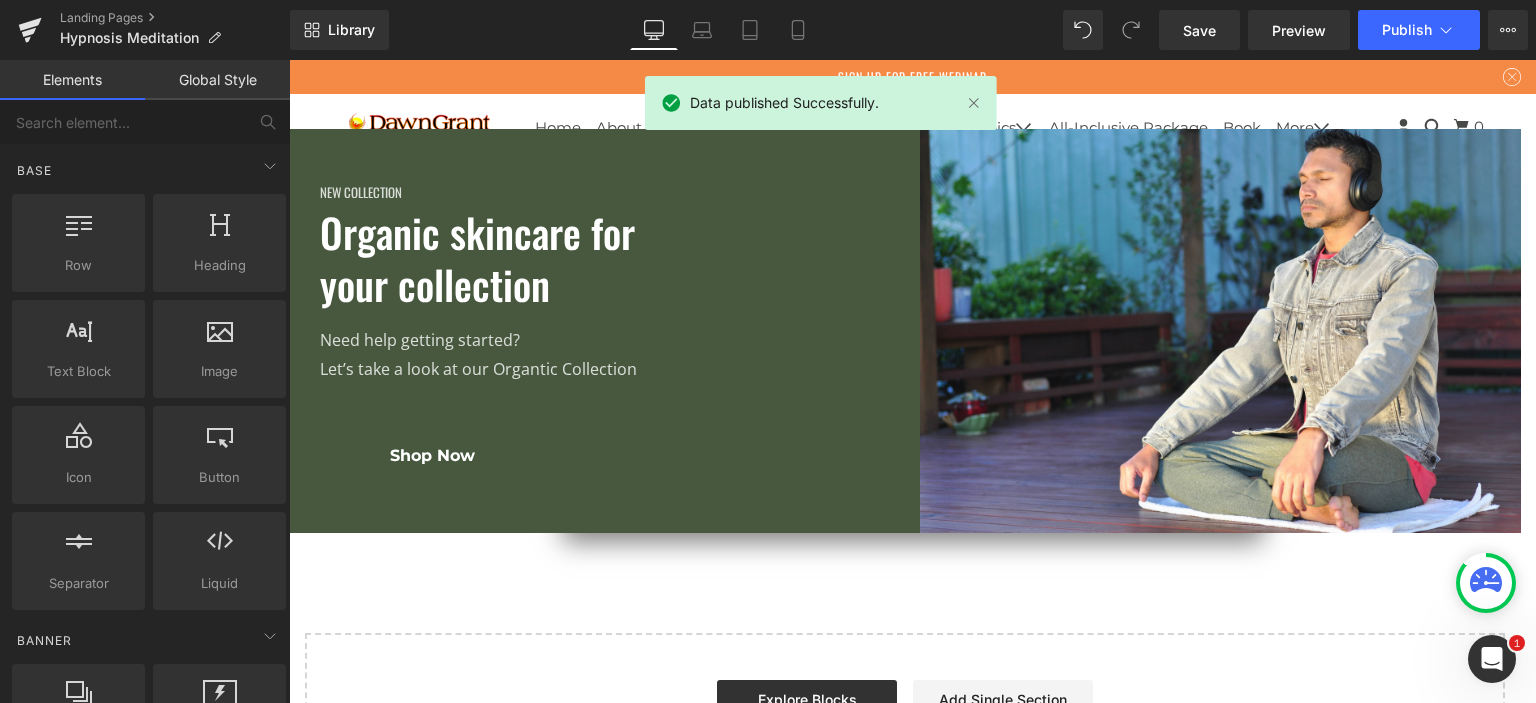click on "New Collection Heading         Organic skincare for your collection Heading         Need help getting started? Let’s take a look at our Organtic Collection Text Block         Shop Now Button         Row         Image         Row
Select your layout" at bounding box center (905, 433) 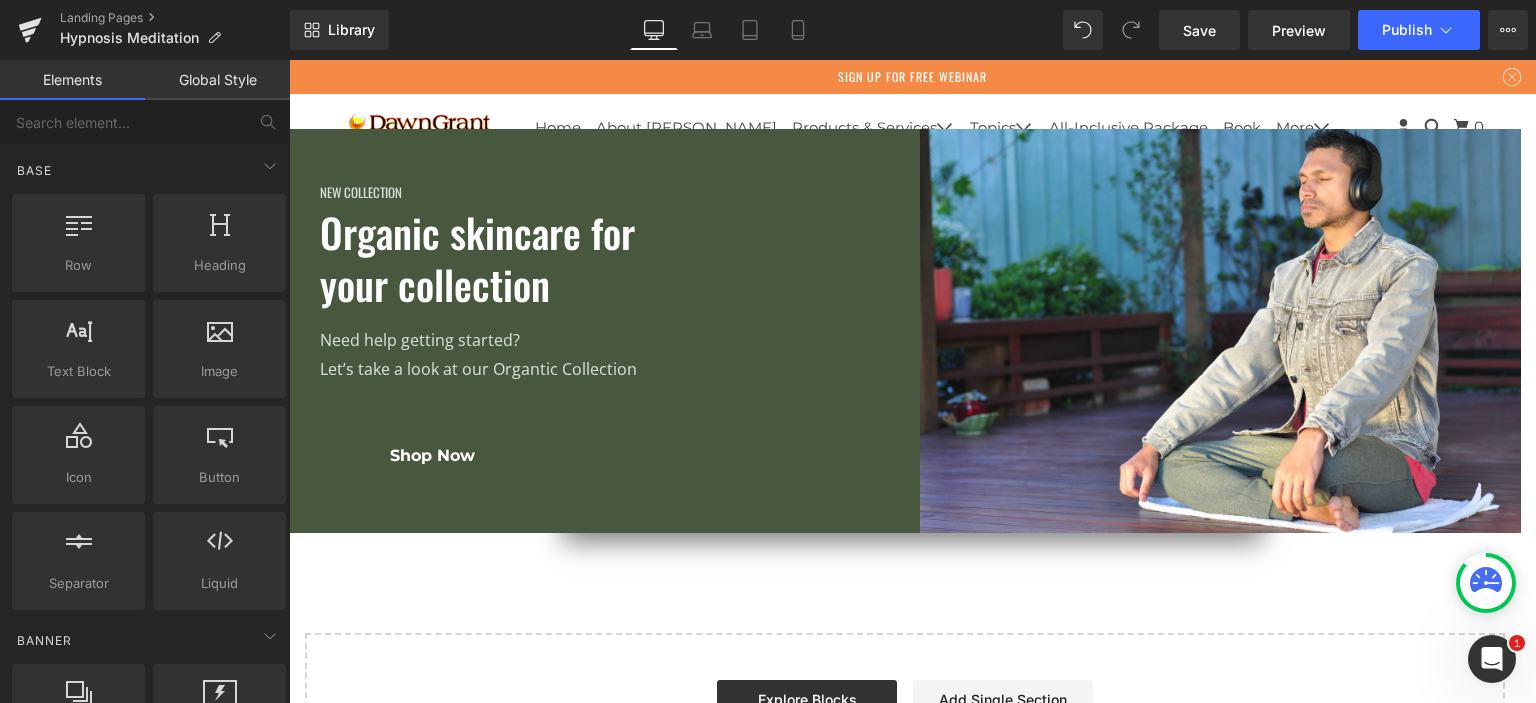 click on "New Collection Heading         Organic skincare for your collection Heading         Need help getting started? Let’s take a look at our Organtic Collection Text Block         Shop Now Button         Row         Image         Row
Select your layout" at bounding box center [905, 433] 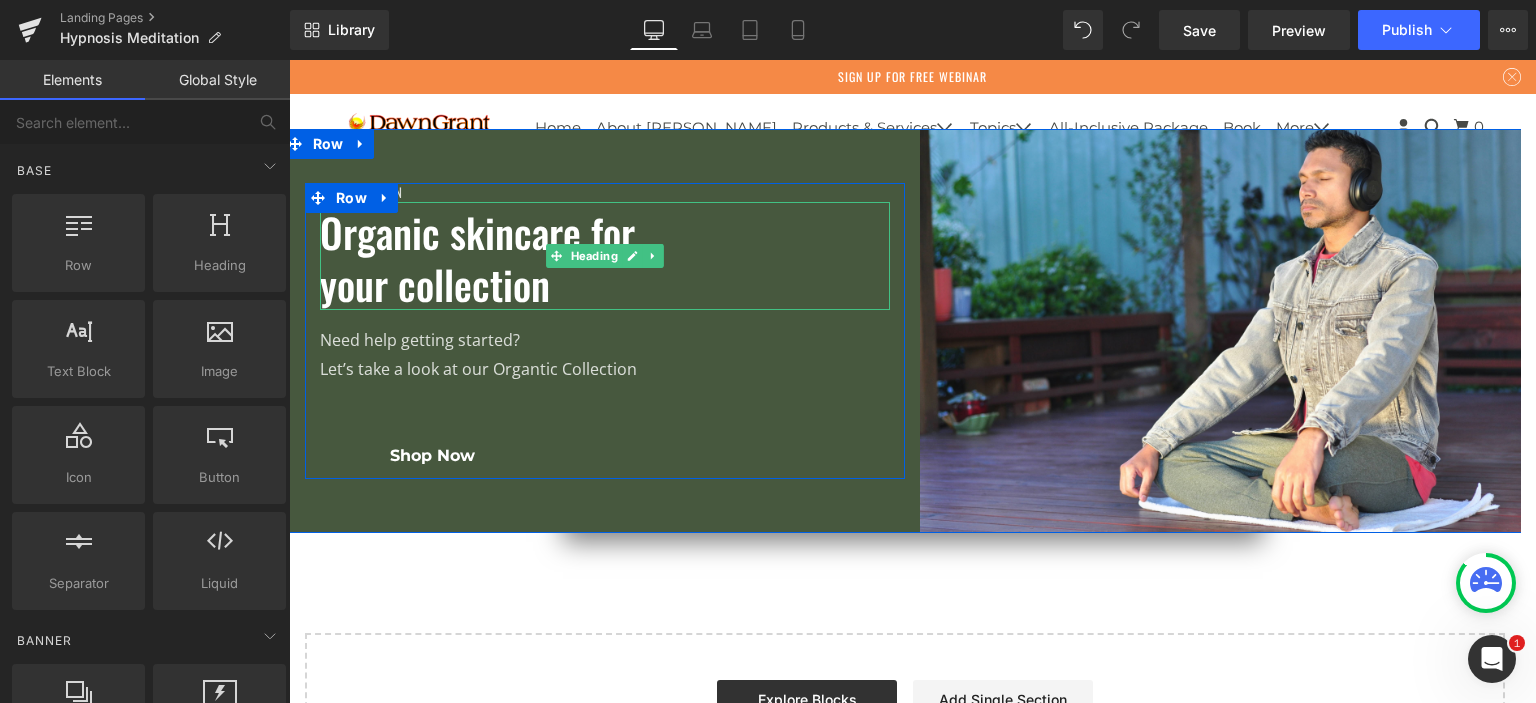 click on "your collection" at bounding box center [605, 284] 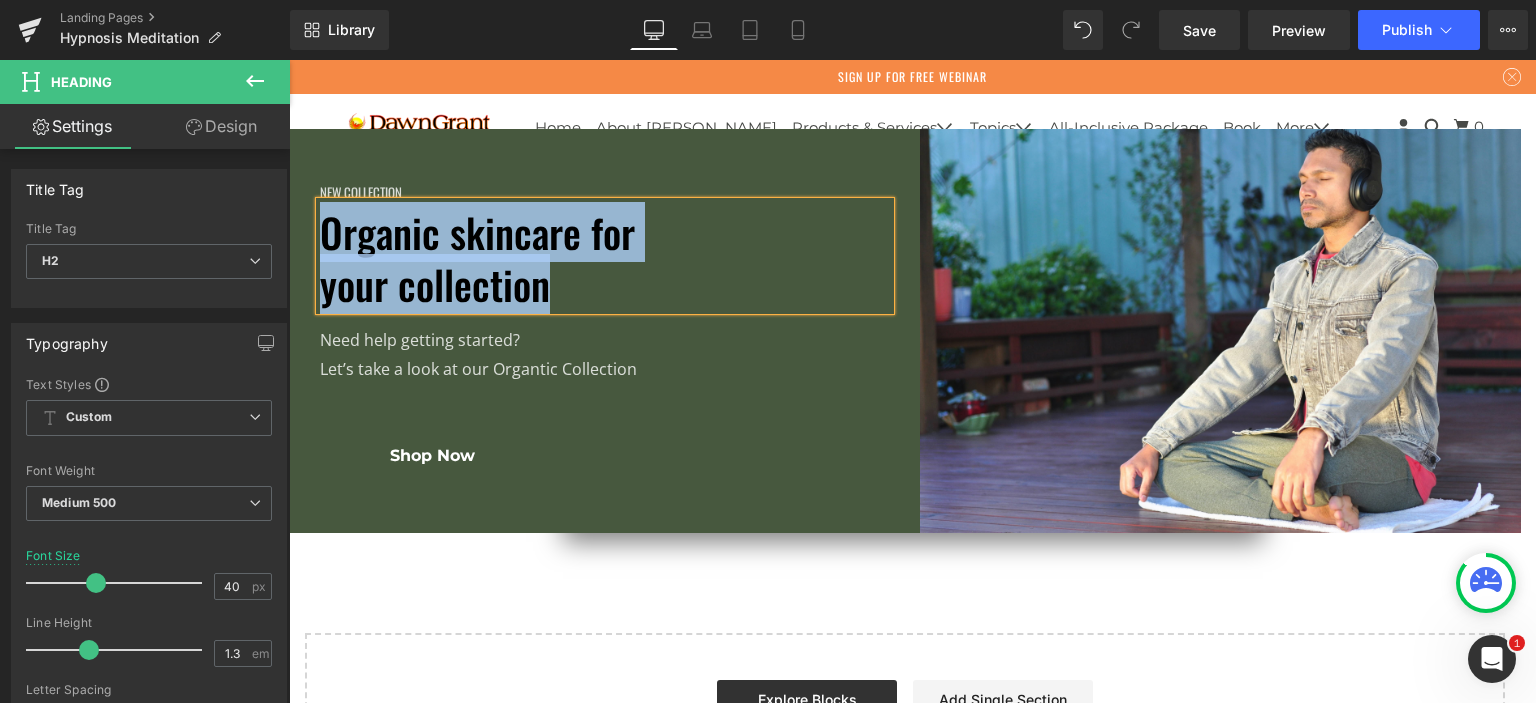 paste 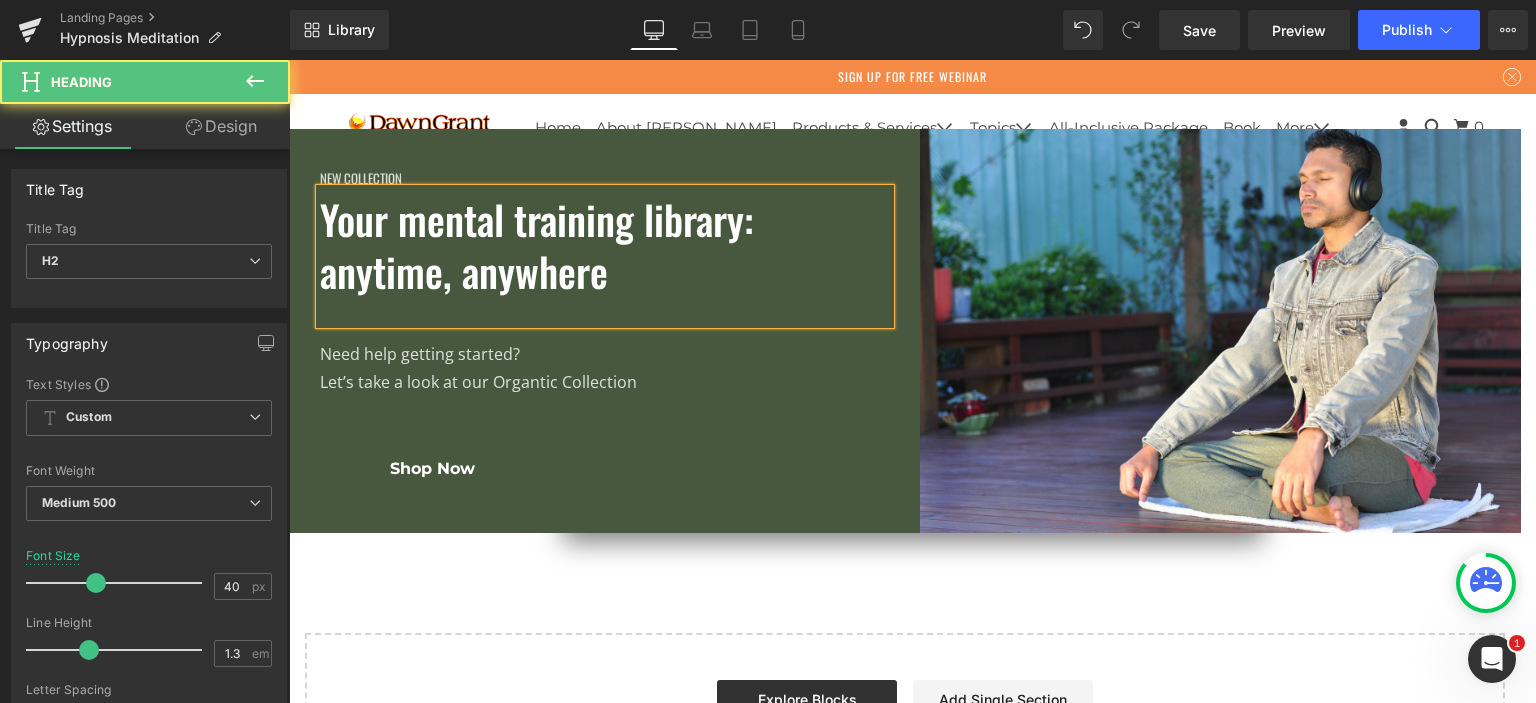 click at bounding box center (605, 310) 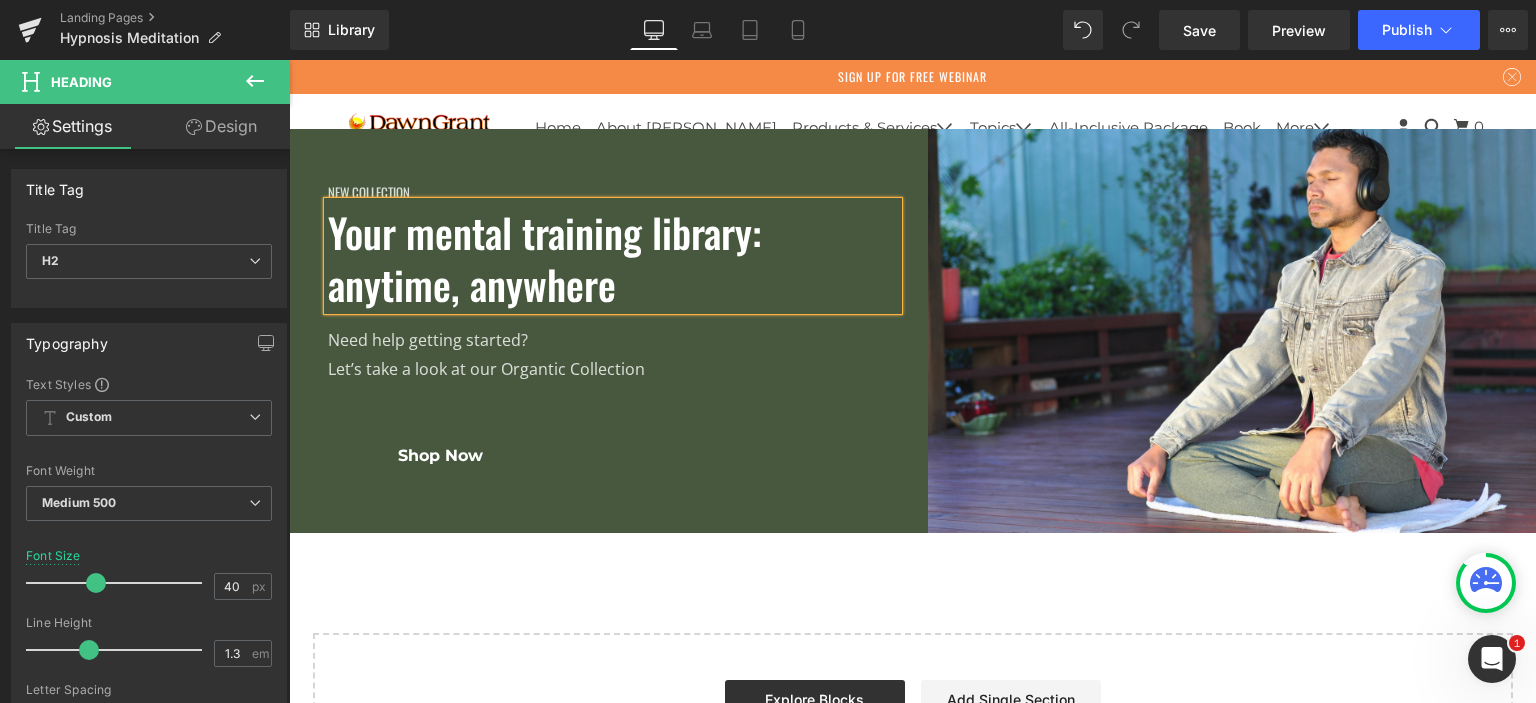 click on "New Collection" at bounding box center (613, 193) 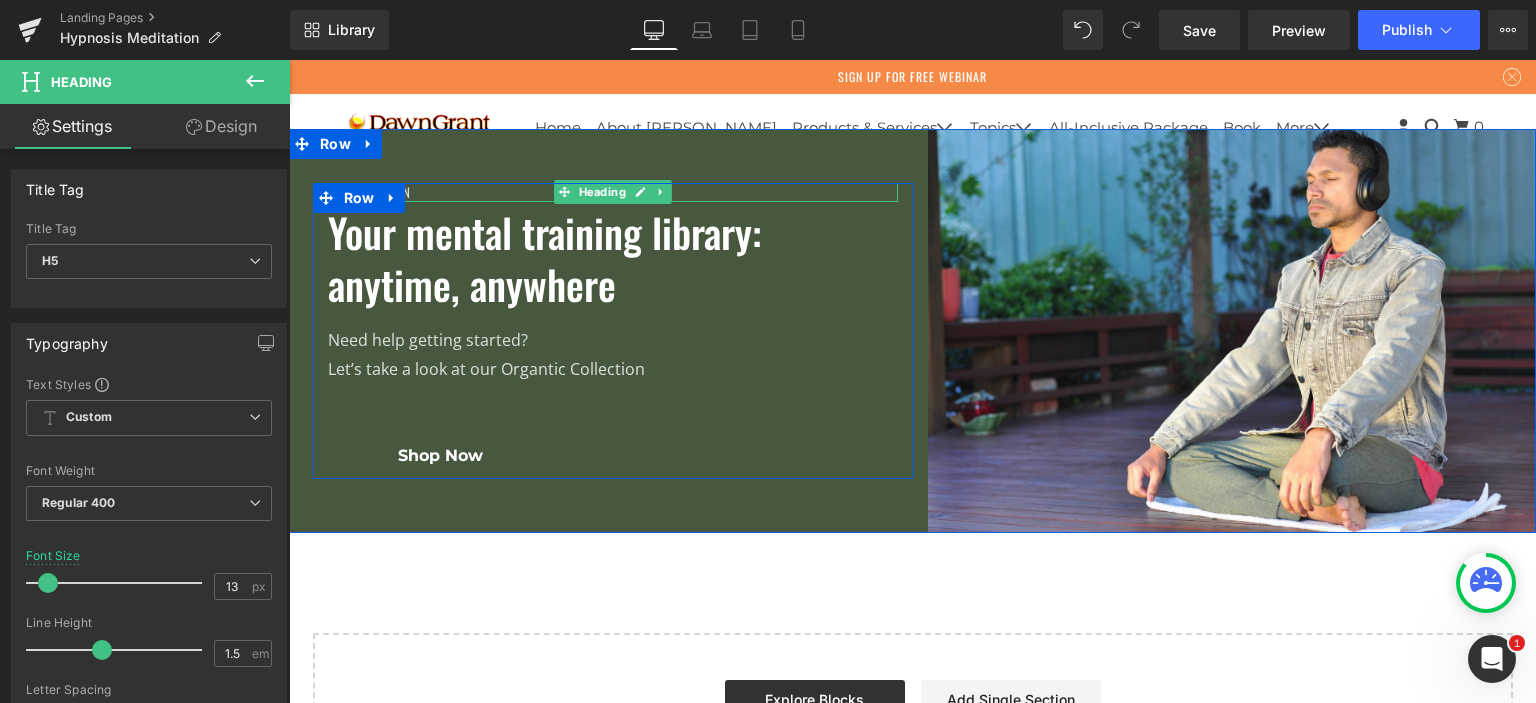 click on "New Collection" at bounding box center (613, 193) 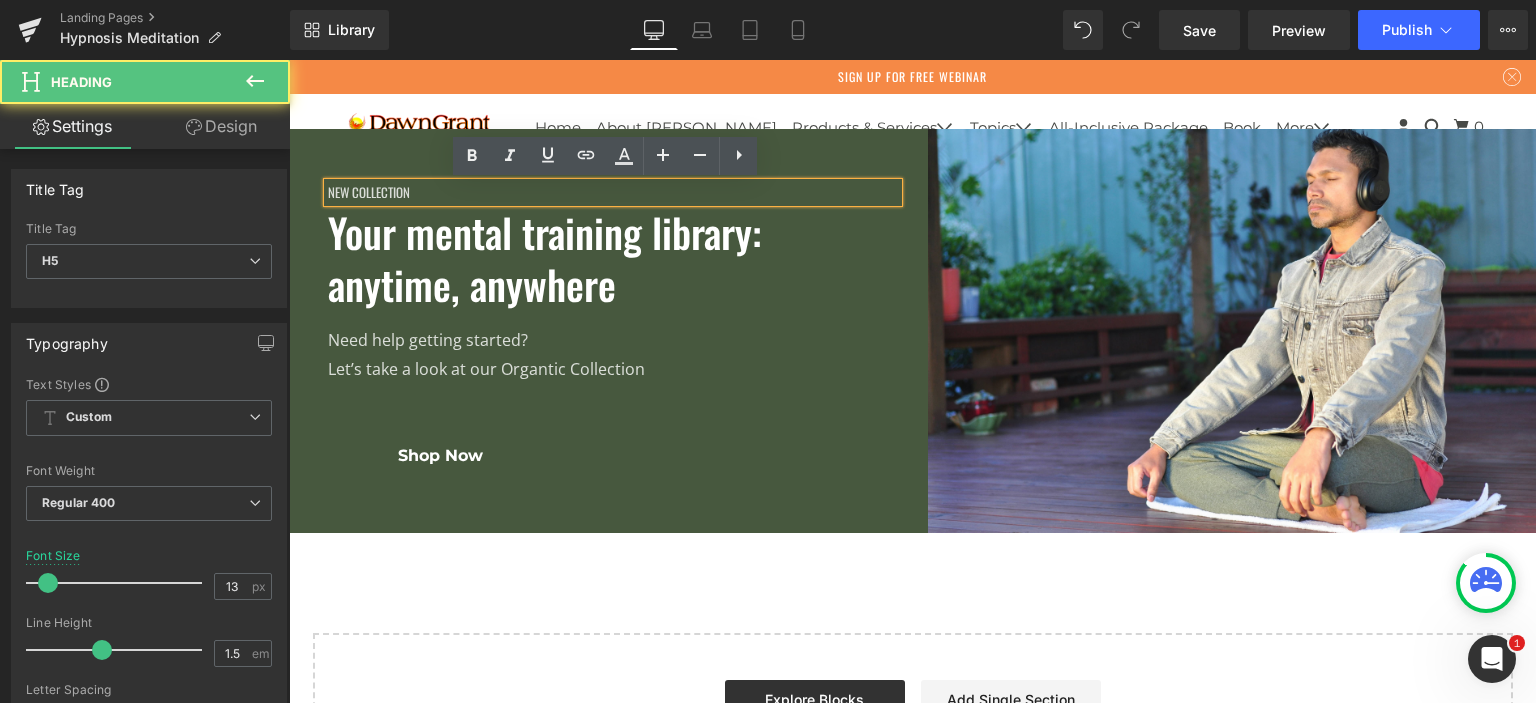 click on "New Collection" at bounding box center (613, 193) 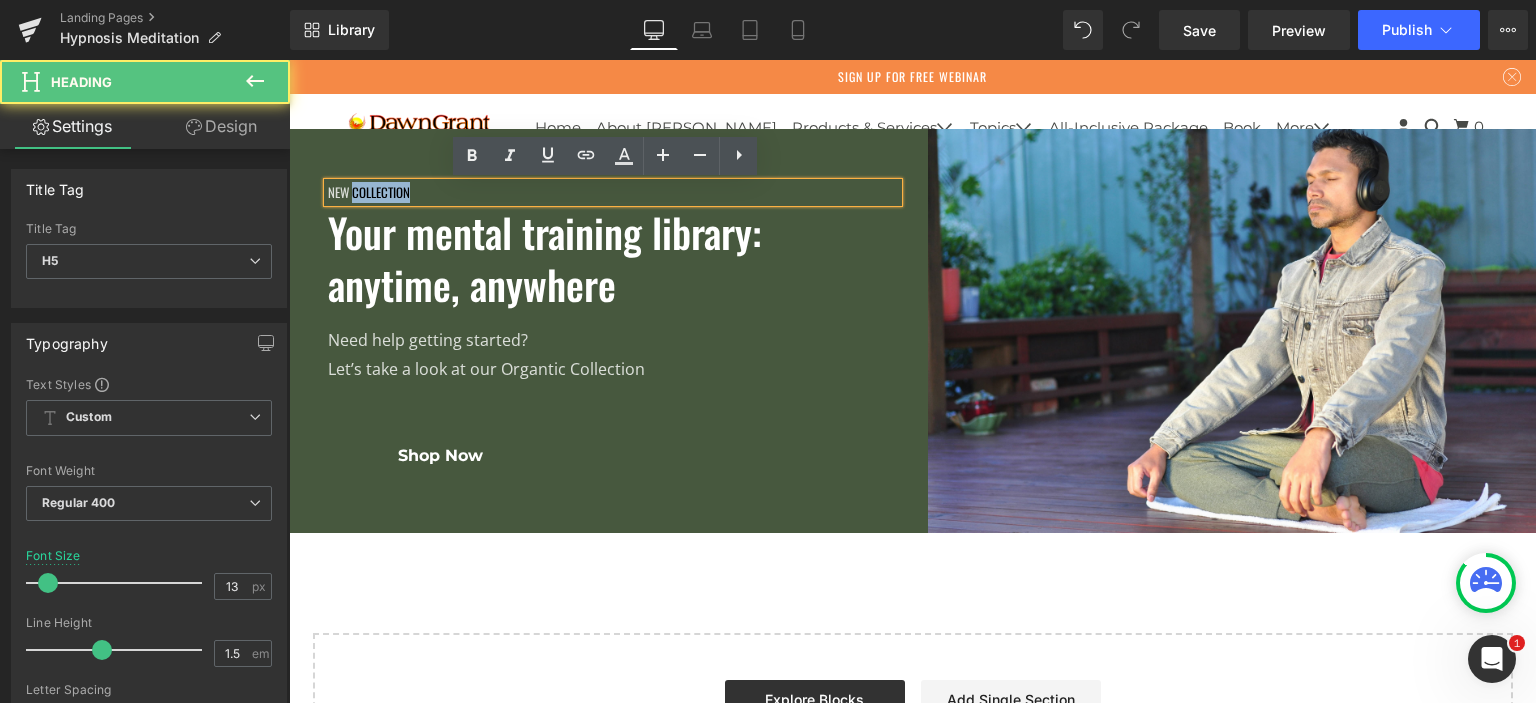 click on "New Collection" at bounding box center [613, 193] 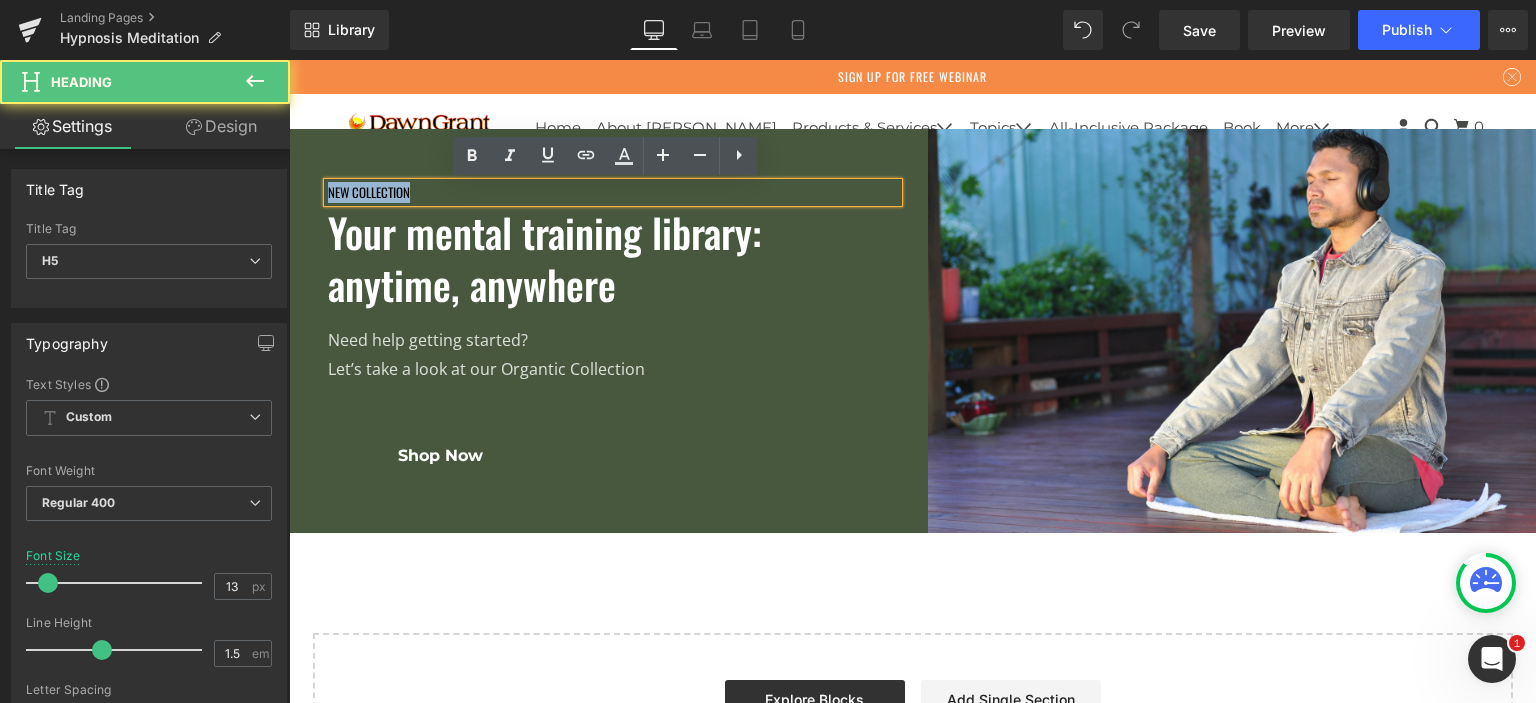 click on "New Collection" at bounding box center [613, 193] 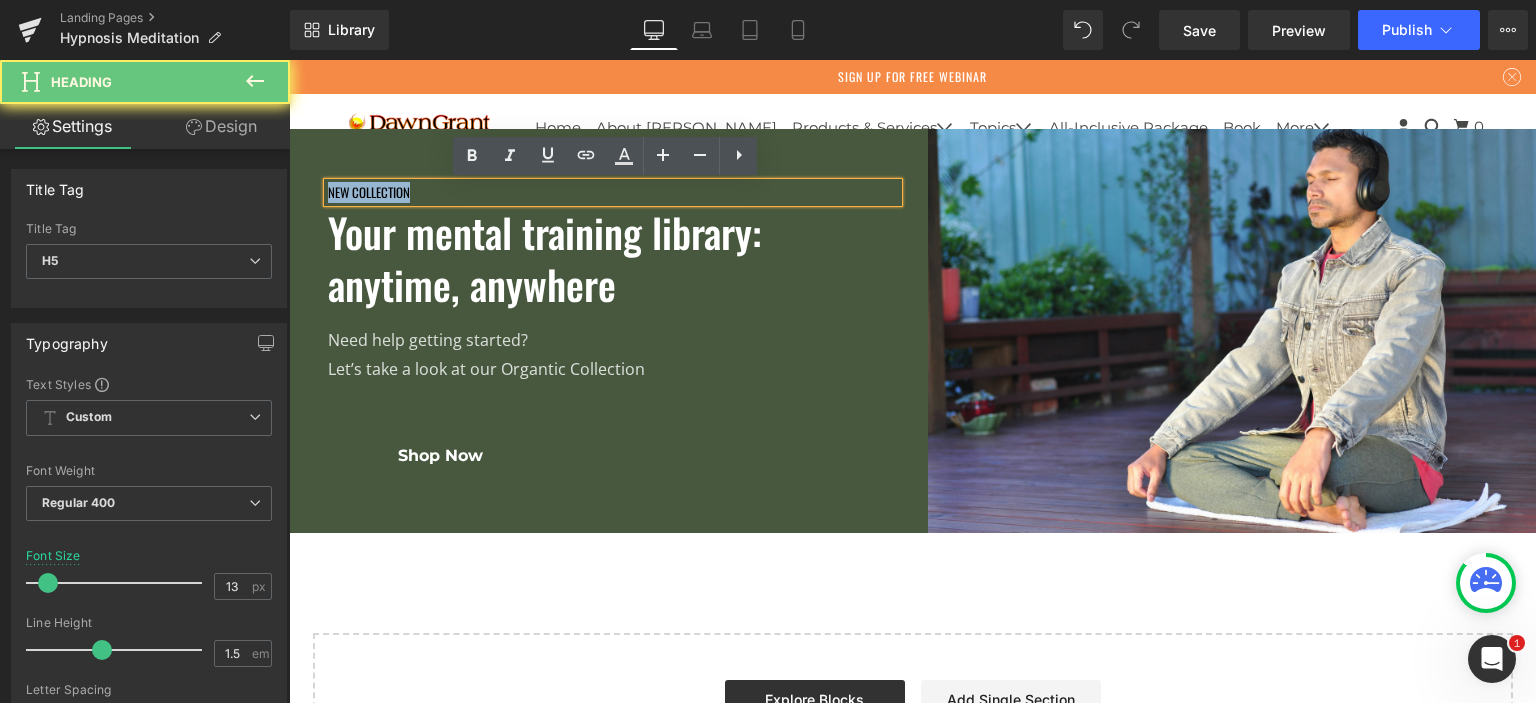 paste 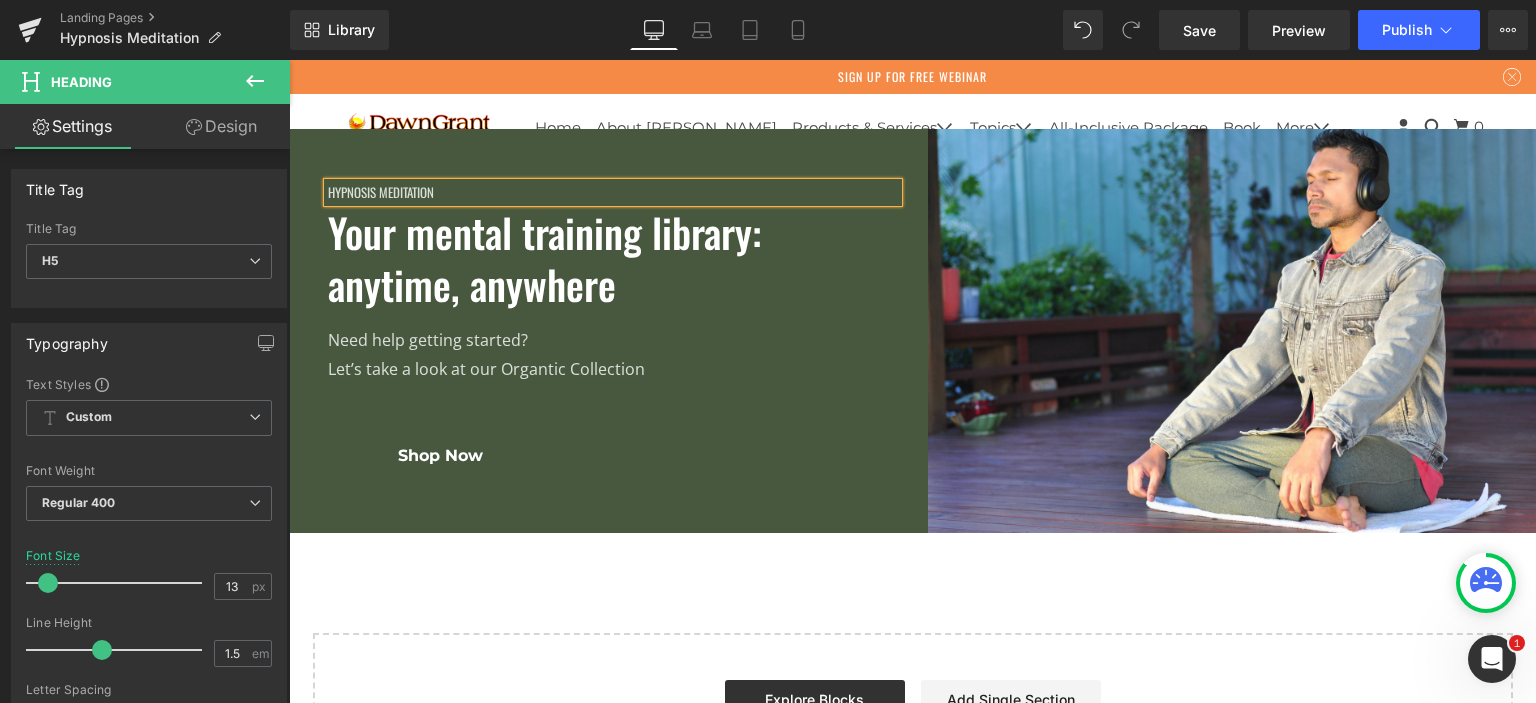 click on "Hypnosis Meditation Heading         Your mental training library: anytime, anywhere Heading         Need help getting started? Let’s take a look at our Organtic Collection Text Block         Shop Now Button         Row" at bounding box center (601, 331) 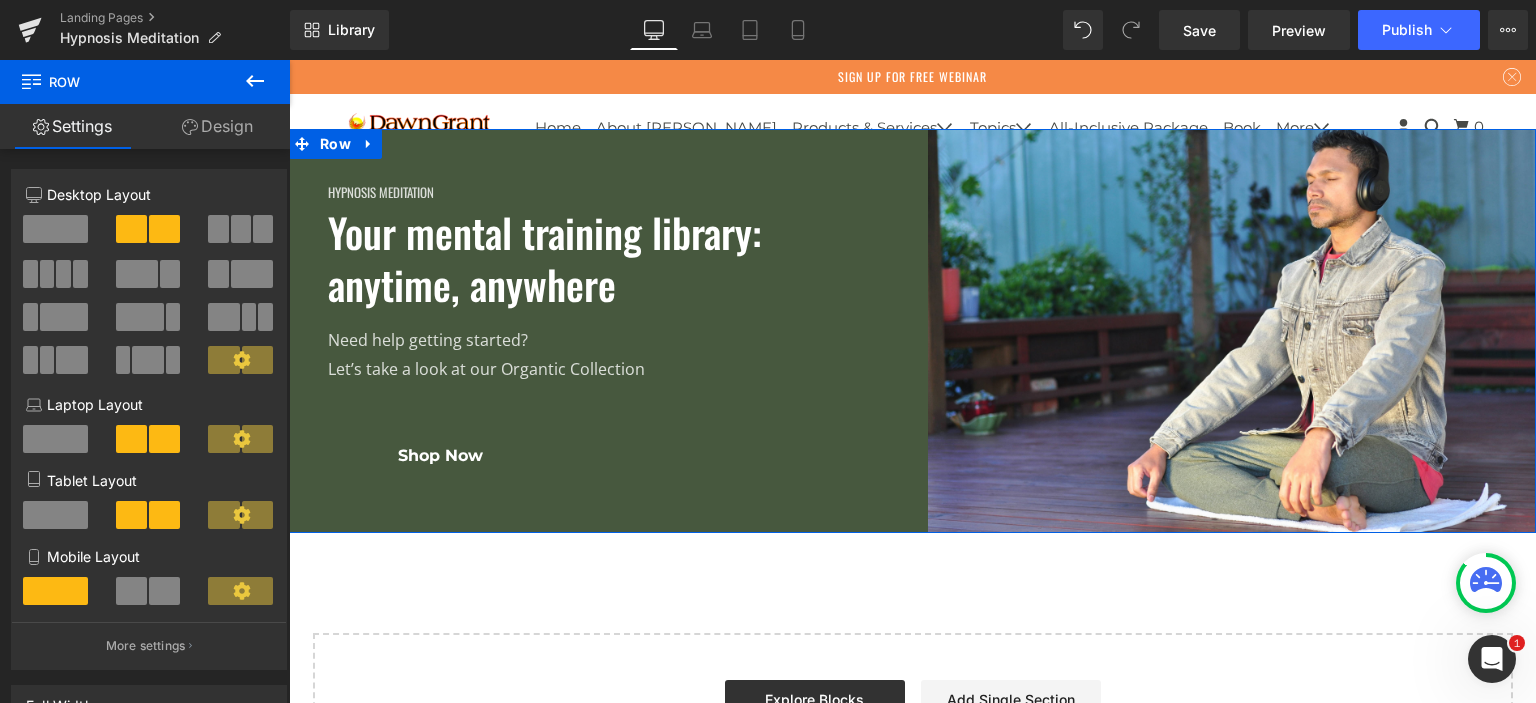 click 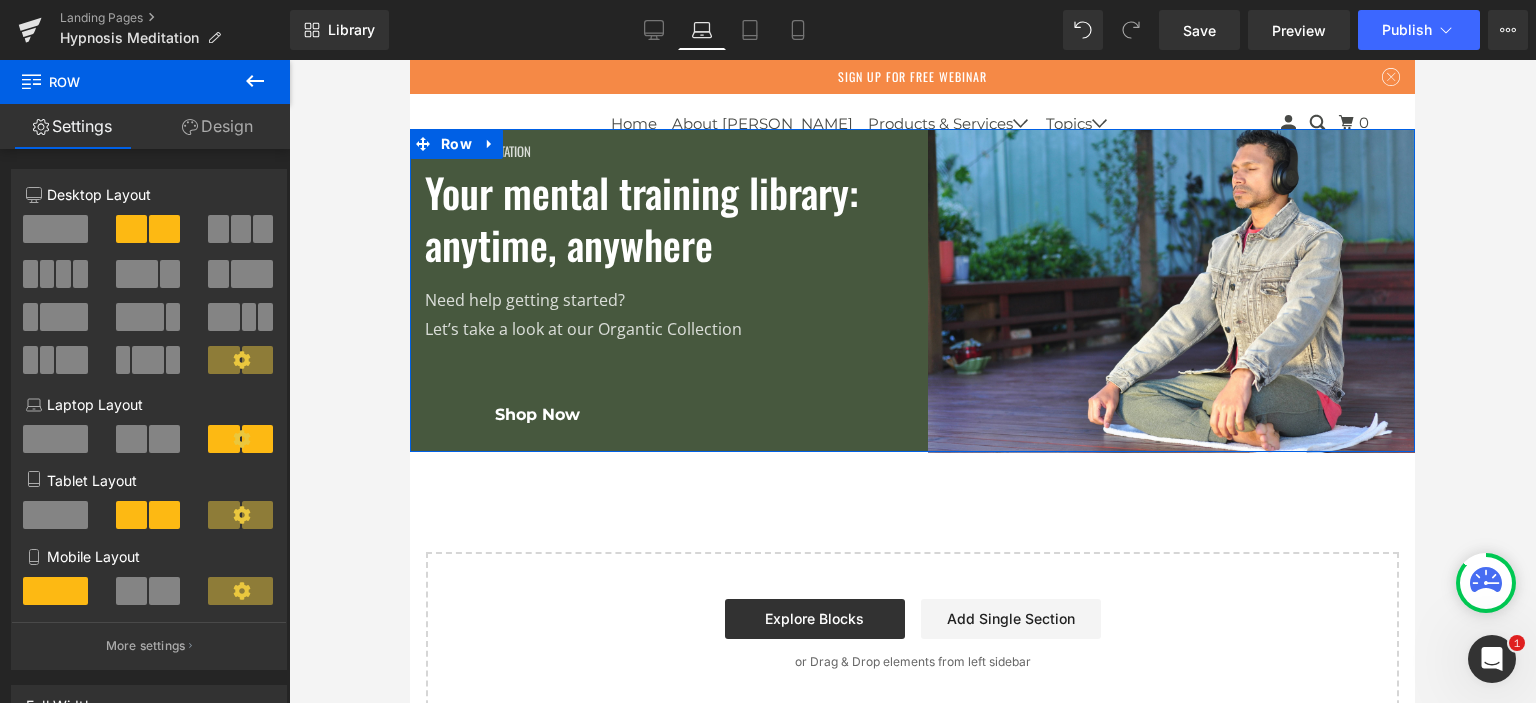 click 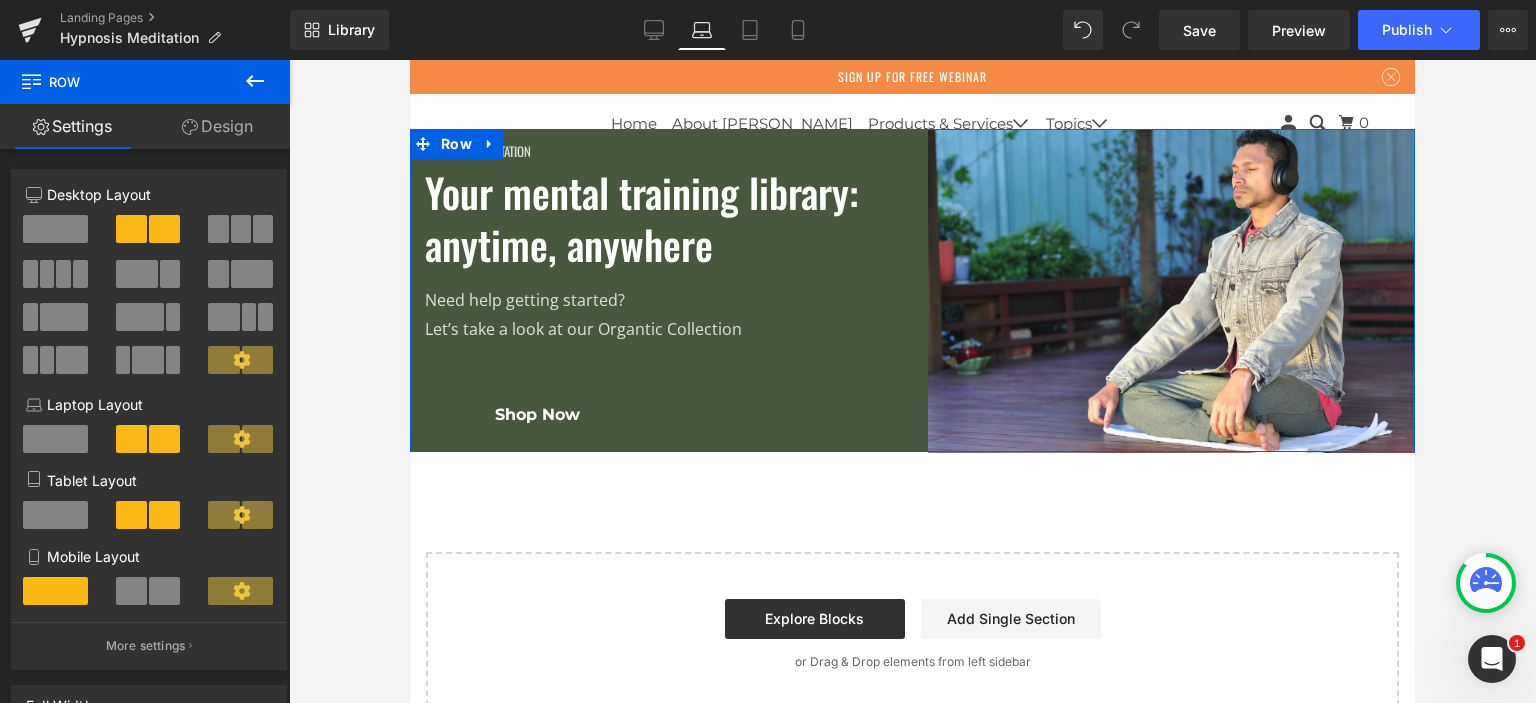 type 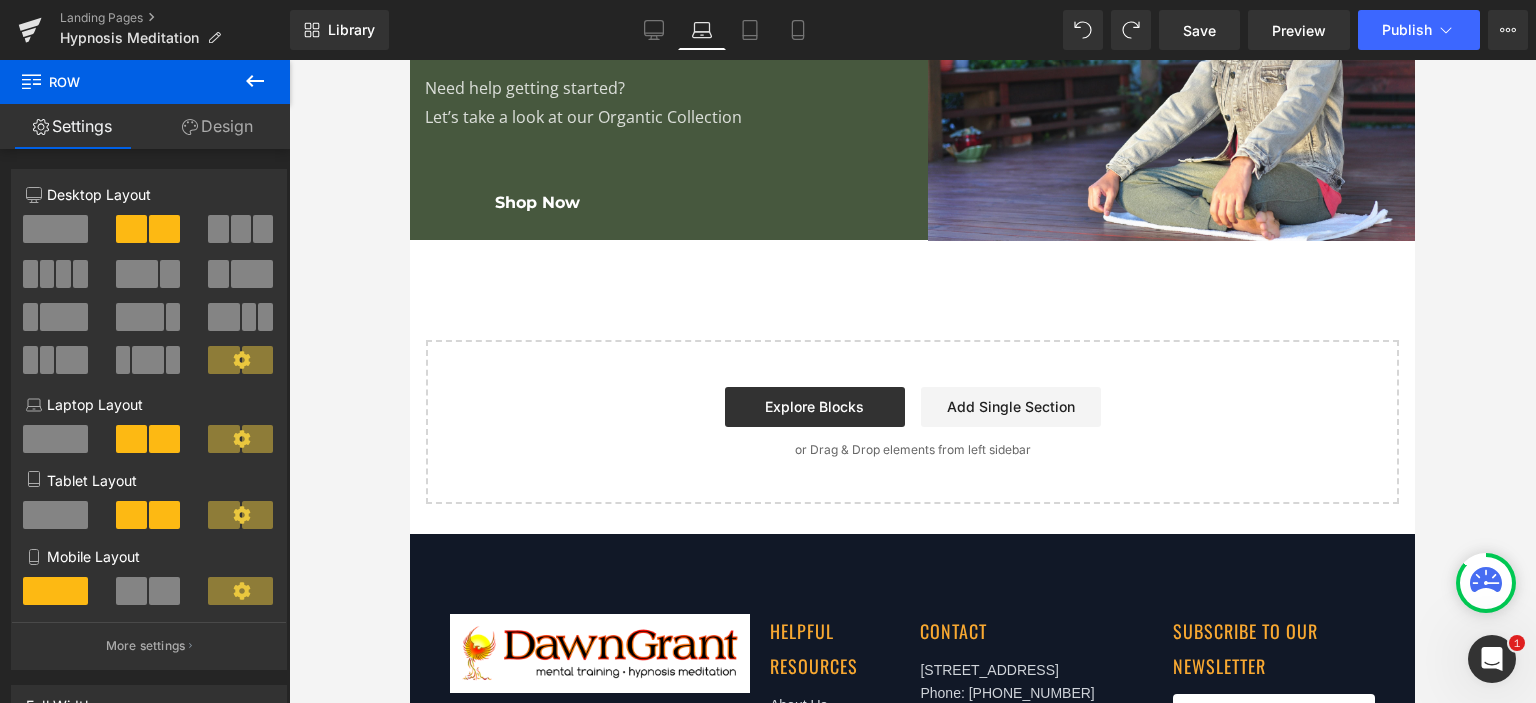scroll, scrollTop: 0, scrollLeft: 0, axis: both 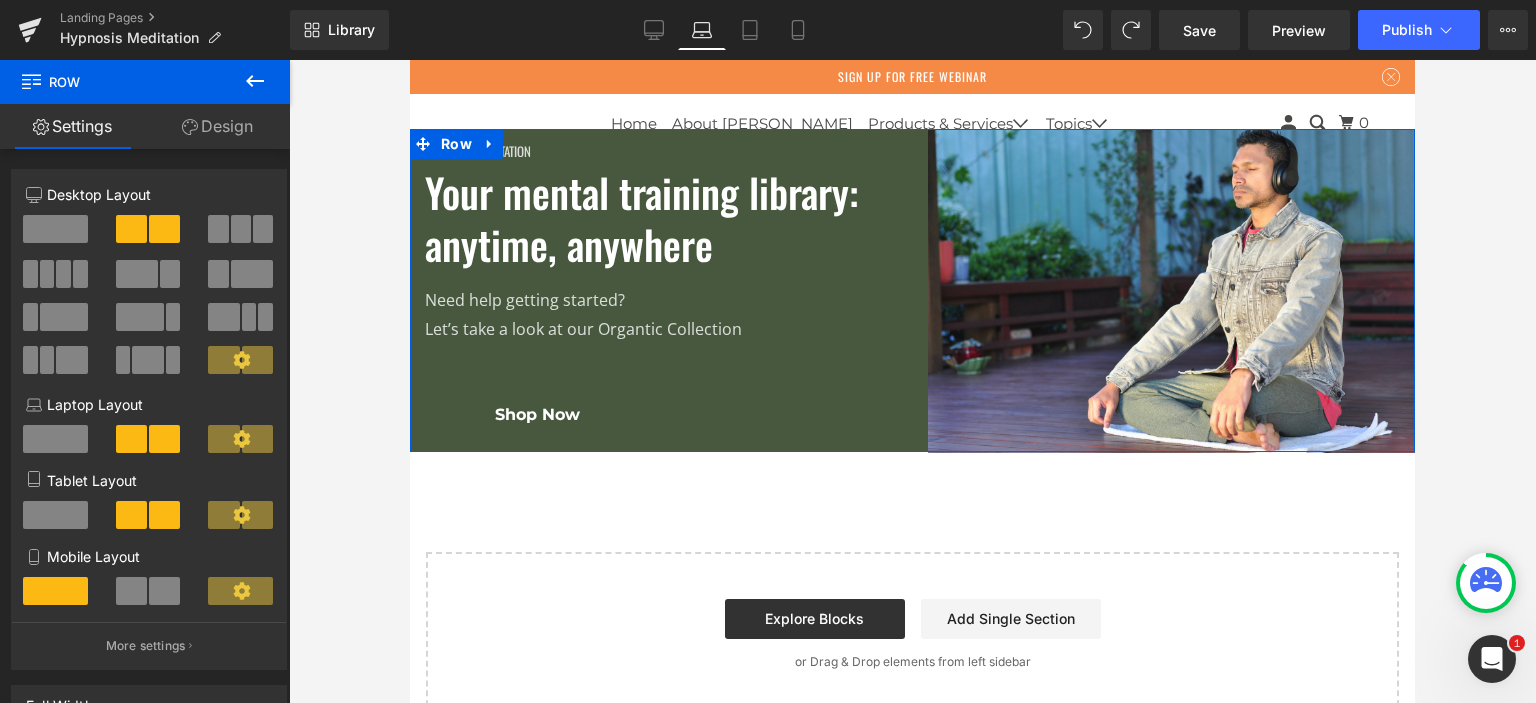 click 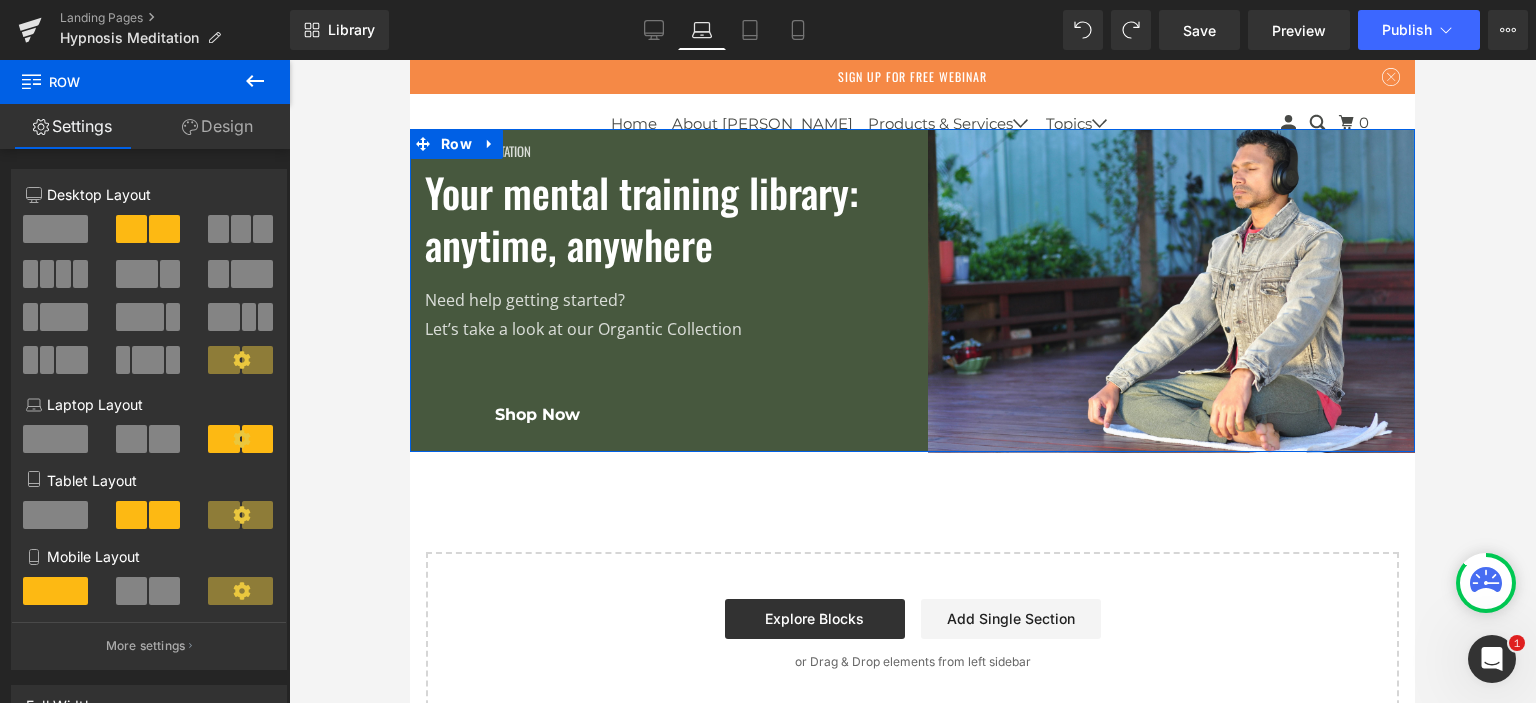 click 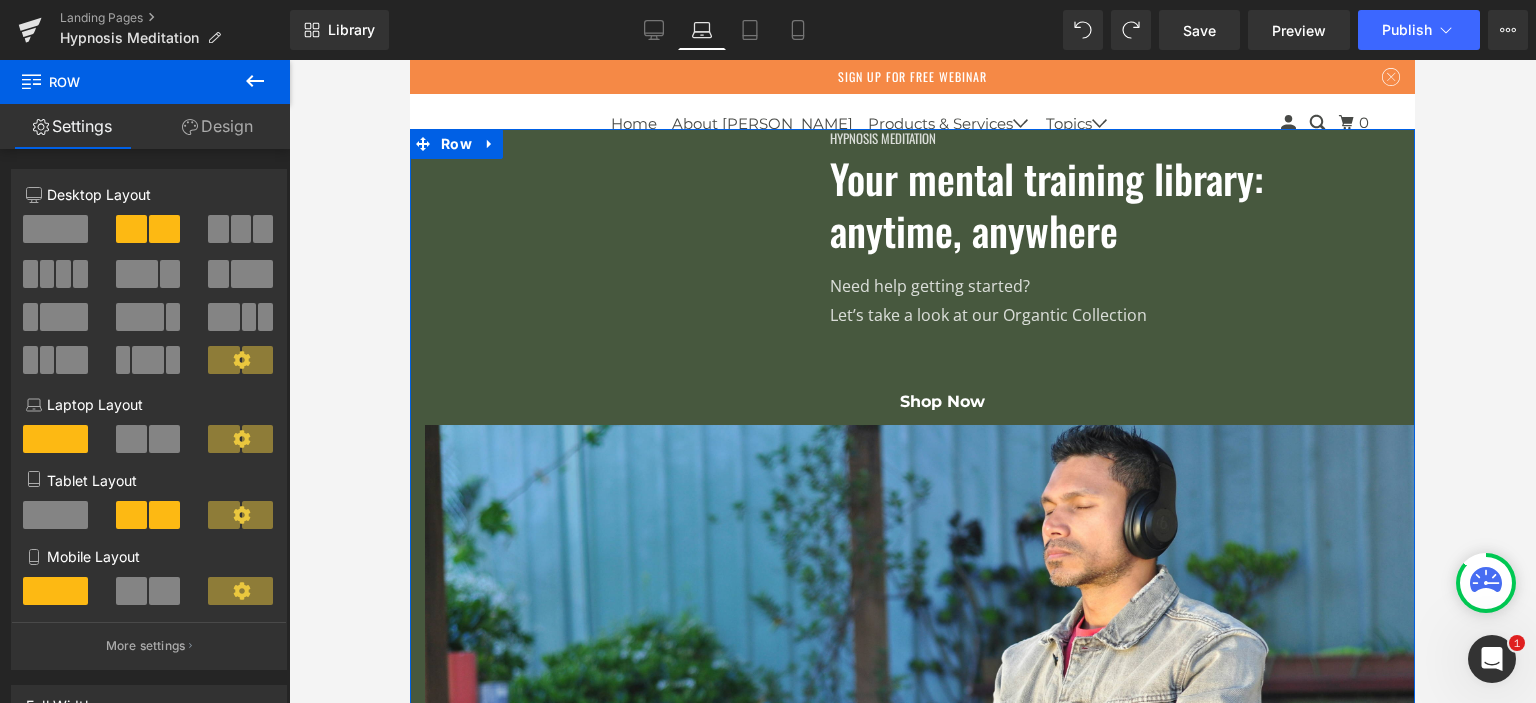 click at bounding box center [149, 439] 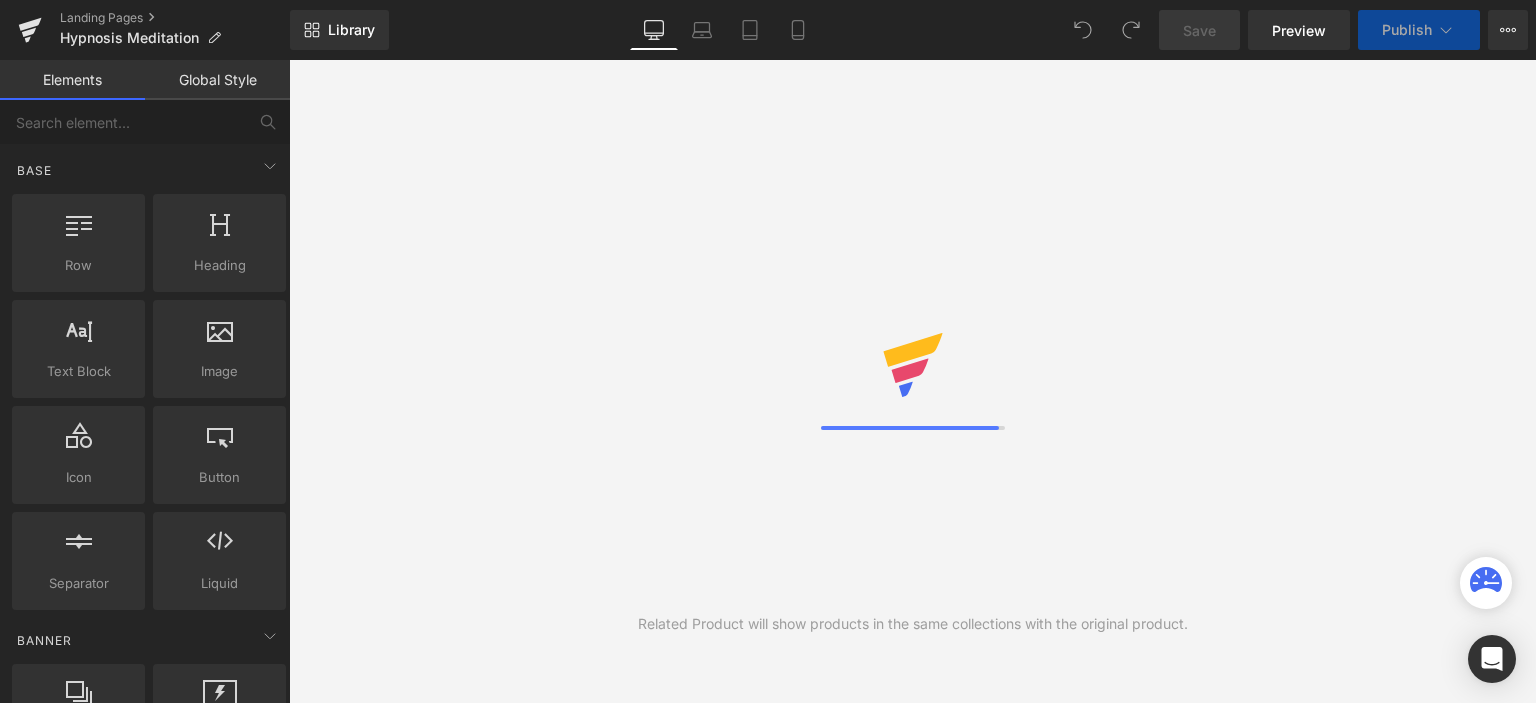 scroll, scrollTop: 0, scrollLeft: 0, axis: both 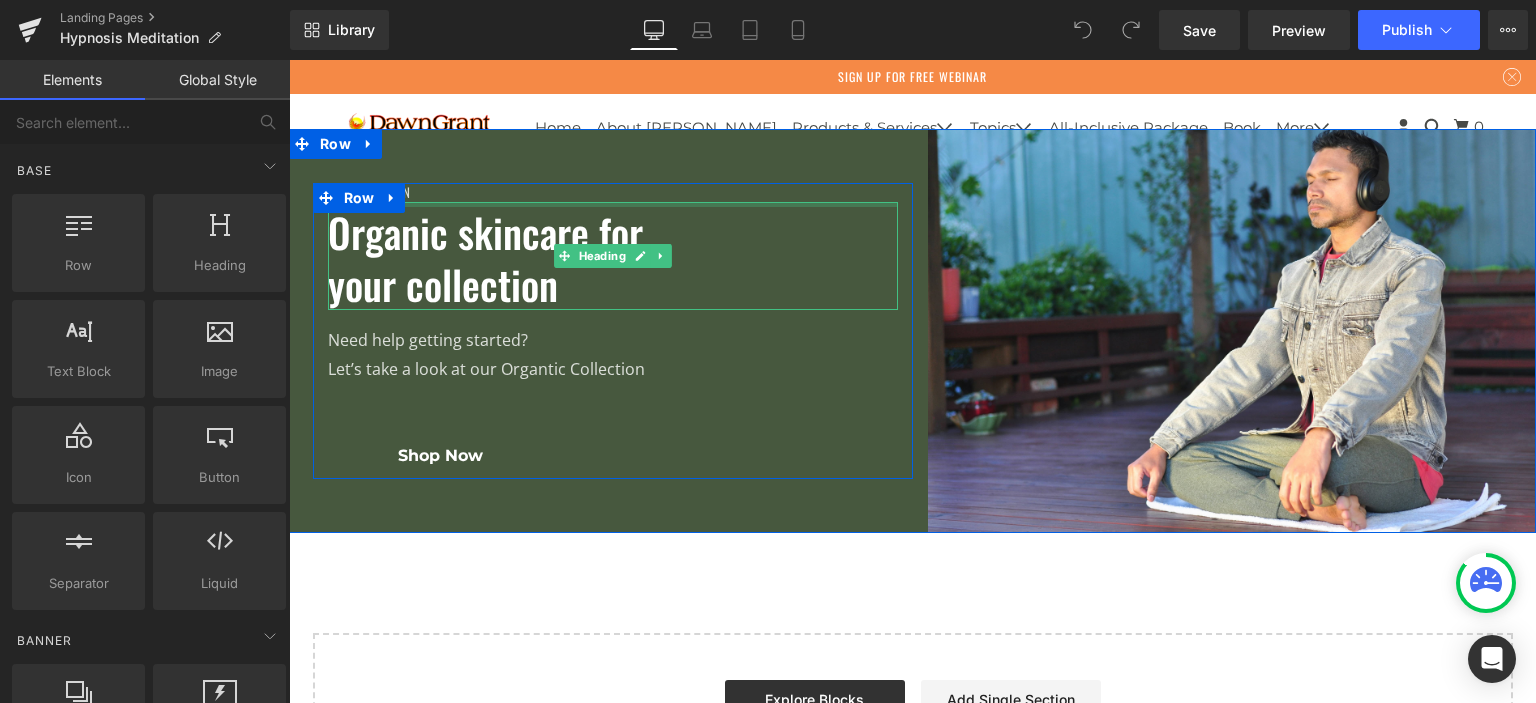 click on "New Collection" at bounding box center (613, 193) 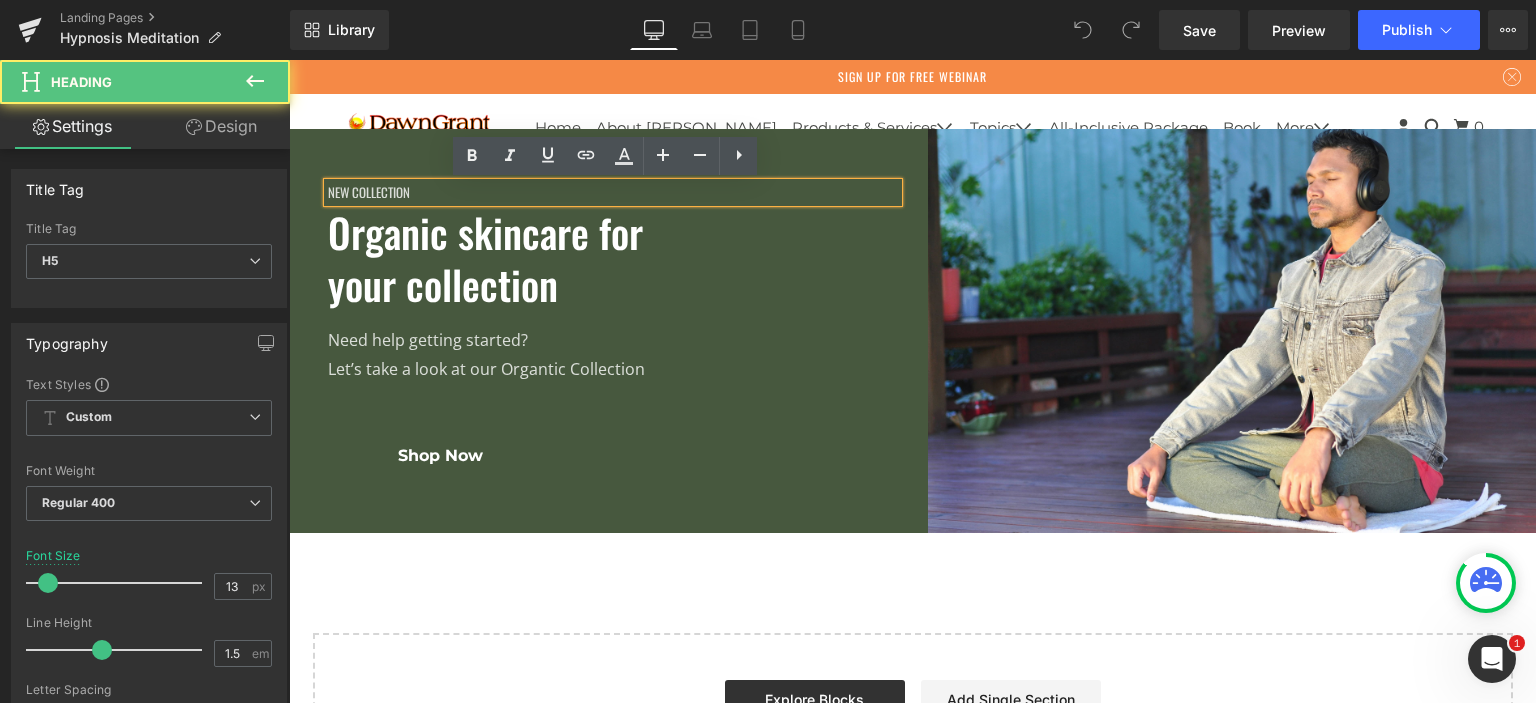 click on "New Collection" at bounding box center (613, 193) 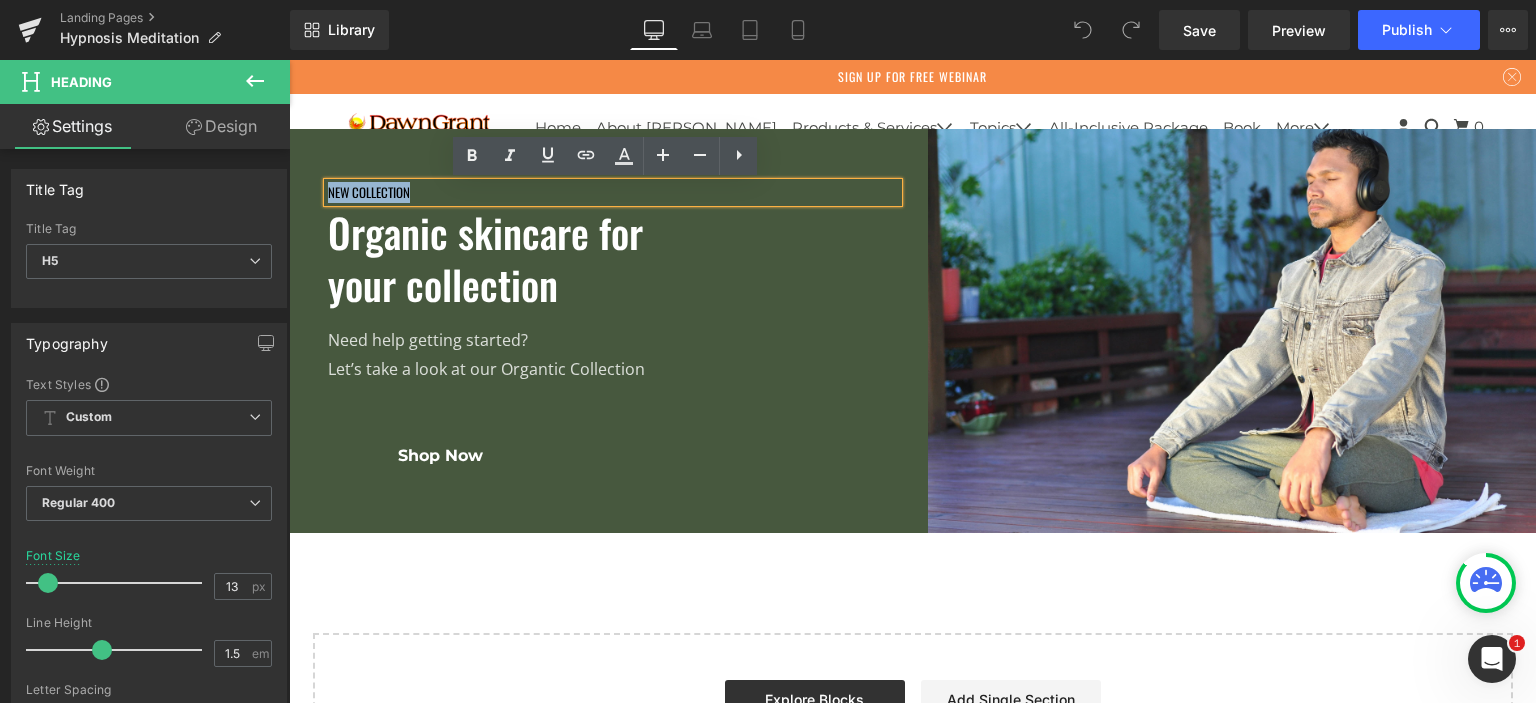 paste 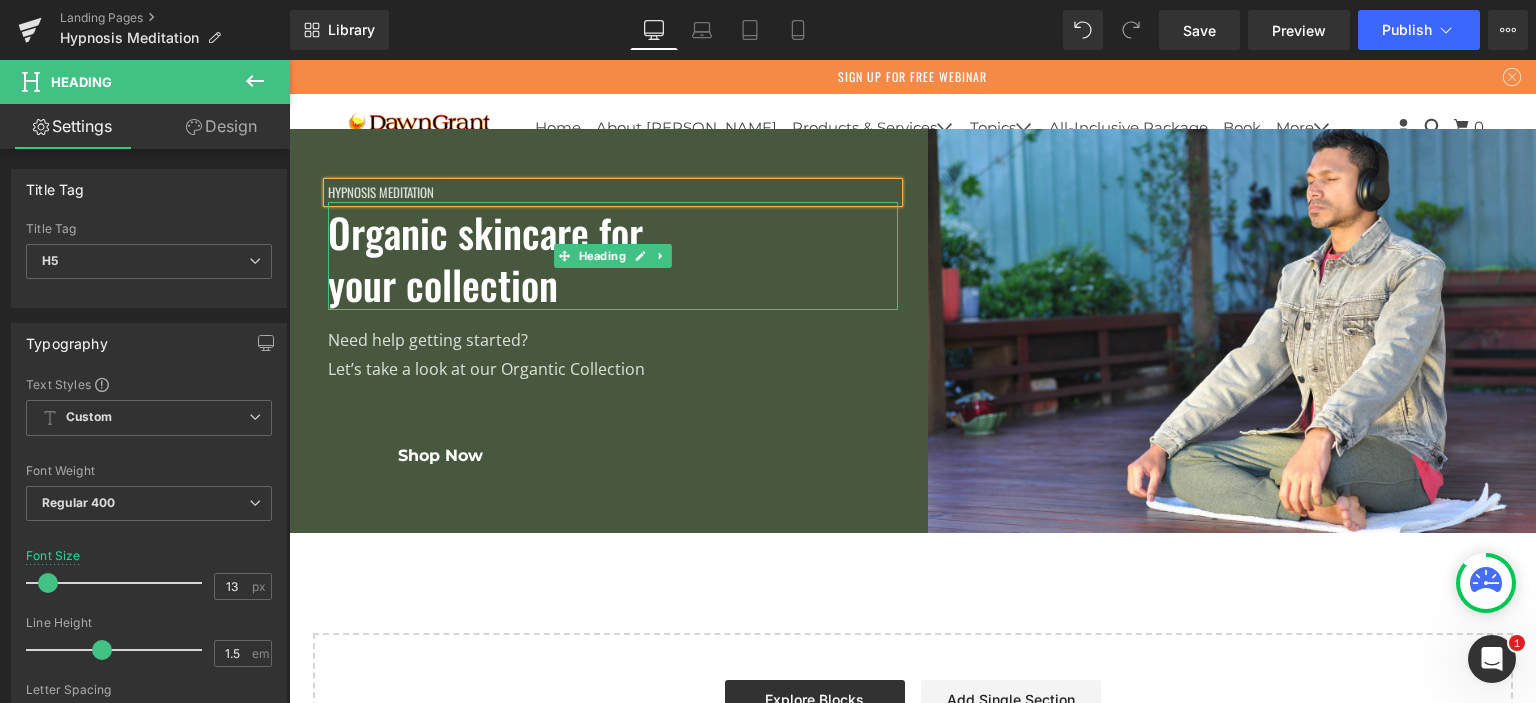 click on "your collection" at bounding box center (613, 284) 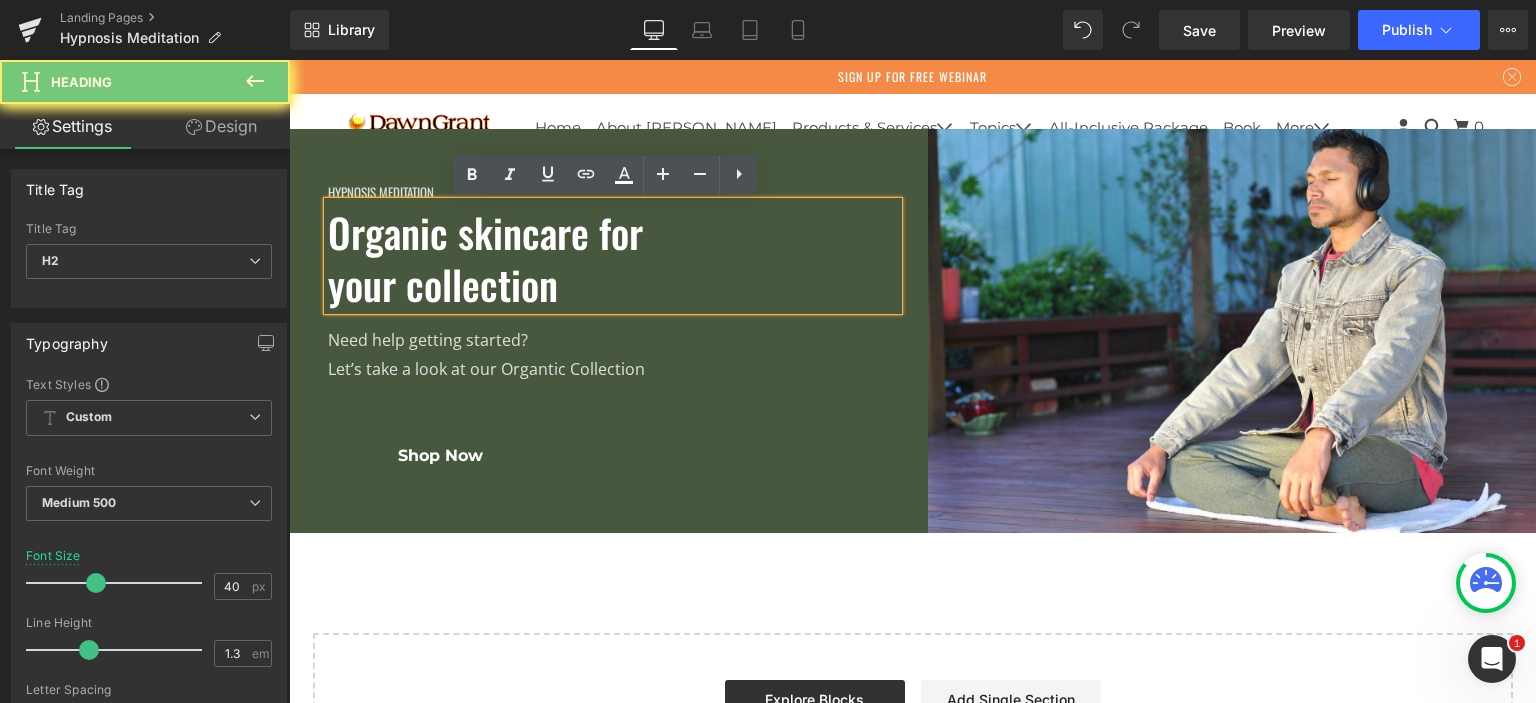 click on "your collection" at bounding box center (613, 284) 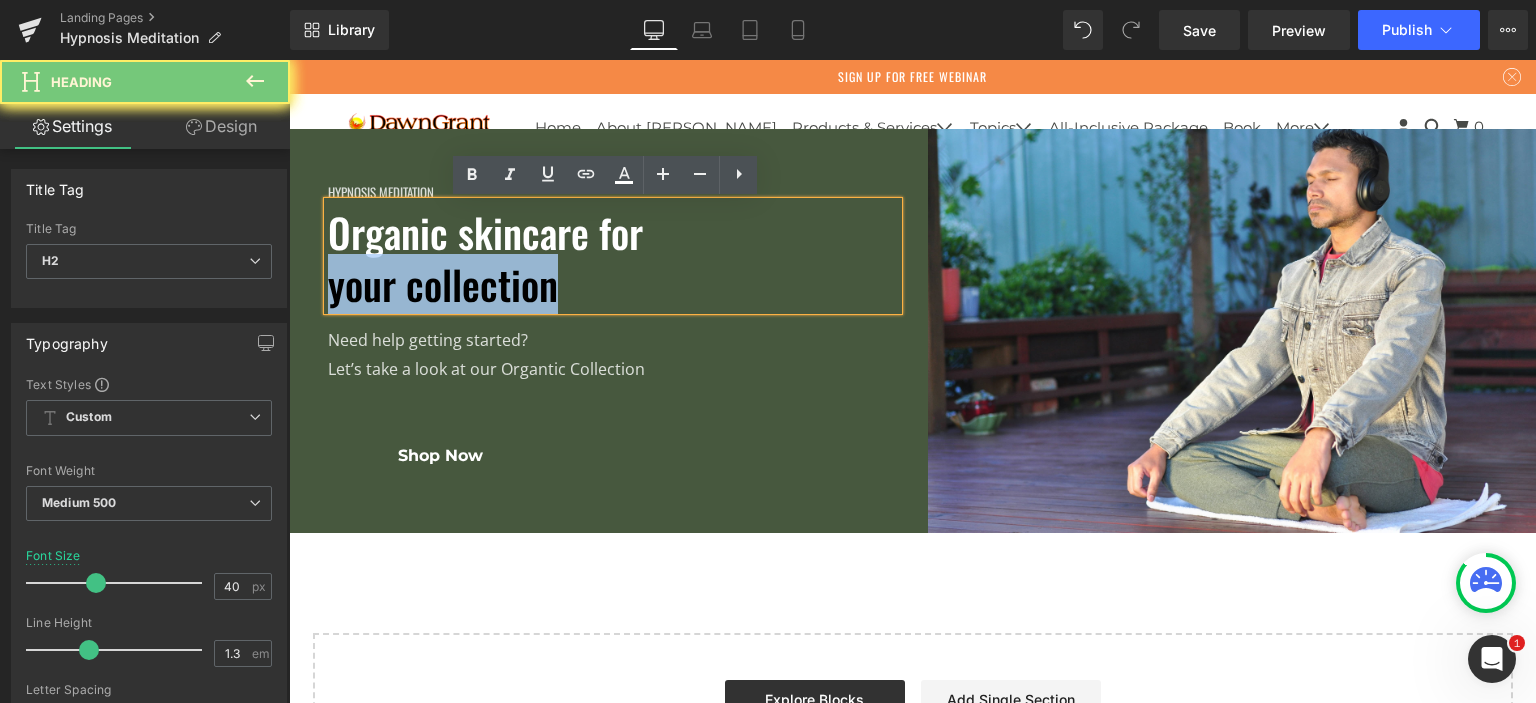 click on "your collection" at bounding box center [613, 284] 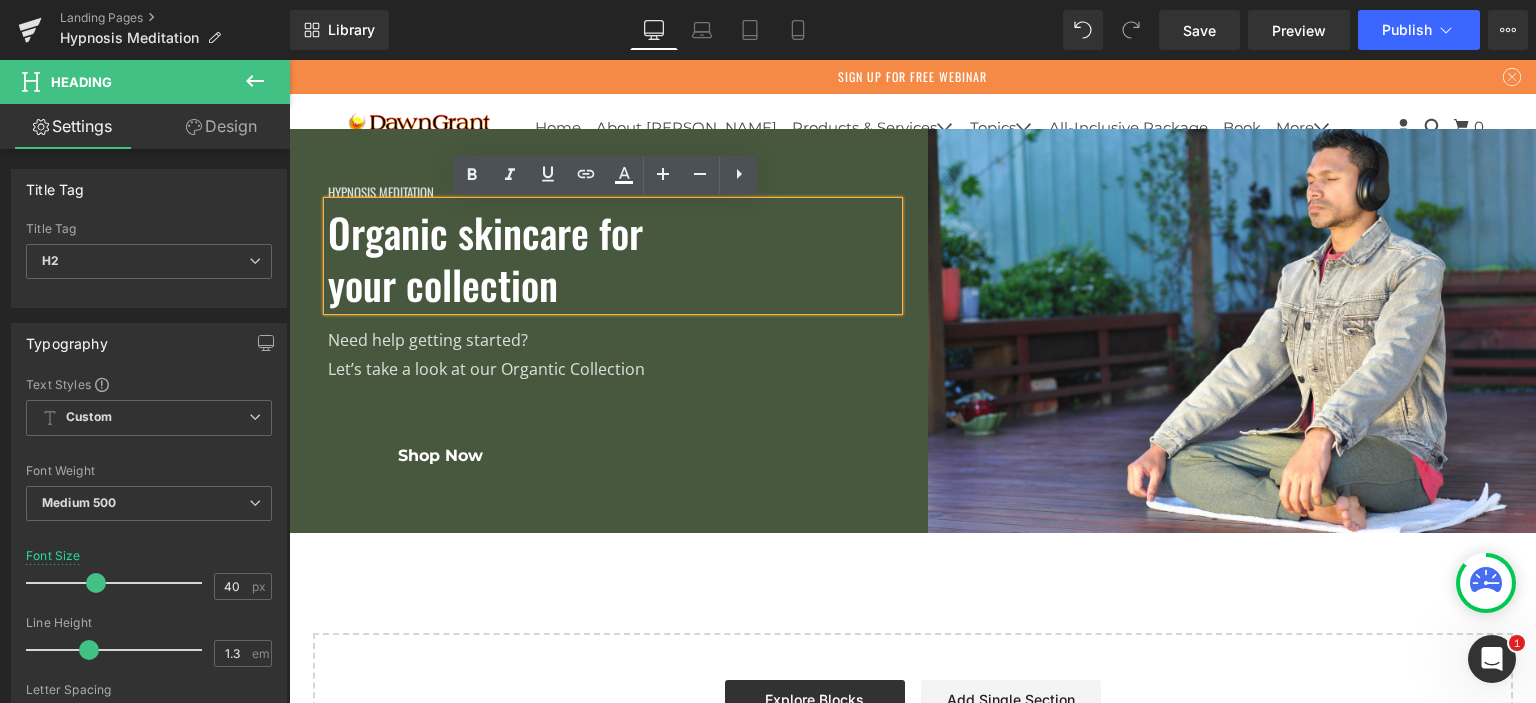 click on "Organic skincare for" at bounding box center (613, 232) 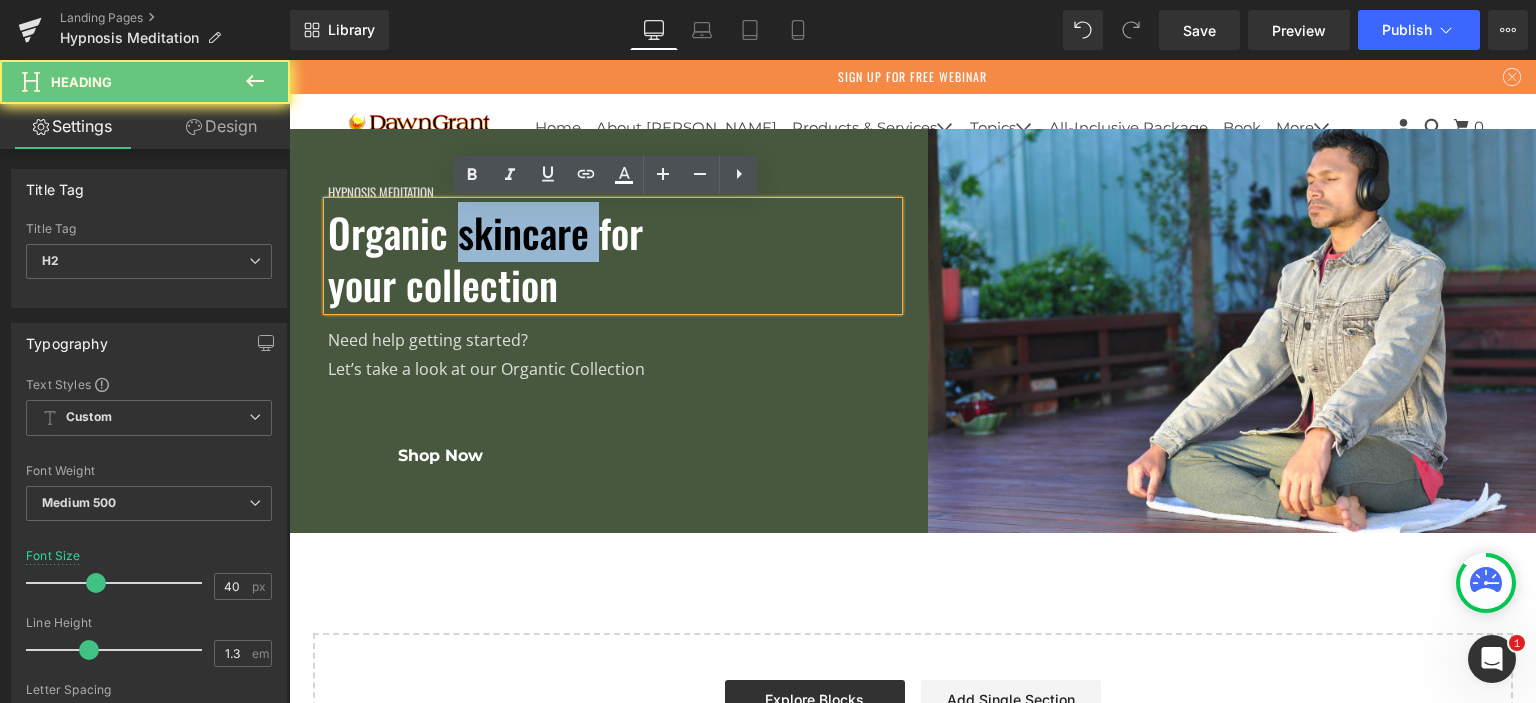 click on "Organic skincare for" at bounding box center (613, 232) 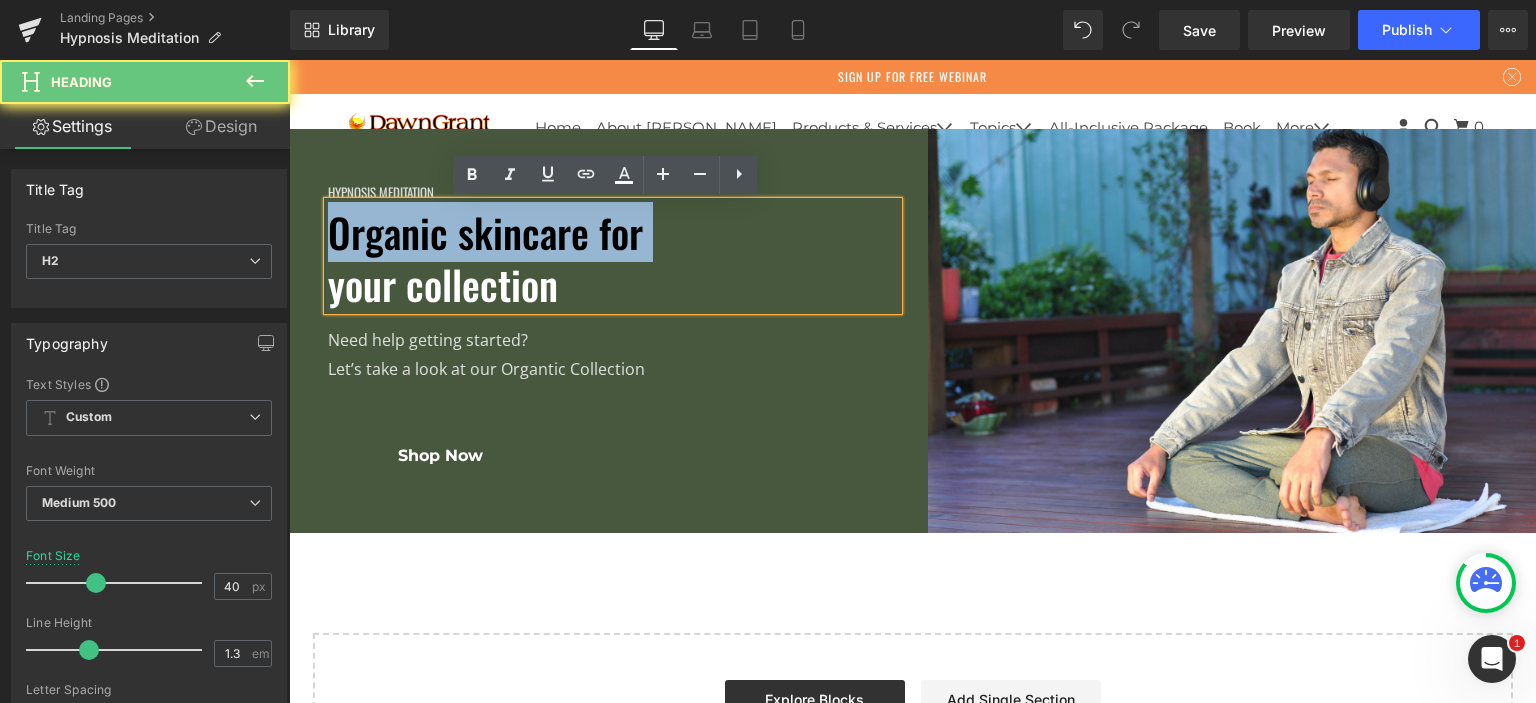 click on "Organic skincare for" at bounding box center [613, 232] 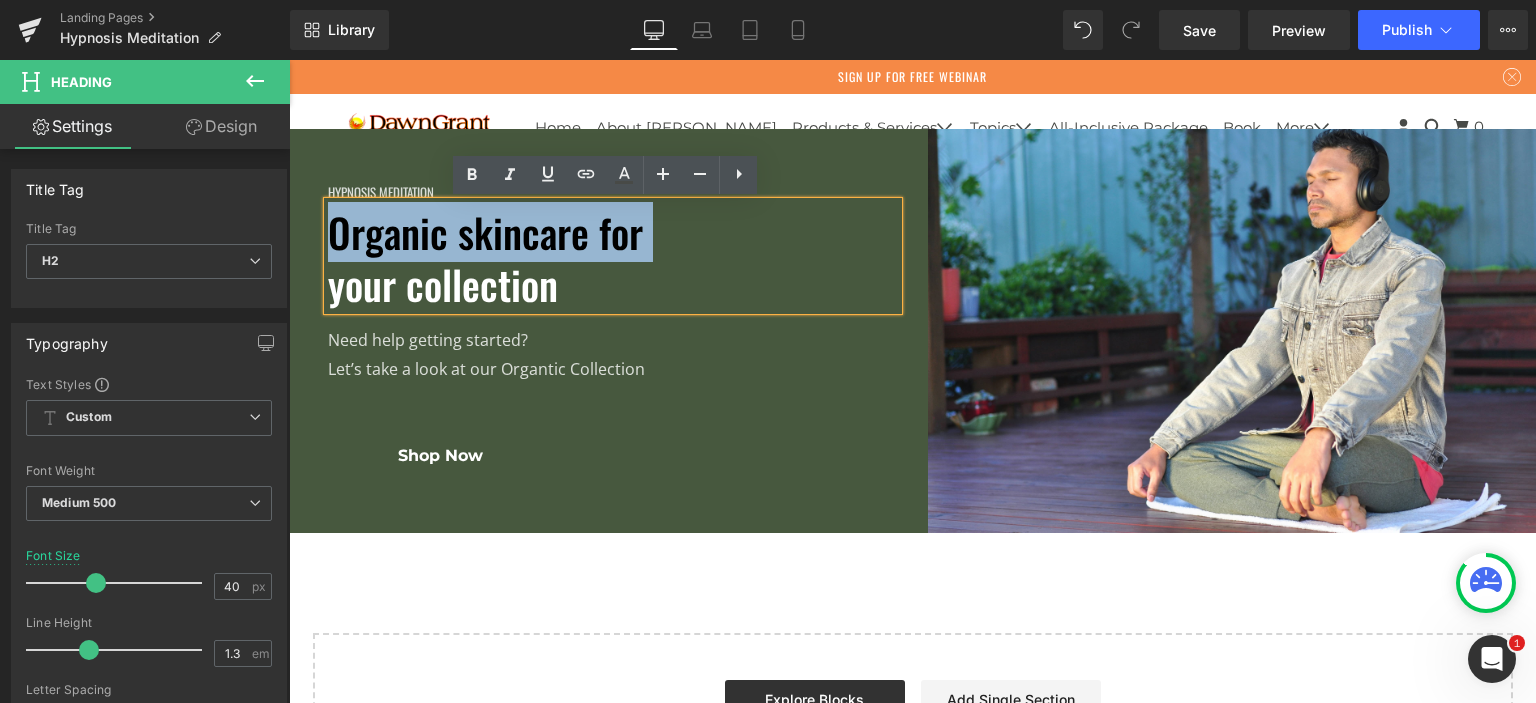 type 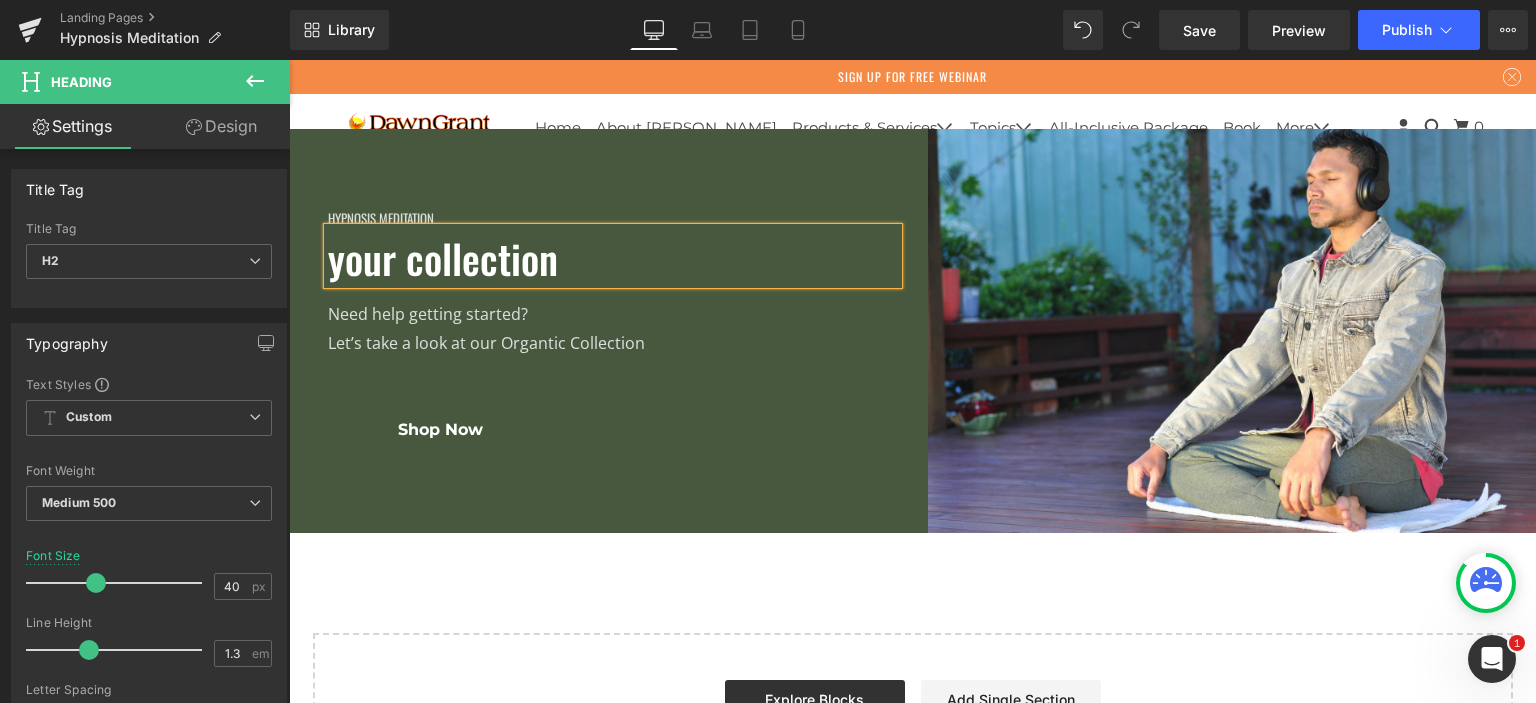 click on "your collection" at bounding box center [443, 258] 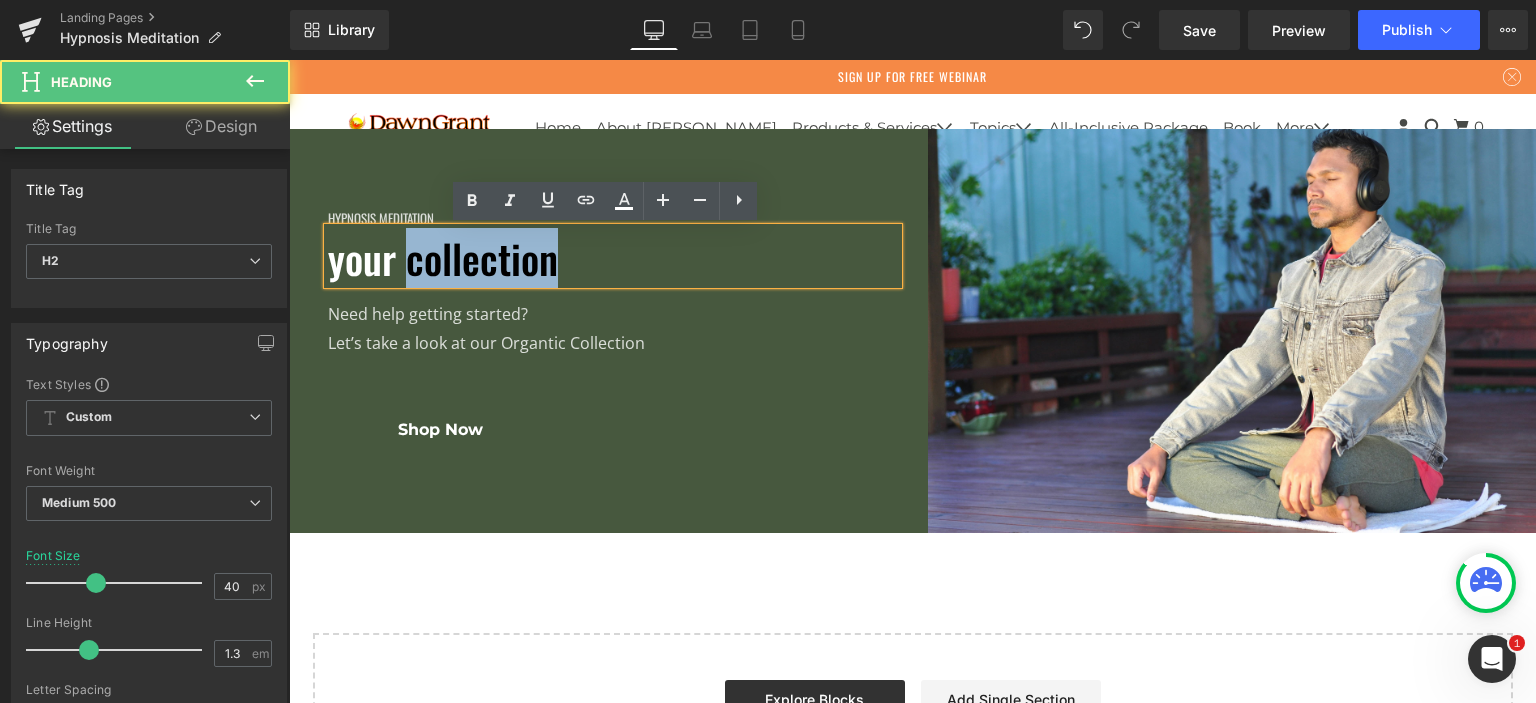 click on "your collection" at bounding box center (443, 258) 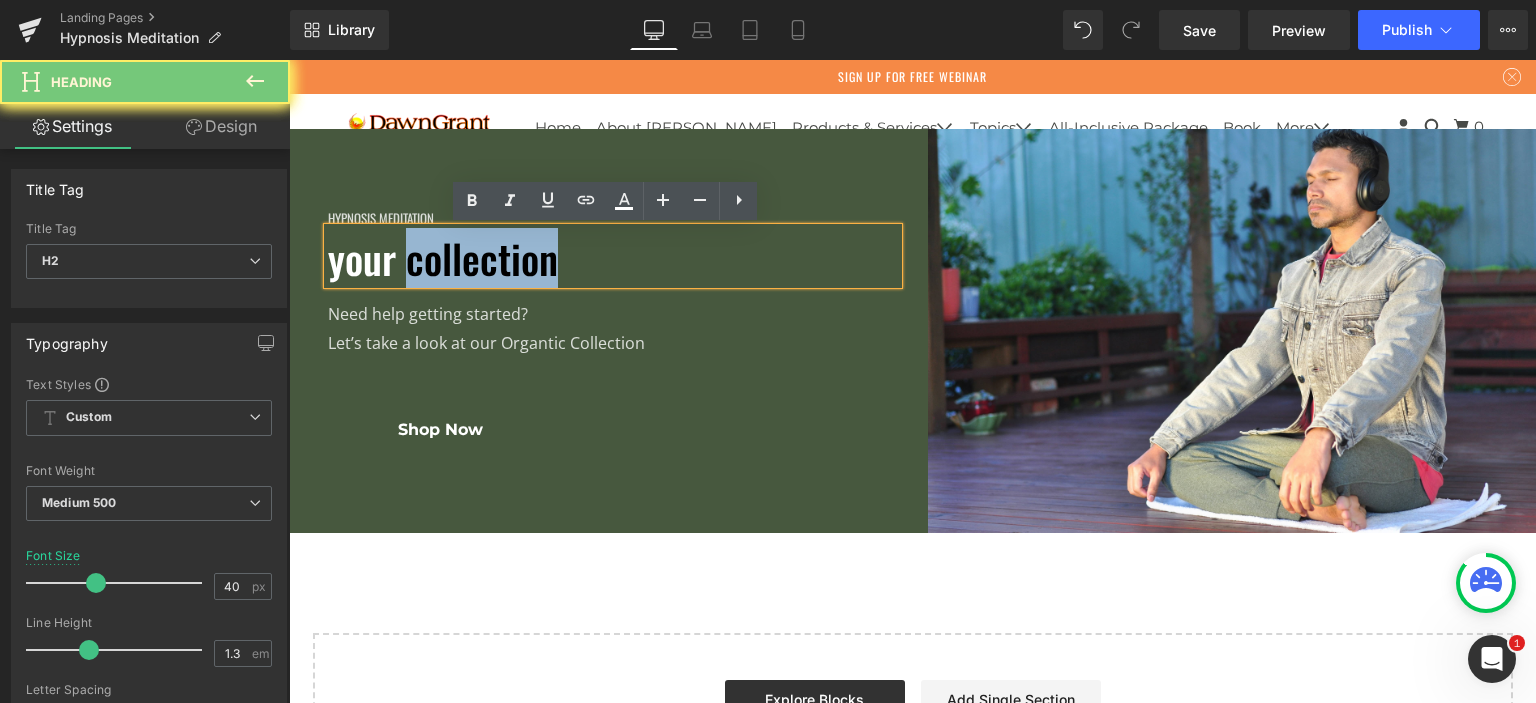 click on "your collection" at bounding box center [443, 258] 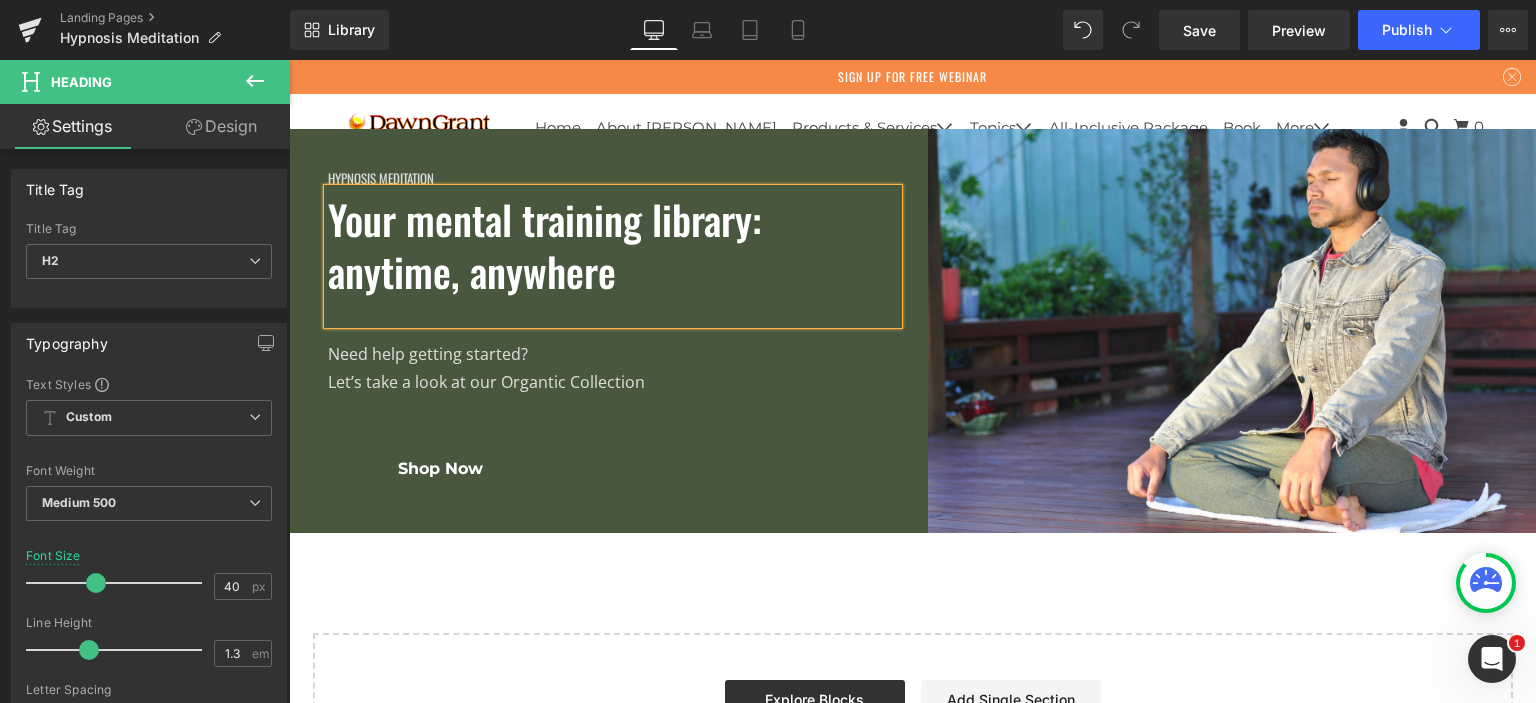 click at bounding box center [613, 310] 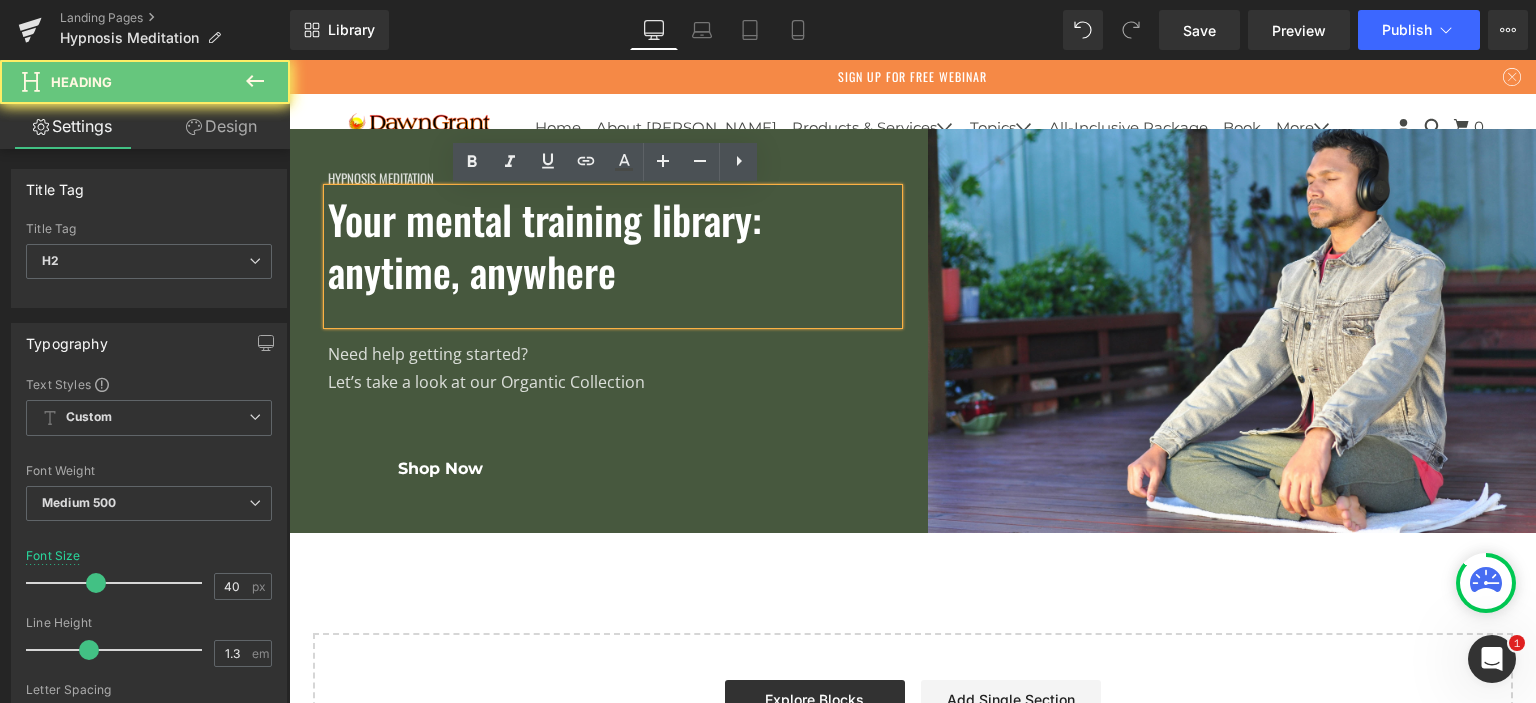 click at bounding box center [613, 310] 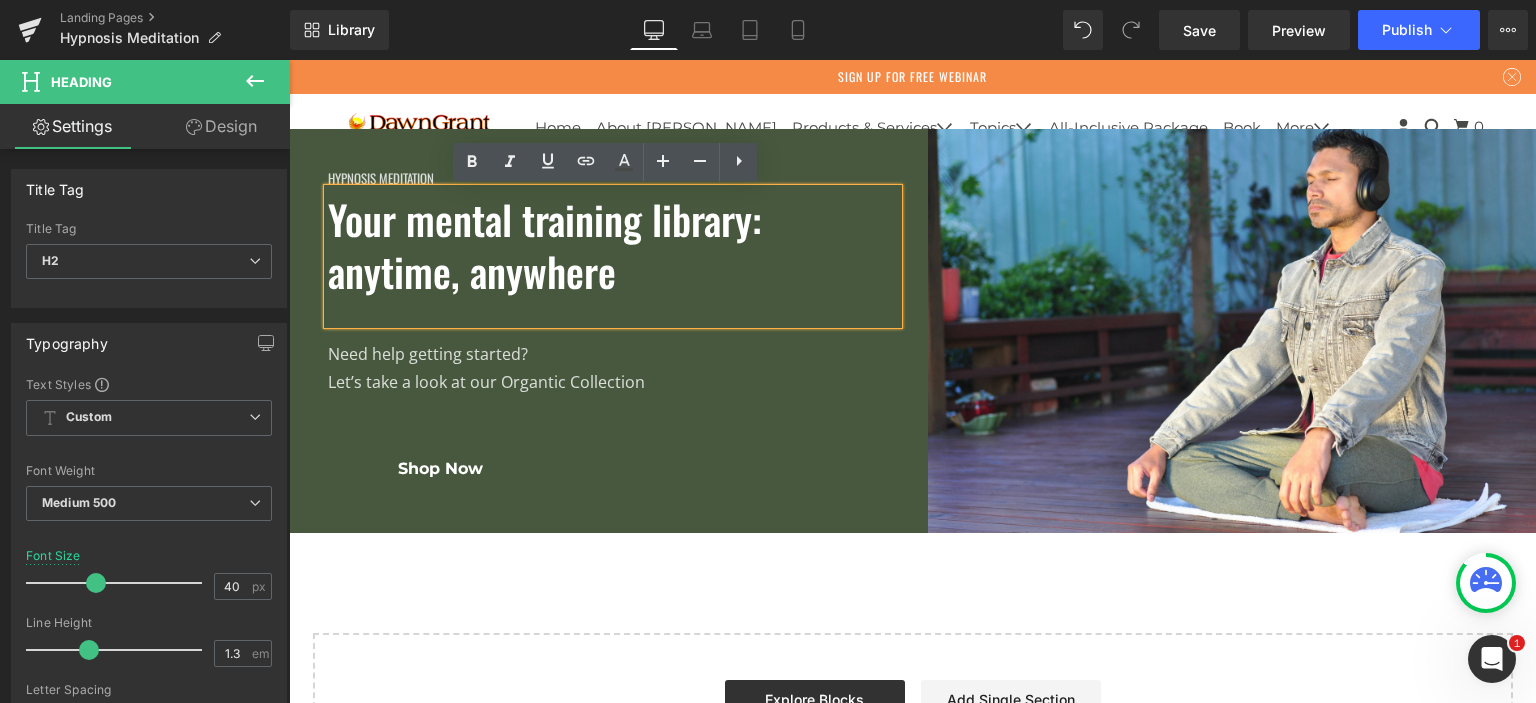 click at bounding box center (613, 310) 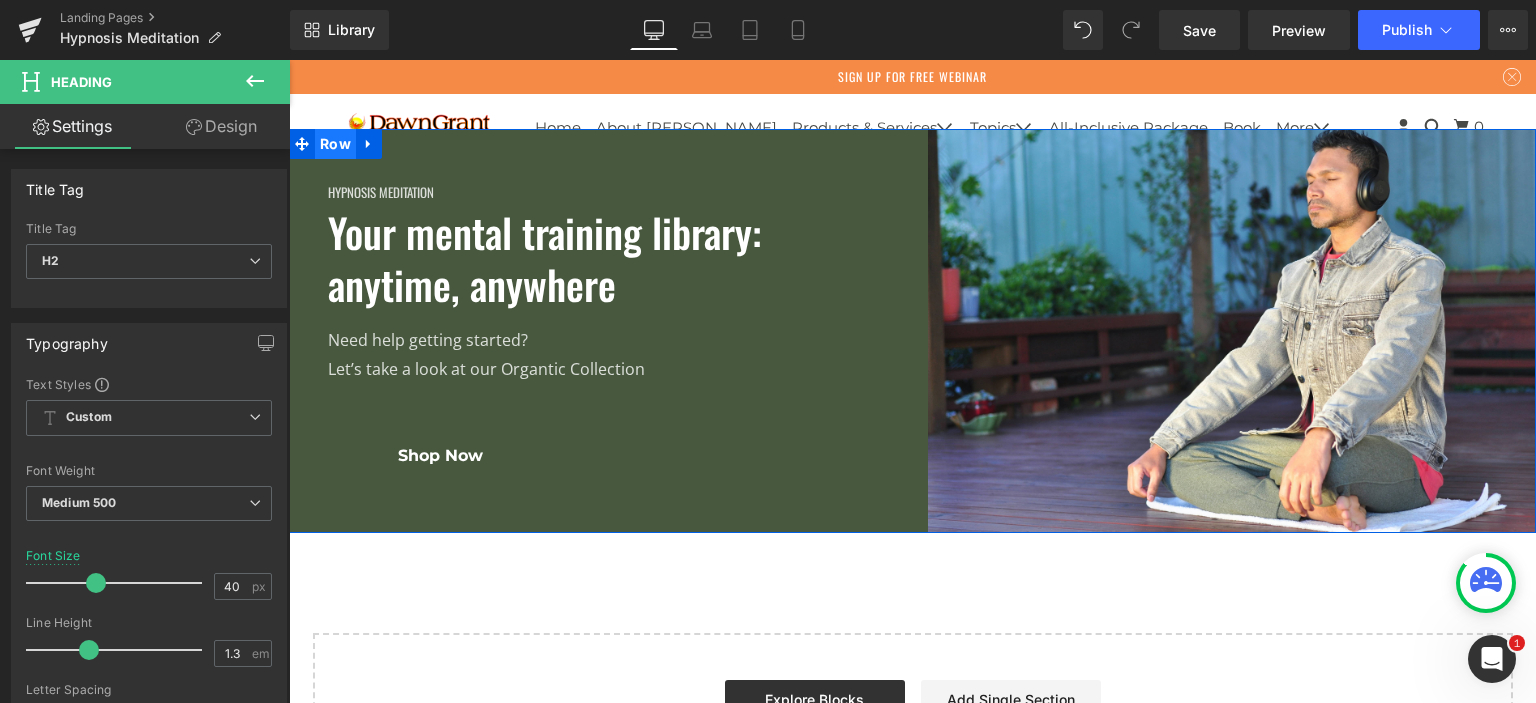 click on "Row" at bounding box center [335, 144] 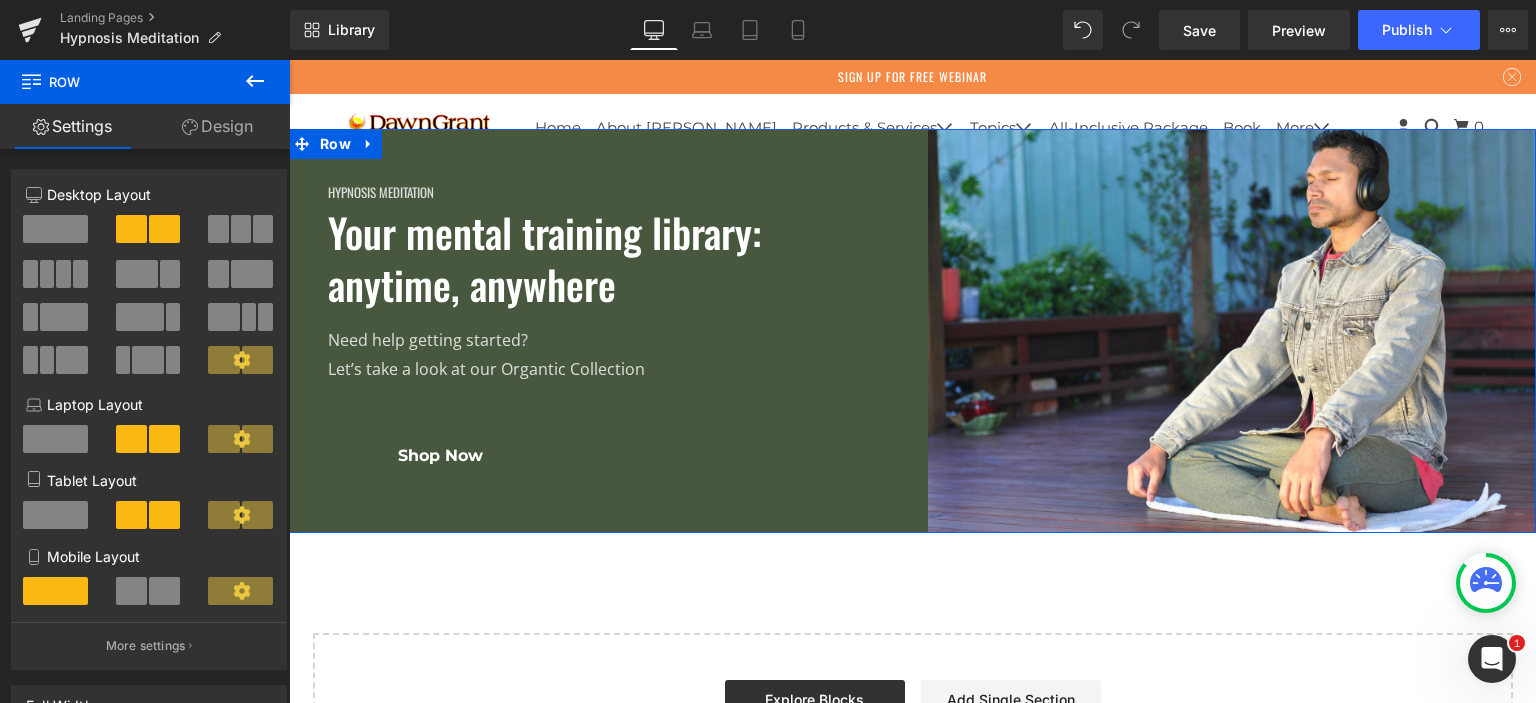 click on "Design" at bounding box center [217, 126] 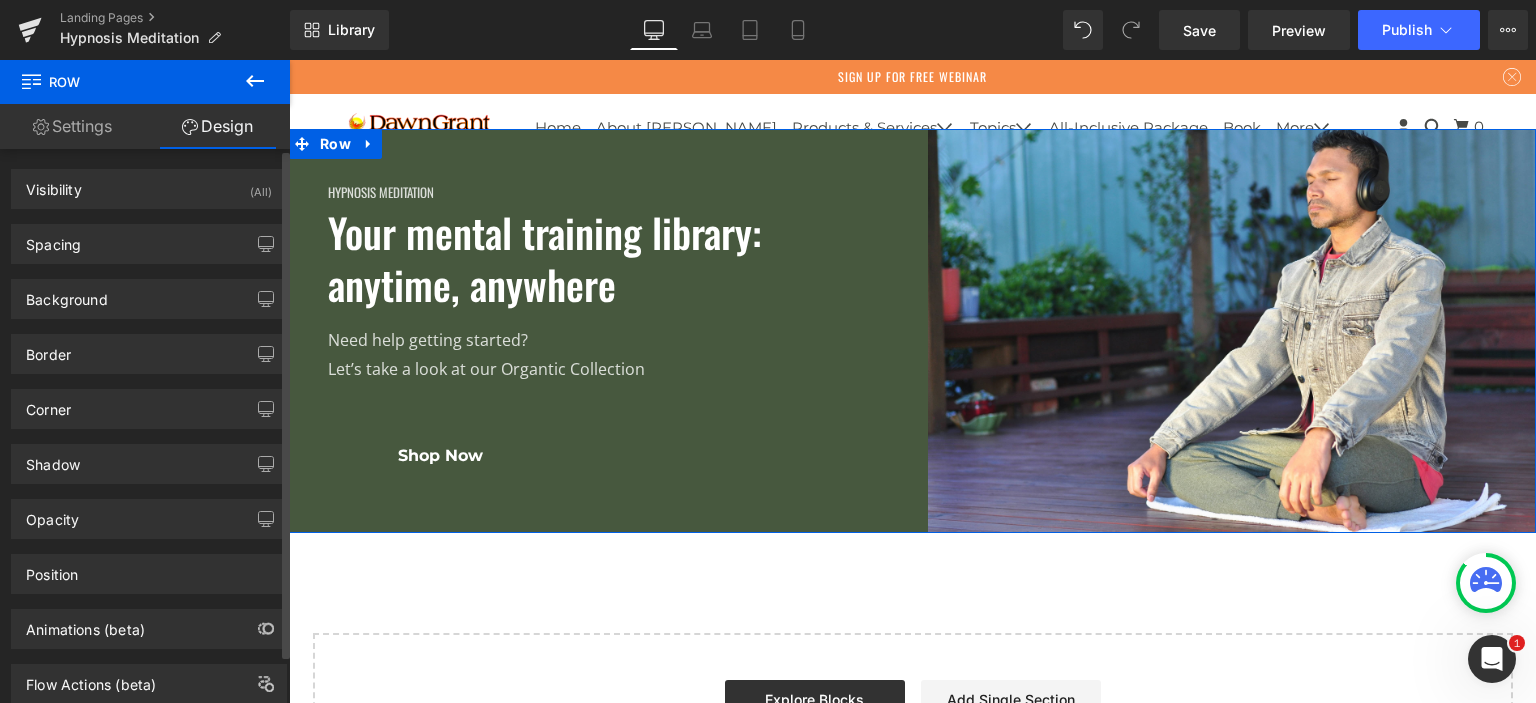 type on "#47583e" 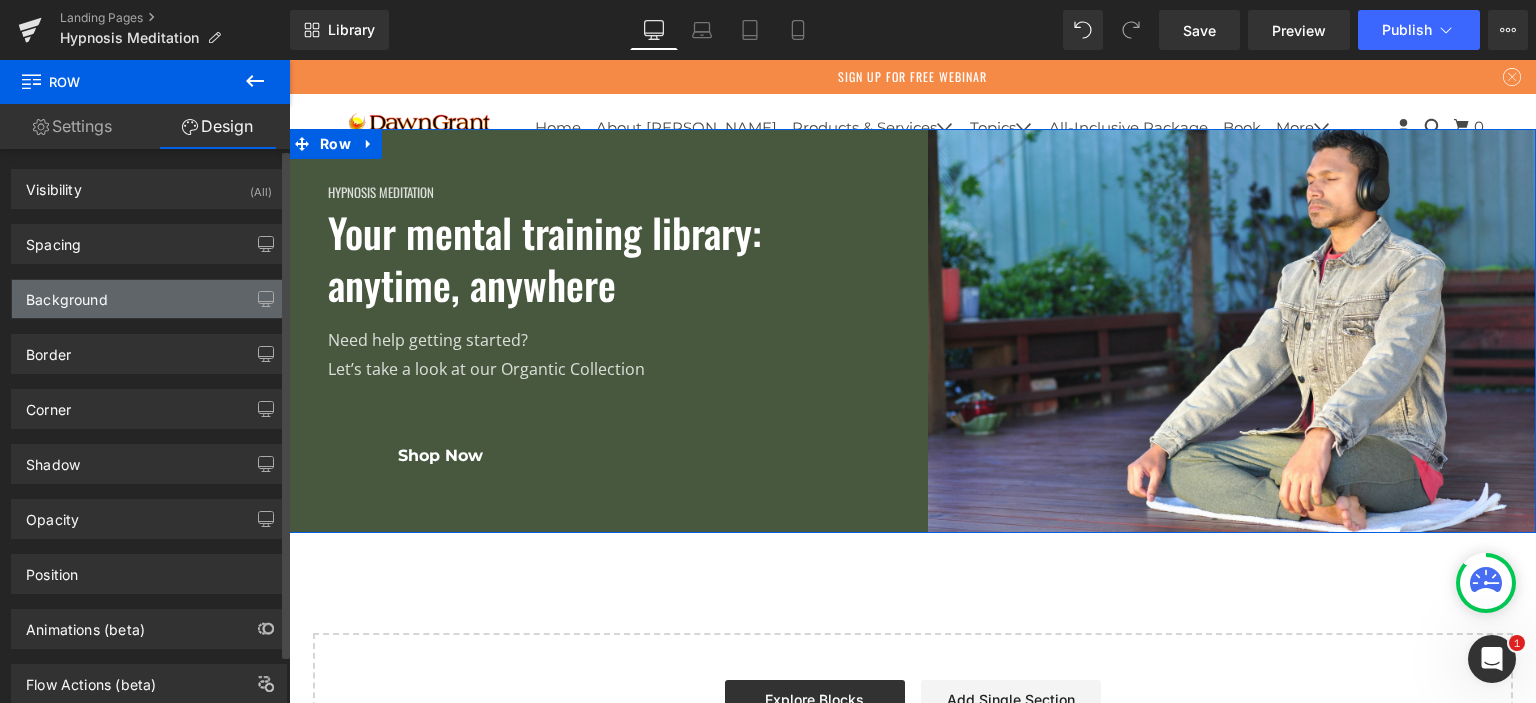 click on "Background" at bounding box center [149, 299] 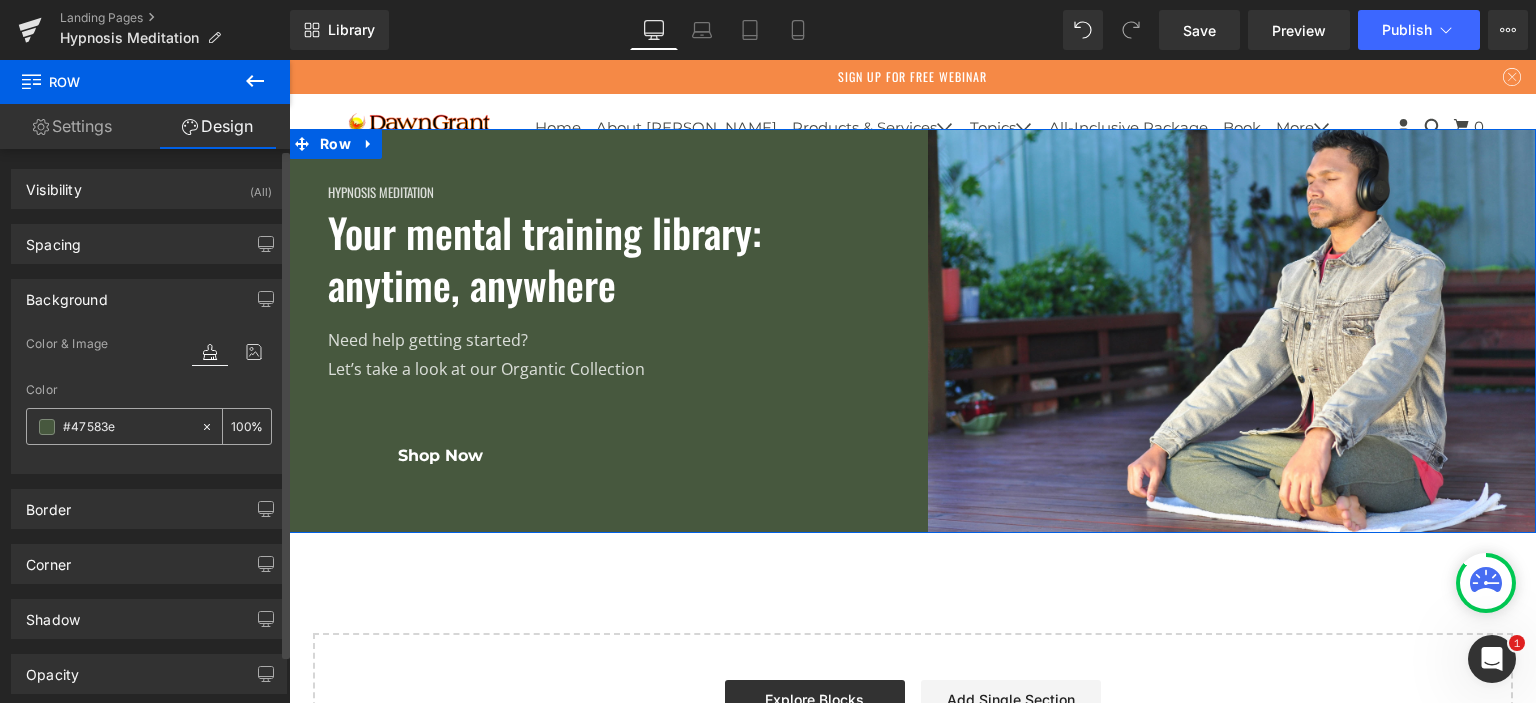 click on "#47583e" at bounding box center [113, 426] 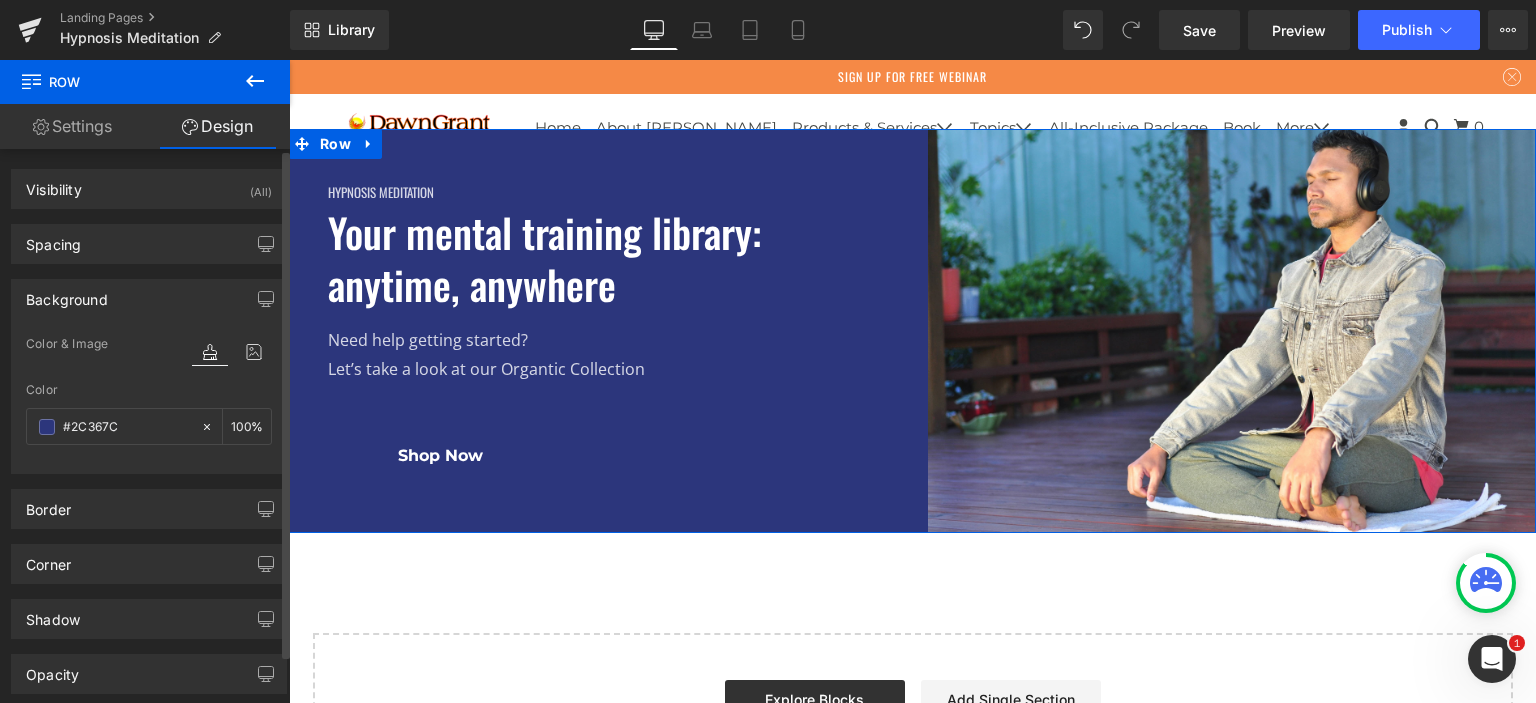 type on "#2c367c" 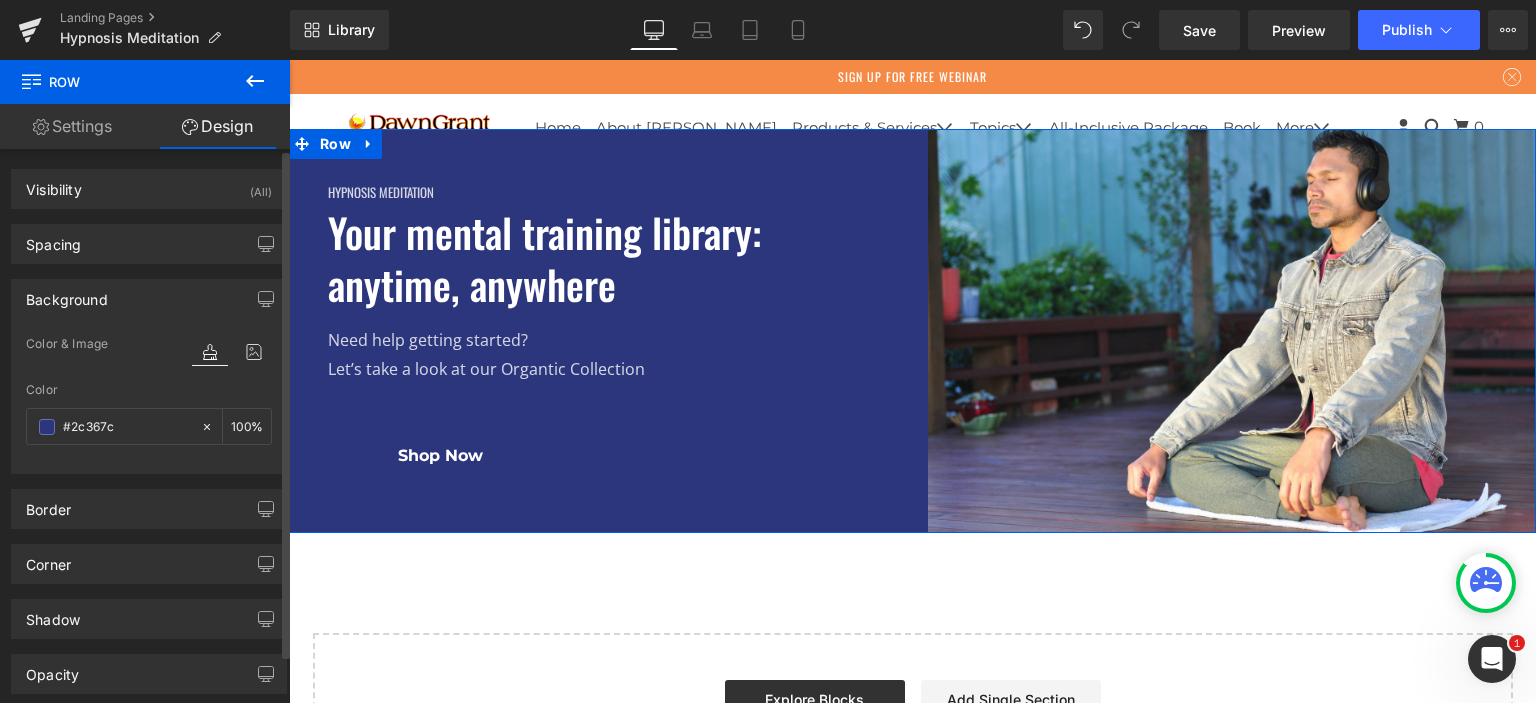 click on "Border
Border Style Custom
Custom
Setup Global Style
Custom
Setup Global Style
none Border Design
#484a47 Border Color #484a47 100 %
0px Border Thickness 0 px
More settings" at bounding box center (149, 501) 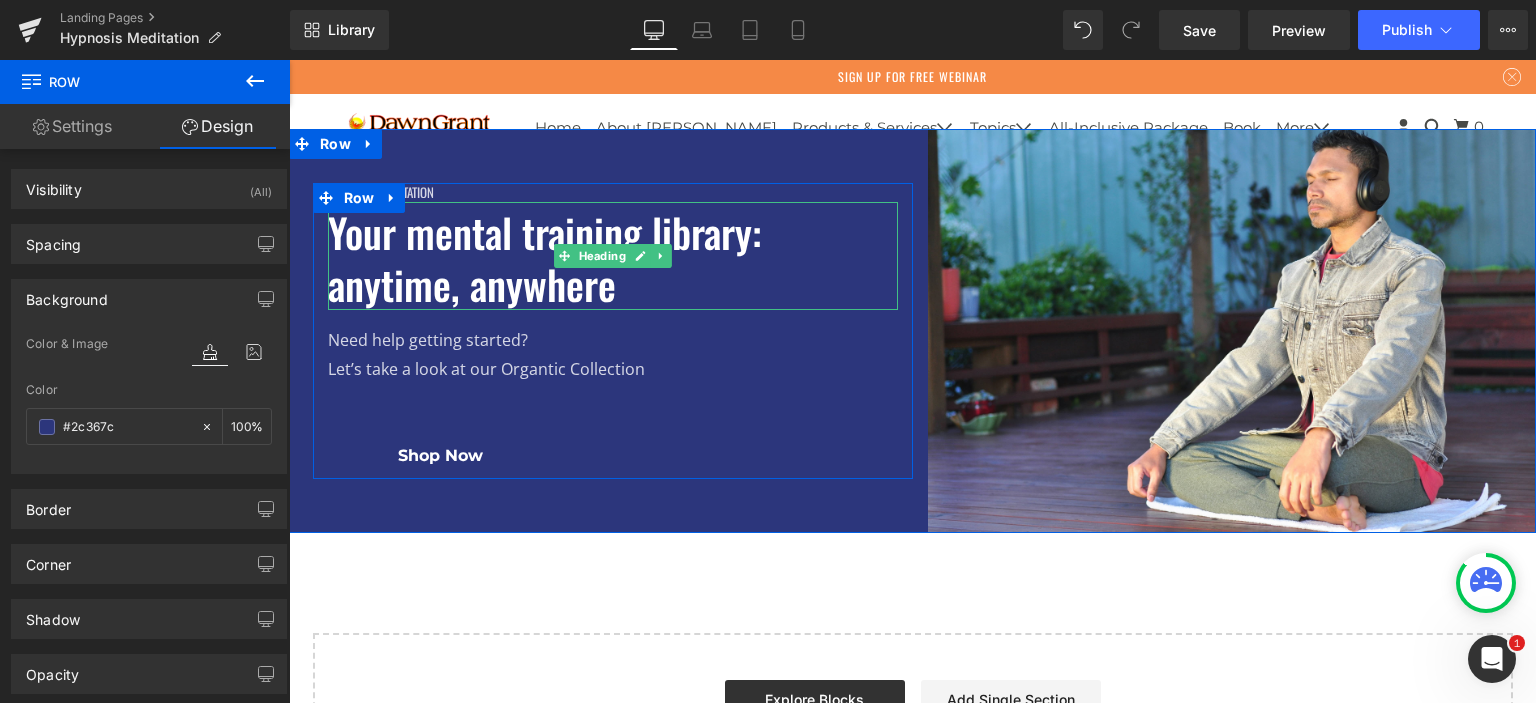 click on "Your mental training library: anytime, anywhere" at bounding box center (613, 258) 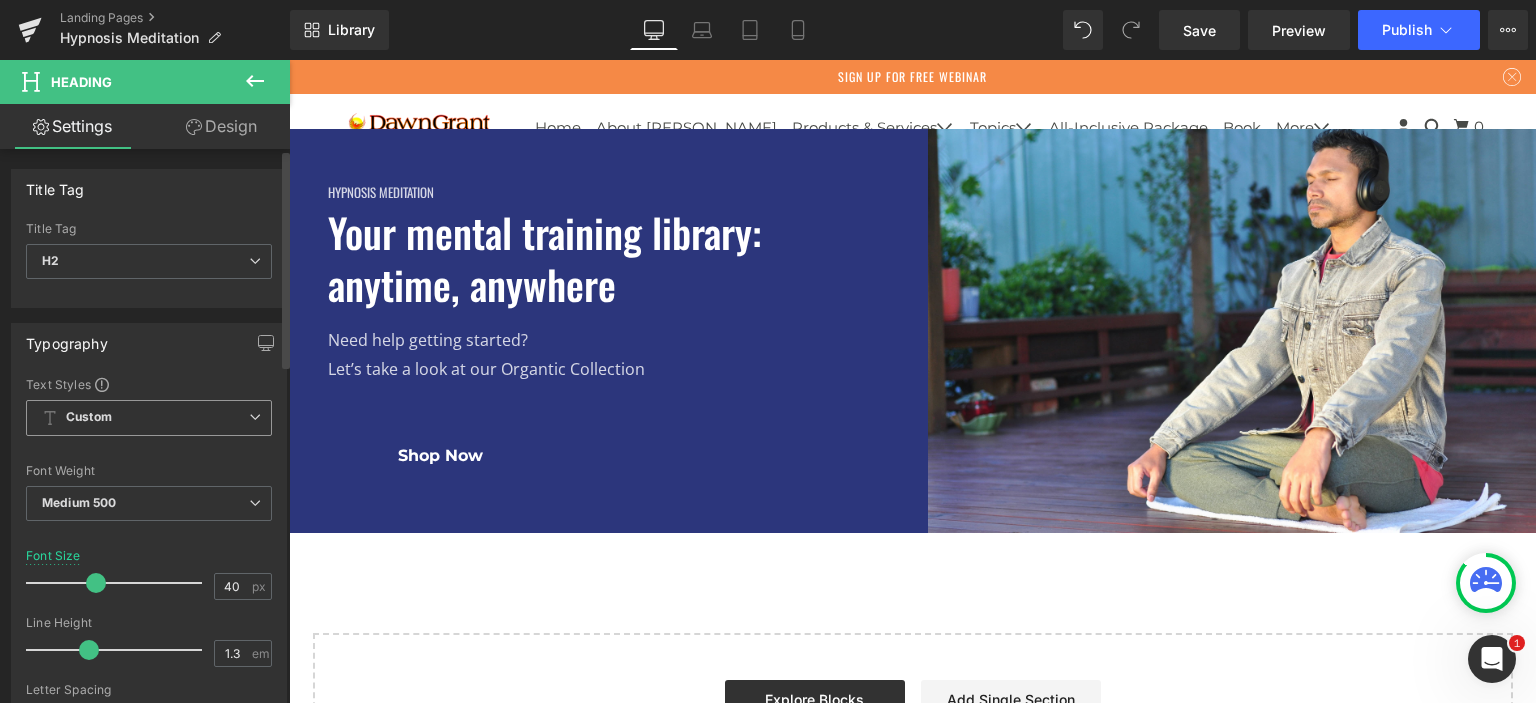 click on "Custom
Setup Global Style" at bounding box center [149, 418] 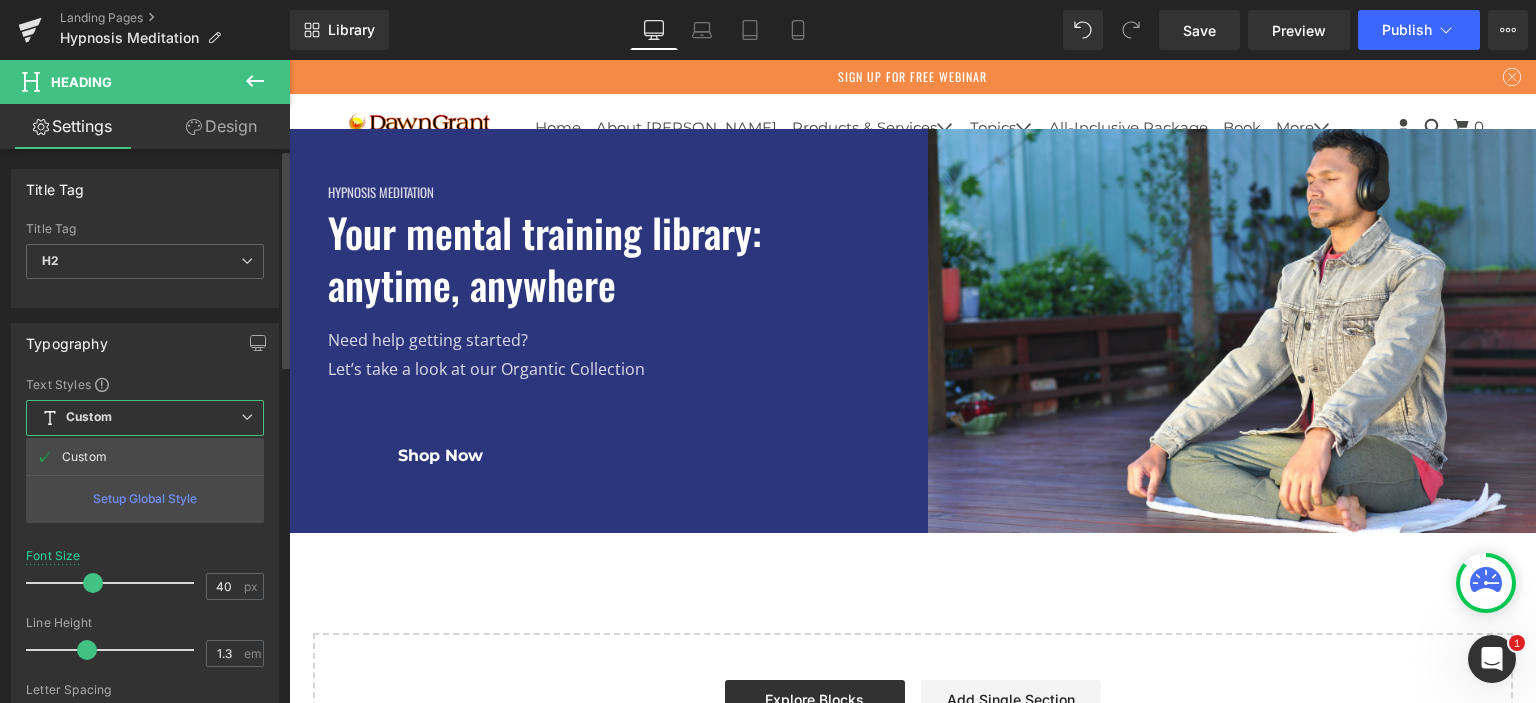 click on "Custom
Setup Global Style" at bounding box center [145, 418] 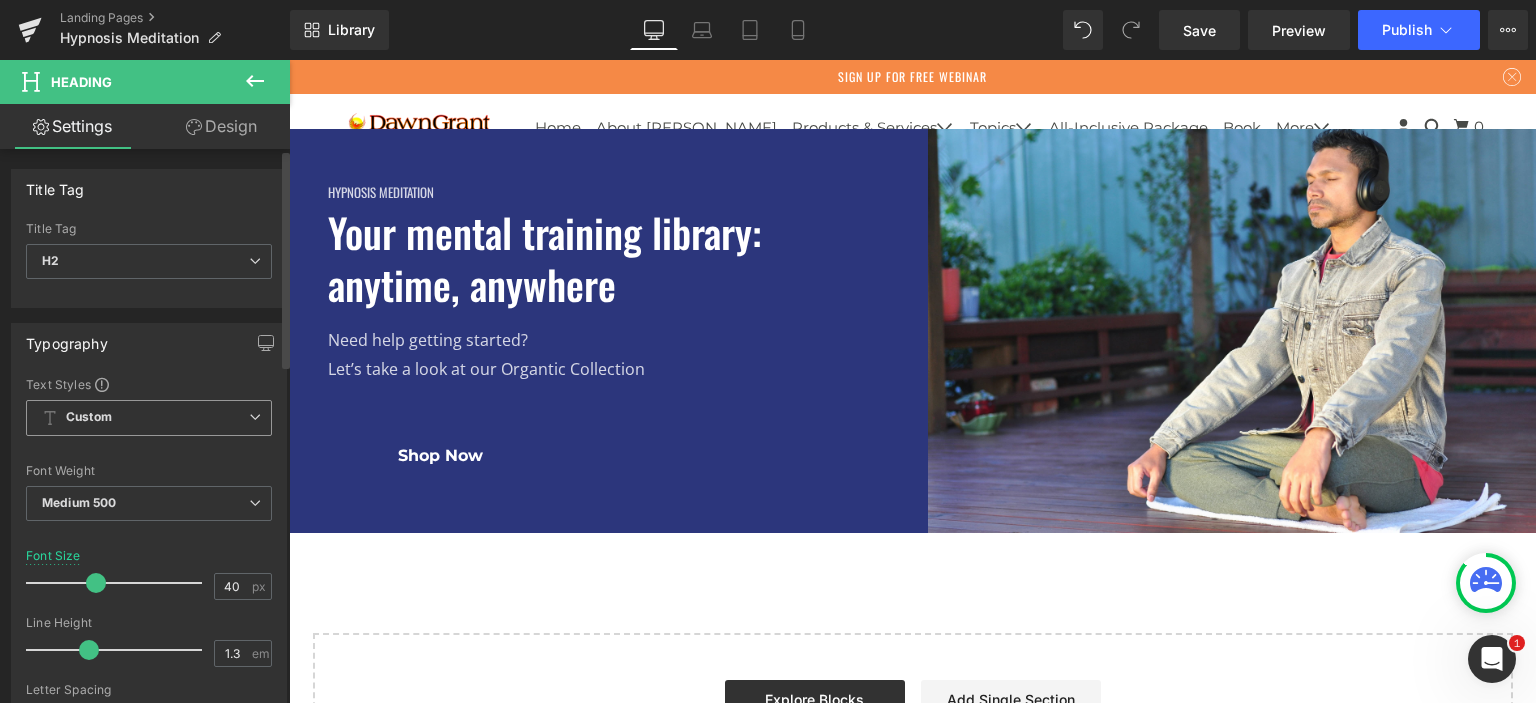 scroll, scrollTop: 100, scrollLeft: 0, axis: vertical 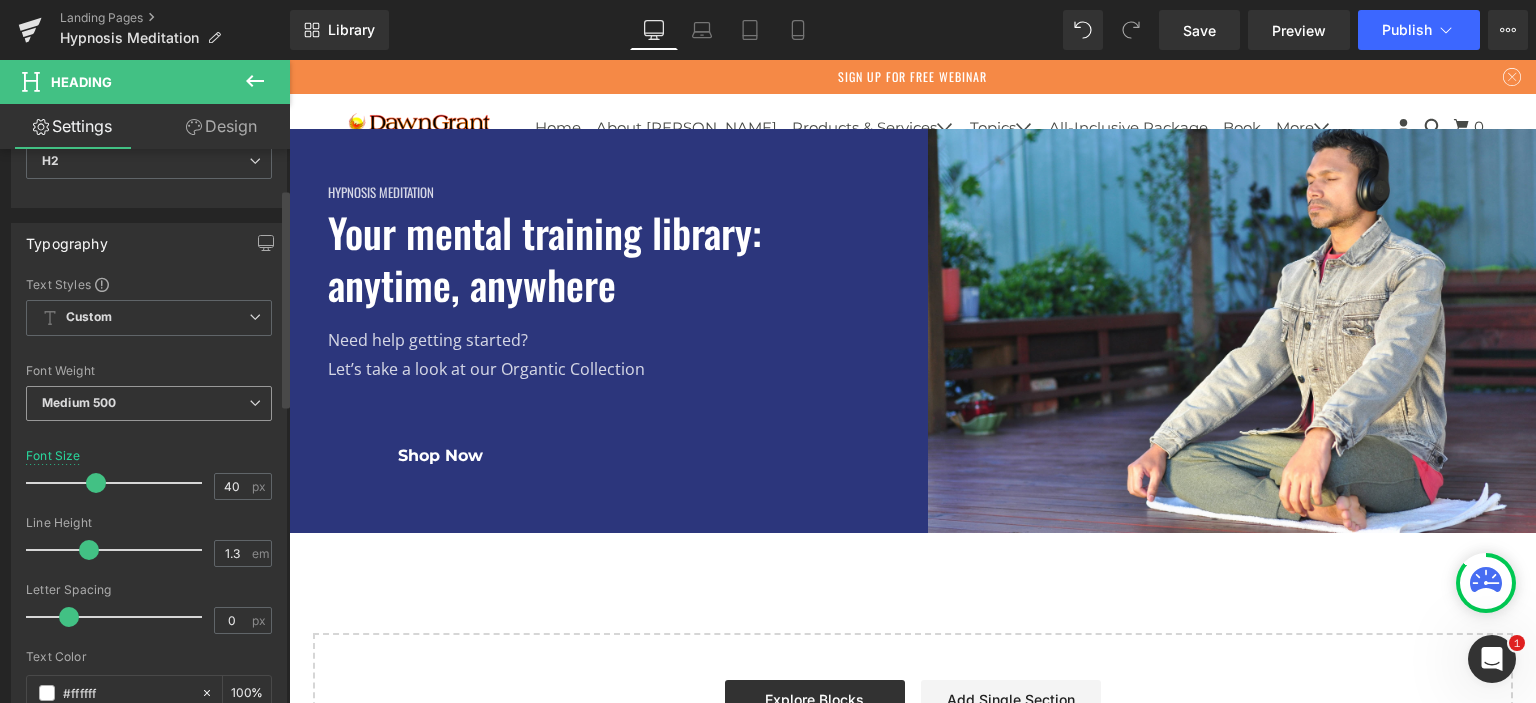 click on "Medium 500" at bounding box center (149, 403) 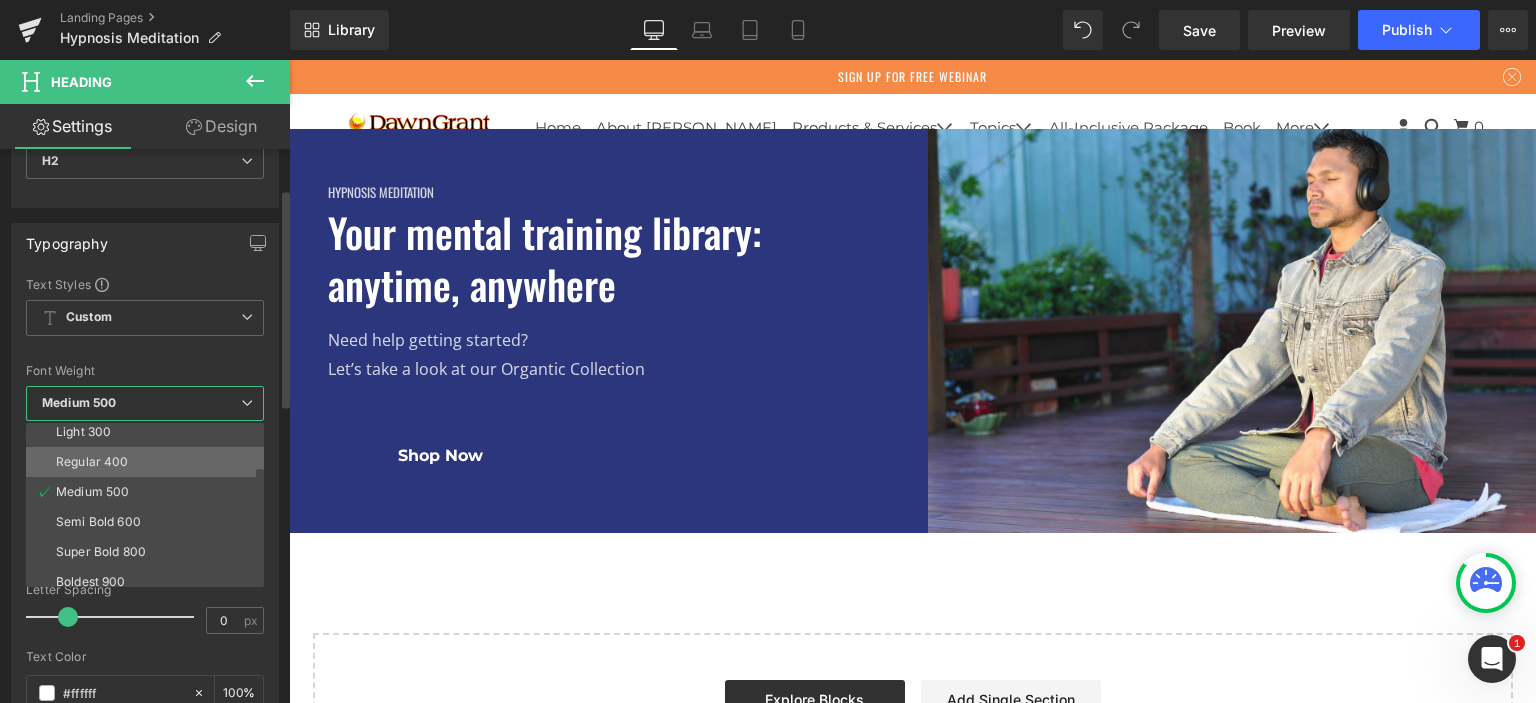scroll, scrollTop: 100, scrollLeft: 0, axis: vertical 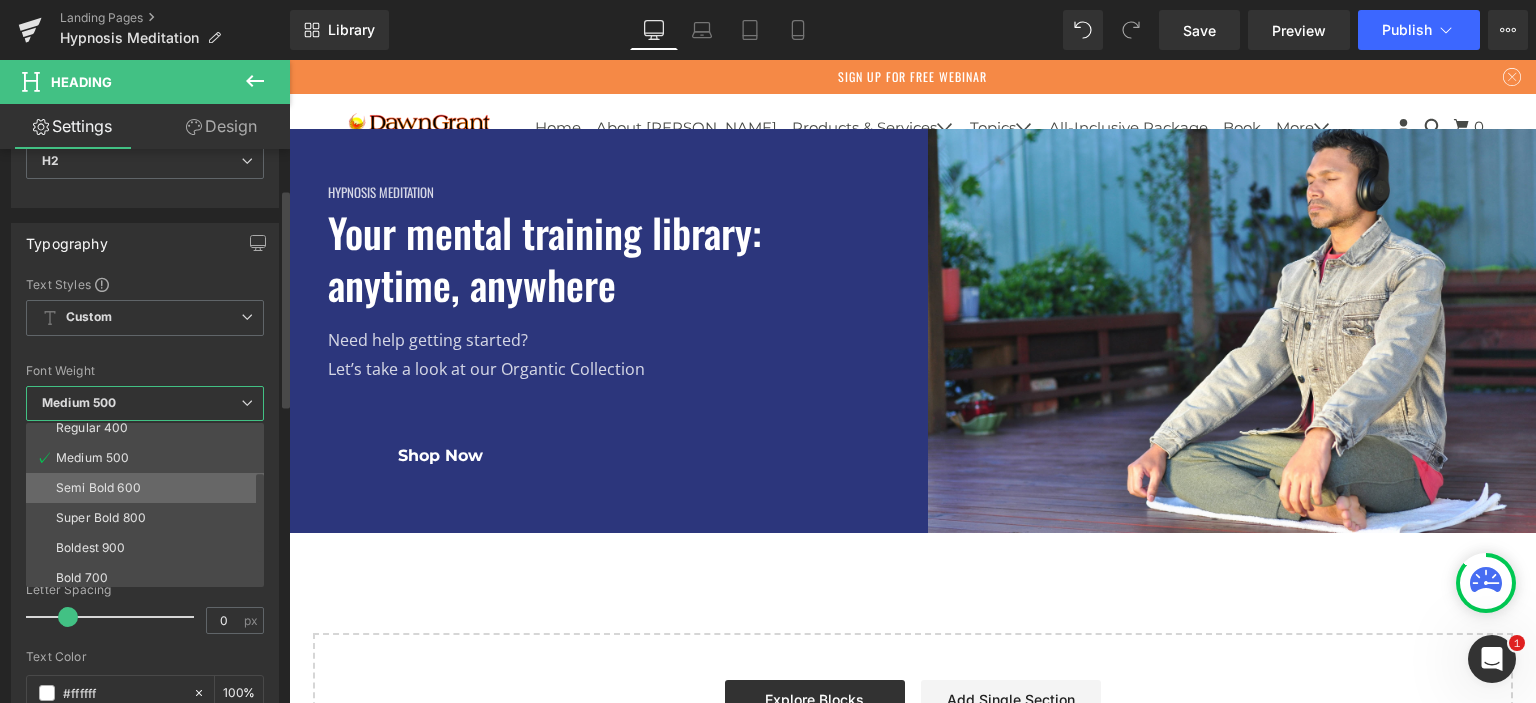 click on "Semi Bold 600" at bounding box center (98, 488) 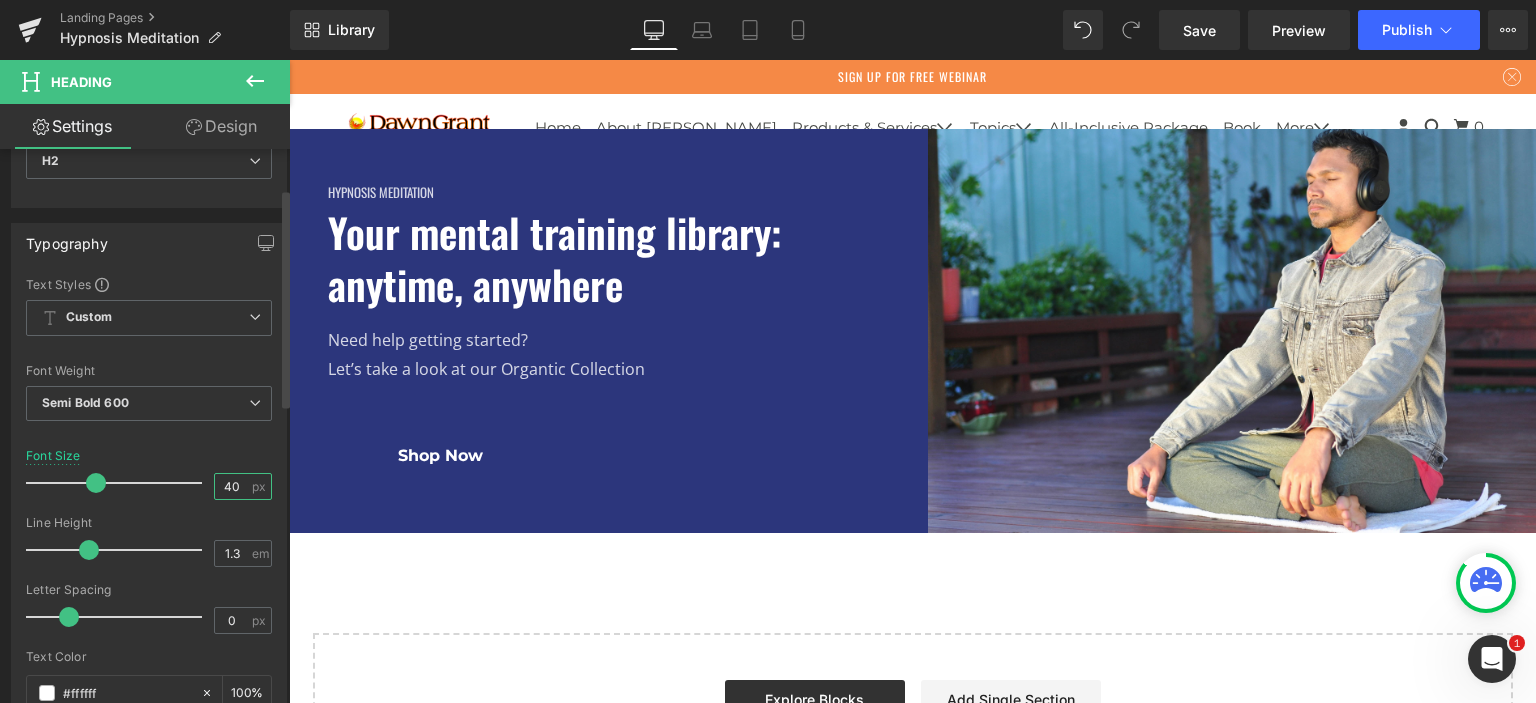 click on "40" at bounding box center [232, 486] 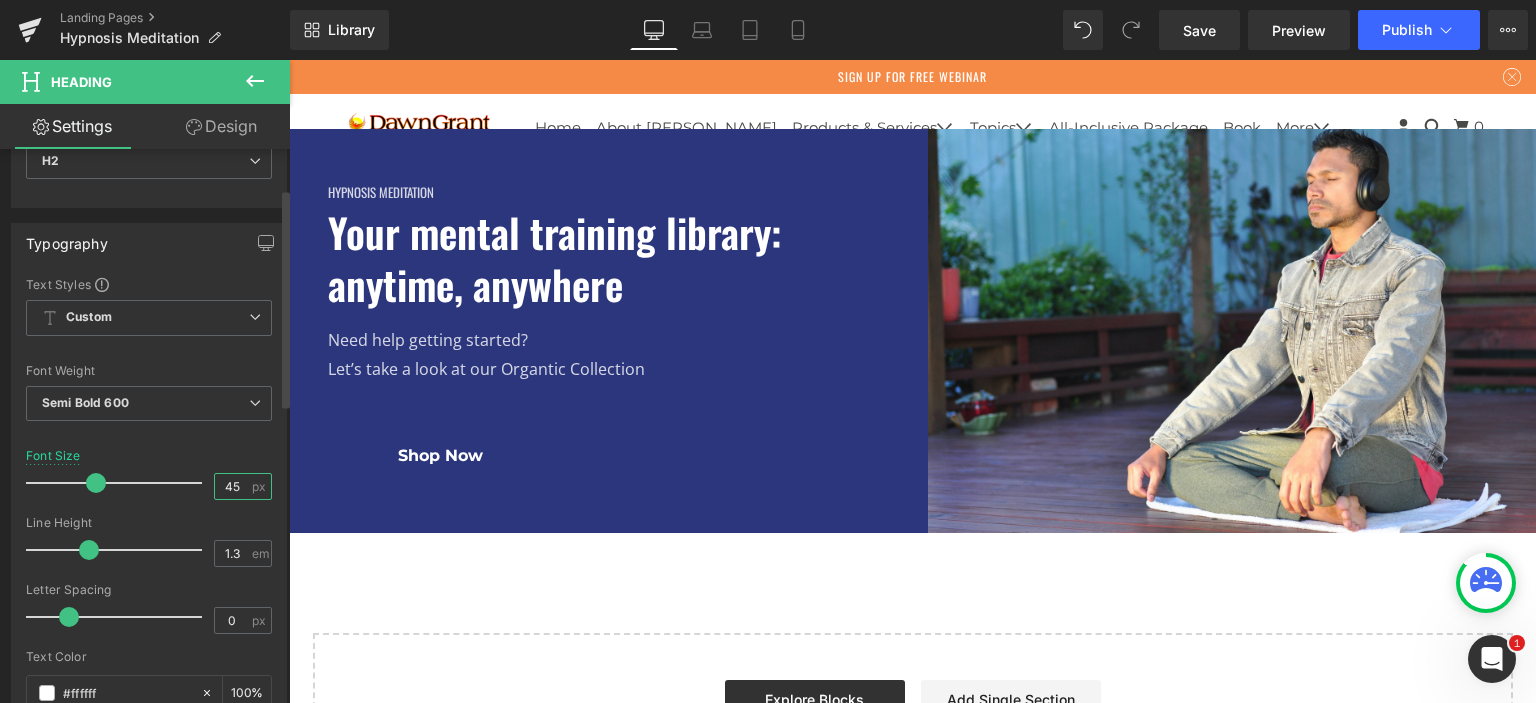 type on "44" 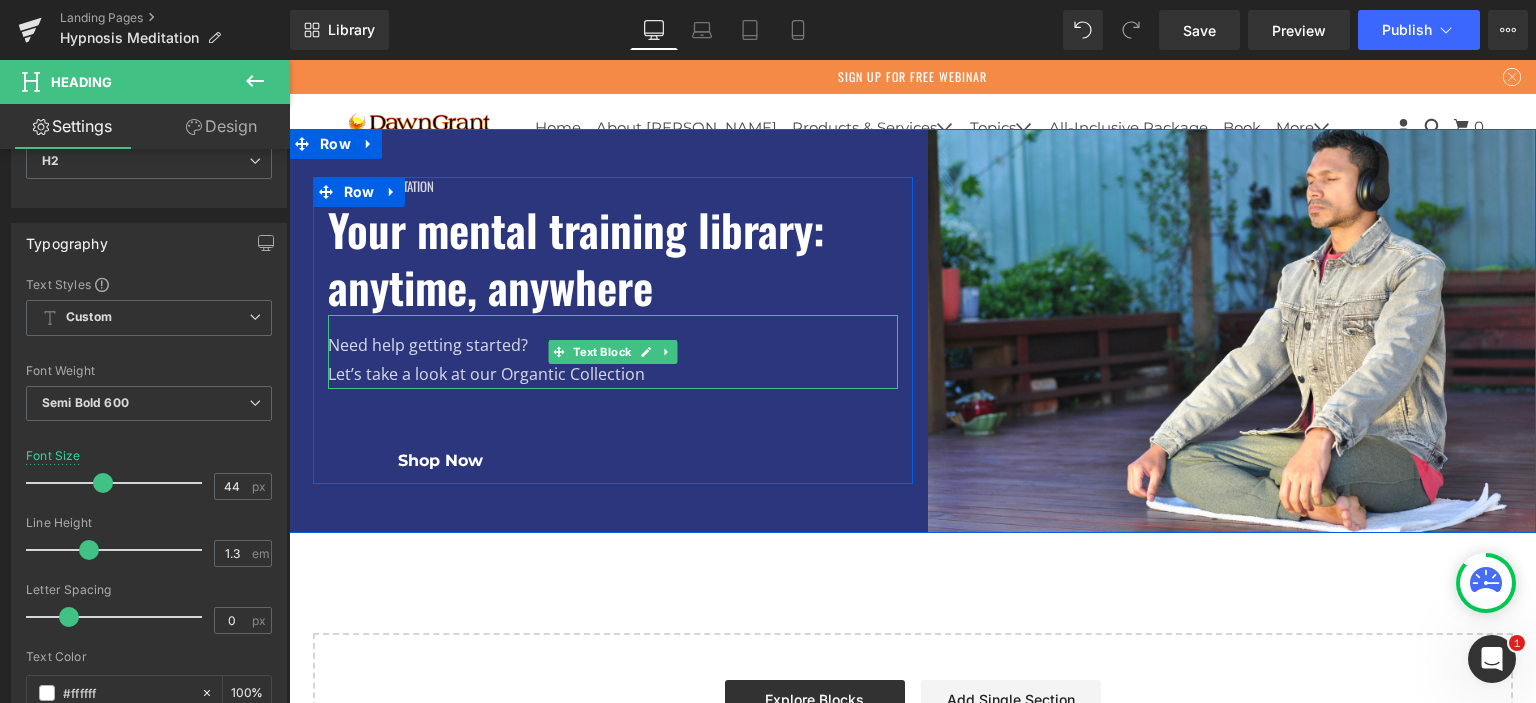 click on "Let’s take a look at our Organtic Collection" at bounding box center [613, 374] 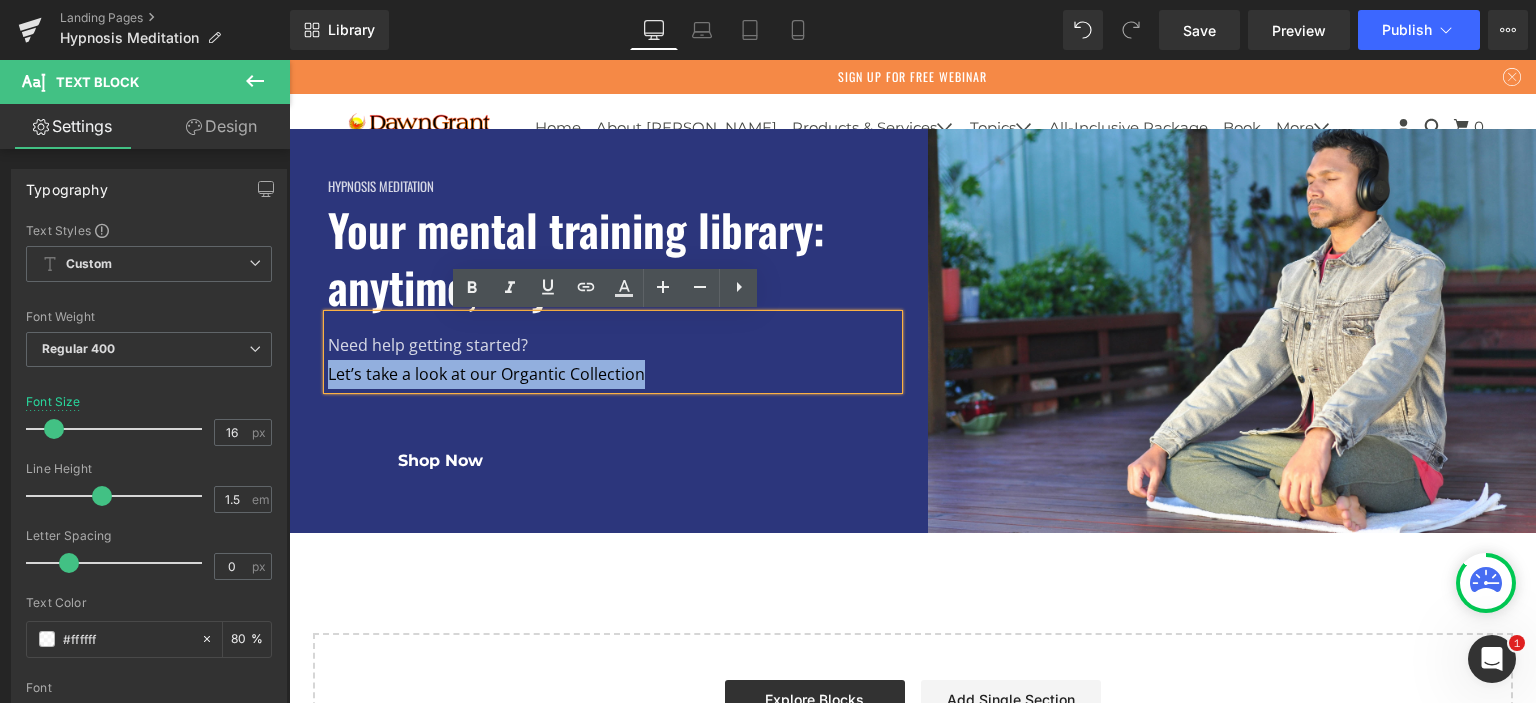 type 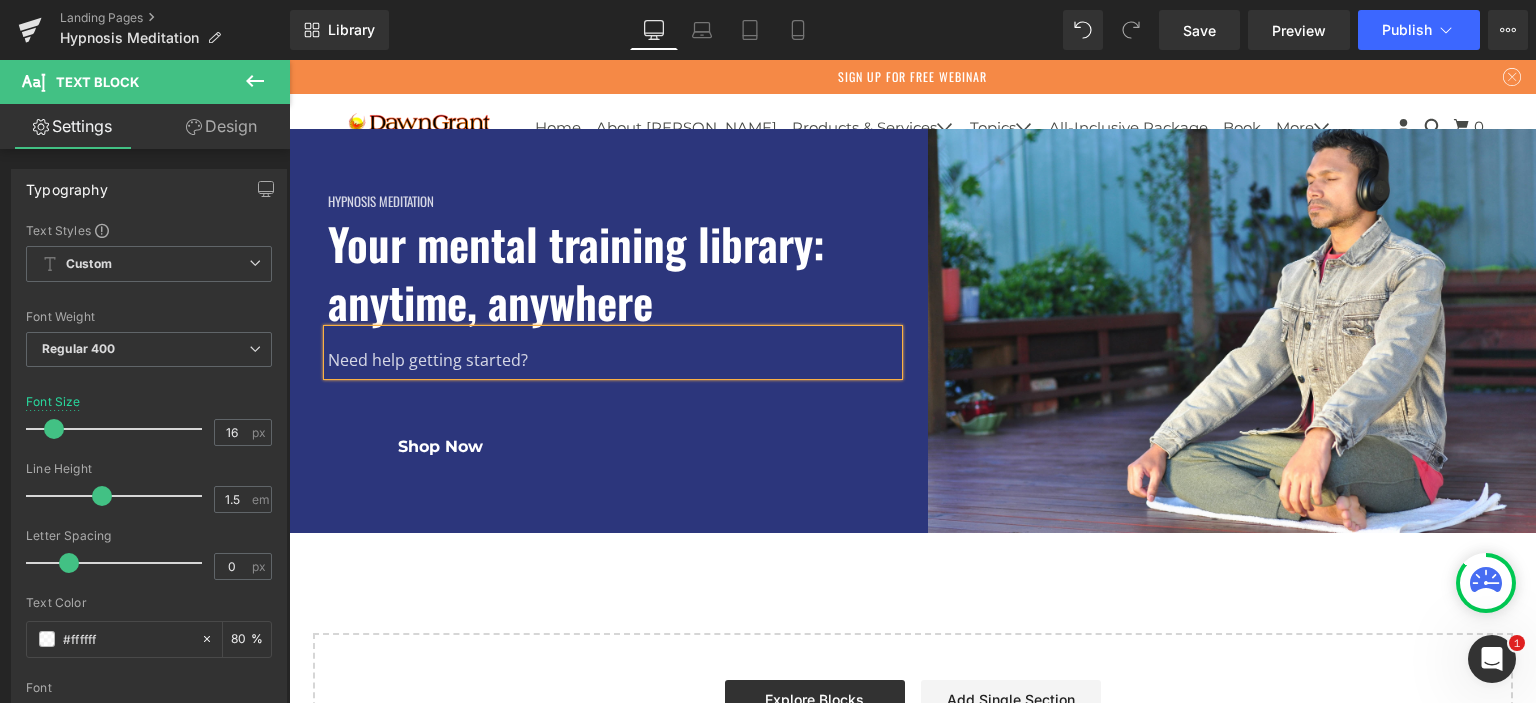 click on "Need help getting started?" at bounding box center (613, 360) 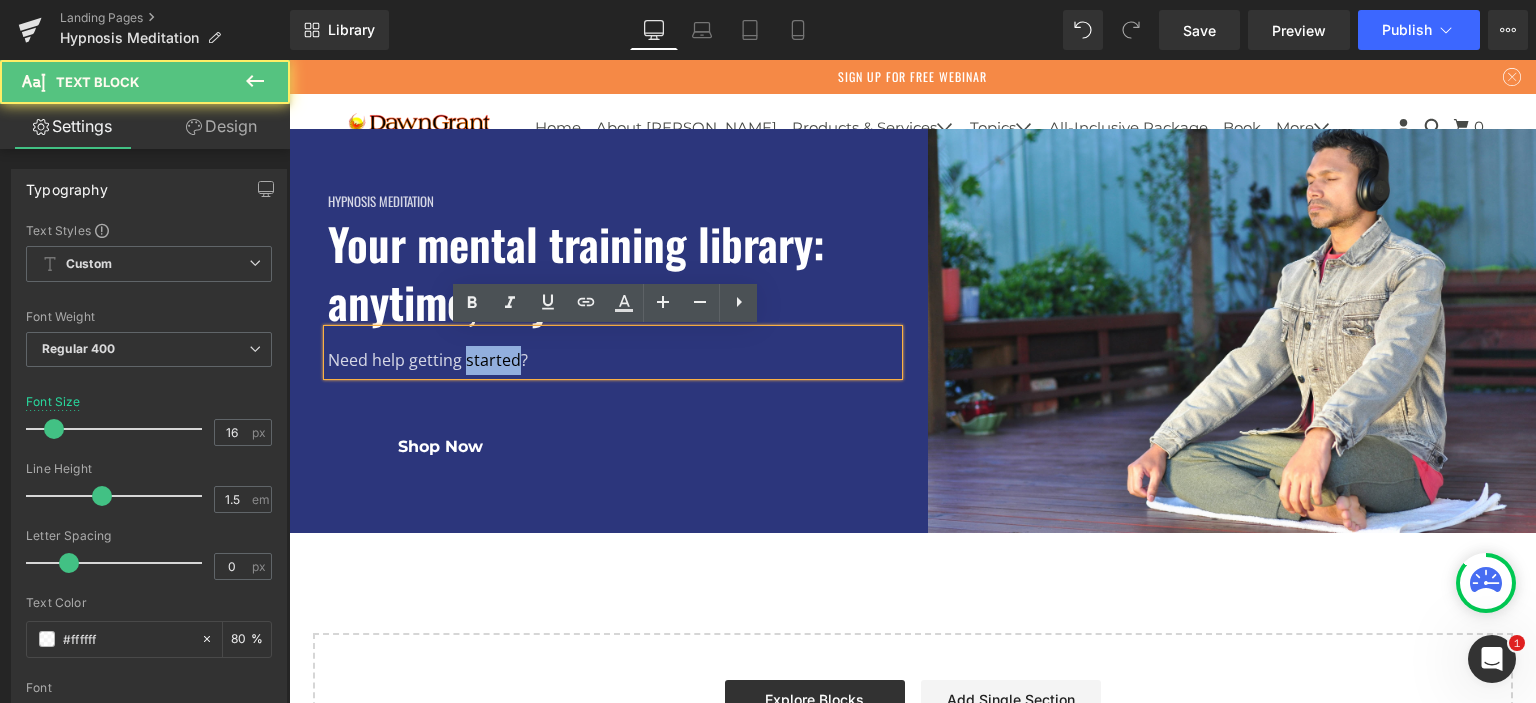 click on "Need help getting started?" at bounding box center (613, 360) 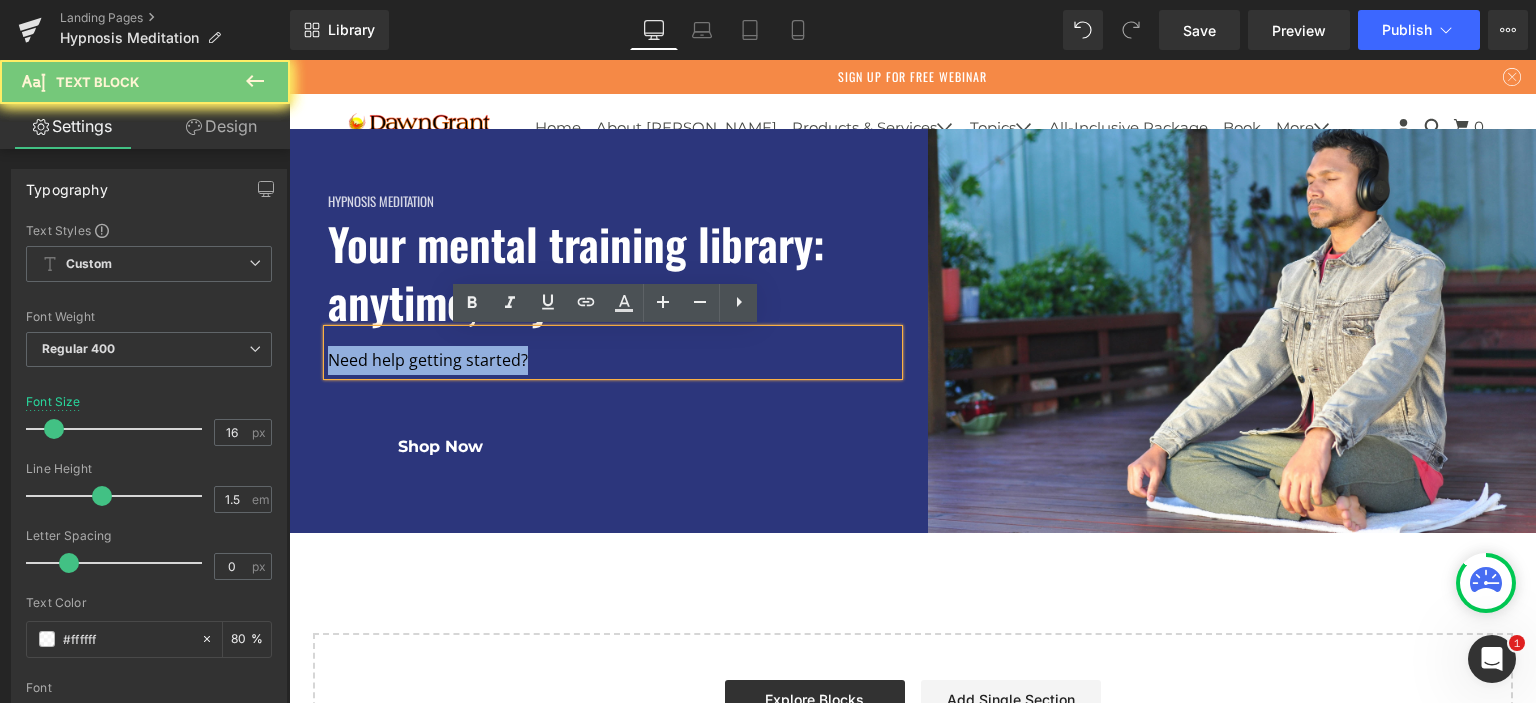 click on "Need help getting started?" at bounding box center [613, 360] 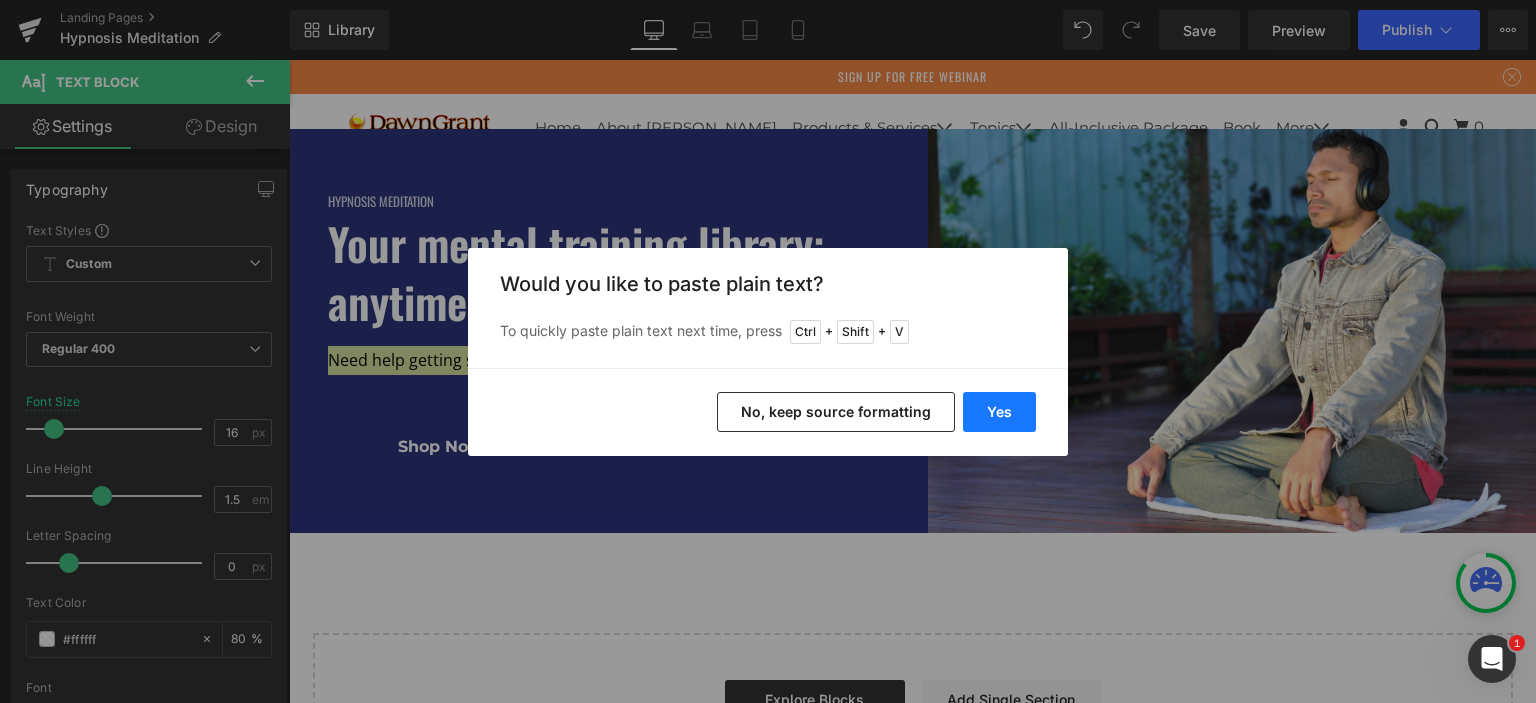 click on "Yes" at bounding box center [999, 412] 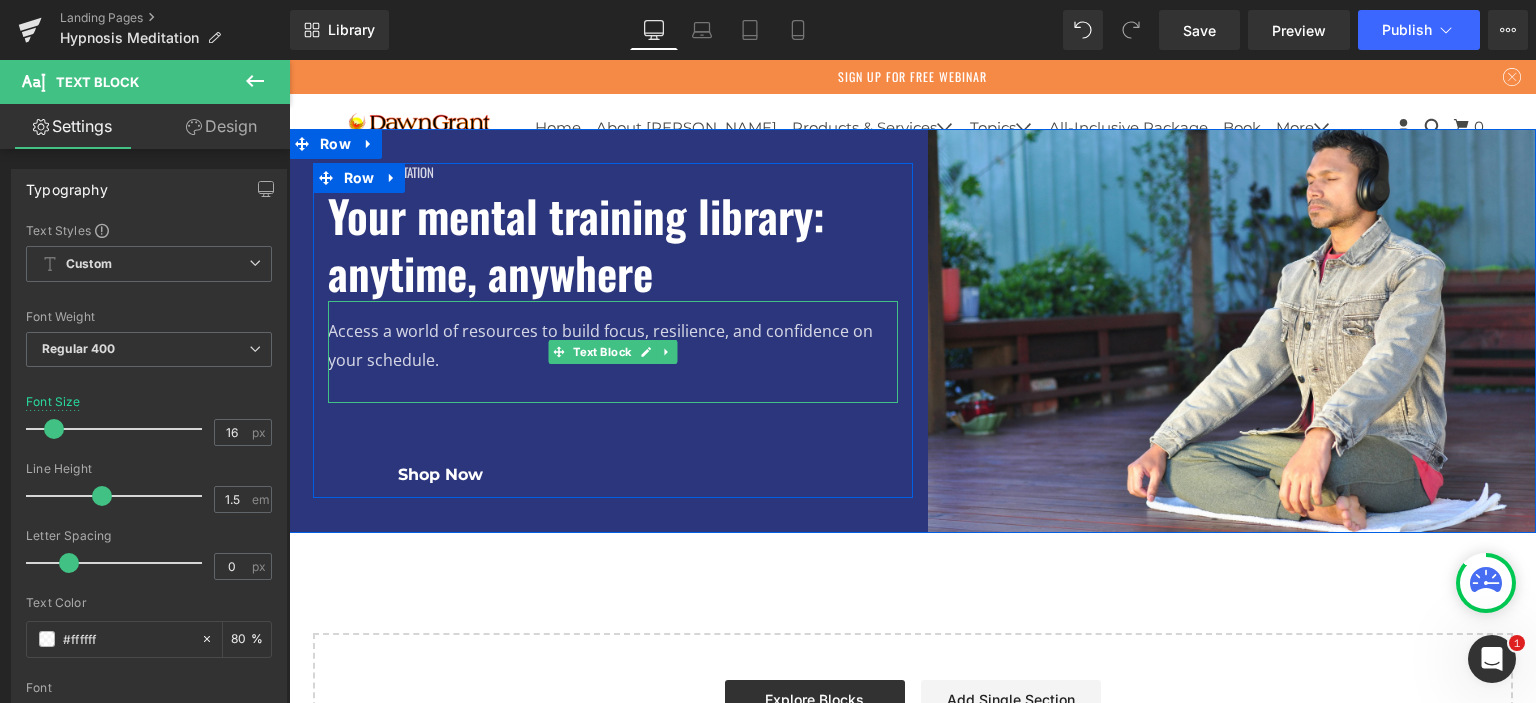 click at bounding box center [613, 389] 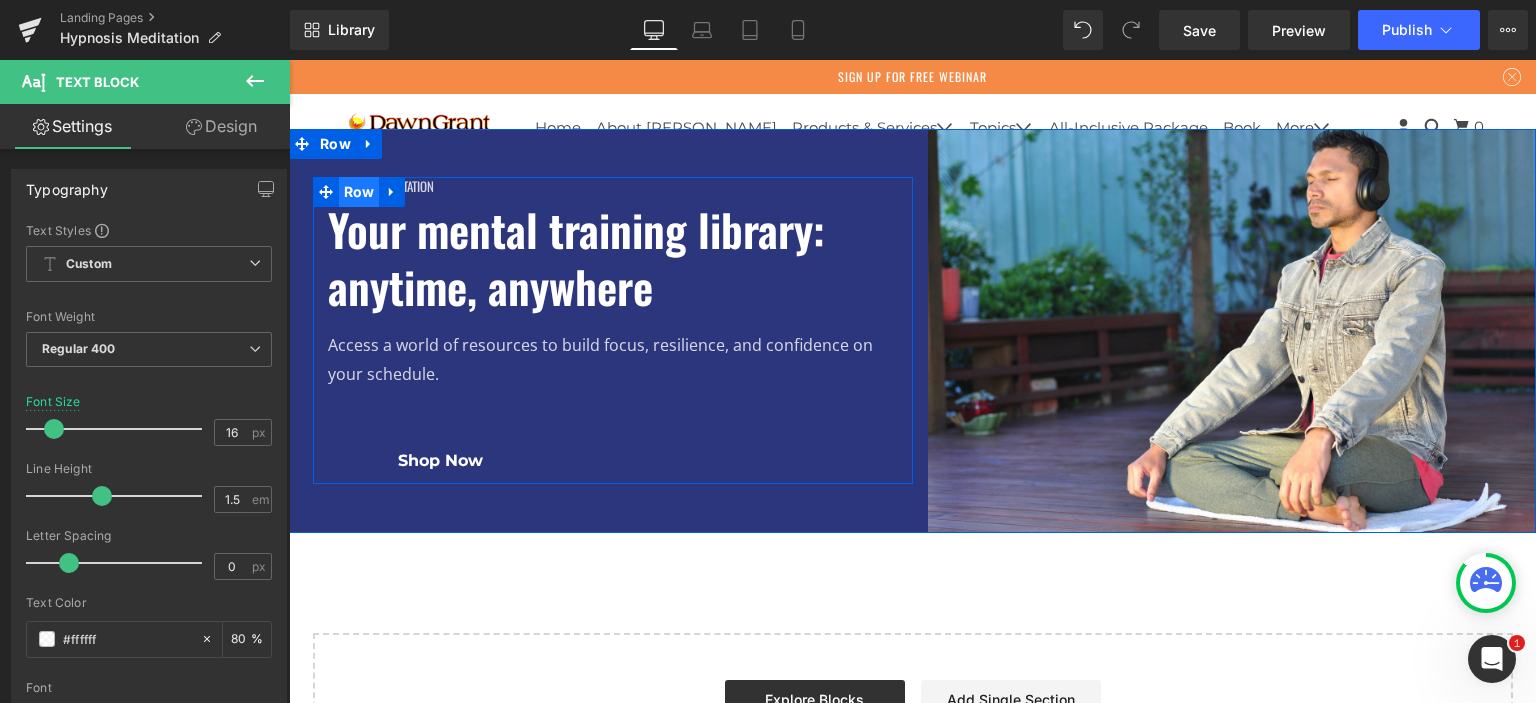 click on "Row" at bounding box center (359, 192) 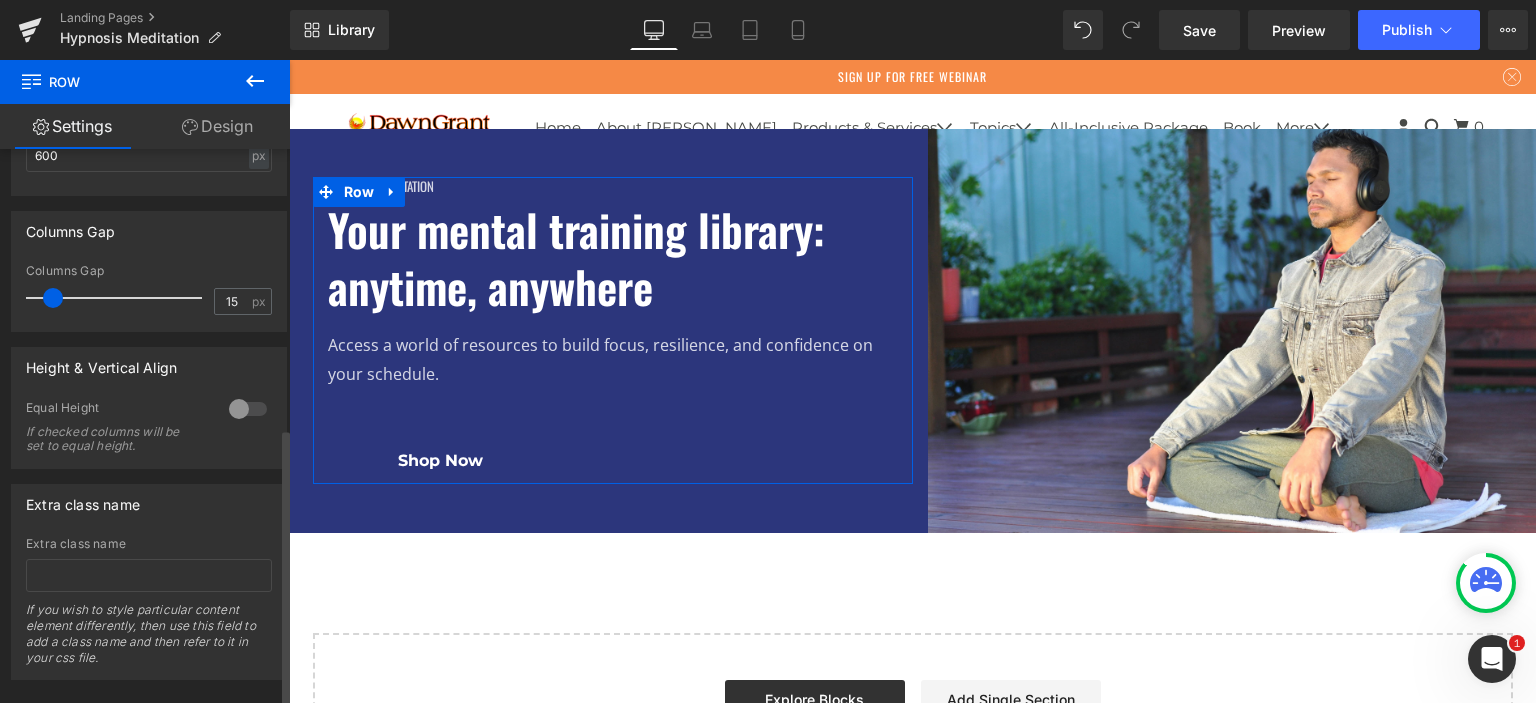 scroll, scrollTop: 566, scrollLeft: 0, axis: vertical 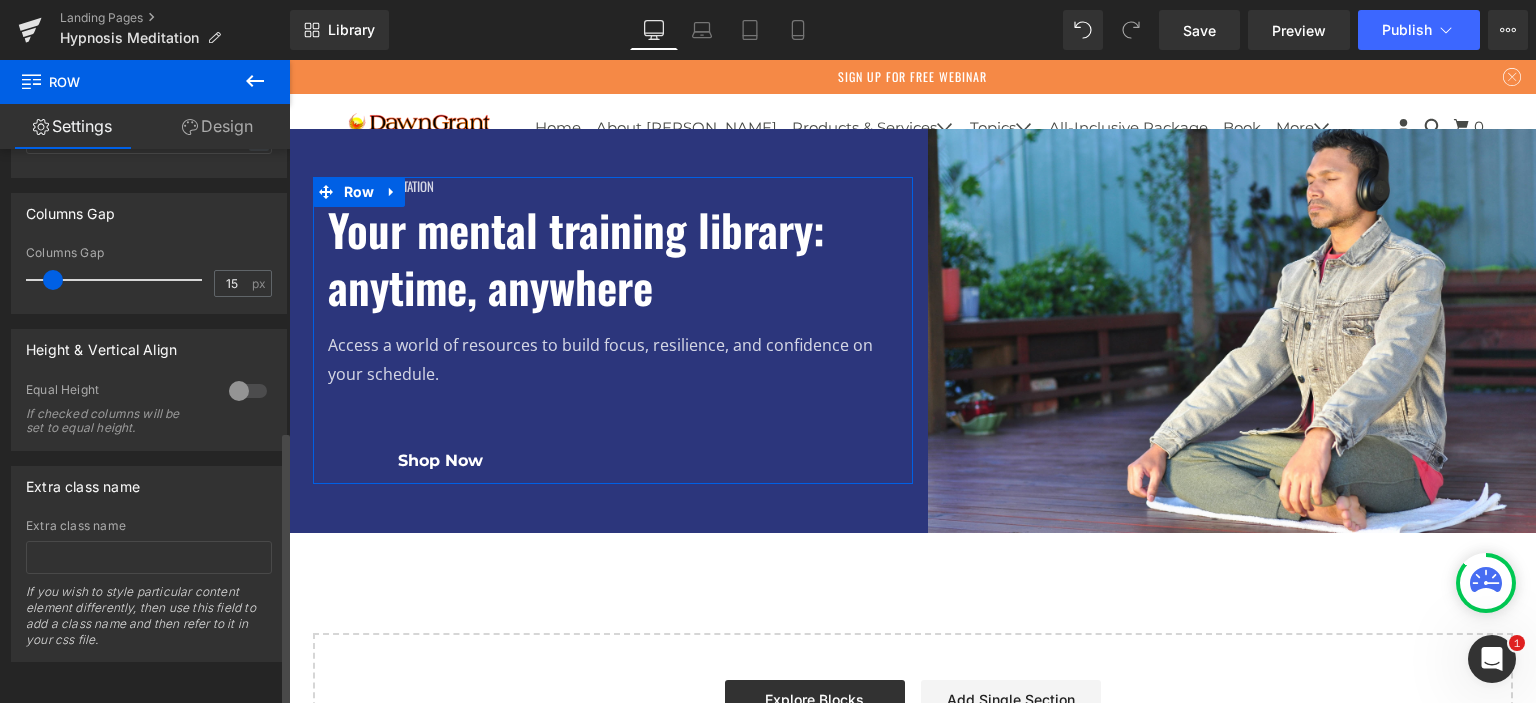 click at bounding box center [248, 391] 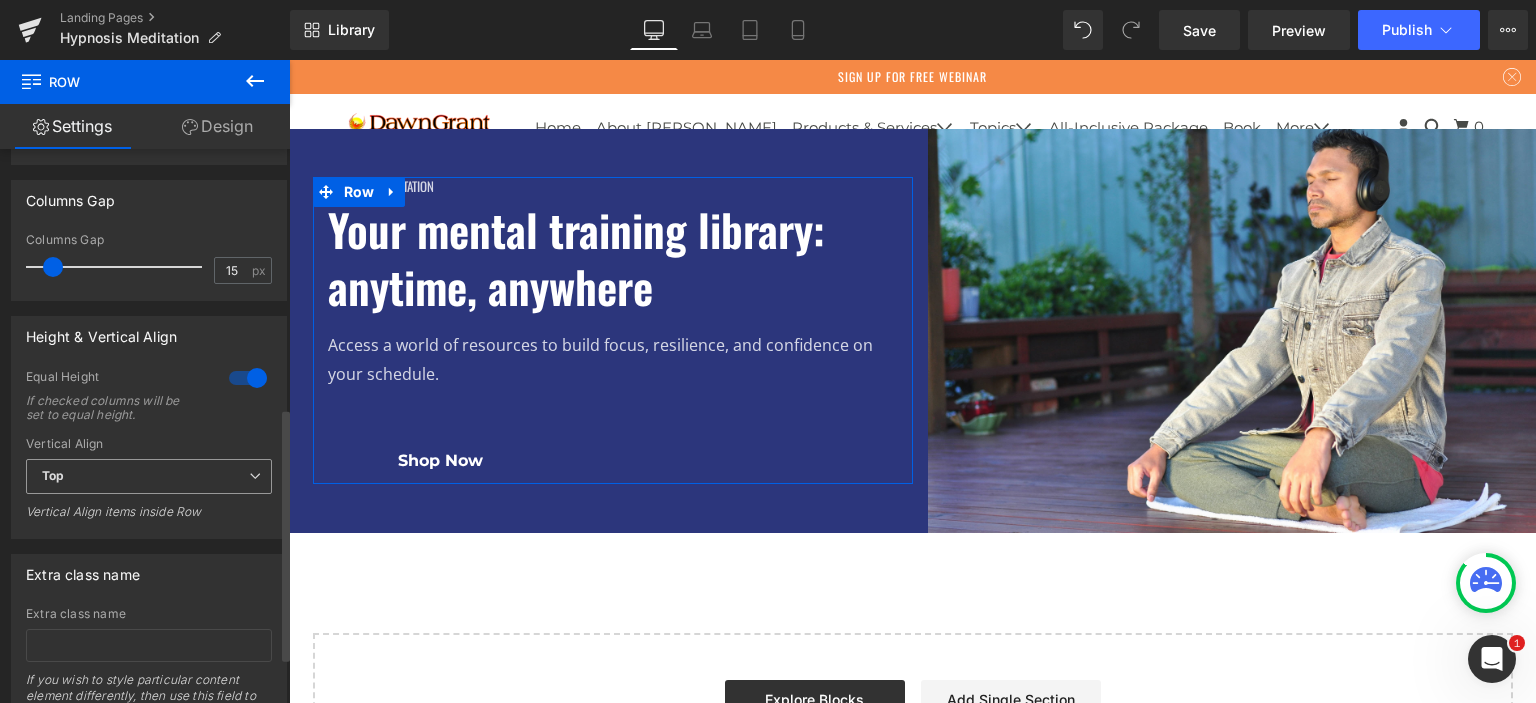 click on "Top" at bounding box center (149, 476) 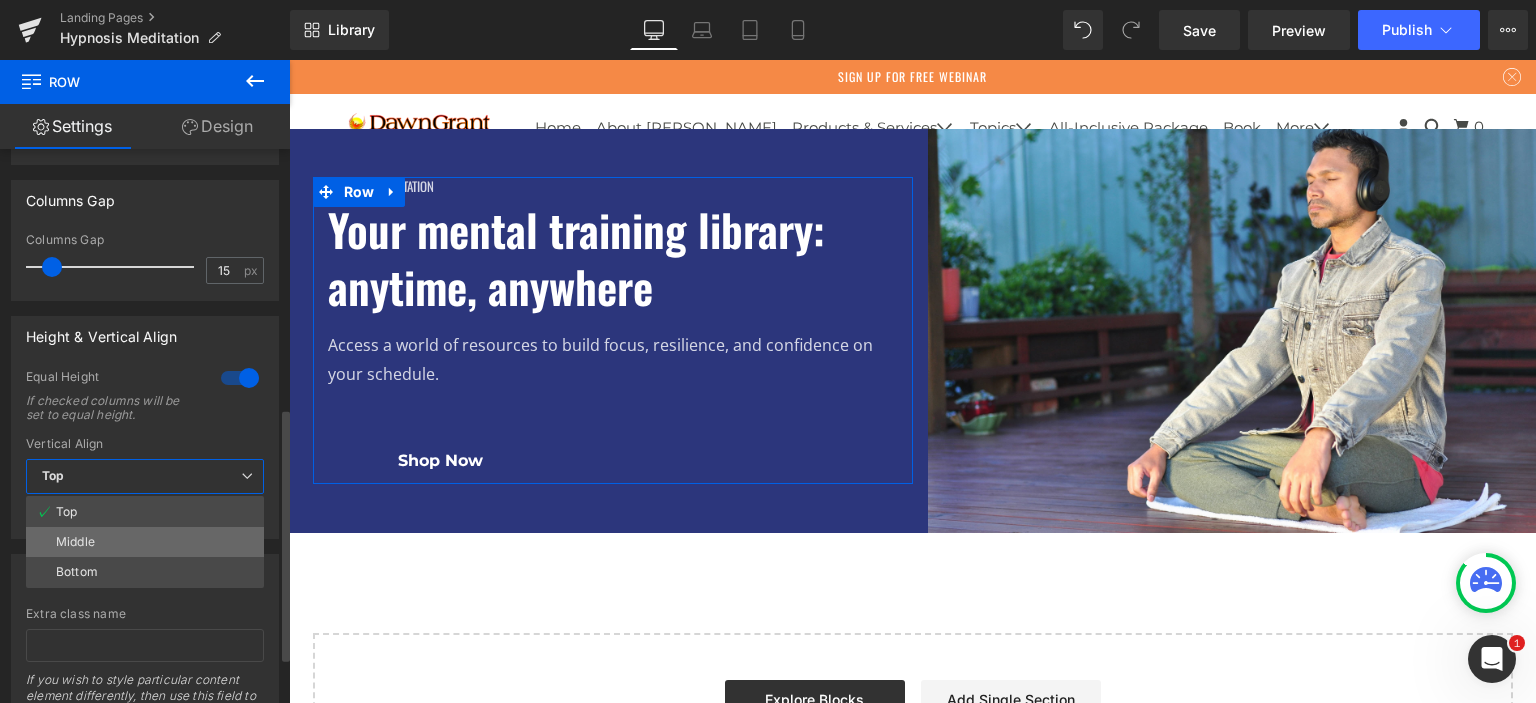 click on "Middle" at bounding box center (145, 542) 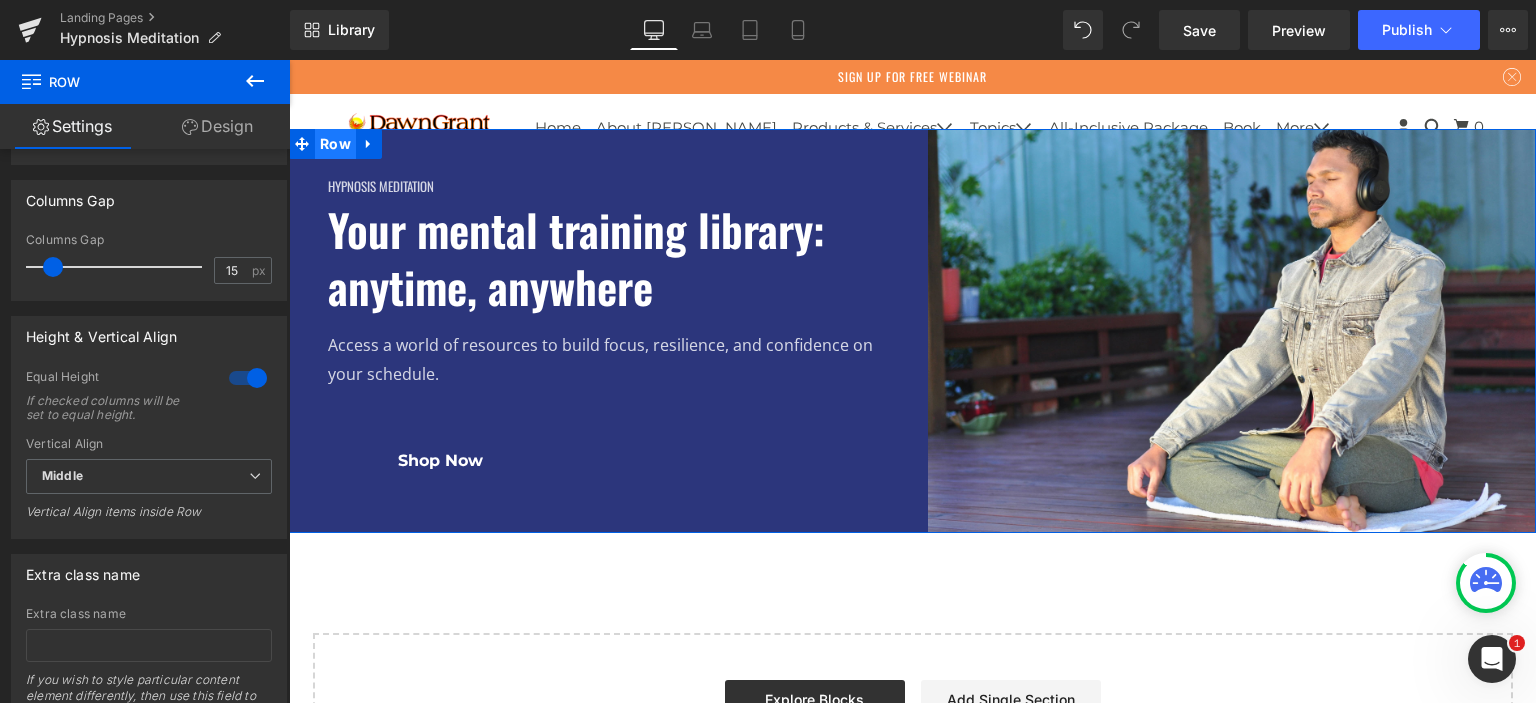 click on "Row" at bounding box center [335, 144] 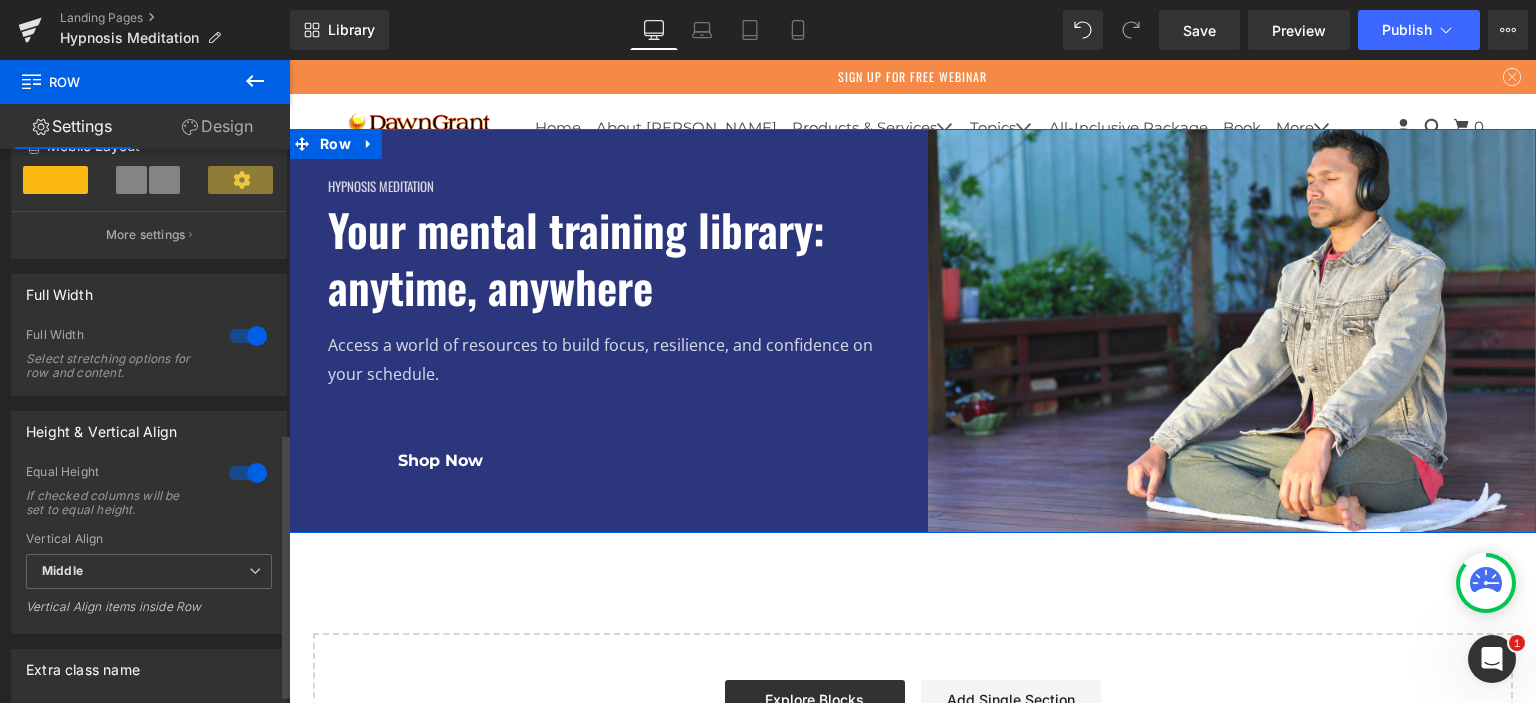 scroll, scrollTop: 611, scrollLeft: 0, axis: vertical 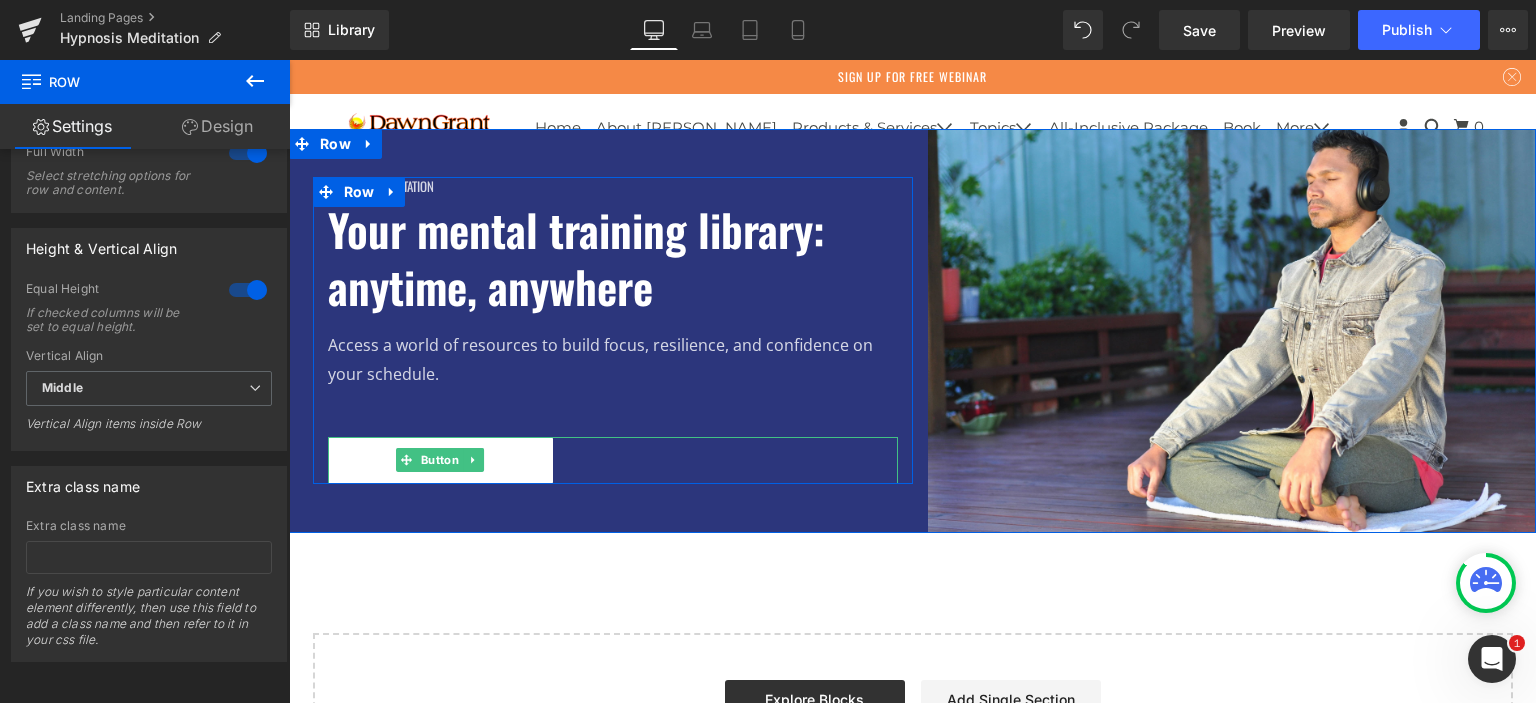 click on "Shop Now" at bounding box center (440, 460) 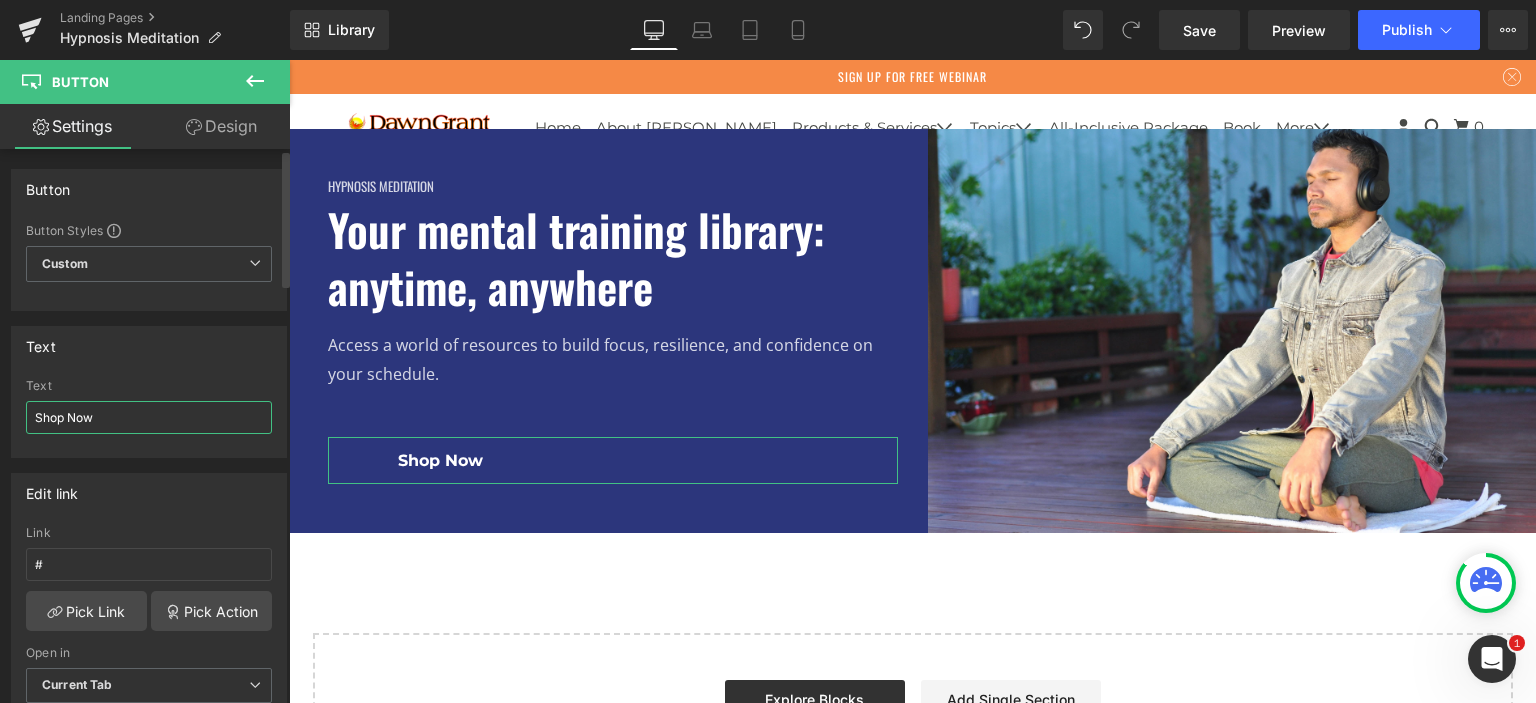 click on "Shop Now" at bounding box center (149, 417) 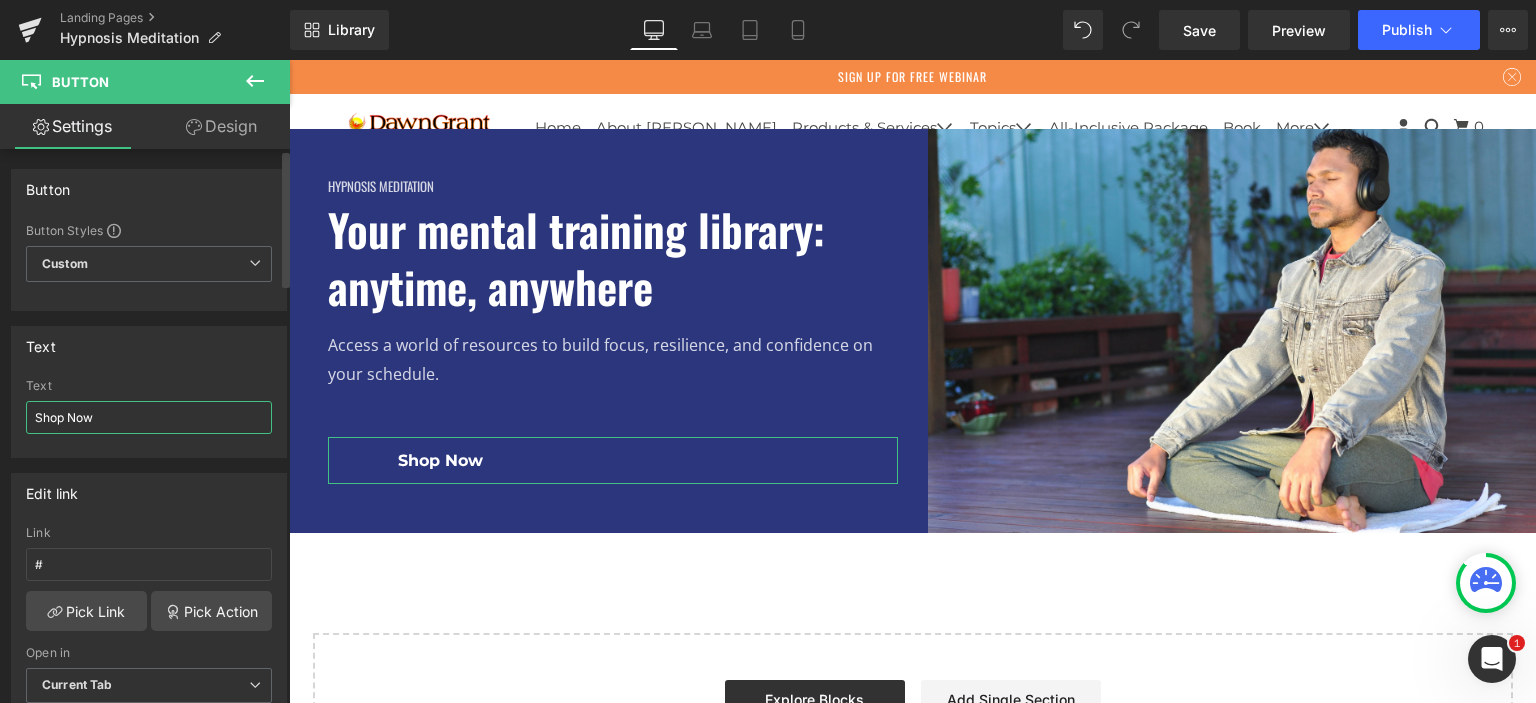 click on "Shop Now" at bounding box center [149, 417] 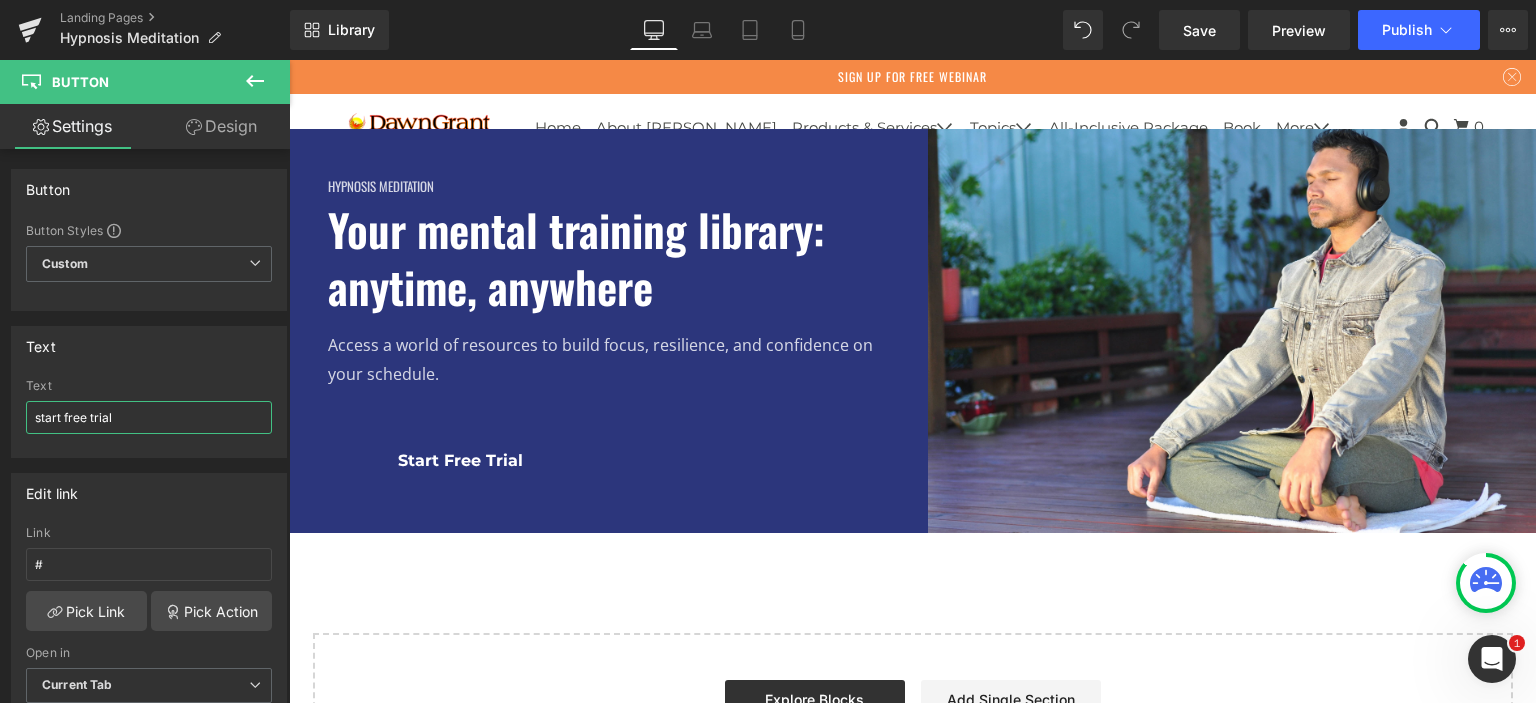 type on "start free trial" 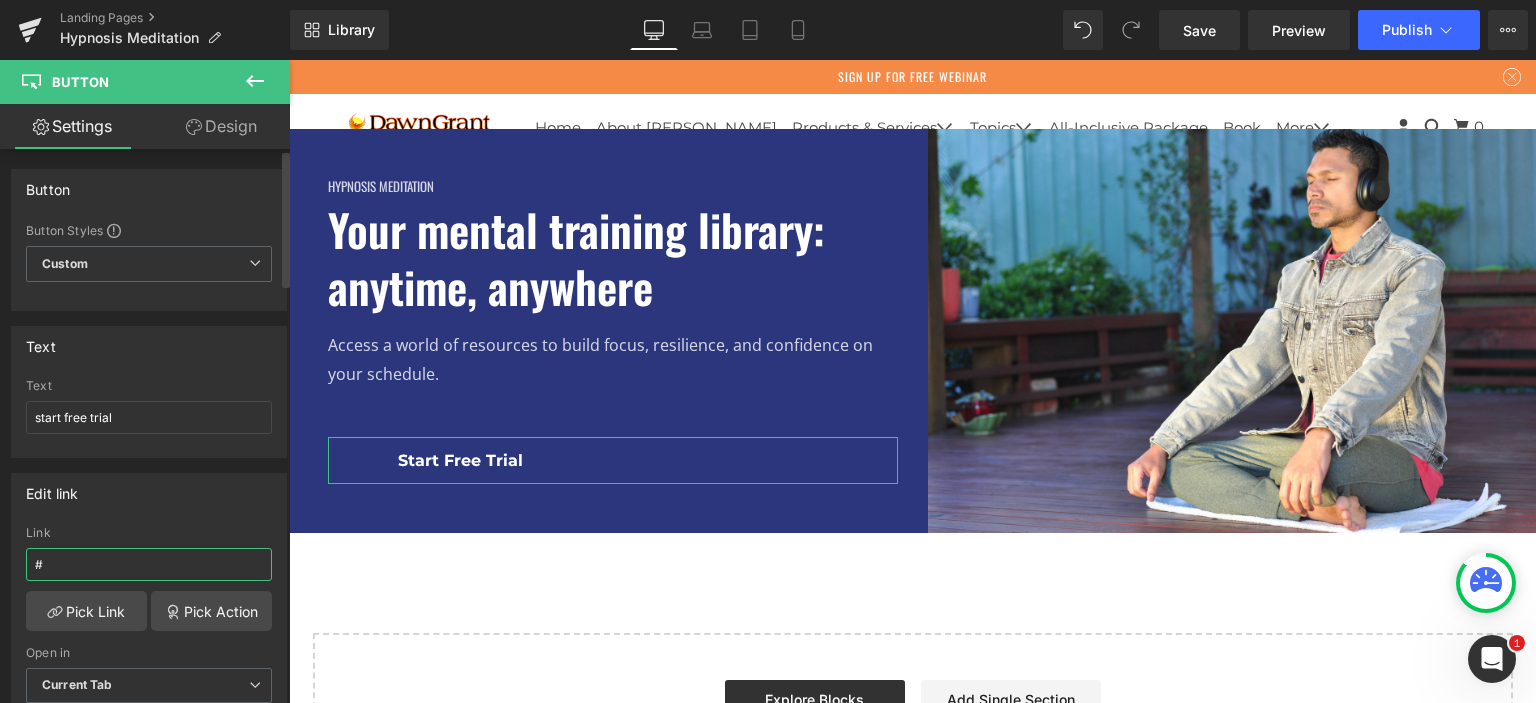 click on "#" at bounding box center (149, 564) 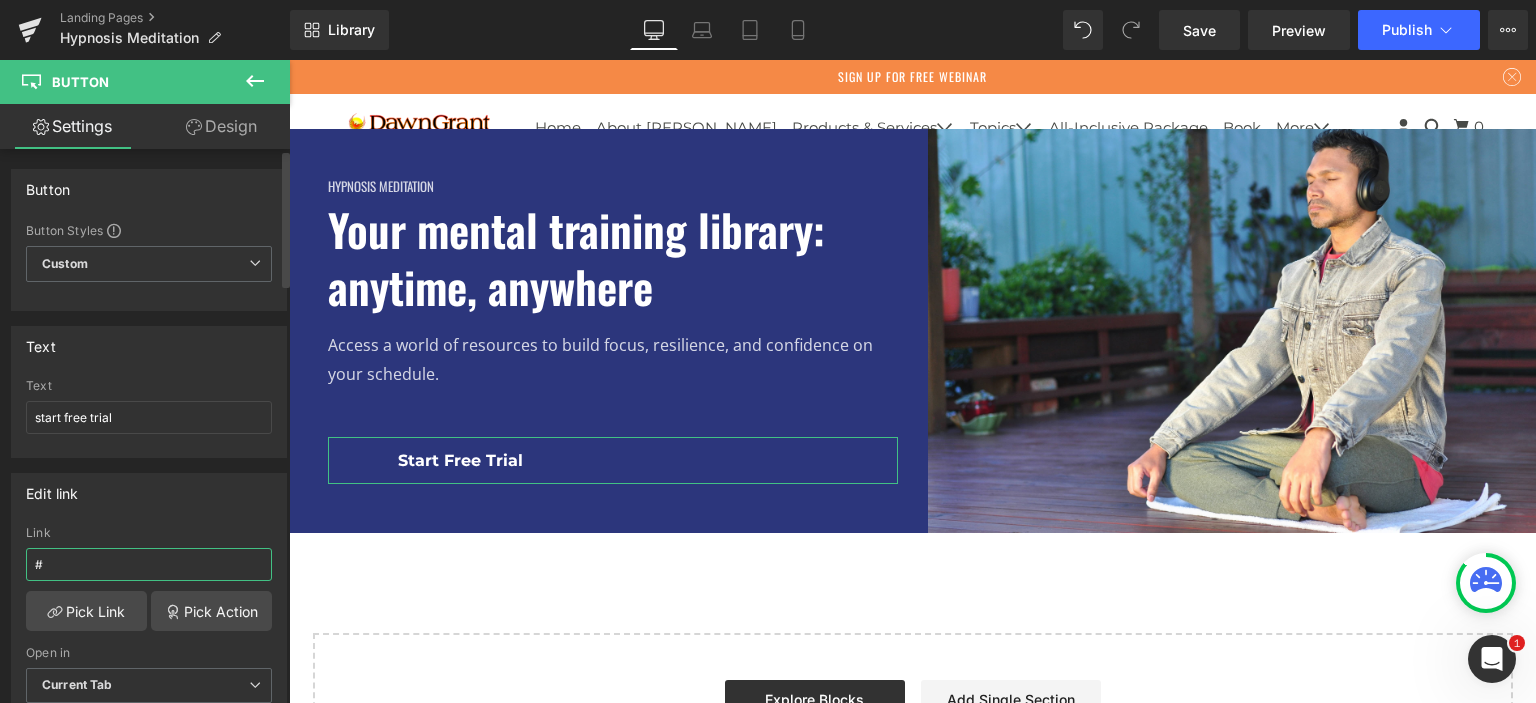 click on "#" at bounding box center (149, 564) 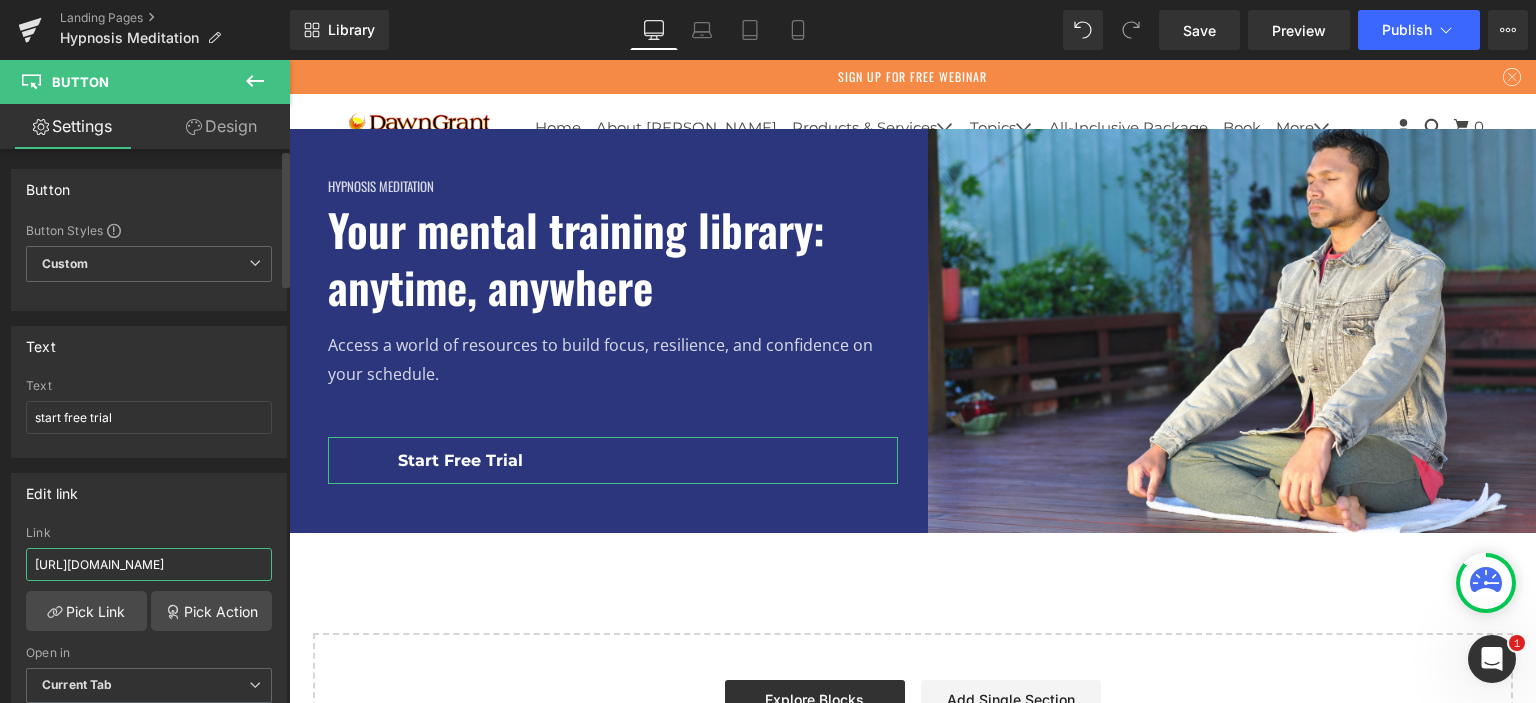scroll, scrollTop: 0, scrollLeft: 484, axis: horizontal 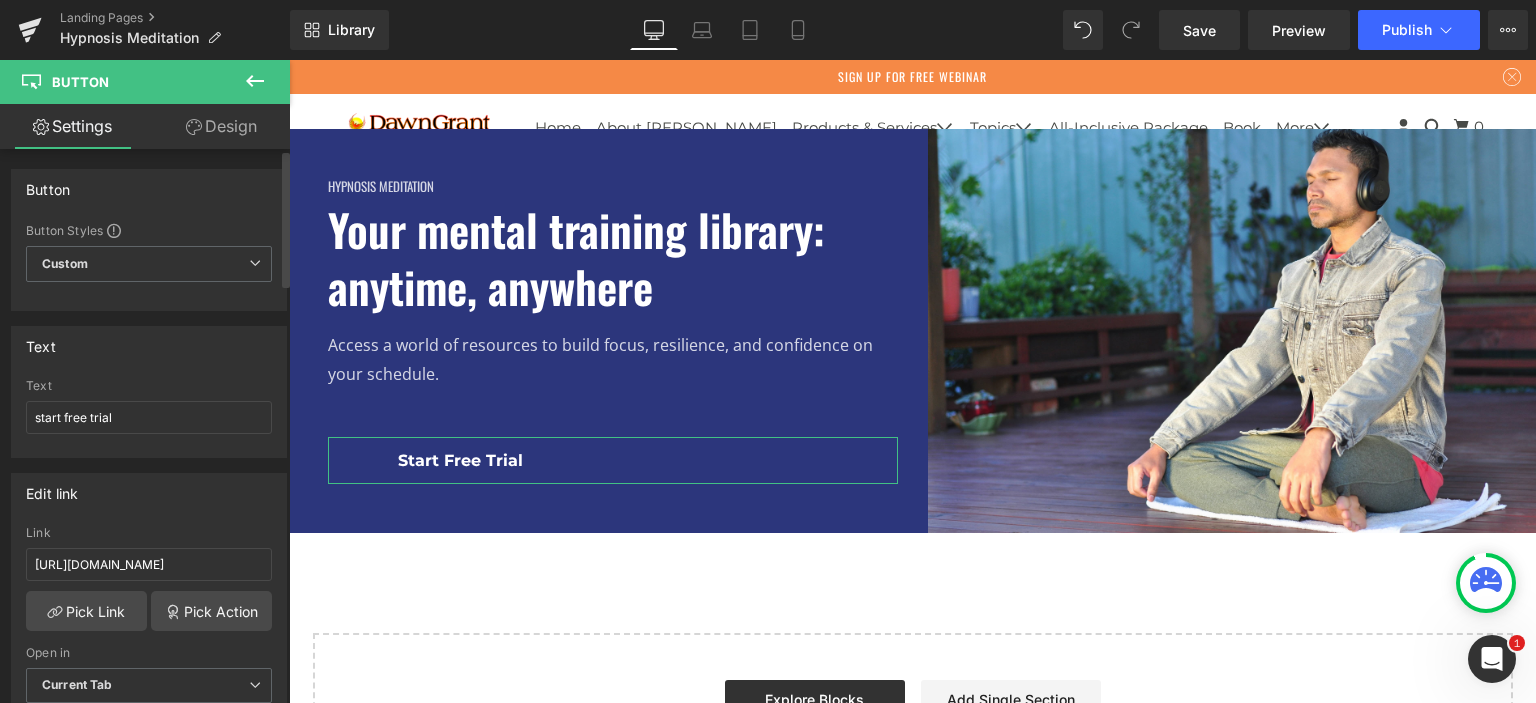 click on "Edit link https://members.dawngrant.com/plans/264929?bundle_token=5b3b50f635c44d8b61e8cf8e5fed0890&utm_source=manual Link https://members.dawngrant.com/plans/264929?bundle_token=5b3b50f635c44d8b61e8cf8e5fed0890&utm_source=manual  Pick Link  Pick Action Current Tab New Tab Open in
Current Tab
Current Tab New Tab" at bounding box center [149, 595] 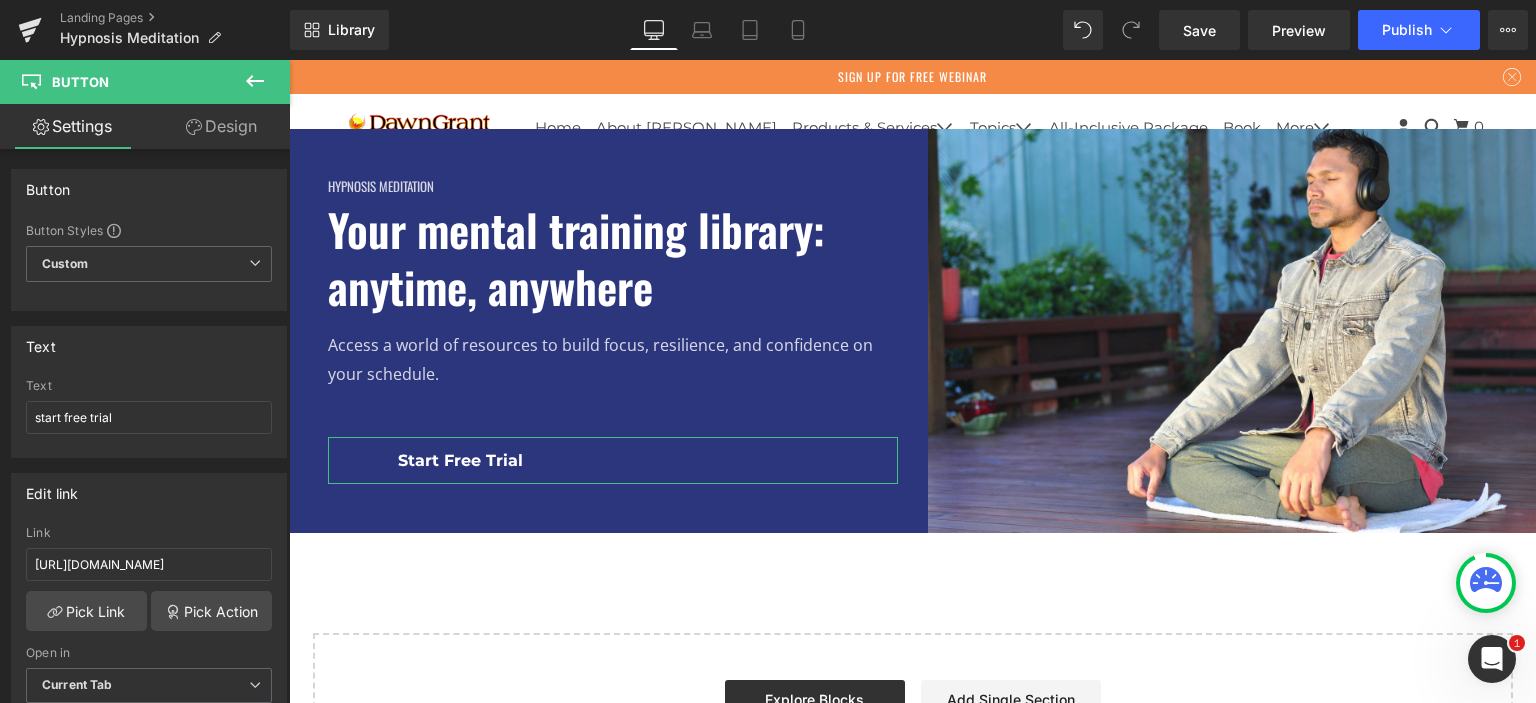 click on "Design" at bounding box center [221, 126] 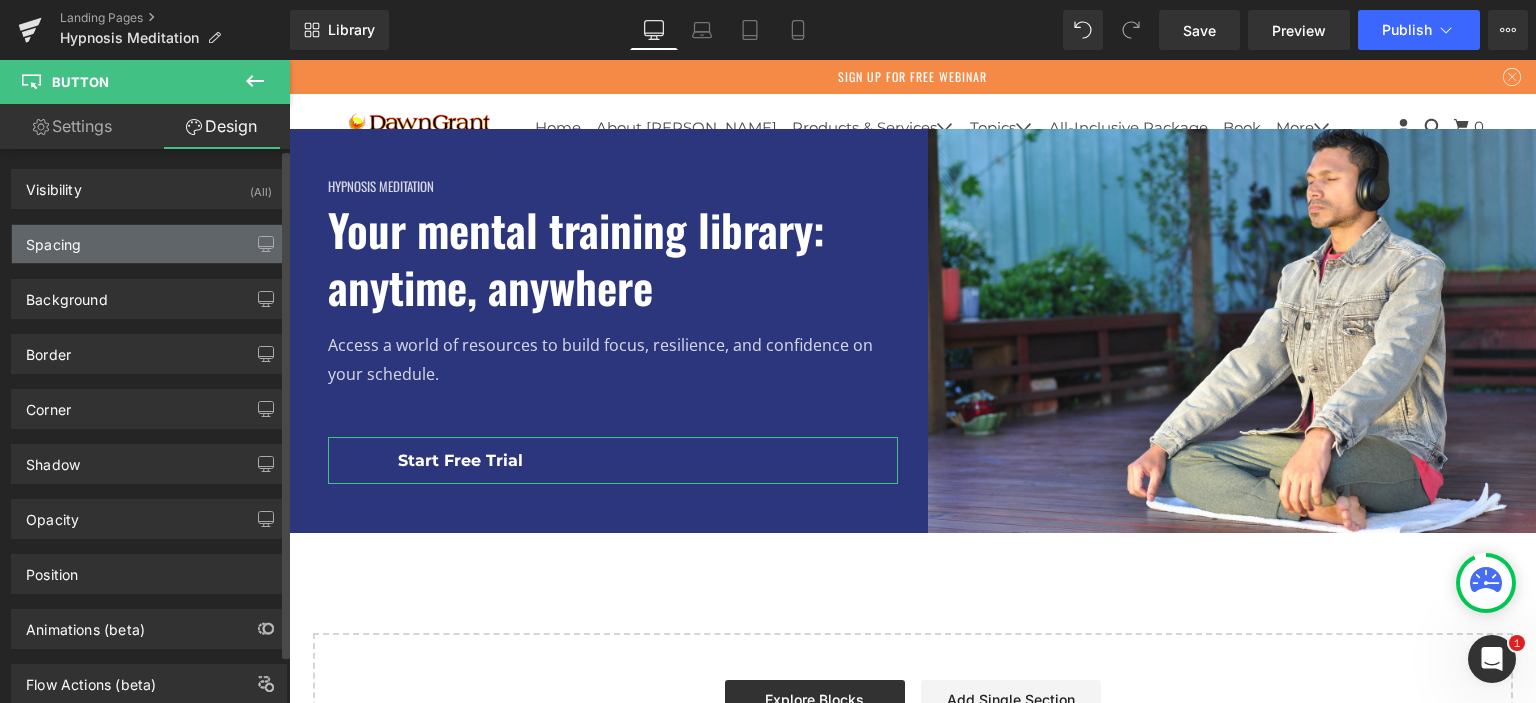 type on "48" 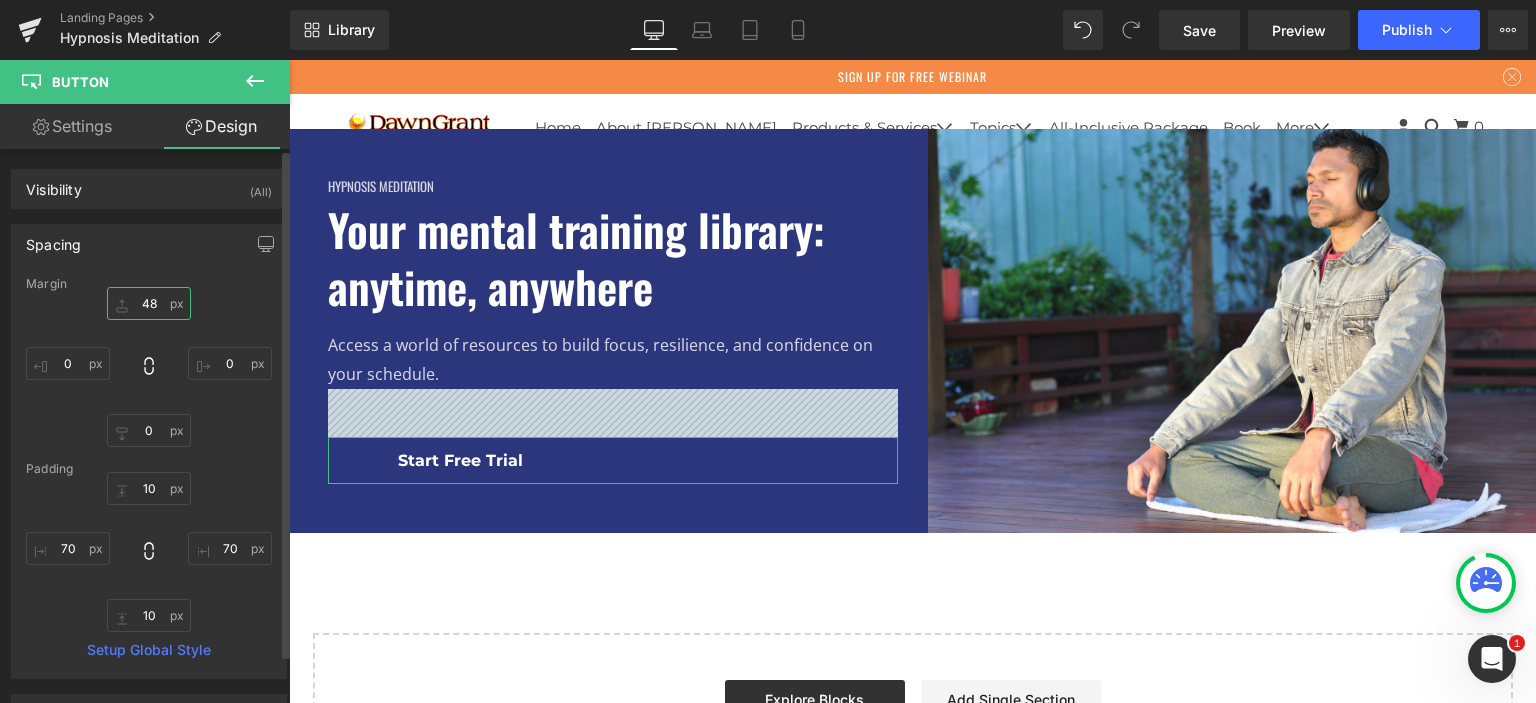 click on "48" at bounding box center [149, 303] 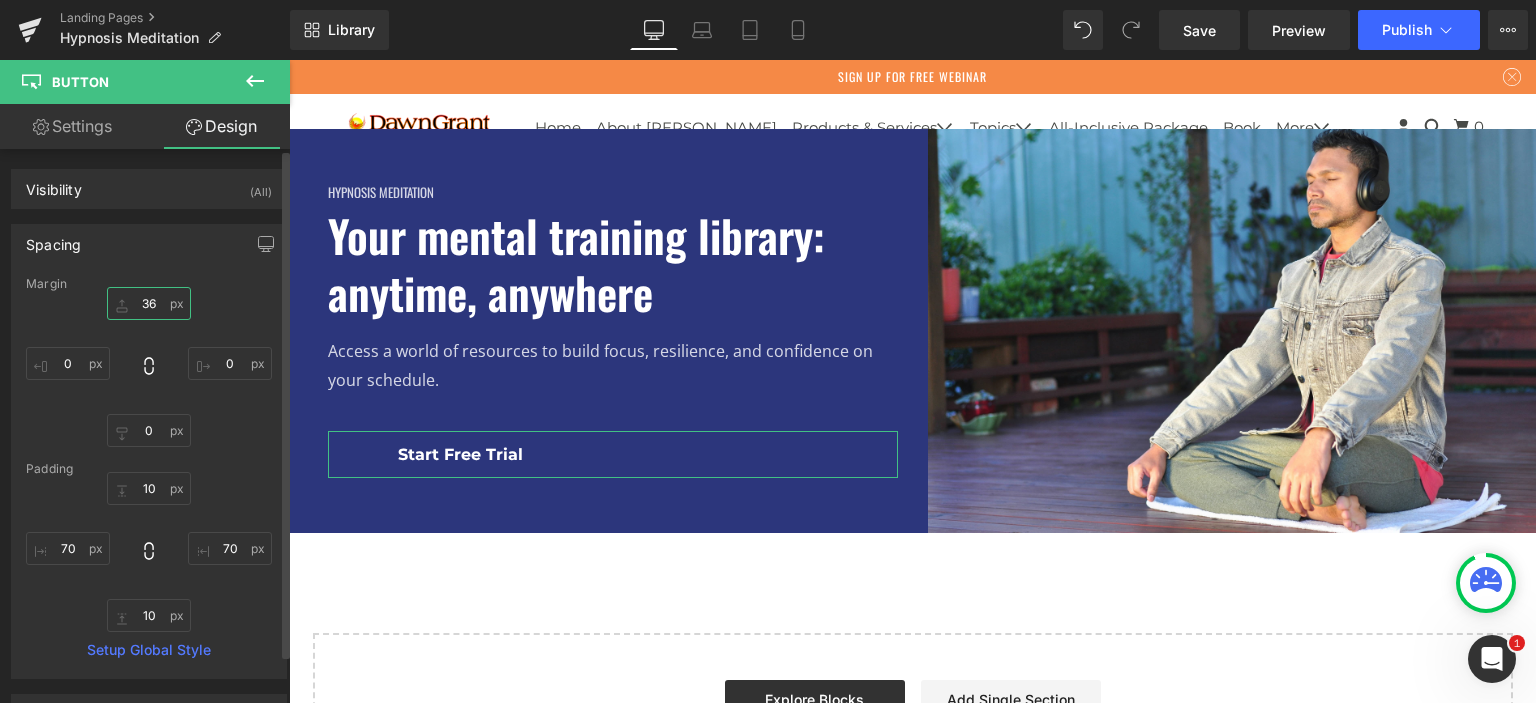 type on "35" 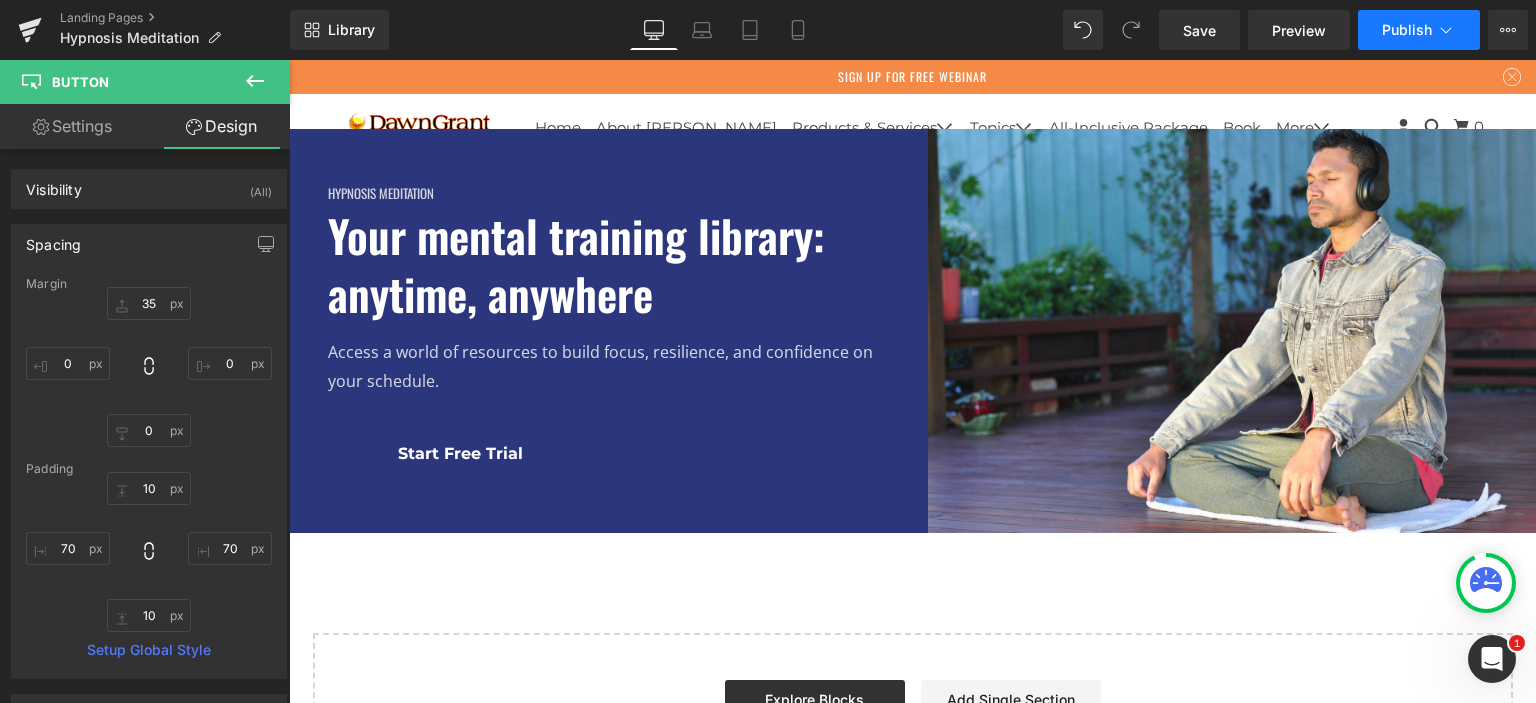 click on "Publish" at bounding box center [1407, 30] 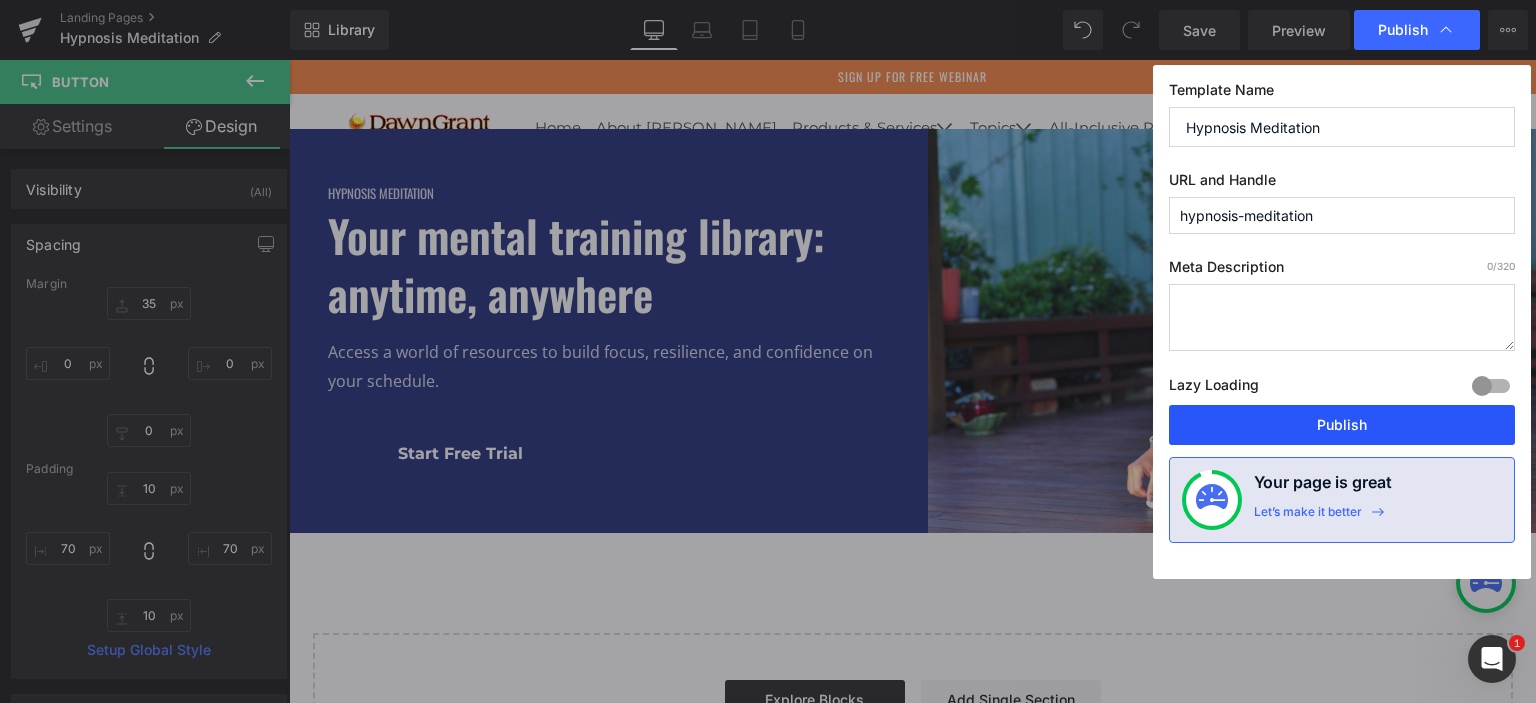 click on "Publish" at bounding box center (1342, 425) 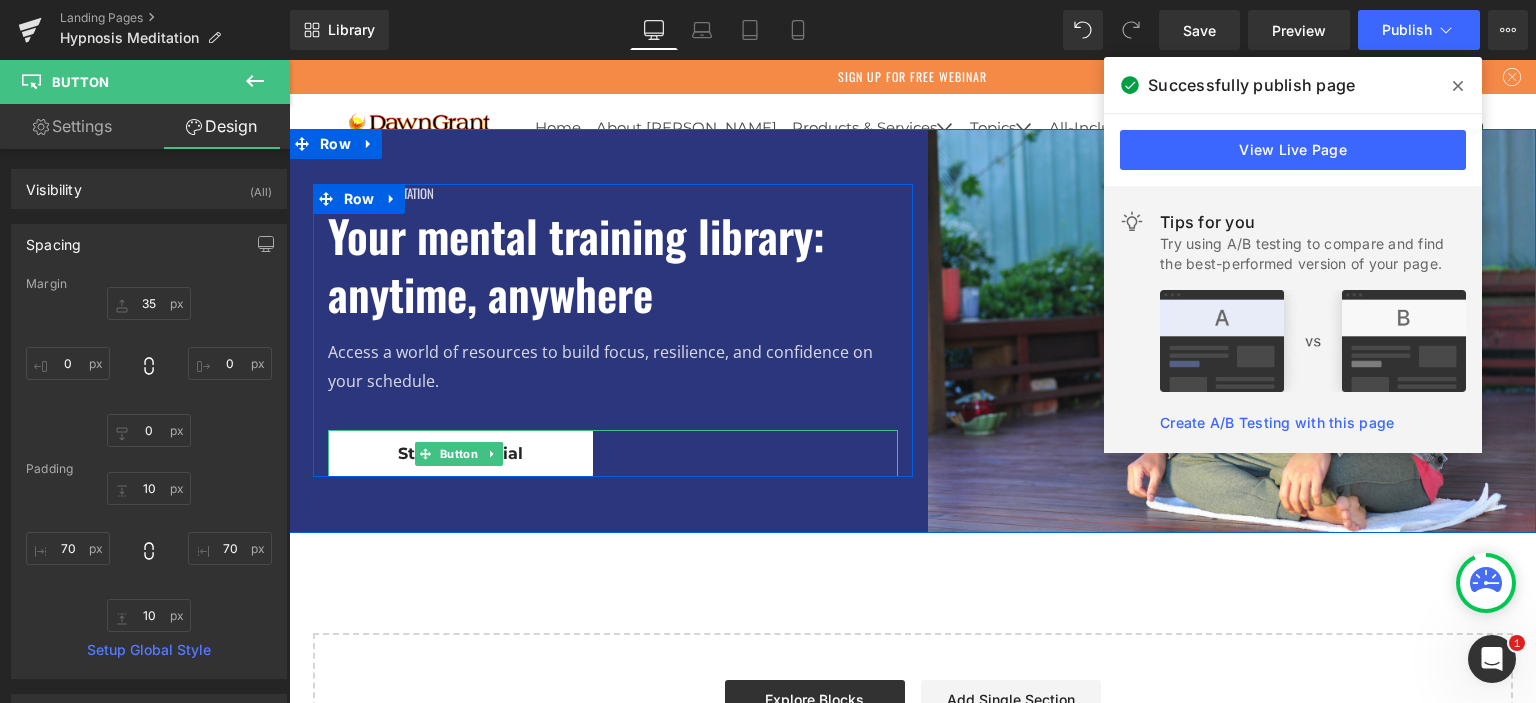 click on "start free trial" at bounding box center (460, 453) 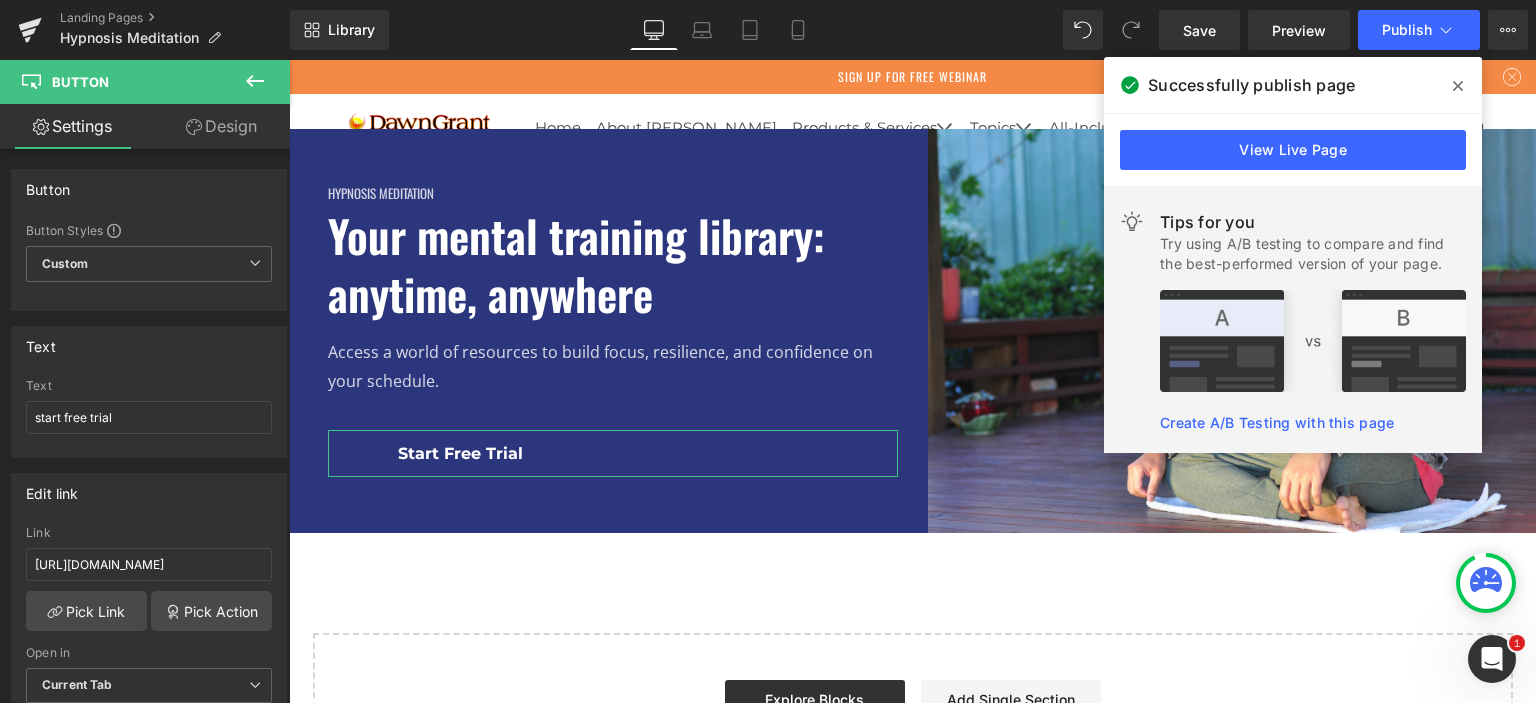 click on "Design" at bounding box center (221, 126) 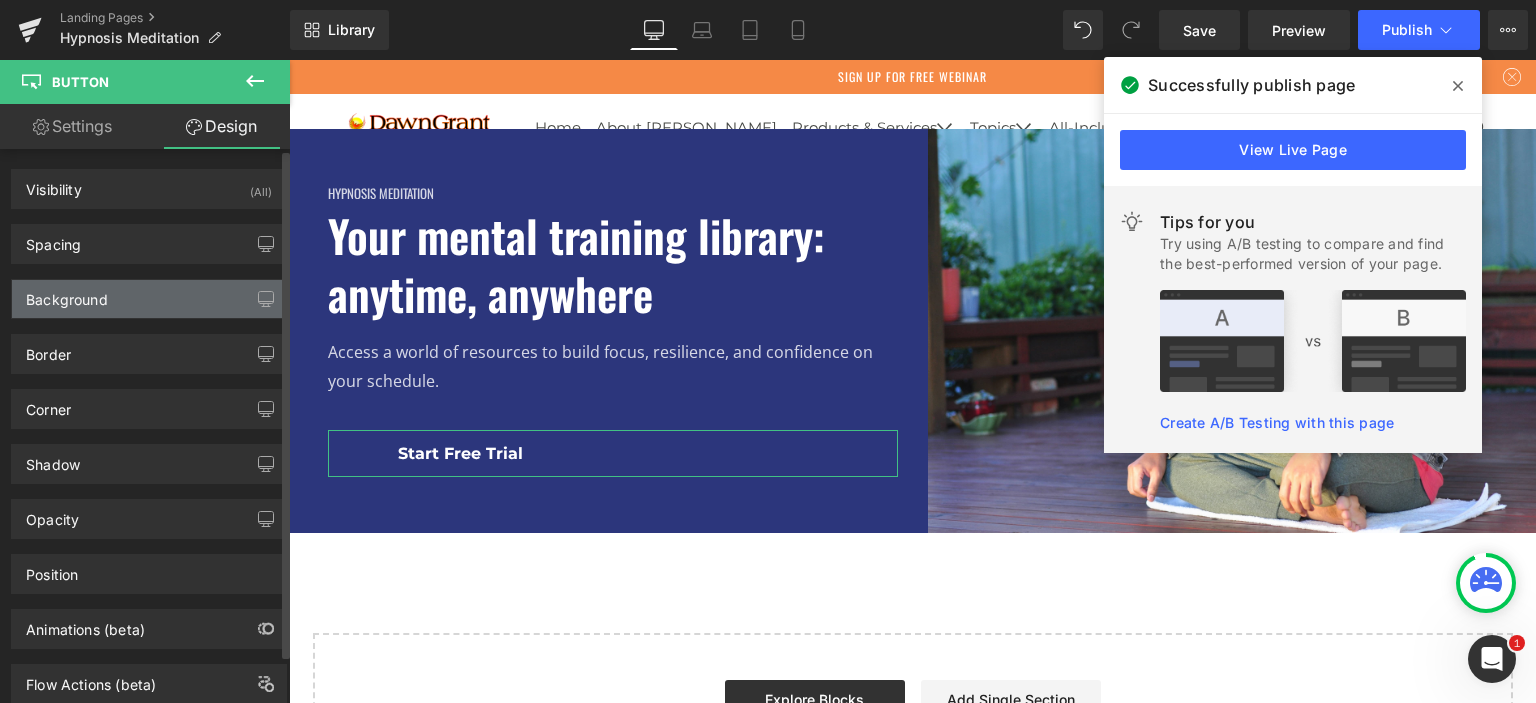 type on "transparent" 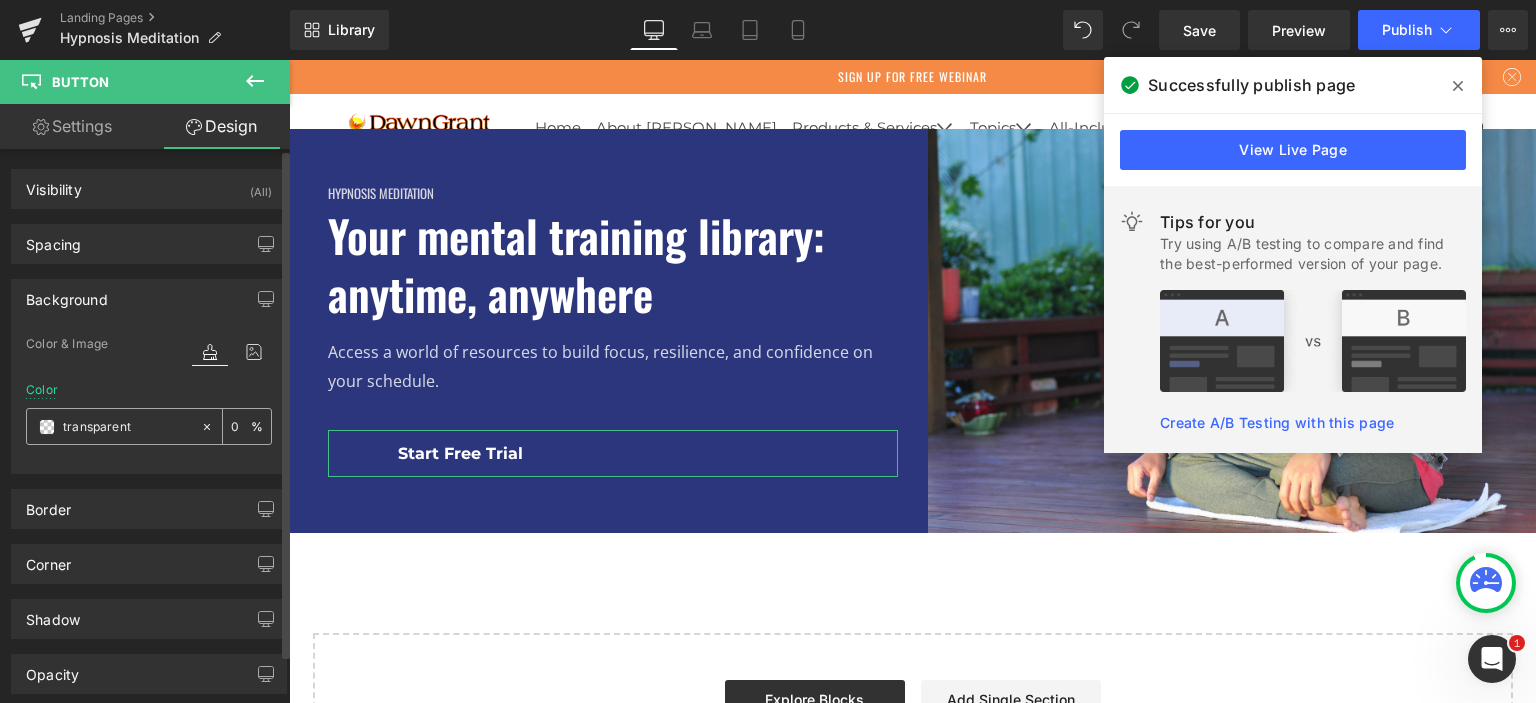click on "transparent" at bounding box center (127, 427) 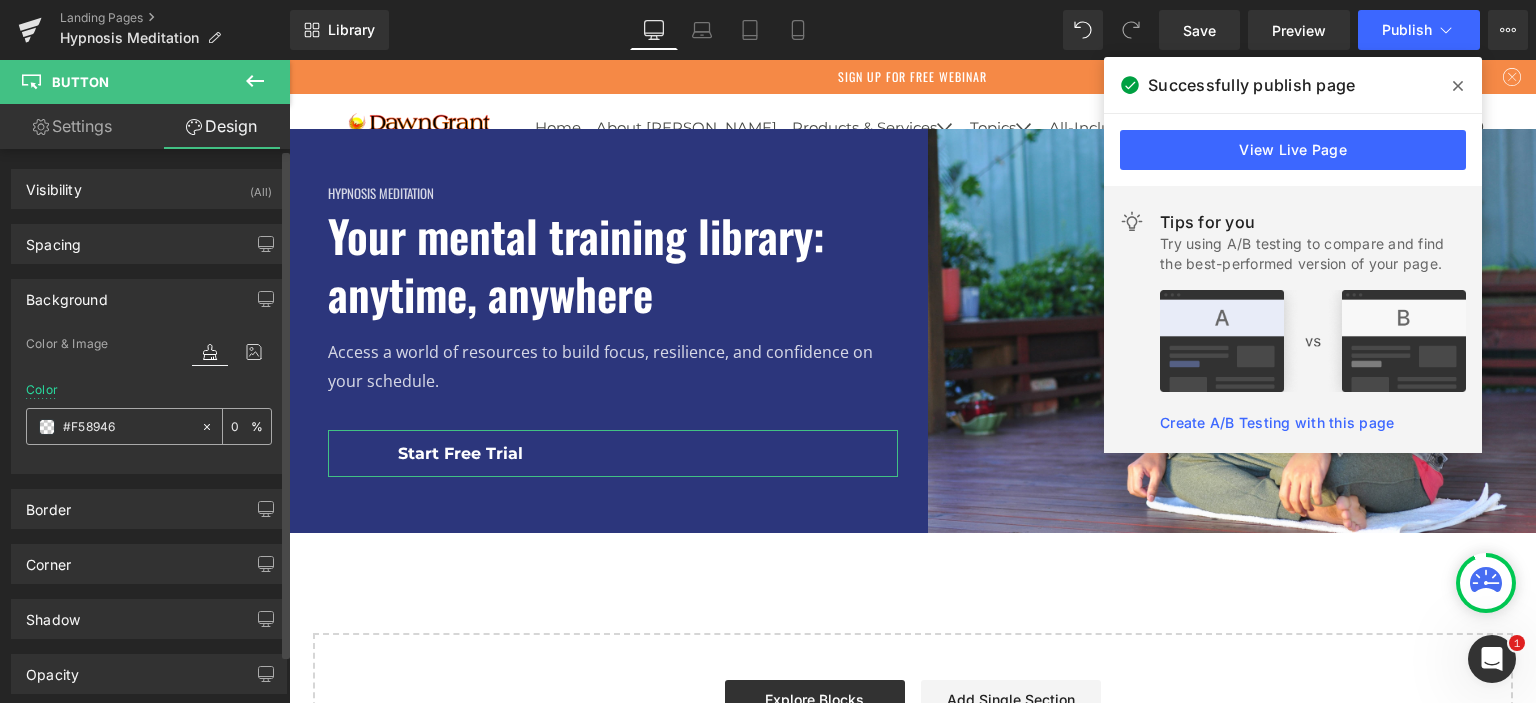 type on "100" 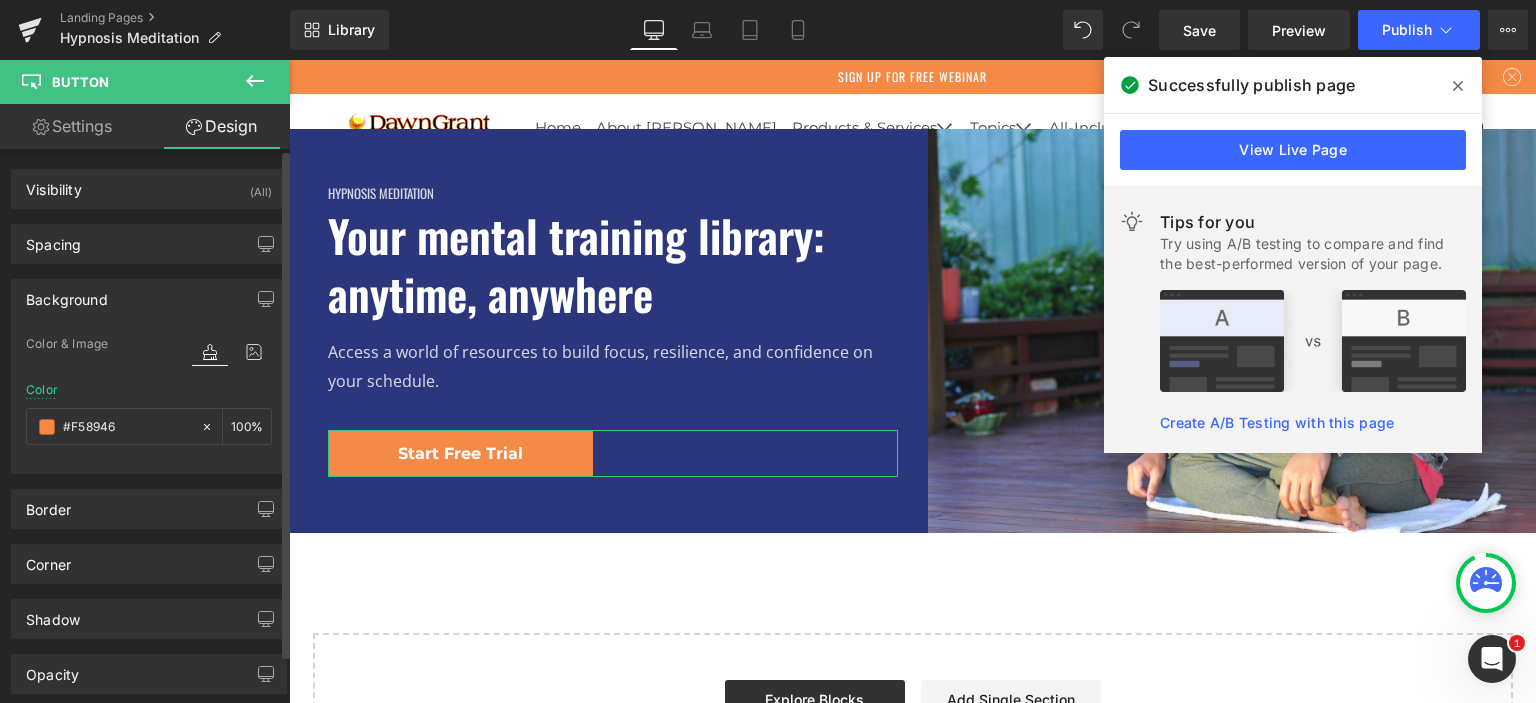 click on "Background
Color & Image color
rgb(245, 137, 70) Color #F58946 100 %
Image  Replace Image  Upload image or  Browse gallery Image Src Image Quality Lighter Lightest
Lighter
Lighter Lightest Only support for UCare CDN
More settings" at bounding box center (149, 369) 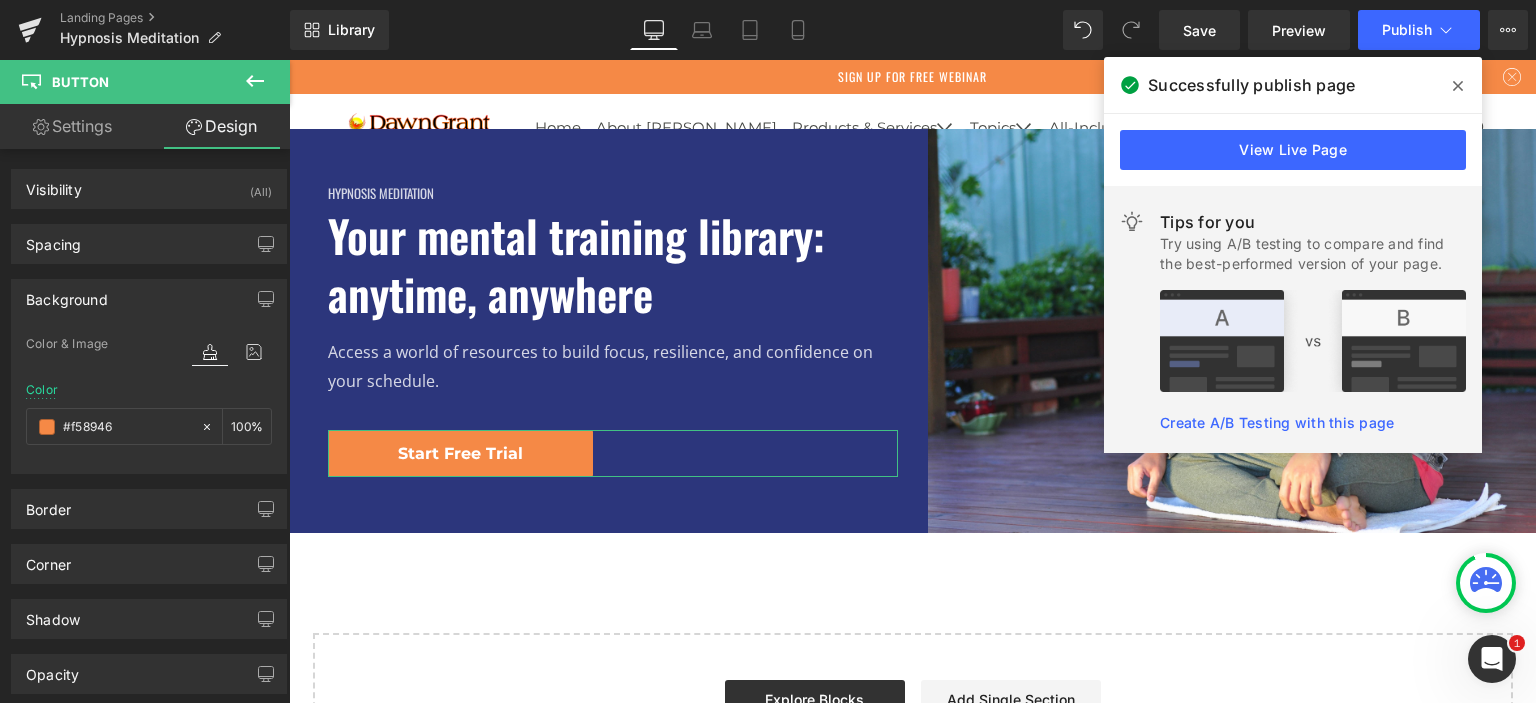 click on "Settings" at bounding box center (72, 126) 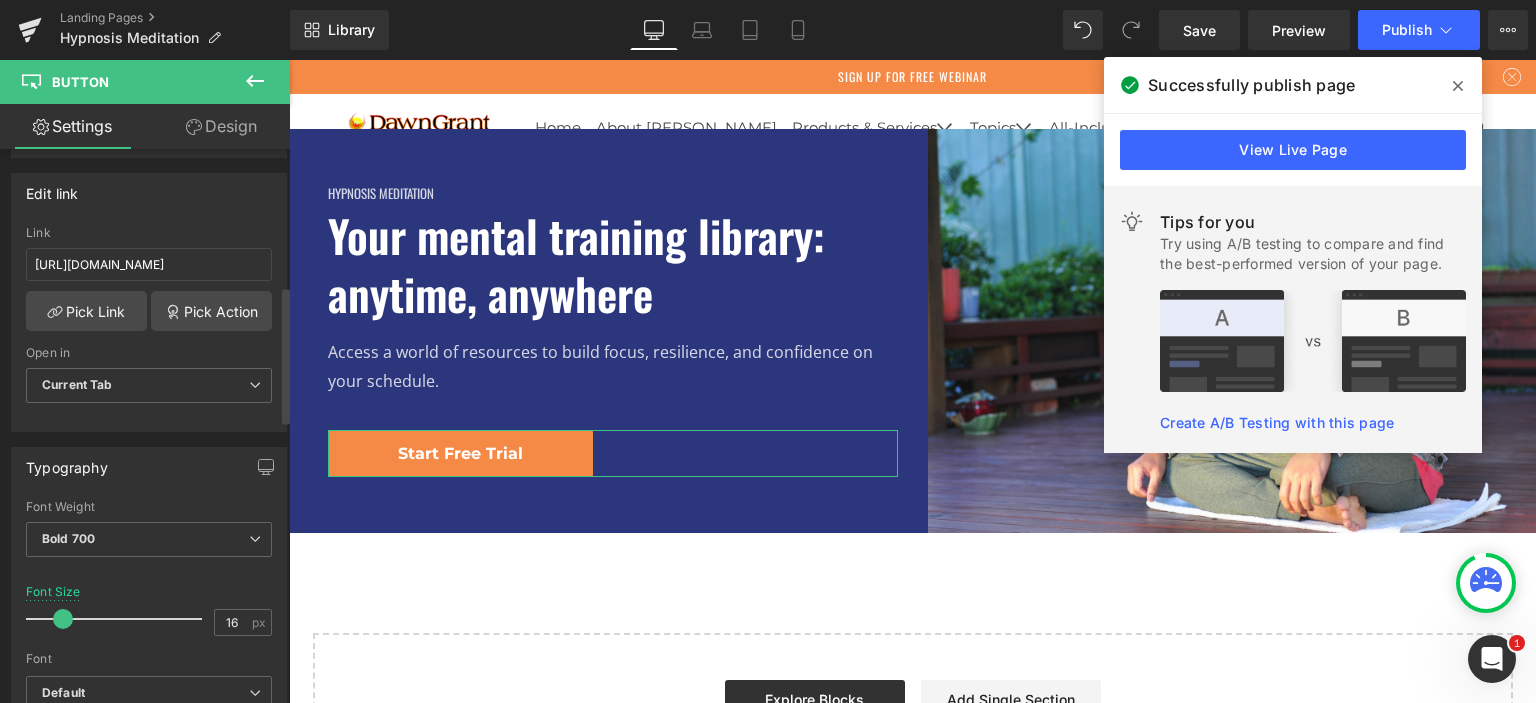 scroll, scrollTop: 600, scrollLeft: 0, axis: vertical 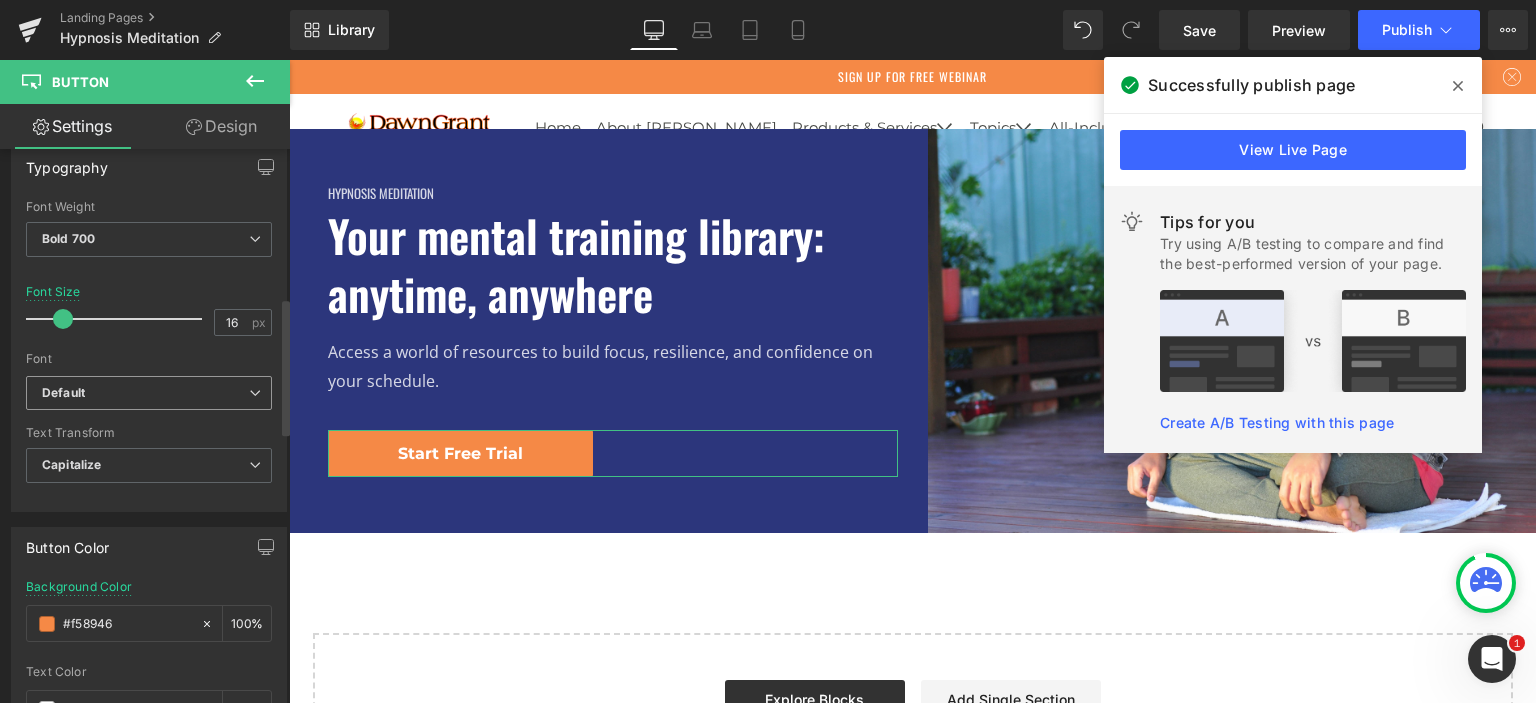 click on "Default" at bounding box center [145, 393] 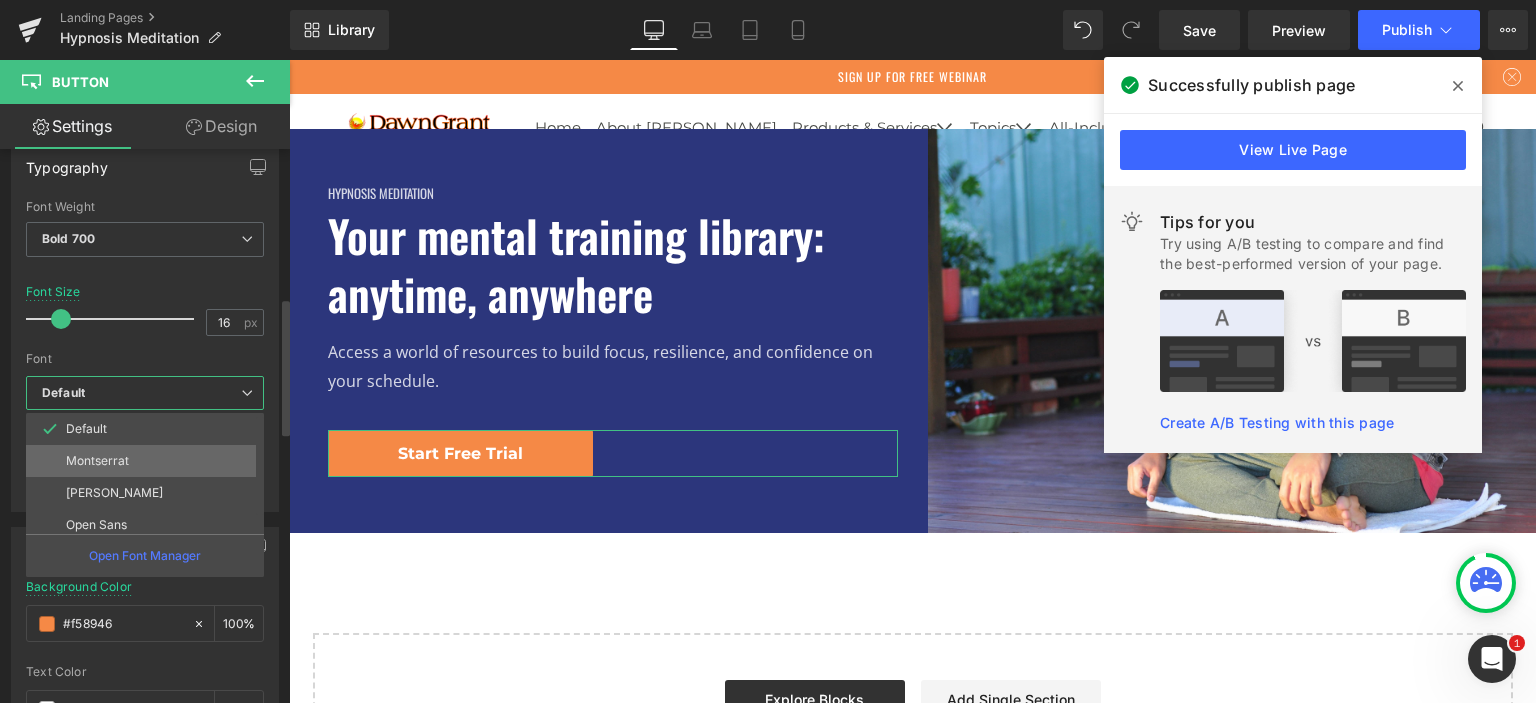 click on "Montserrat" at bounding box center [97, 461] 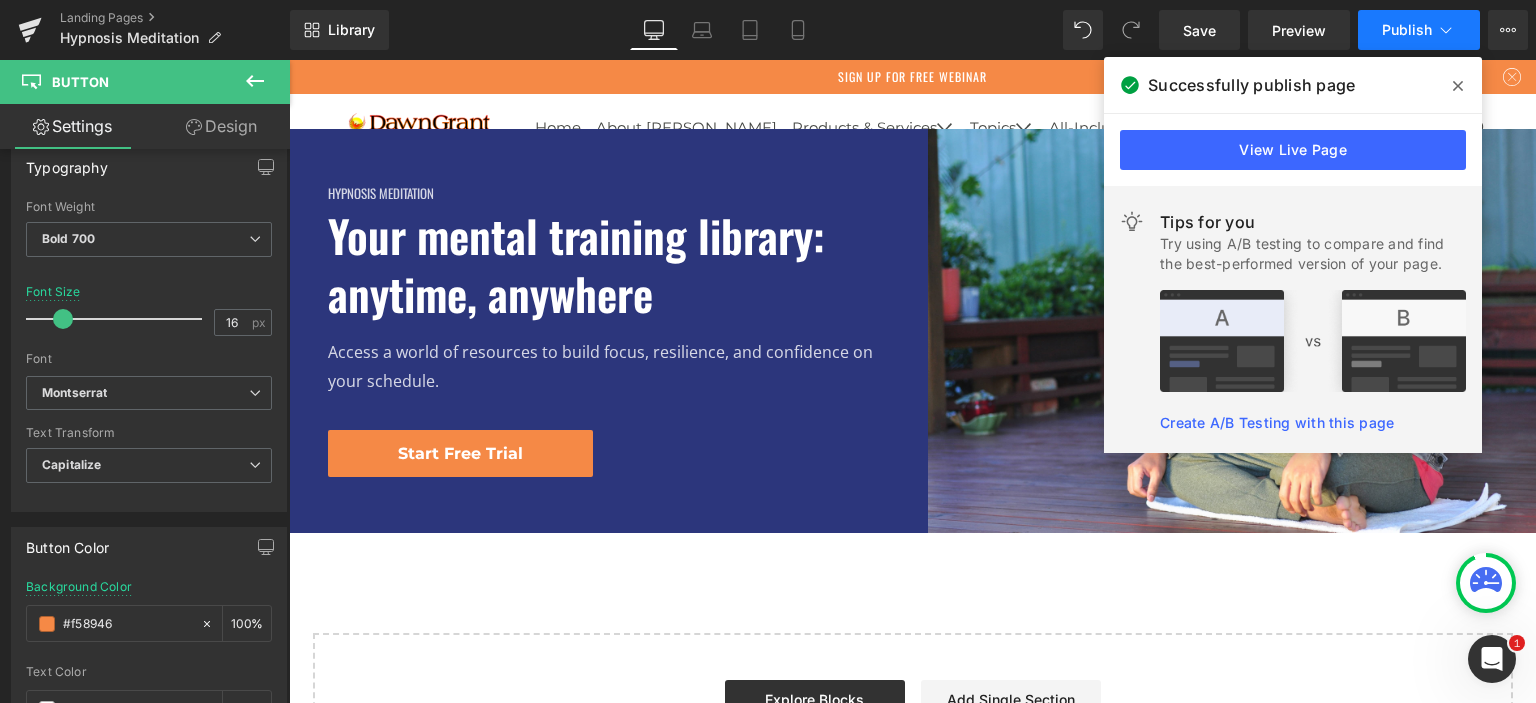 click on "Publish" at bounding box center (1407, 30) 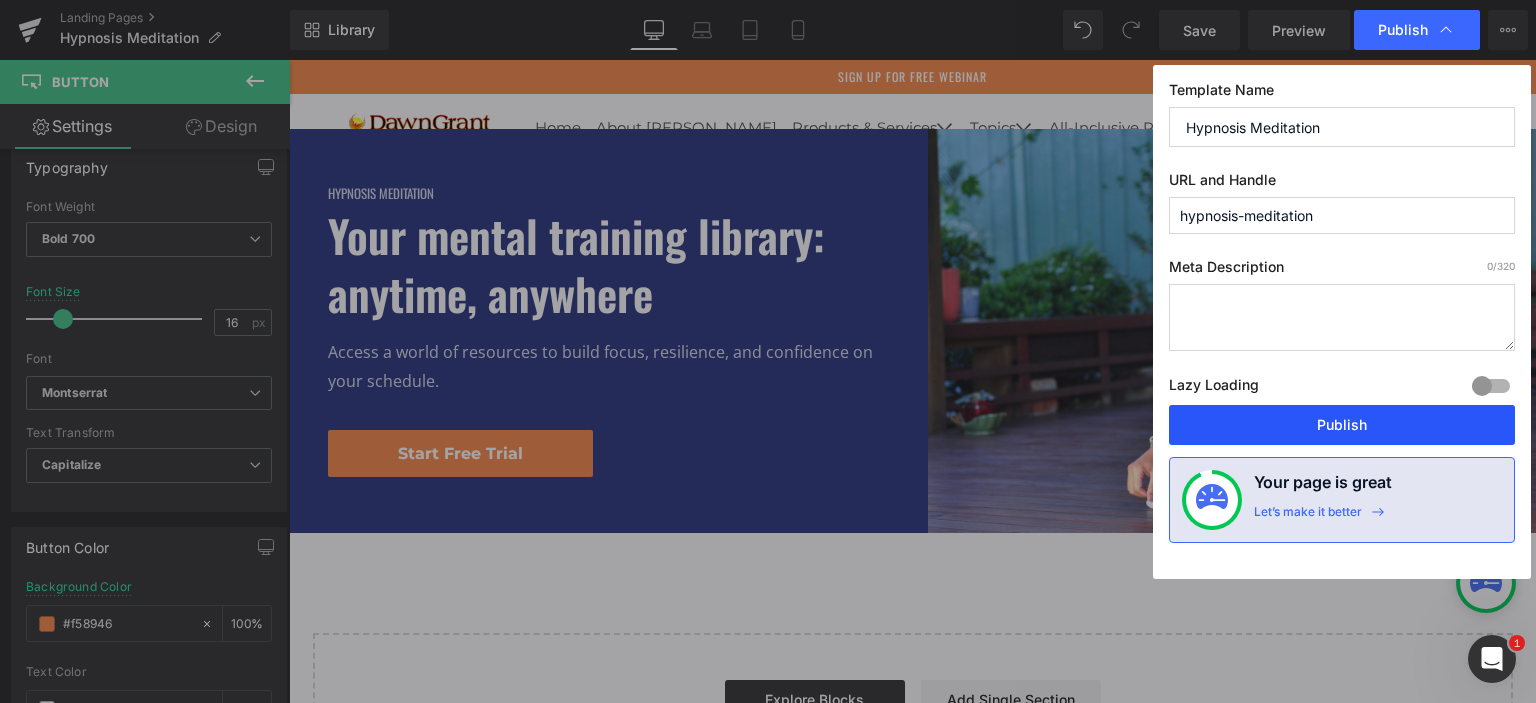 click on "Publish" at bounding box center (1342, 425) 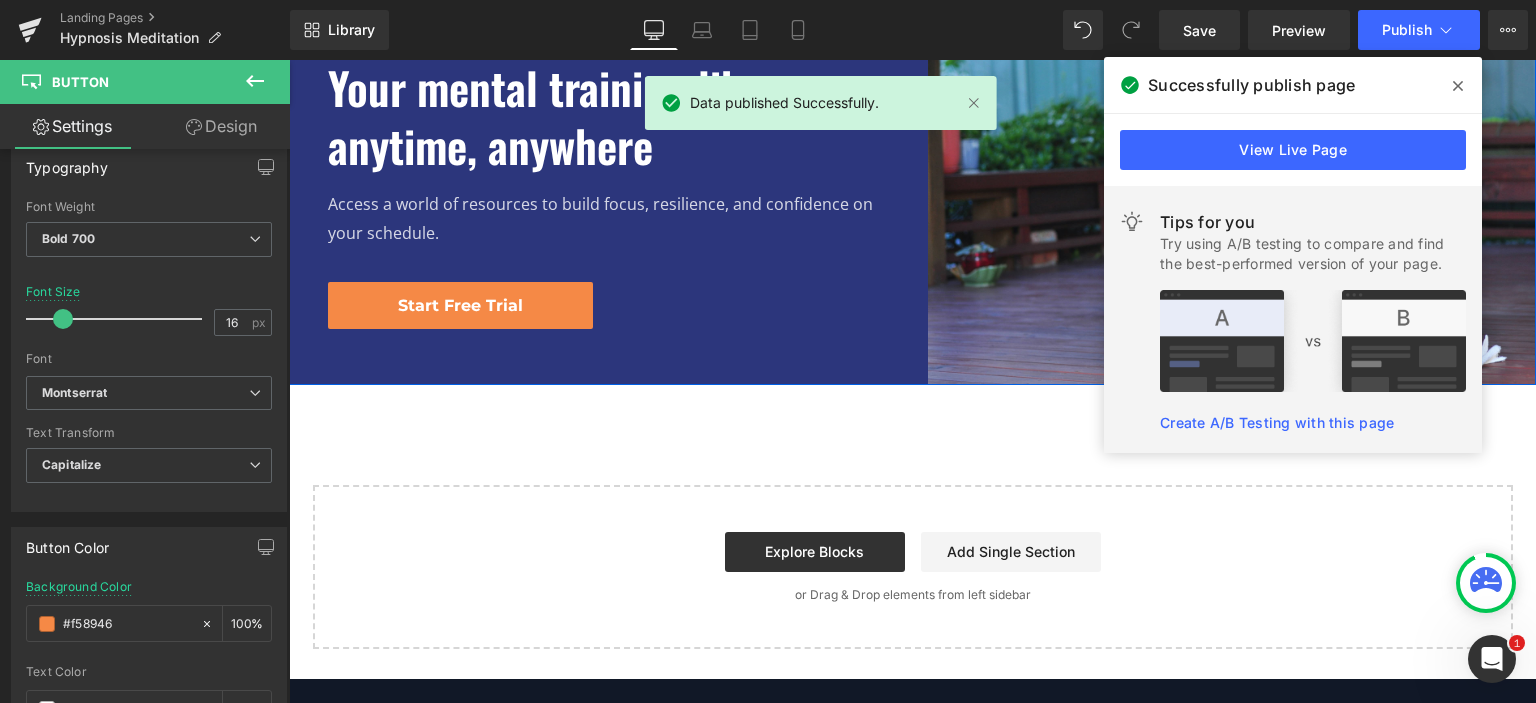 scroll, scrollTop: 400, scrollLeft: 0, axis: vertical 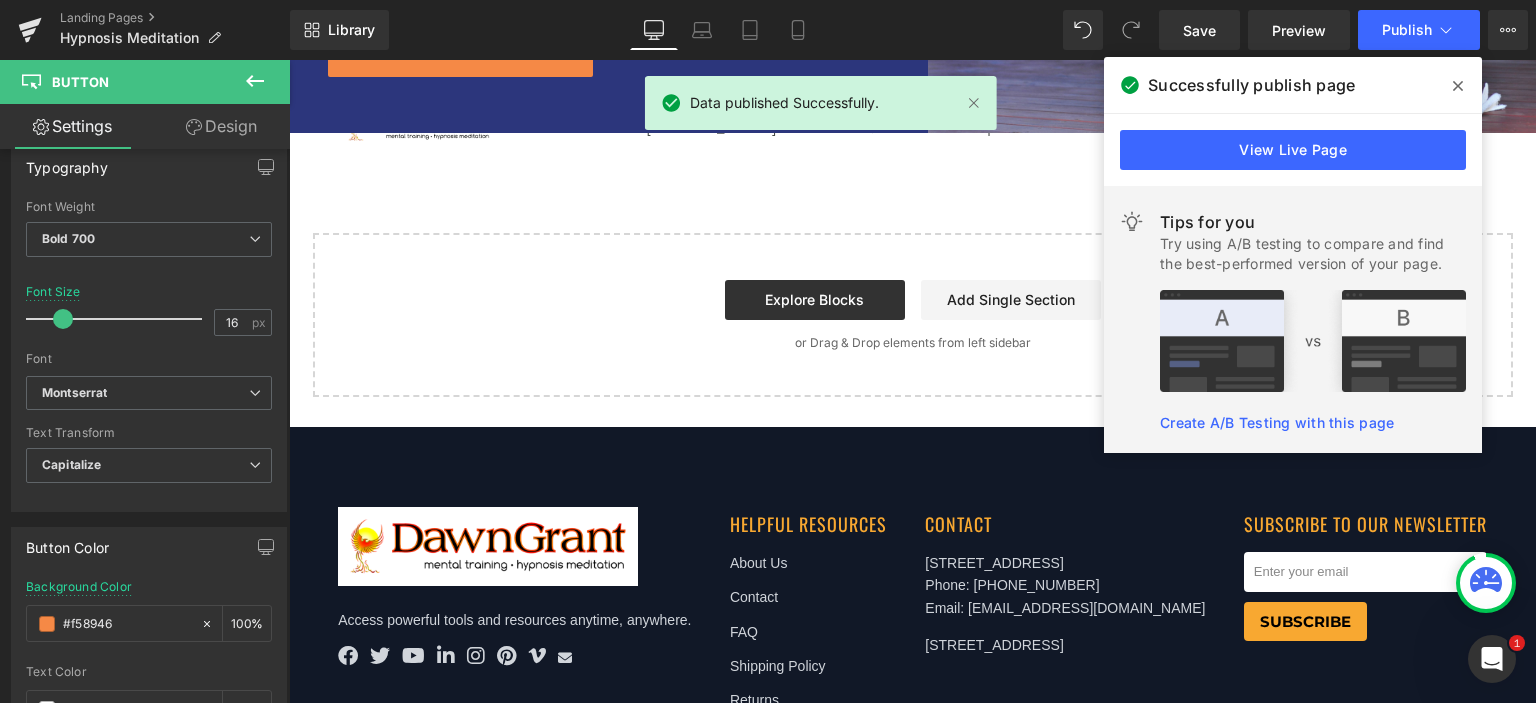 drag, startPoint x: 1456, startPoint y: 88, endPoint x: 953, endPoint y: 97, distance: 503.0805 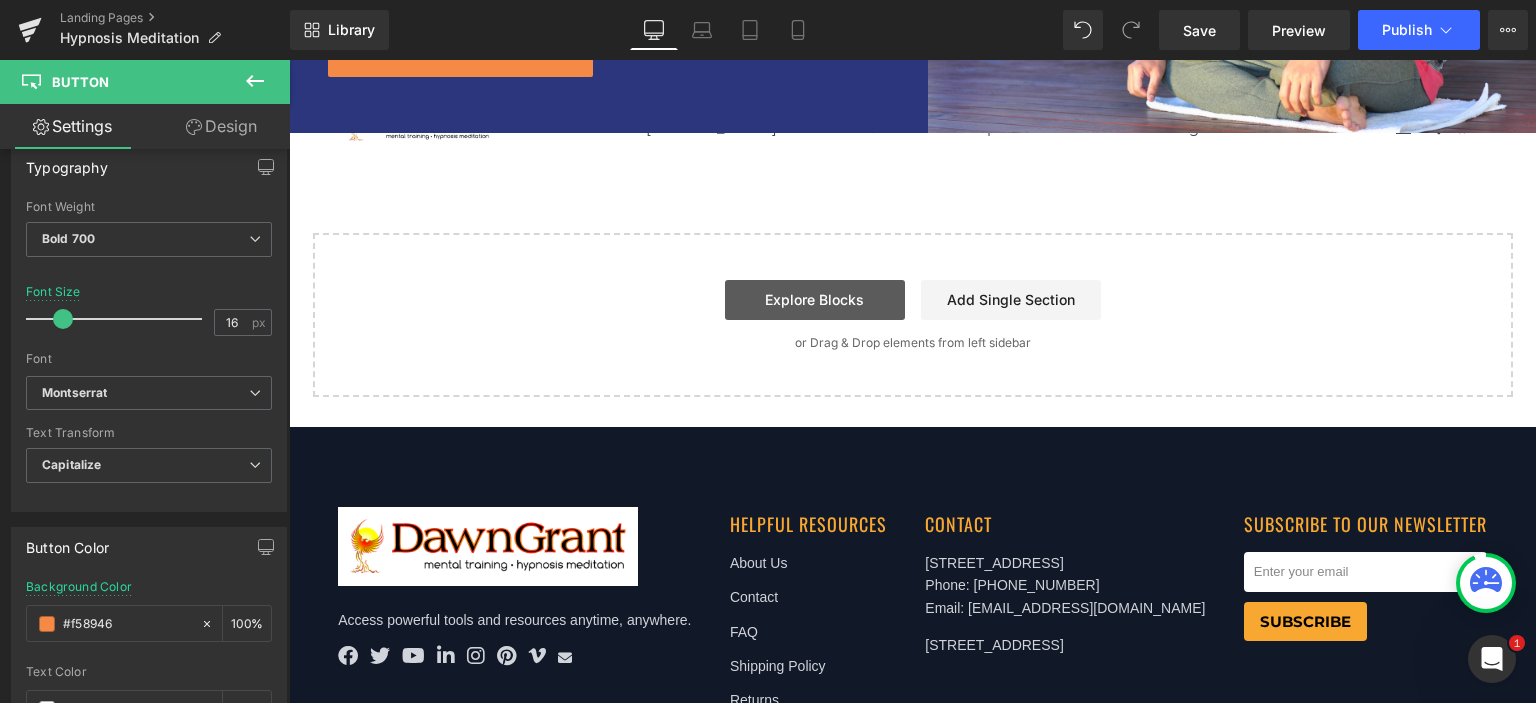 click on "Explore Blocks" at bounding box center (815, 300) 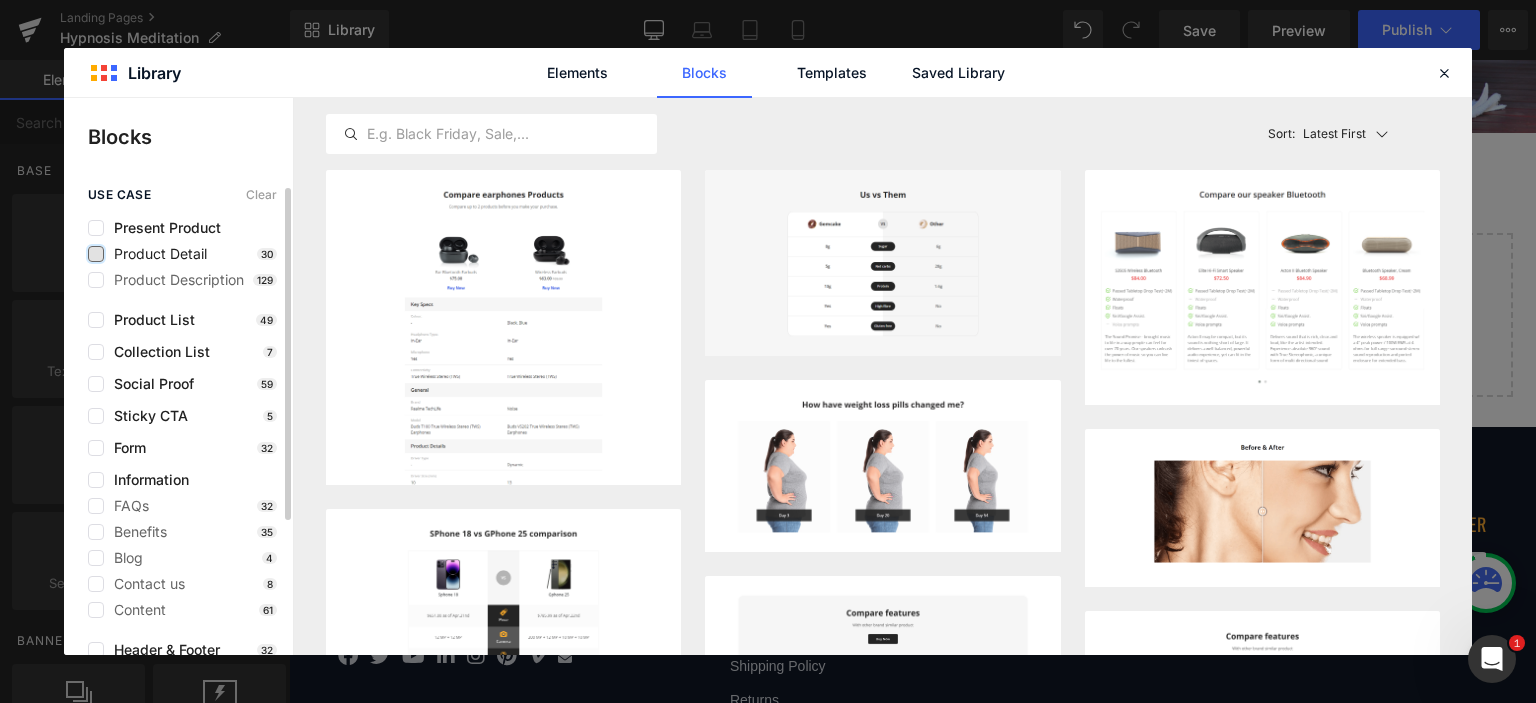 click at bounding box center [96, 254] 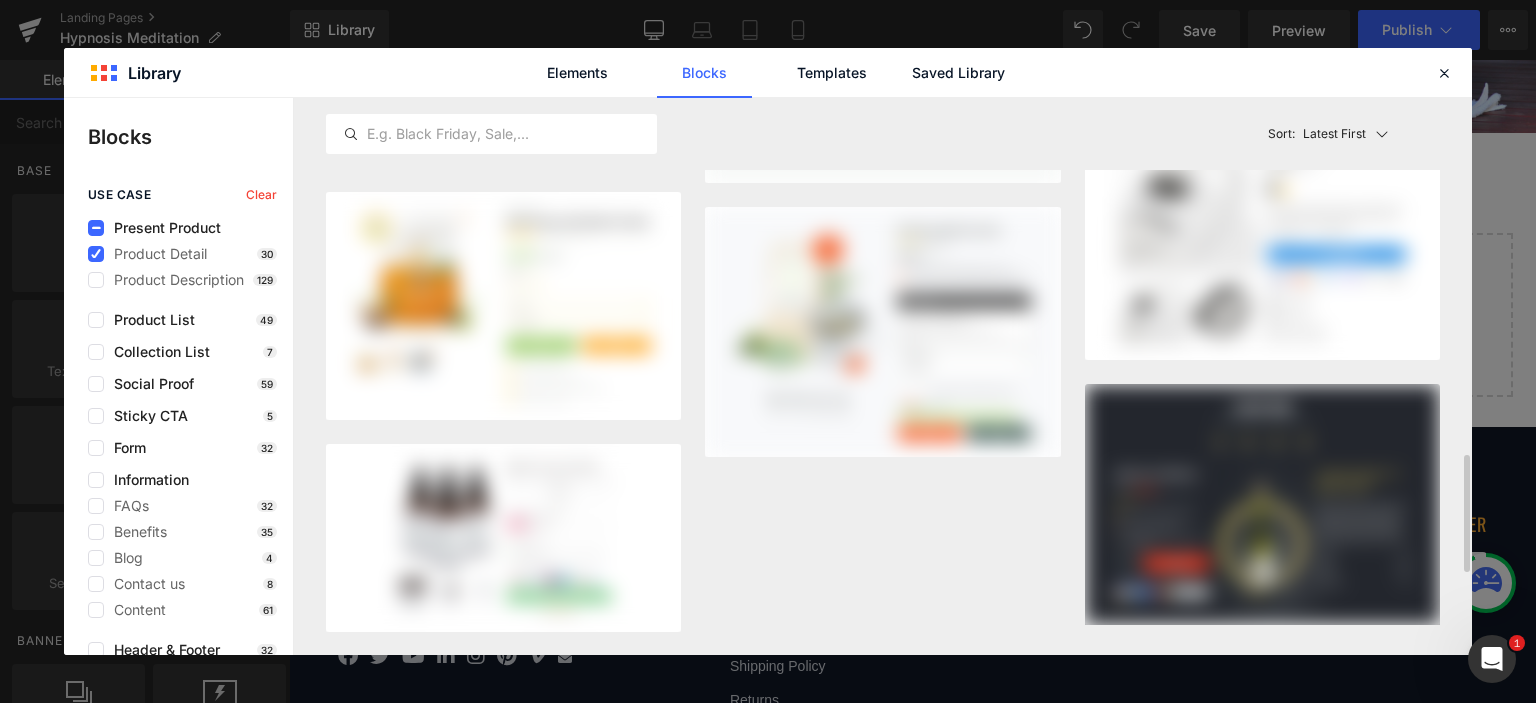 scroll, scrollTop: 2073, scrollLeft: 0, axis: vertical 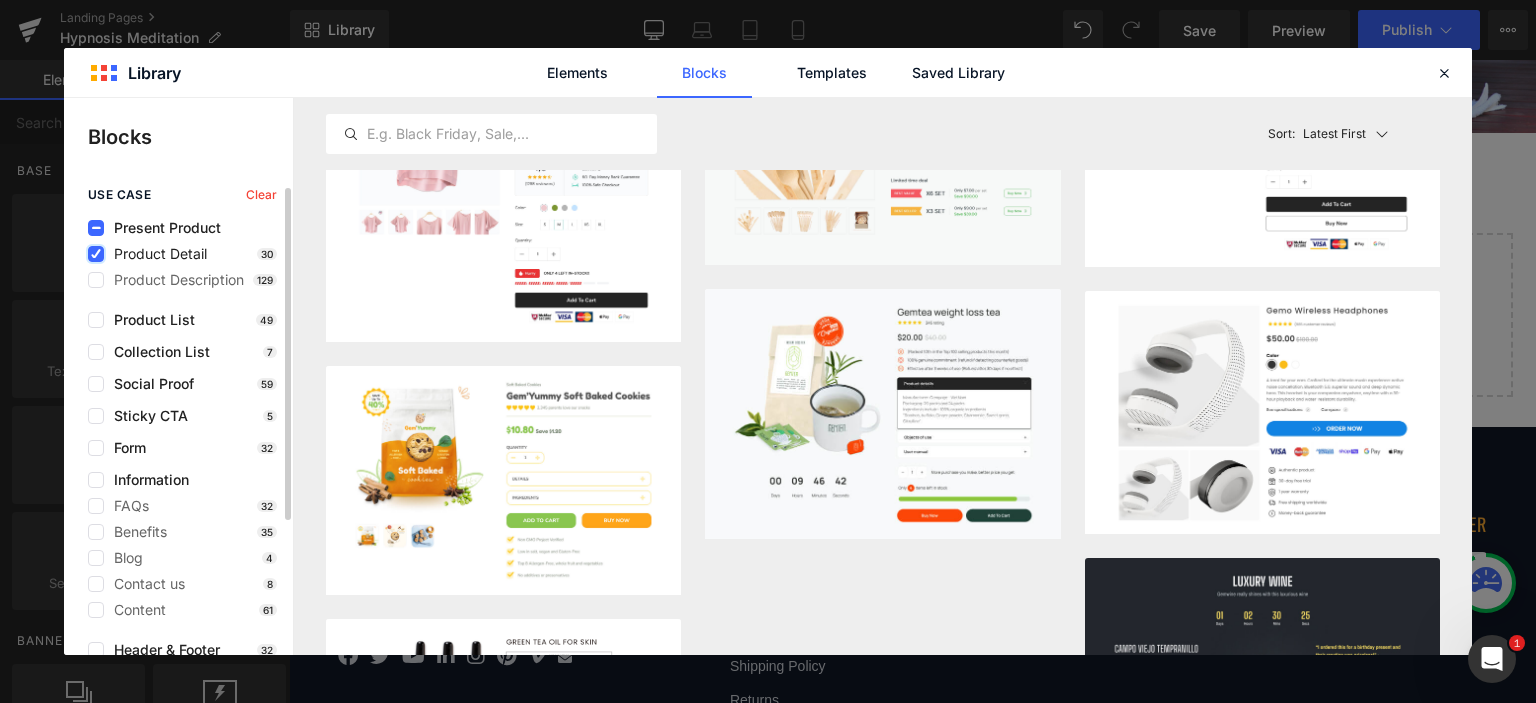 click at bounding box center (96, 254) 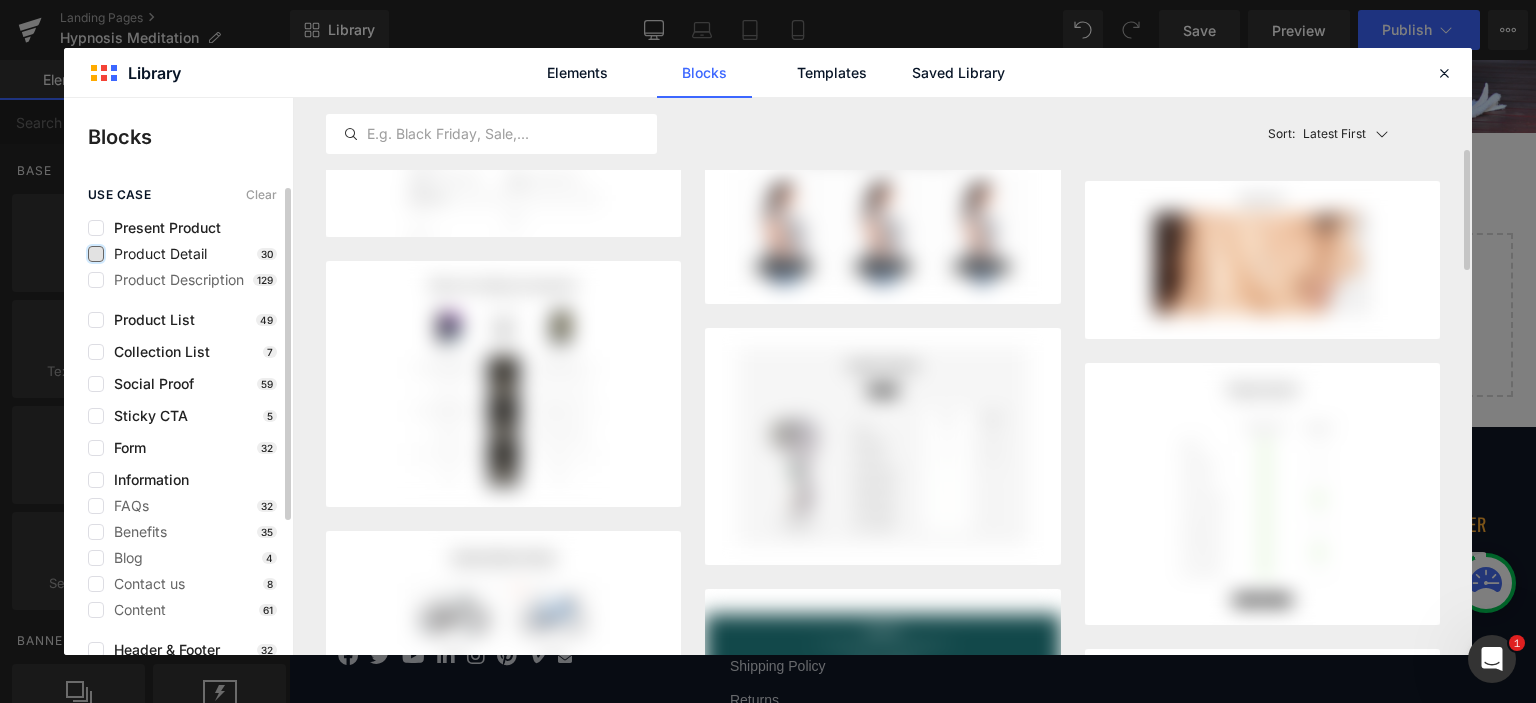 scroll, scrollTop: 247, scrollLeft: 0, axis: vertical 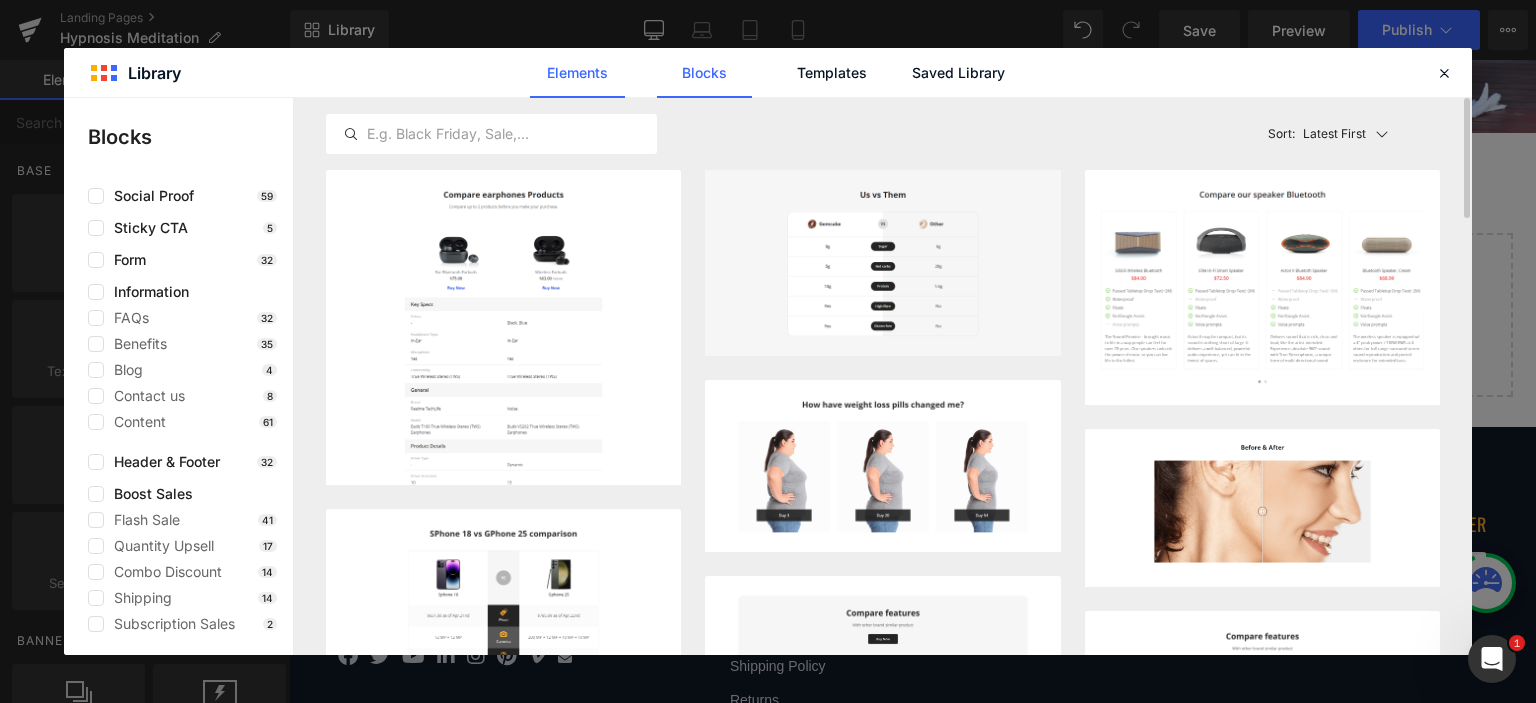 click on "Elements" 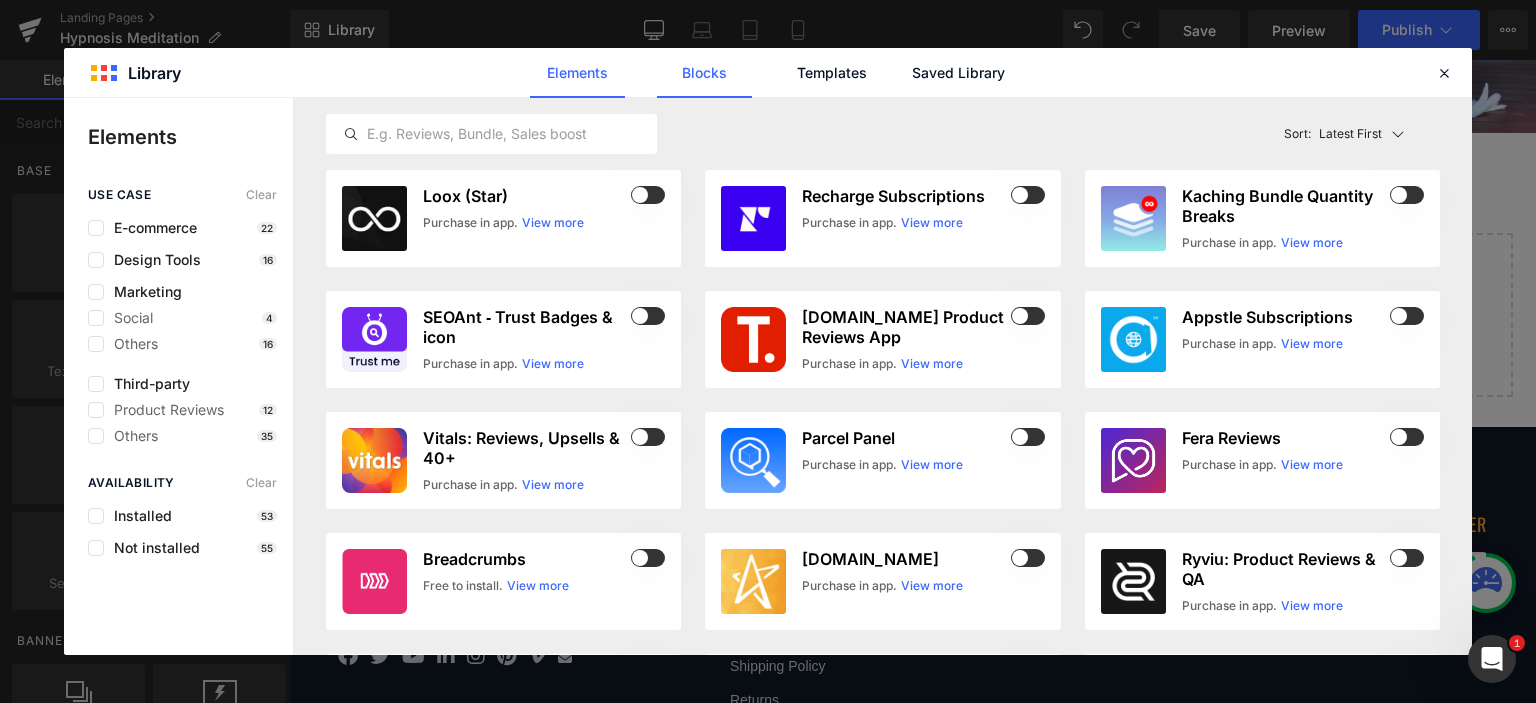 click on "Blocks" 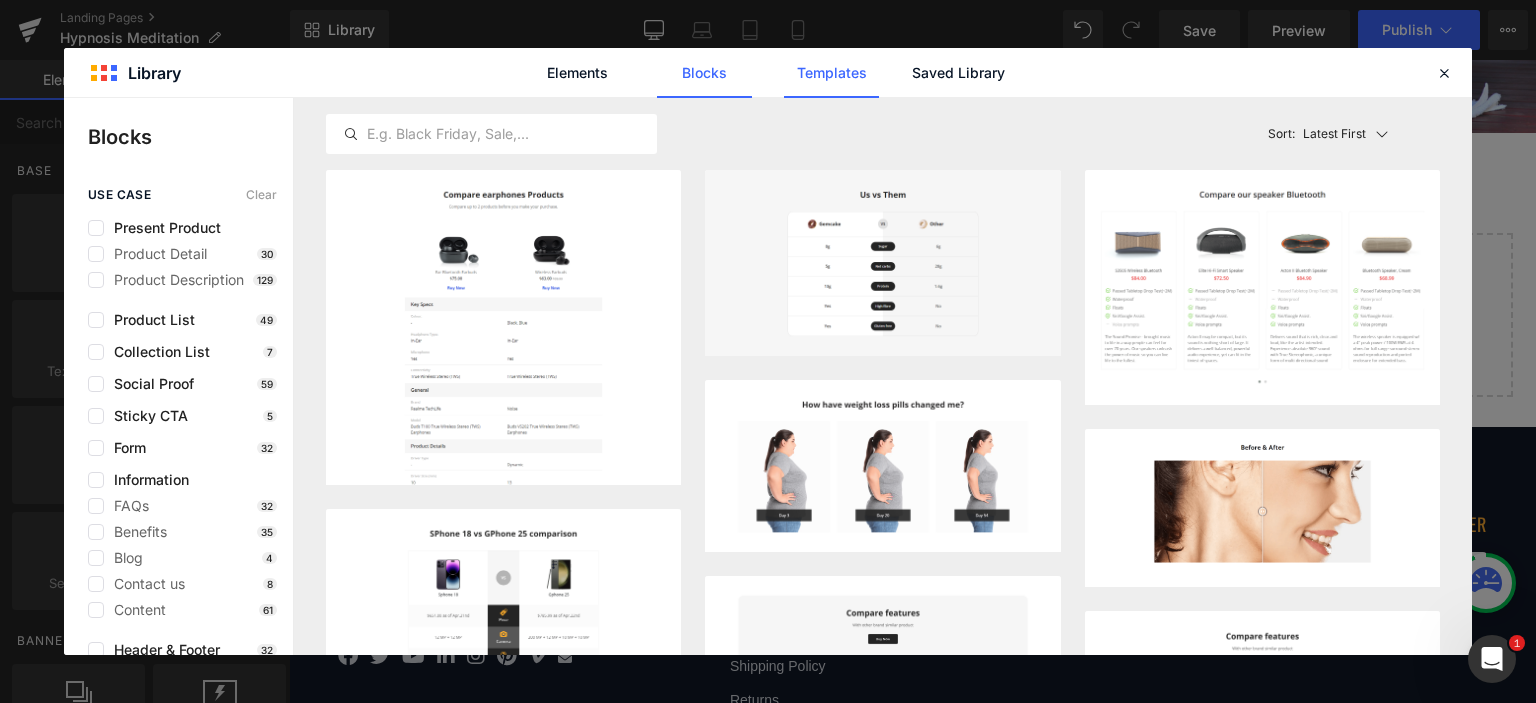 click on "Templates" 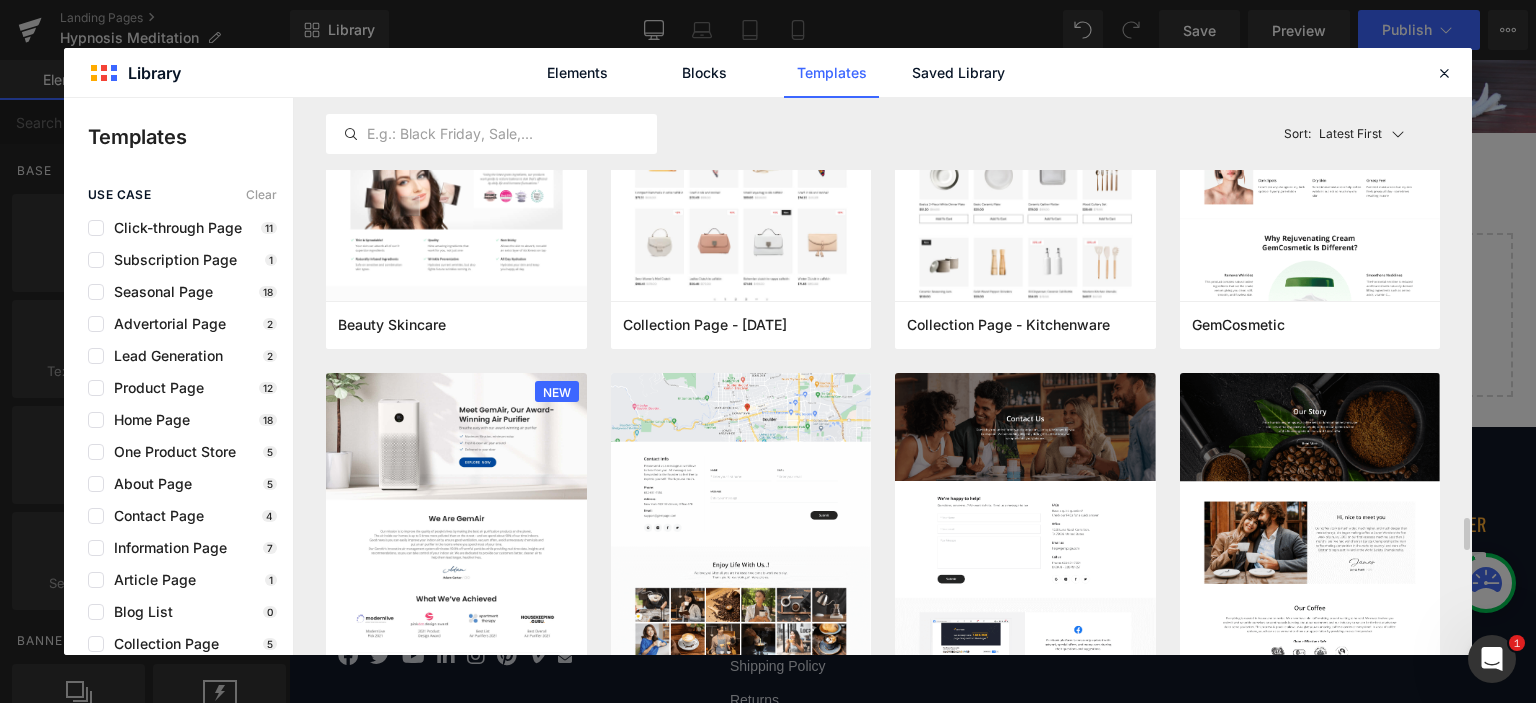 scroll, scrollTop: 2200, scrollLeft: 0, axis: vertical 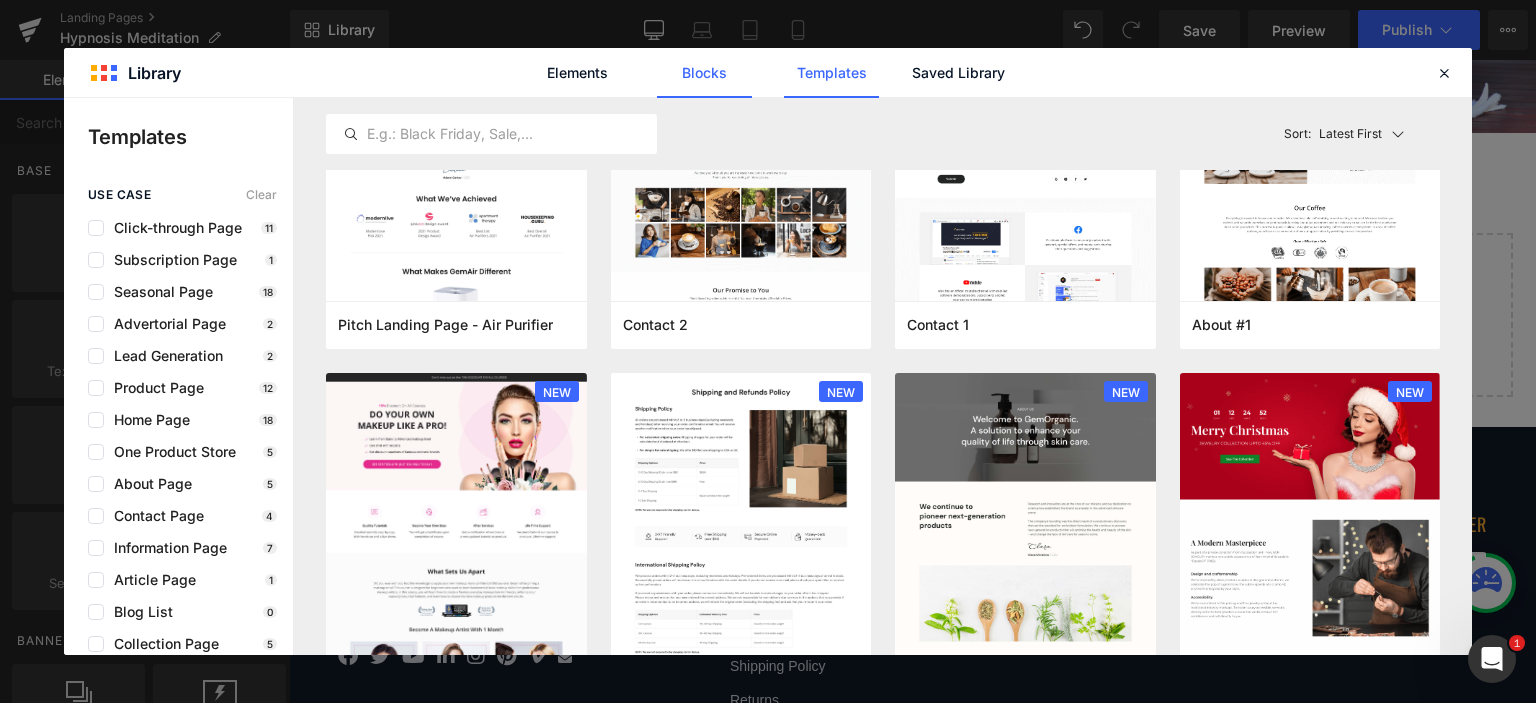click on "Blocks" 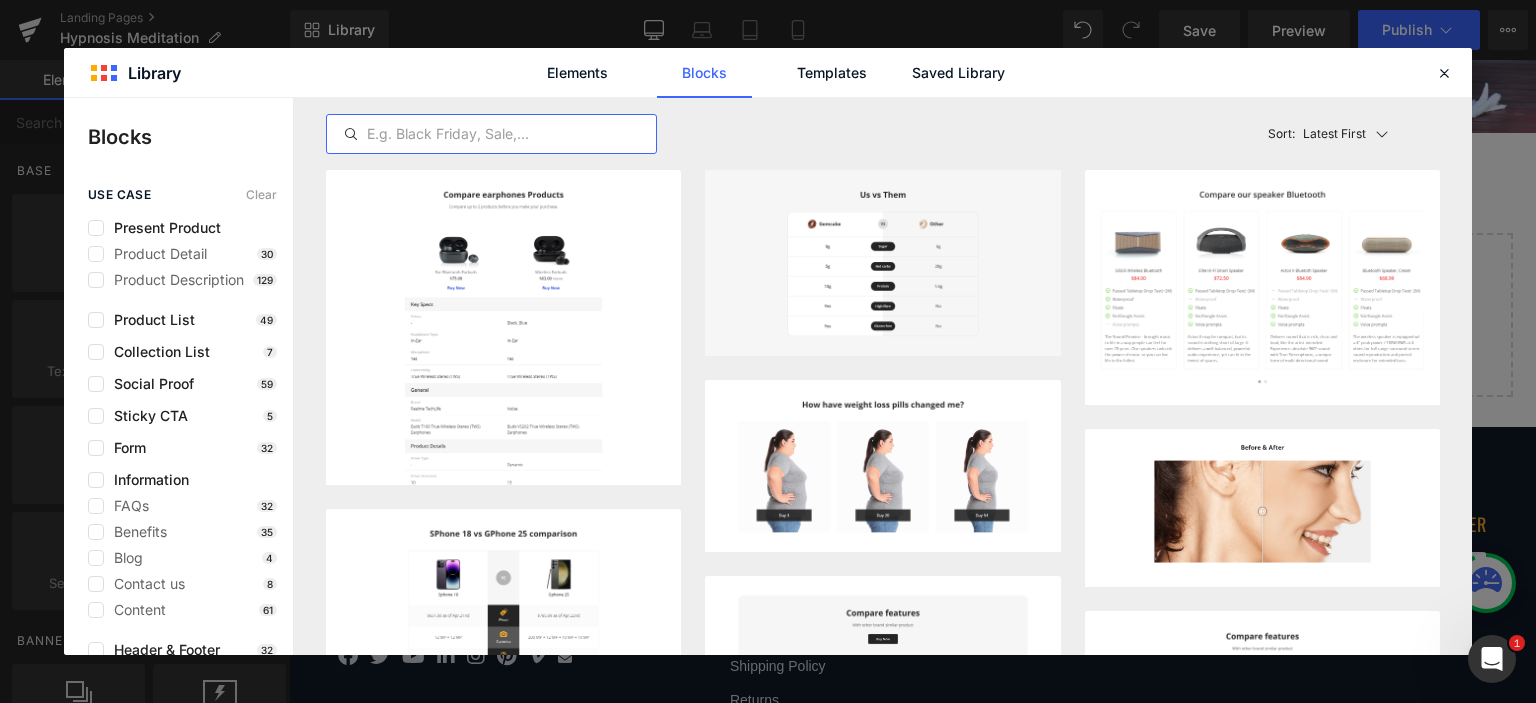 click at bounding box center (491, 134) 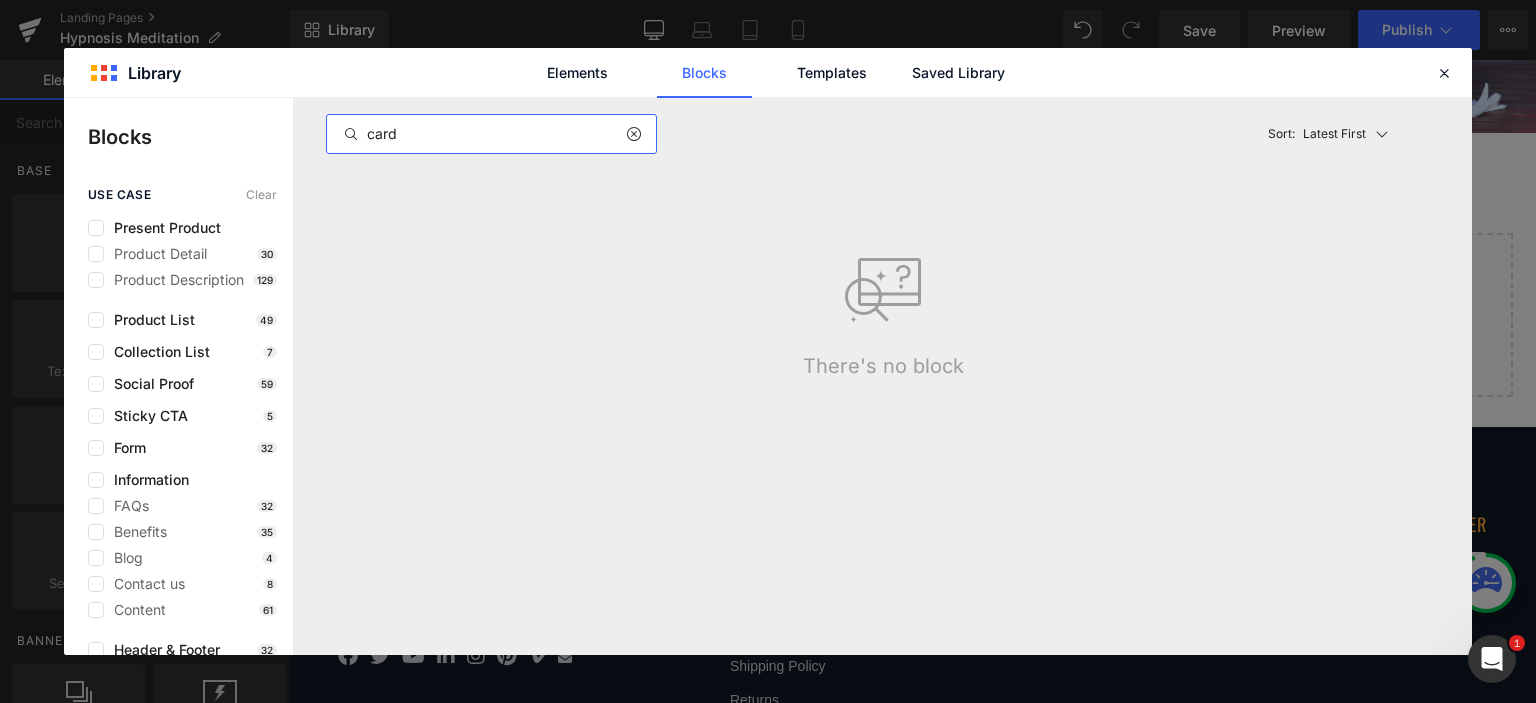click on "card" at bounding box center [491, 134] 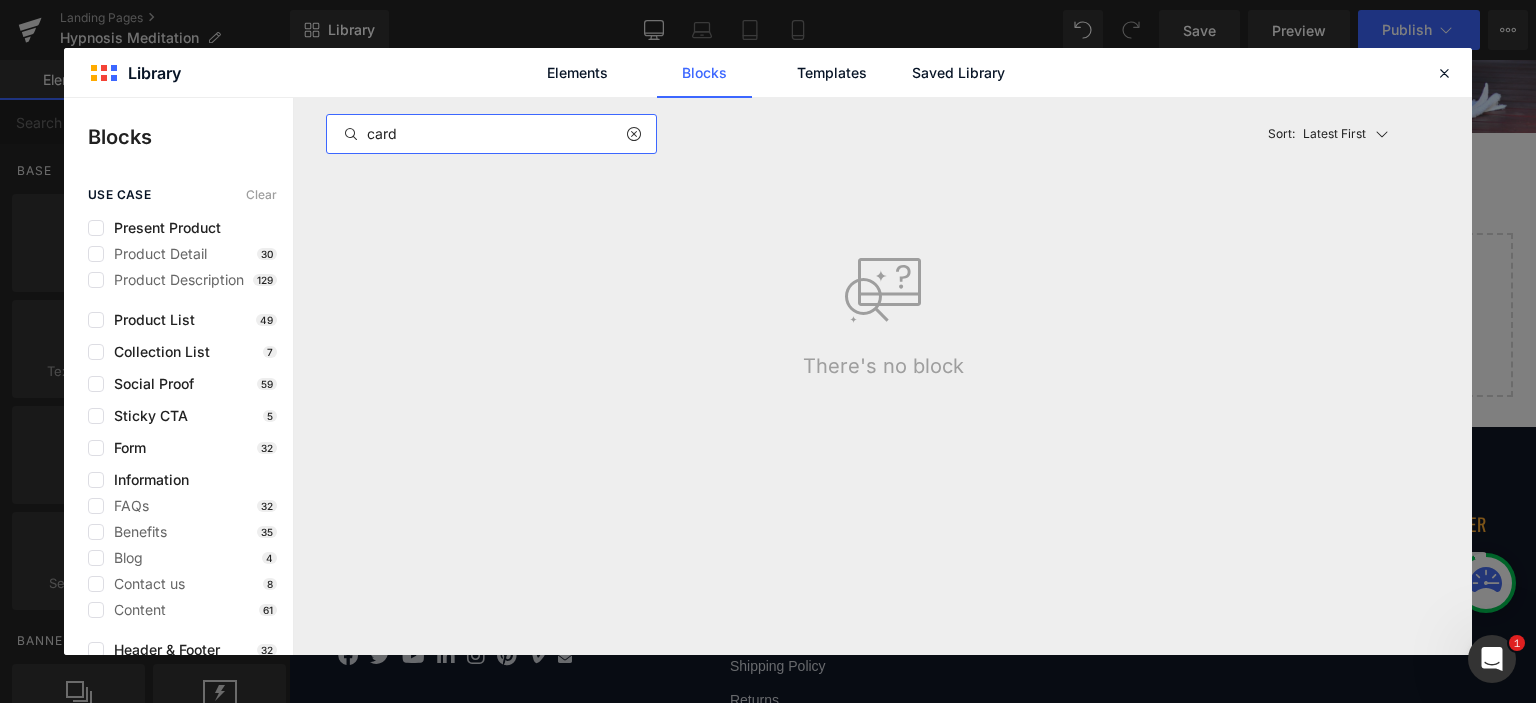 click on "card" at bounding box center (491, 134) 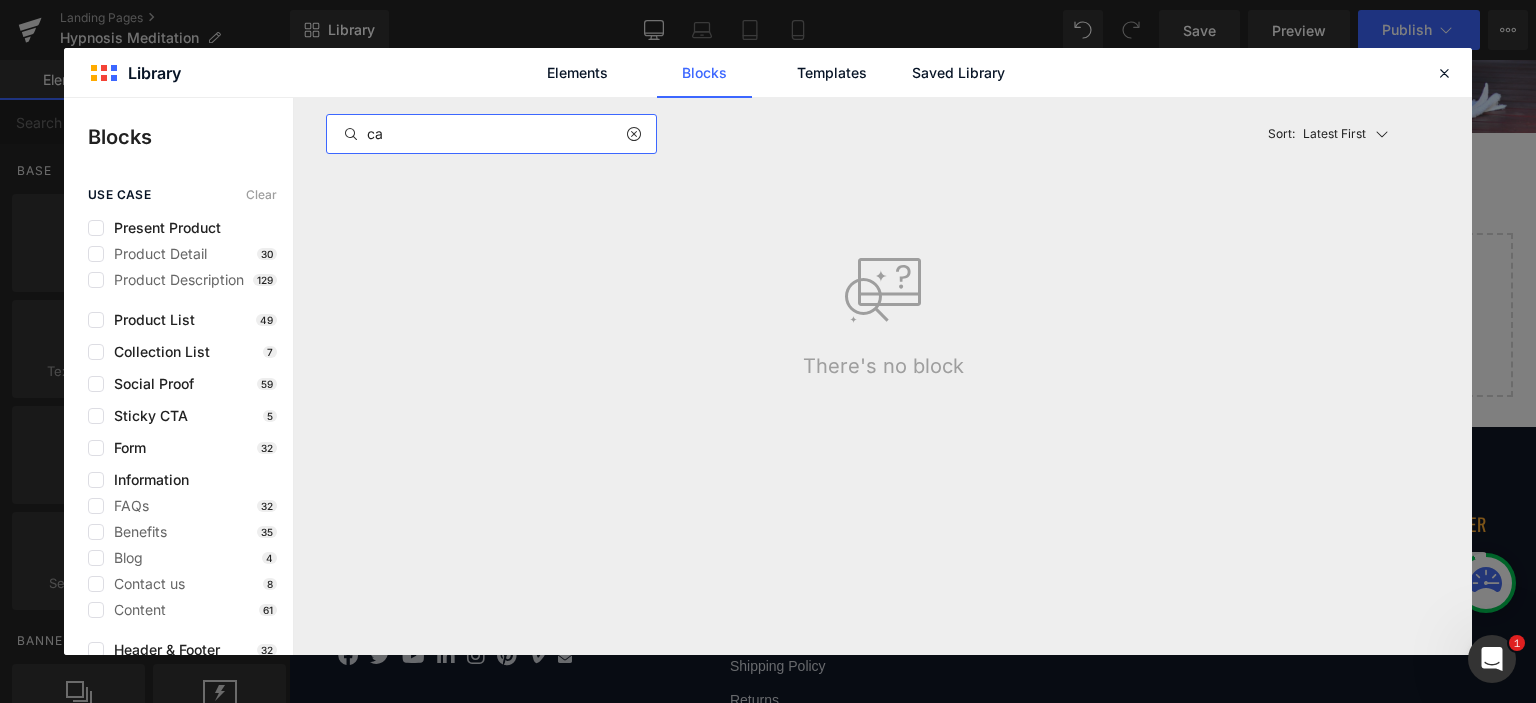 type on "c" 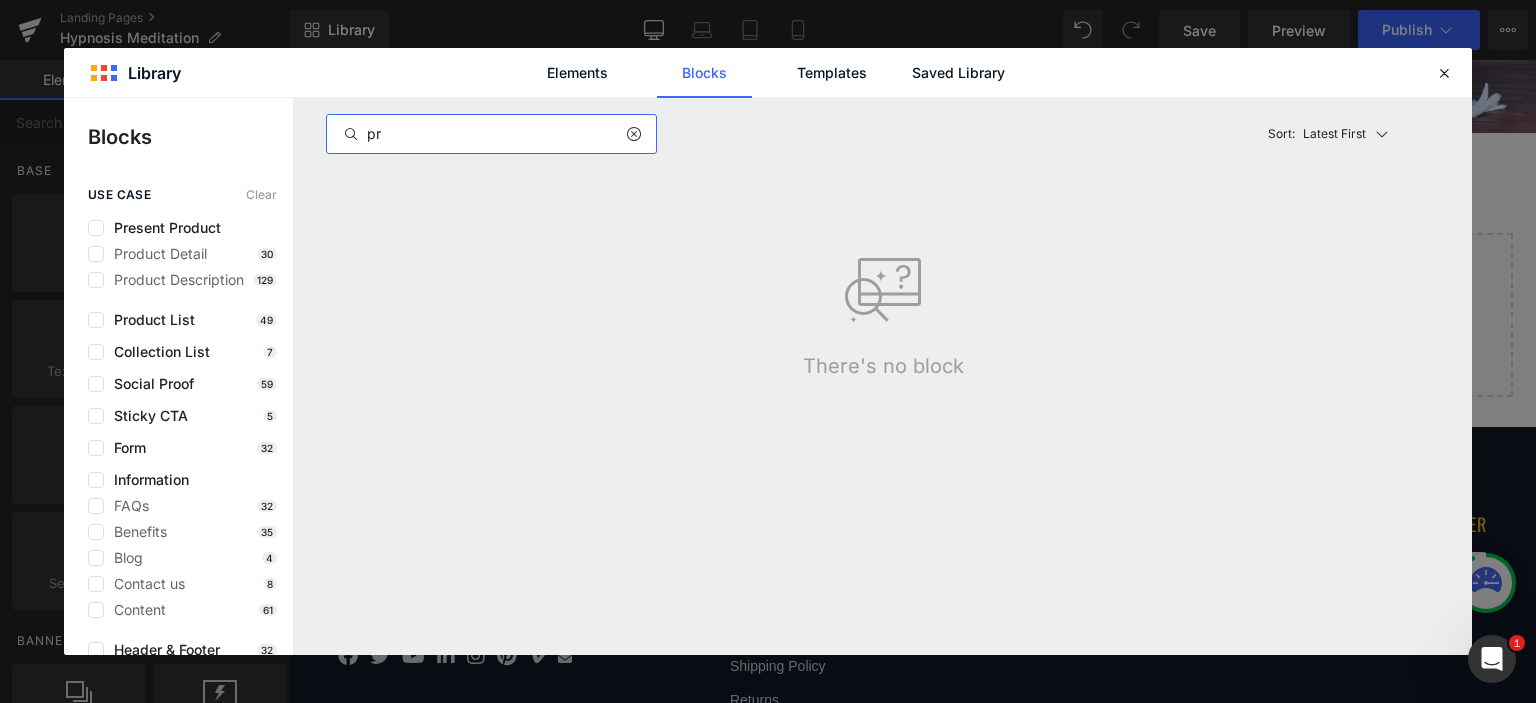 type on "p" 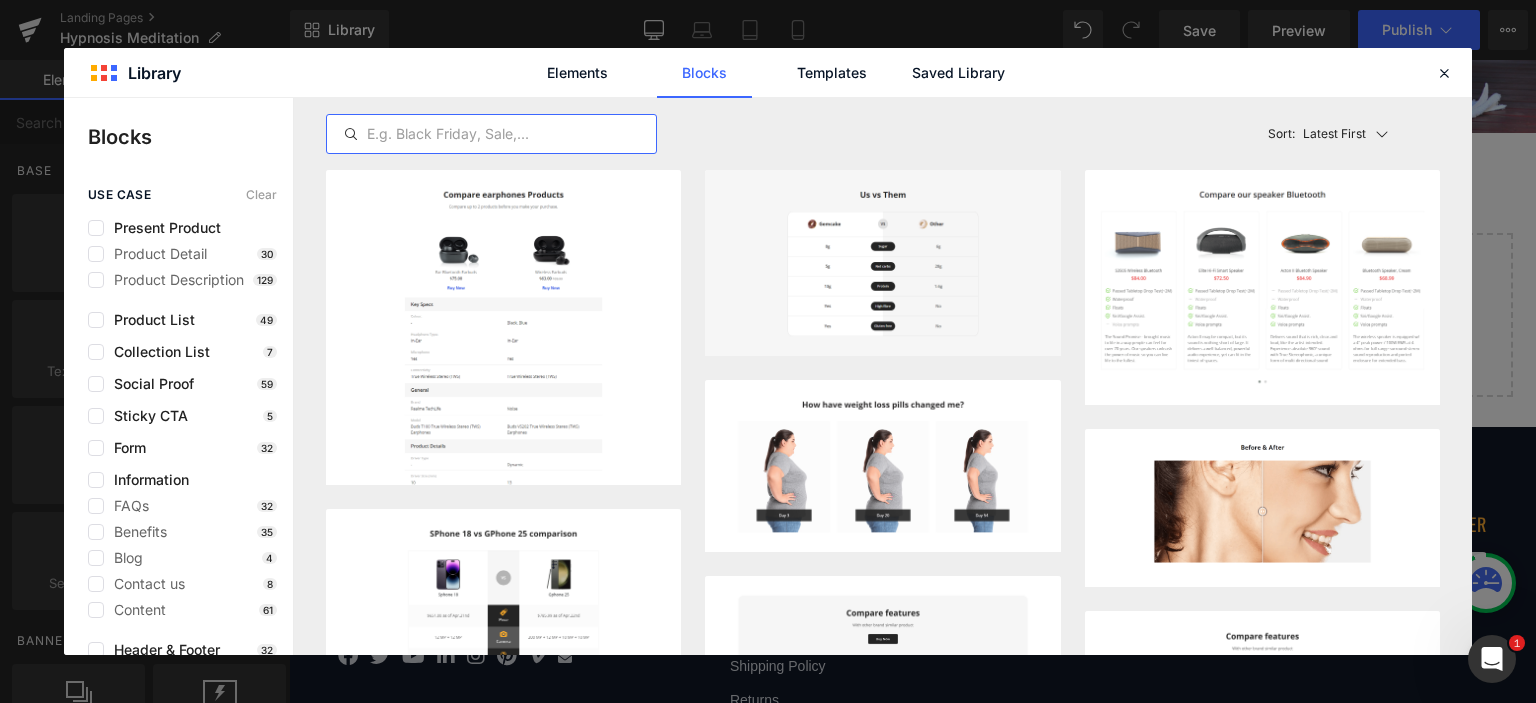 type 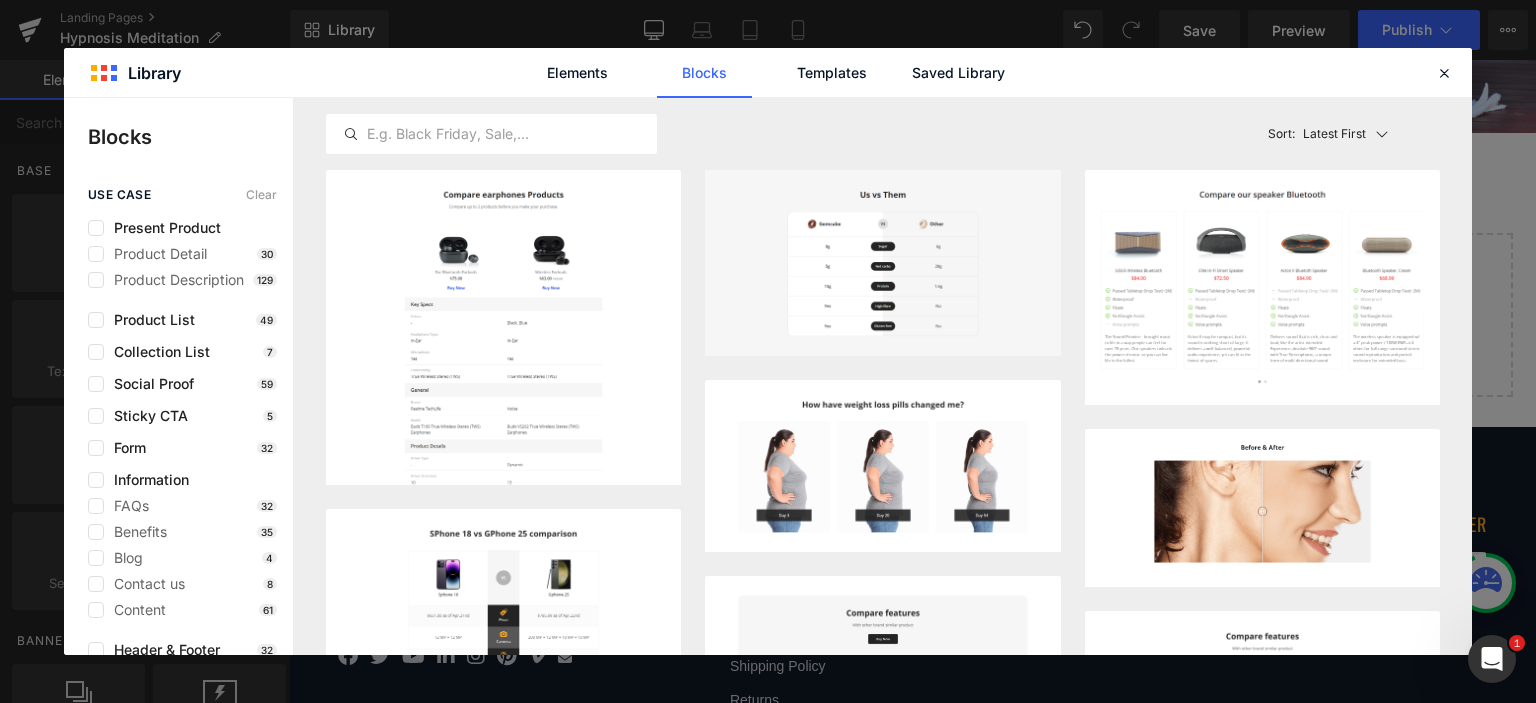 click 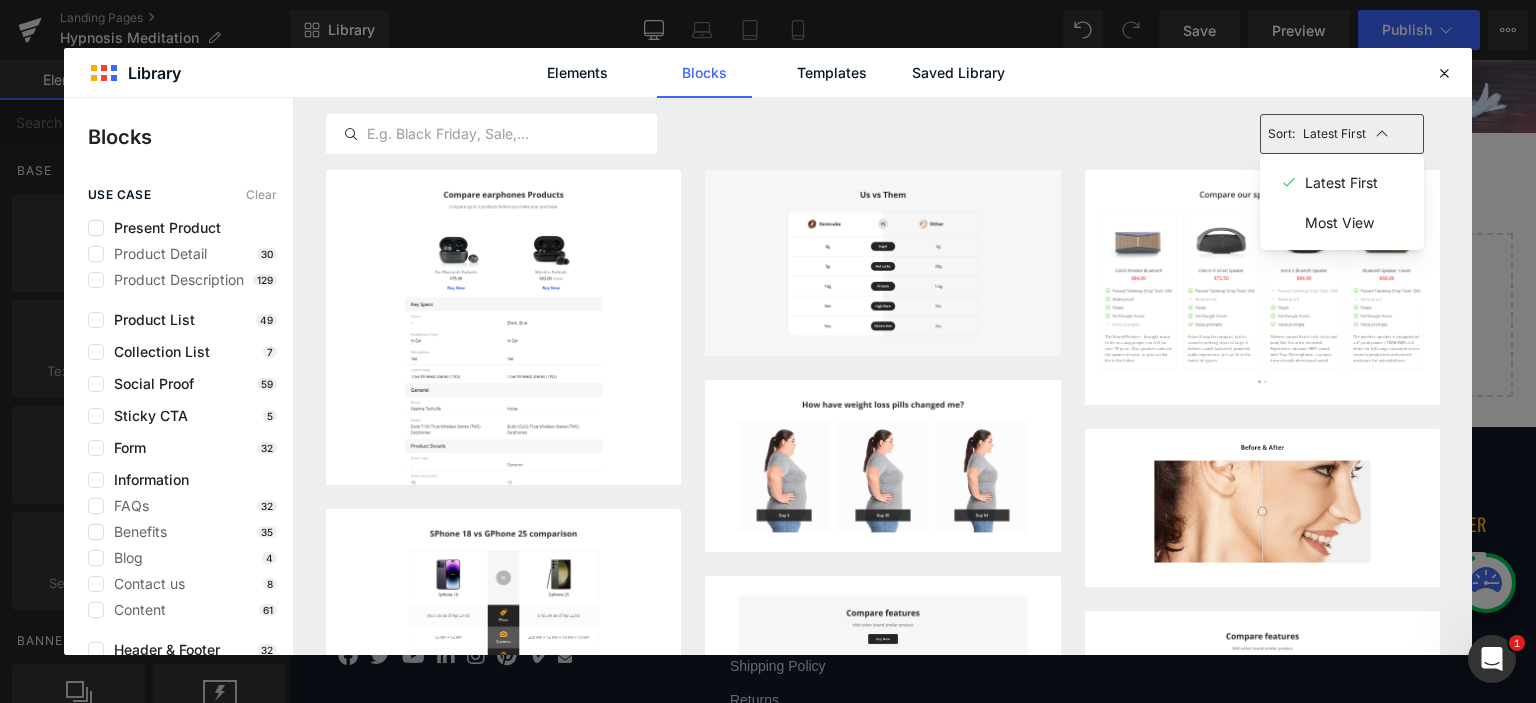 click on "Latest First Most View Latest First Sort:  Latest First Latest First Most View" at bounding box center [883, 134] 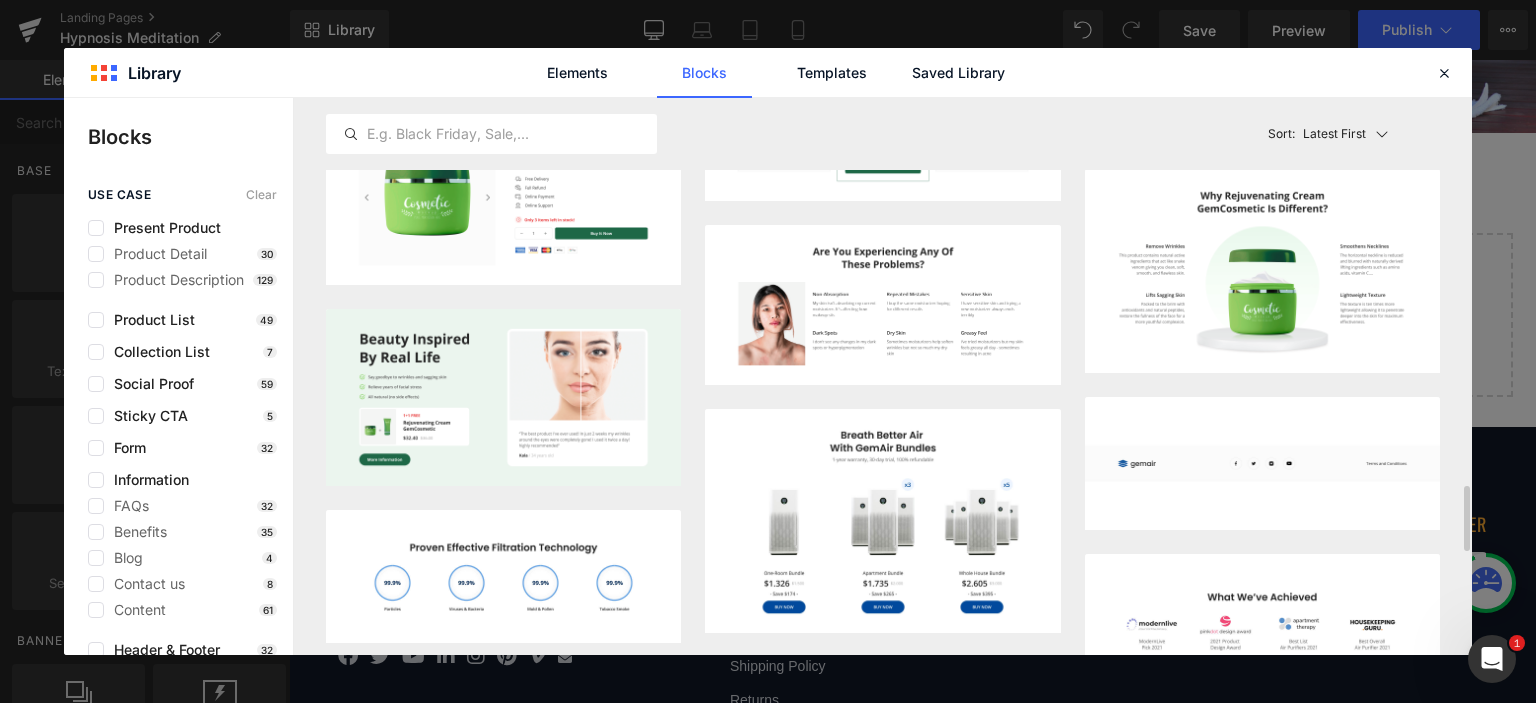 scroll, scrollTop: 2272, scrollLeft: 0, axis: vertical 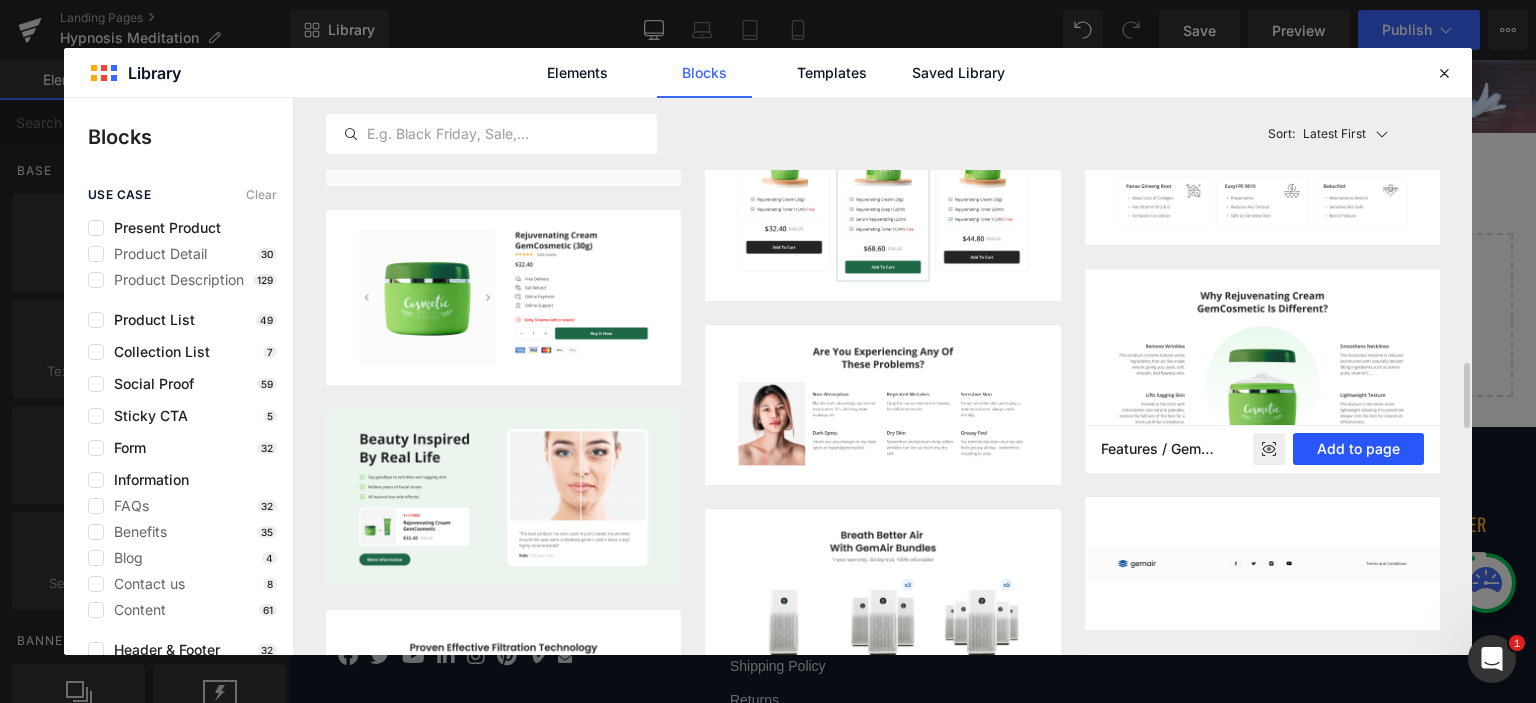 click on "Add to page" at bounding box center [1358, 449] 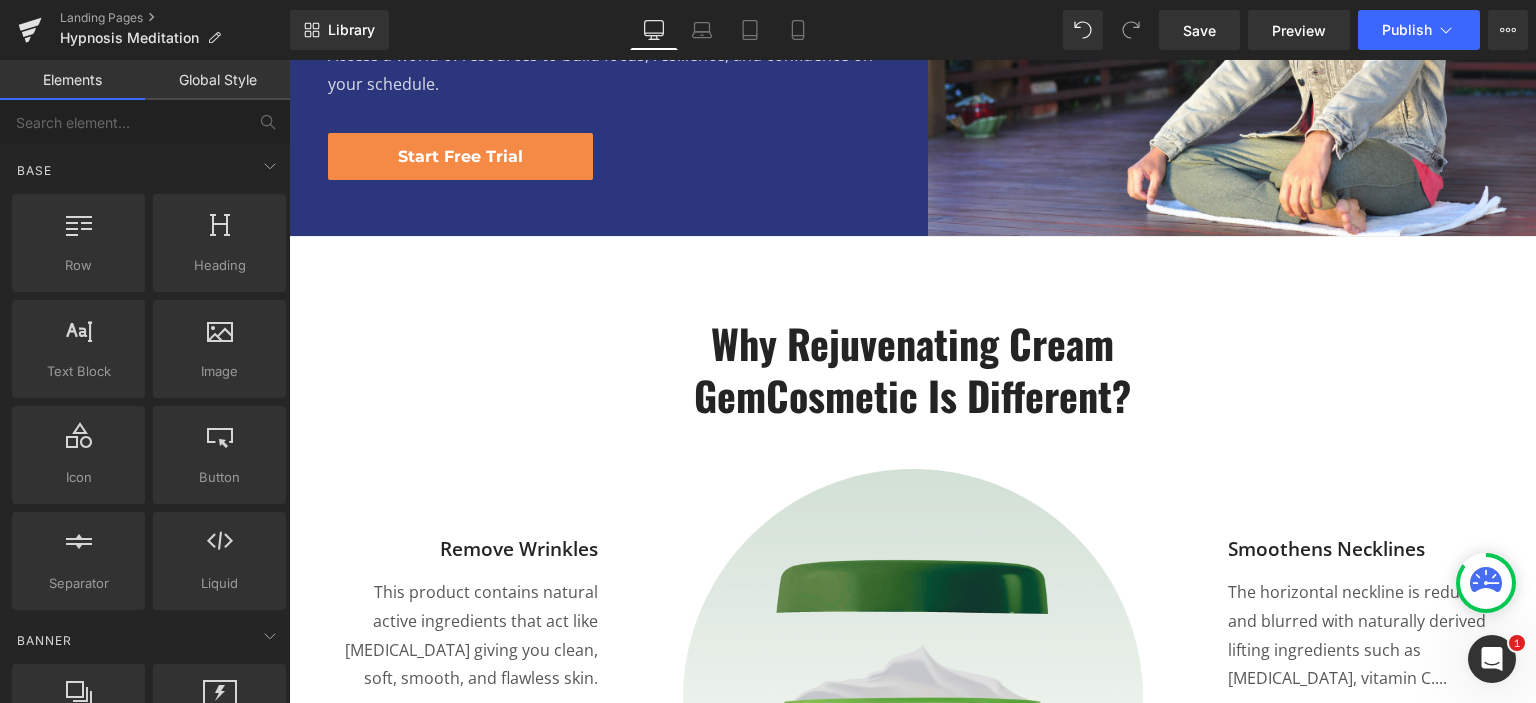 scroll, scrollTop: 400, scrollLeft: 0, axis: vertical 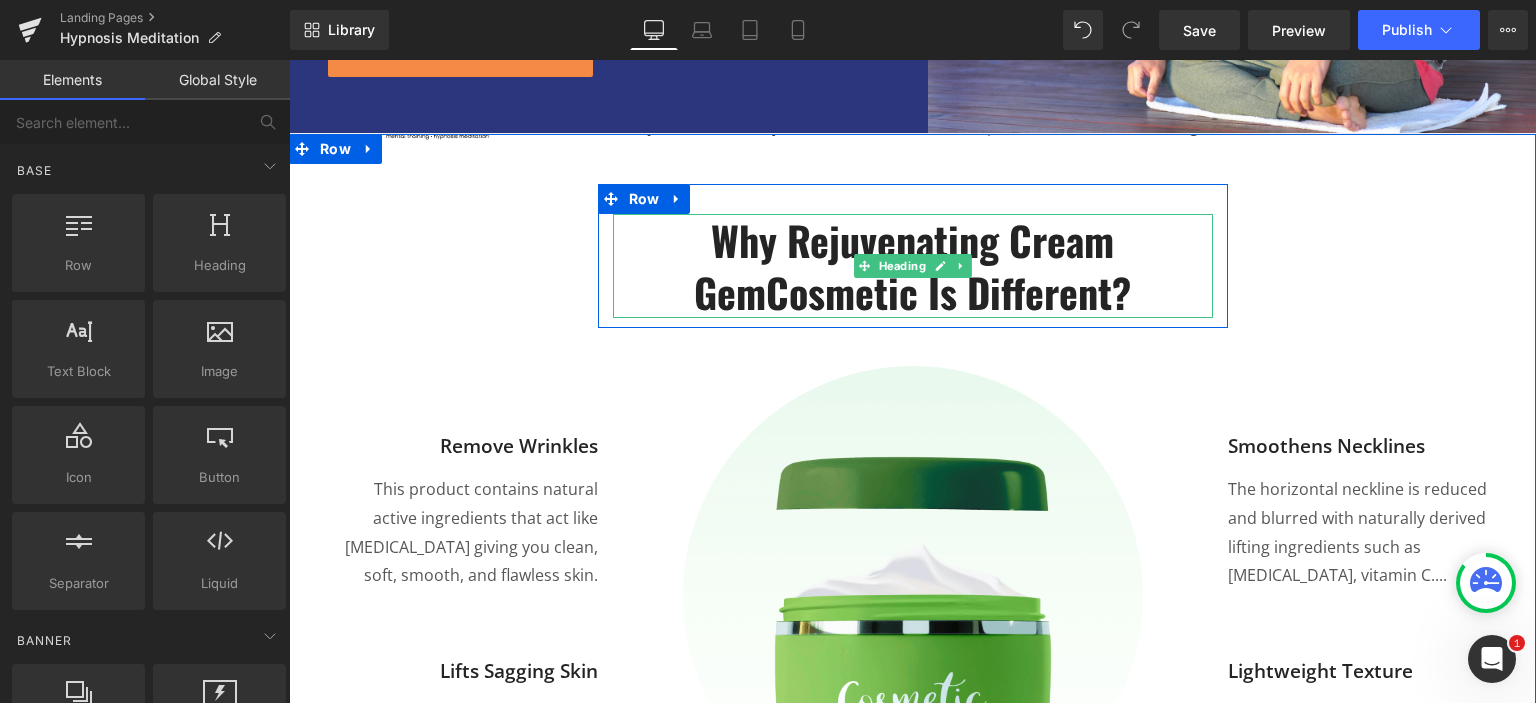 click on "Why Rejuvenating Cream GemCosmetic Is Different?" at bounding box center [913, 266] 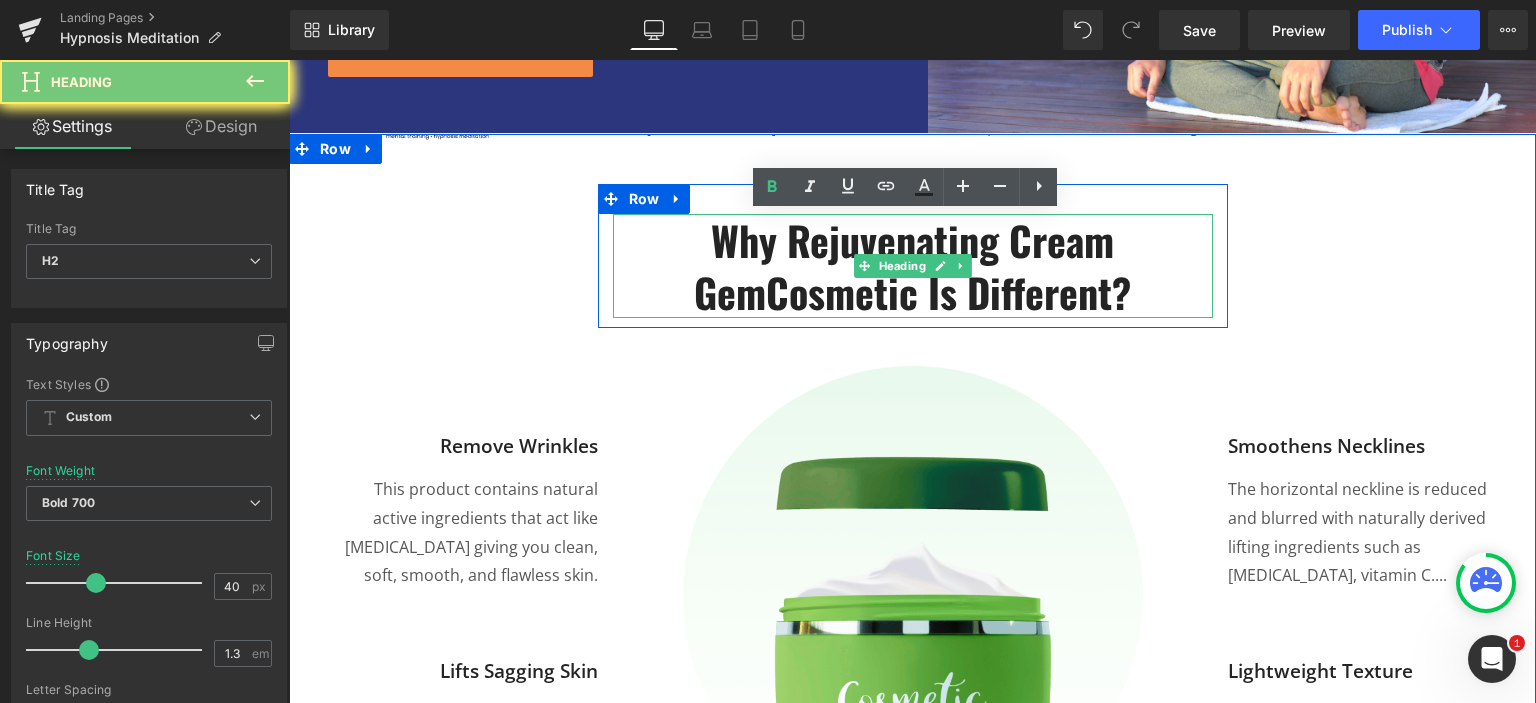 click on "Why Rejuvenating Cream GemCosmetic Is Different?" at bounding box center (913, 266) 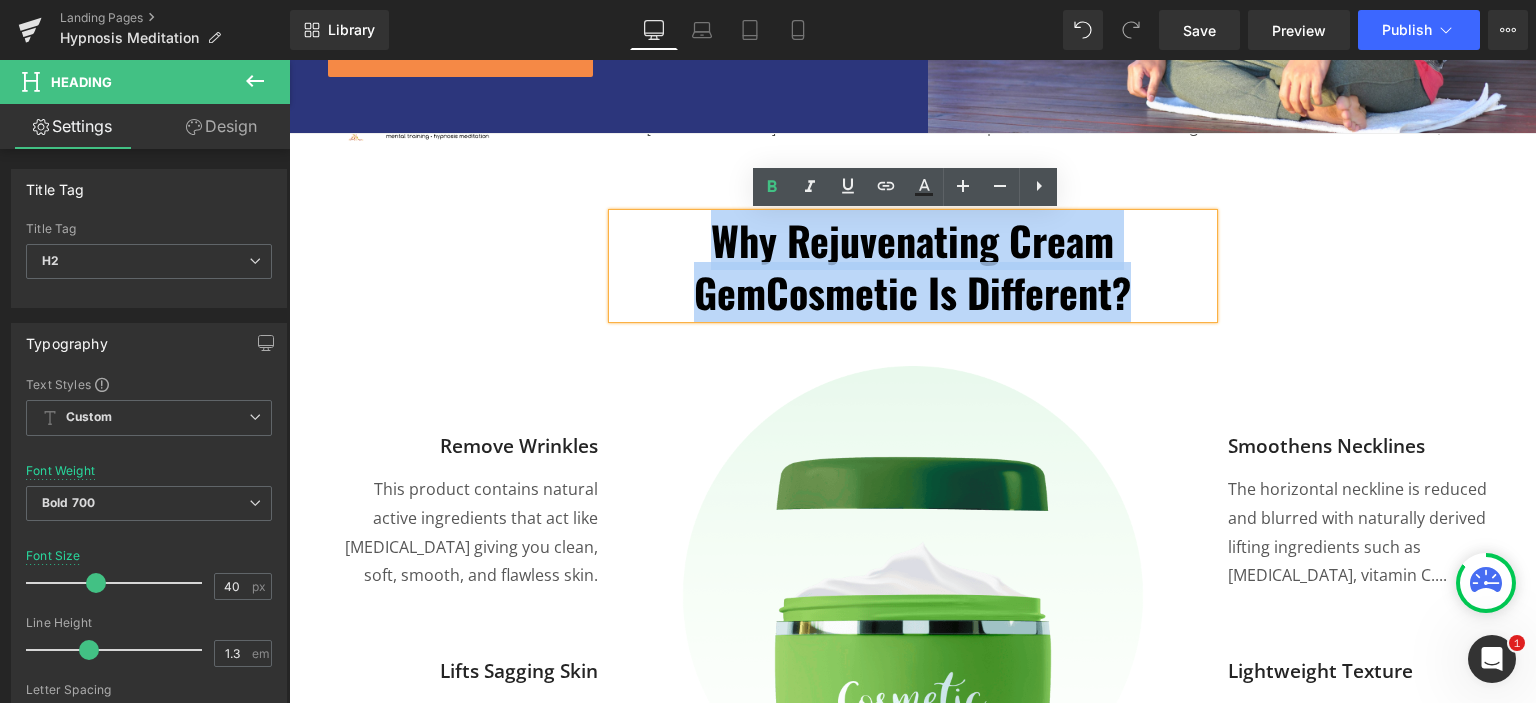 paste 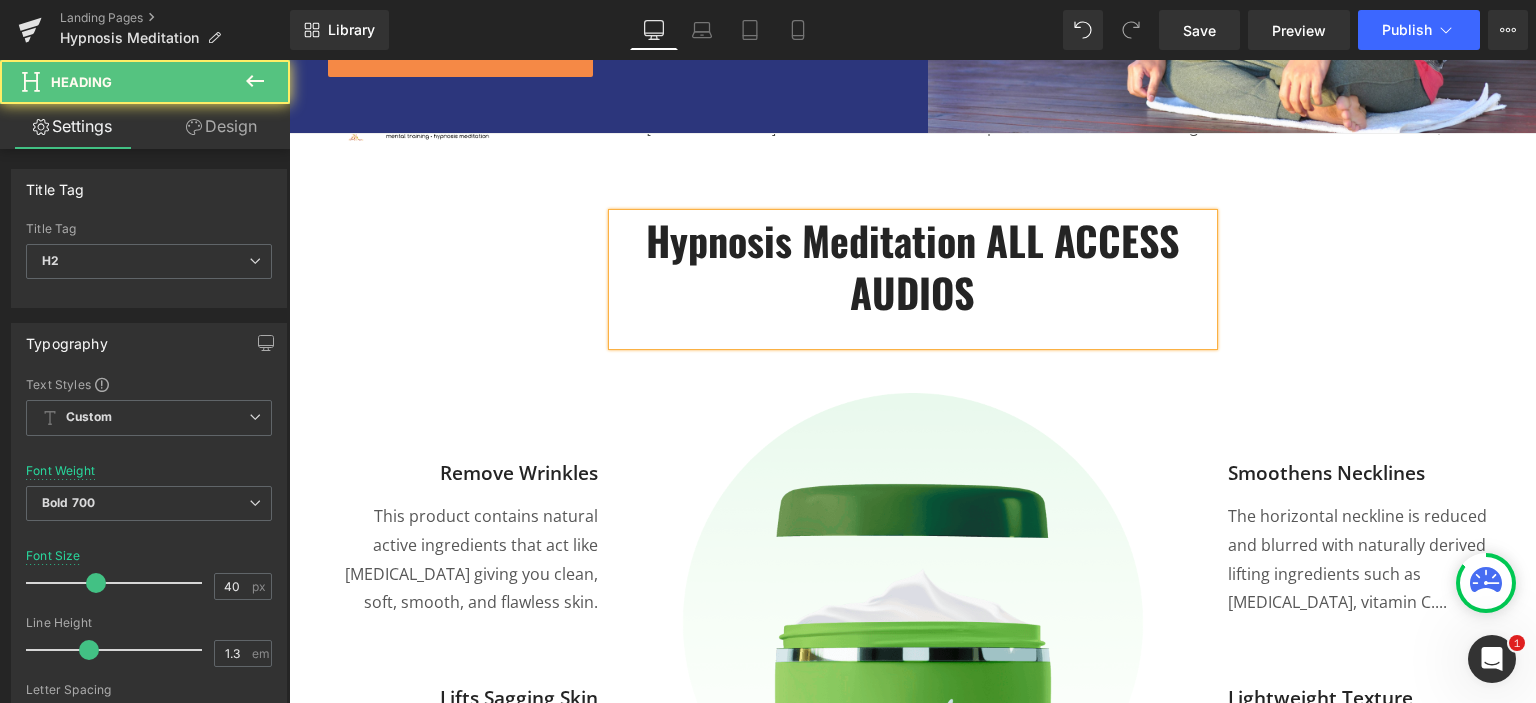 click on "Hypnosis Meditation ALL ACCESS AUDIOS" at bounding box center (913, 266) 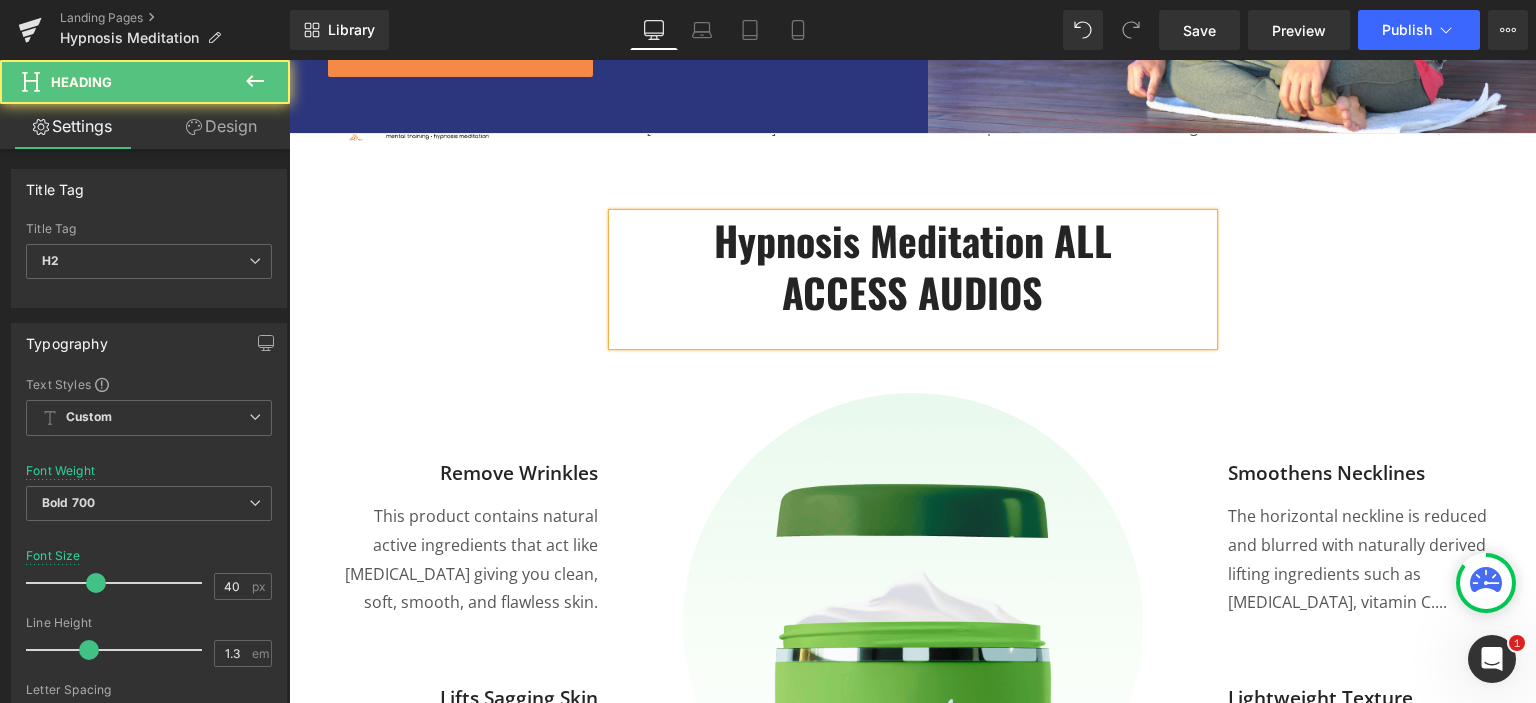 click at bounding box center (913, 331) 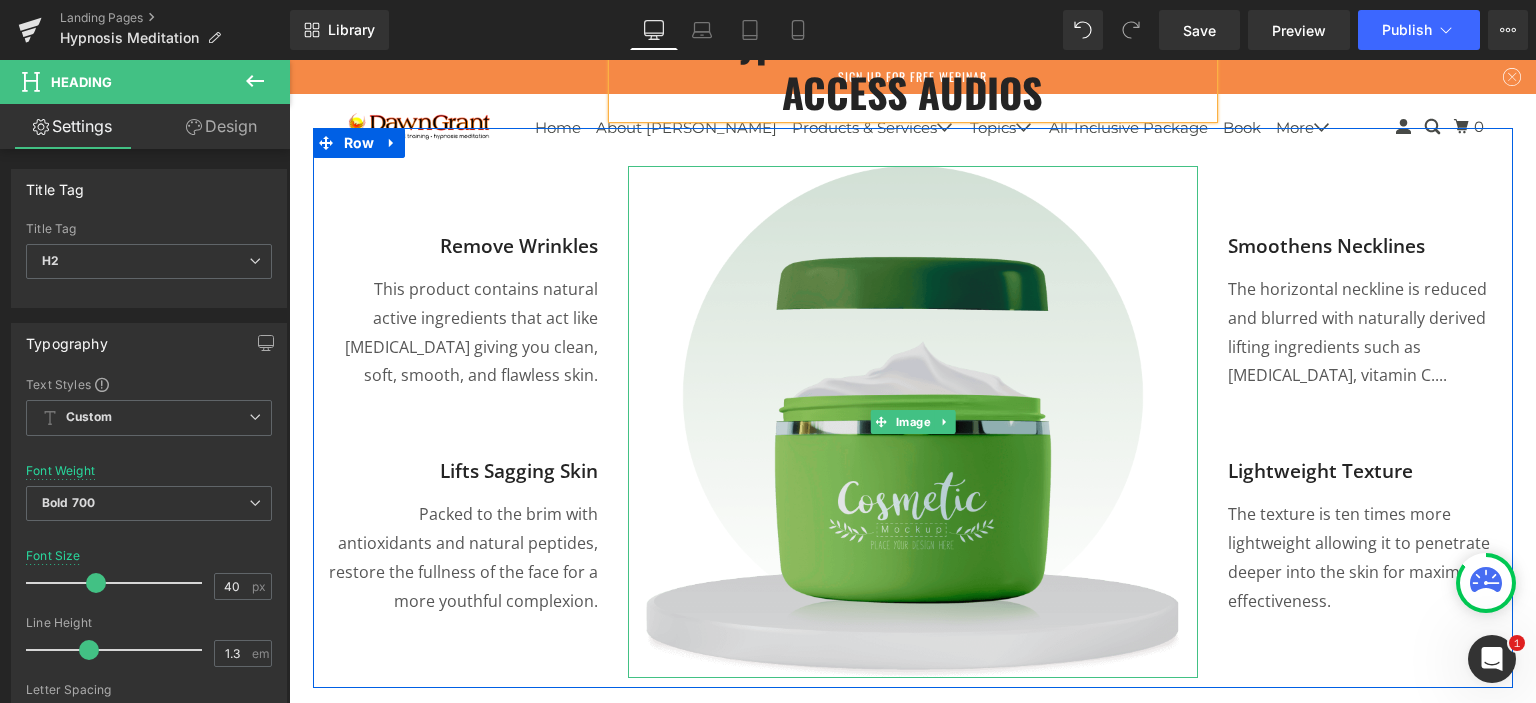 scroll, scrollTop: 400, scrollLeft: 0, axis: vertical 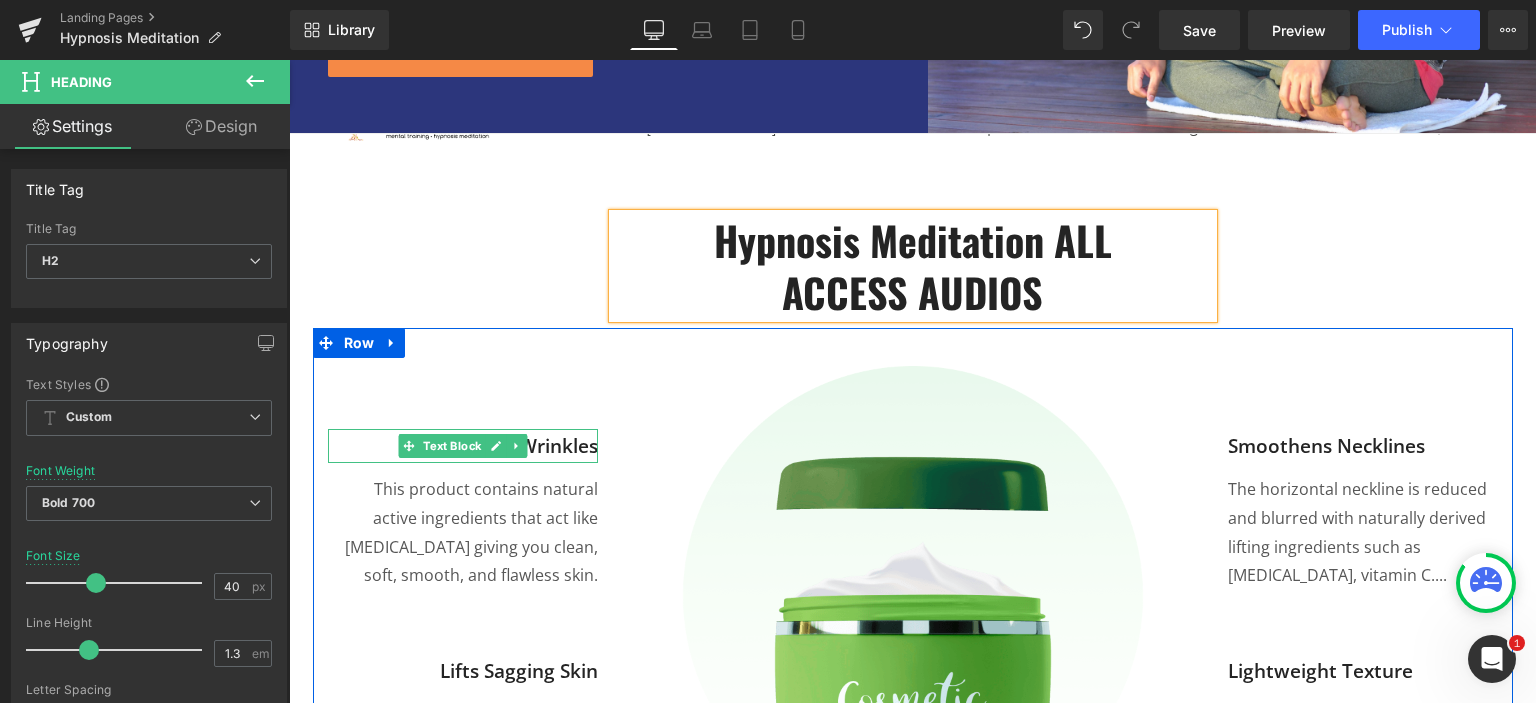 click on "Remove Wrinkles" at bounding box center [463, 446] 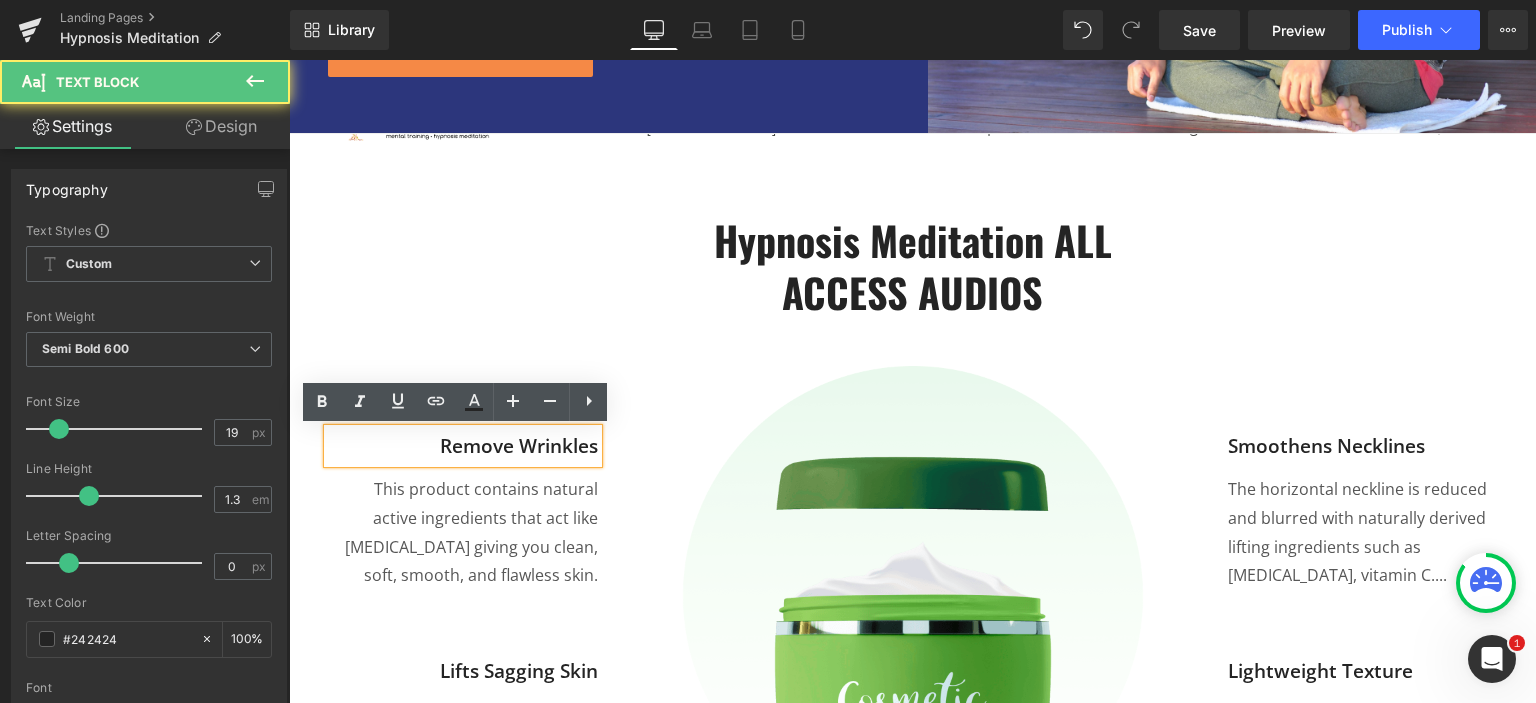 click on "Remove Wrinkles" at bounding box center (463, 446) 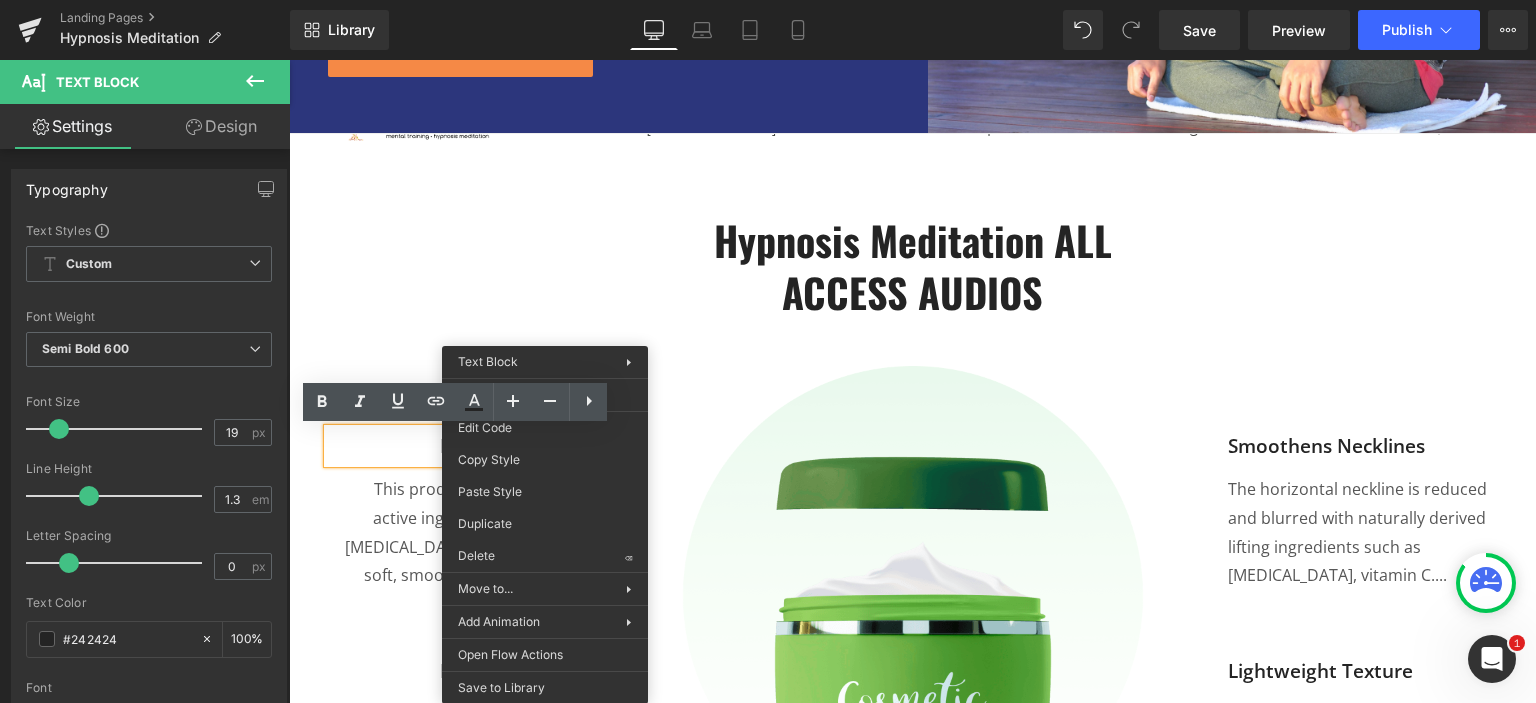 click on "Remove Wrinkles" at bounding box center [463, 446] 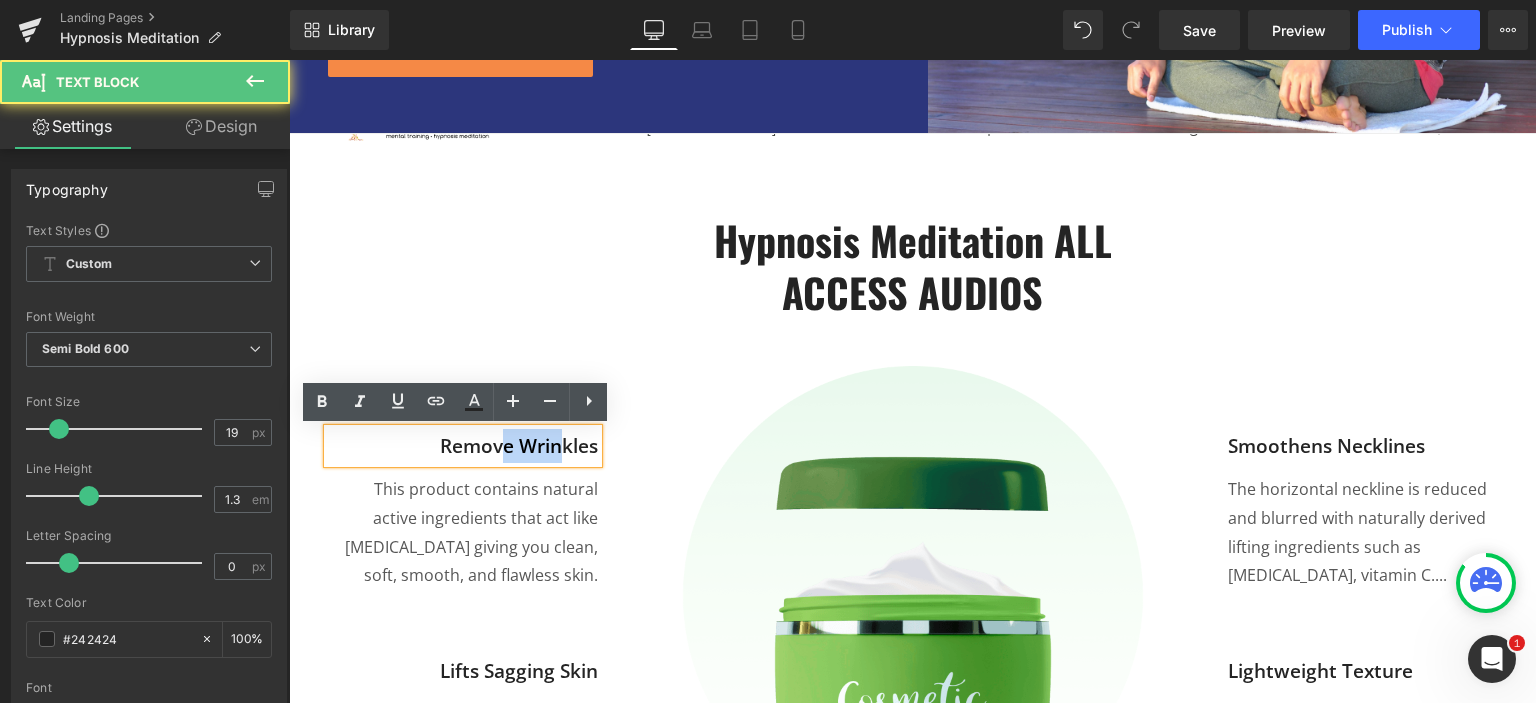 drag, startPoint x: 493, startPoint y: 446, endPoint x: 531, endPoint y: 419, distance: 46.615448 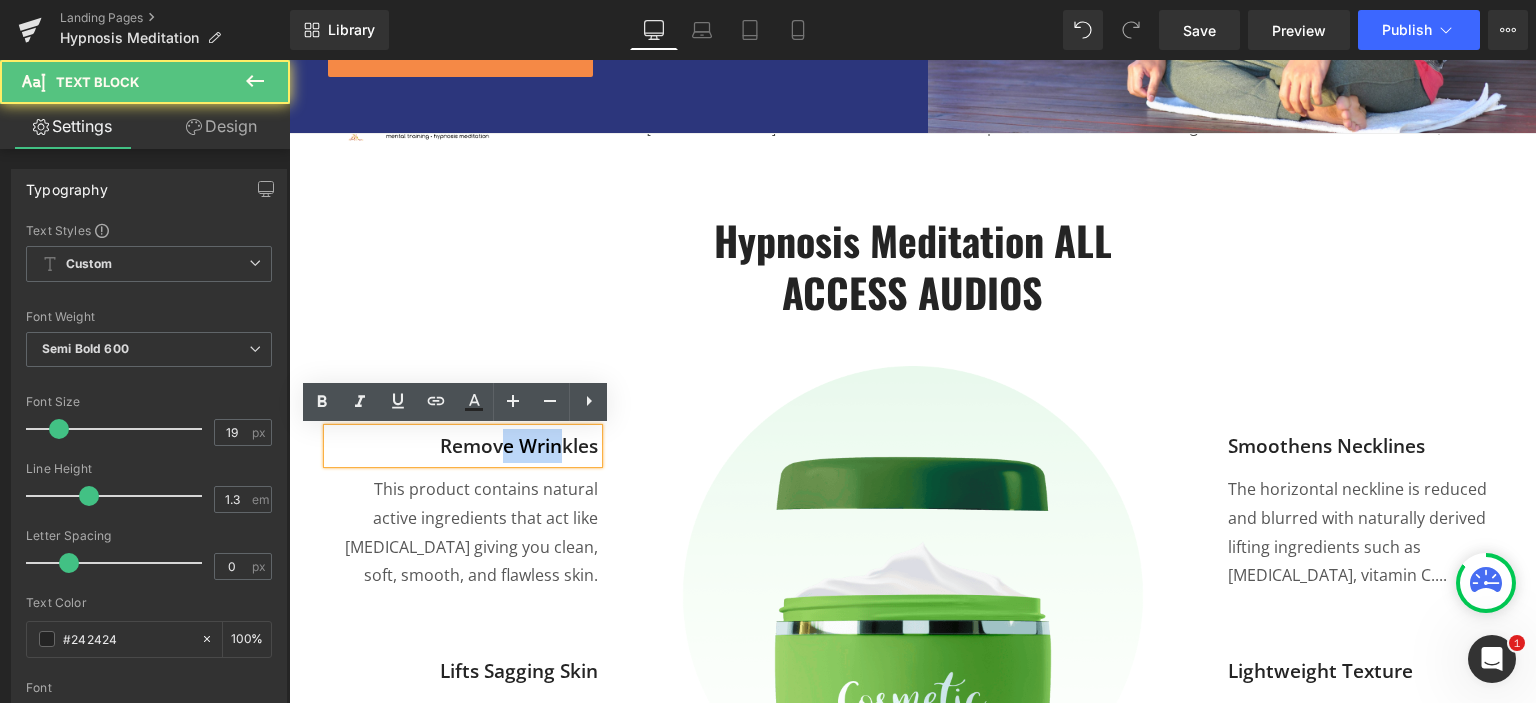 click on "Remove Wrinkles Text Block         This product contains natural active ingredients that act like snake venom giving you clean, soft, smooth, and flawless skin. Text Block         Lifts Sagging Skin Text Block         Packed to the brim with antioxidants and natural peptides, restore the fullness of the face for a more youthful complexion. Text Block" at bounding box center [463, 622] 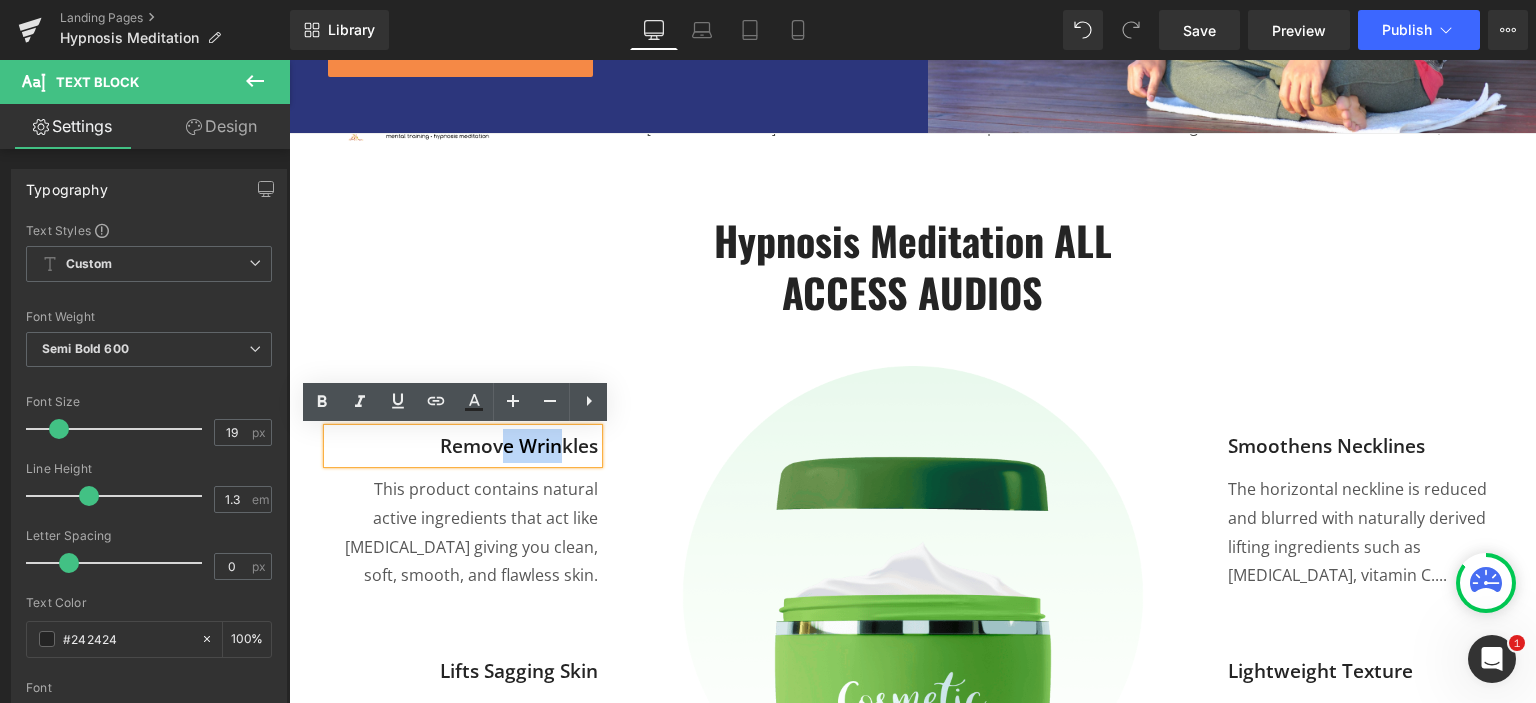 click on "Remove Wrinkles" at bounding box center (463, 446) 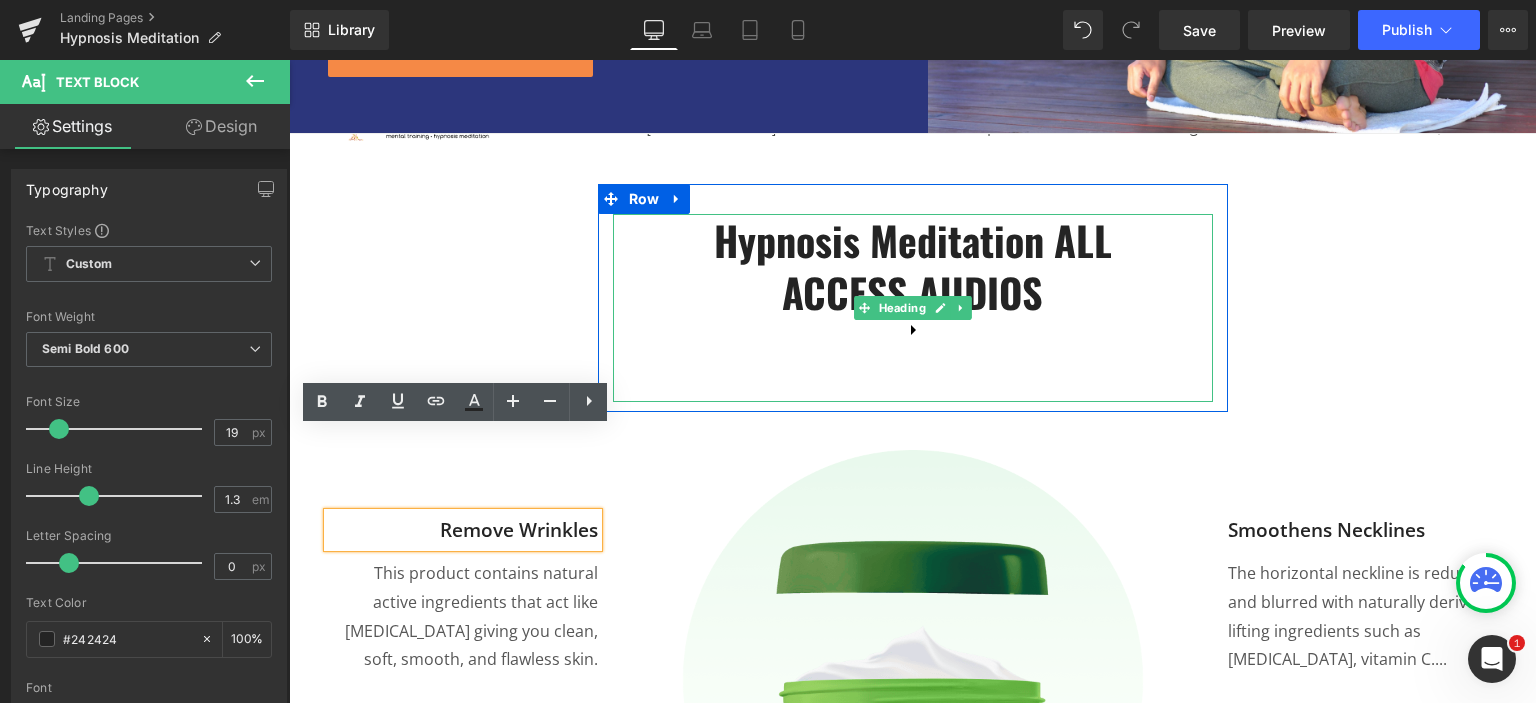 click at bounding box center [913, 376] 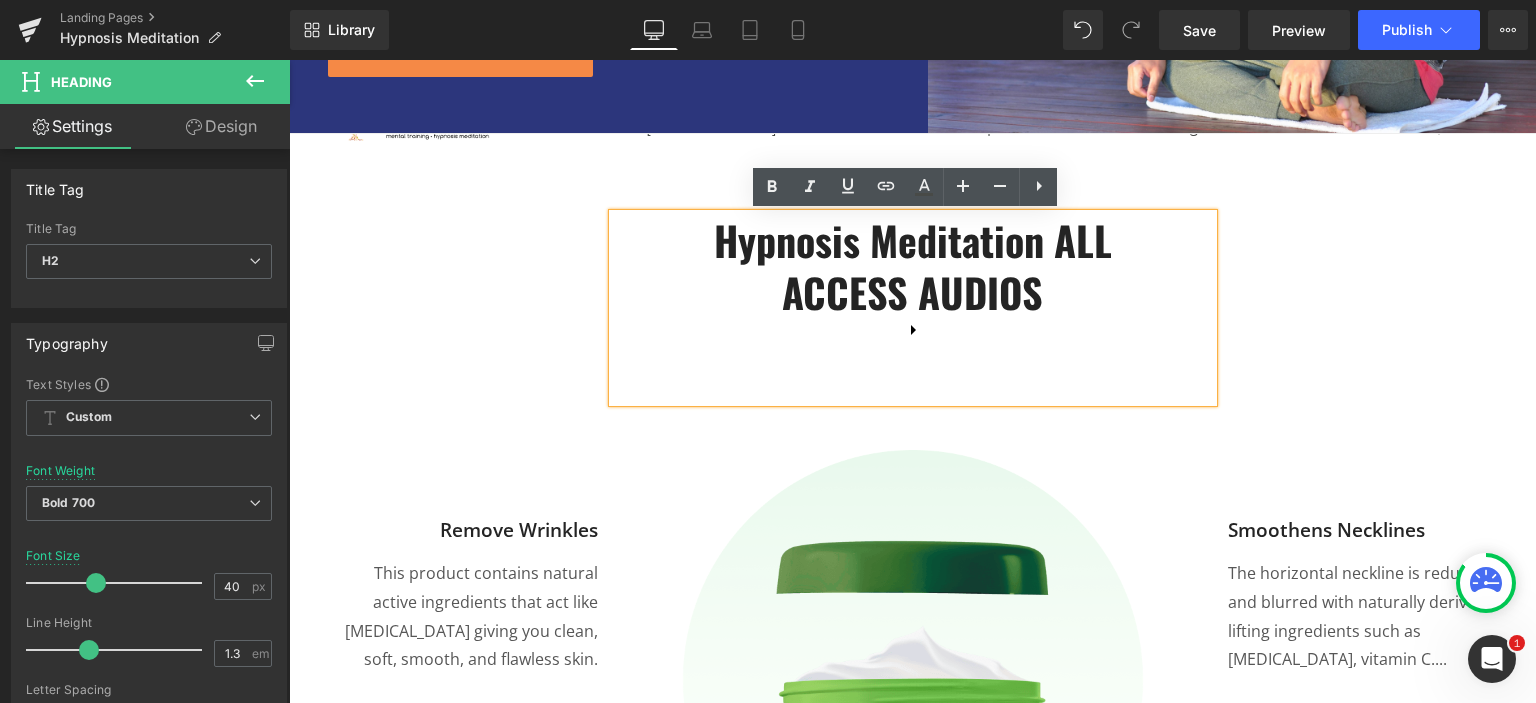 type 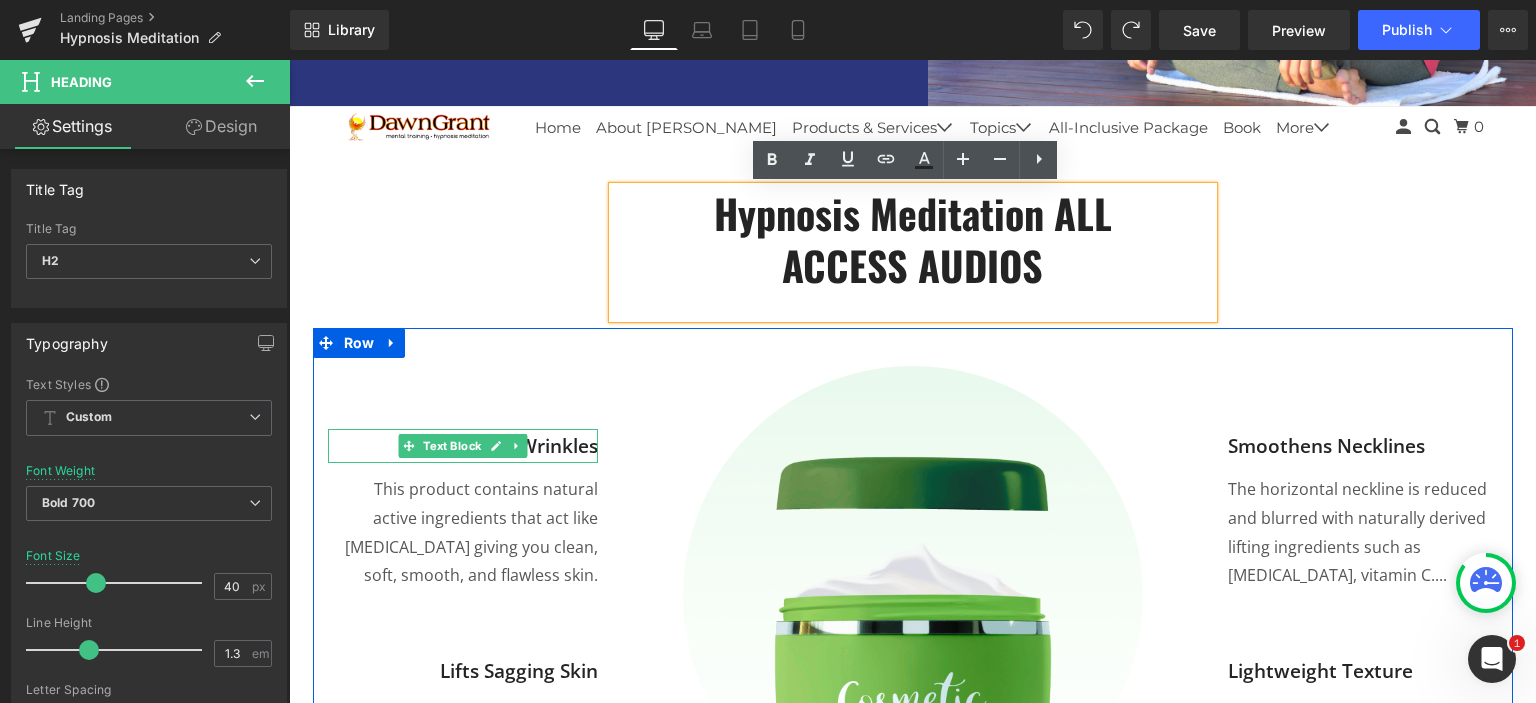 click on "Remove Wrinkles" at bounding box center (463, 446) 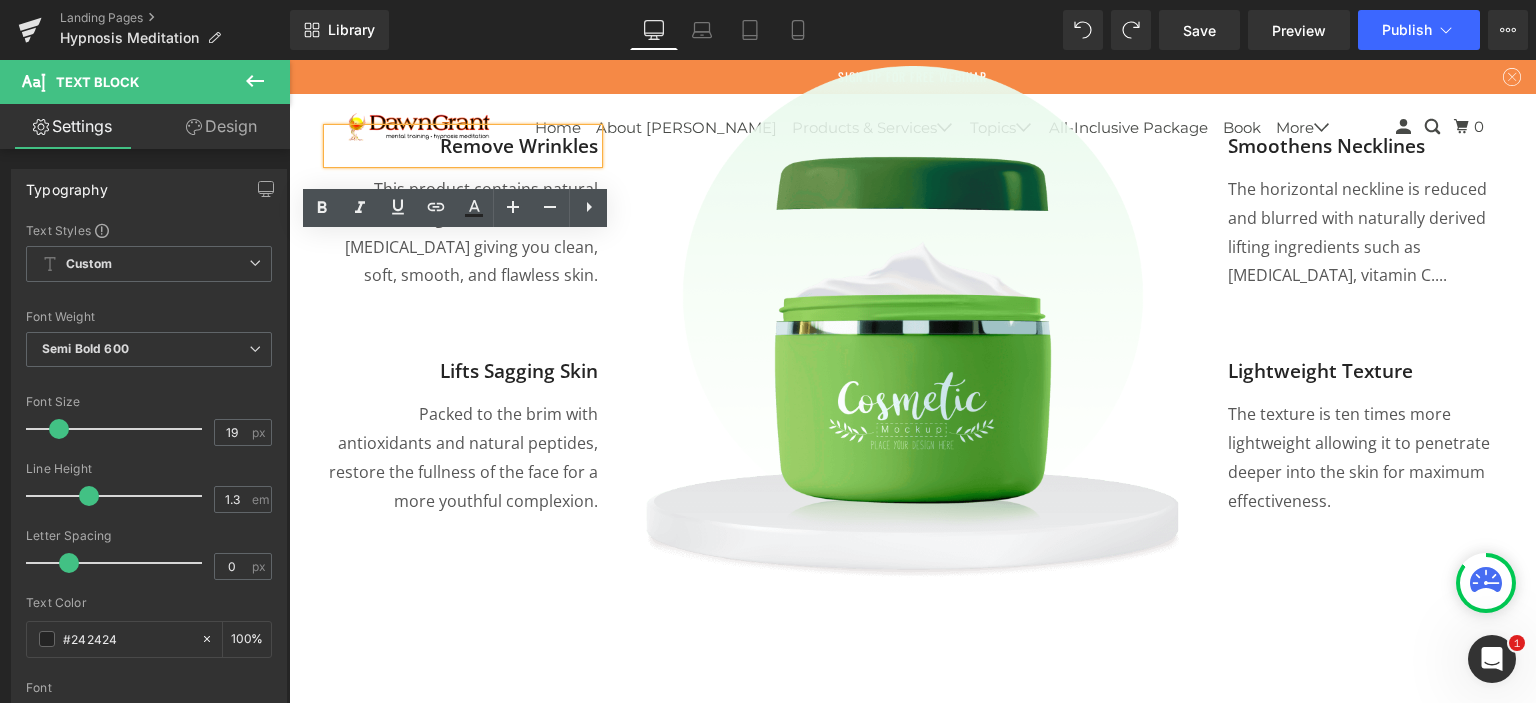 scroll, scrollTop: 527, scrollLeft: 0, axis: vertical 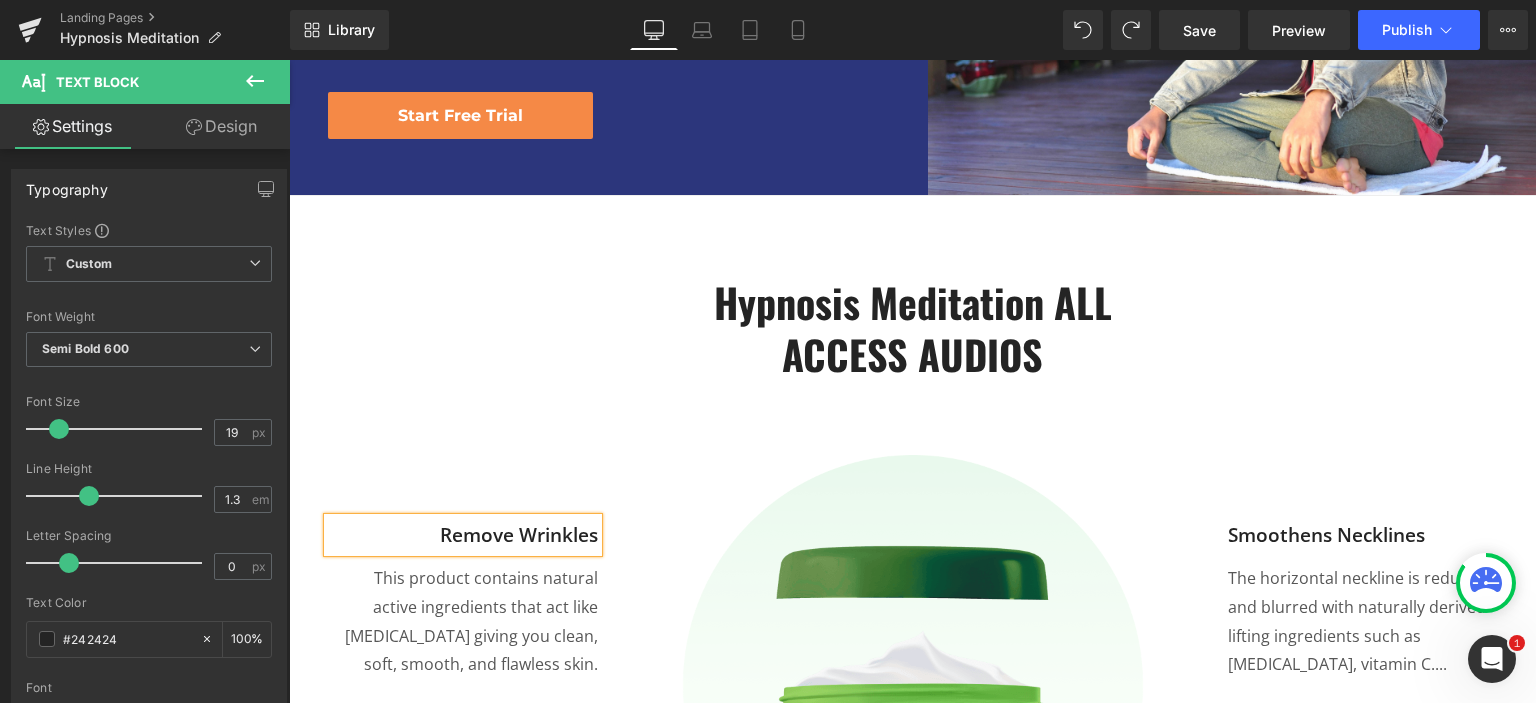 click on "ACCESS AUDIOS" at bounding box center (913, 354) 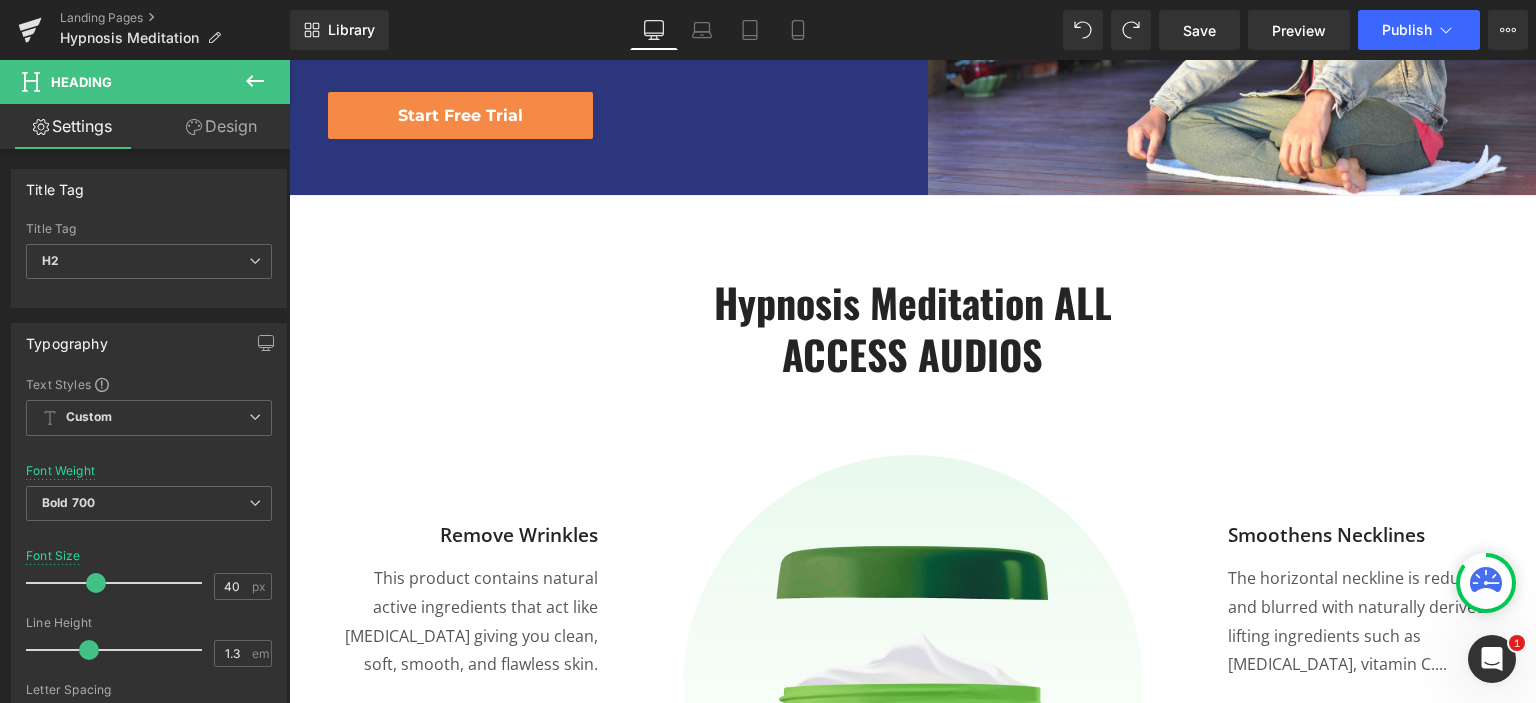 click 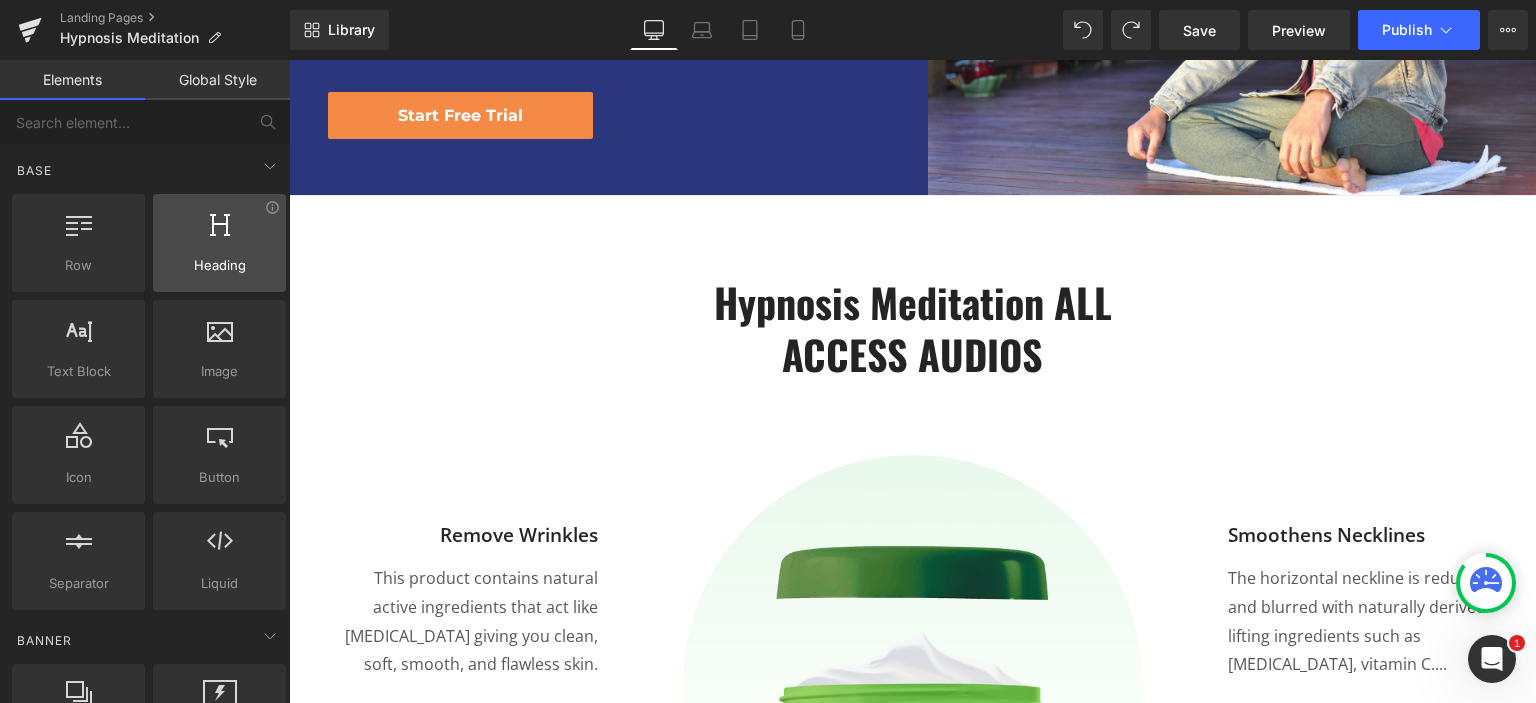 click on "Heading" at bounding box center (219, 265) 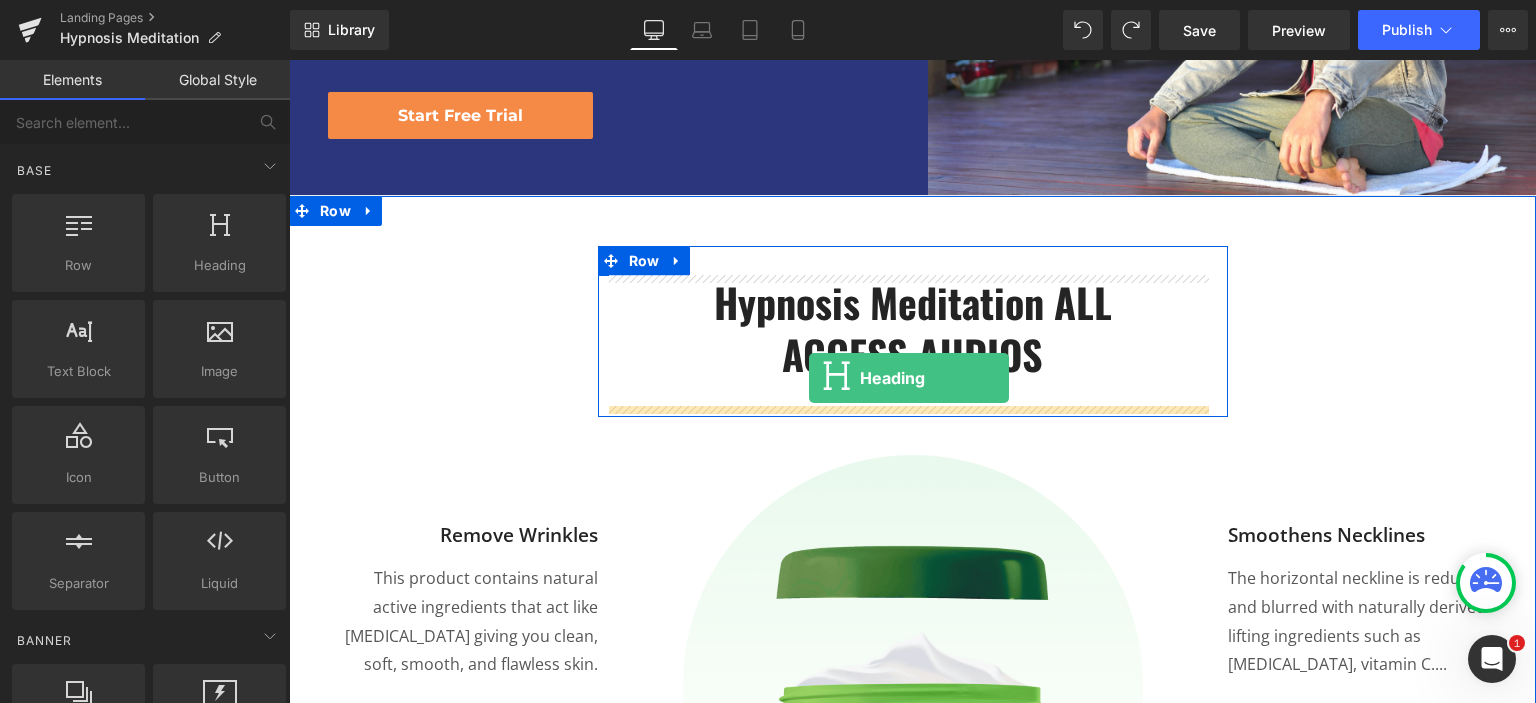 drag, startPoint x: 485, startPoint y: 314, endPoint x: 809, endPoint y: 378, distance: 330.2605 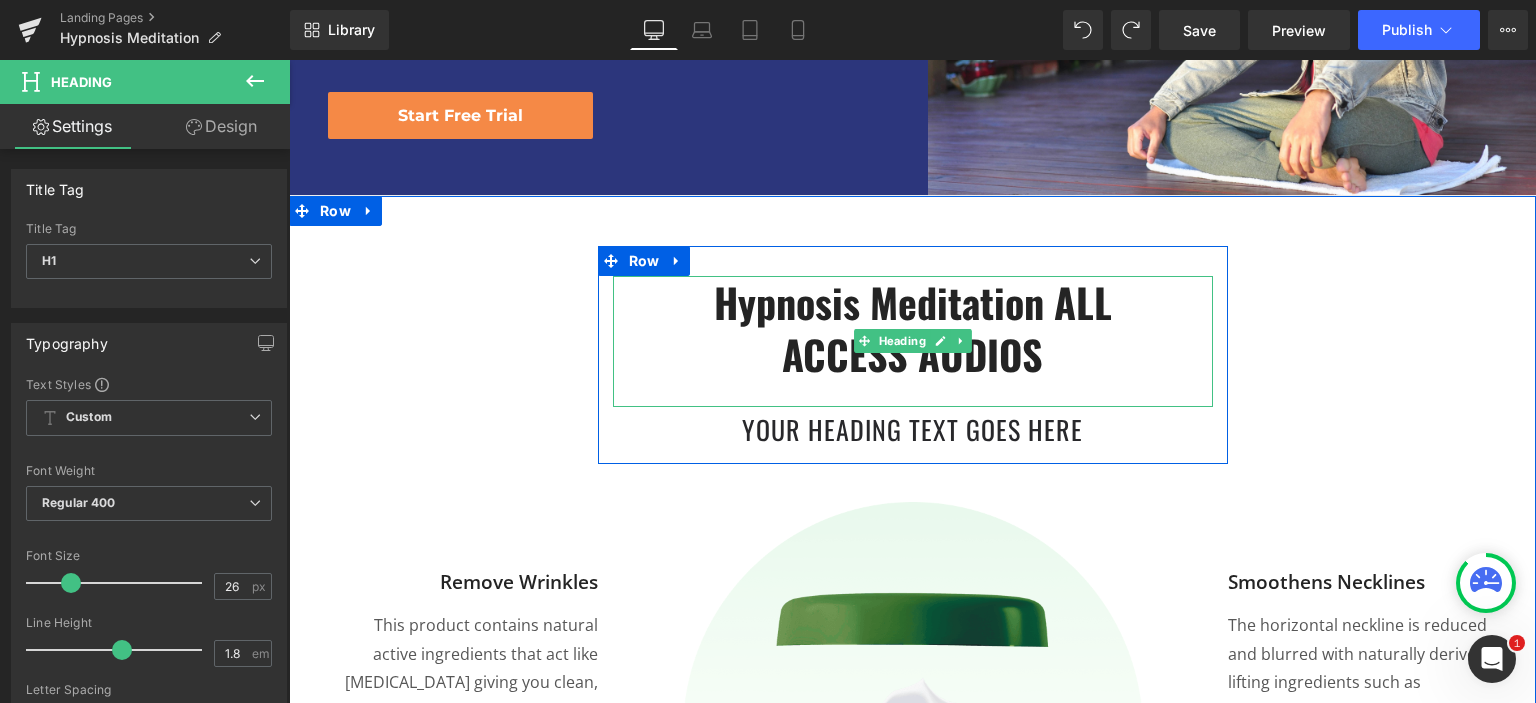 click at bounding box center [913, 393] 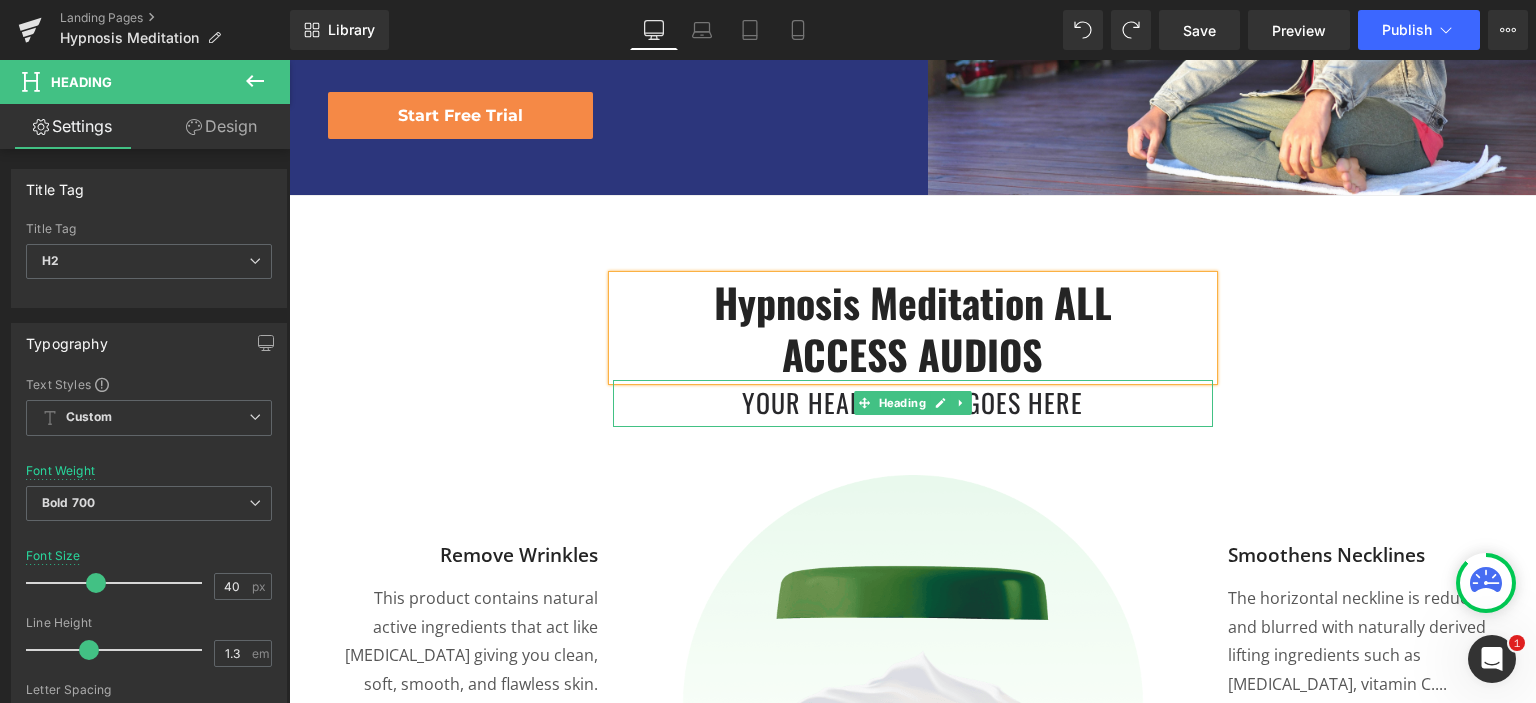 click on "Your heading text goes here" at bounding box center [913, 403] 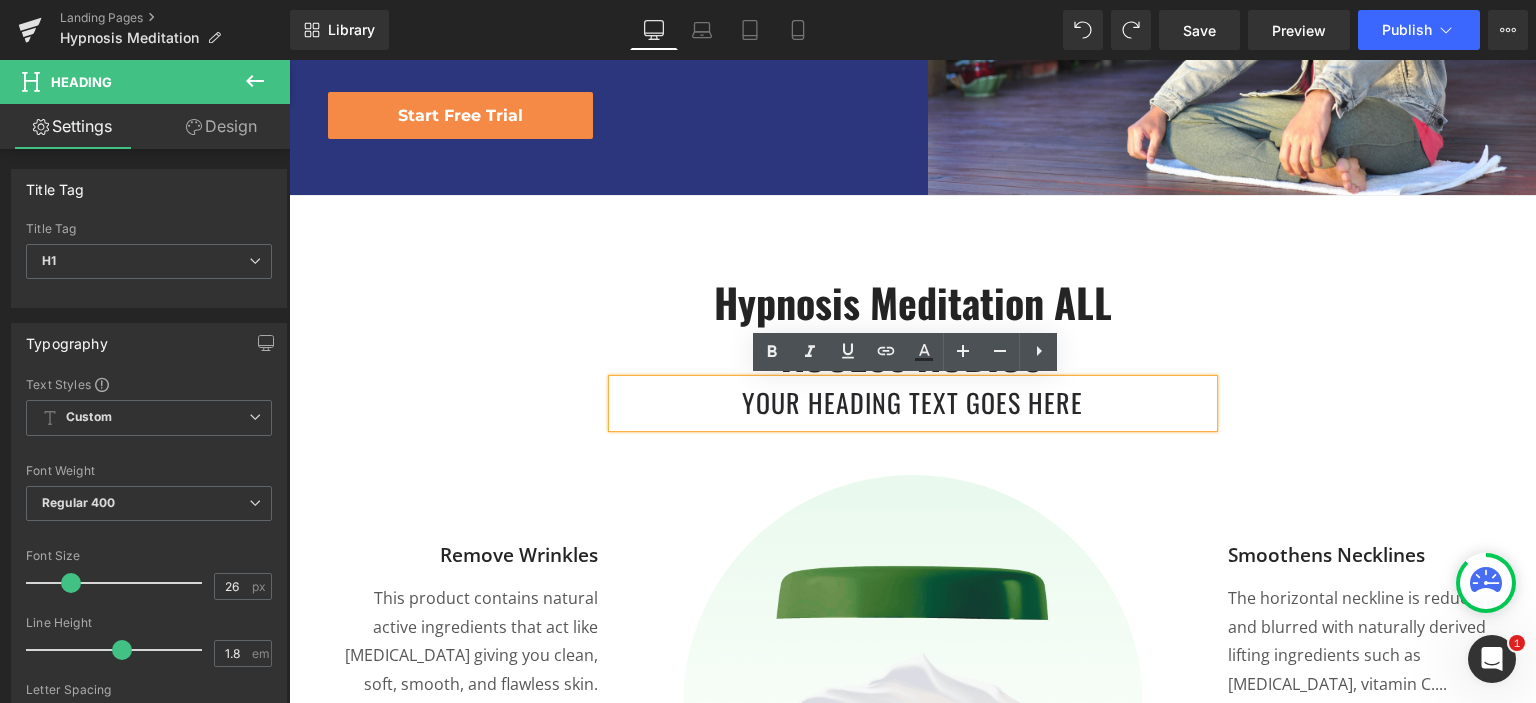 click on "Your heading text goes here" at bounding box center (913, 403) 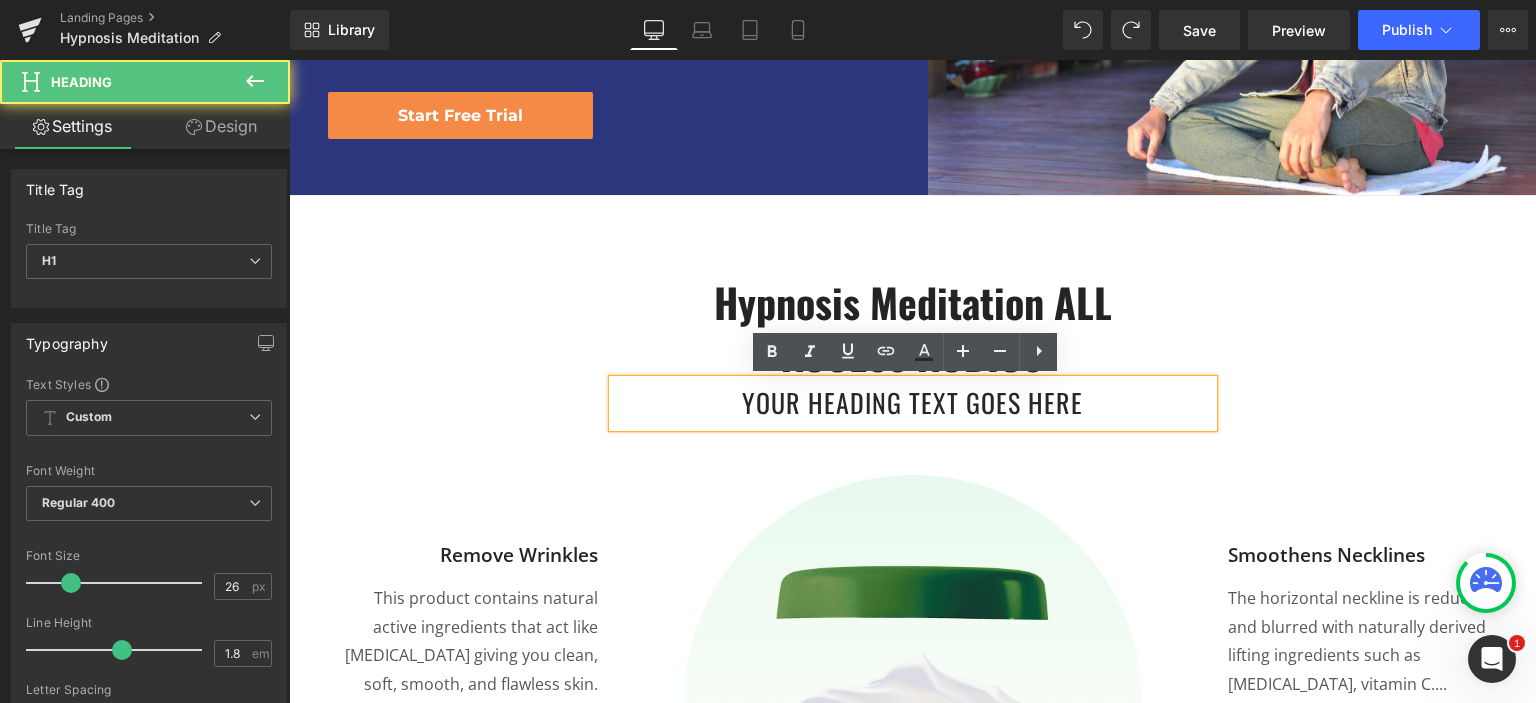 click on "Your heading text goes here" at bounding box center [913, 403] 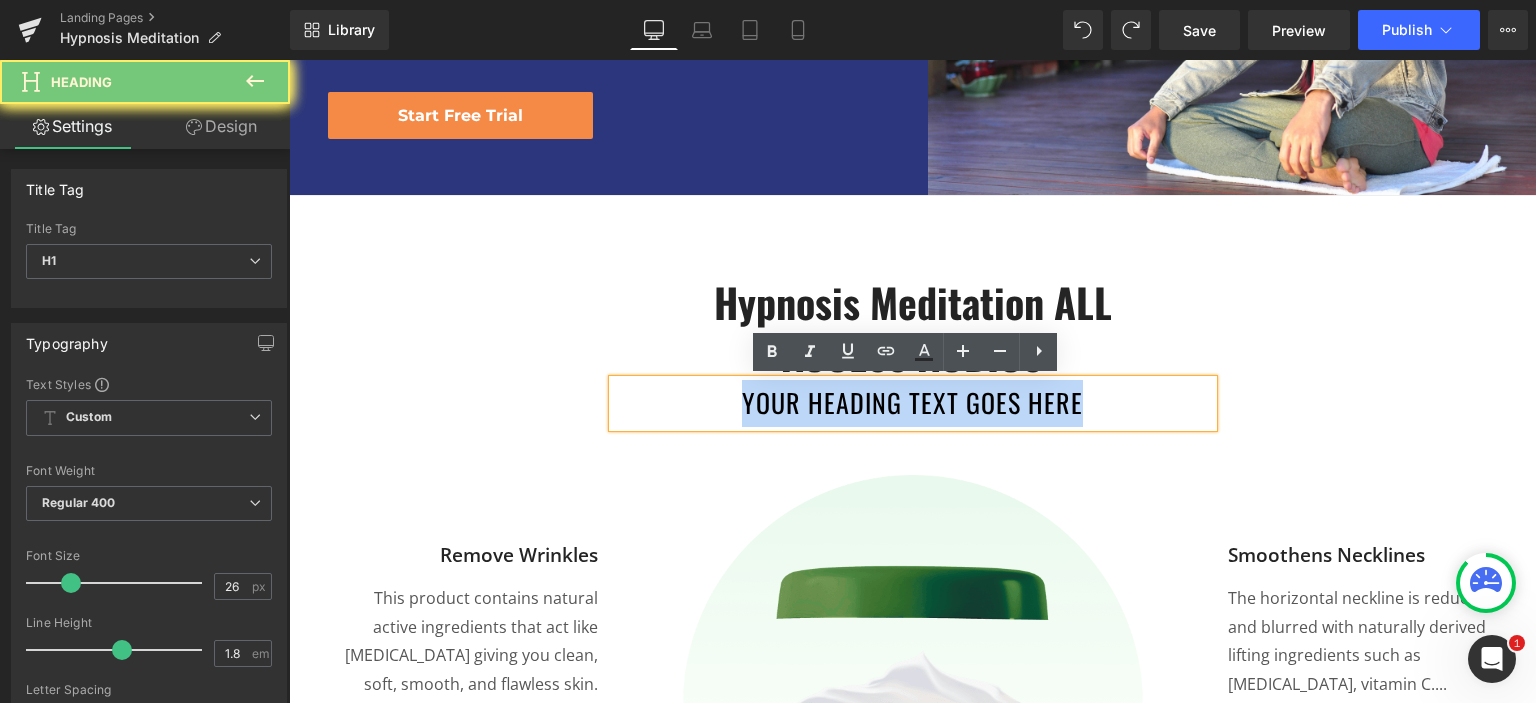 click on "Your heading text goes here" at bounding box center [913, 403] 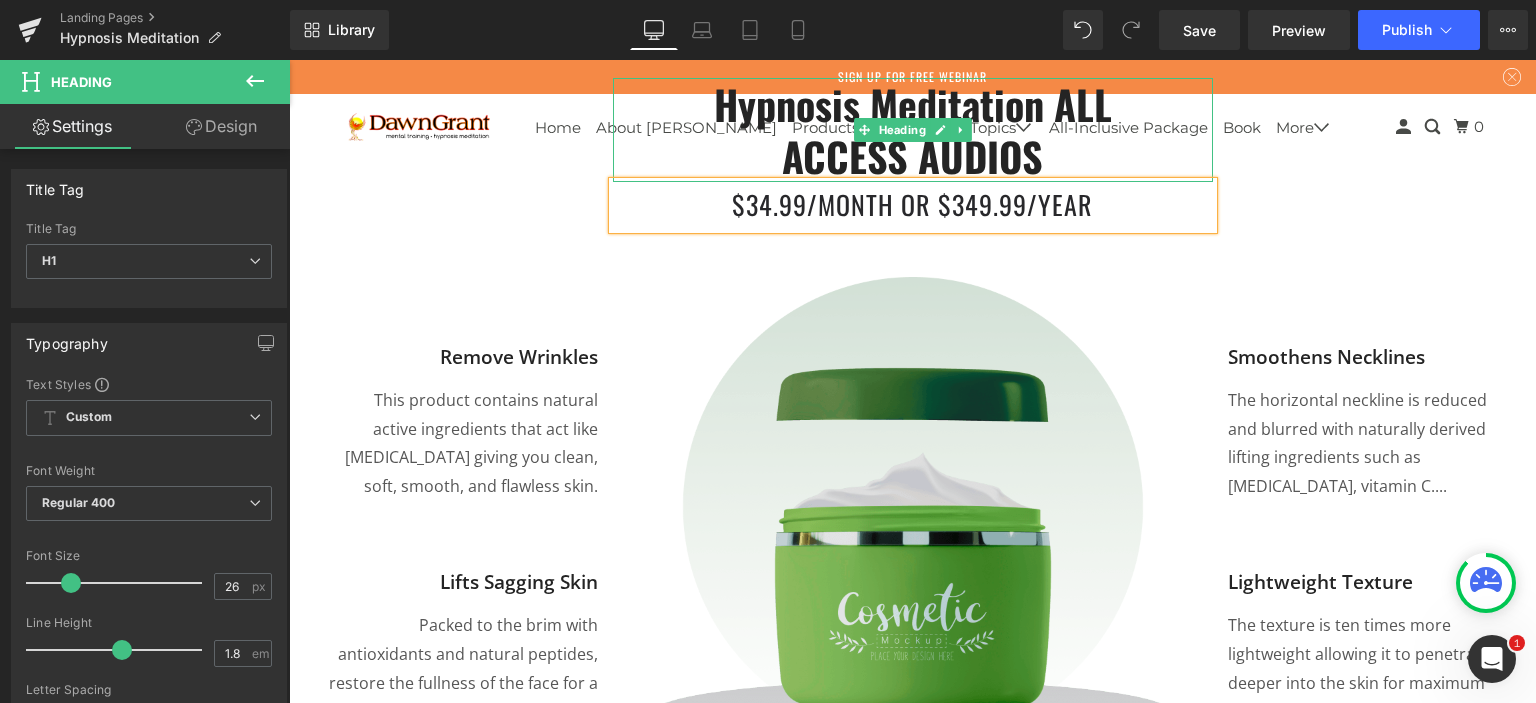 scroll, scrollTop: 538, scrollLeft: 0, axis: vertical 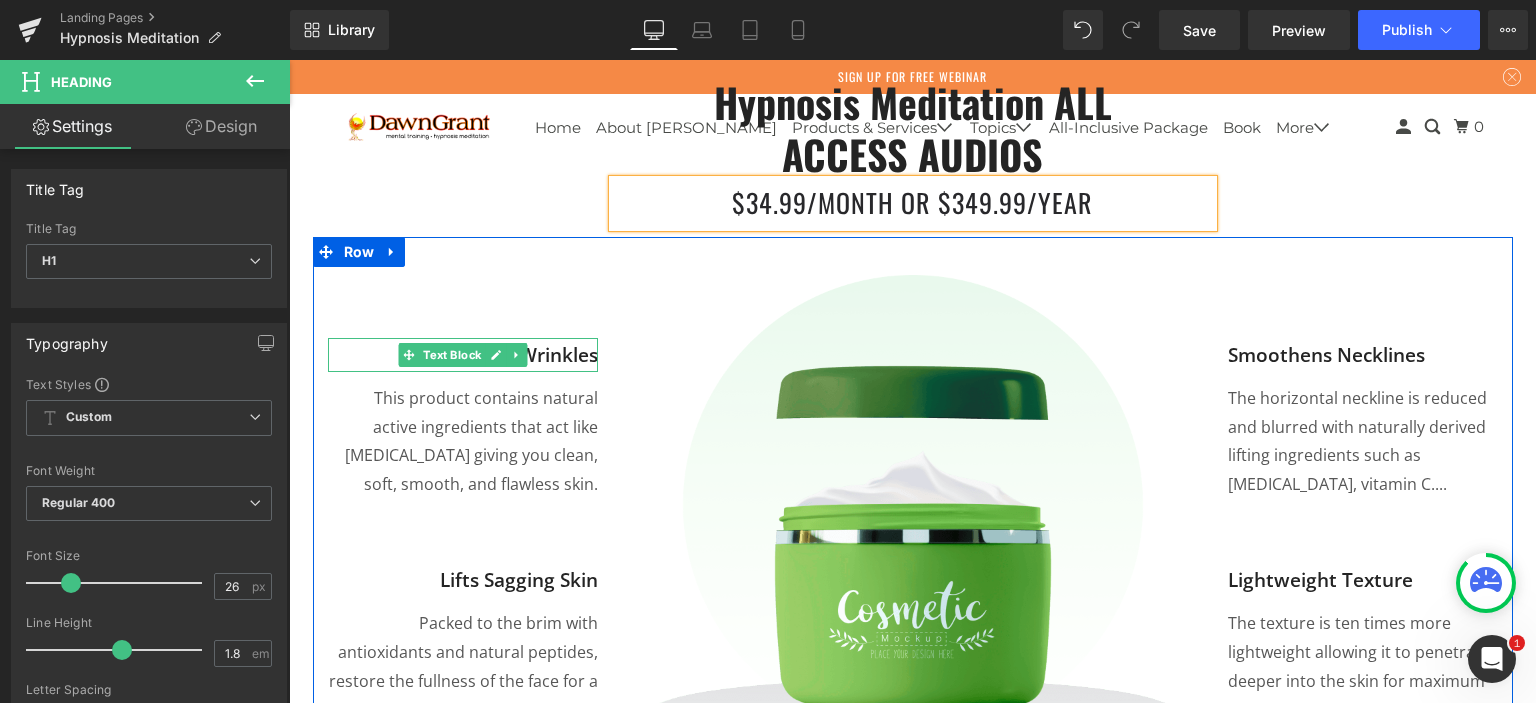 click on "Remove Wrinkles" at bounding box center [463, 355] 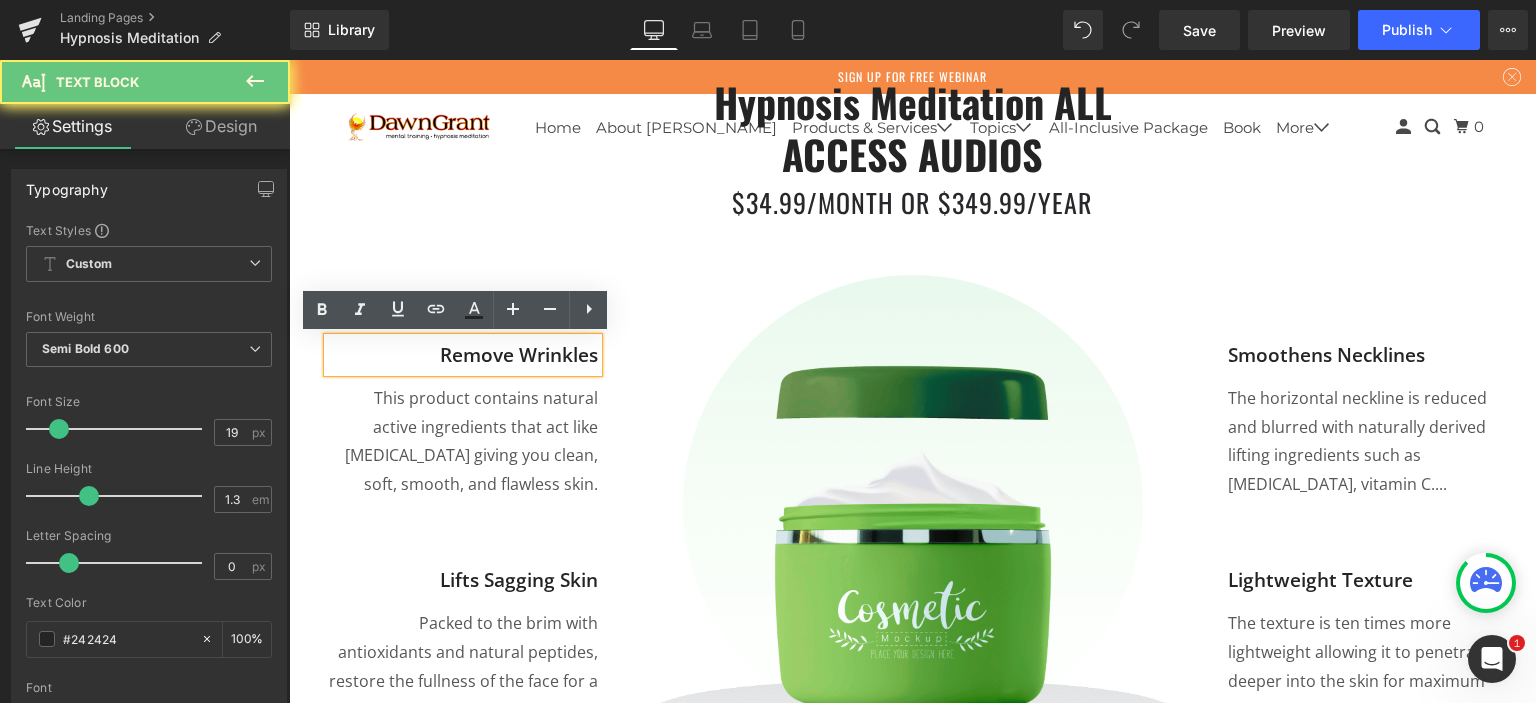 click on "Remove Wrinkles" at bounding box center (463, 355) 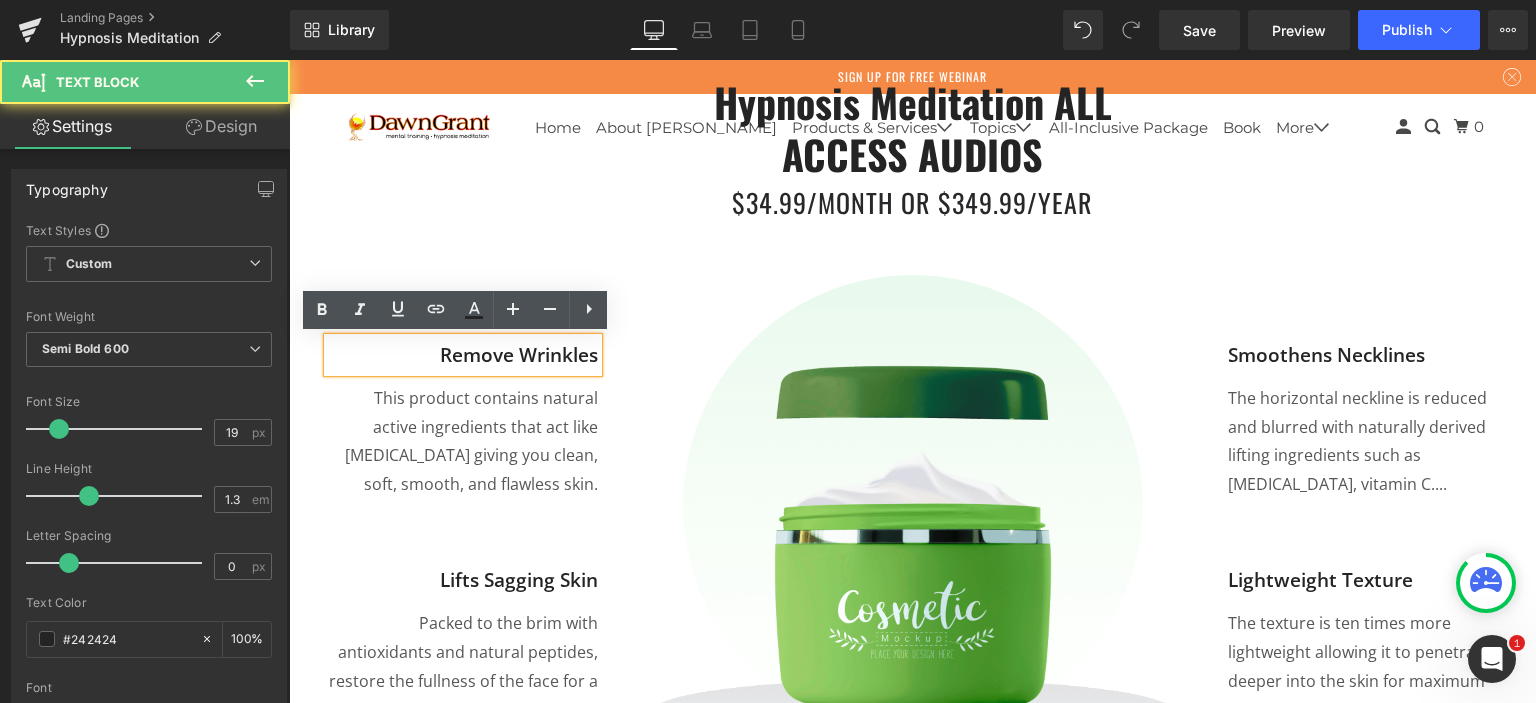 click on "Remove Wrinkles" at bounding box center [463, 355] 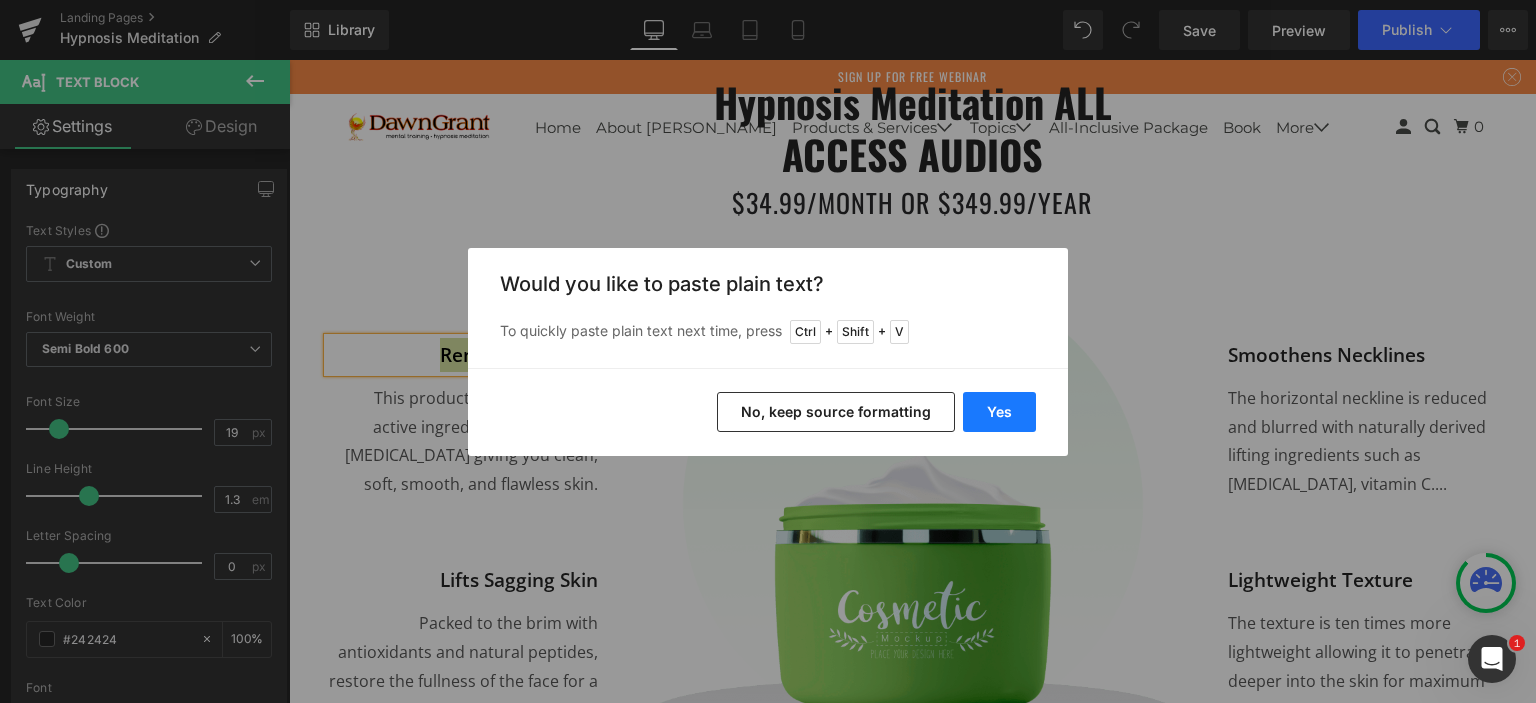 click on "Yes" at bounding box center [999, 412] 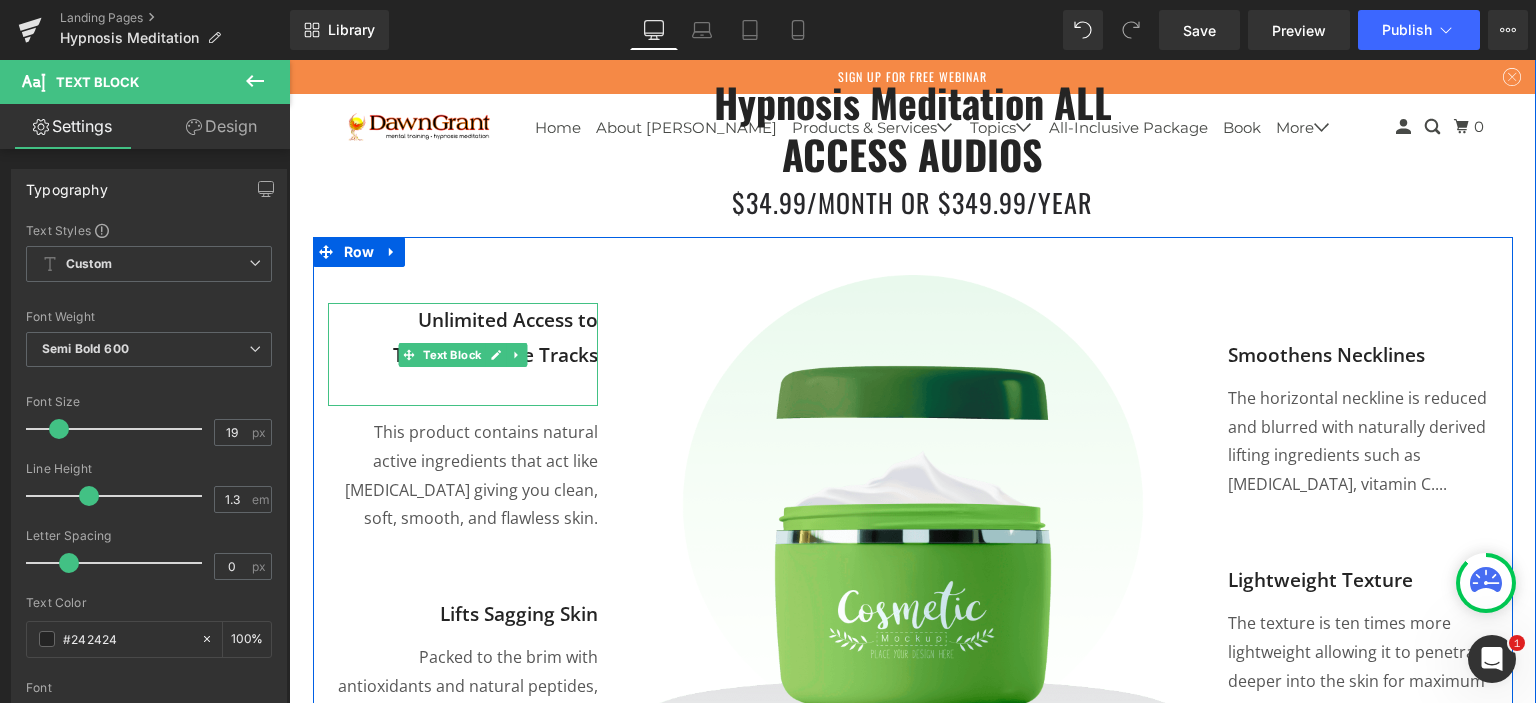 click at bounding box center [463, 389] 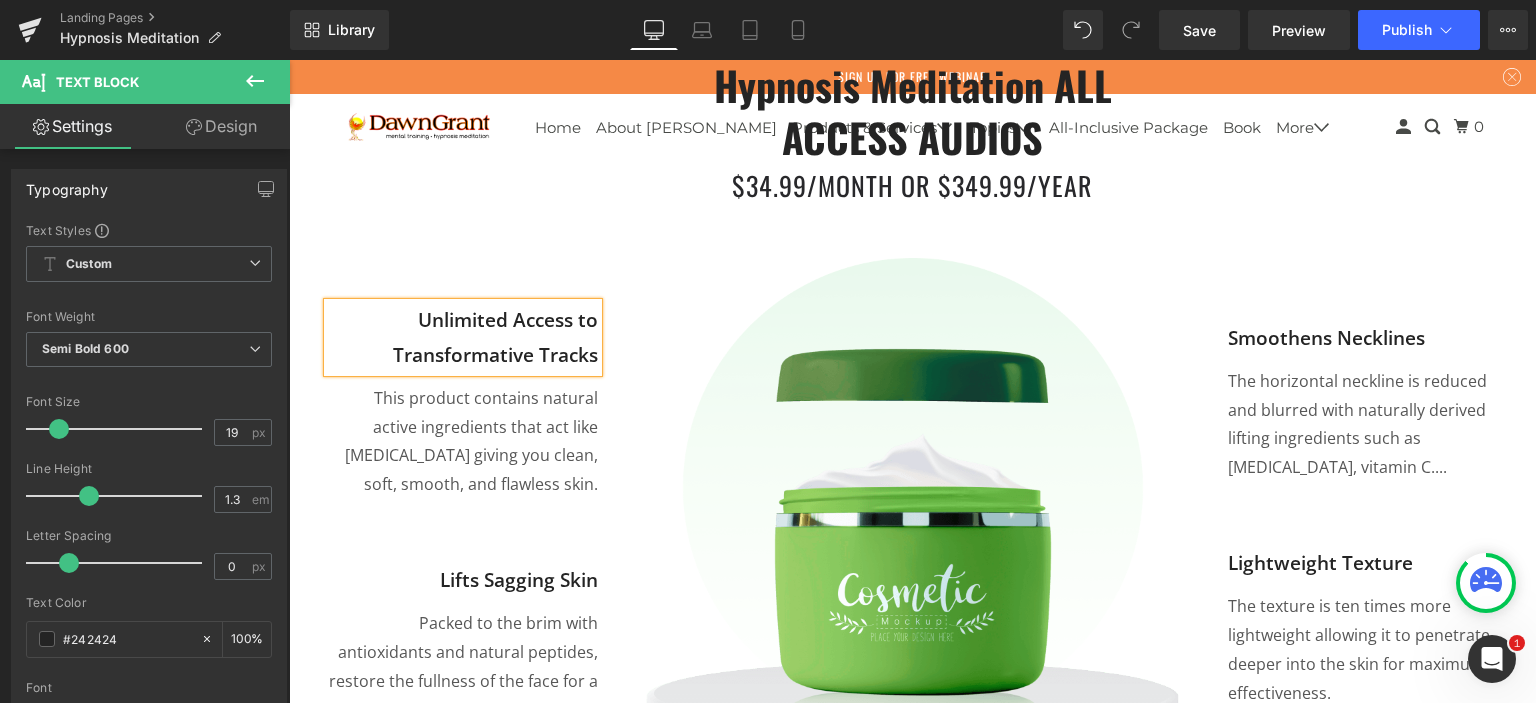 scroll, scrollTop: 655, scrollLeft: 0, axis: vertical 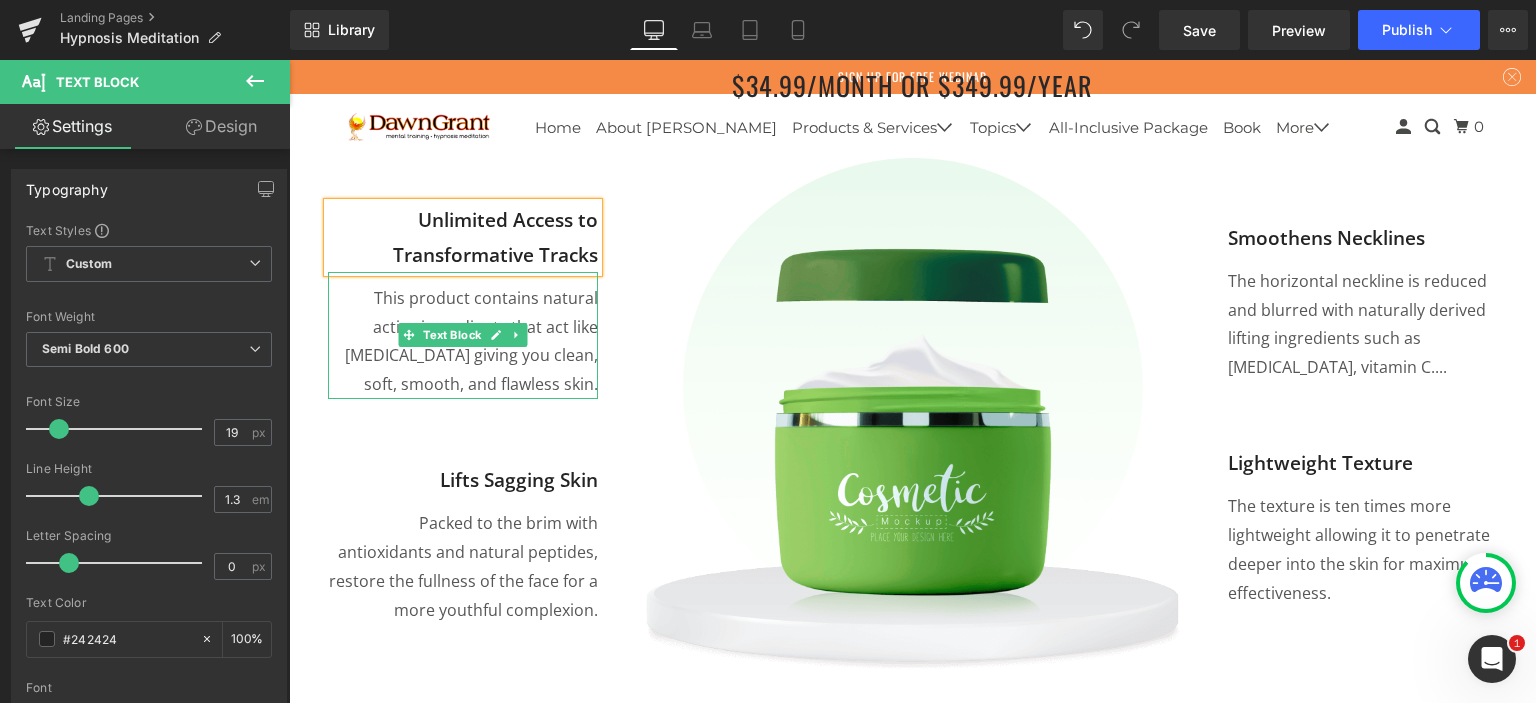click on "This product contains natural active ingredients that act like snake venom giving you clean, soft, smooth, and flawless skin." at bounding box center [463, 341] 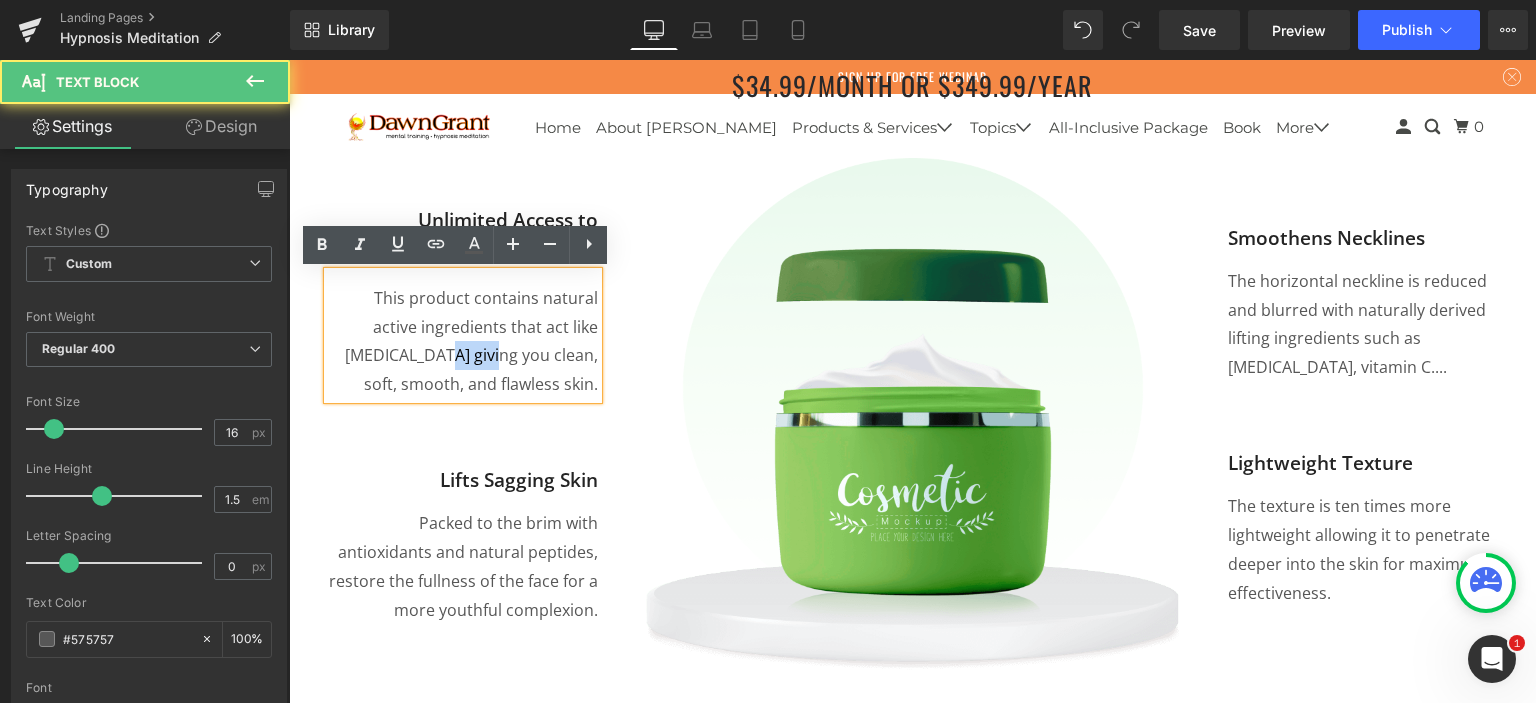 click on "This product contains natural active ingredients that act like snake venom giving you clean, soft, smooth, and flawless skin." at bounding box center [463, 341] 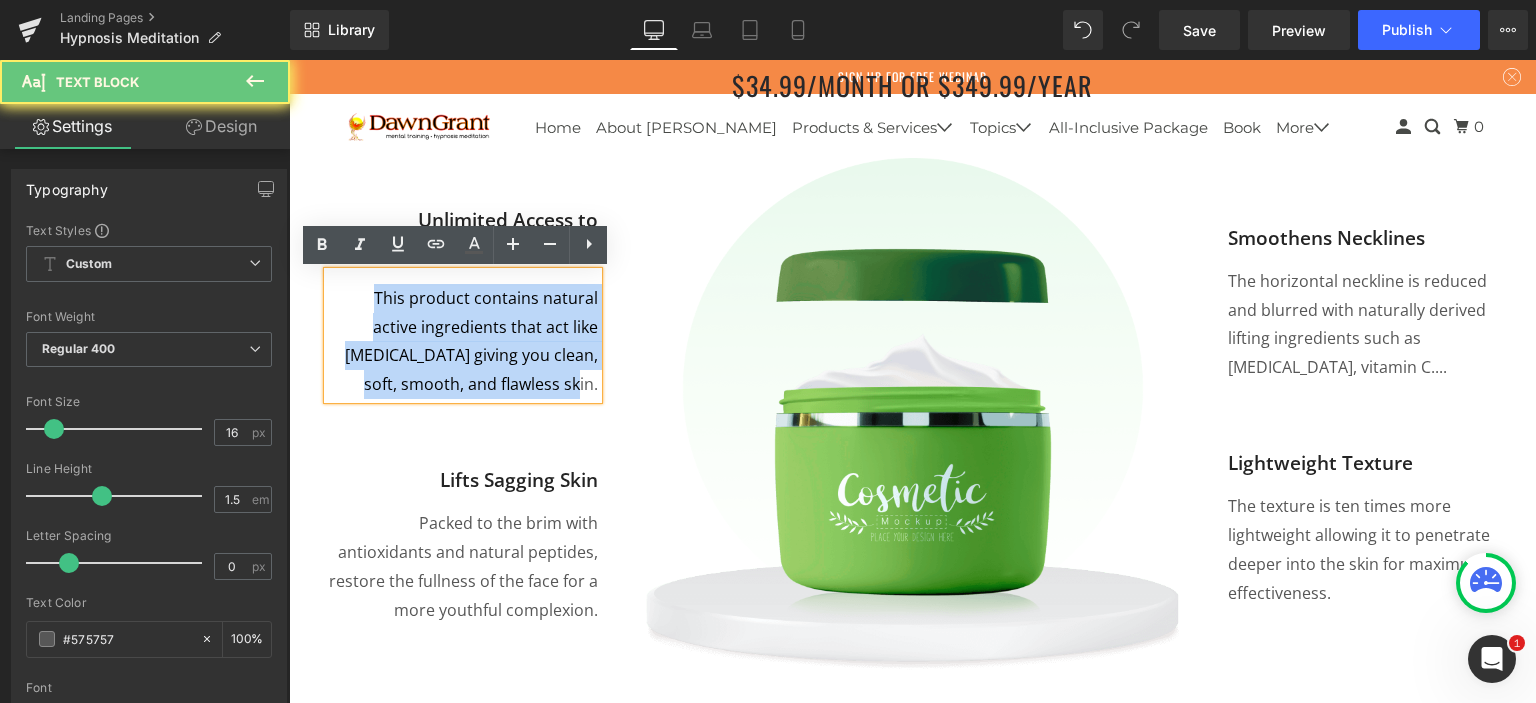 click on "This product contains natural active ingredients that act like snake venom giving you clean, soft, smooth, and flawless skin." at bounding box center (463, 341) 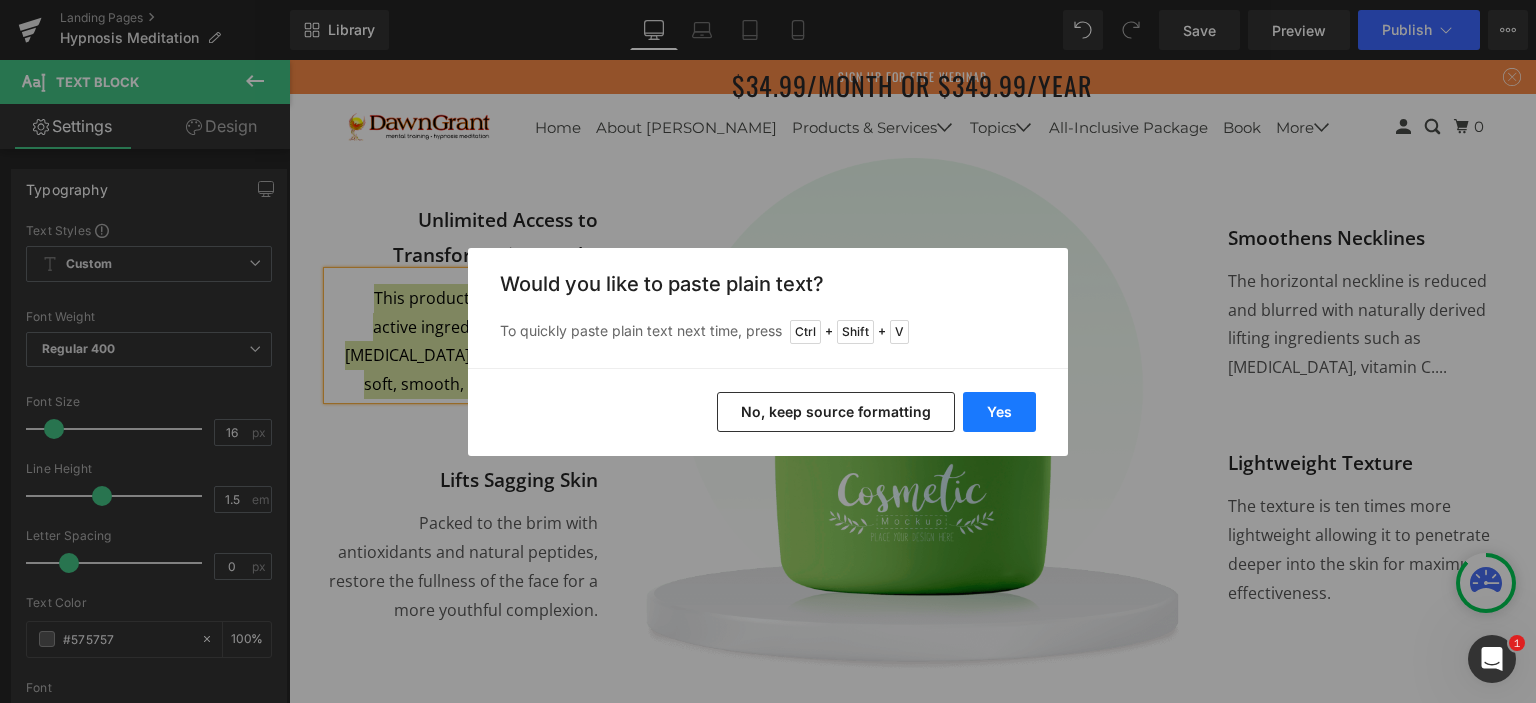 click on "Yes" at bounding box center [999, 412] 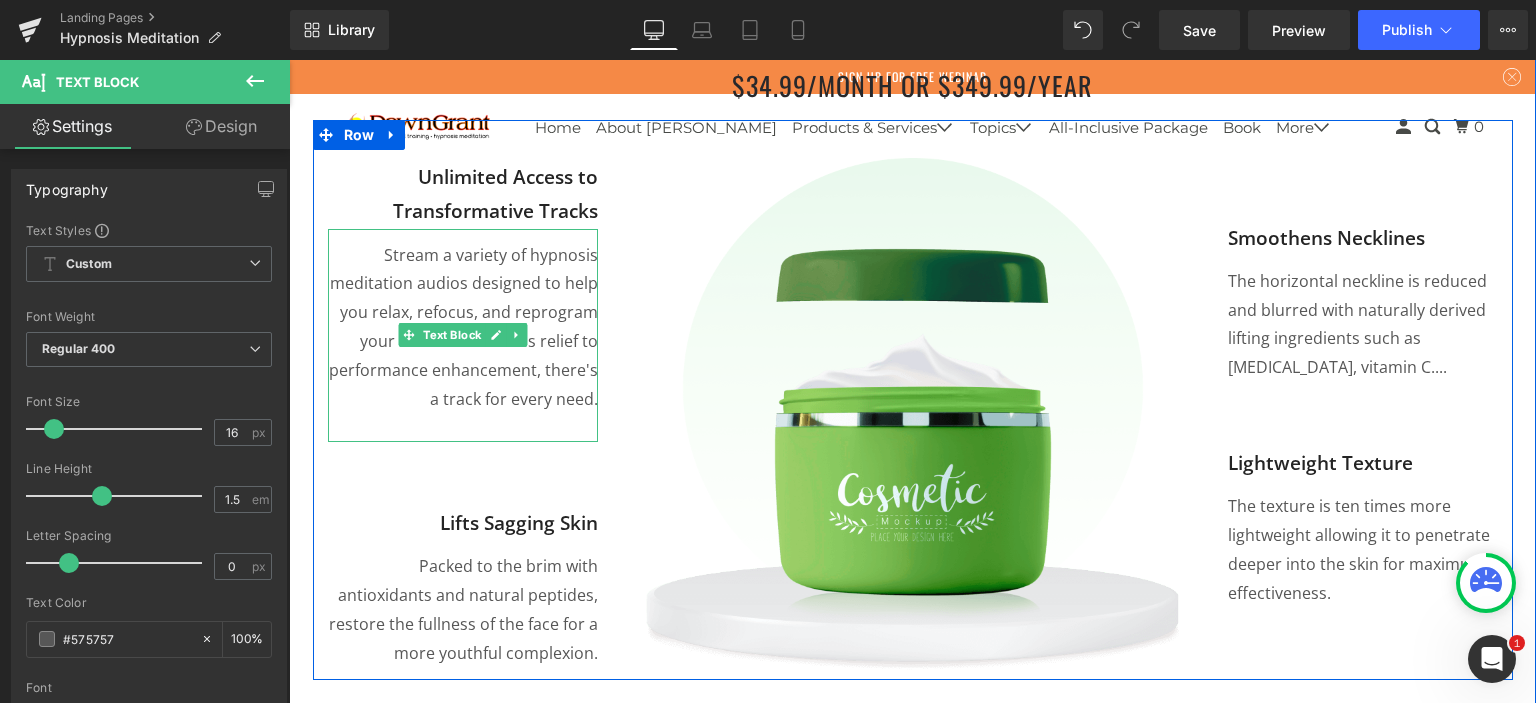 click at bounding box center (463, 427) 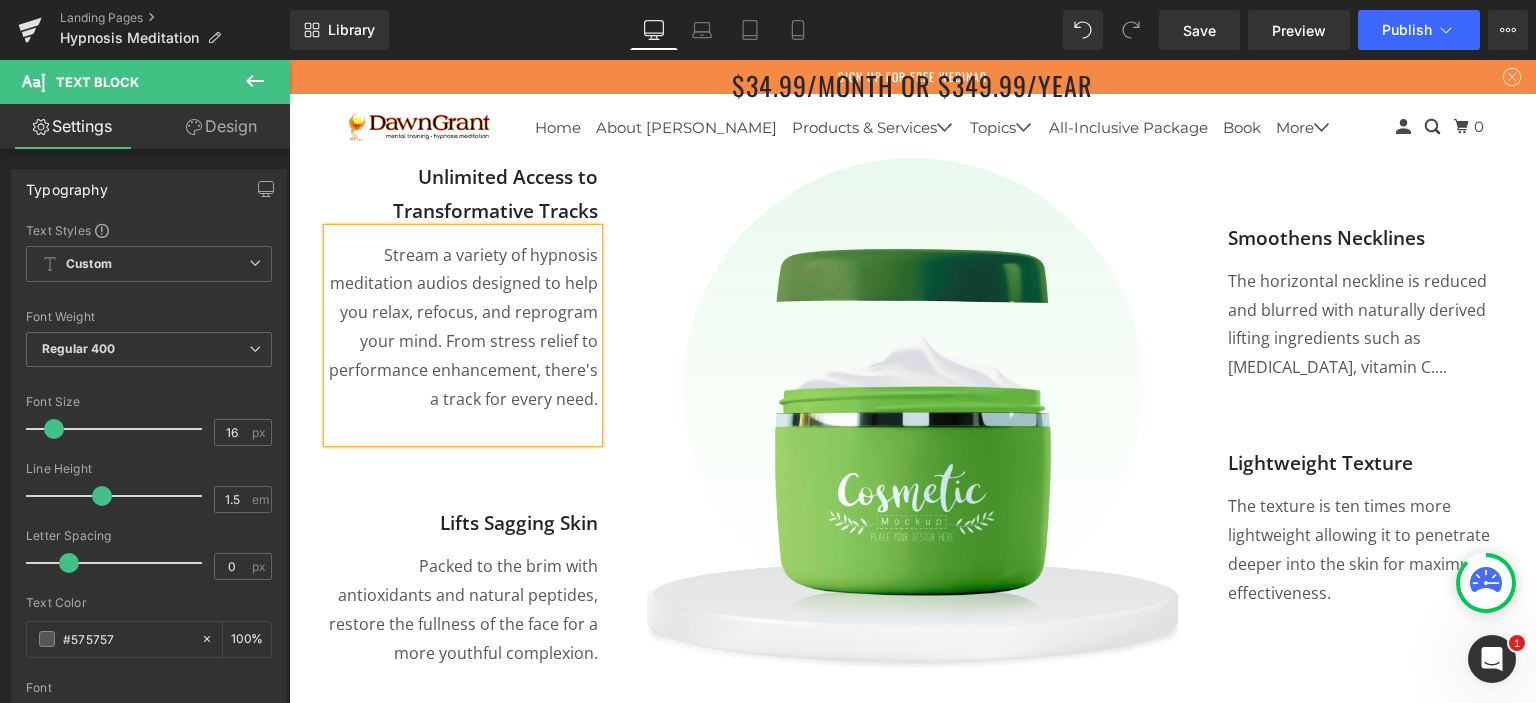 scroll, scrollTop: 669, scrollLeft: 0, axis: vertical 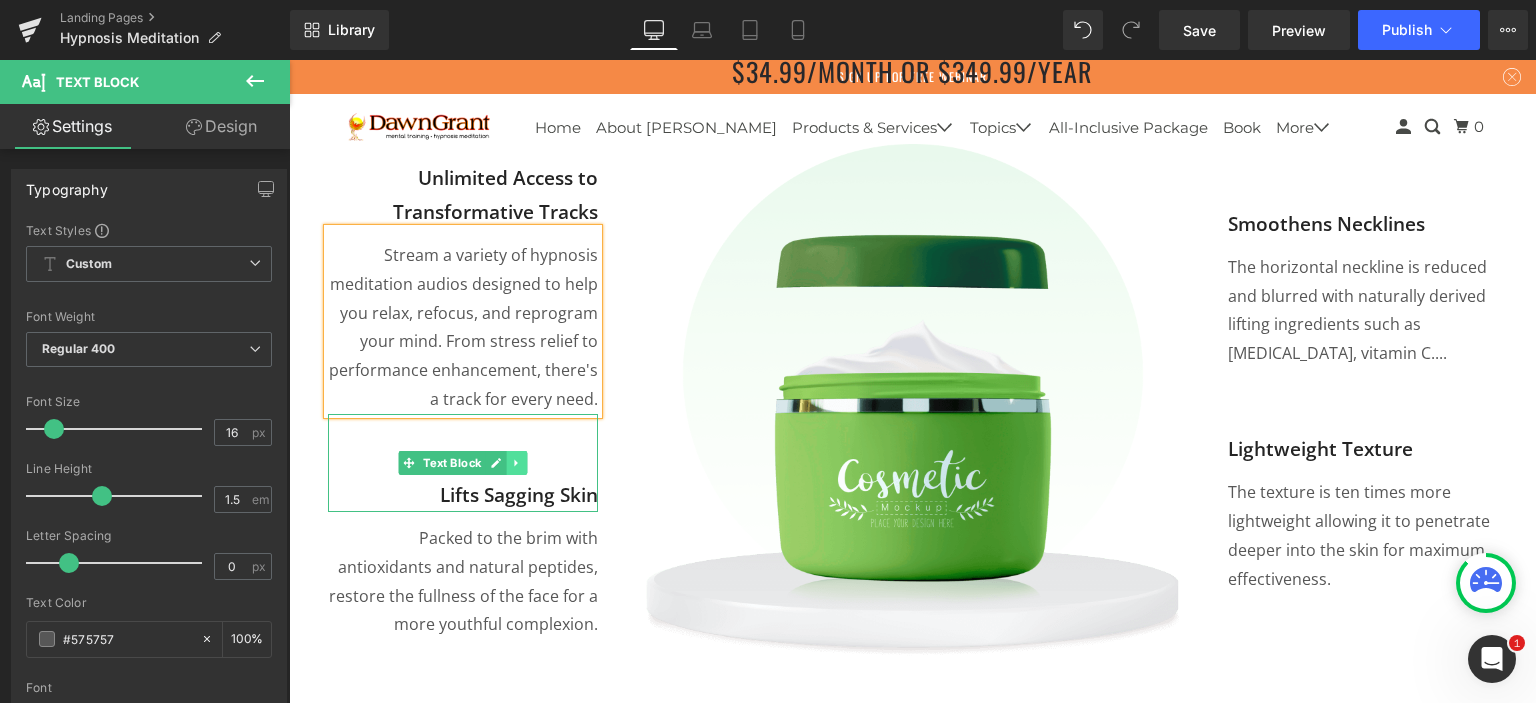 click 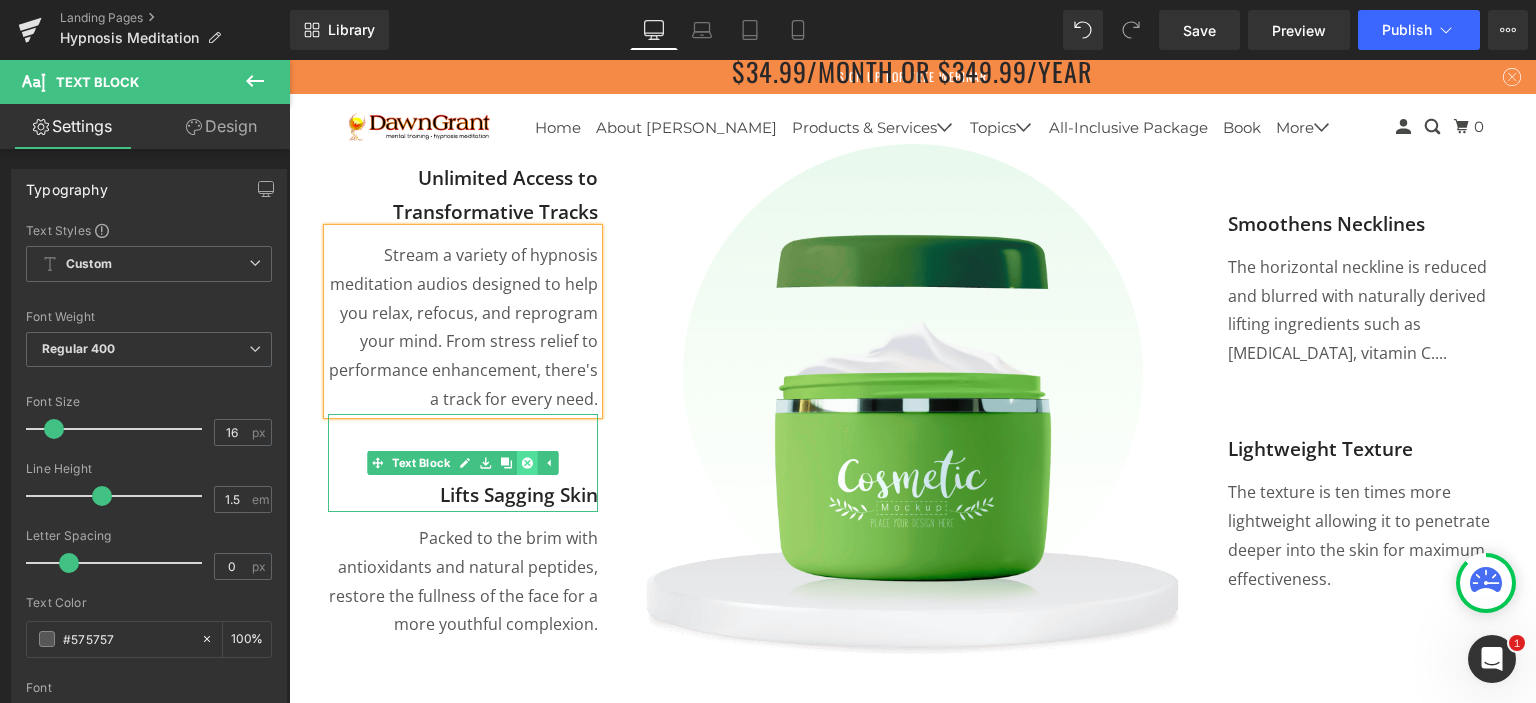 click 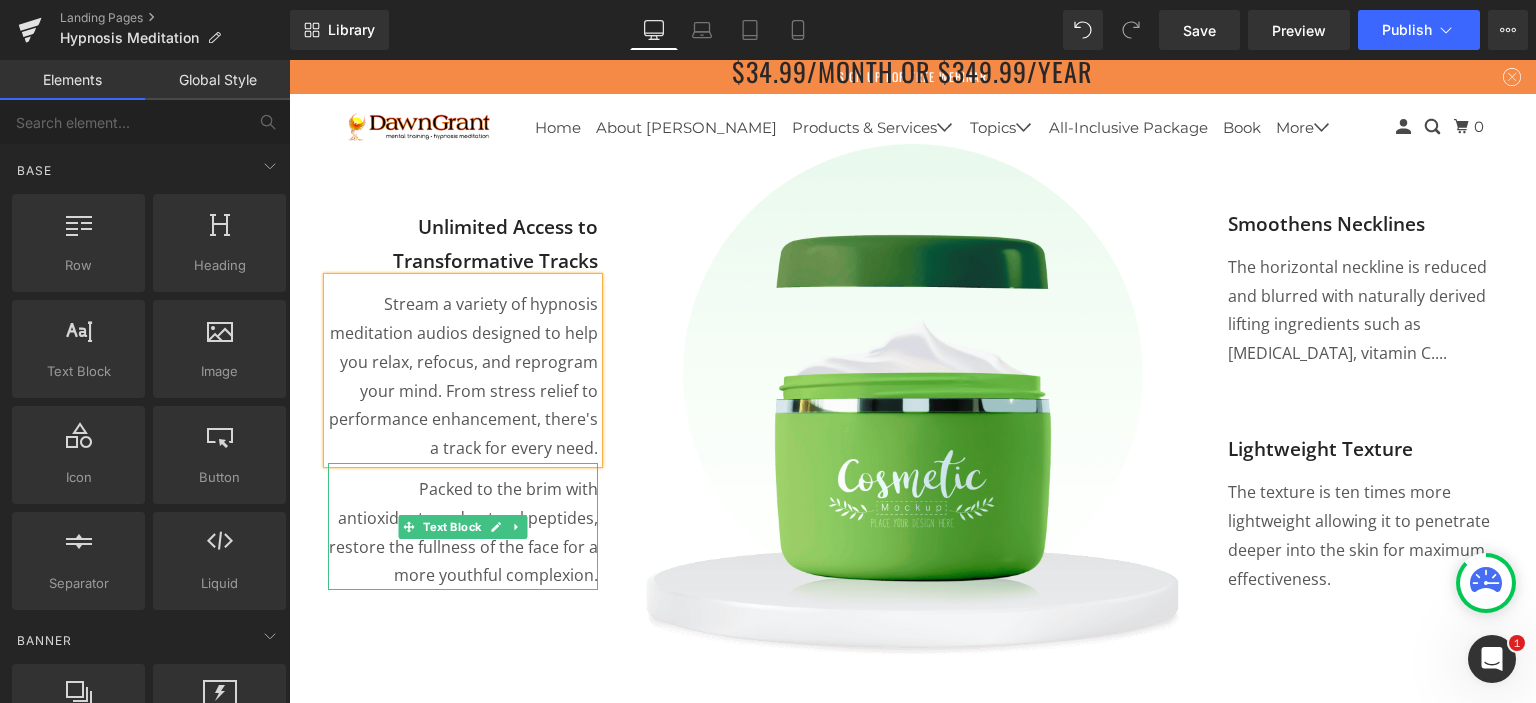 click on "Packed to the brim with antioxidants and natural peptides, restore the fullness of the face for a more youthful complexion." at bounding box center [463, 532] 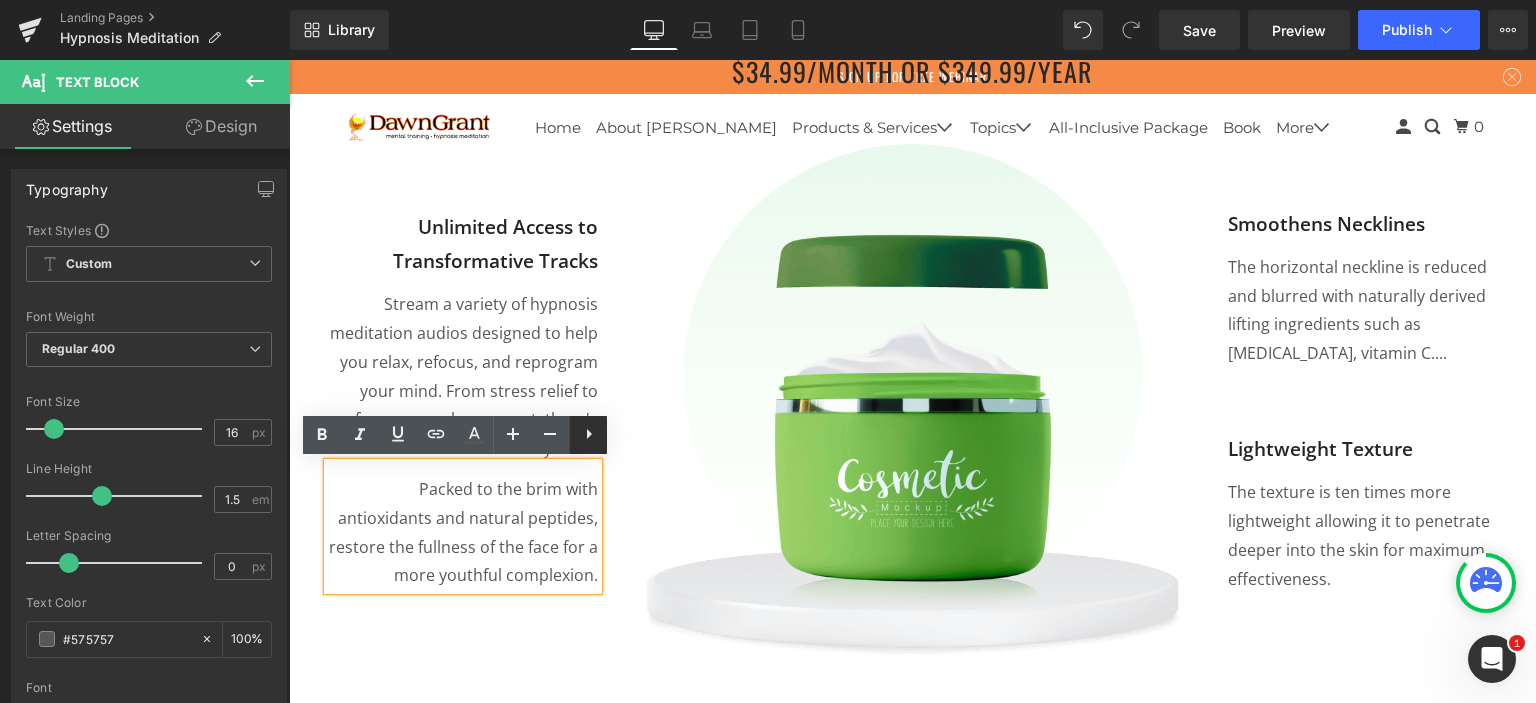 click 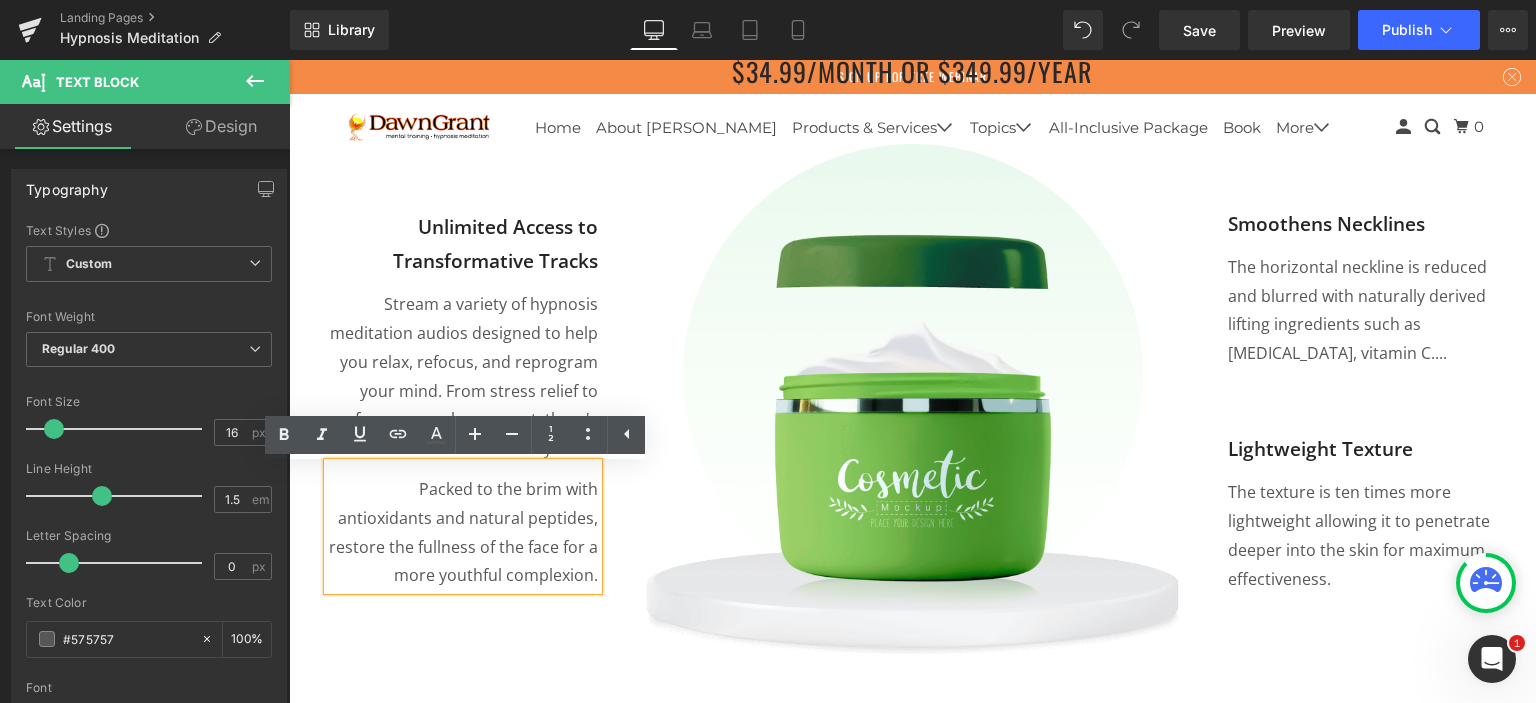 click on "Packed to the brim with antioxidants and natural peptides, restore the fullness of the face for a more youthful complexion." at bounding box center (463, 532) 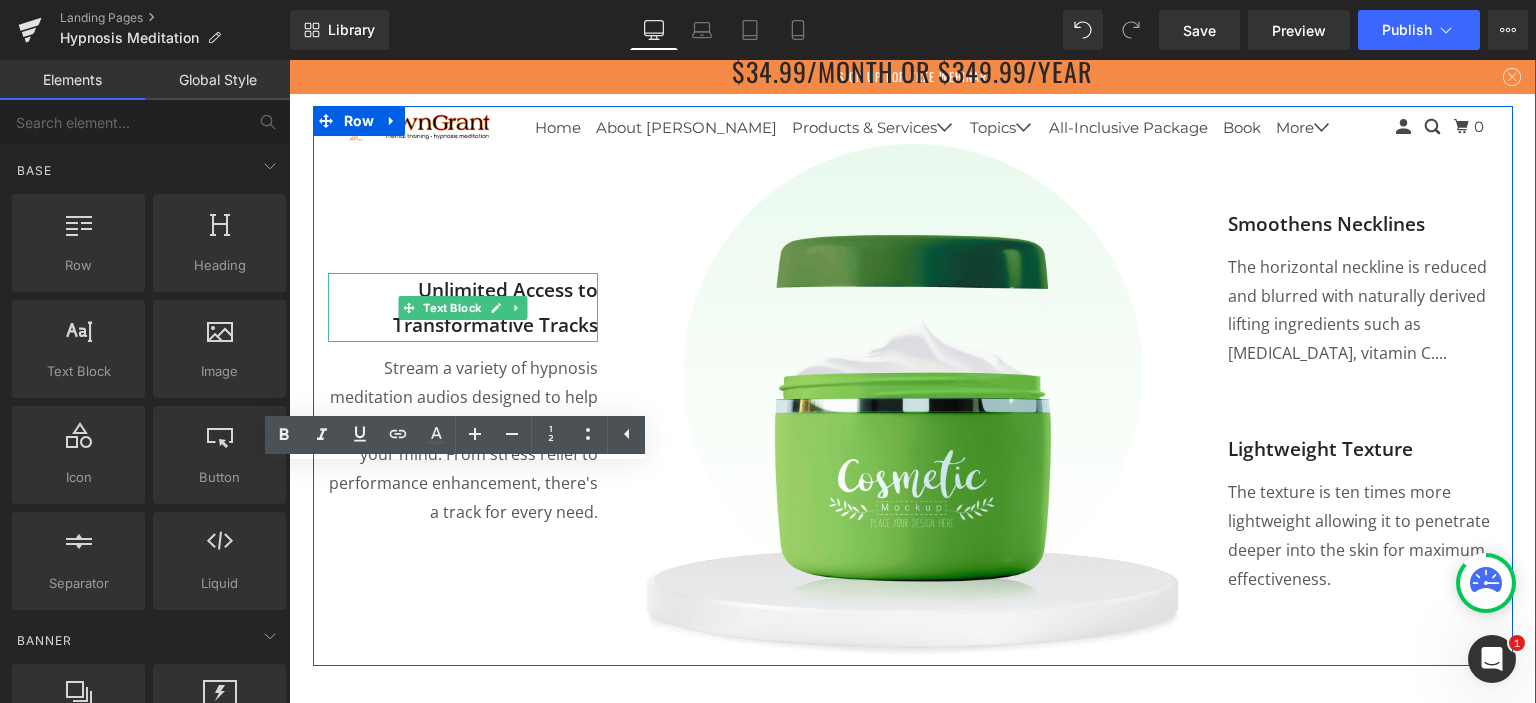 click on "Unlimited Access to Transformative Tracks" at bounding box center (463, 307) 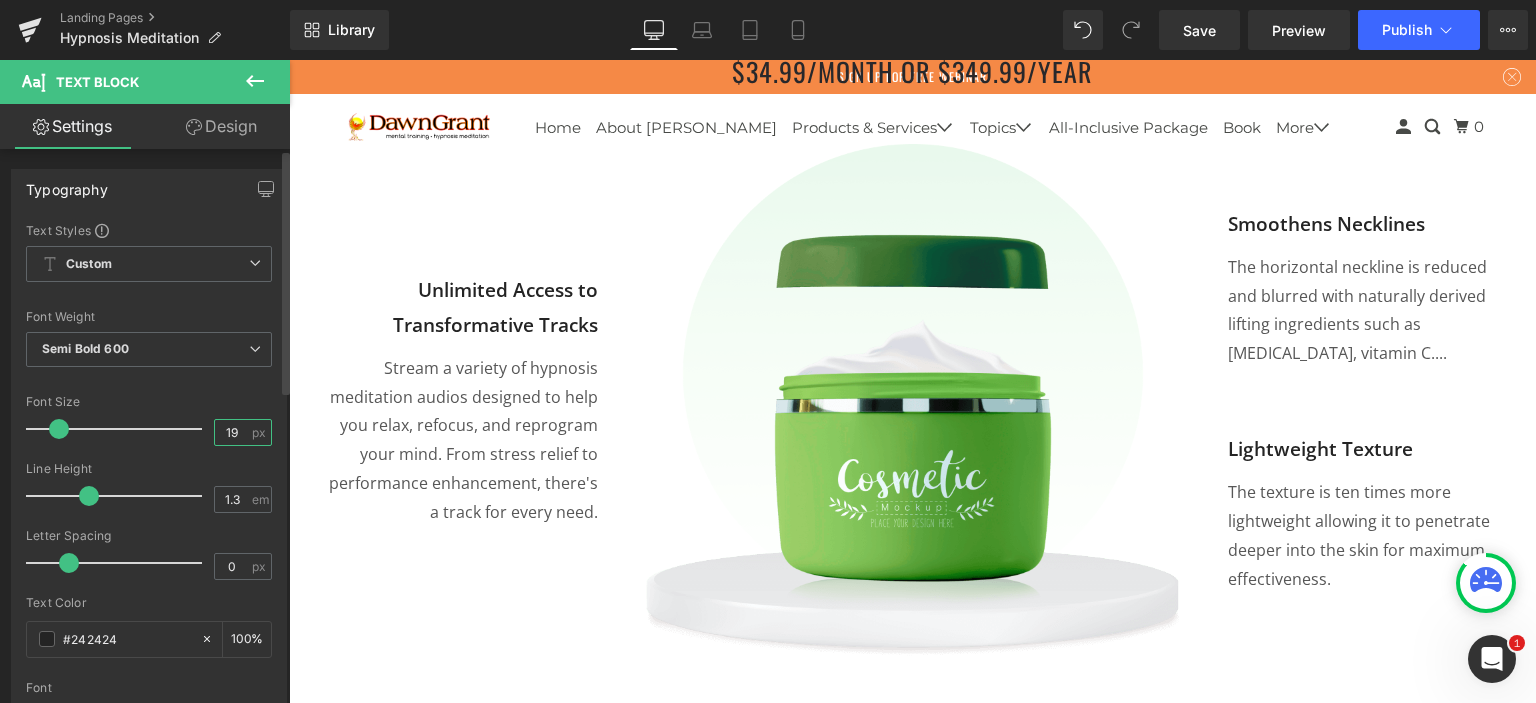 click on "19" at bounding box center [232, 432] 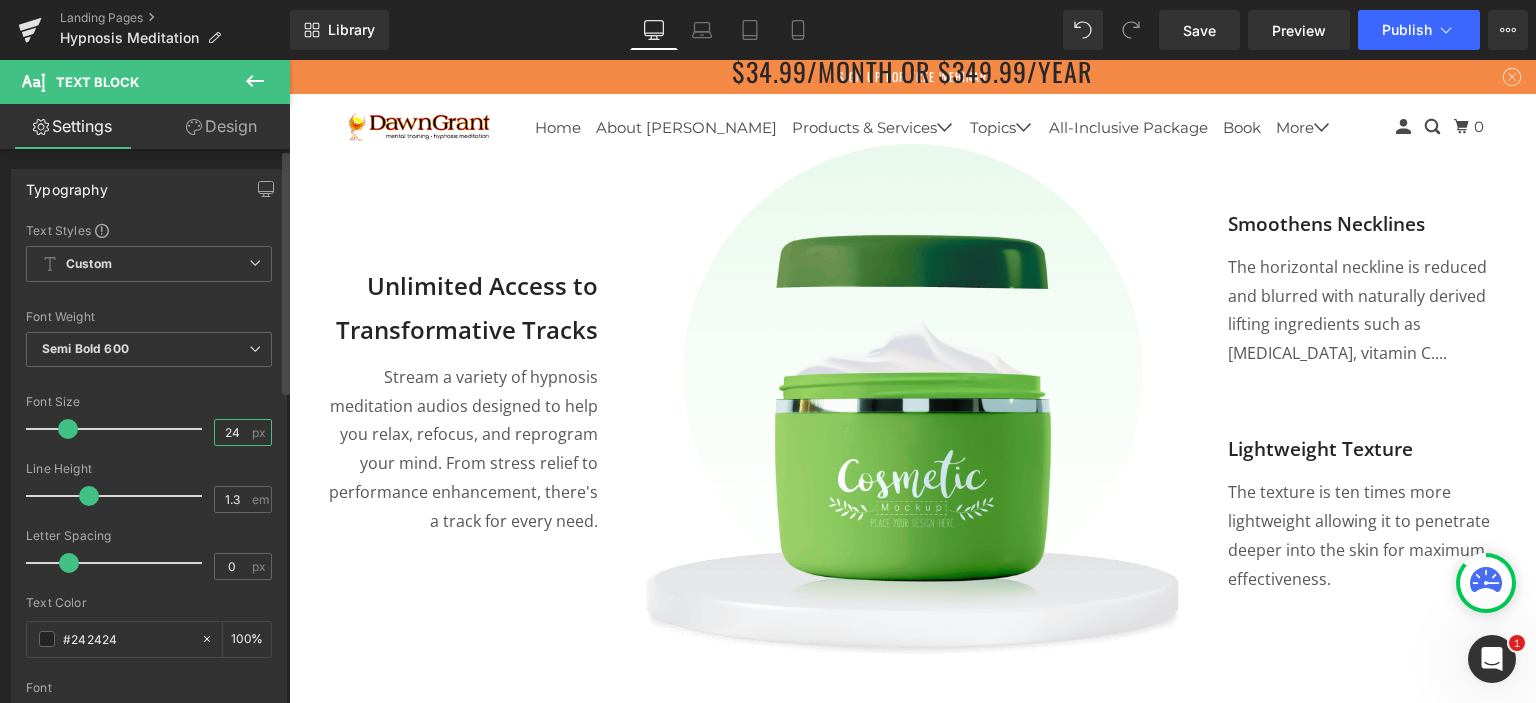 type on "25" 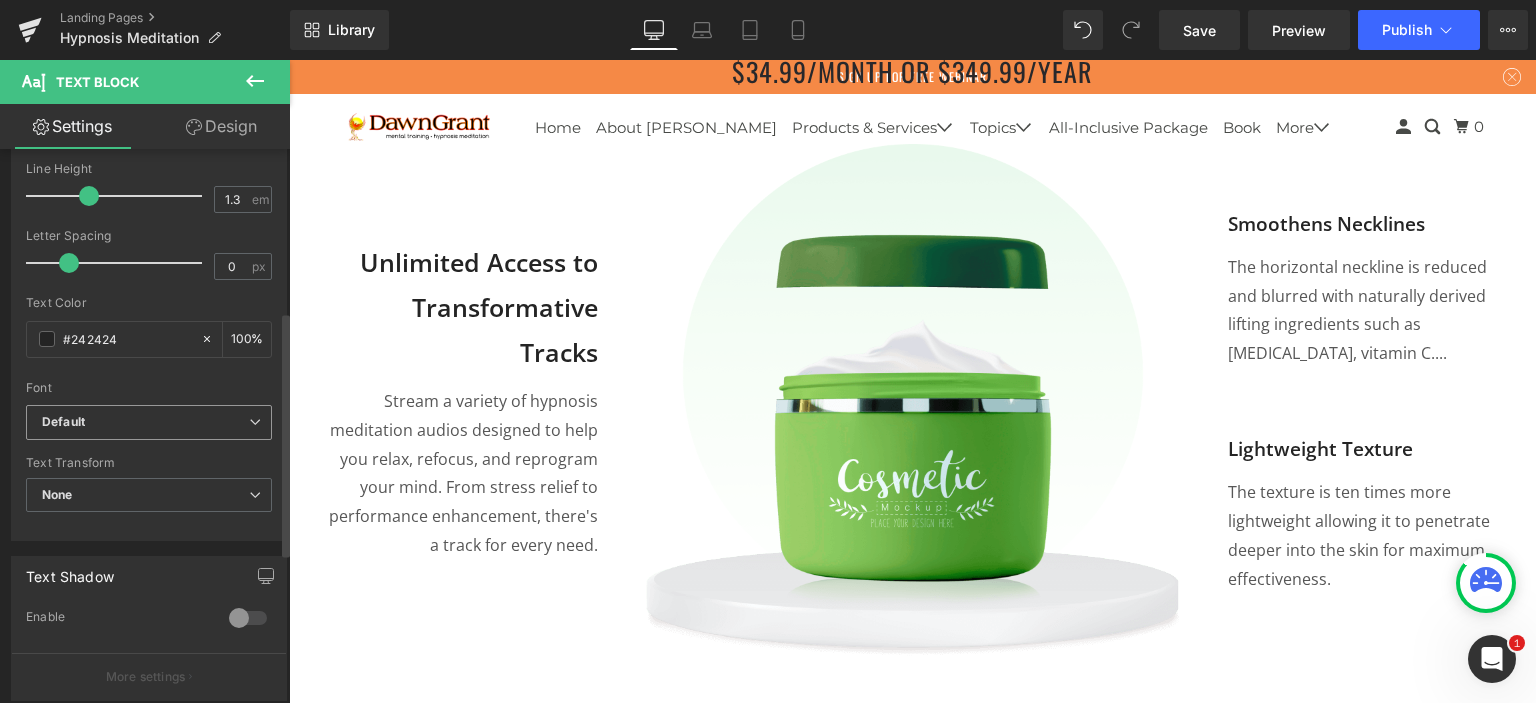 scroll, scrollTop: 500, scrollLeft: 0, axis: vertical 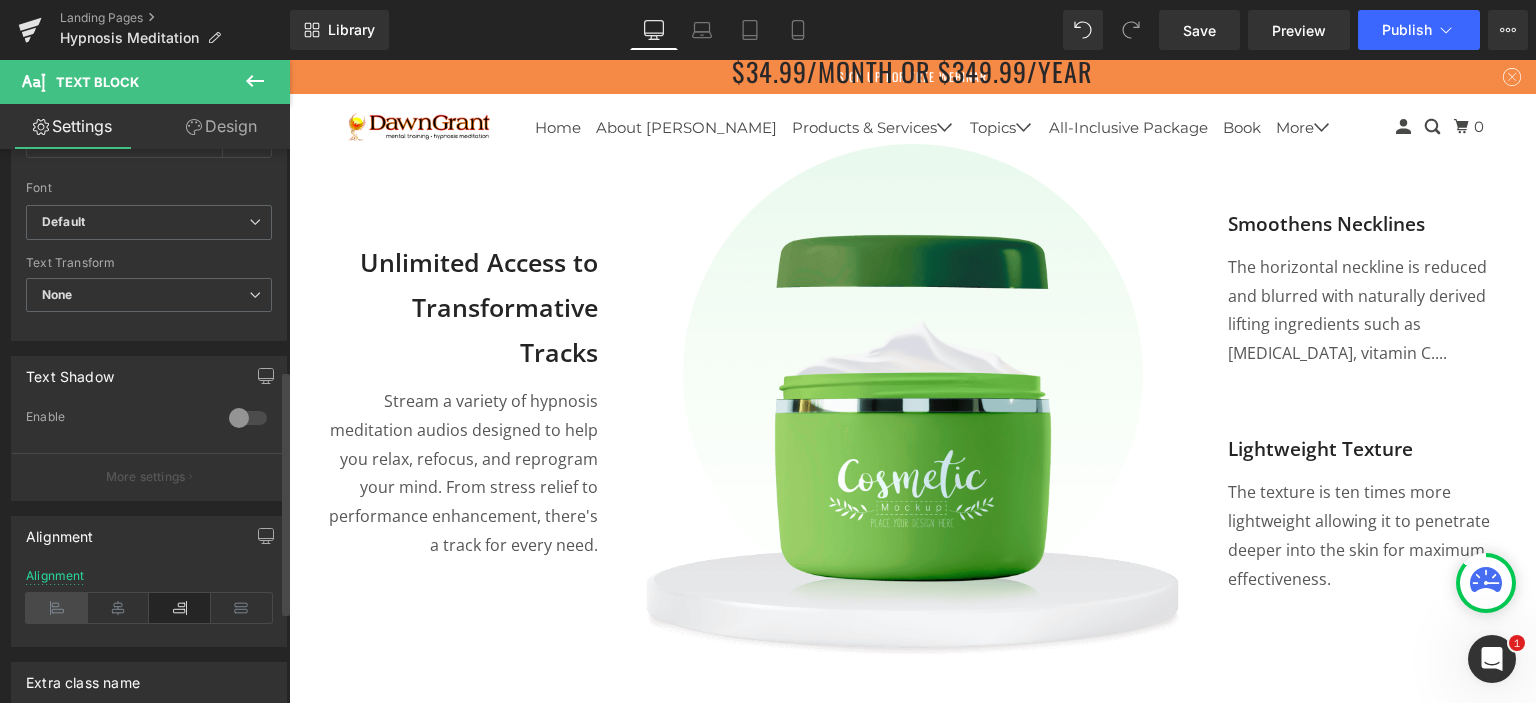 click at bounding box center (57, 608) 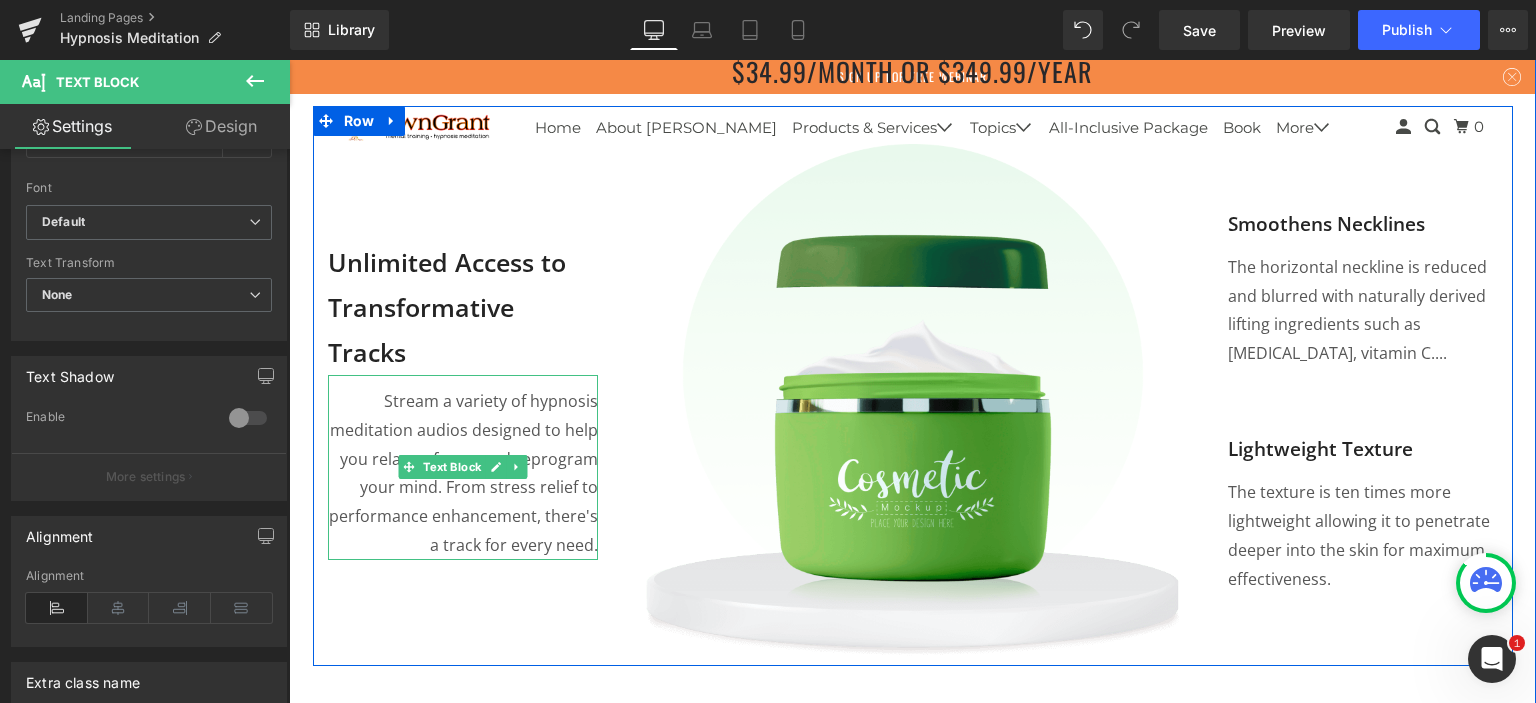 click on "Stream a variety of hypnosis meditation audios designed to help you relax, refocus, and reprogram your mind. From stress relief to performance enhancement, there's a track for every need." at bounding box center [463, 473] 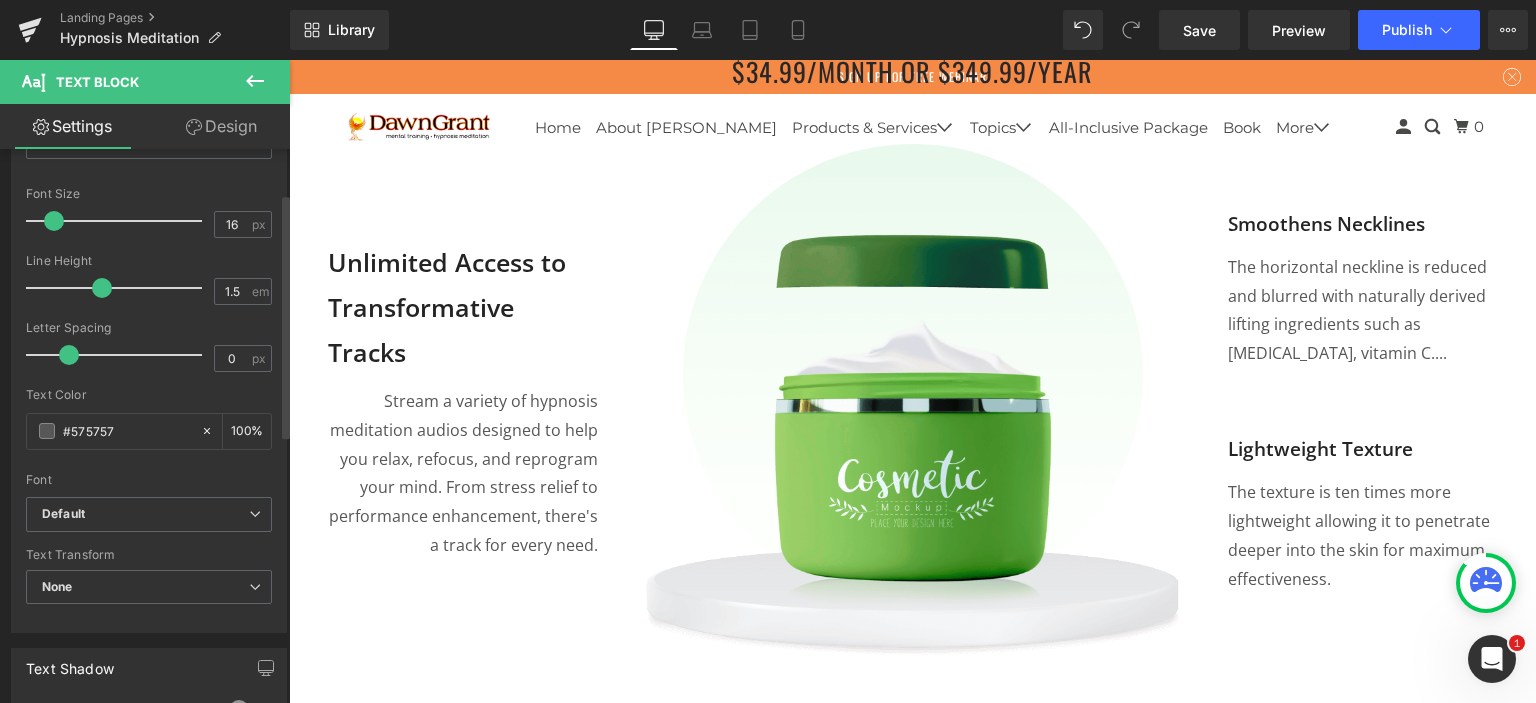 scroll, scrollTop: 600, scrollLeft: 0, axis: vertical 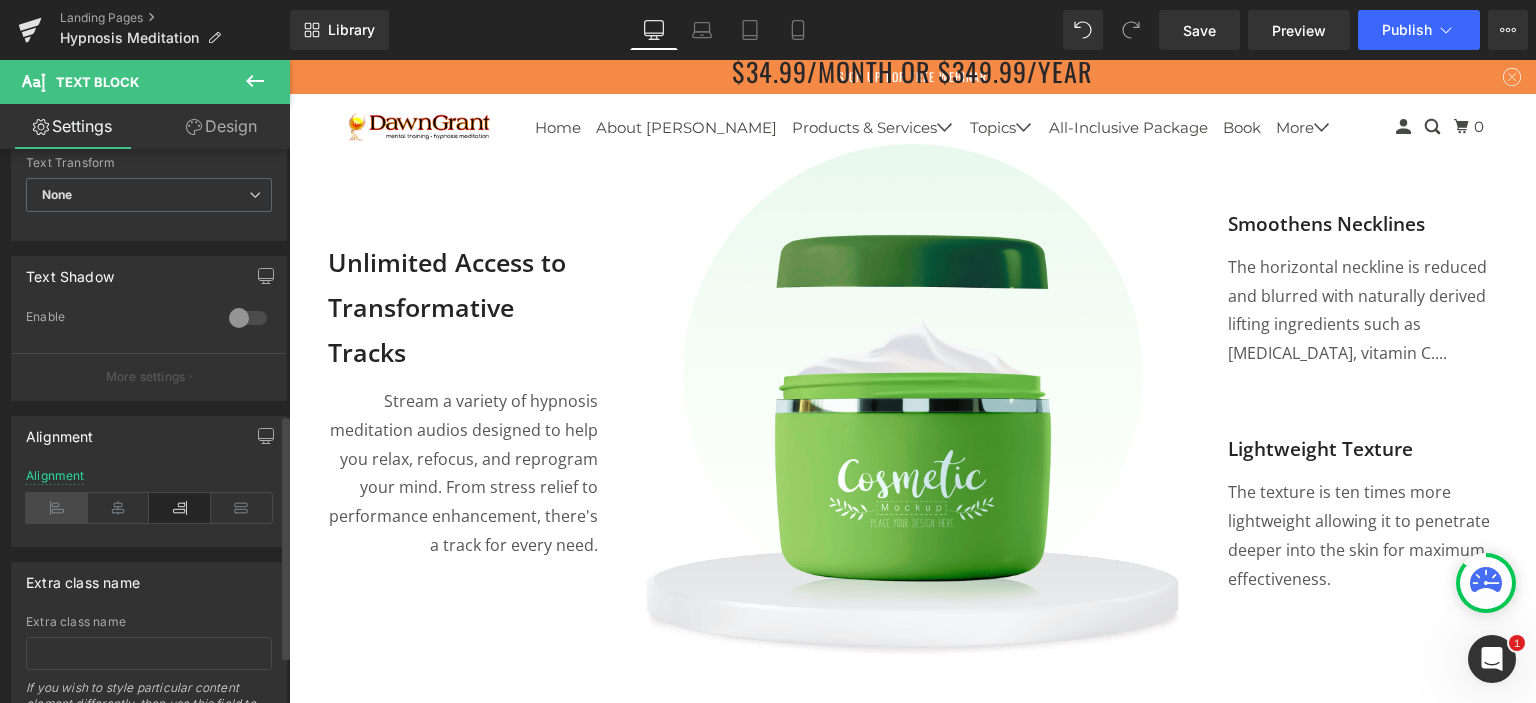 click at bounding box center [57, 508] 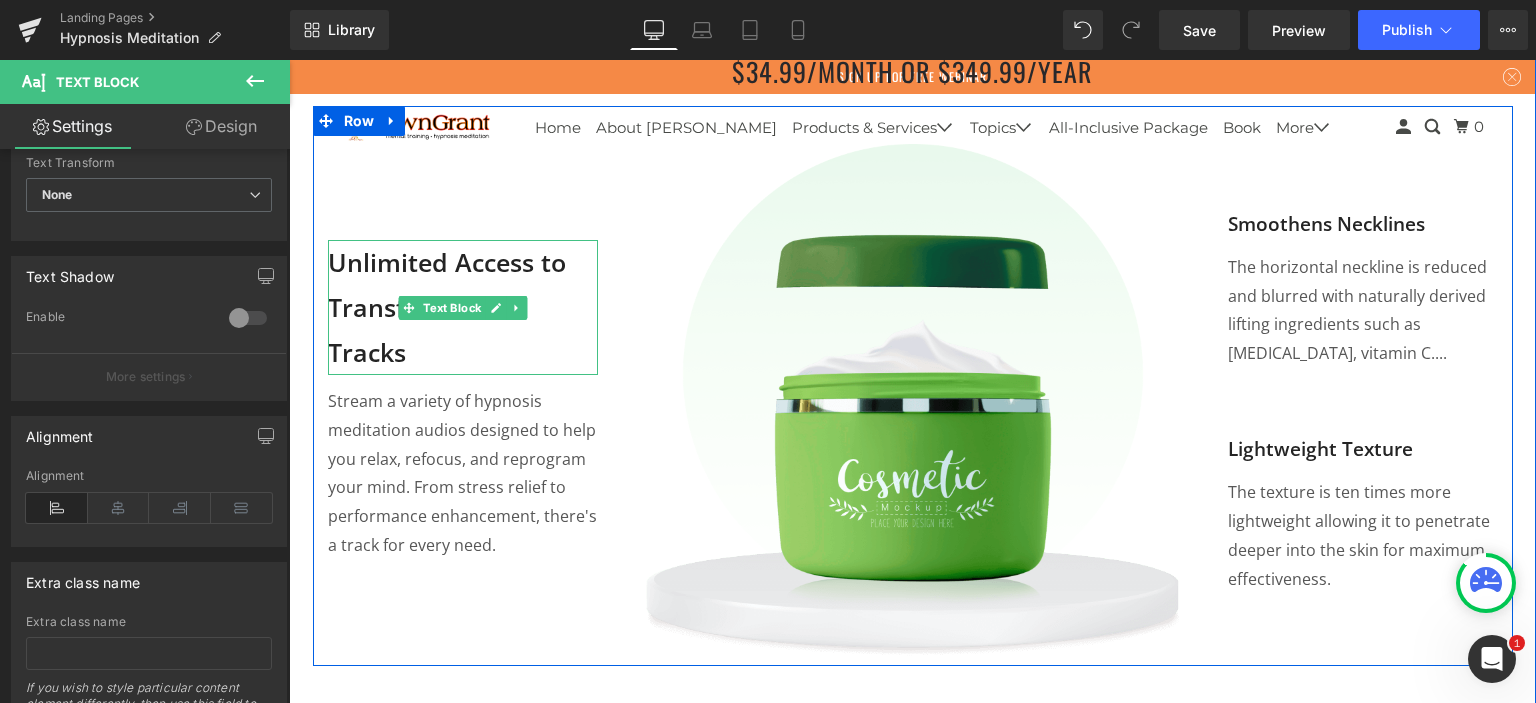 click on "Unlimited Access to Transformative Tracks" at bounding box center [463, 307] 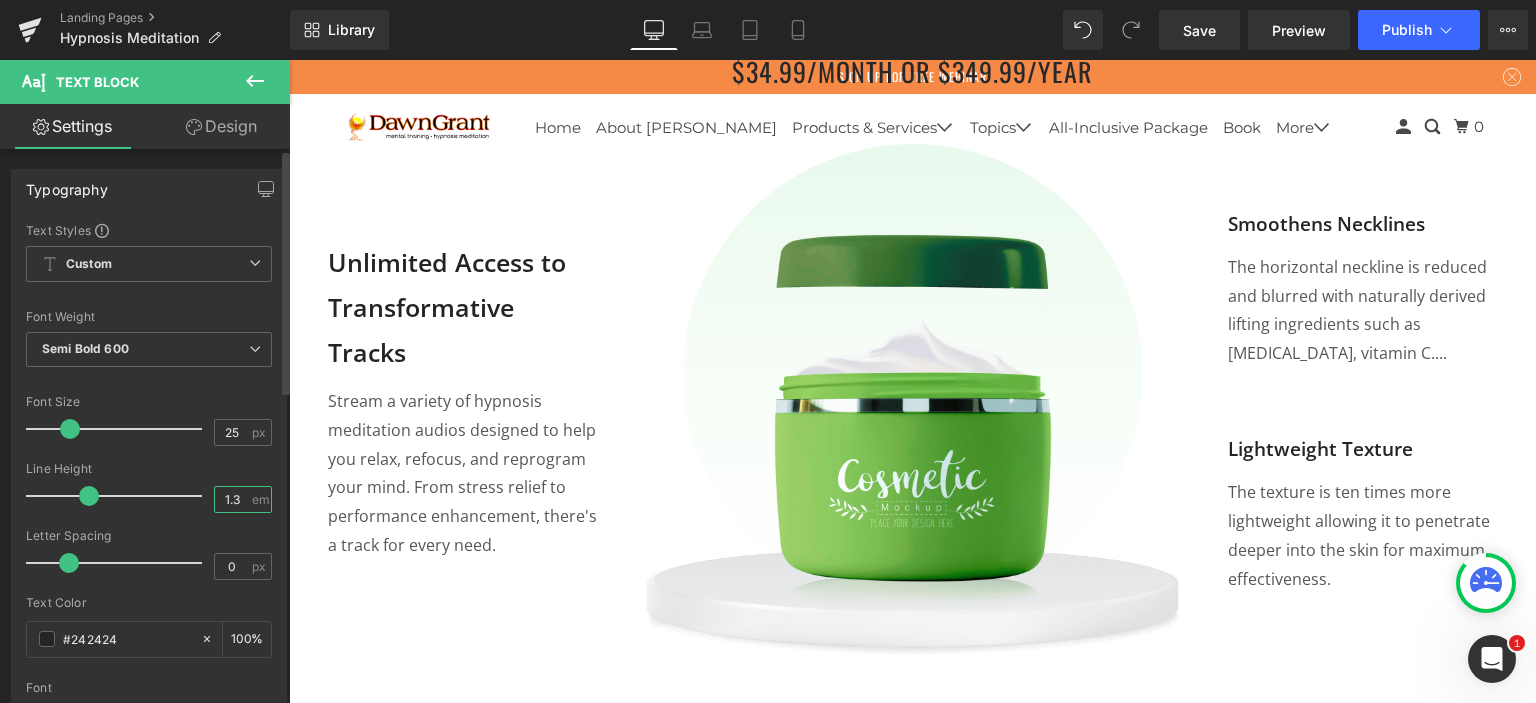 click on "1.3" at bounding box center [232, 499] 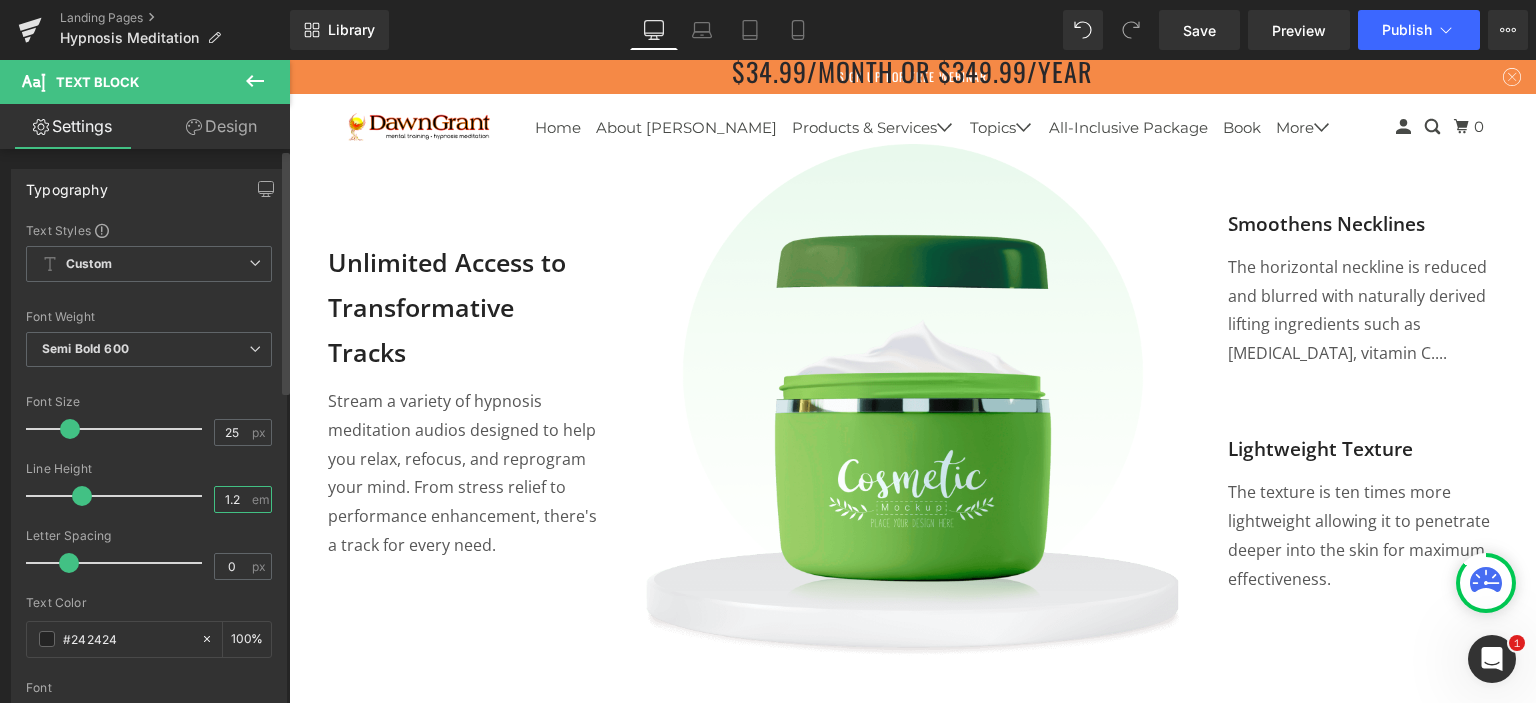 type on "1.1" 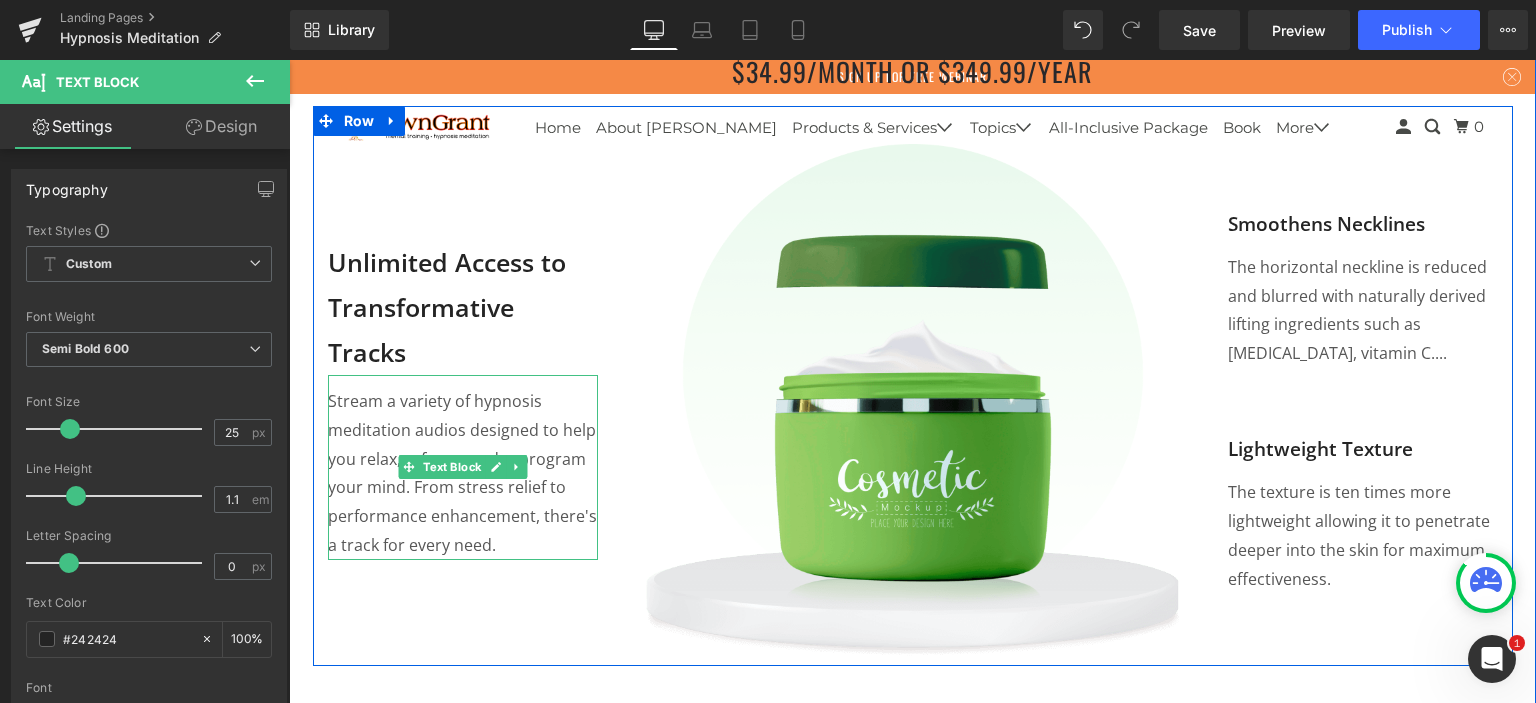click on "Stream a variety of hypnosis meditation audios designed to help you relax, refocus, and reprogram your mind. From stress relief to performance enhancement, there's a track for every need." at bounding box center [463, 473] 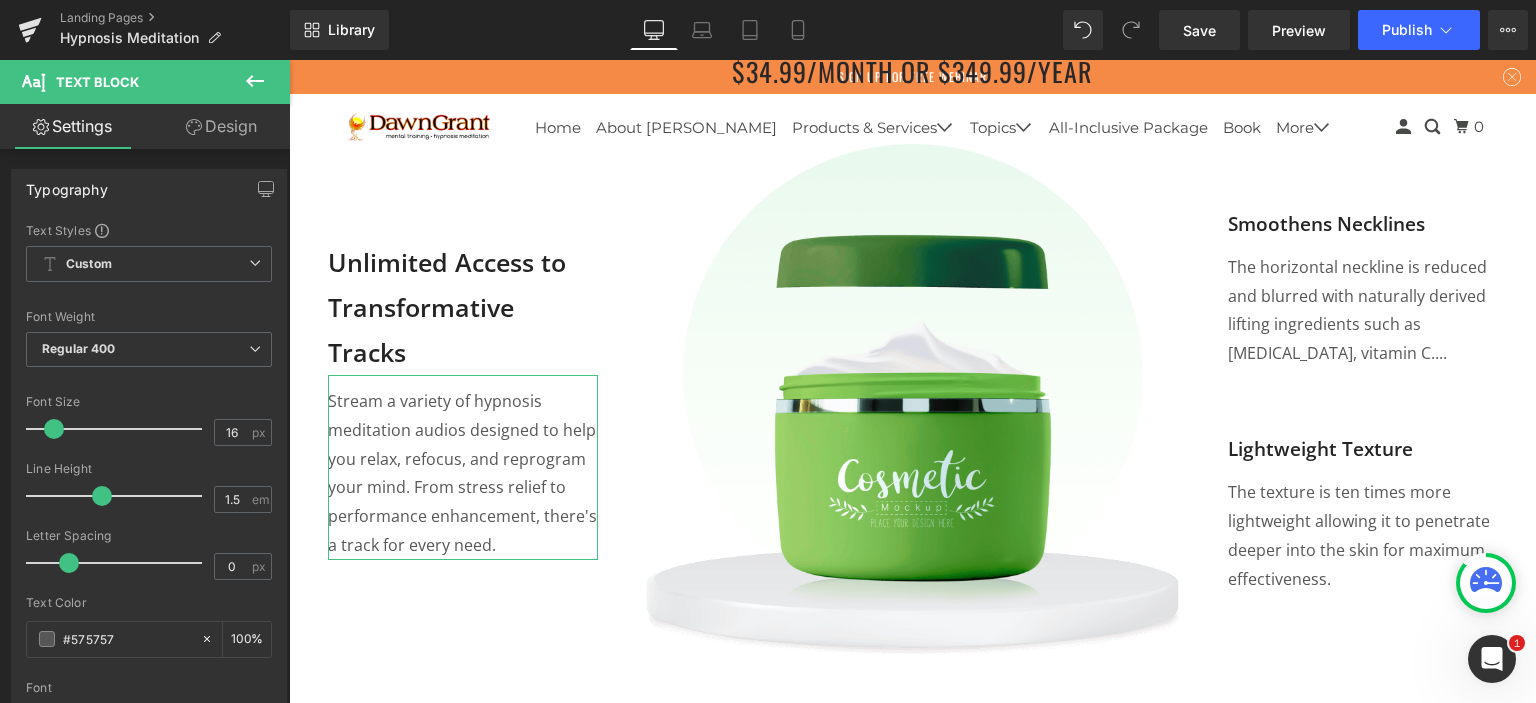 click on "Design" at bounding box center [221, 126] 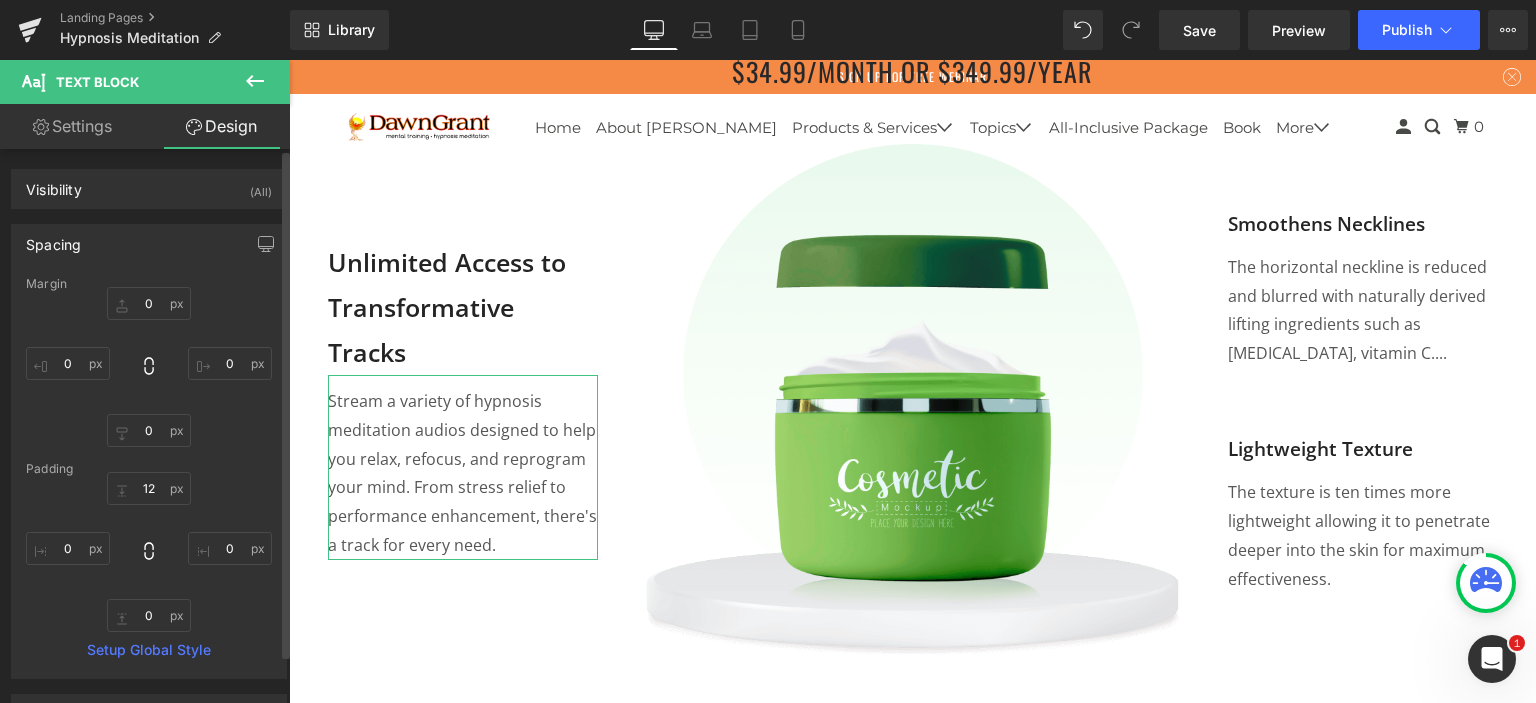 type on "0" 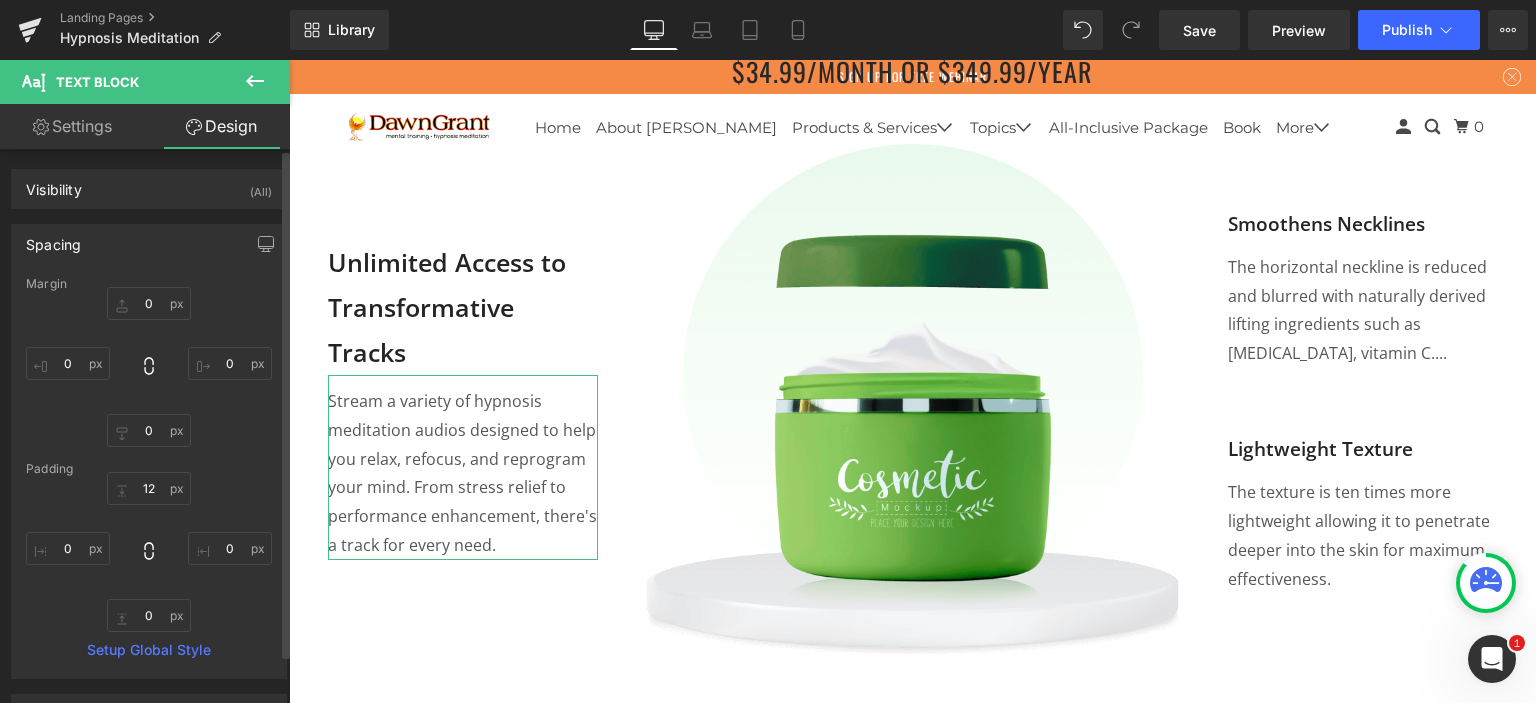 type on "0" 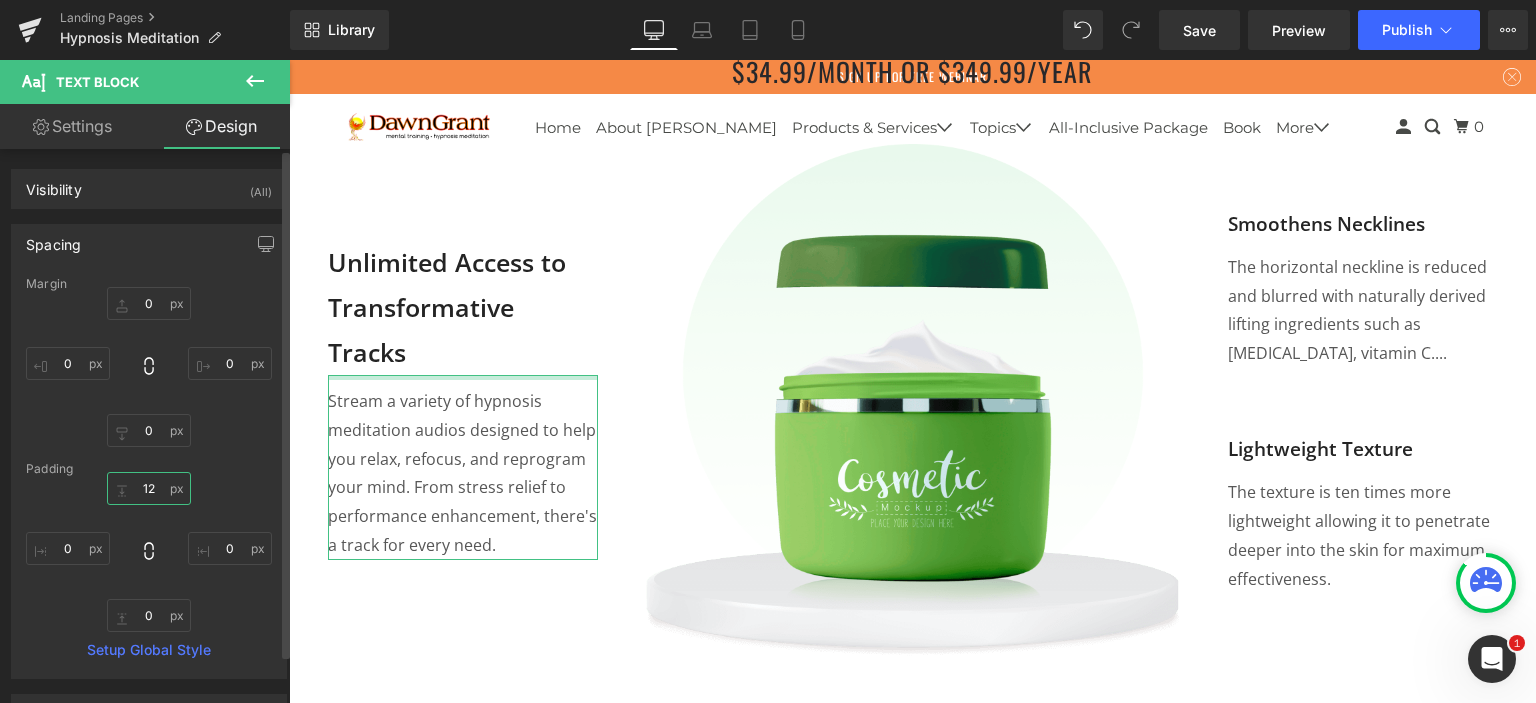 click on "12" at bounding box center (149, 488) 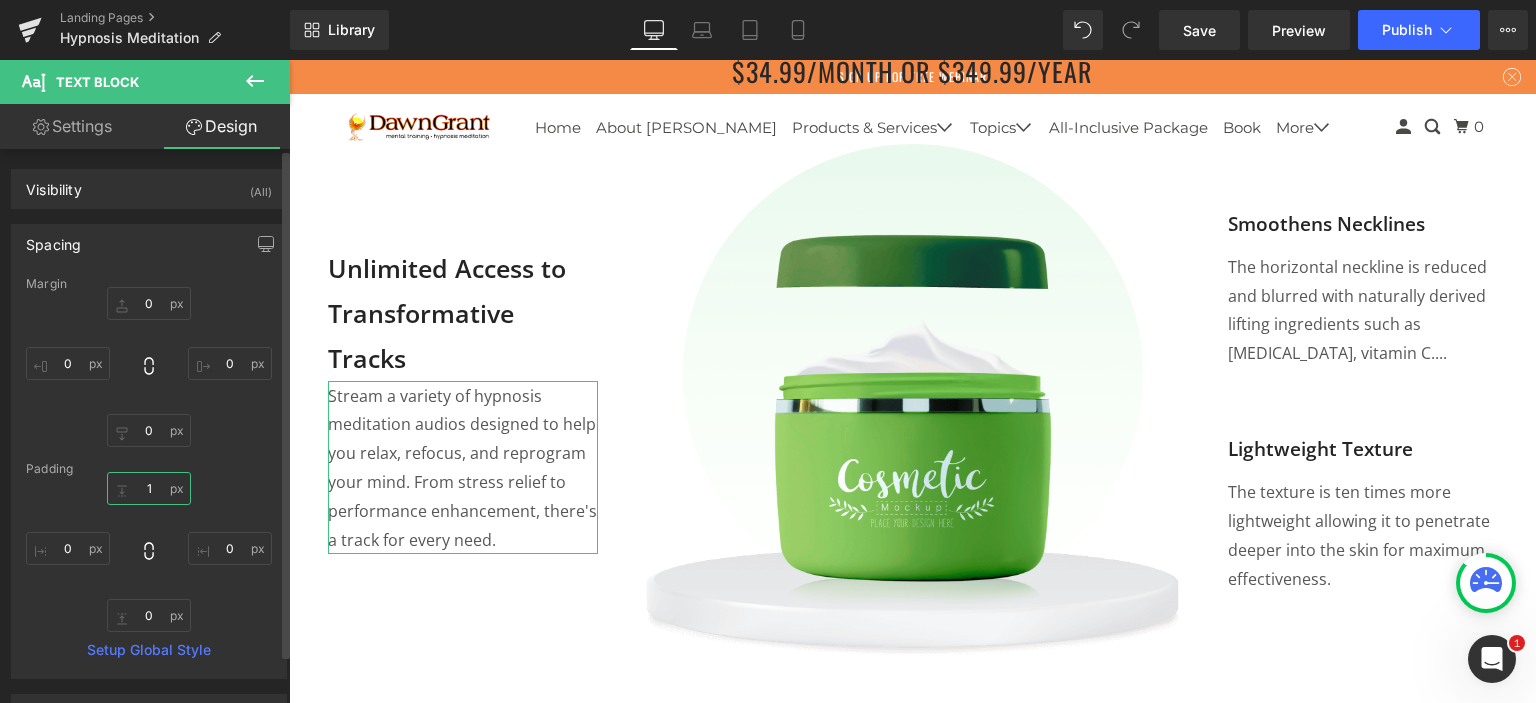 type on "0" 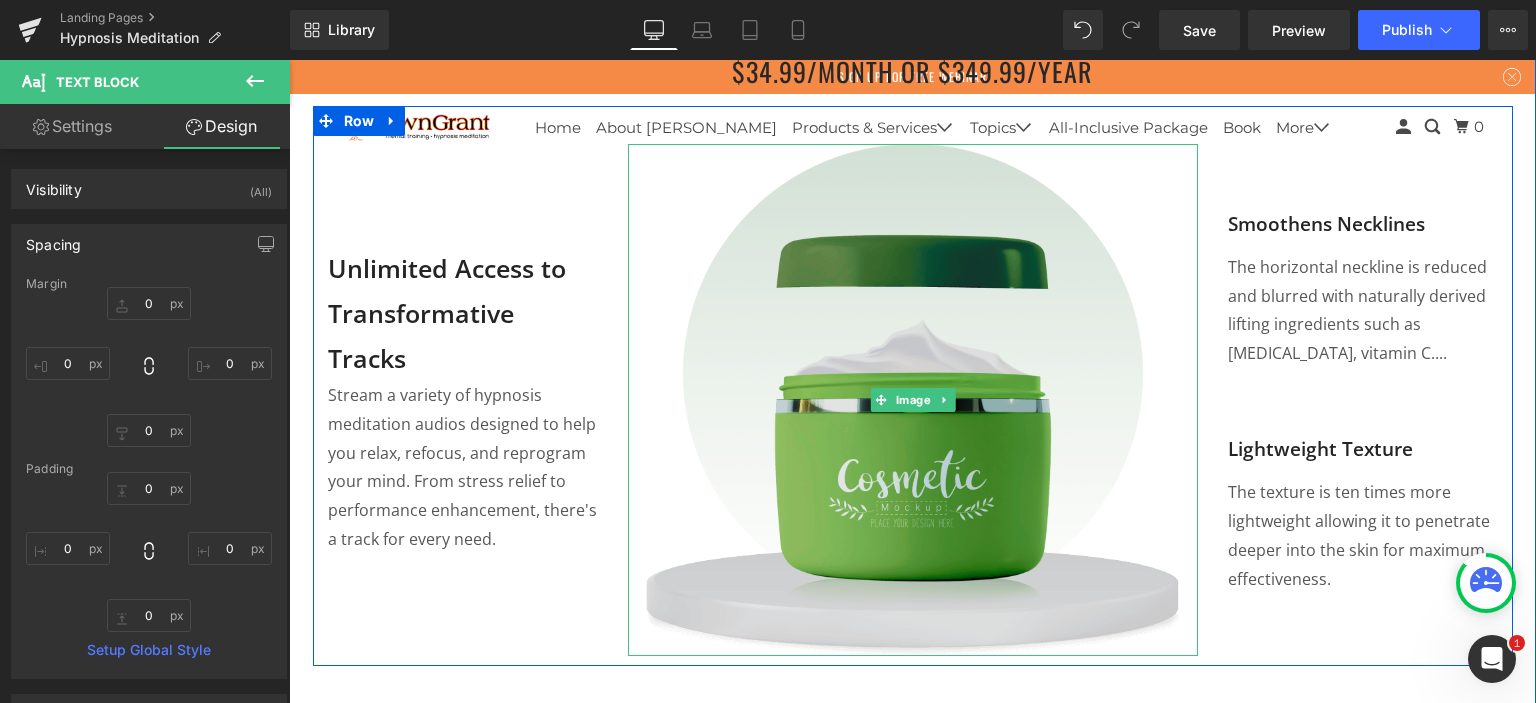 click at bounding box center (913, 400) 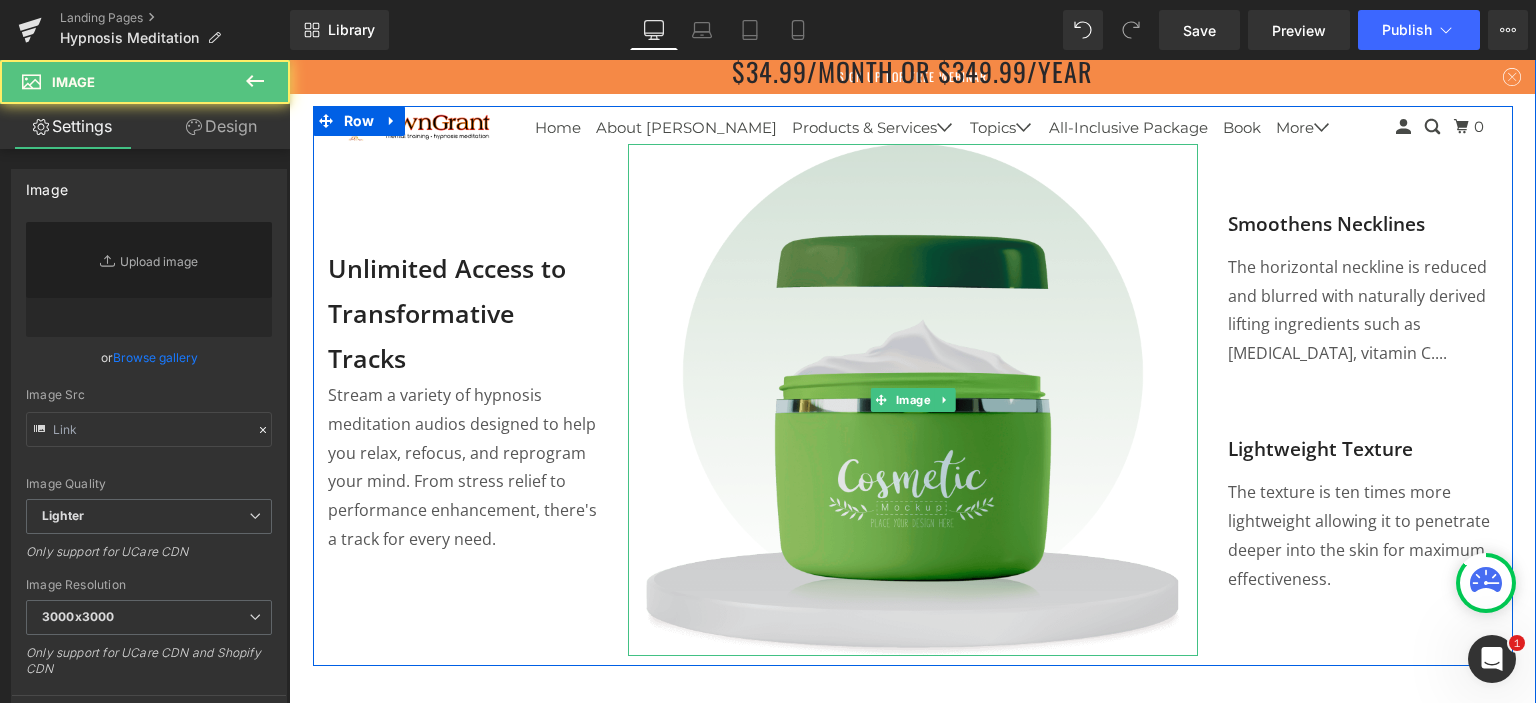 type on "https://ucarecdn.com/0924c3c4-29f7-4648-a4ab-2786dcbb3be8/-/format/auto/-/preview/3000x3000/-/quality/lighter/im3.png" 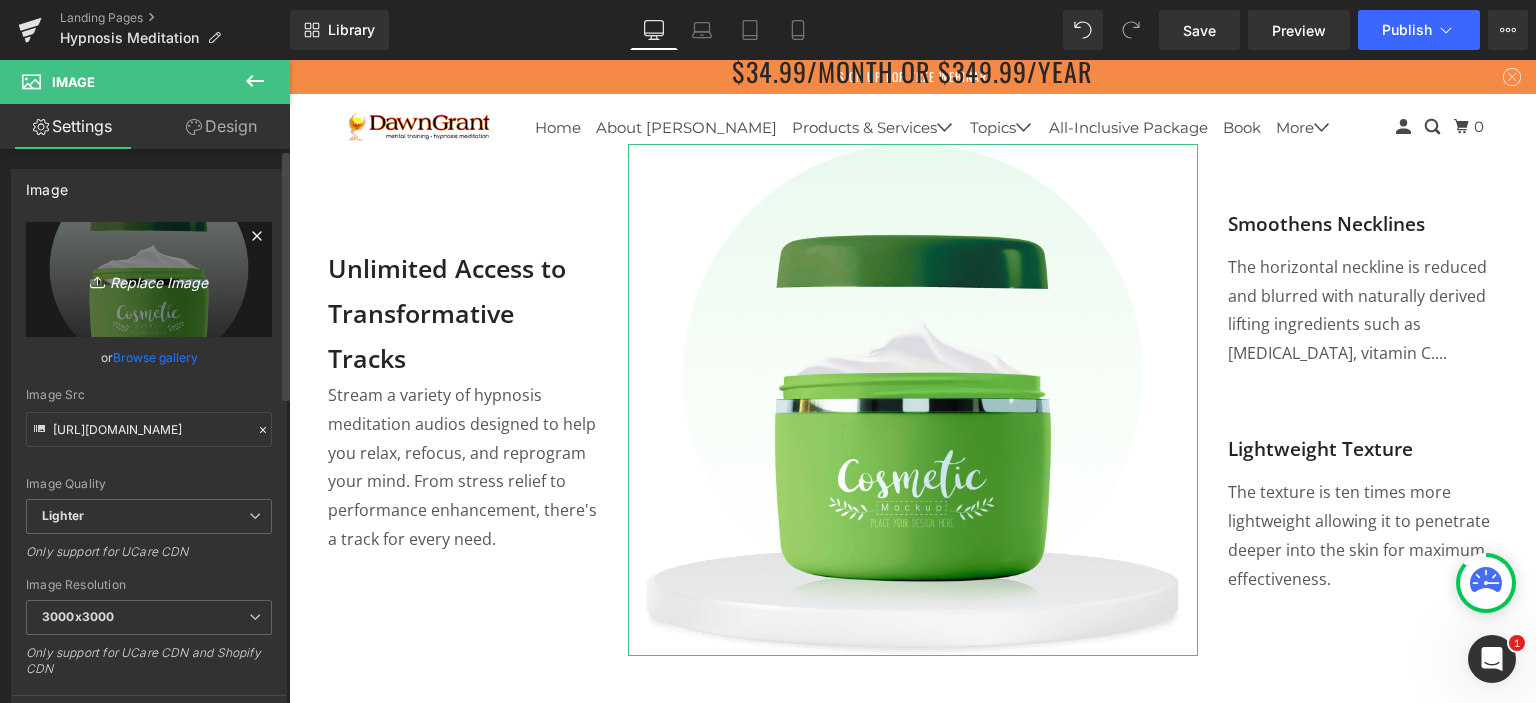 click on "Replace Image" at bounding box center (149, 279) 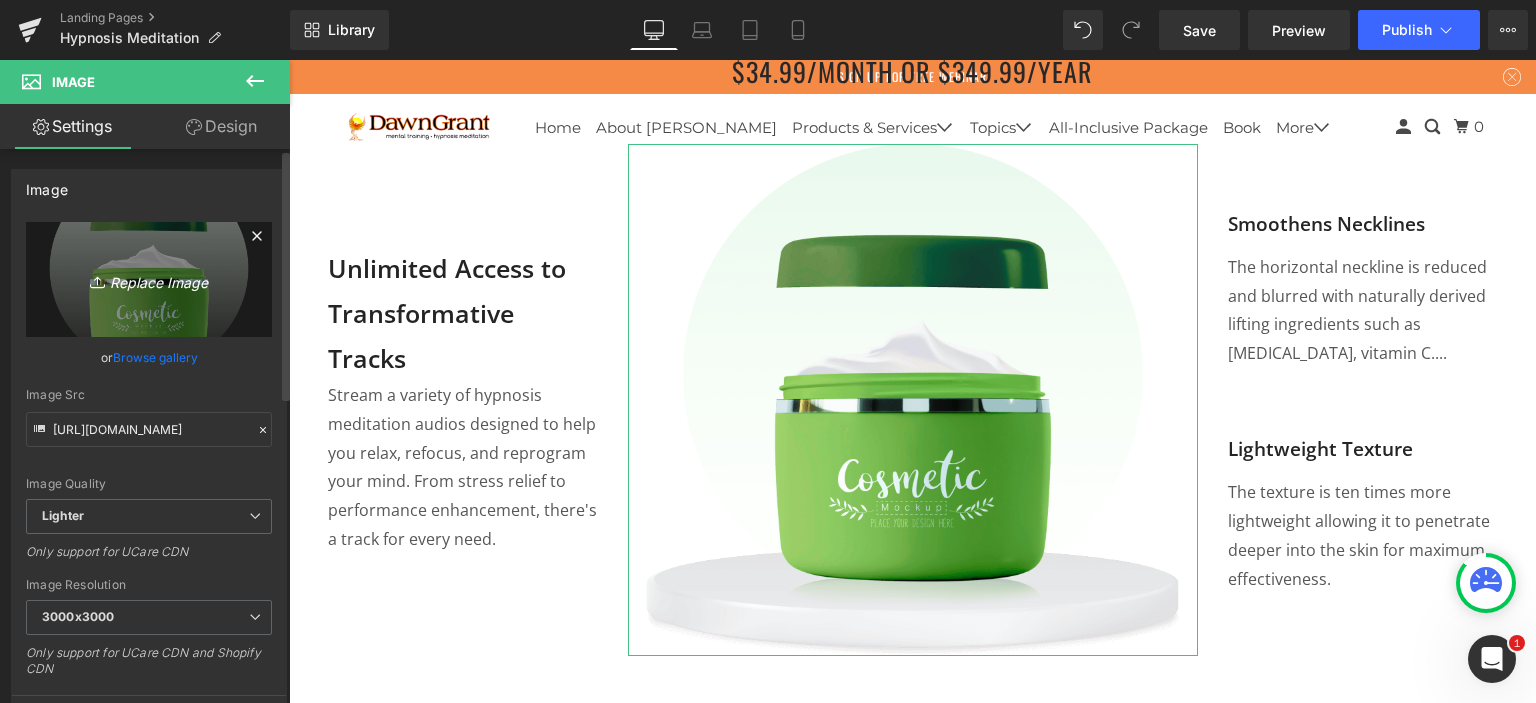 type on "C:\fakepath\imgi_6_DG Site Images _1200 x 1800 px_ _3_.png" 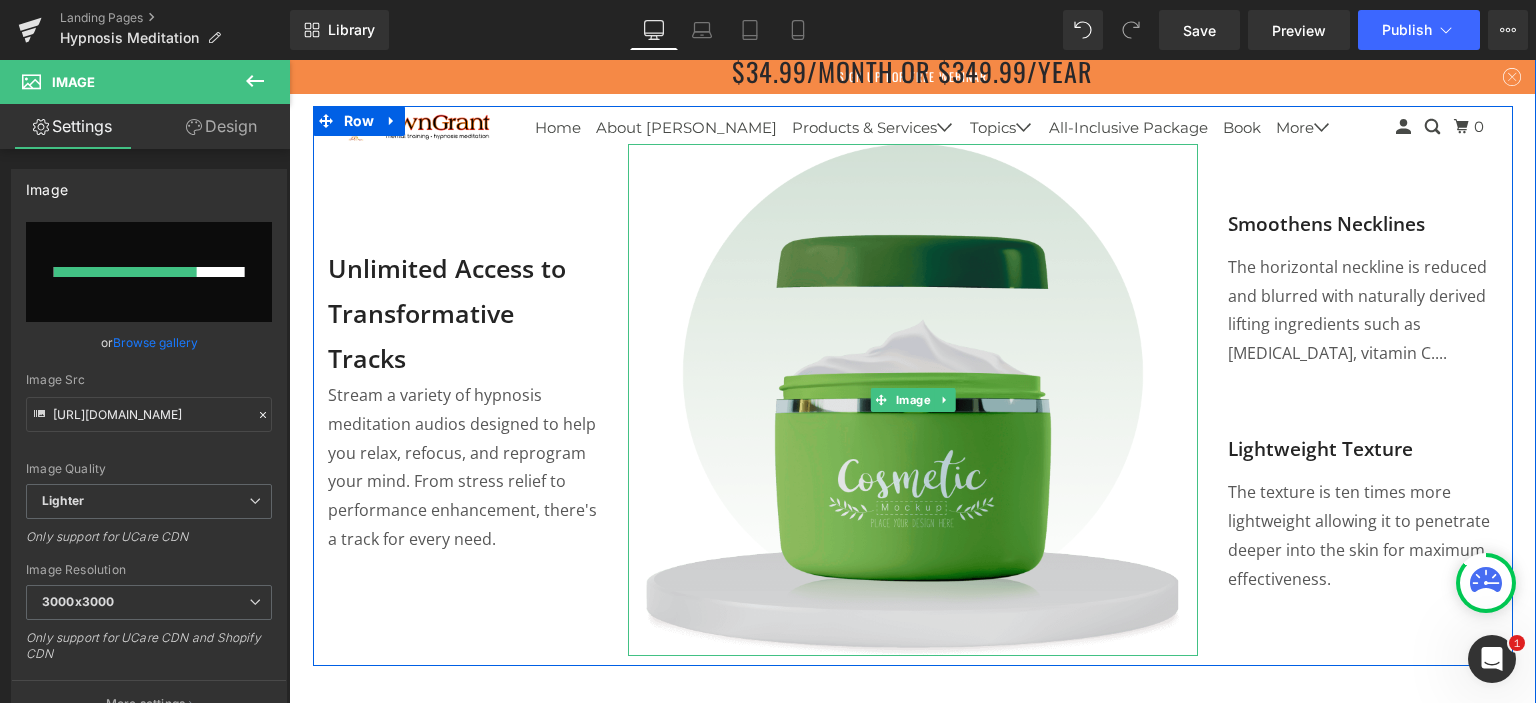 type 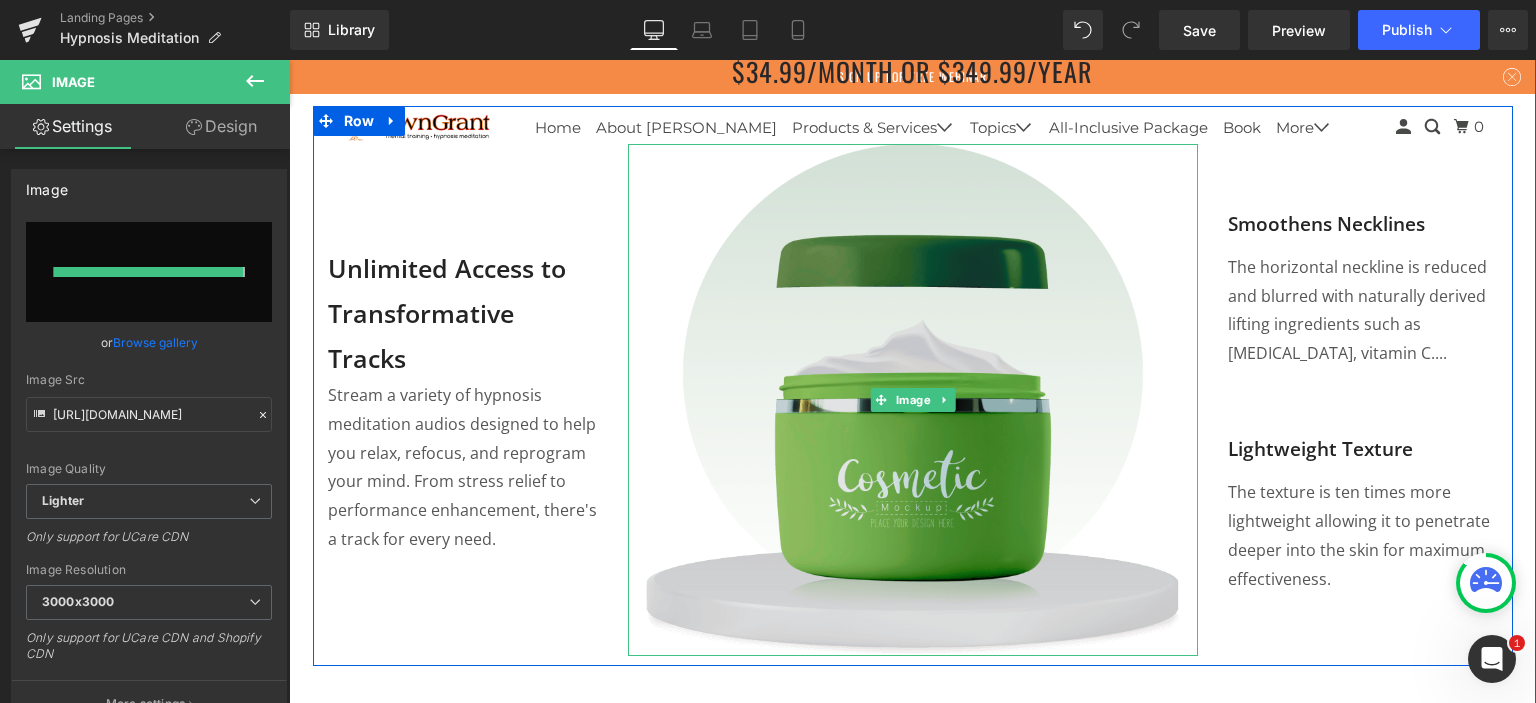 type on "https://ucarecdn.com/ebf0194f-a0bd-4641-83aa-7af66abf1b32/-/format/auto/-/preview/3000x3000/-/quality/lighter/imgi_6_DG%20Site%20Images%20_1200%20x%201800%20px_%20_3_.png" 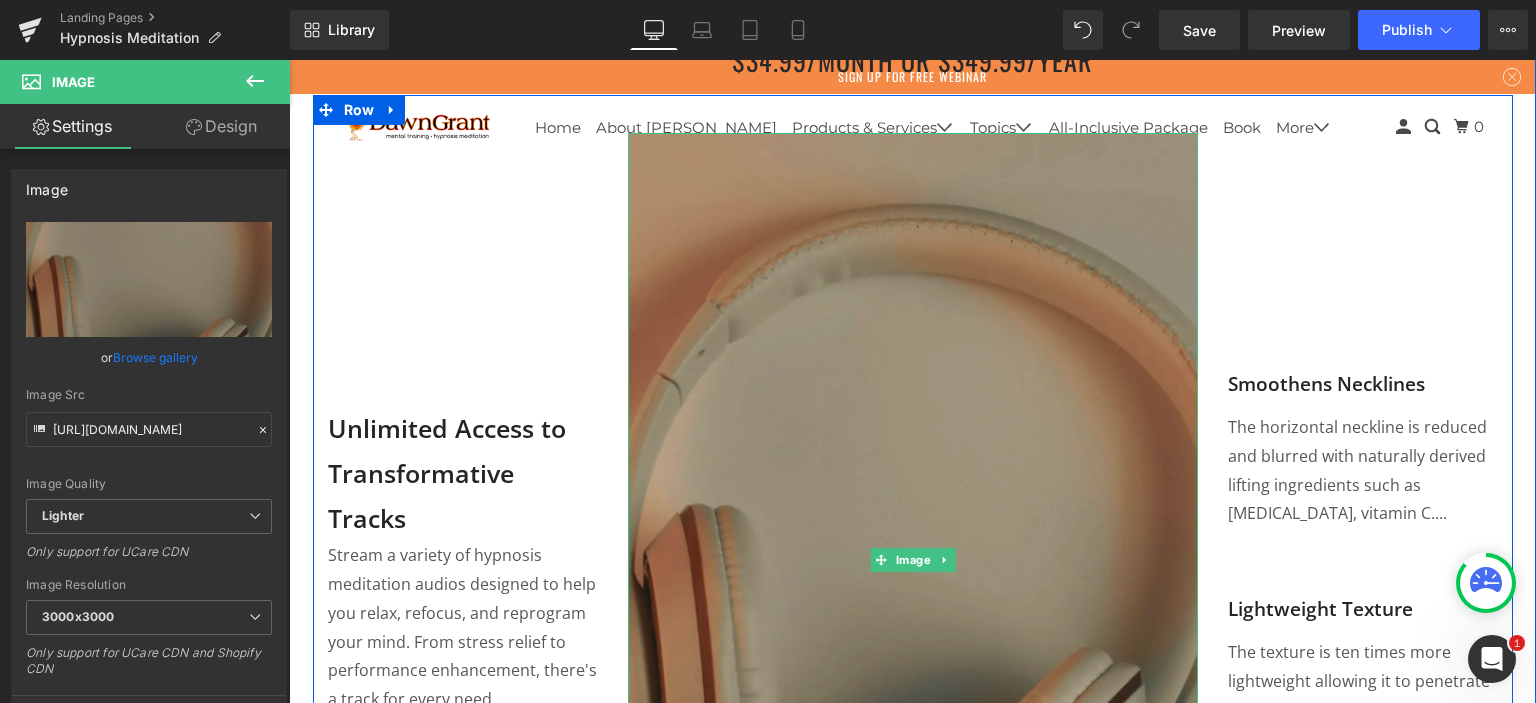 scroll, scrollTop: 769, scrollLeft: 0, axis: vertical 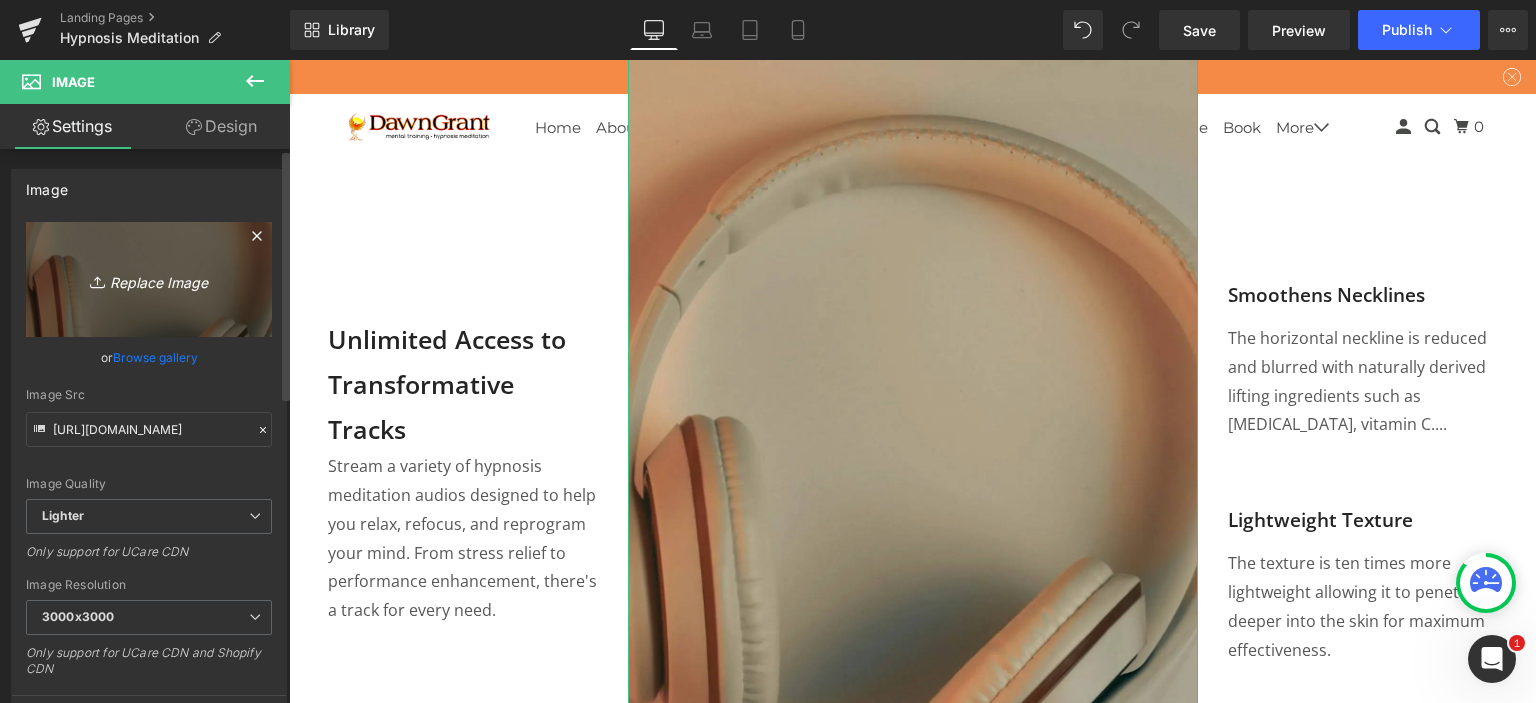 click on "Replace Image" at bounding box center (149, 279) 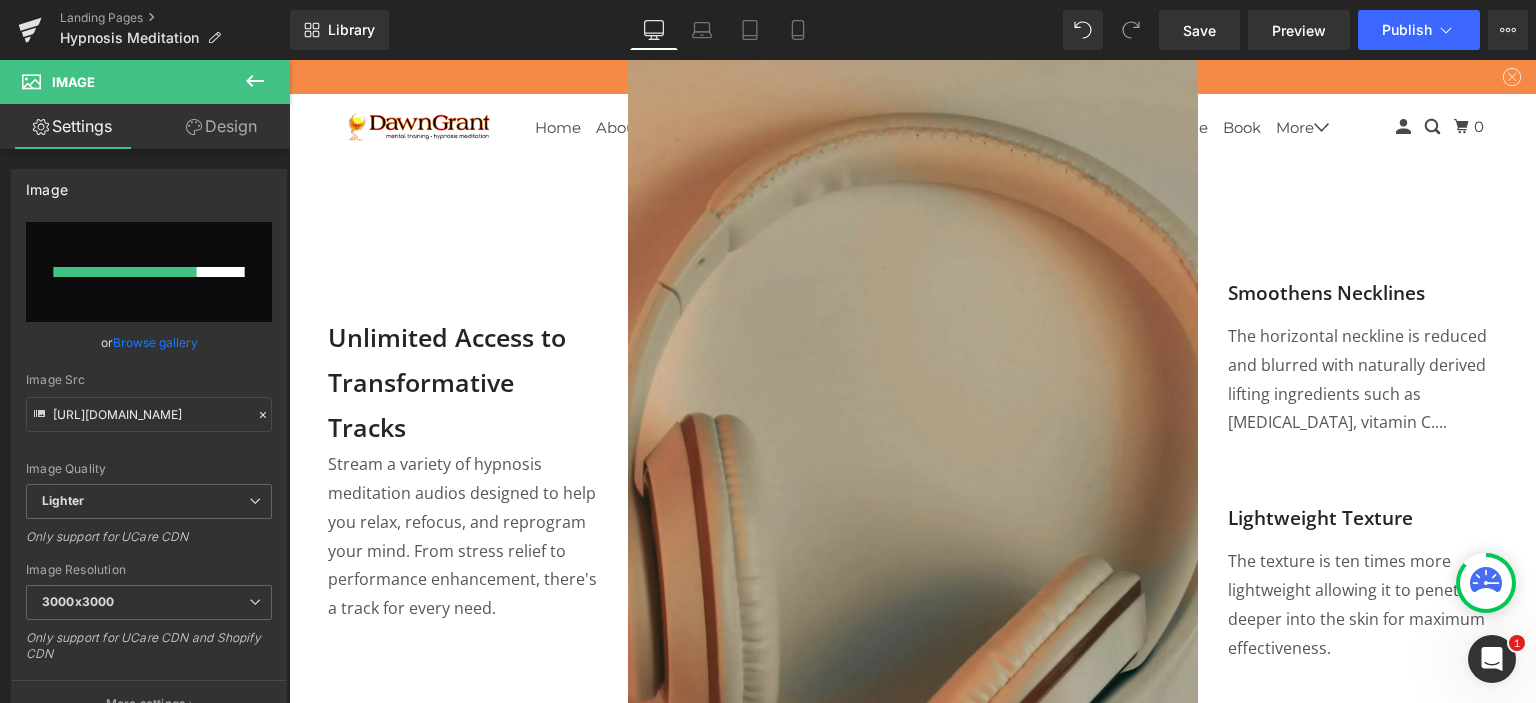 scroll, scrollTop: 769, scrollLeft: 0, axis: vertical 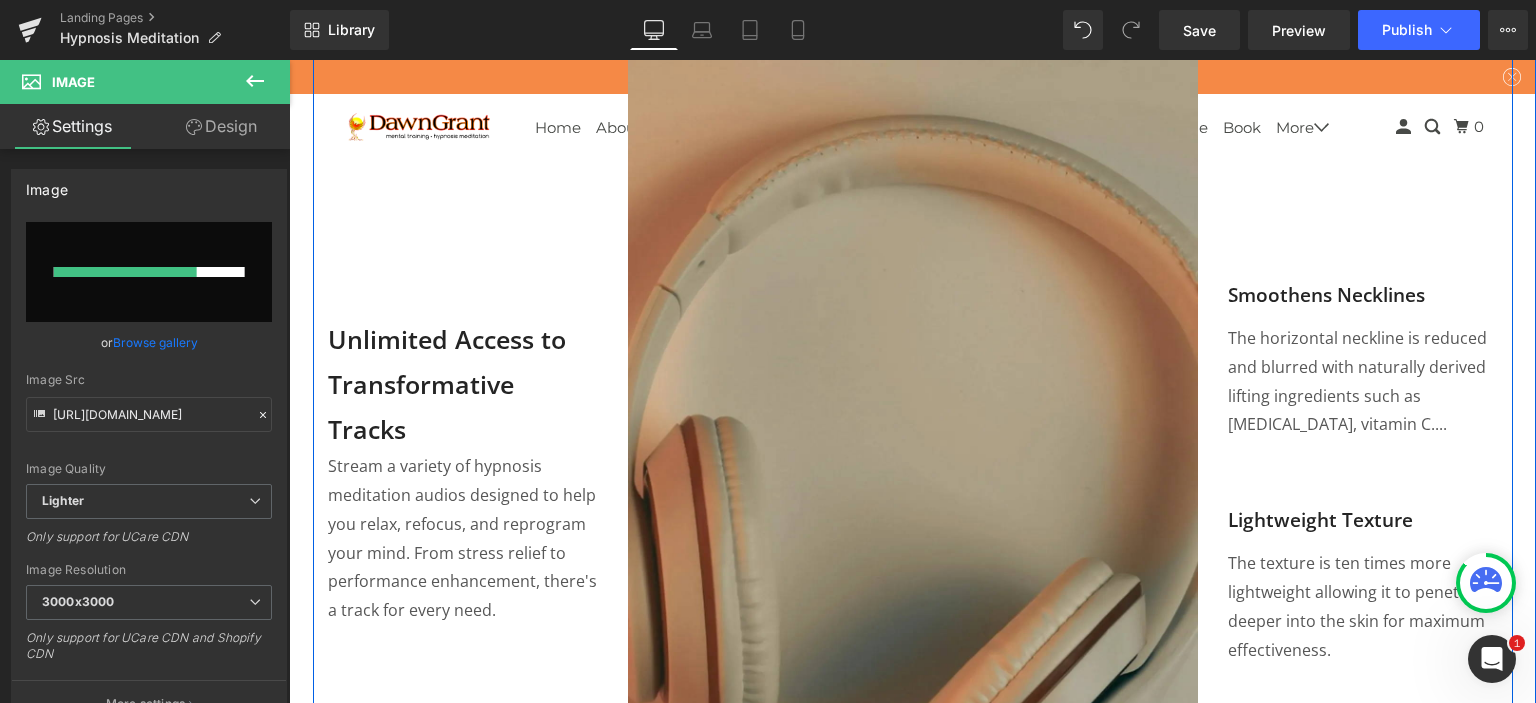type 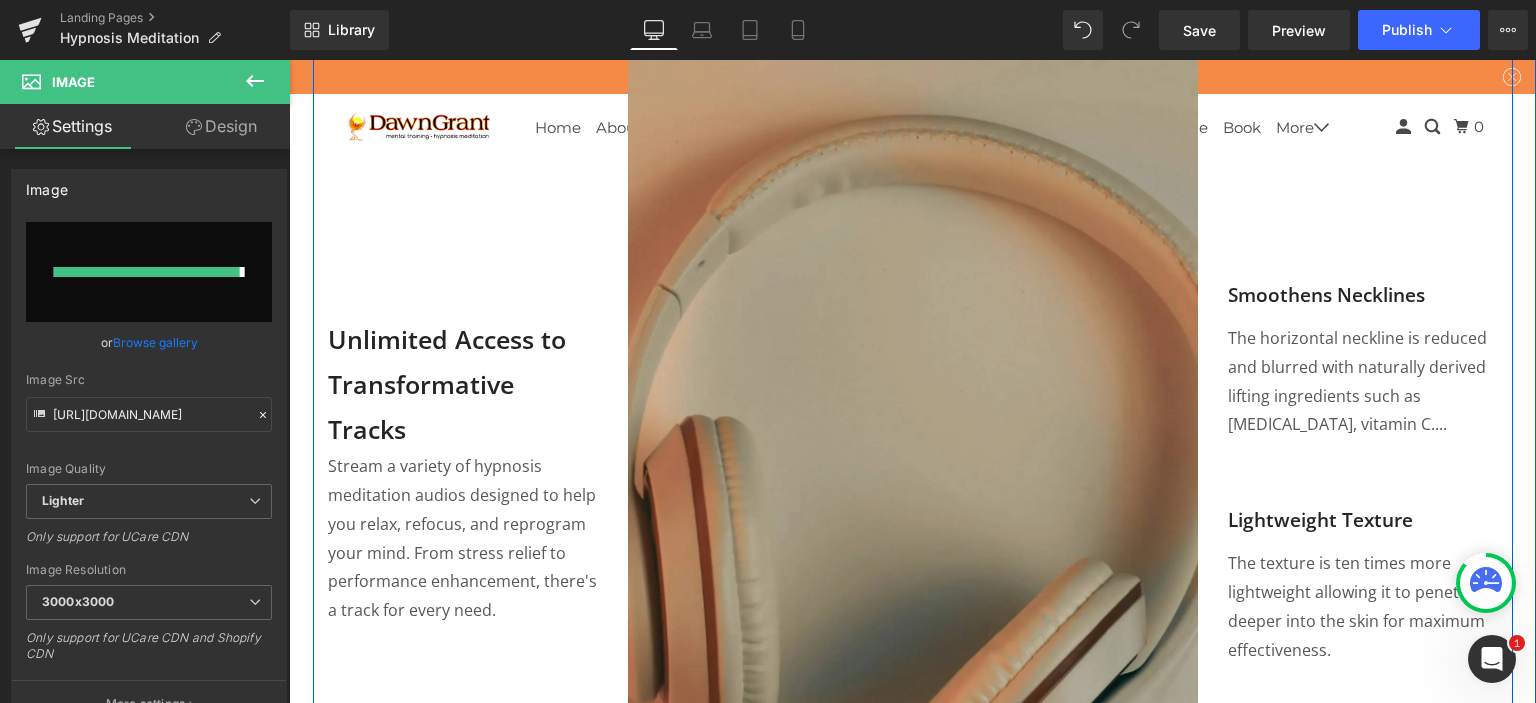 type on "https://ucarecdn.com/d09668b8-a94e-46f4-9d38-8433ef3e7596/-/format/auto/-/preview/3000x3000/-/quality/lighter/jd-christian-xHgBU6pLYJg-unsplash.jpg" 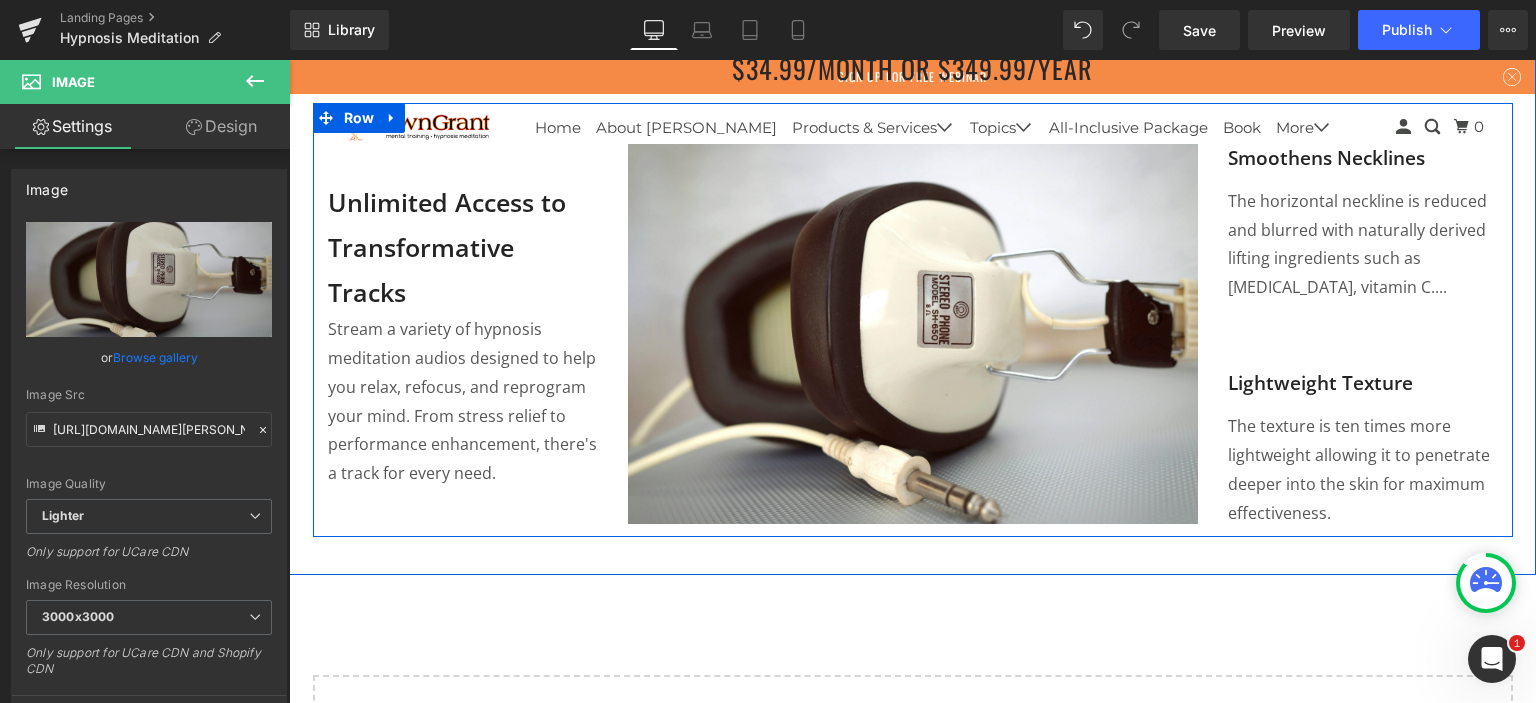 scroll, scrollTop: 572, scrollLeft: 0, axis: vertical 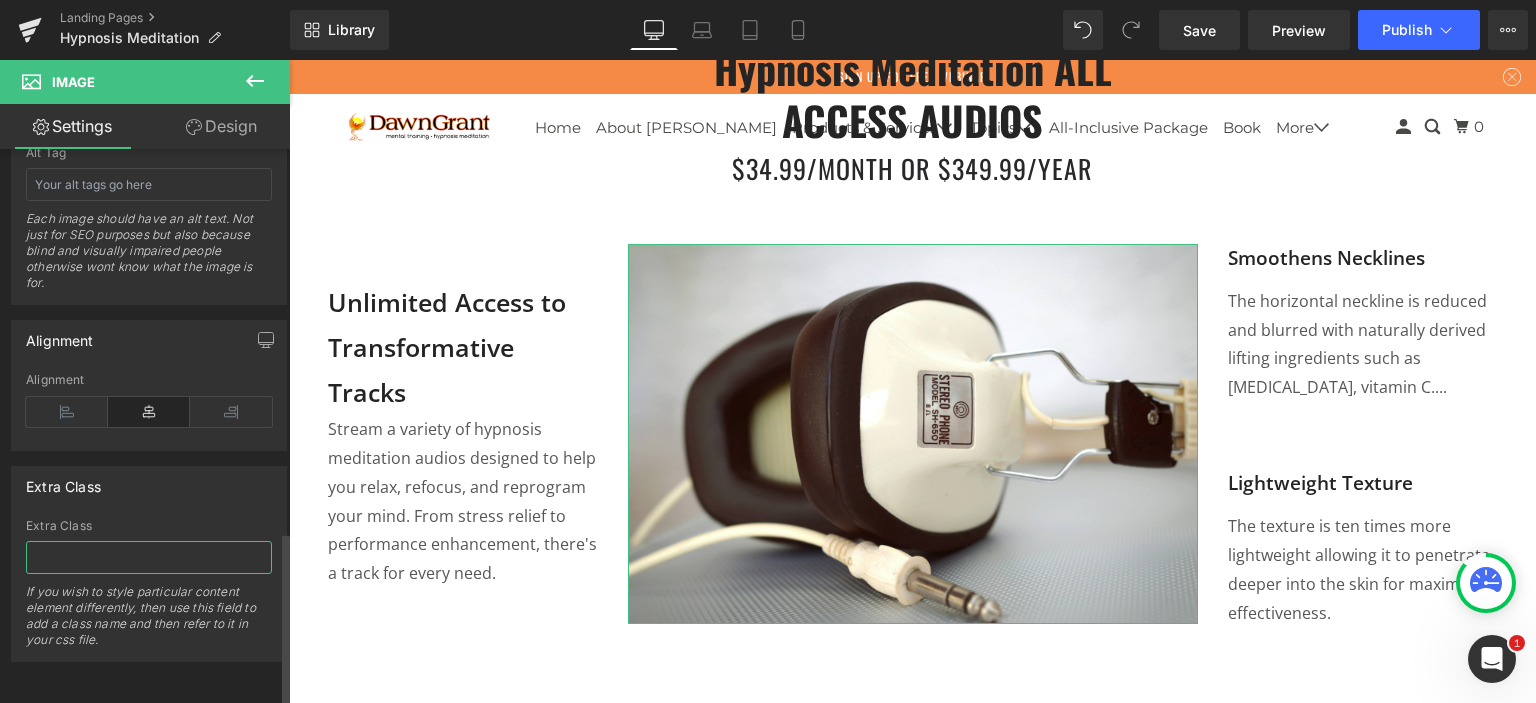 click at bounding box center [149, 557] 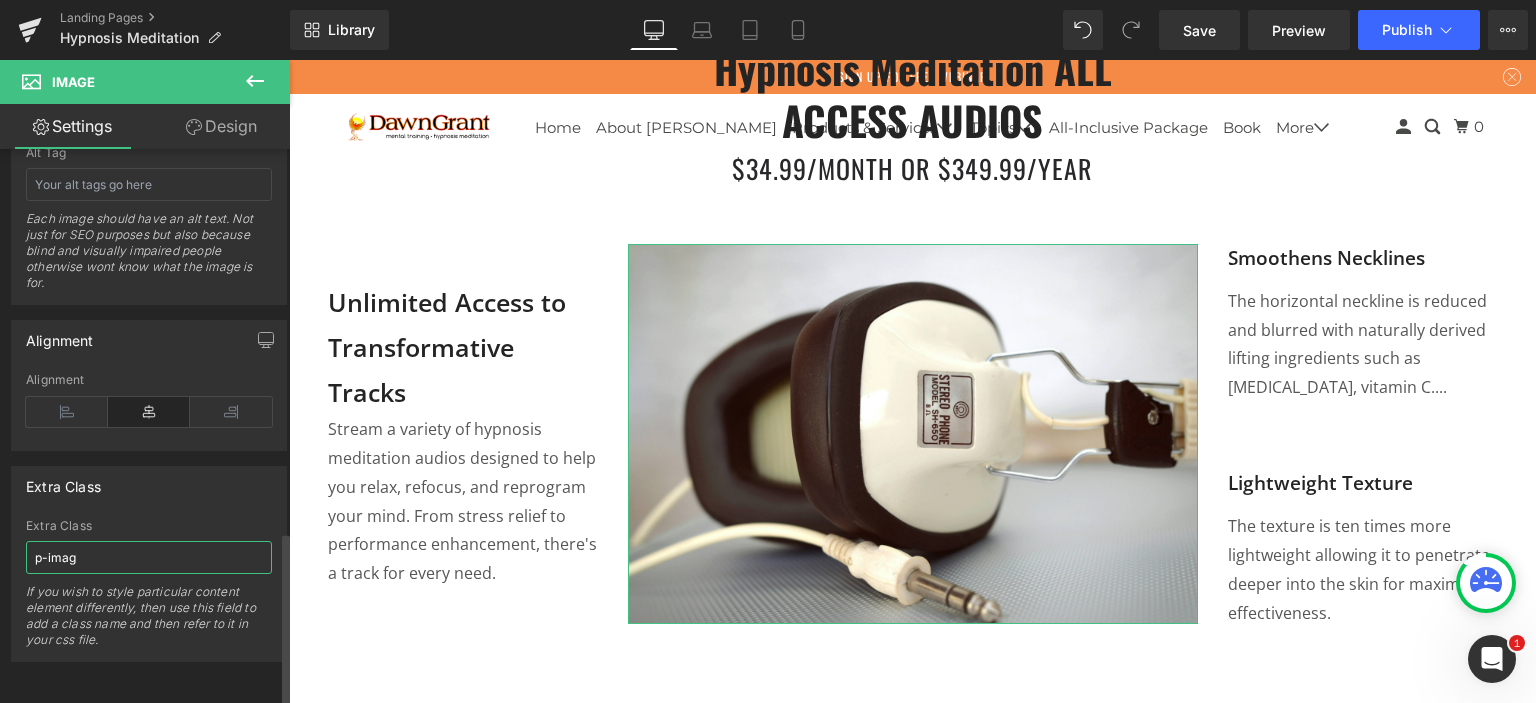 type on "p-image" 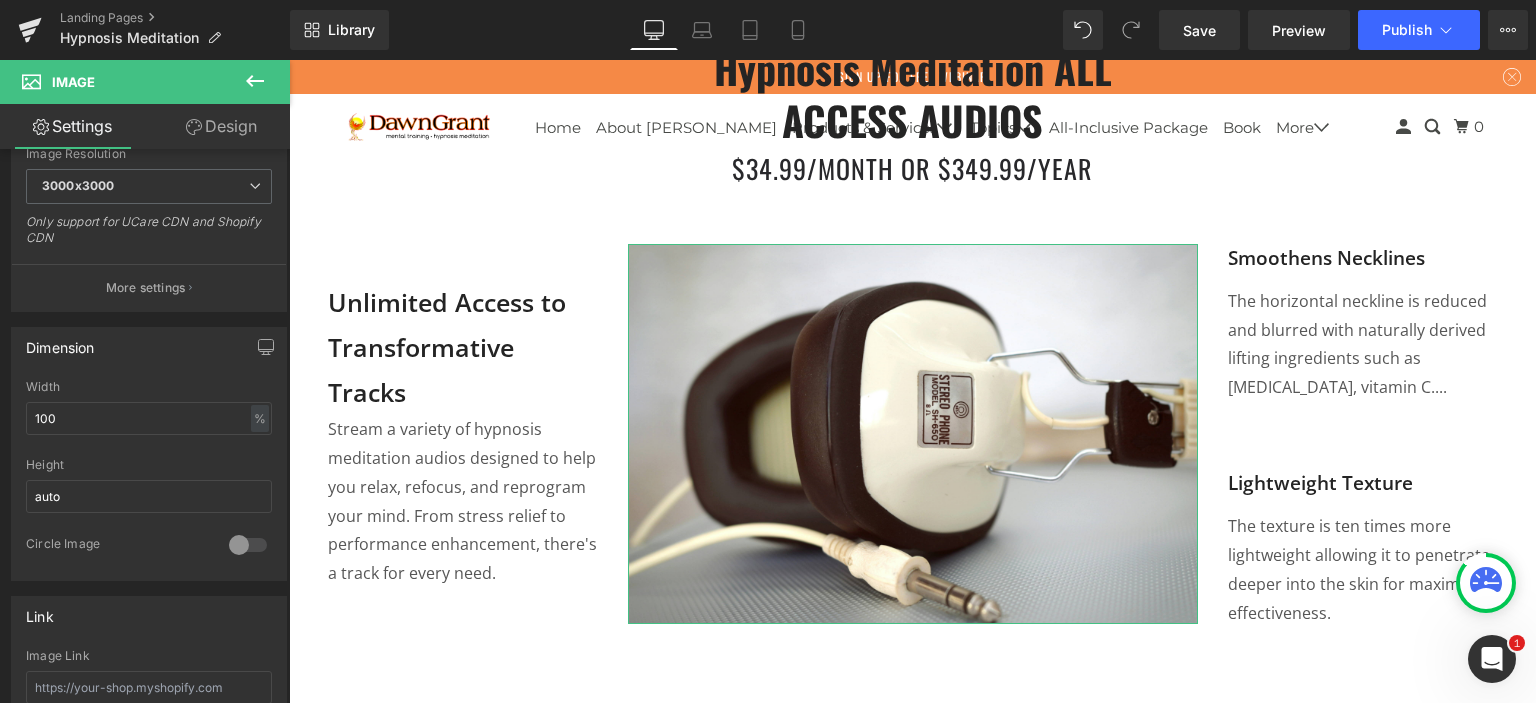 scroll, scrollTop: 417, scrollLeft: 0, axis: vertical 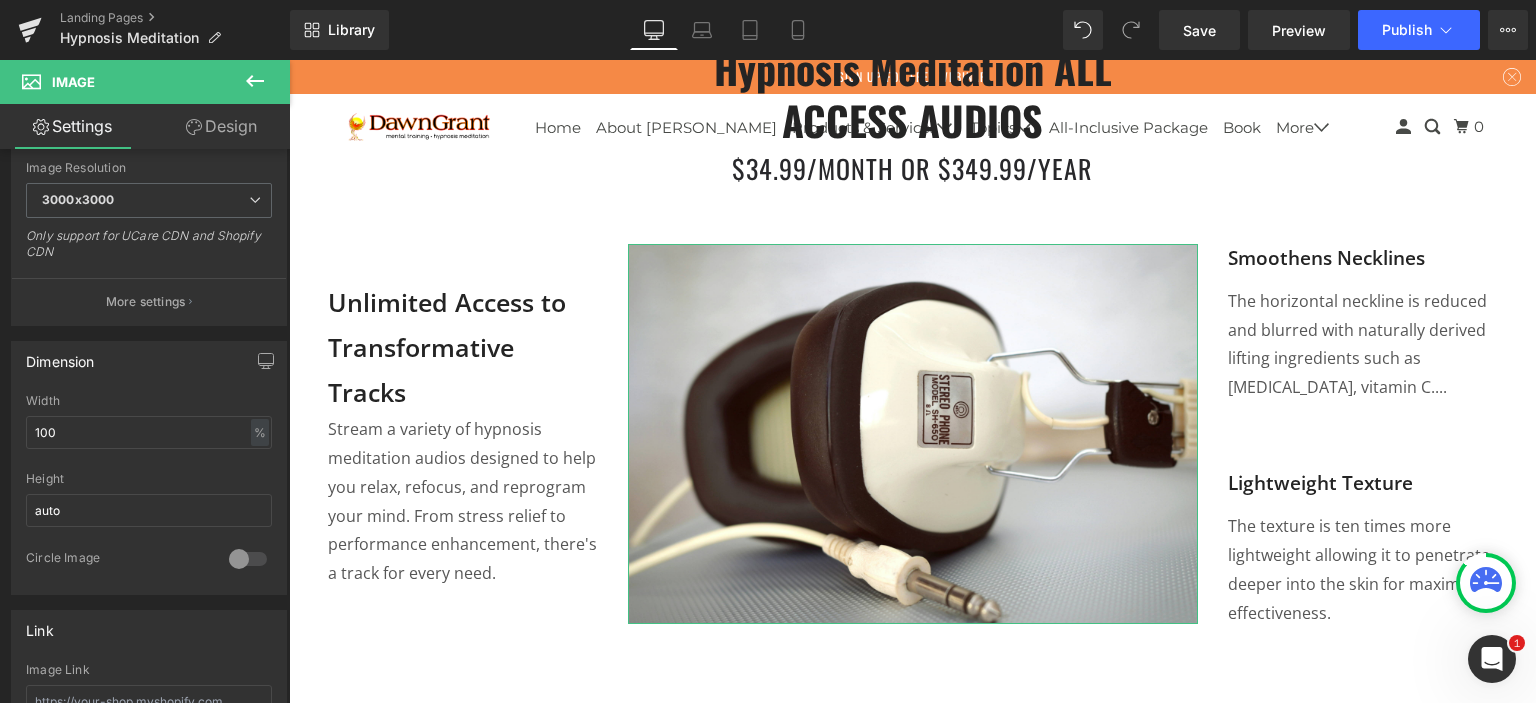 click on "Design" at bounding box center (221, 126) 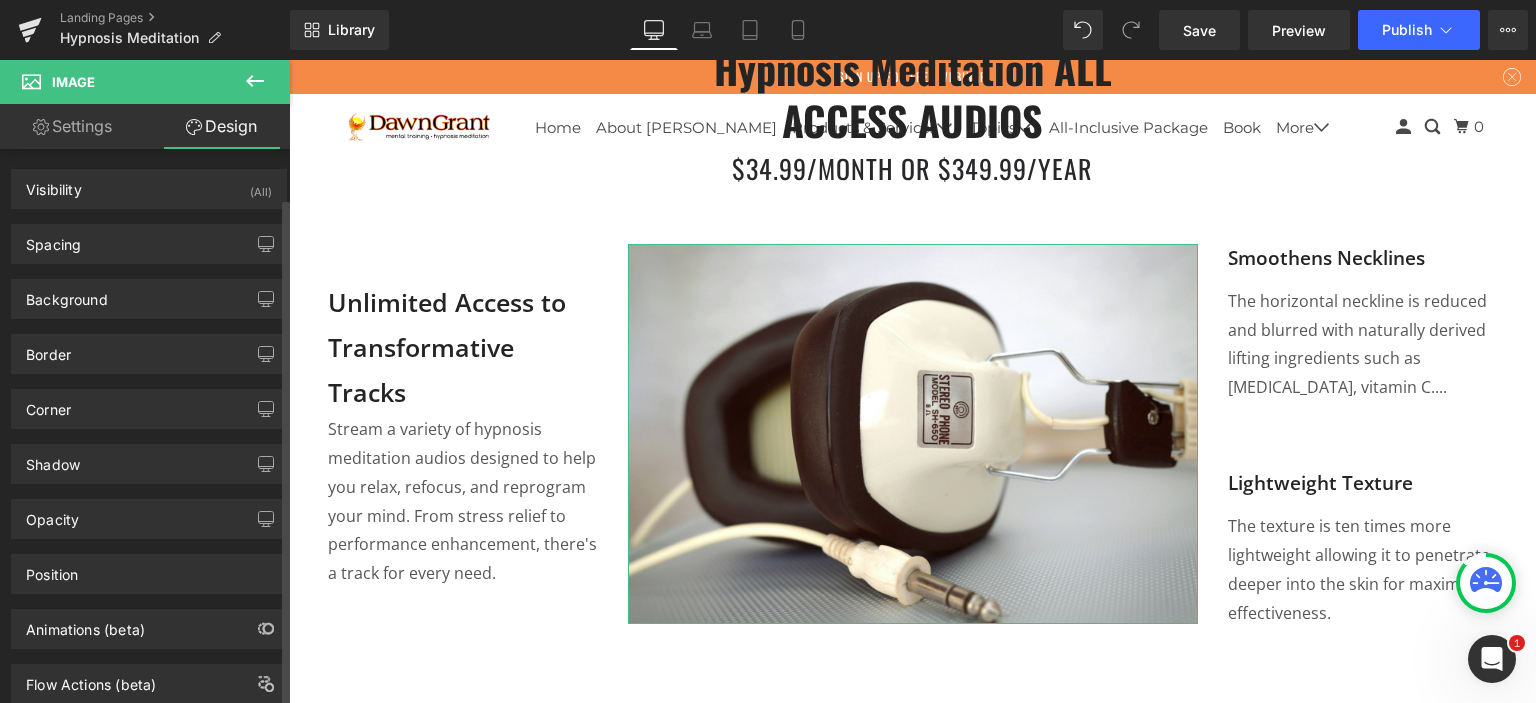 scroll, scrollTop: 52, scrollLeft: 0, axis: vertical 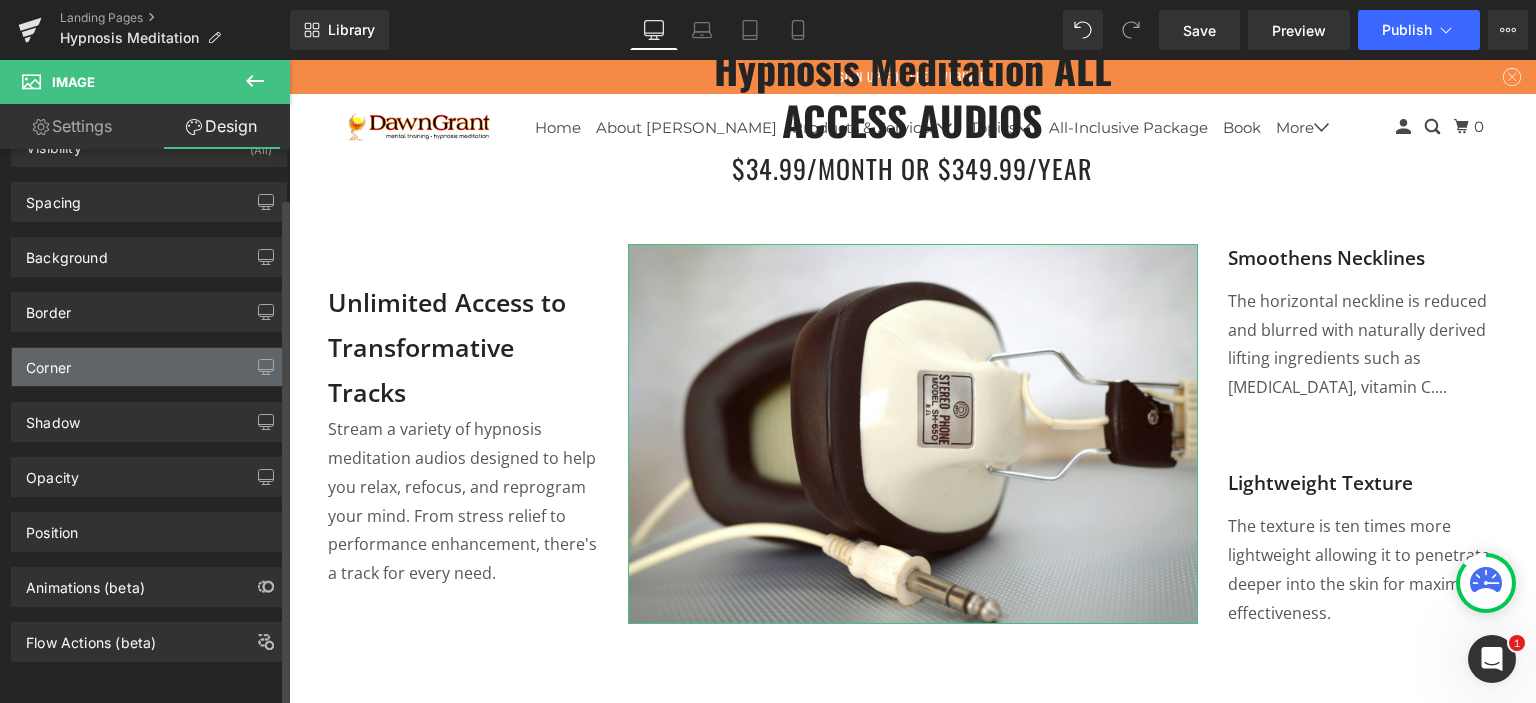 click on "Corner" at bounding box center (149, 367) 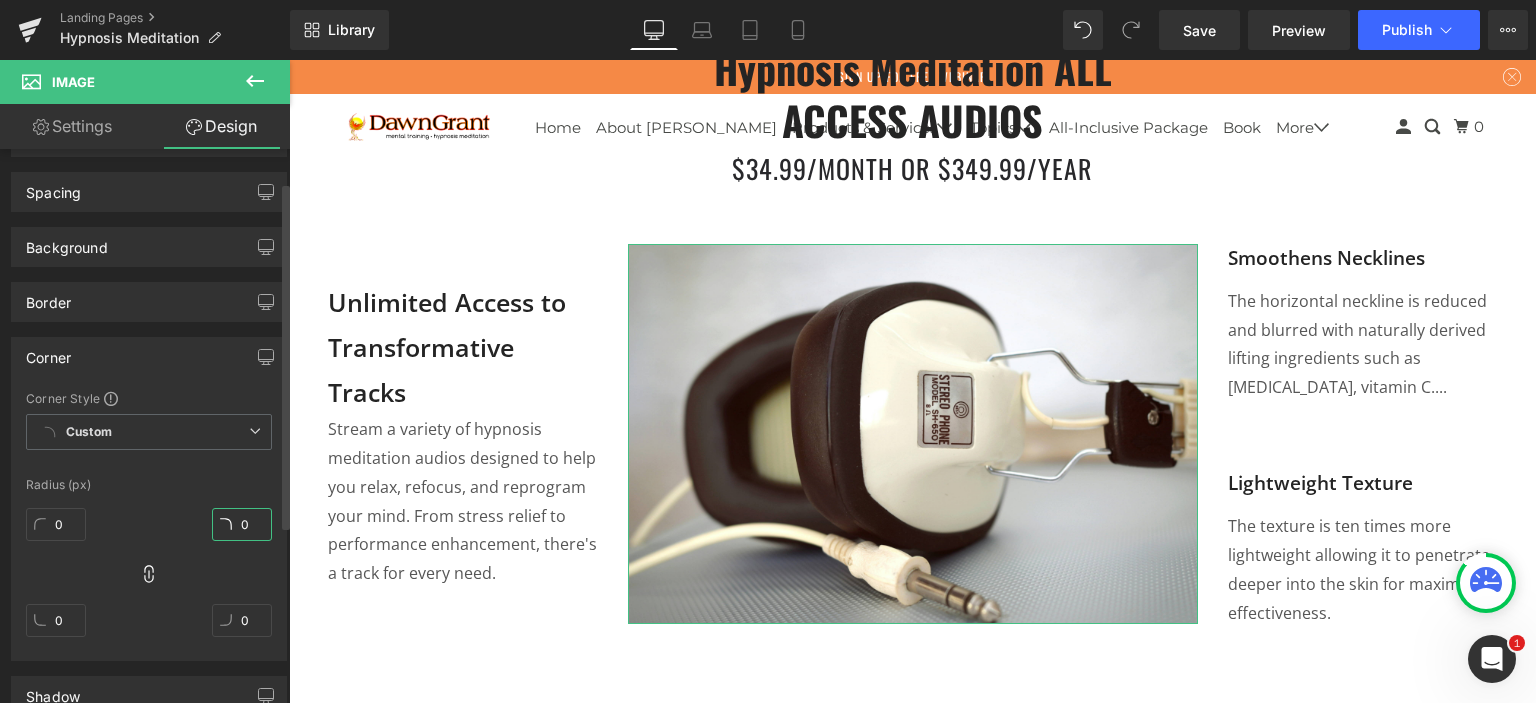 click on "0" at bounding box center [242, 524] 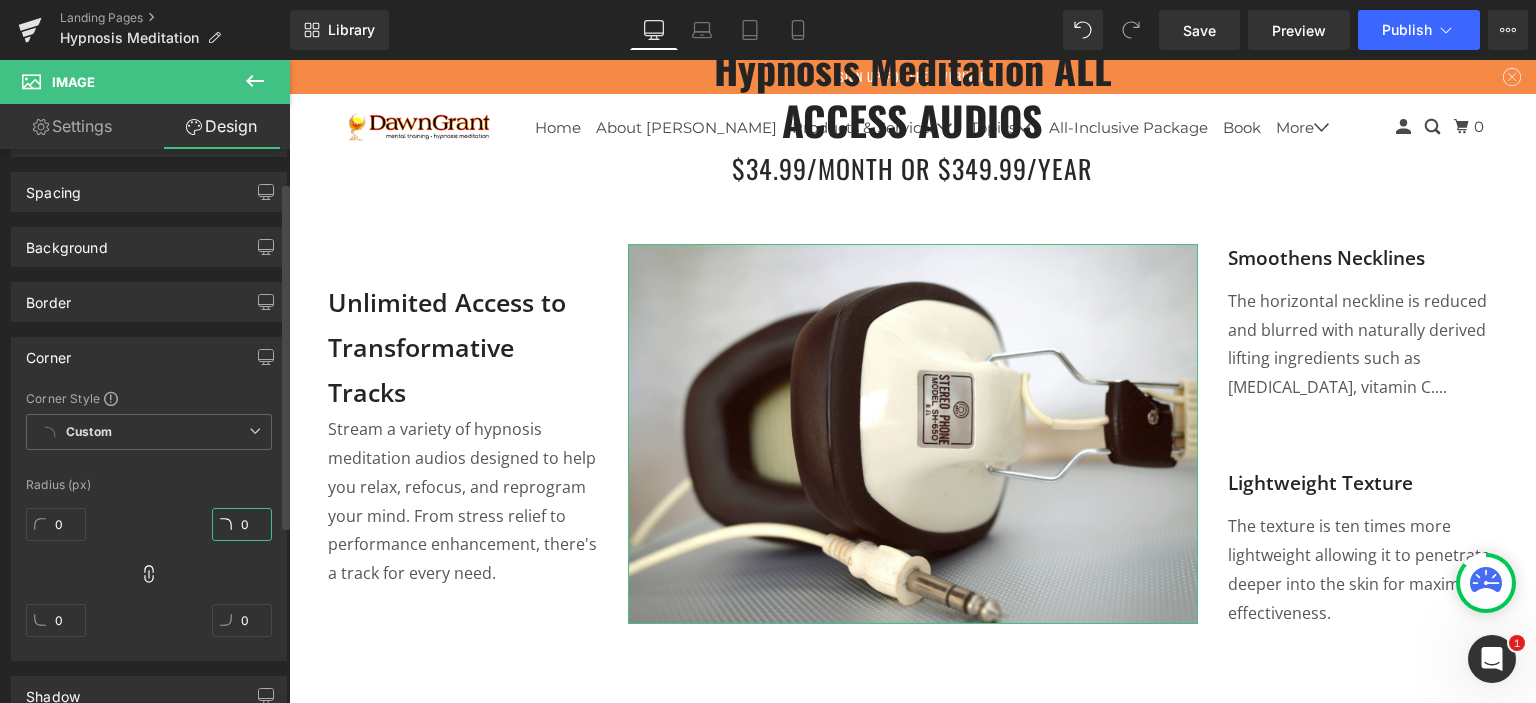 type on "40" 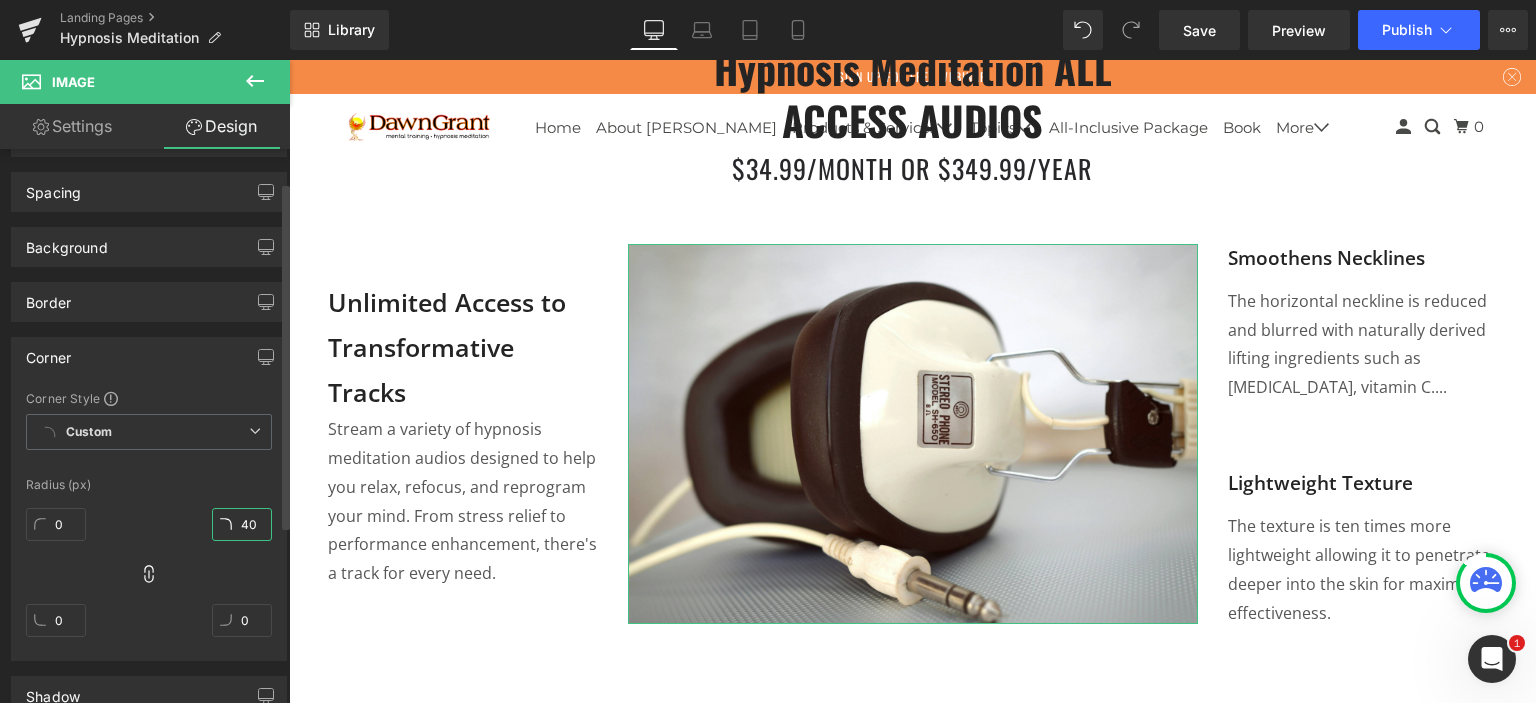 type on "40" 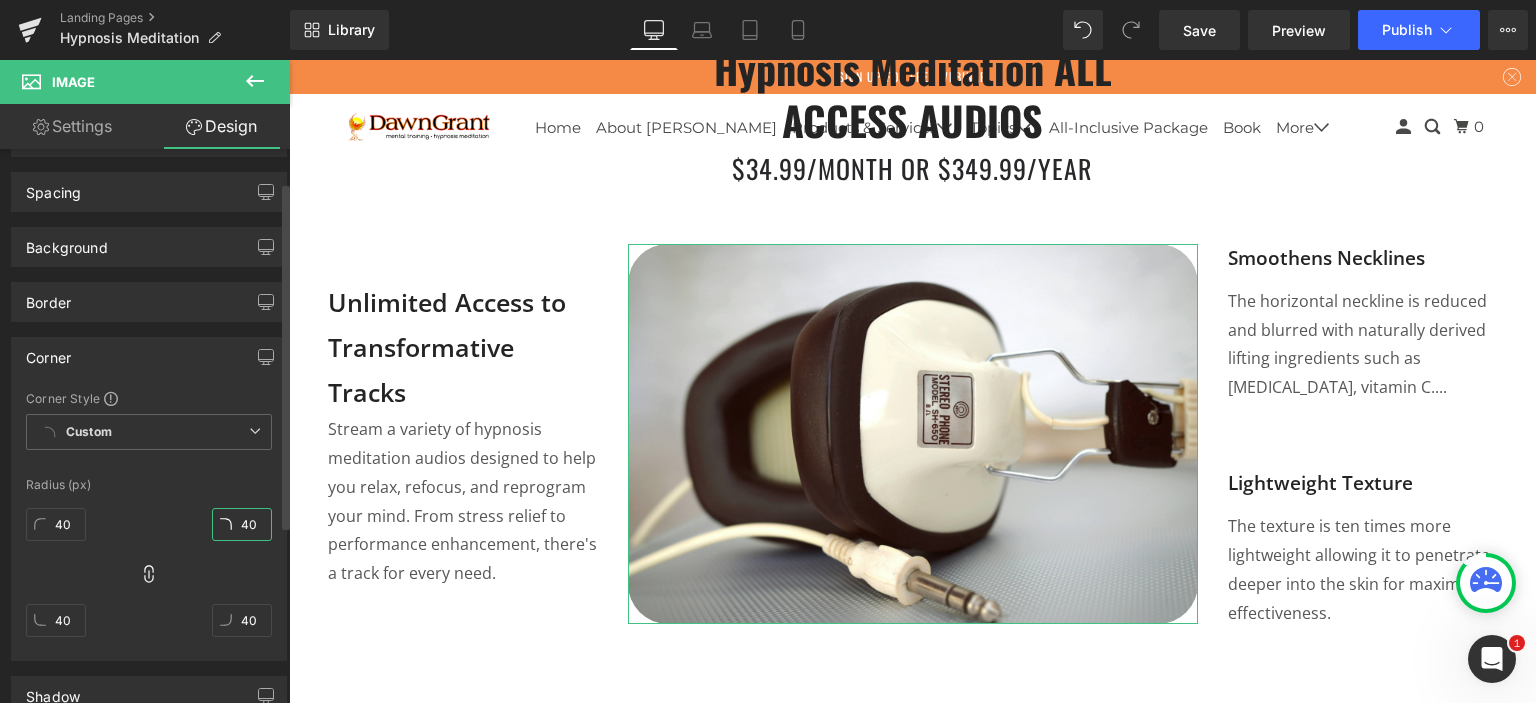 type on "0" 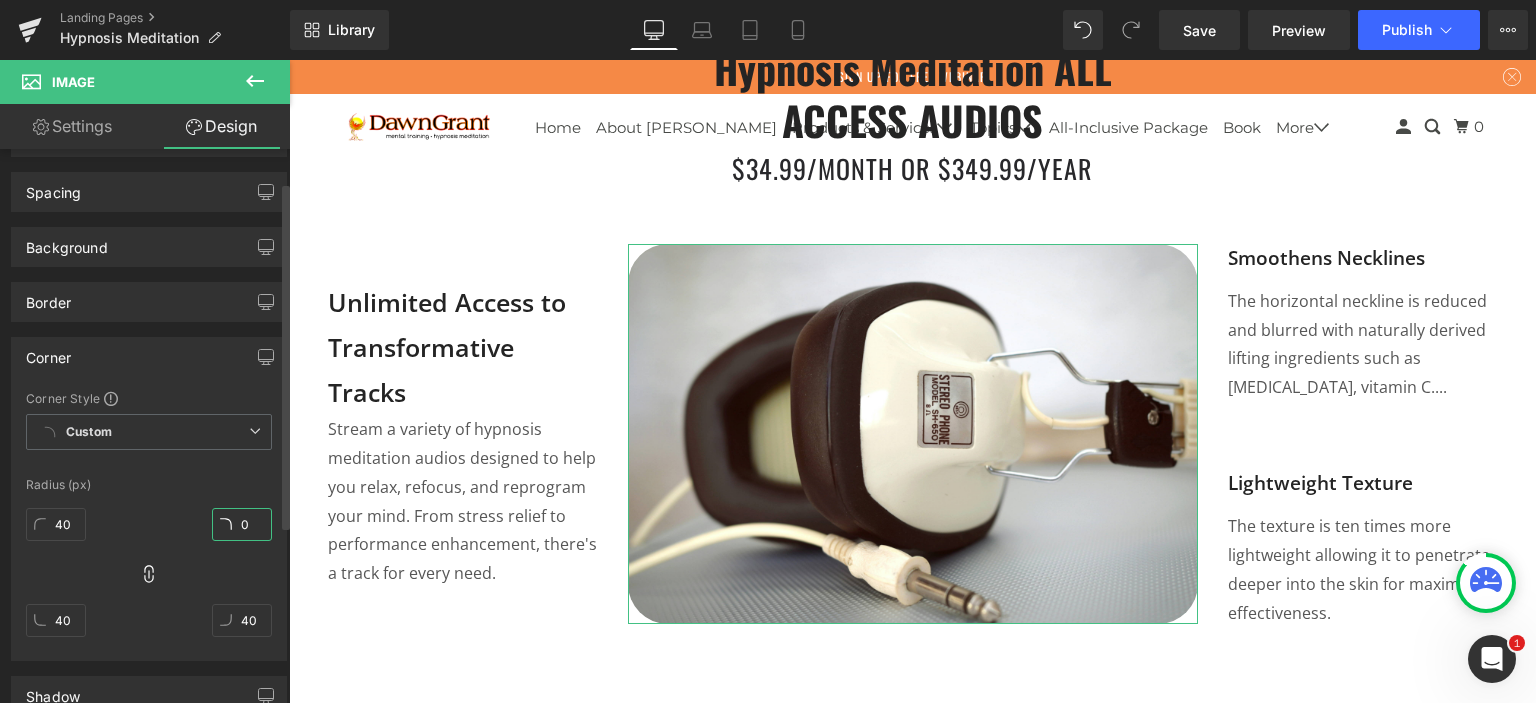 type on "0" 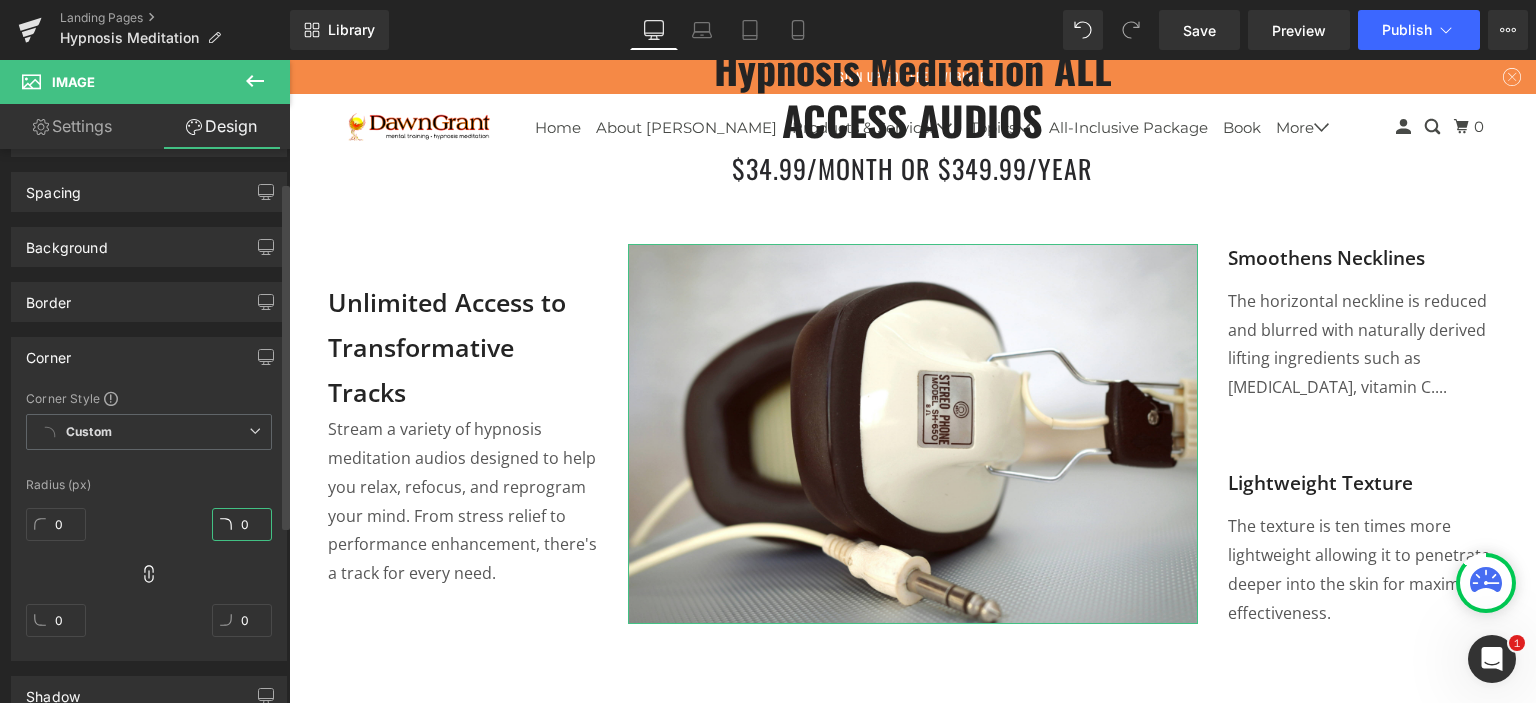 type on "20" 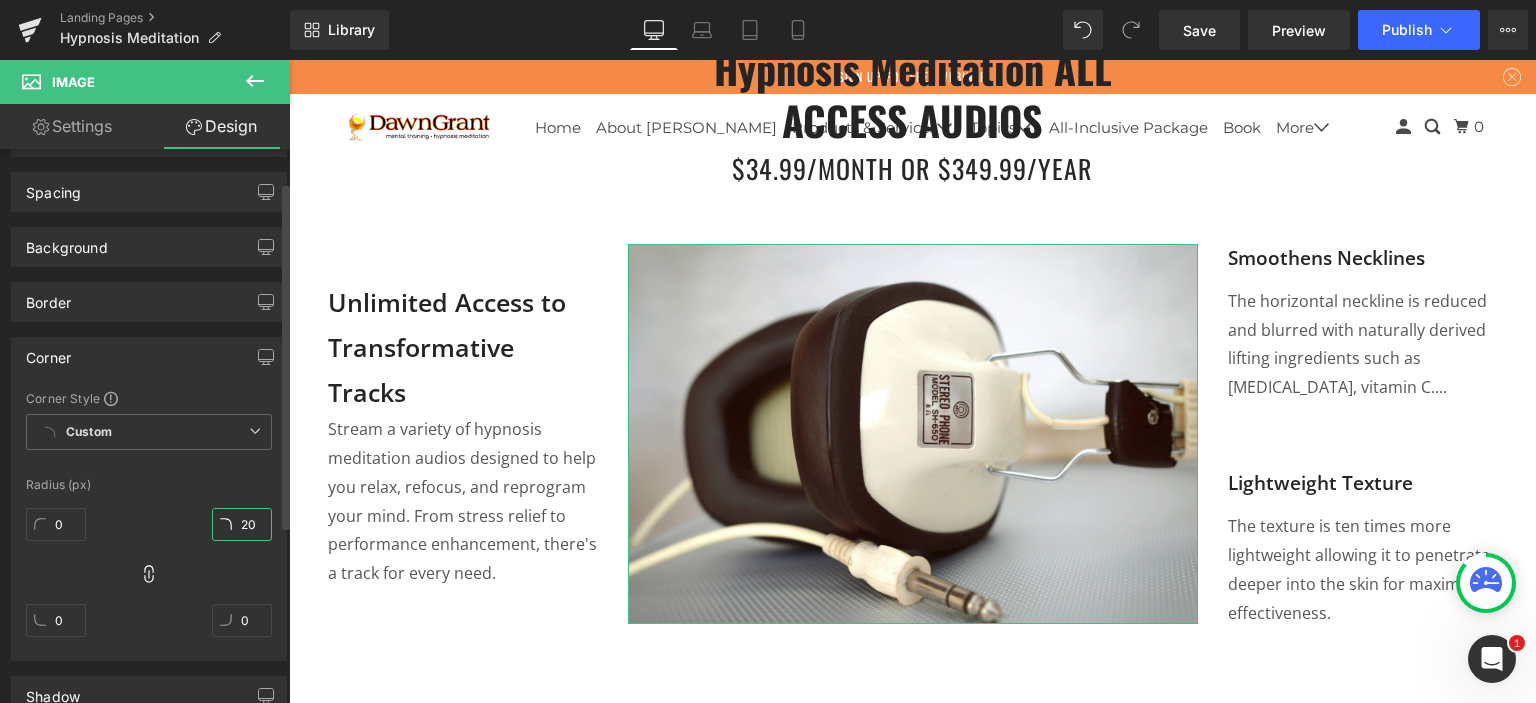 type on "20" 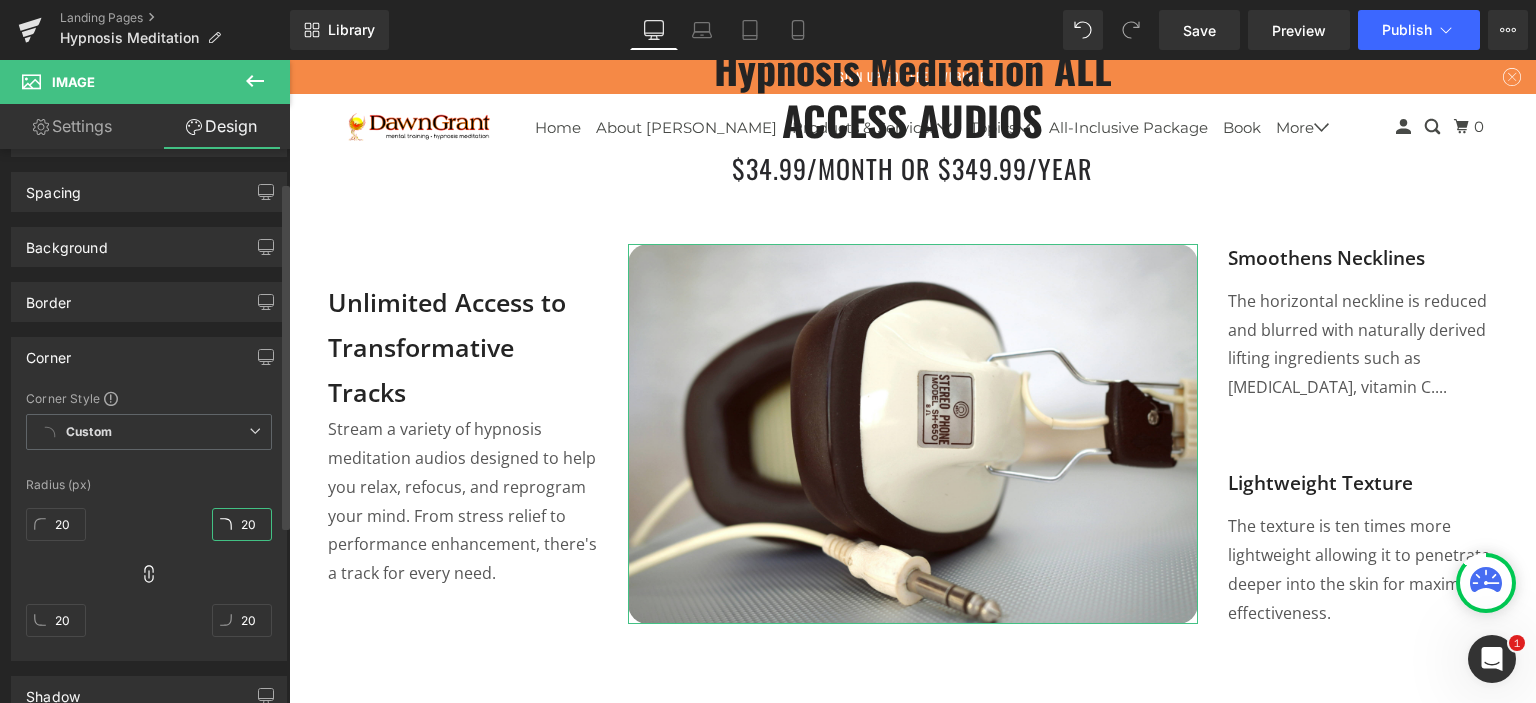 type on "20" 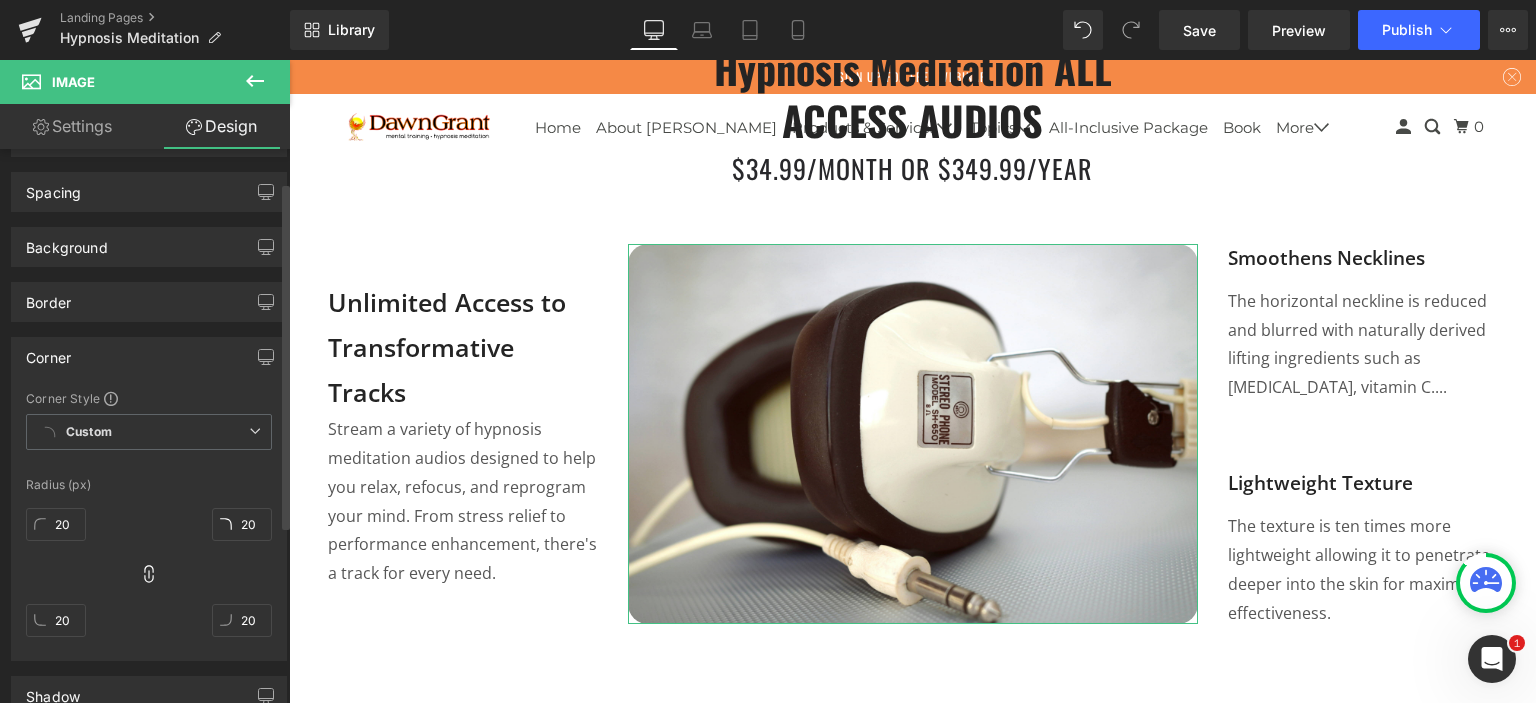 click on "Corner
Corner Style Custom
Custom
Setup Global Style
Custom
Setup Global Style
Radius (px)
20px 20
20px 20
20px 20
20px 20" at bounding box center (149, 491) 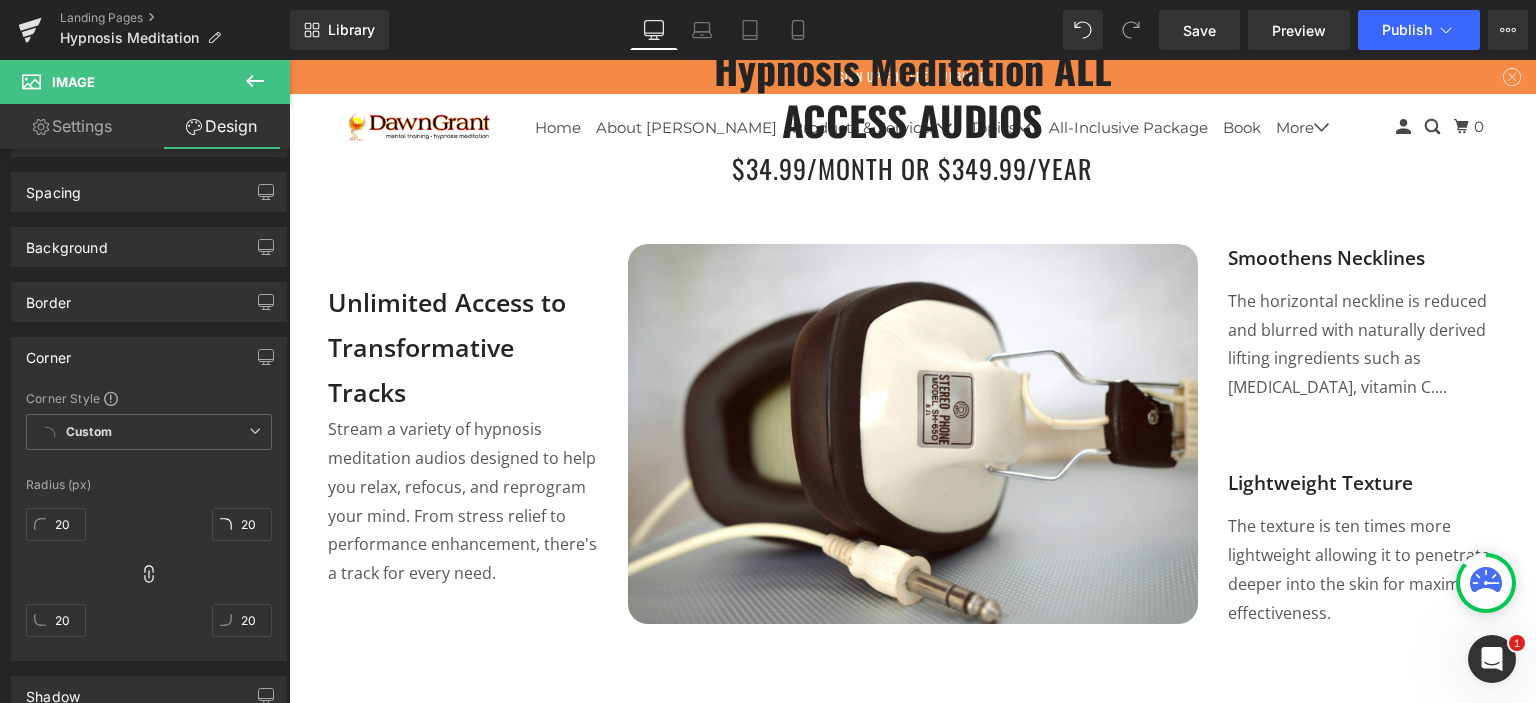 click 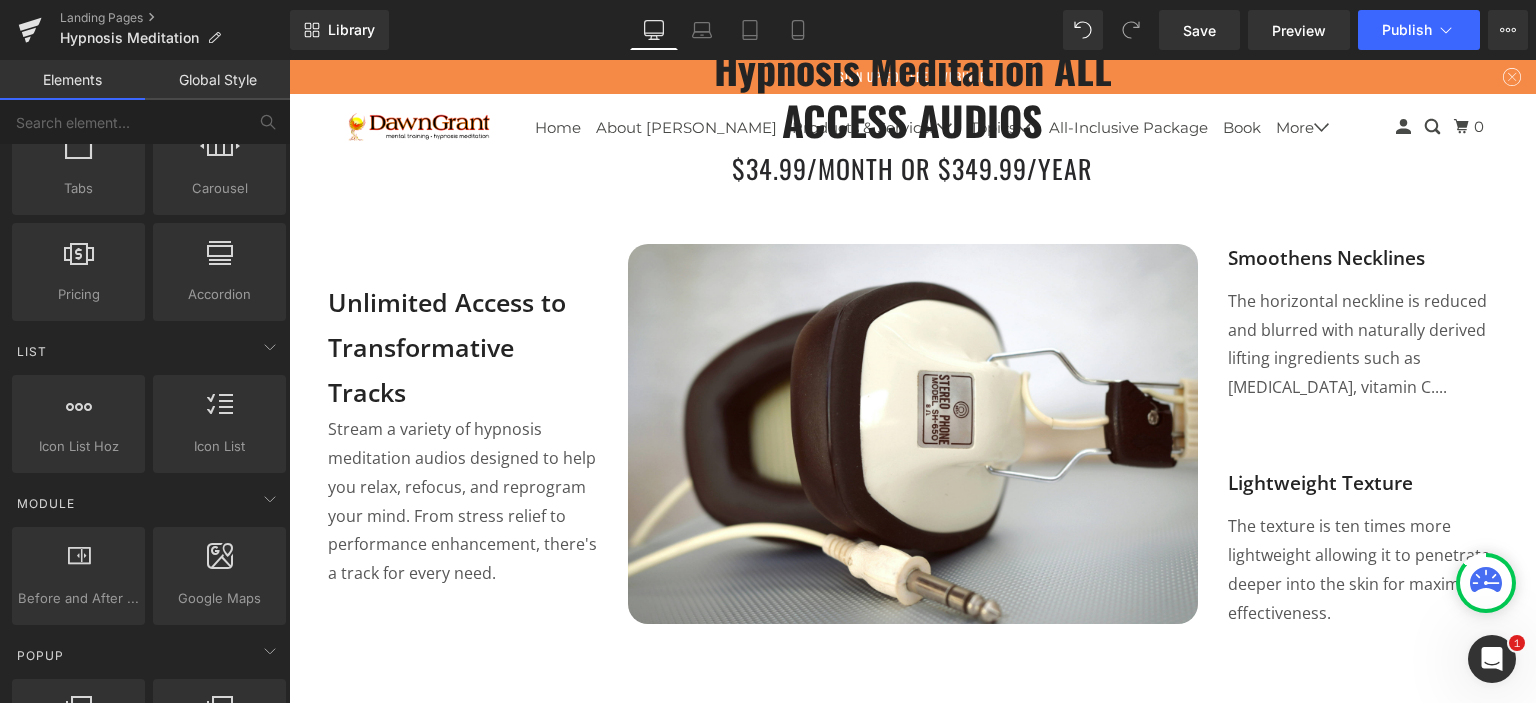 scroll, scrollTop: 800, scrollLeft: 0, axis: vertical 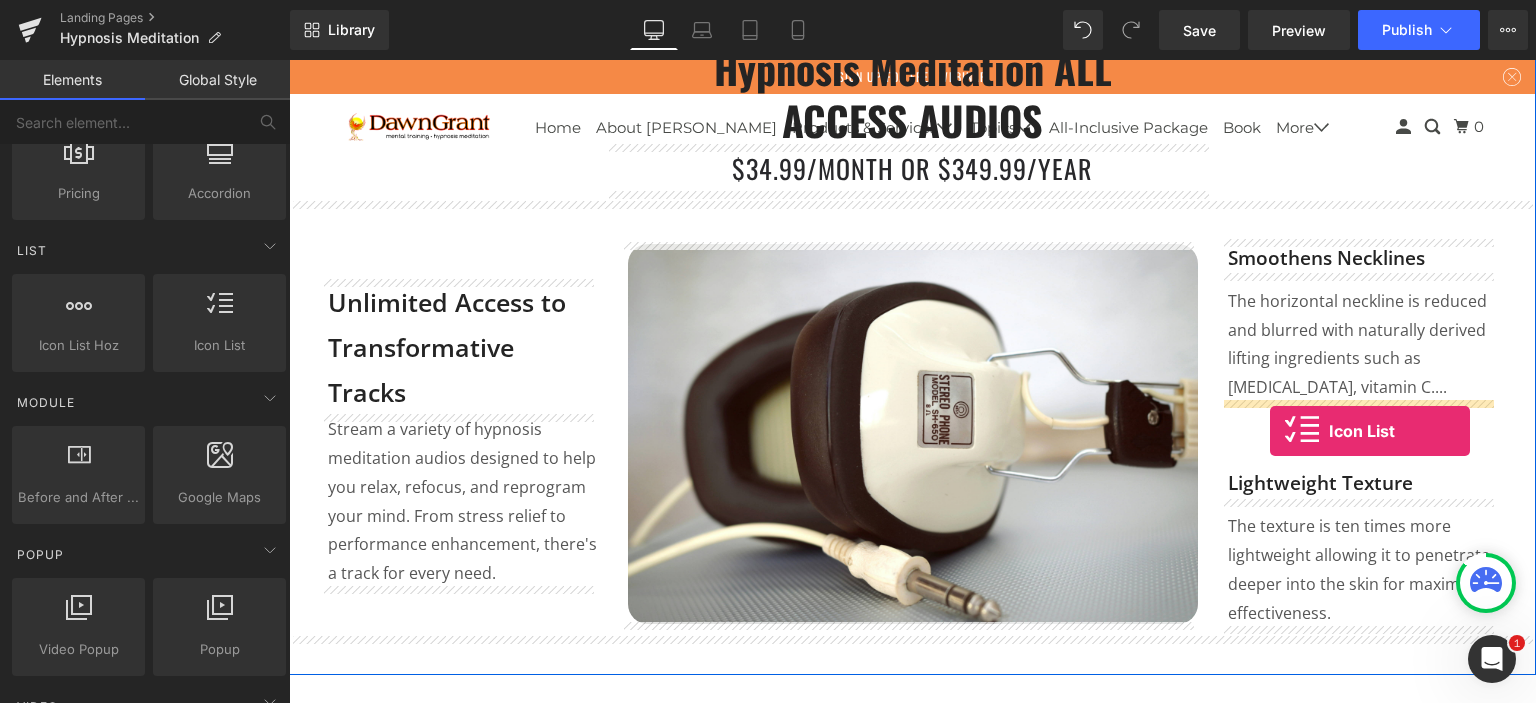 drag, startPoint x: 569, startPoint y: 391, endPoint x: 1270, endPoint y: 431, distance: 702.1403 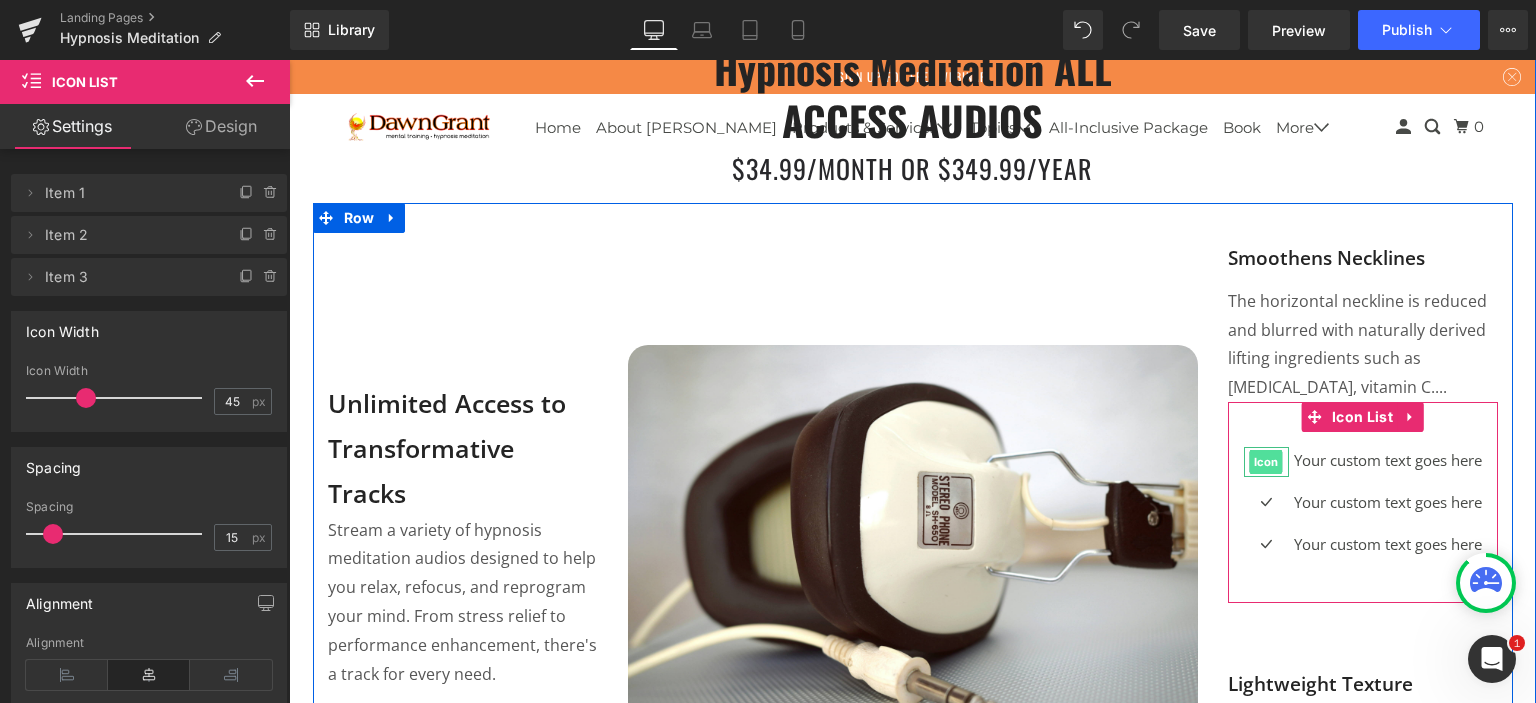 click on "Icon" at bounding box center [1266, 462] 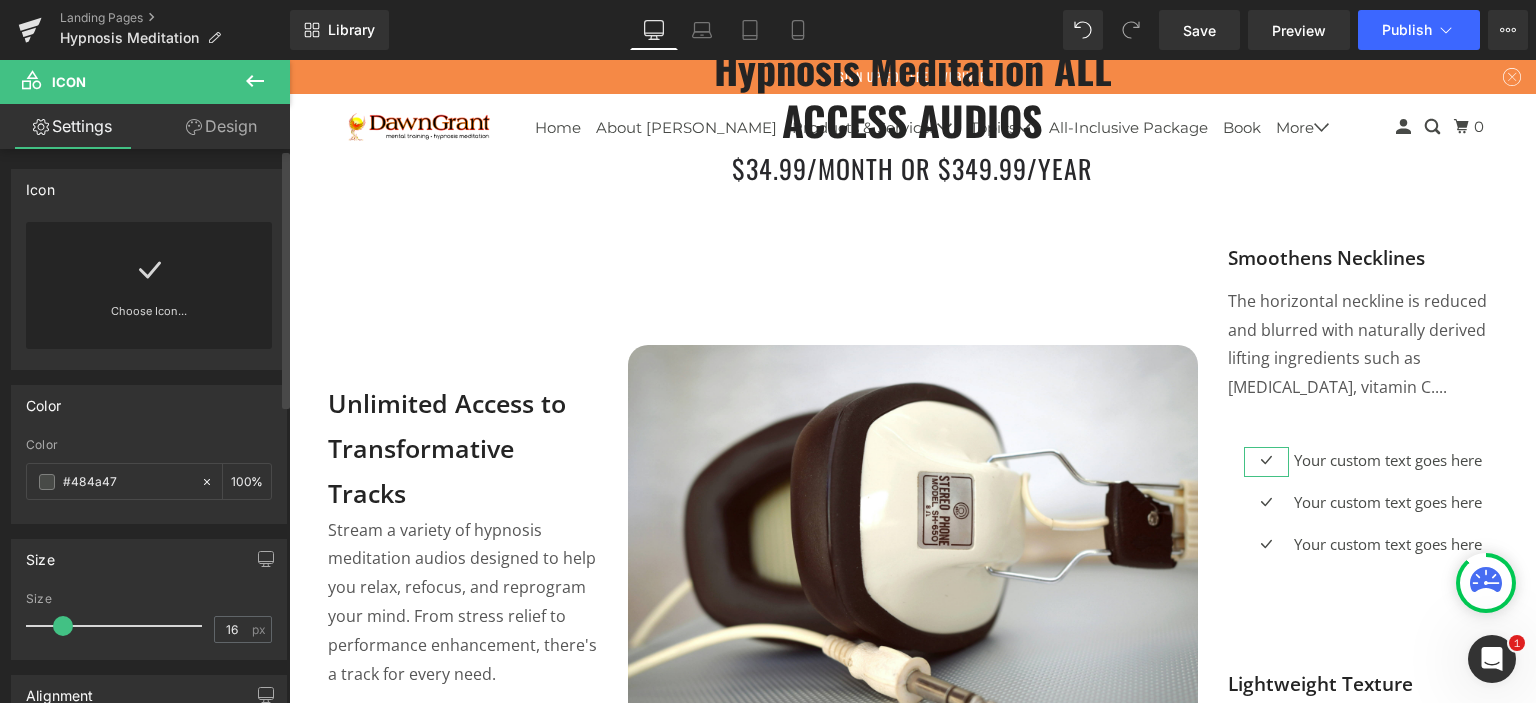 click on "Choose Icon..." at bounding box center [149, 285] 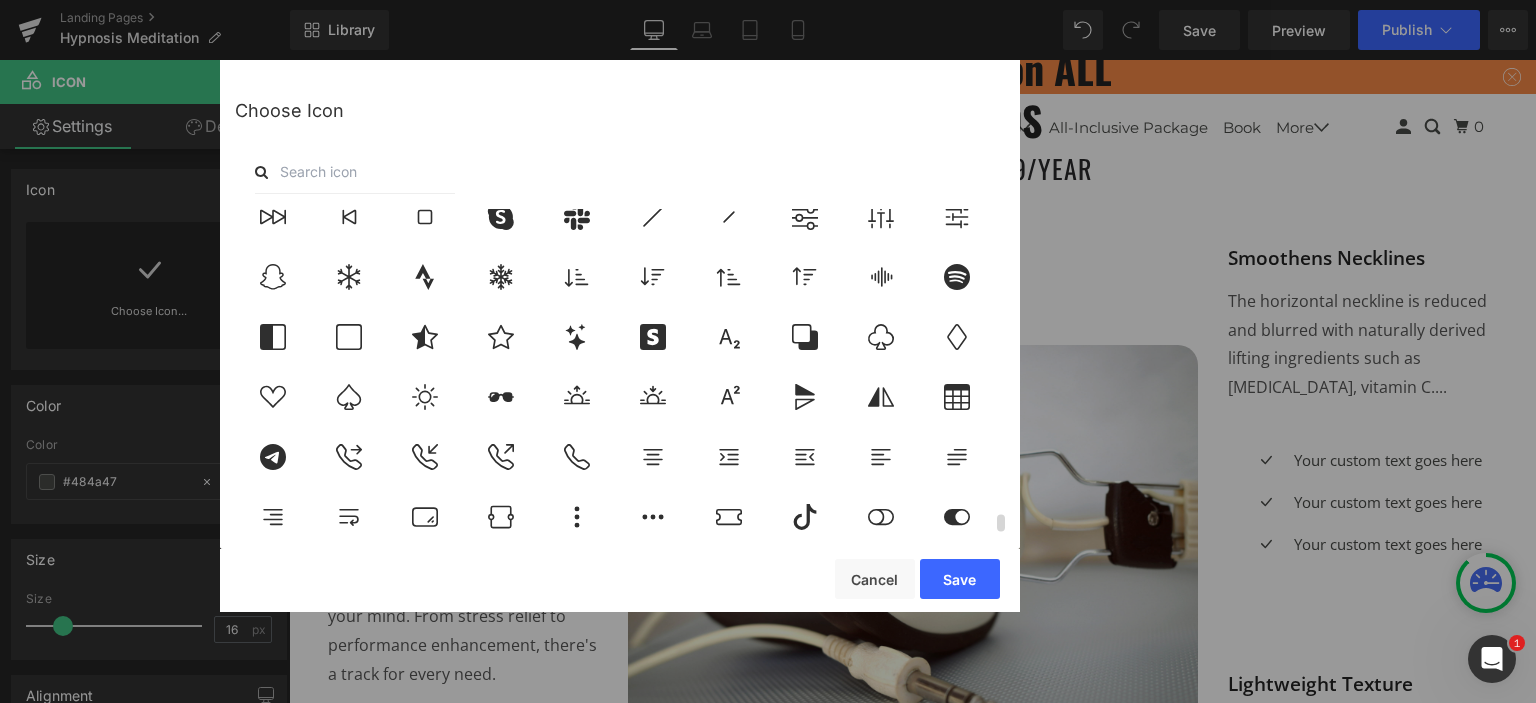 scroll, scrollTop: 6472, scrollLeft: 0, axis: vertical 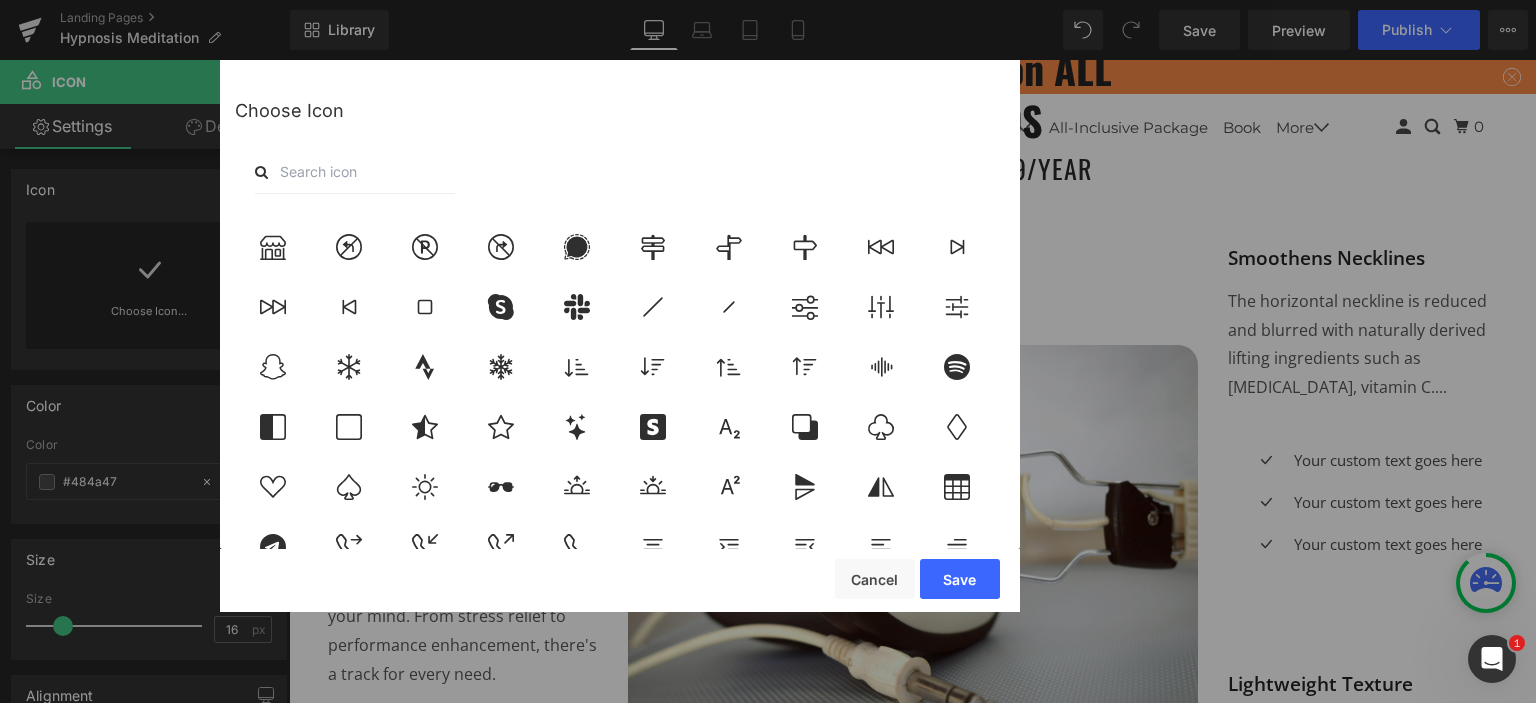 click at bounding box center [355, 172] 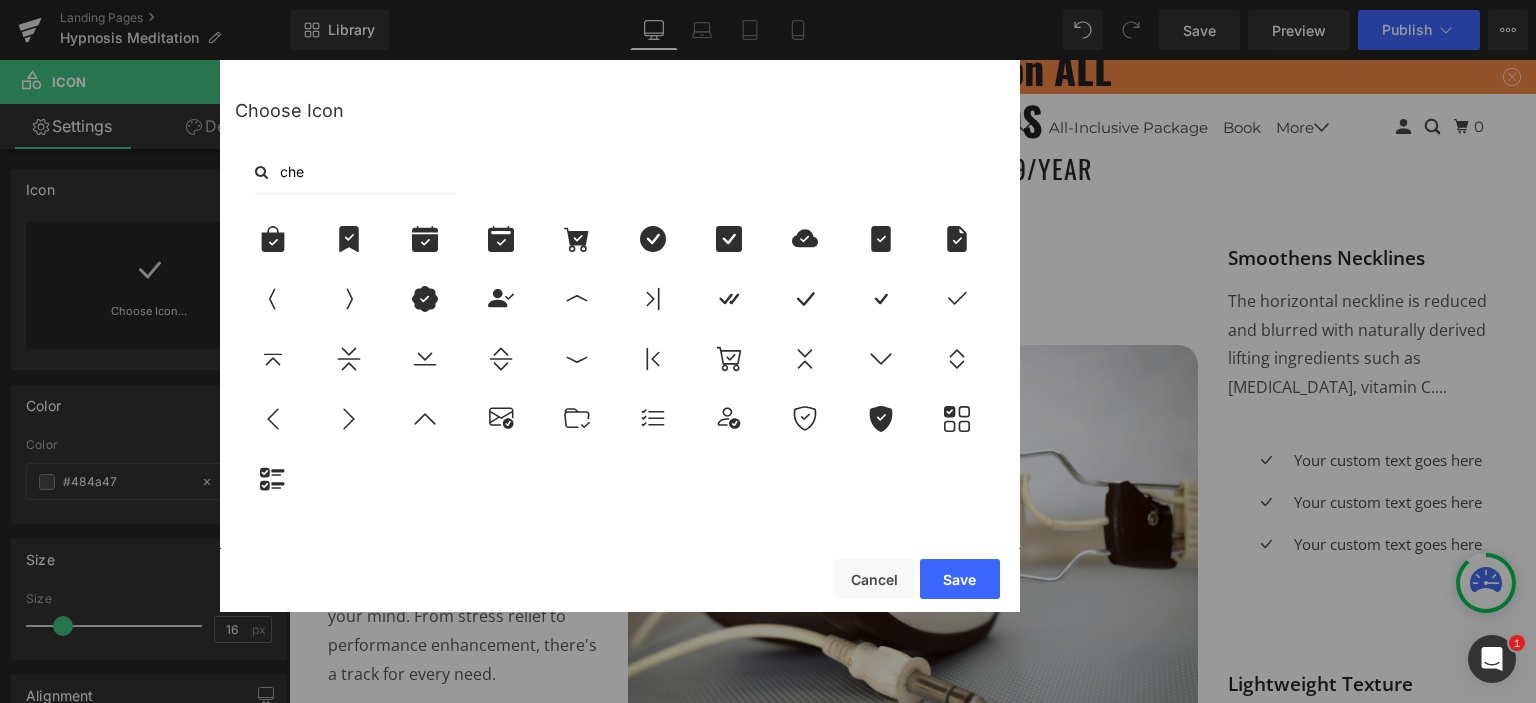 scroll, scrollTop: 0, scrollLeft: 0, axis: both 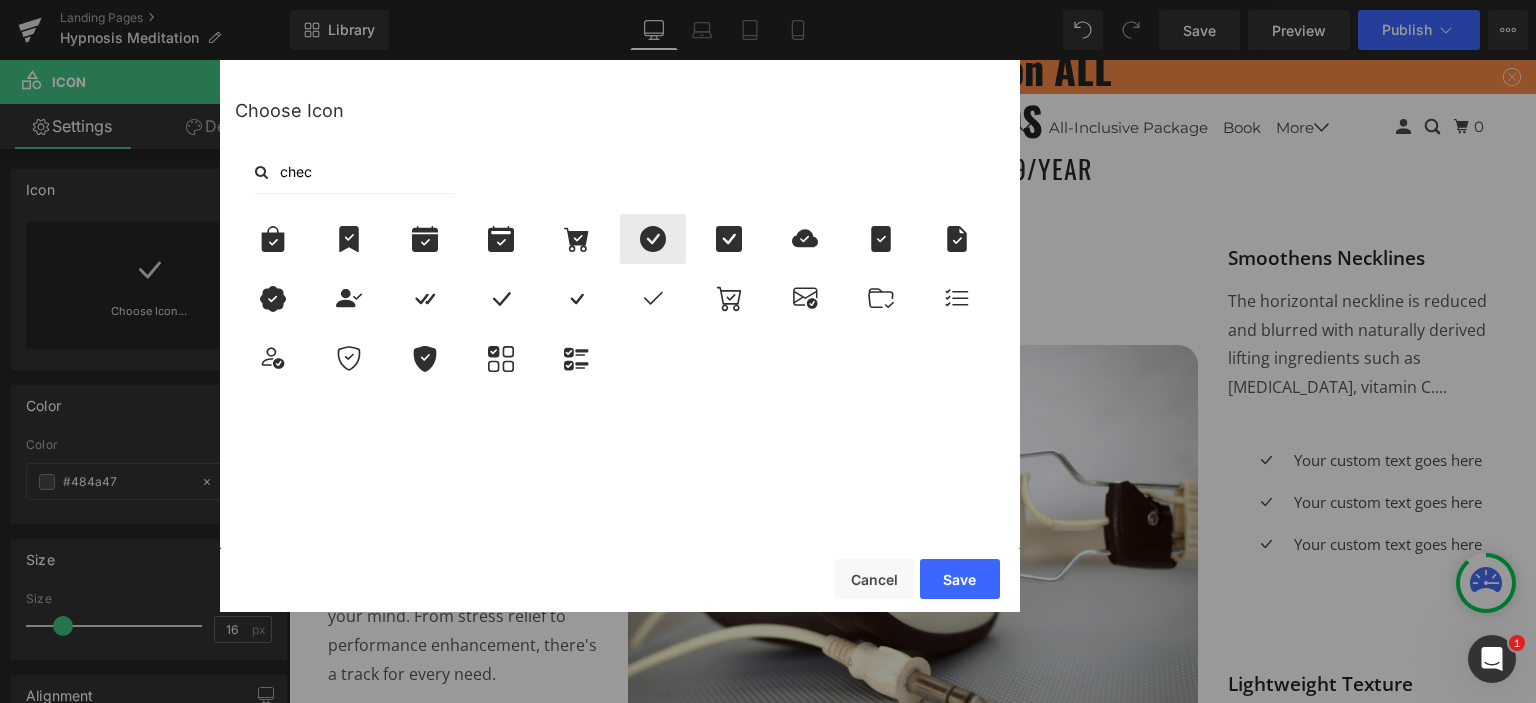 type on "chec" 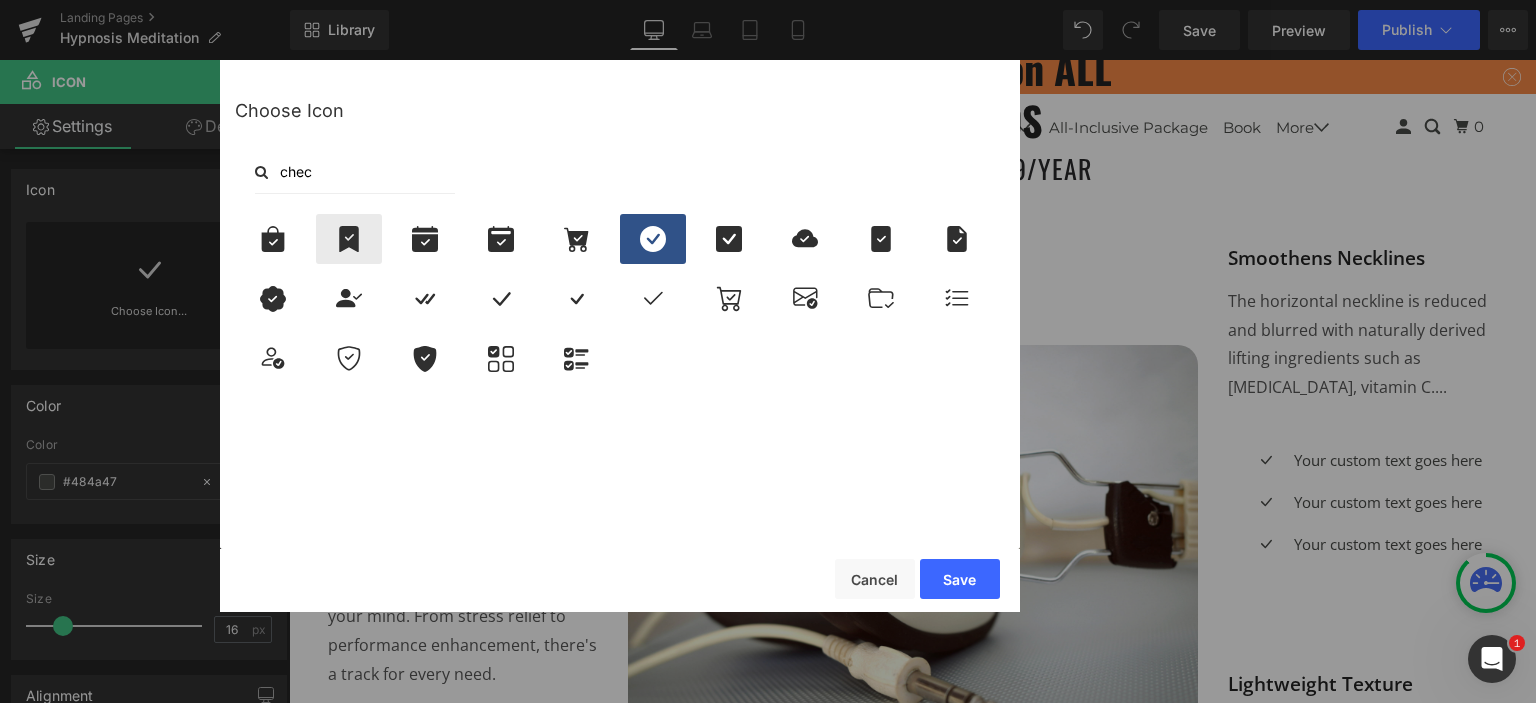 click 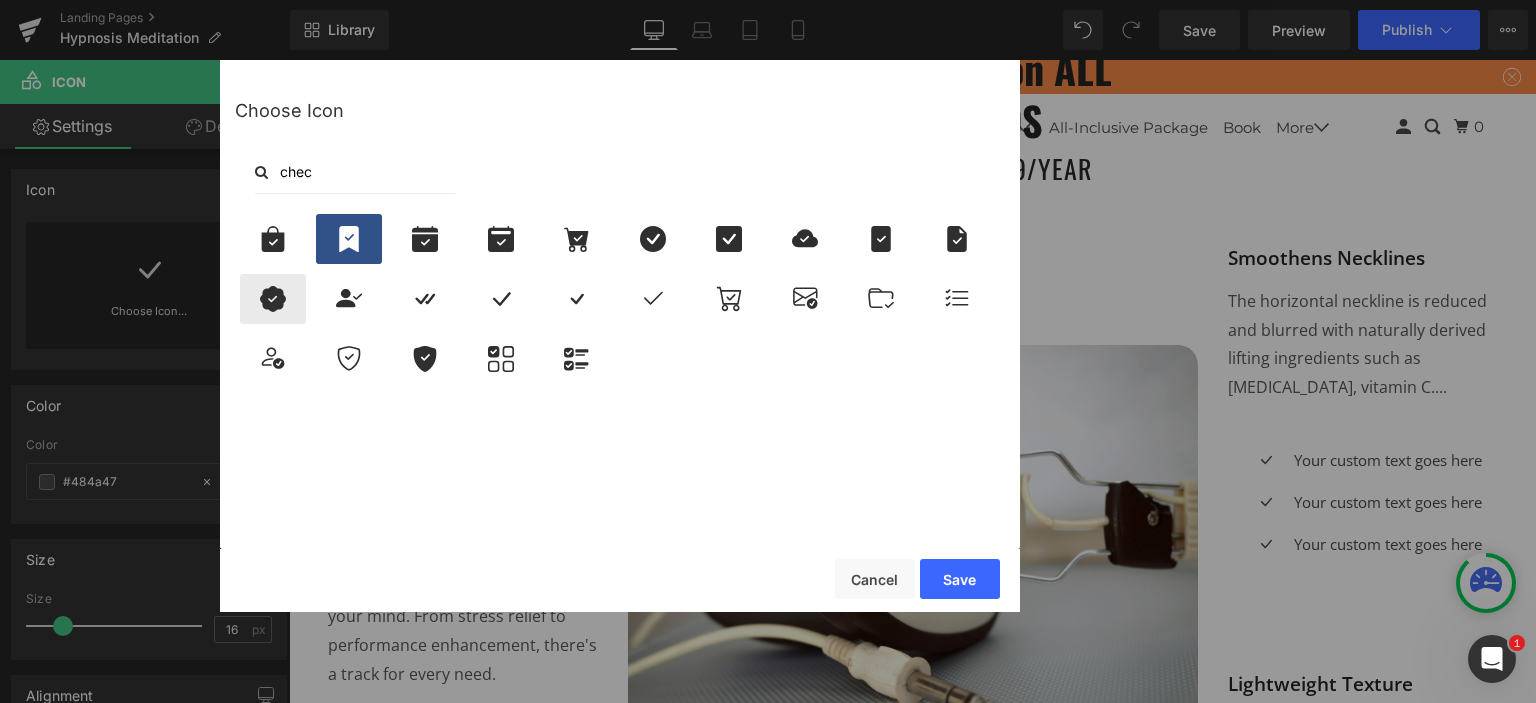 click 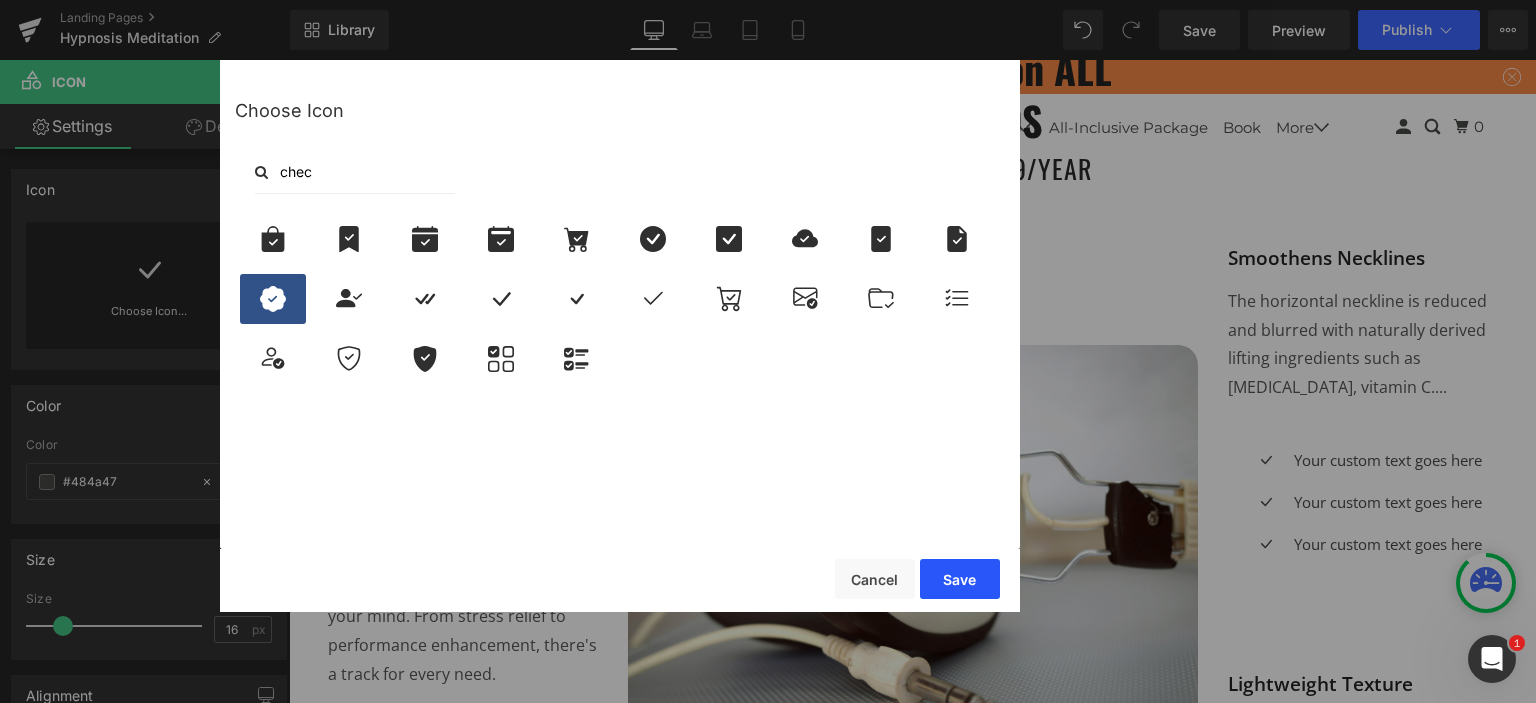 click on "Save" at bounding box center (960, 579) 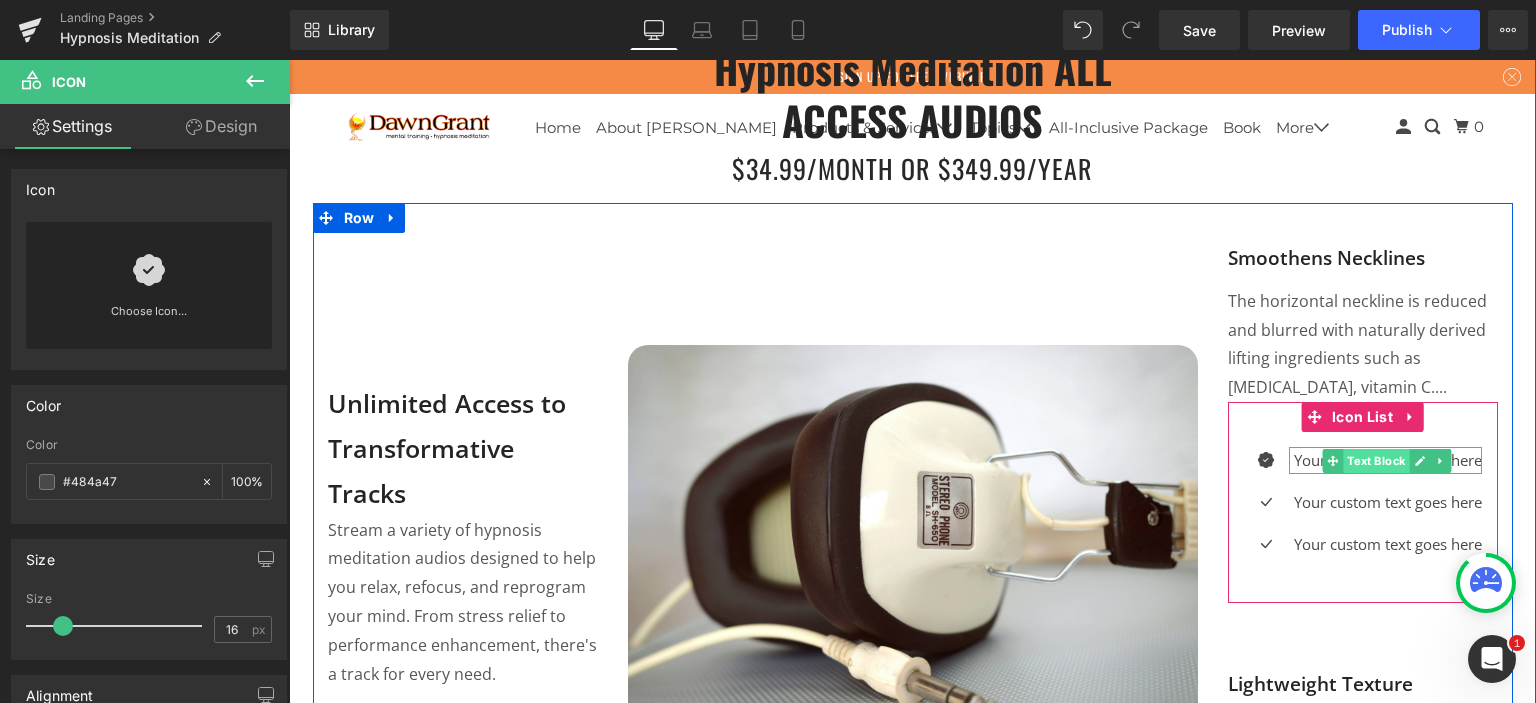 click on "Text Block" at bounding box center [1376, 461] 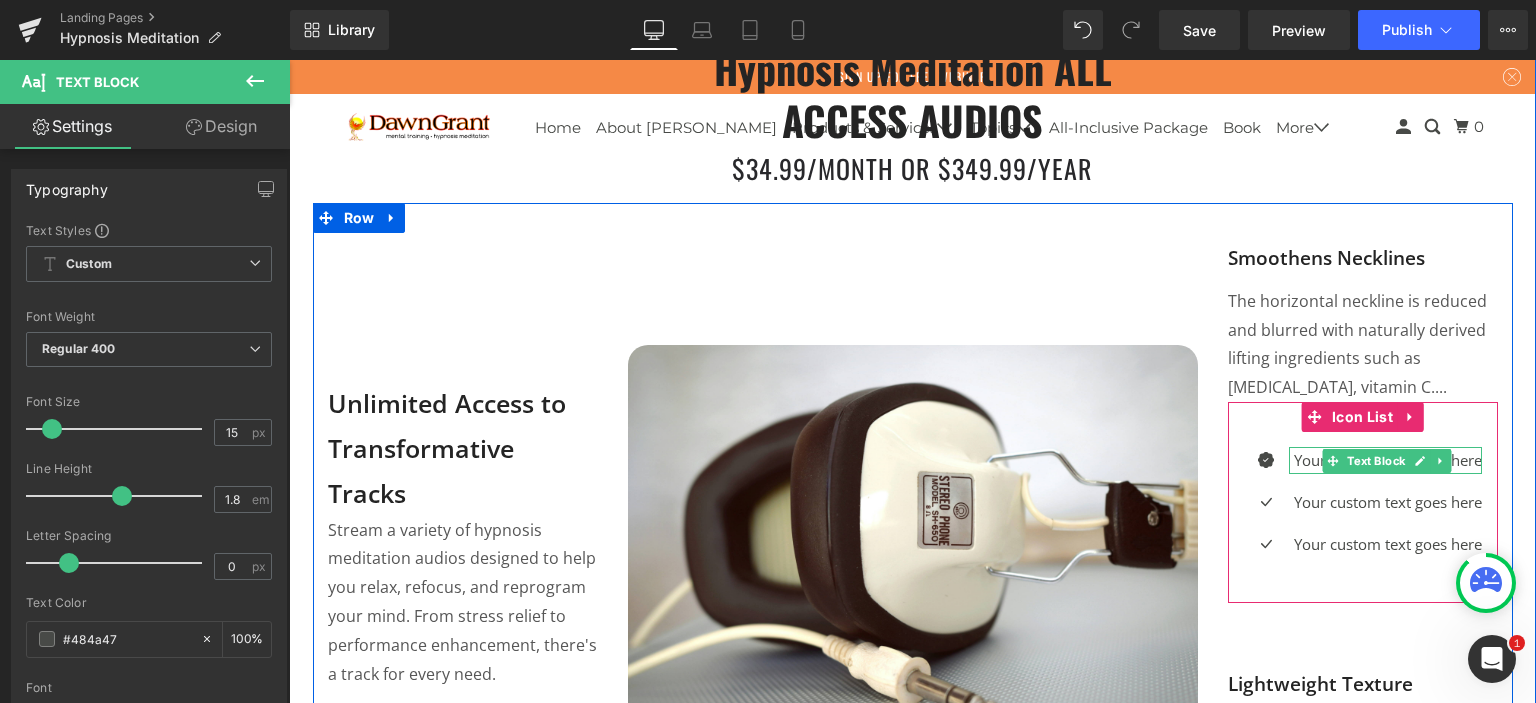 click on "Your custom text goes here" at bounding box center [1388, 460] 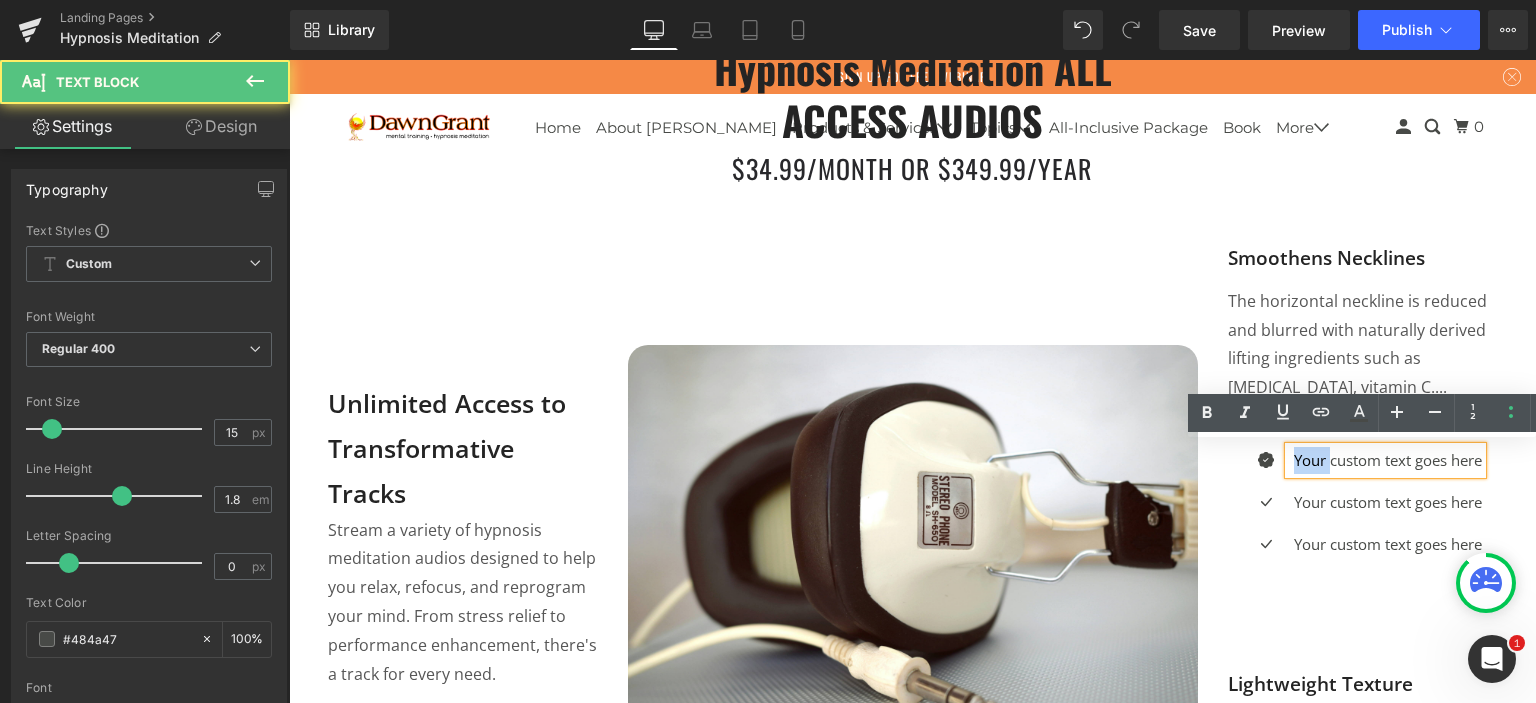 click on "Your custom text goes here" at bounding box center [1388, 460] 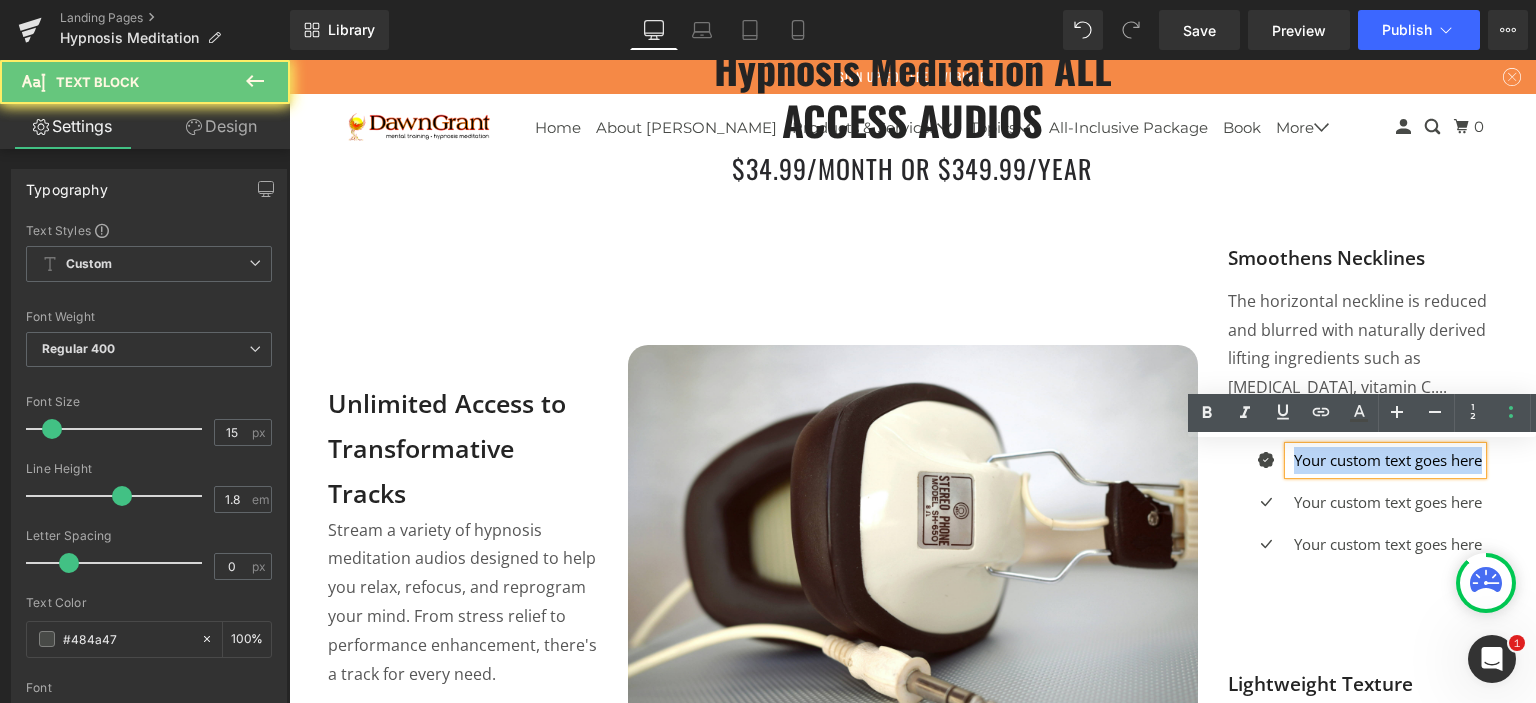 click on "Your custom text goes here" at bounding box center [1388, 460] 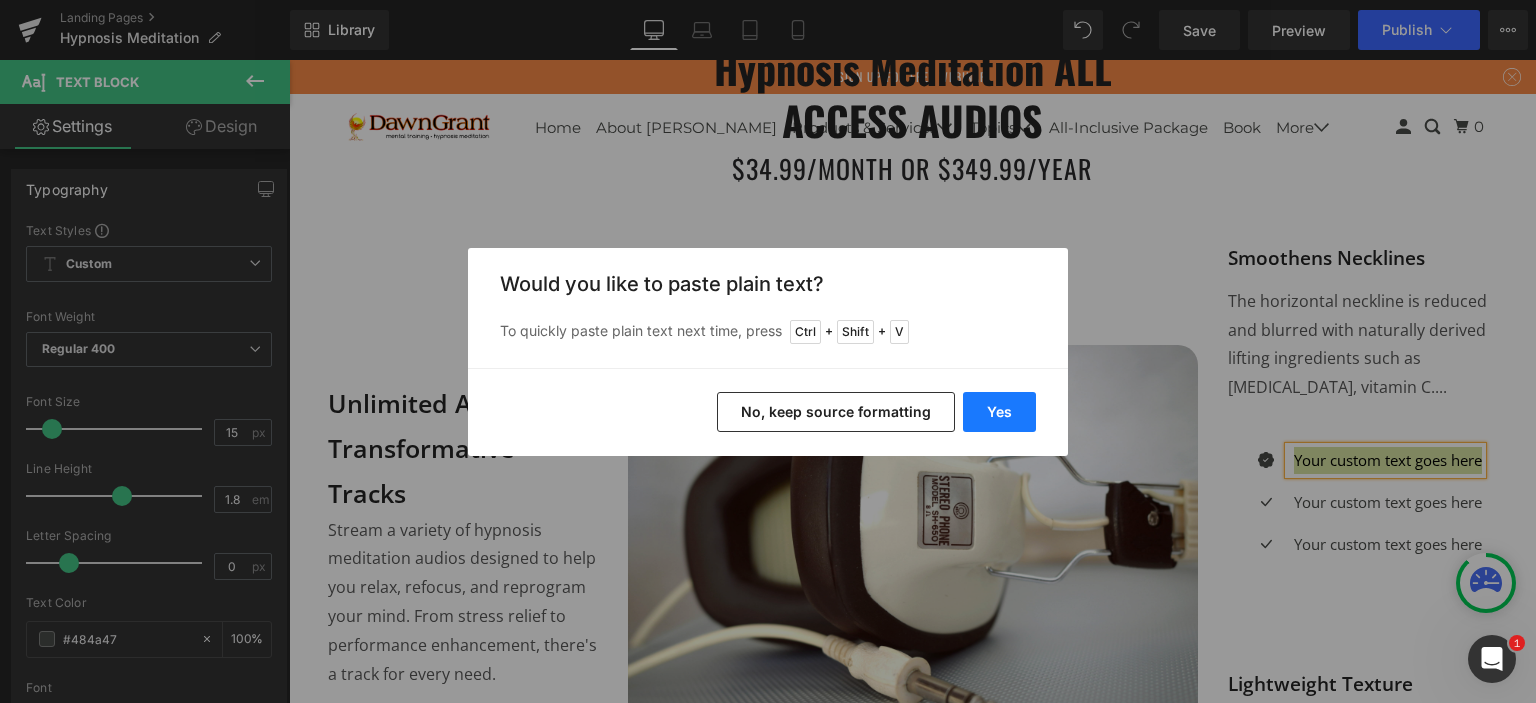 click on "Yes" at bounding box center (999, 412) 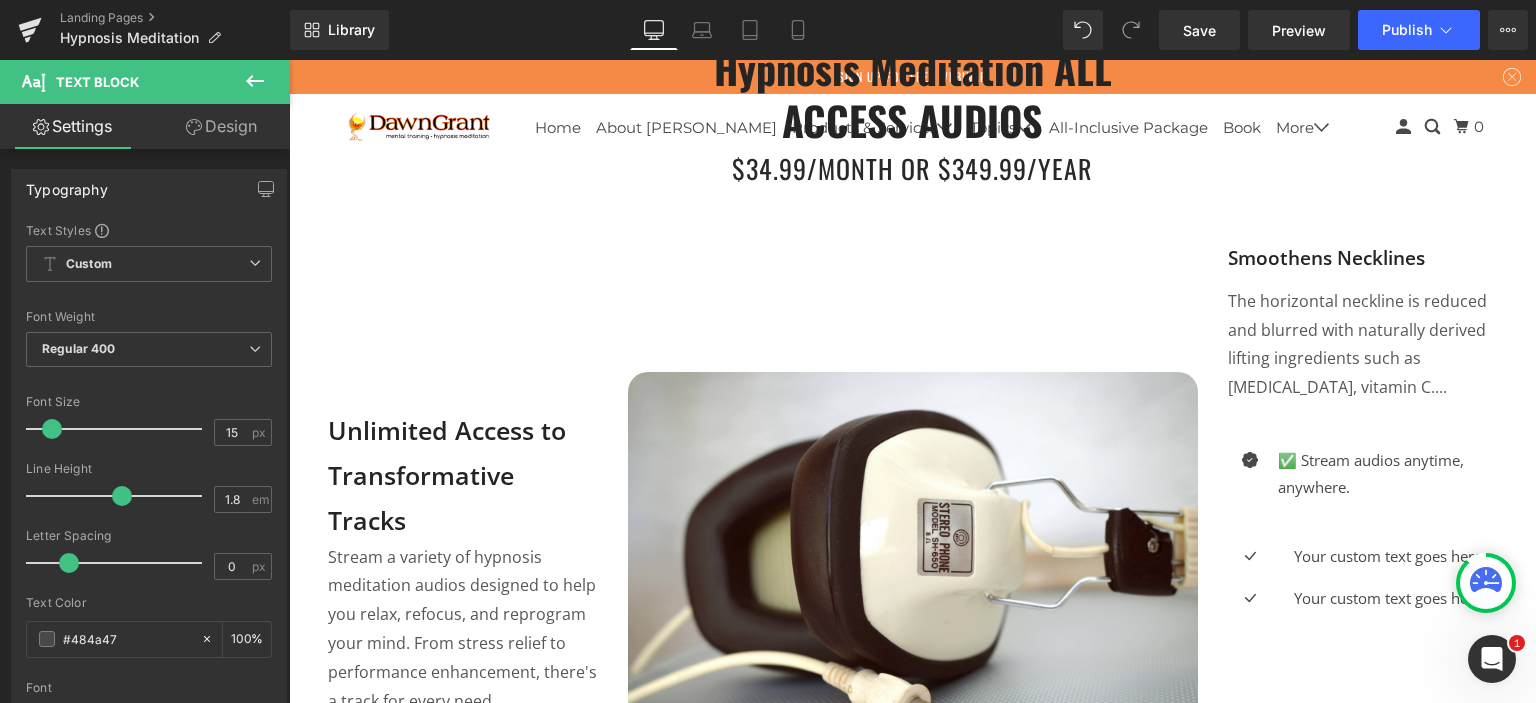 type 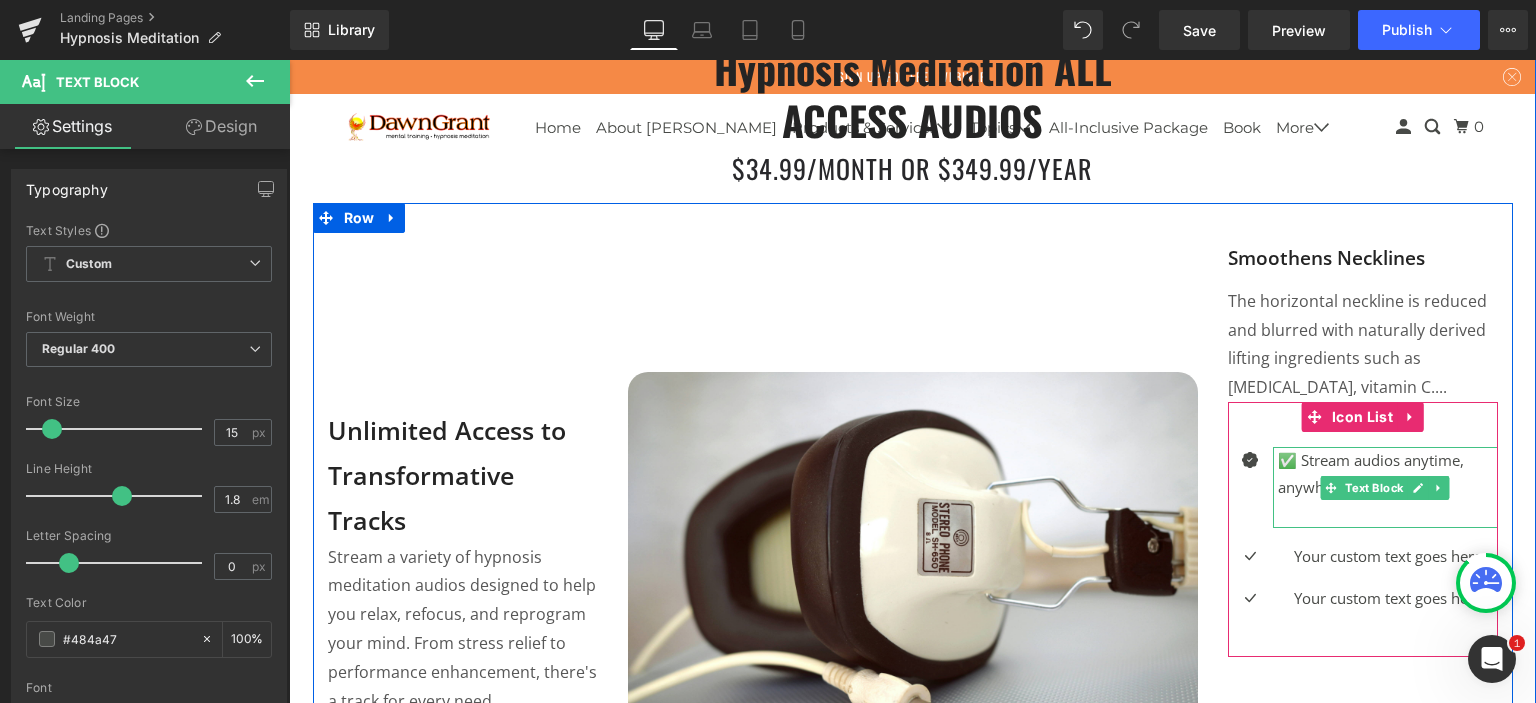 click on "✅ Stream audios anytime, anywhere." at bounding box center [1388, 474] 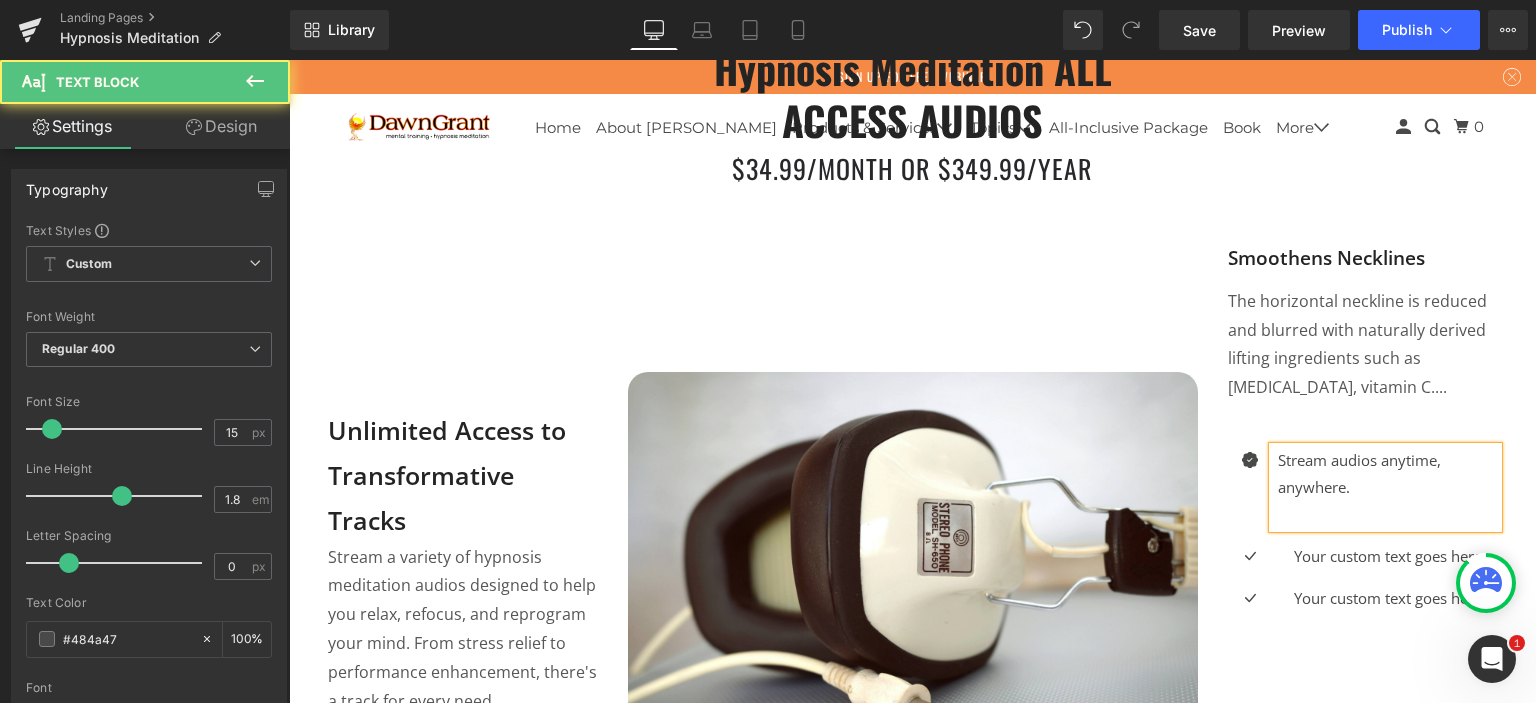 click at bounding box center (1388, 514) 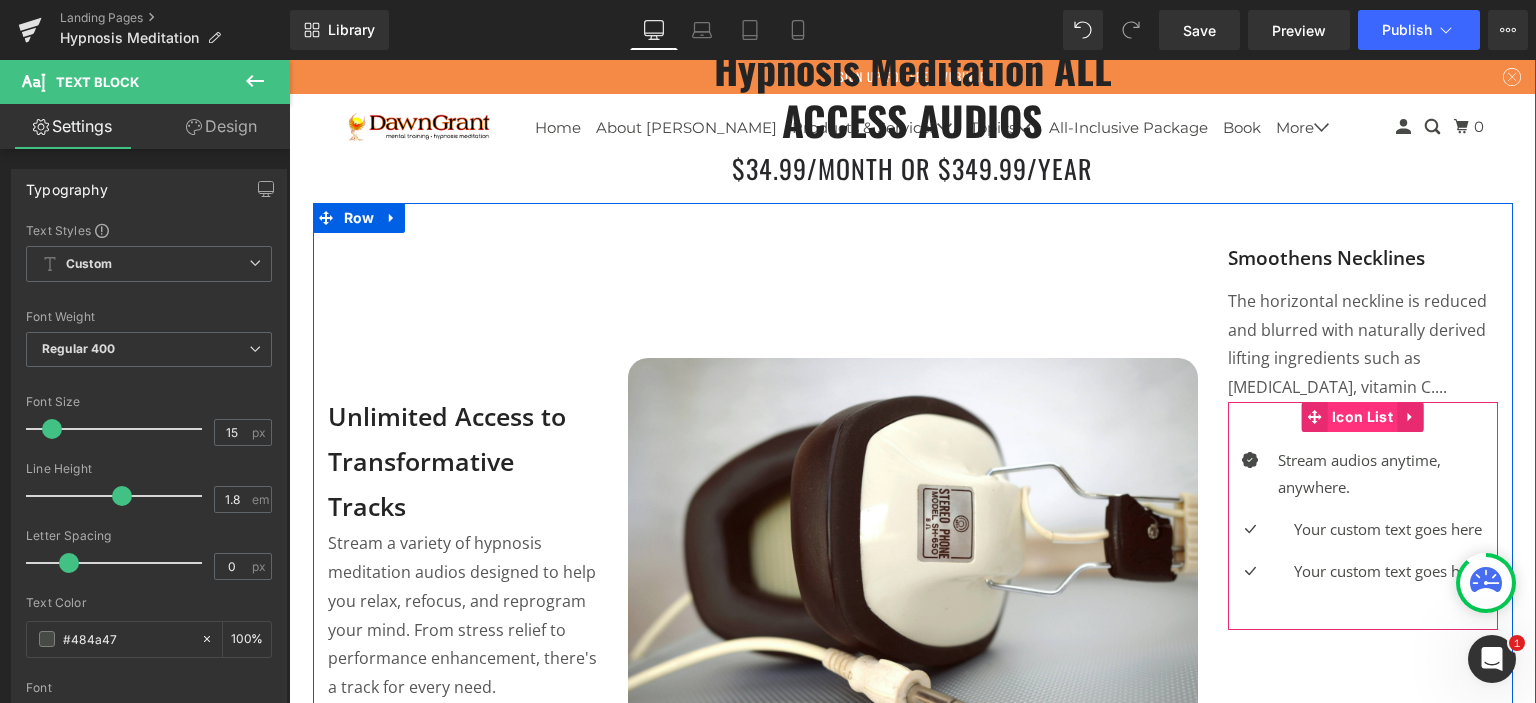 click on "Icon List" at bounding box center (1362, 417) 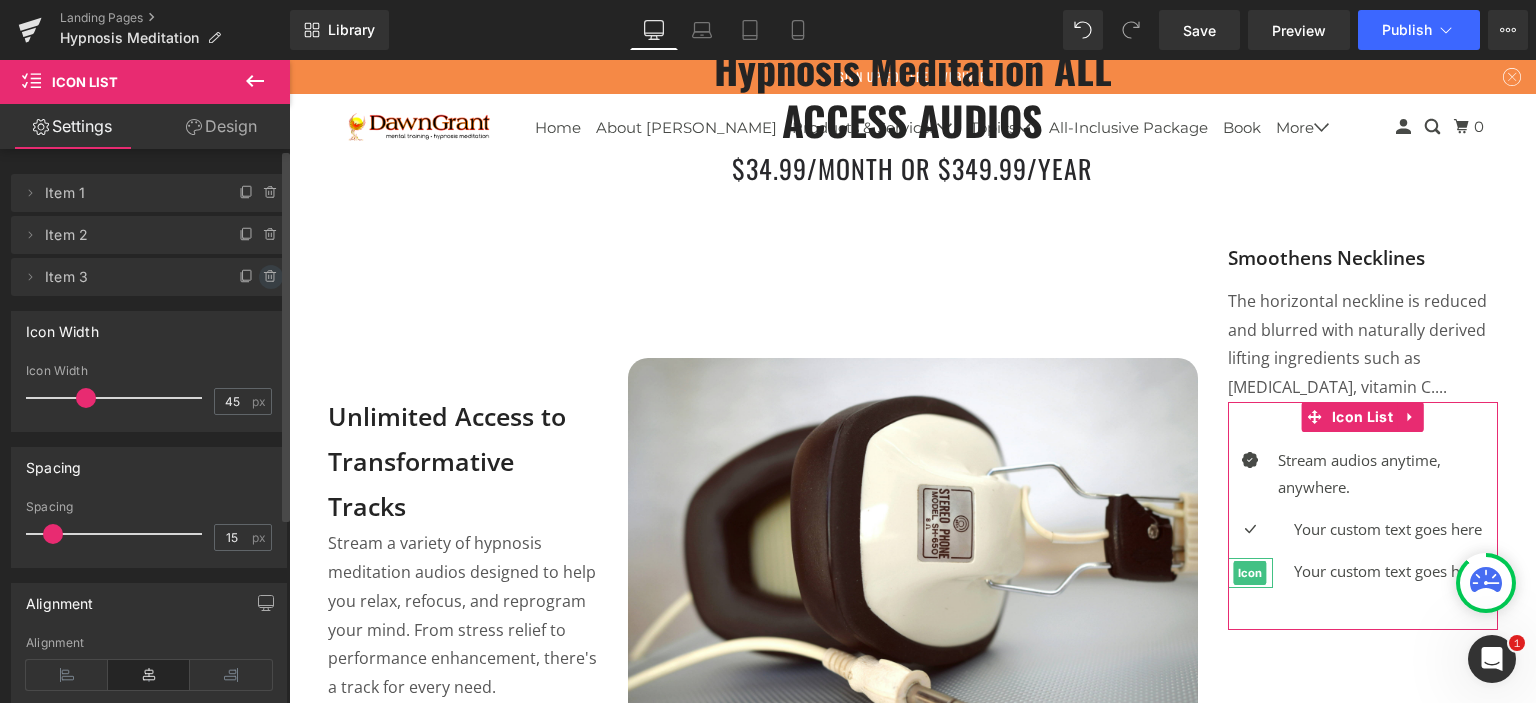 click 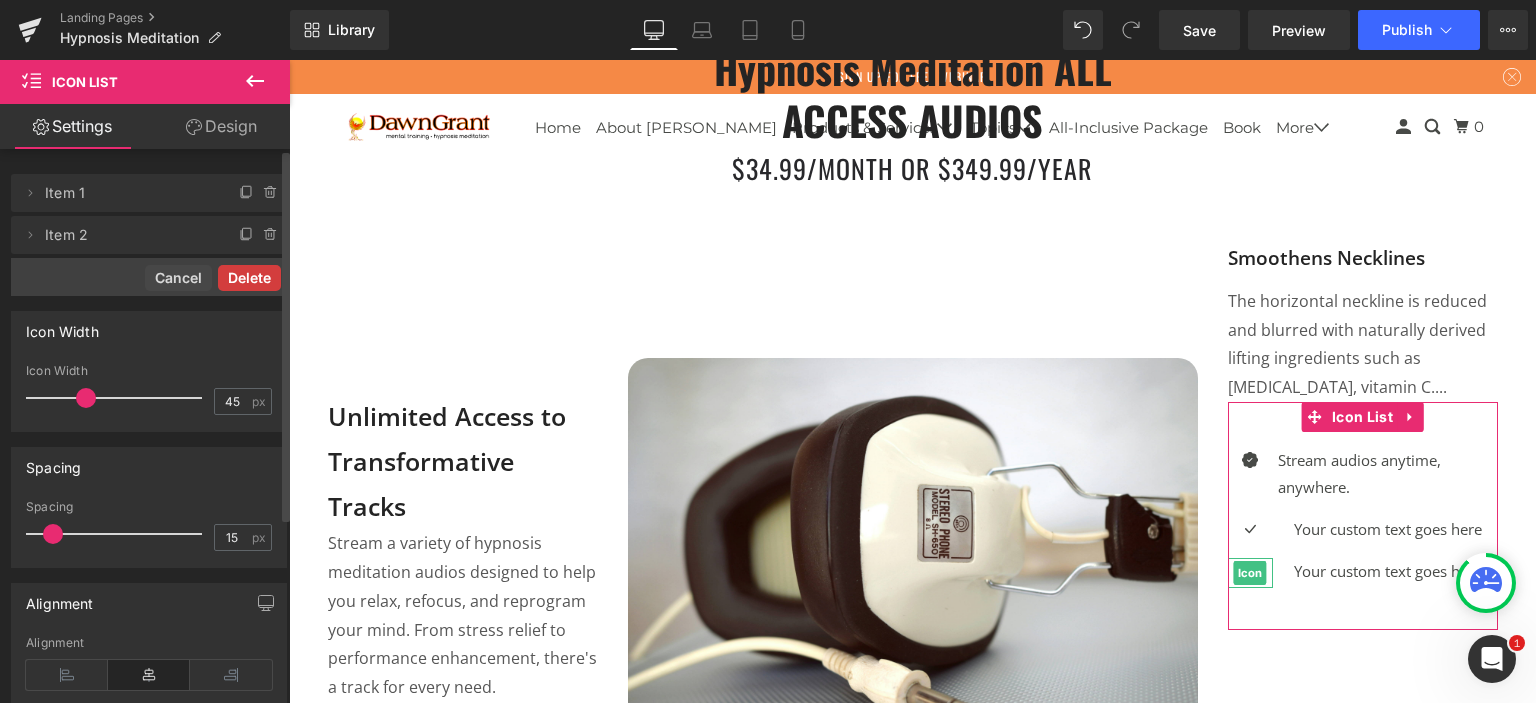 click on "Delete" at bounding box center [249, 278] 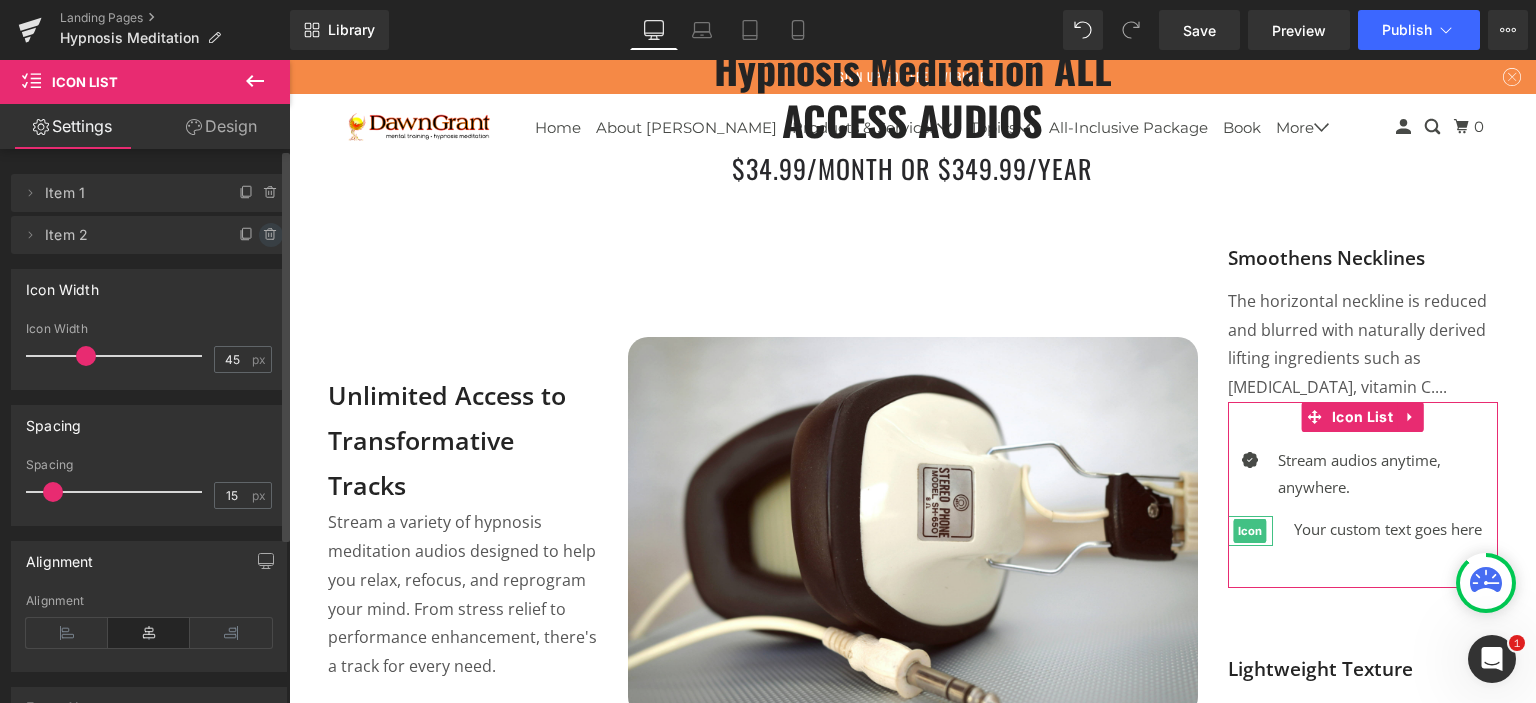 click 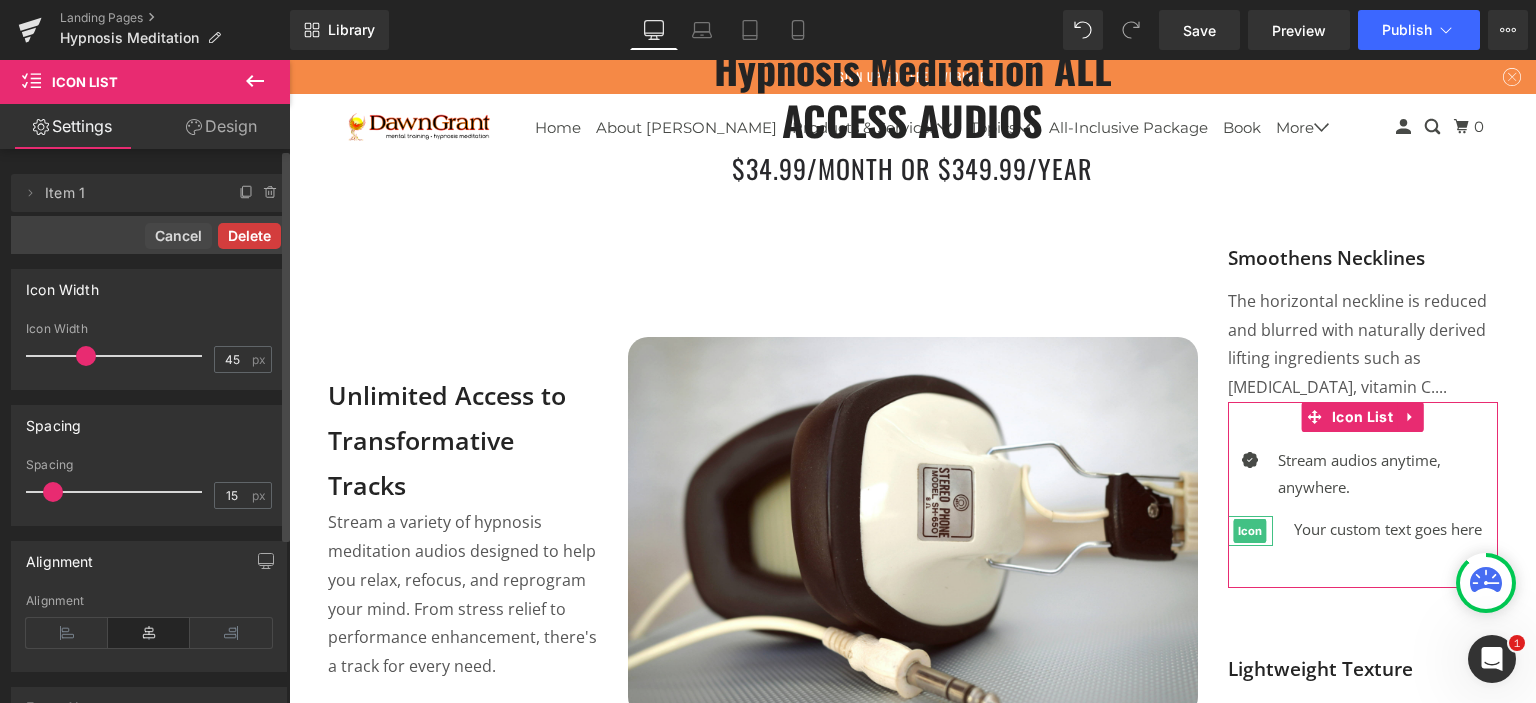 click on "Delete" at bounding box center [249, 236] 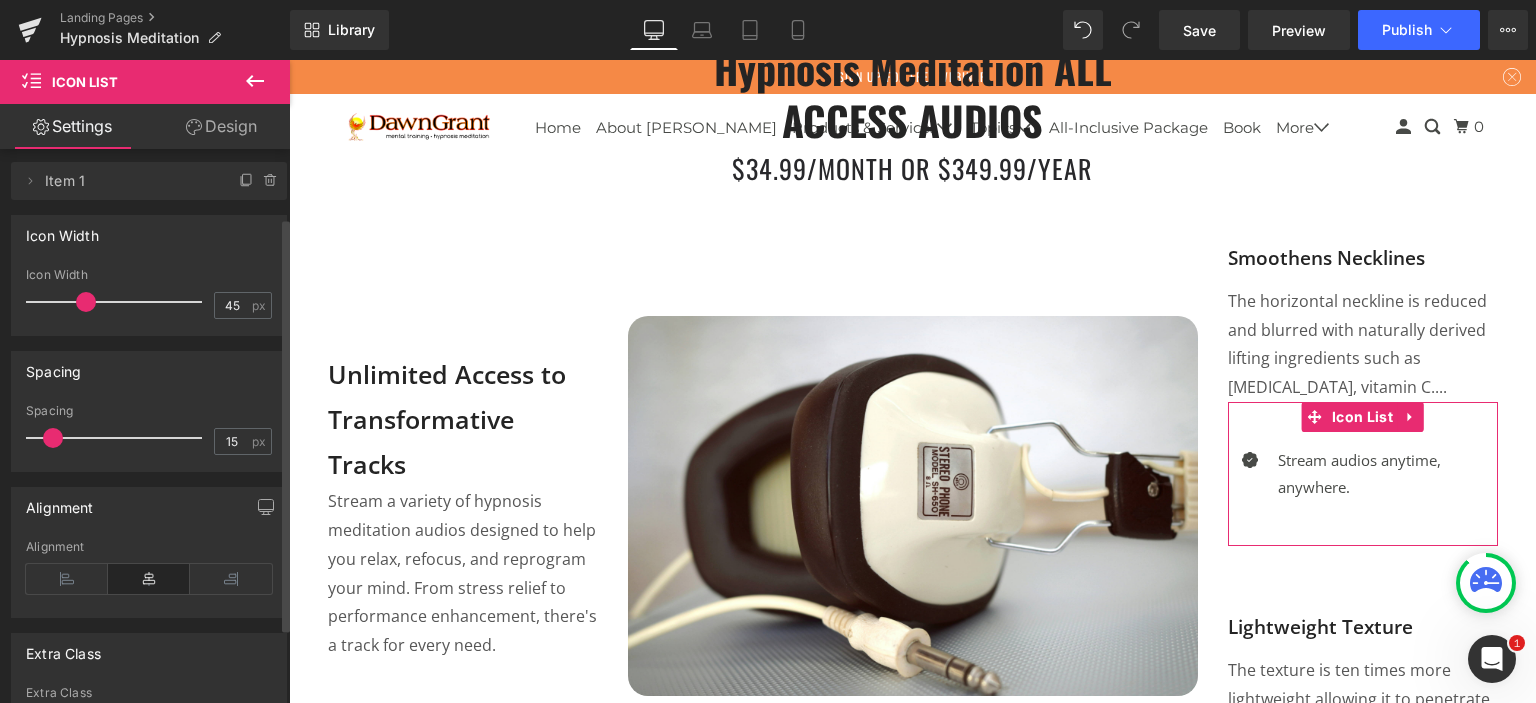 scroll, scrollTop: 0, scrollLeft: 0, axis: both 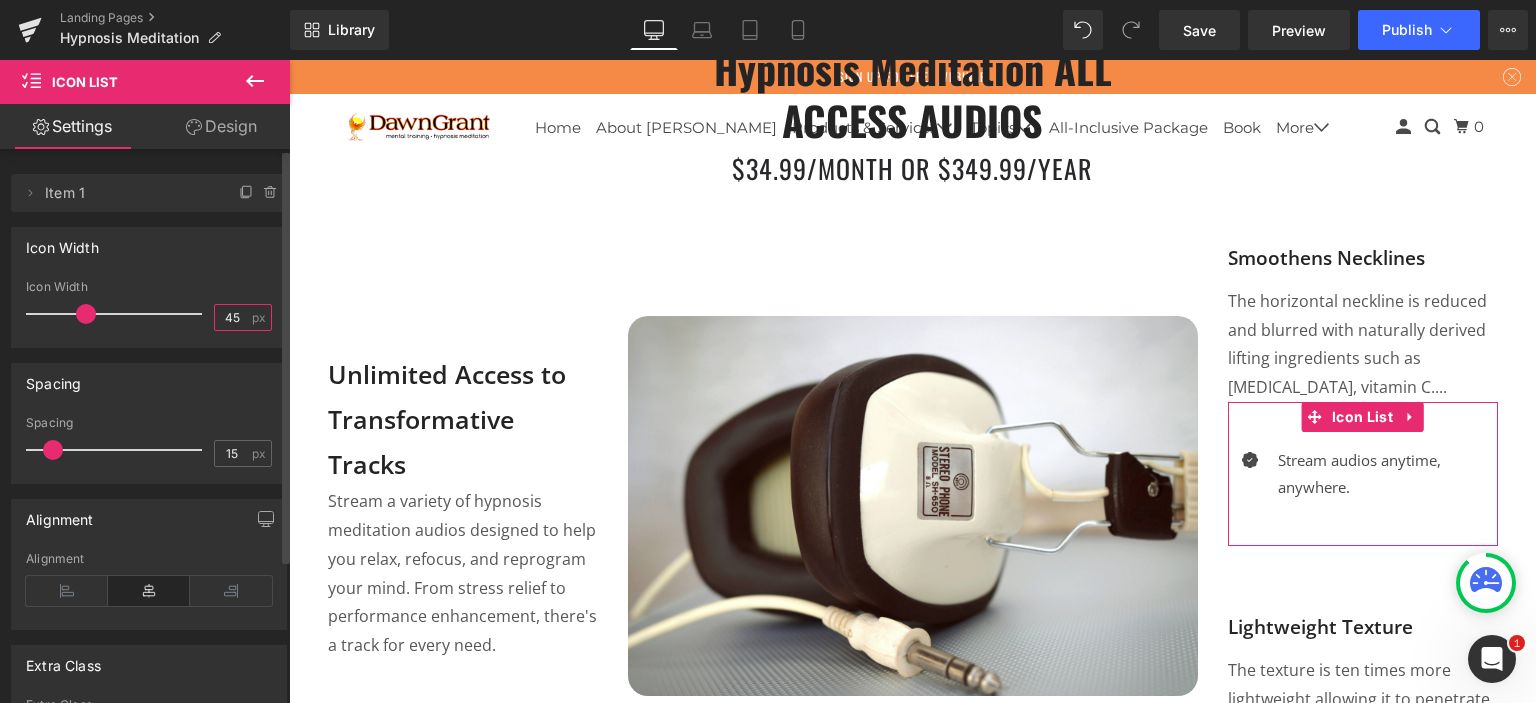 click on "45" at bounding box center [232, 317] 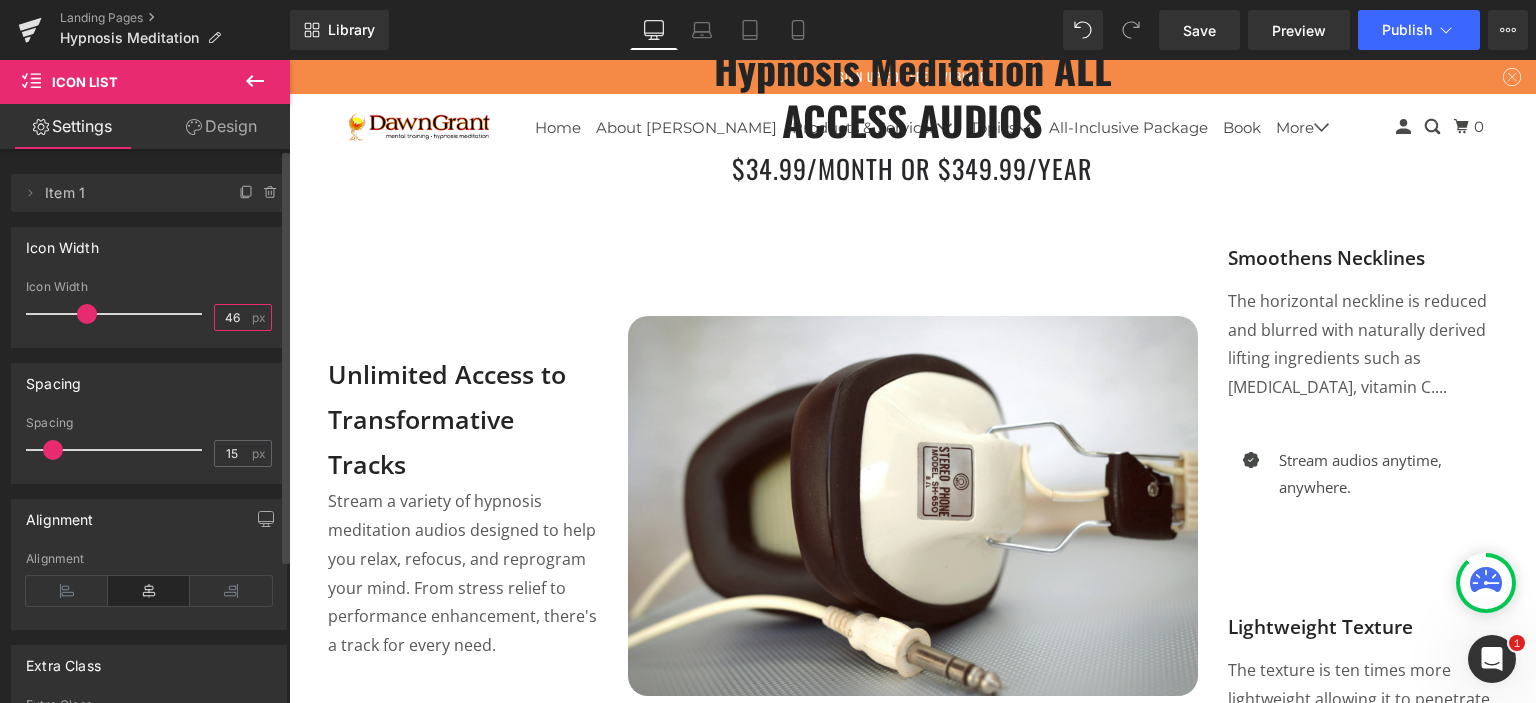 type on "45" 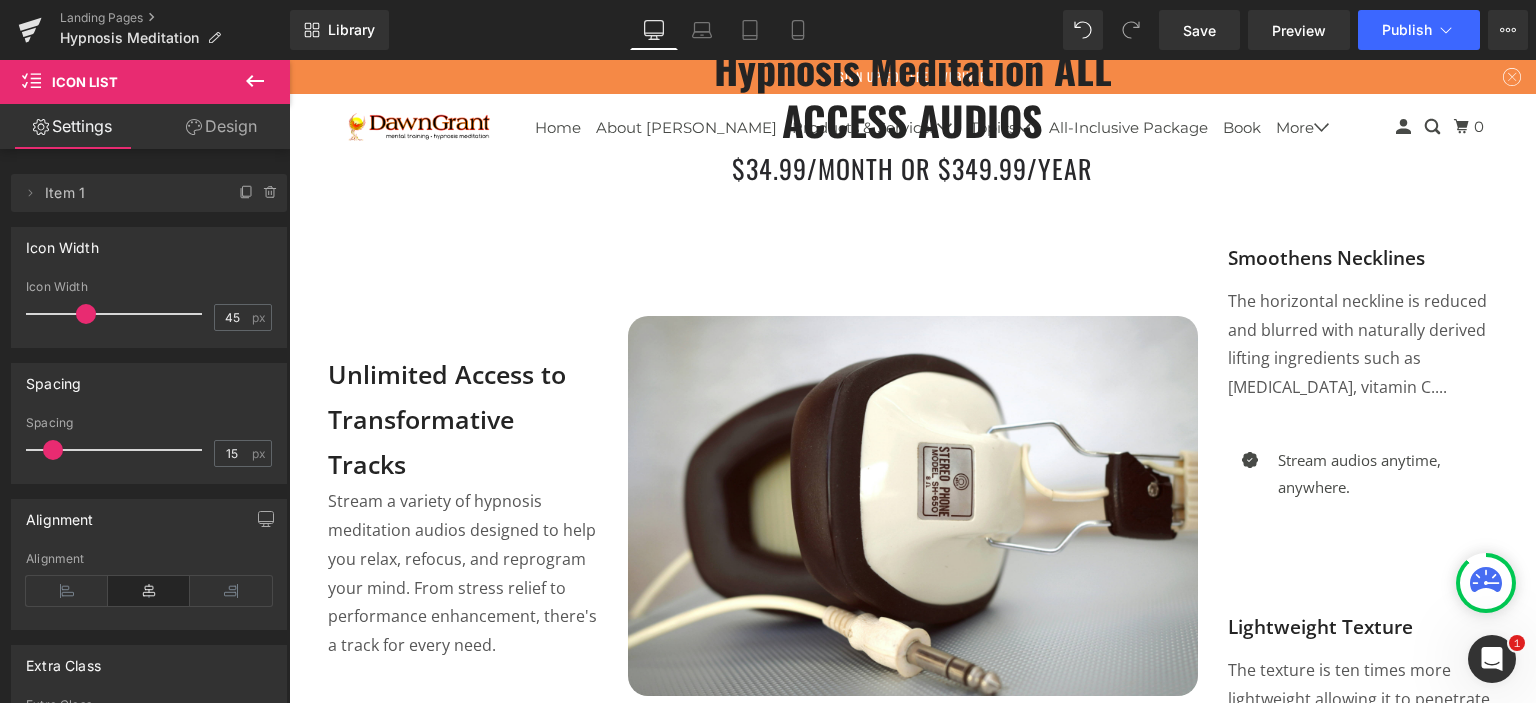click on "Design" at bounding box center [221, 126] 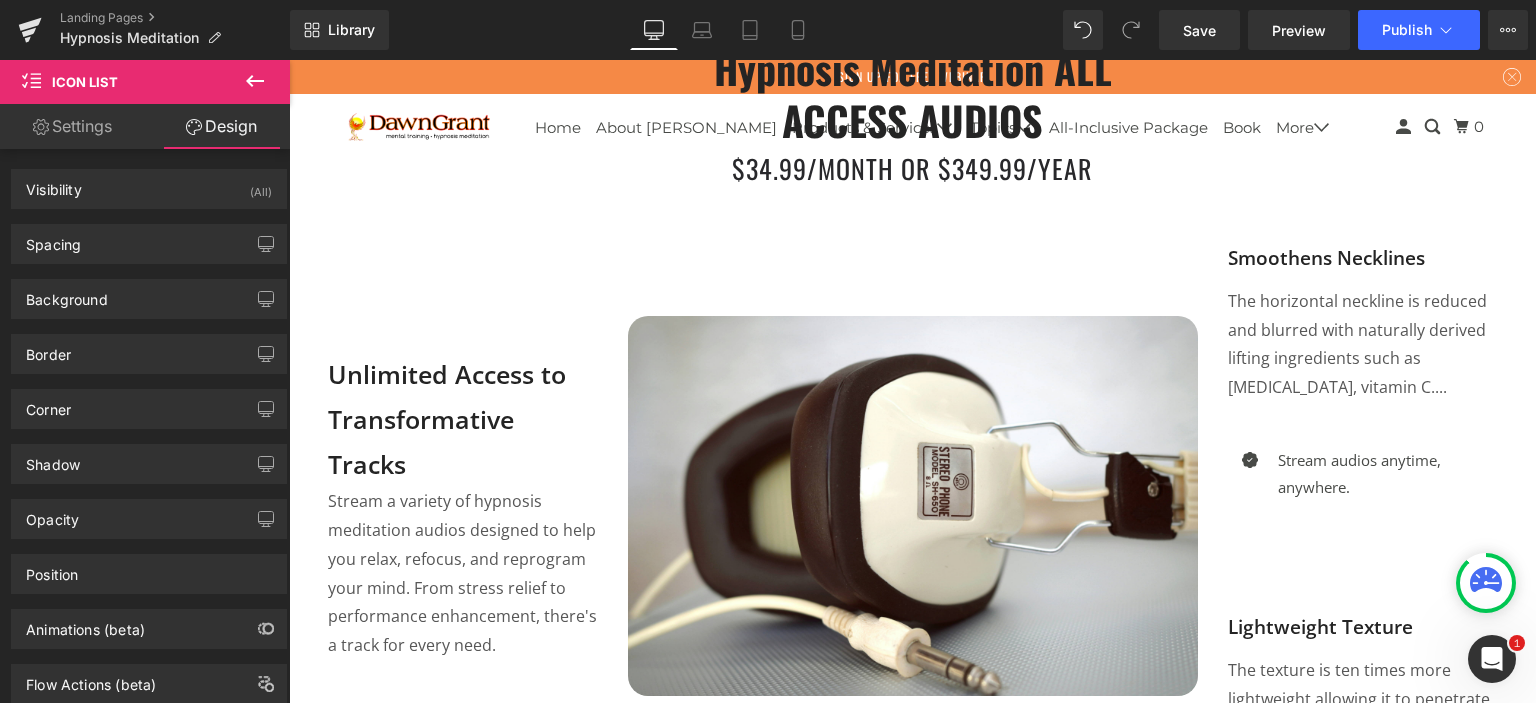 click on "Settings" at bounding box center (72, 126) 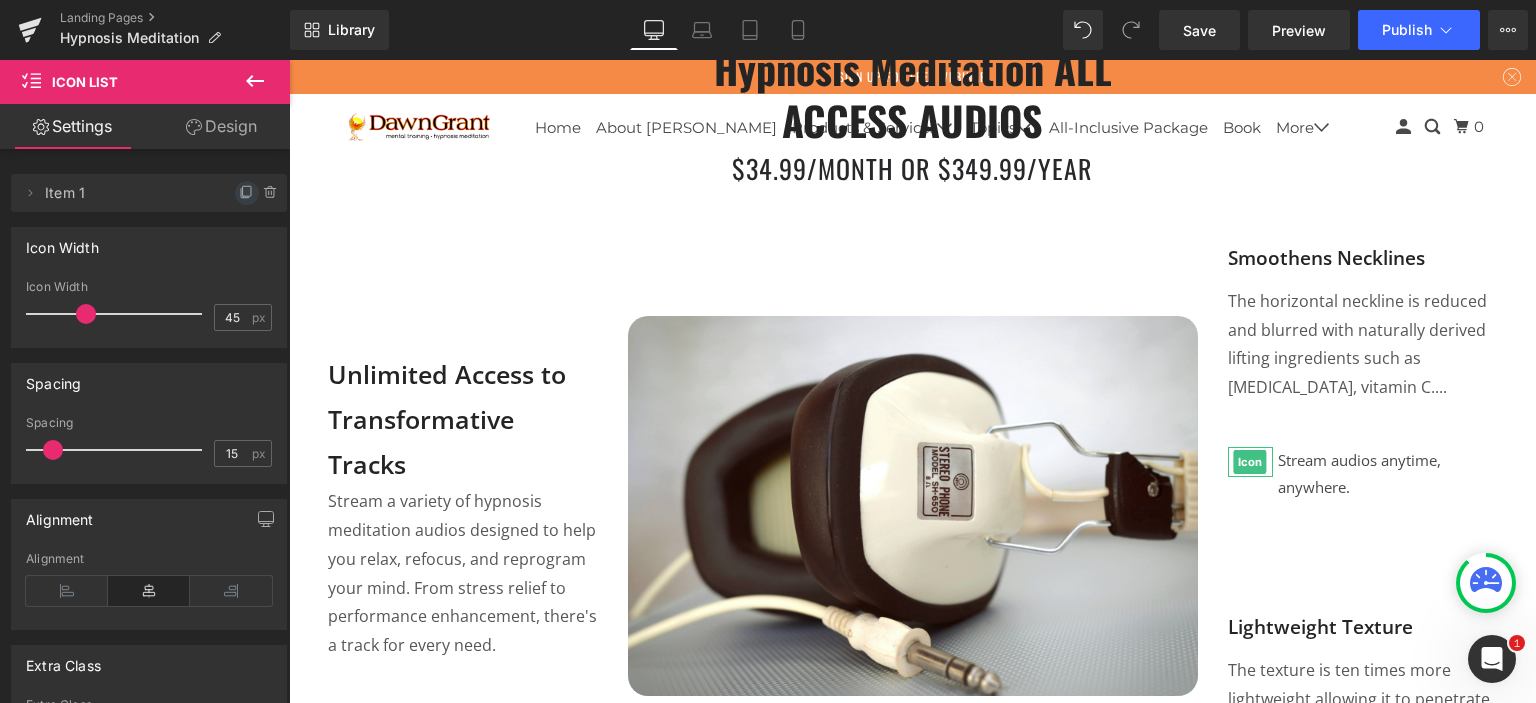 click at bounding box center (247, 193) 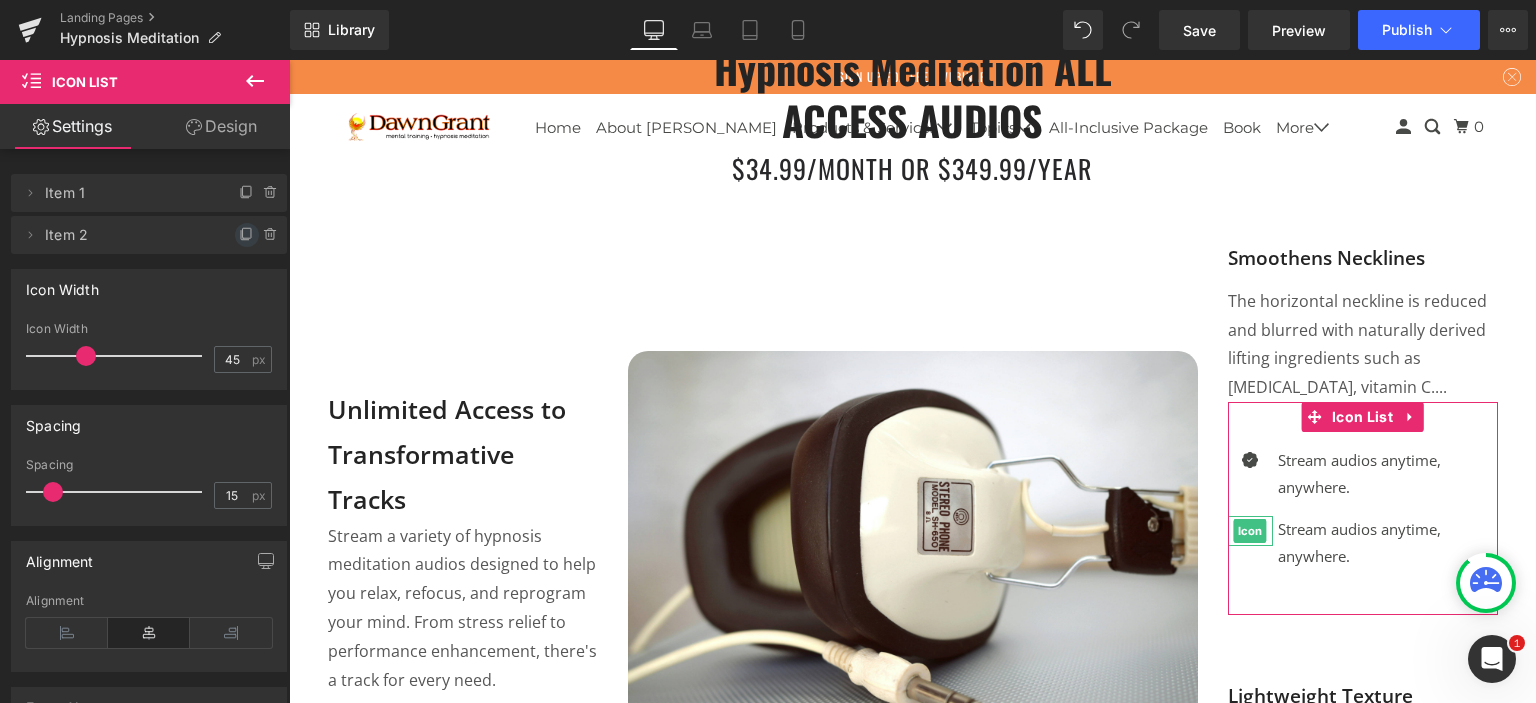 click 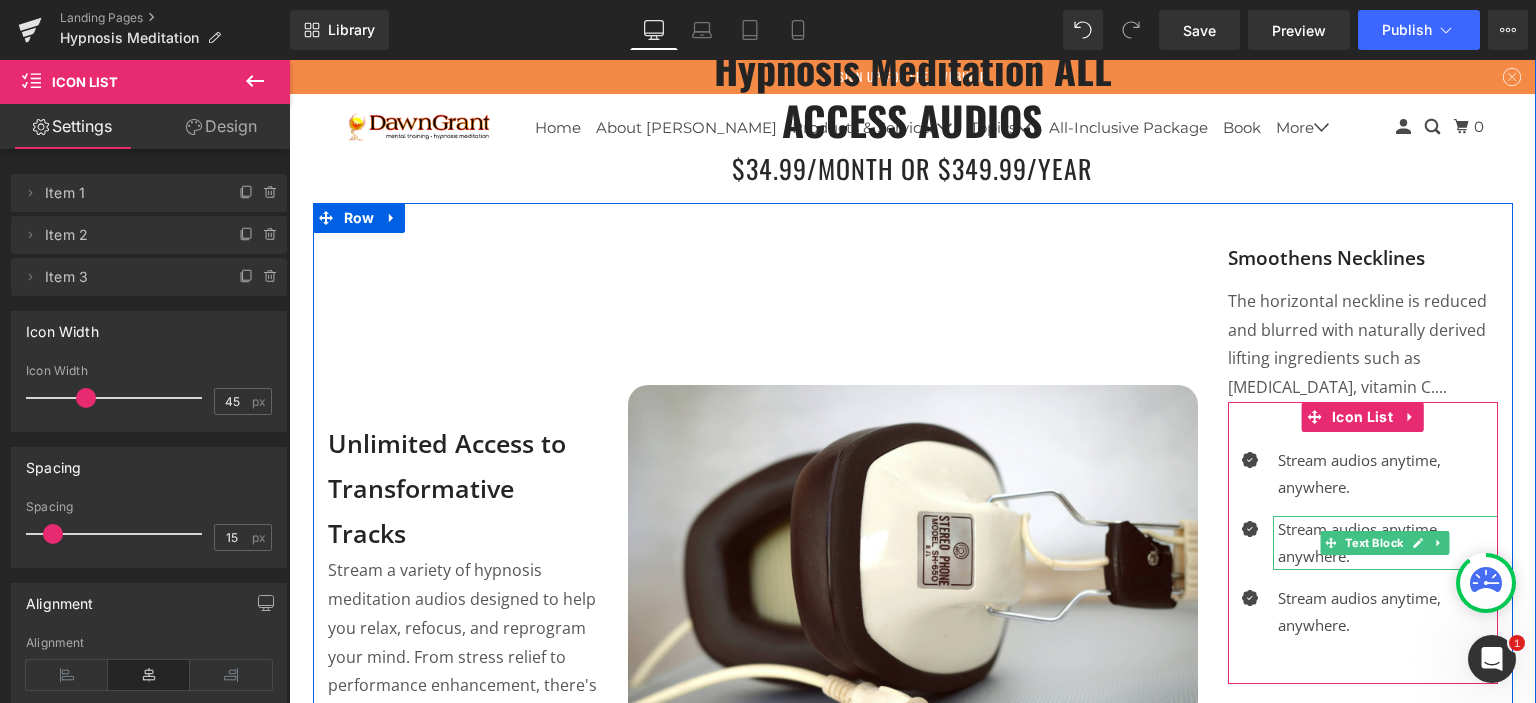 click on "Stream audios anytime, anywhere." at bounding box center [1388, 543] 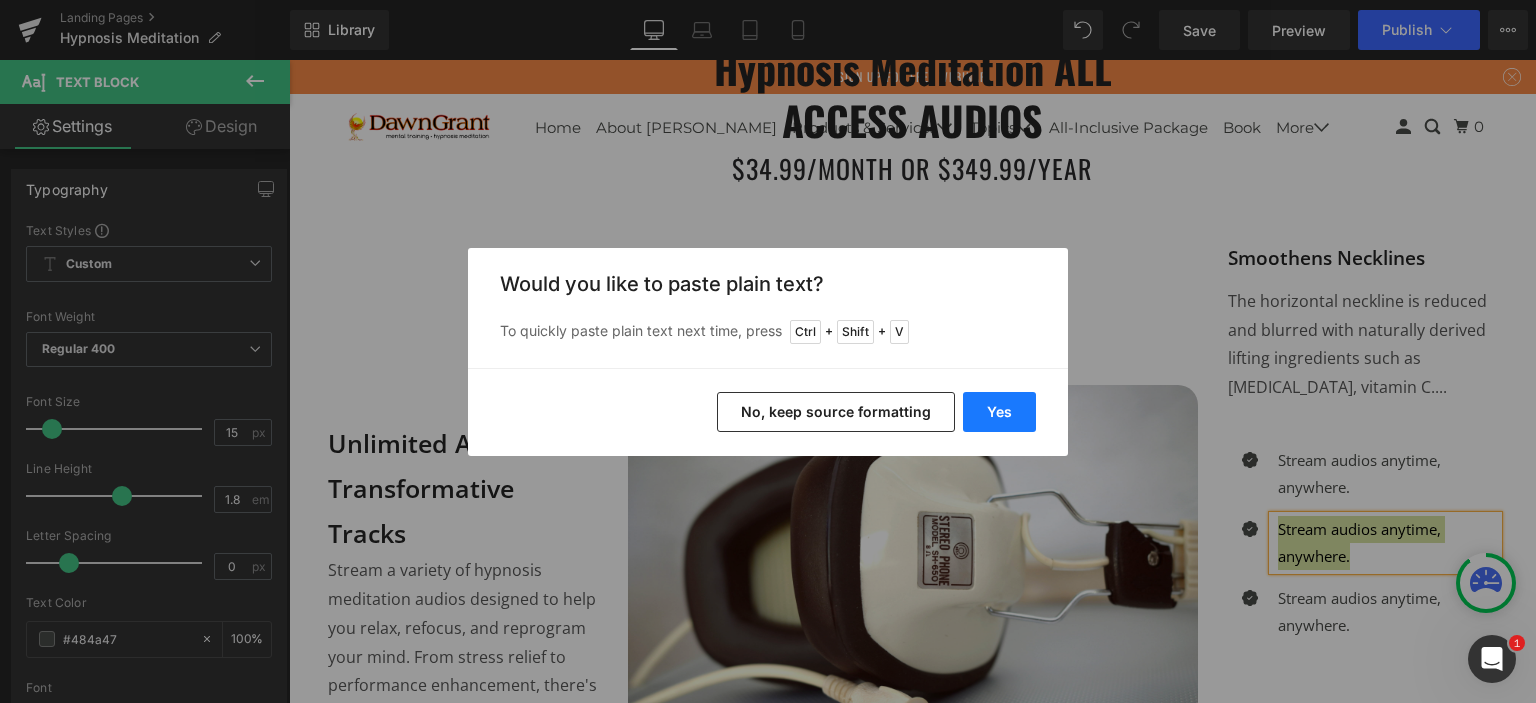 click on "Yes" at bounding box center (999, 412) 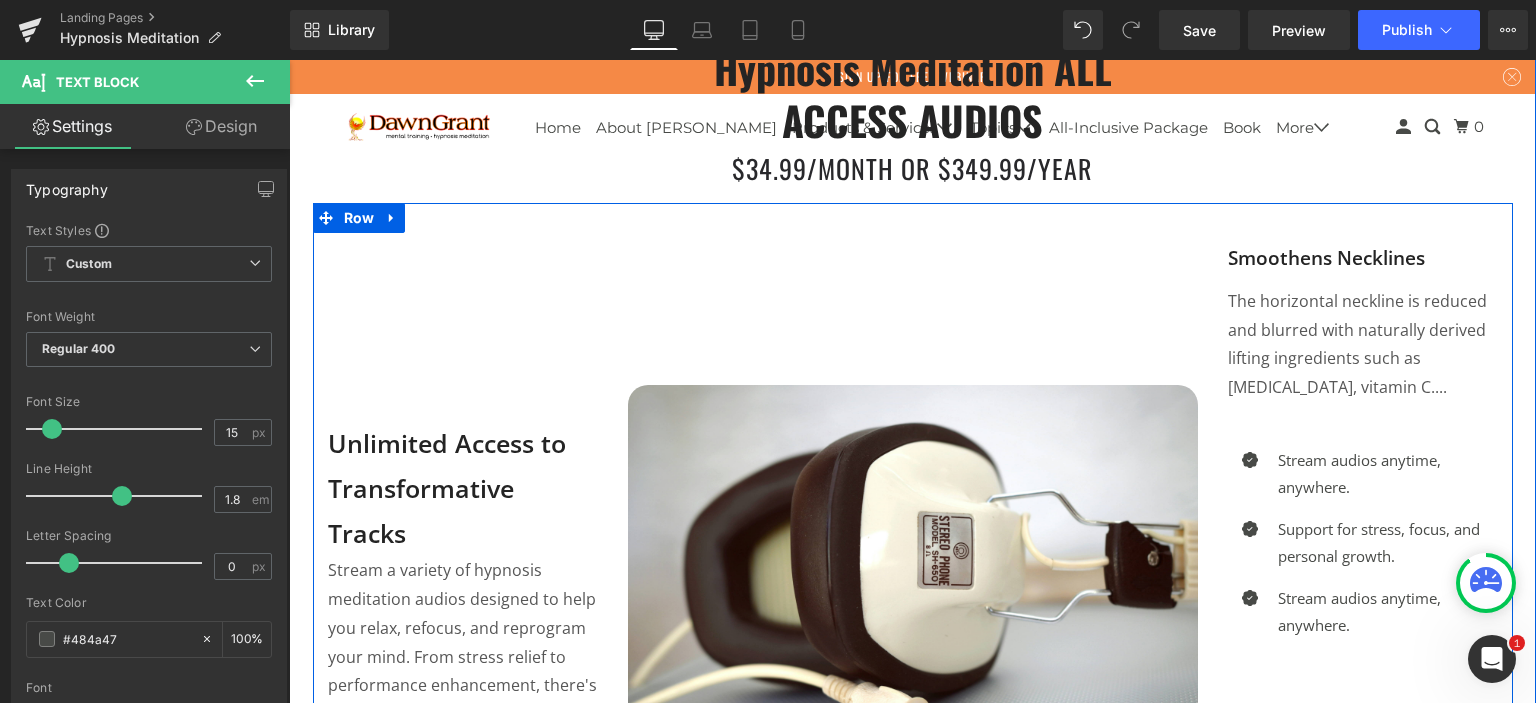 scroll, scrollTop: 672, scrollLeft: 0, axis: vertical 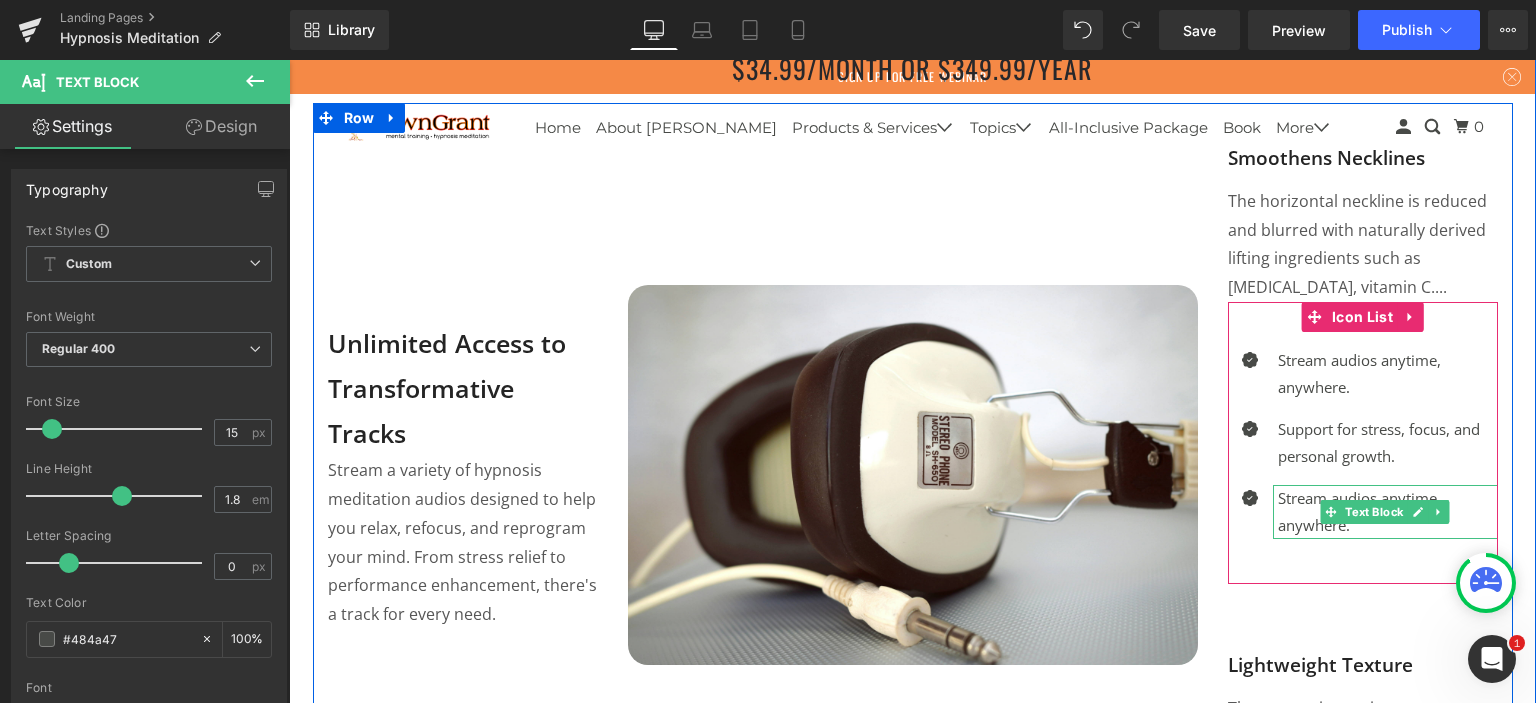 click on "Stream audios anytime, anywhere." at bounding box center (1388, 512) 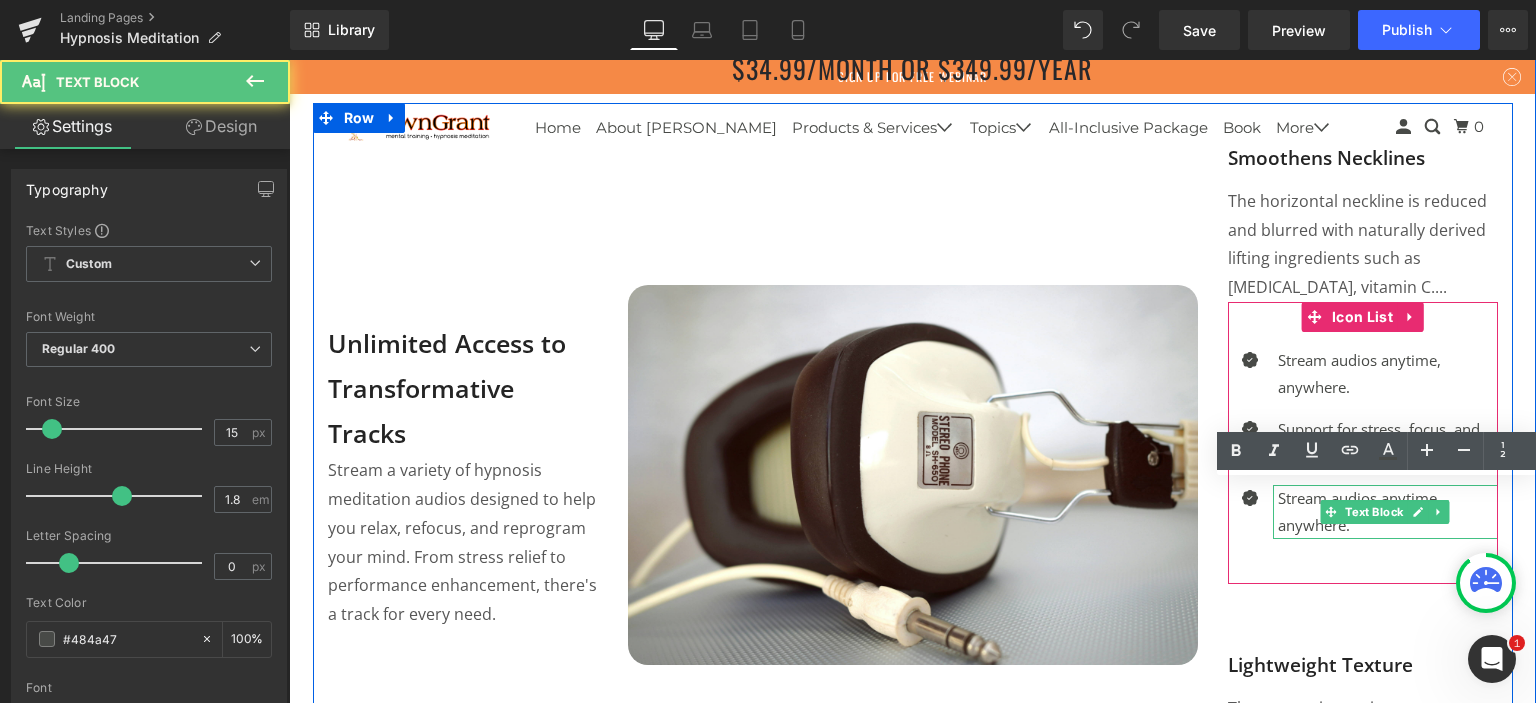 click on "Stream audios anytime, anywhere." at bounding box center (1388, 512) 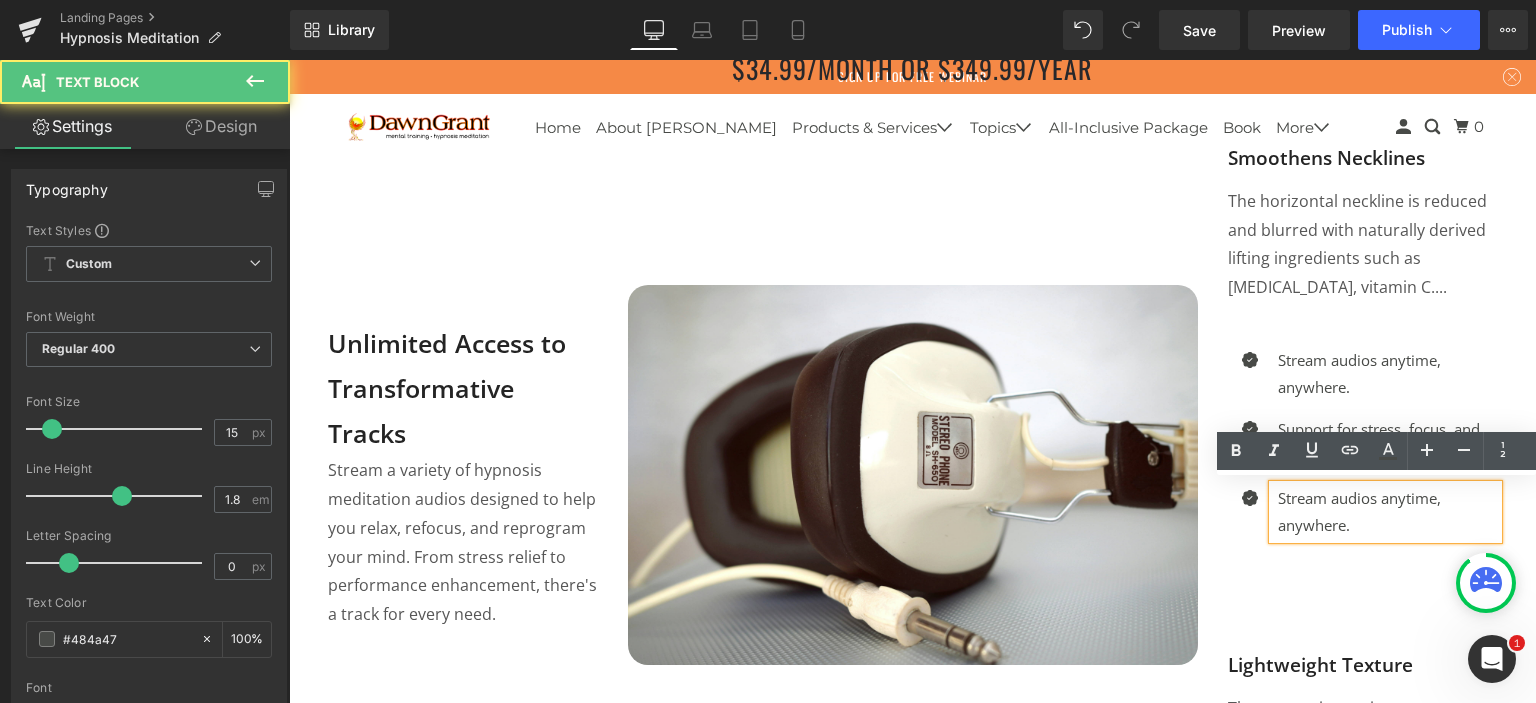 click on "Stream audios anytime, anywhere." at bounding box center [1388, 512] 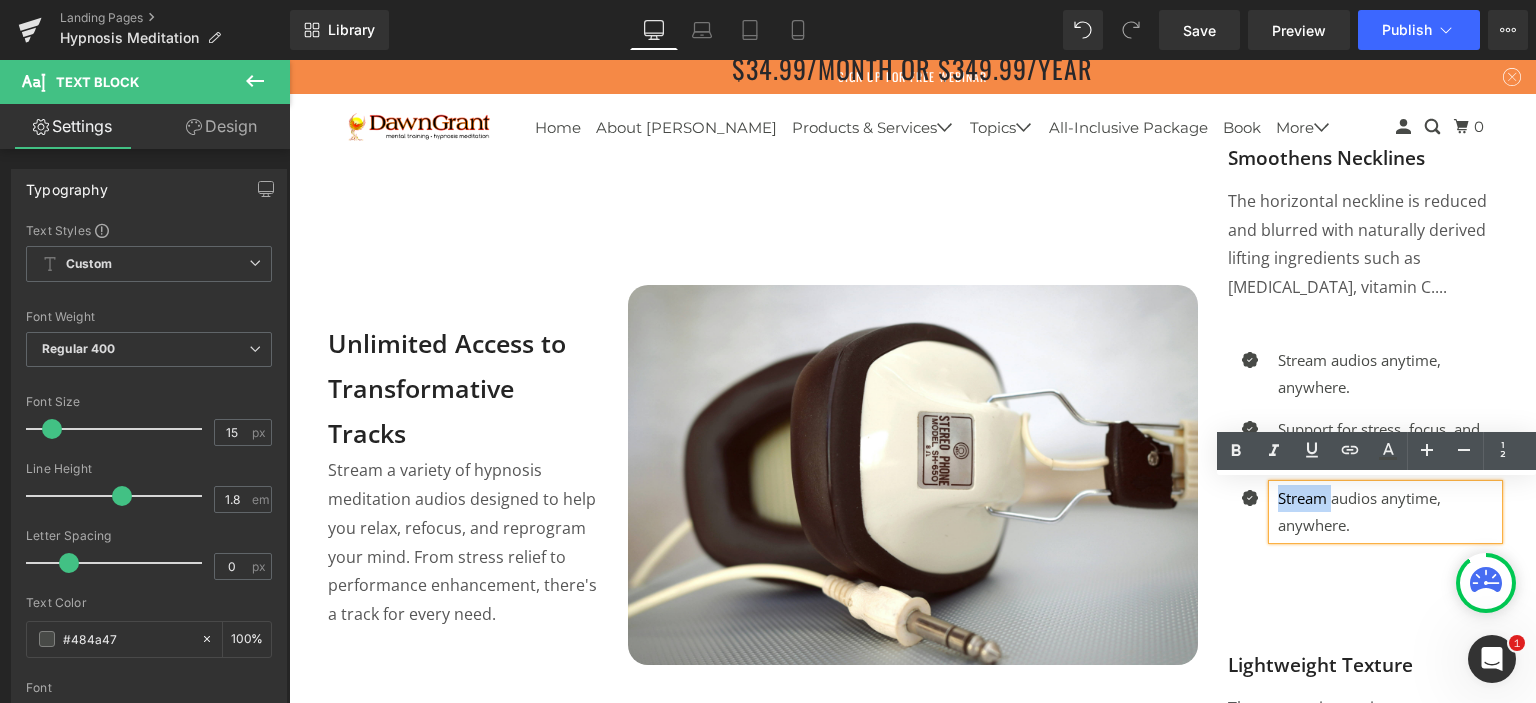 click on "Stream audios anytime, anywhere." at bounding box center [1388, 512] 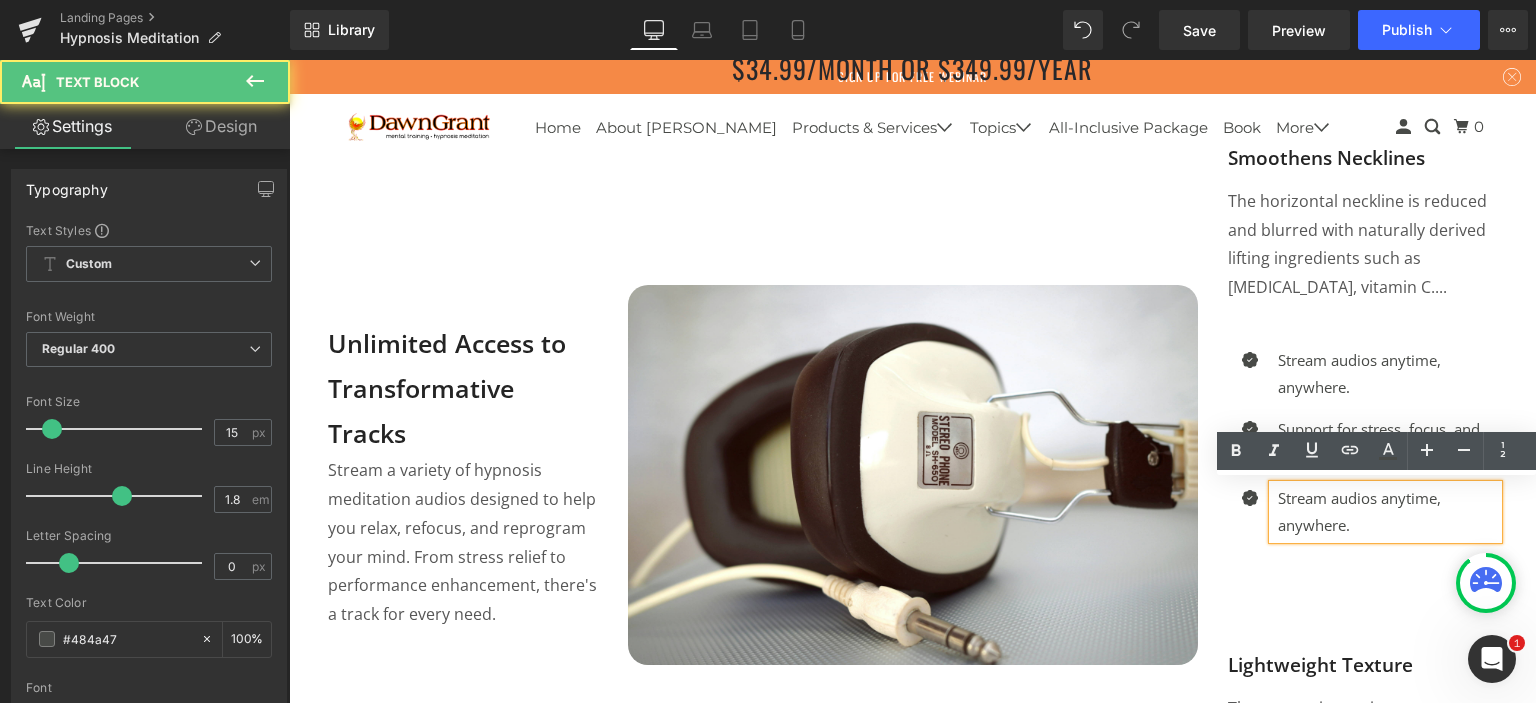 click on "Stream audios anytime, anywhere." at bounding box center (1388, 512) 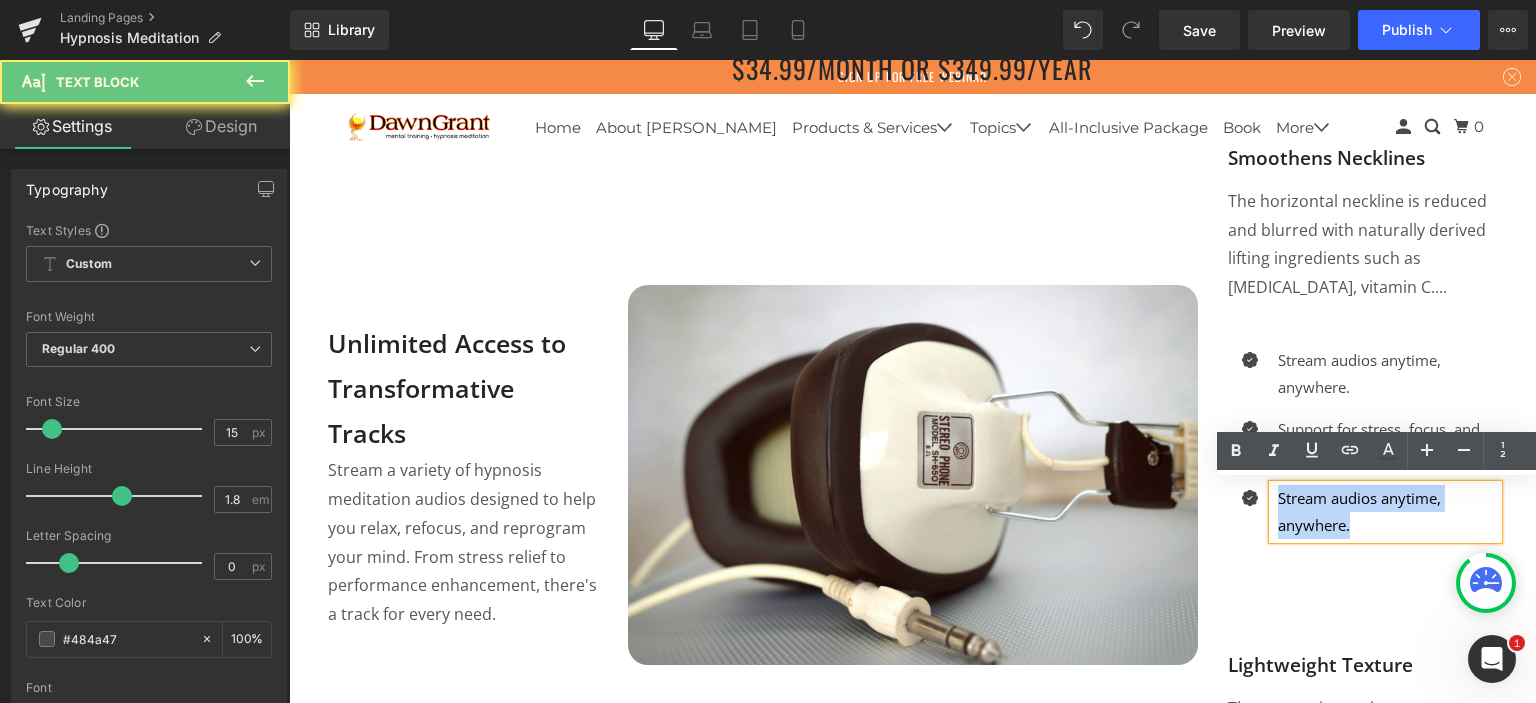 click on "Stream audios anytime, anywhere." at bounding box center [1388, 512] 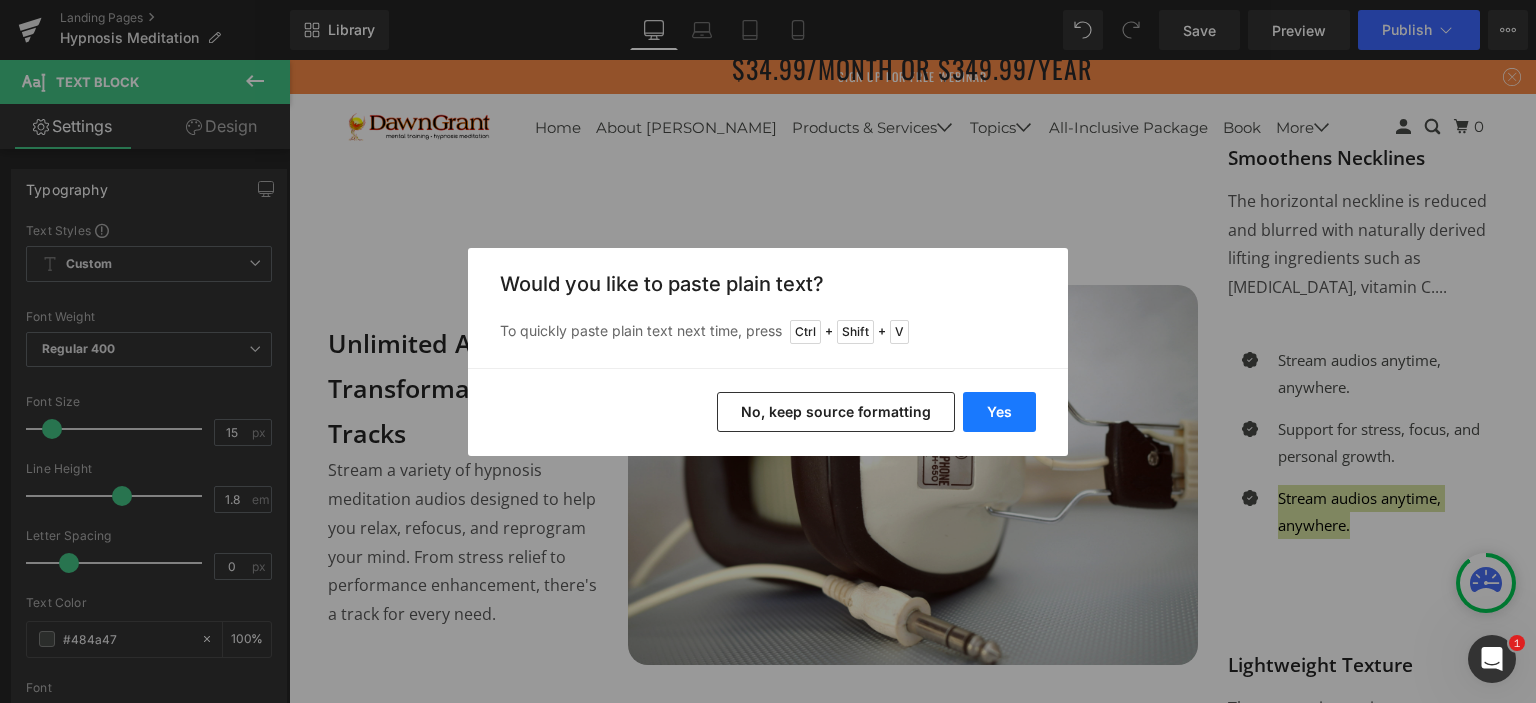click on "Yes" at bounding box center [999, 412] 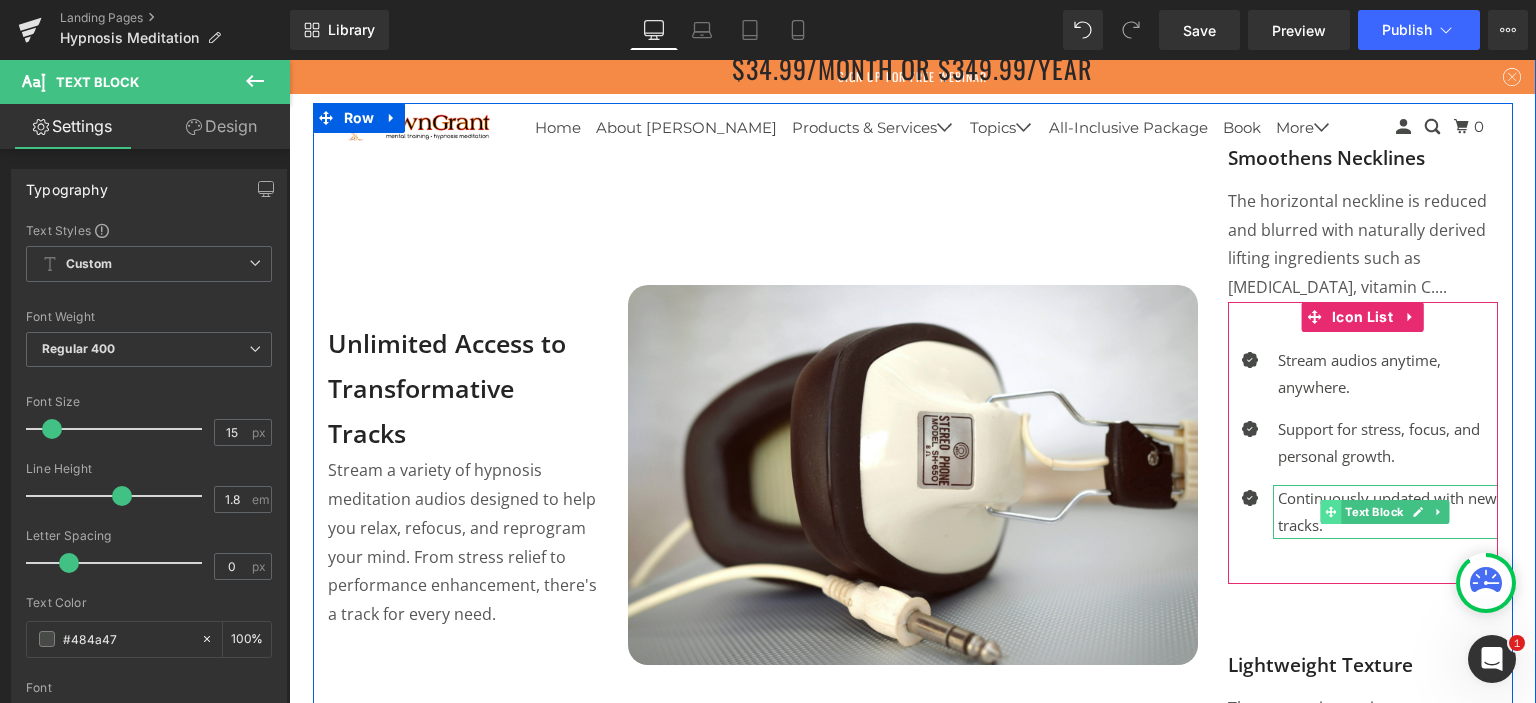 scroll, scrollTop: 972, scrollLeft: 0, axis: vertical 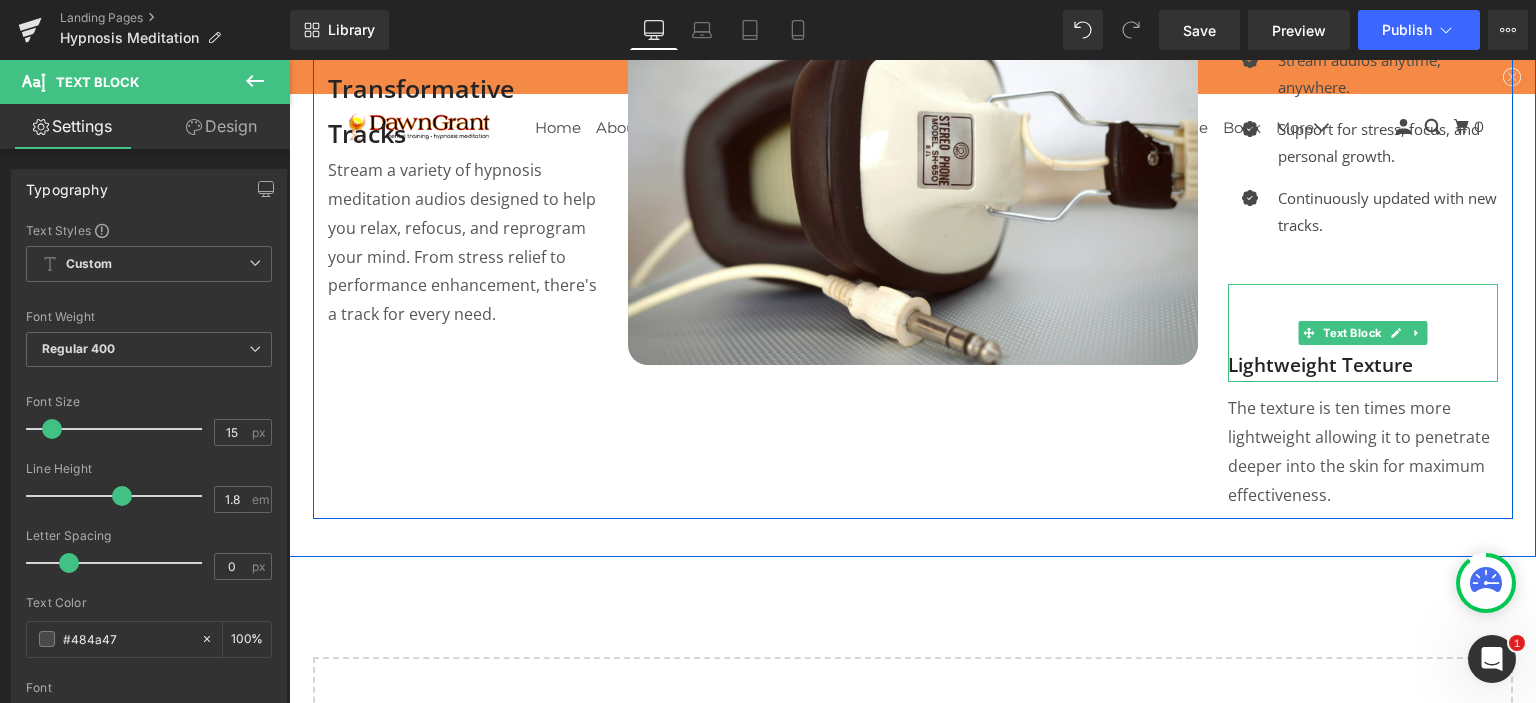 click on "Lightweight Texture" at bounding box center (1363, 333) 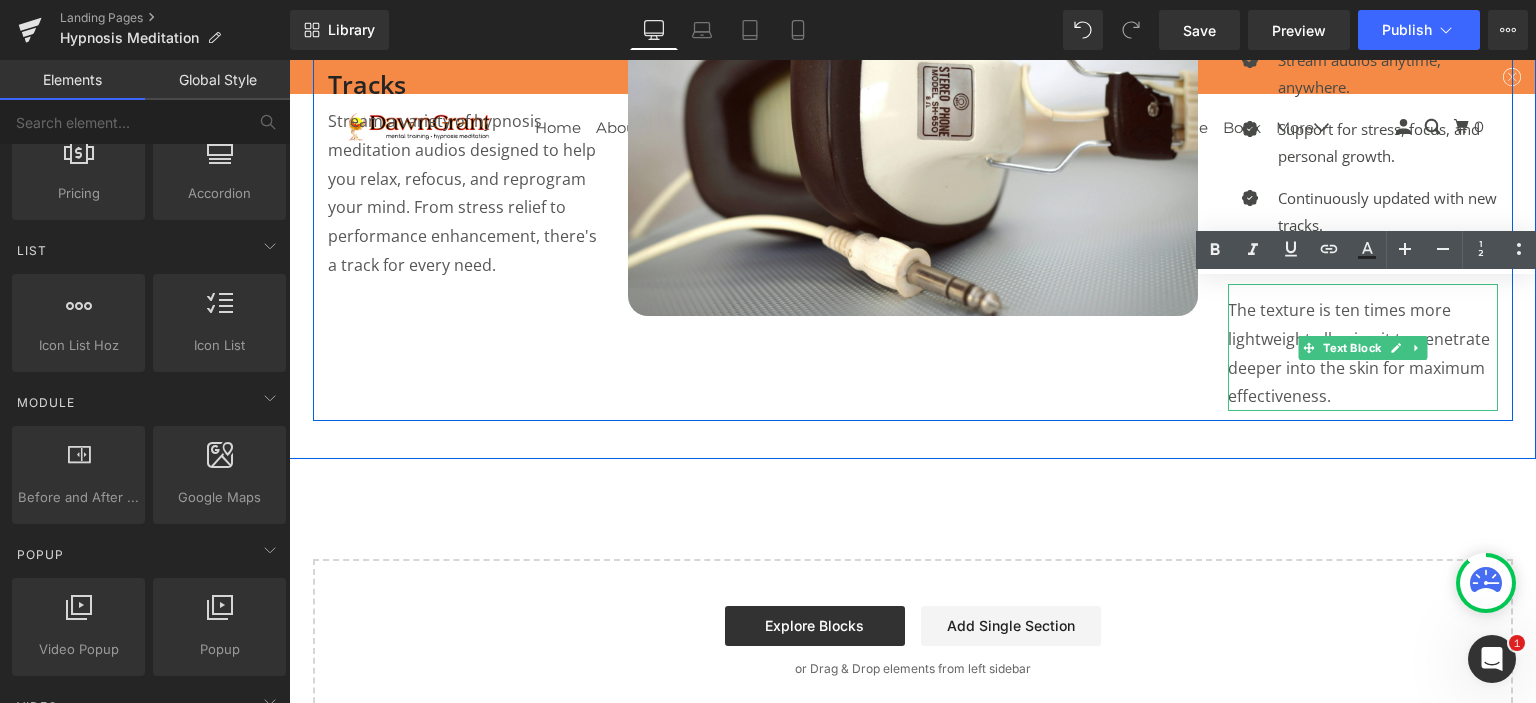 click on "The texture is ten times more lightweight allowing it to penetrate deeper into the skin for maximum effectiveness." at bounding box center [1363, 353] 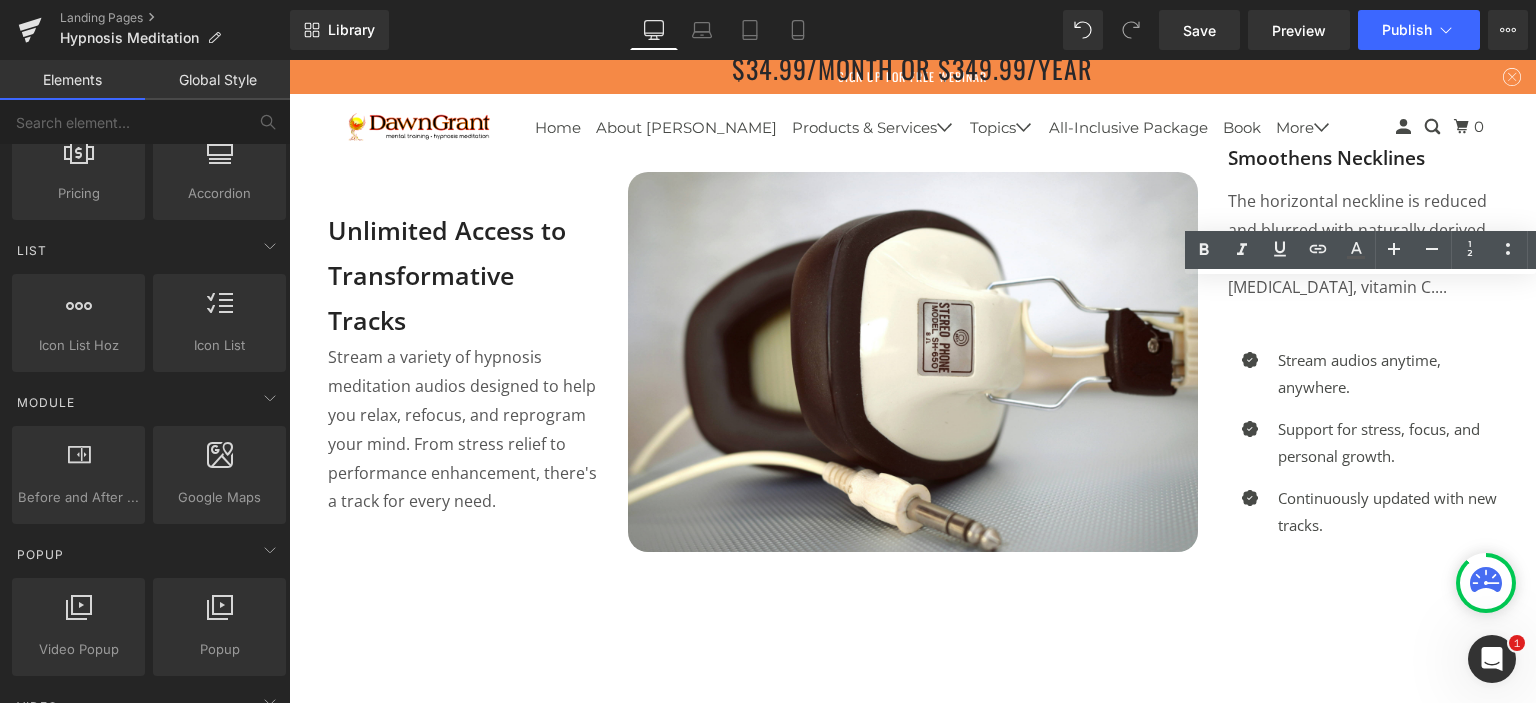 scroll, scrollTop: 472, scrollLeft: 0, axis: vertical 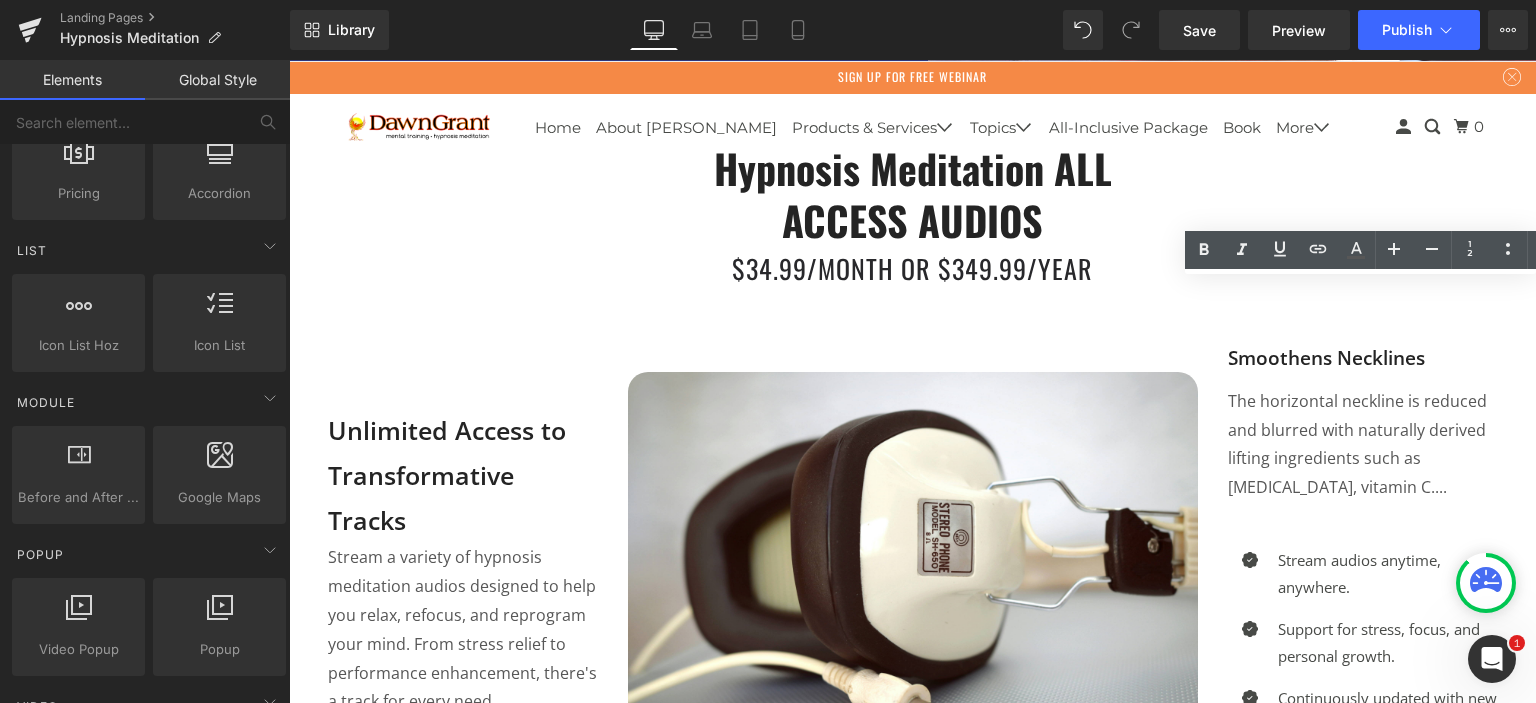 click on "The horizontal neckline is reduced and blurred with naturally derived lifting ingredients such as amino acids, vitamin C...." at bounding box center (1363, 444) 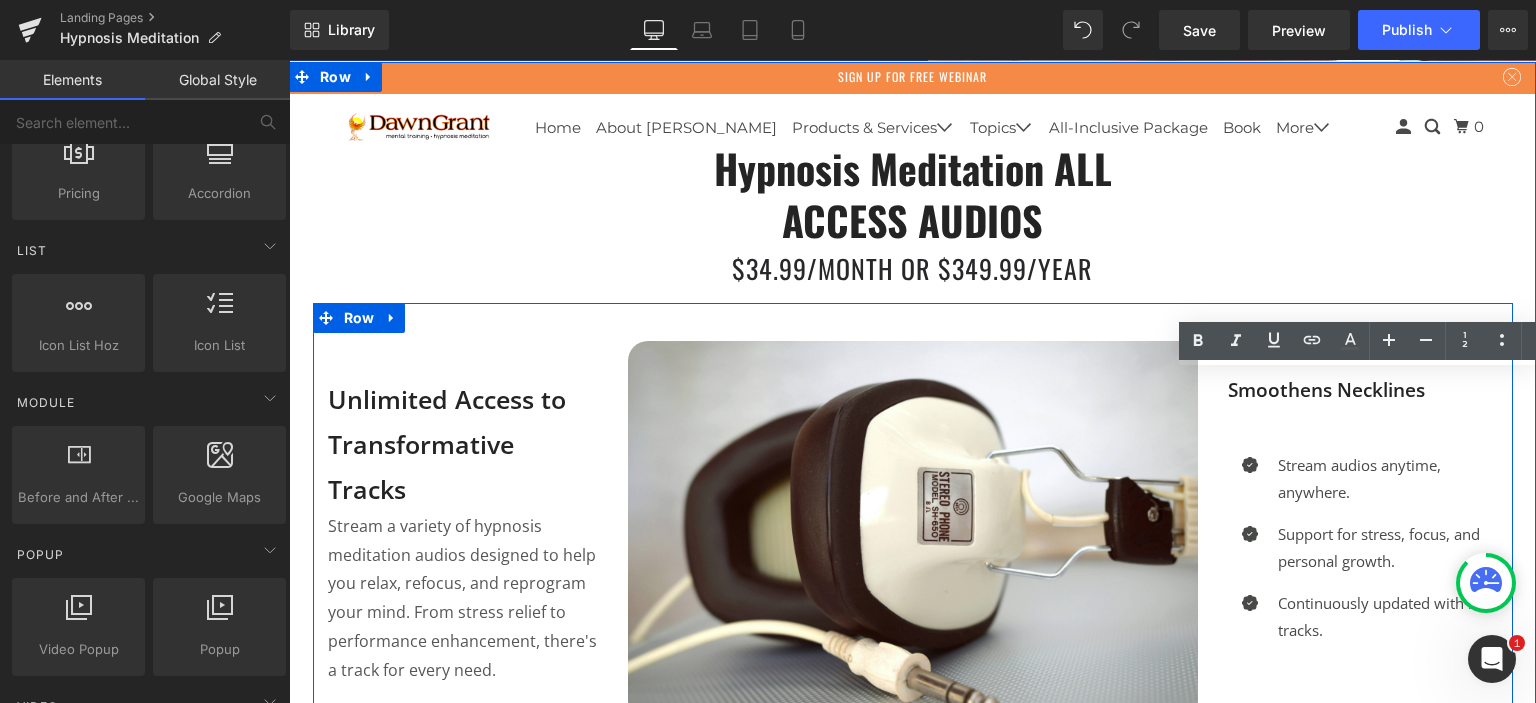 click on "Smoothens Necklines" at bounding box center [1363, 390] 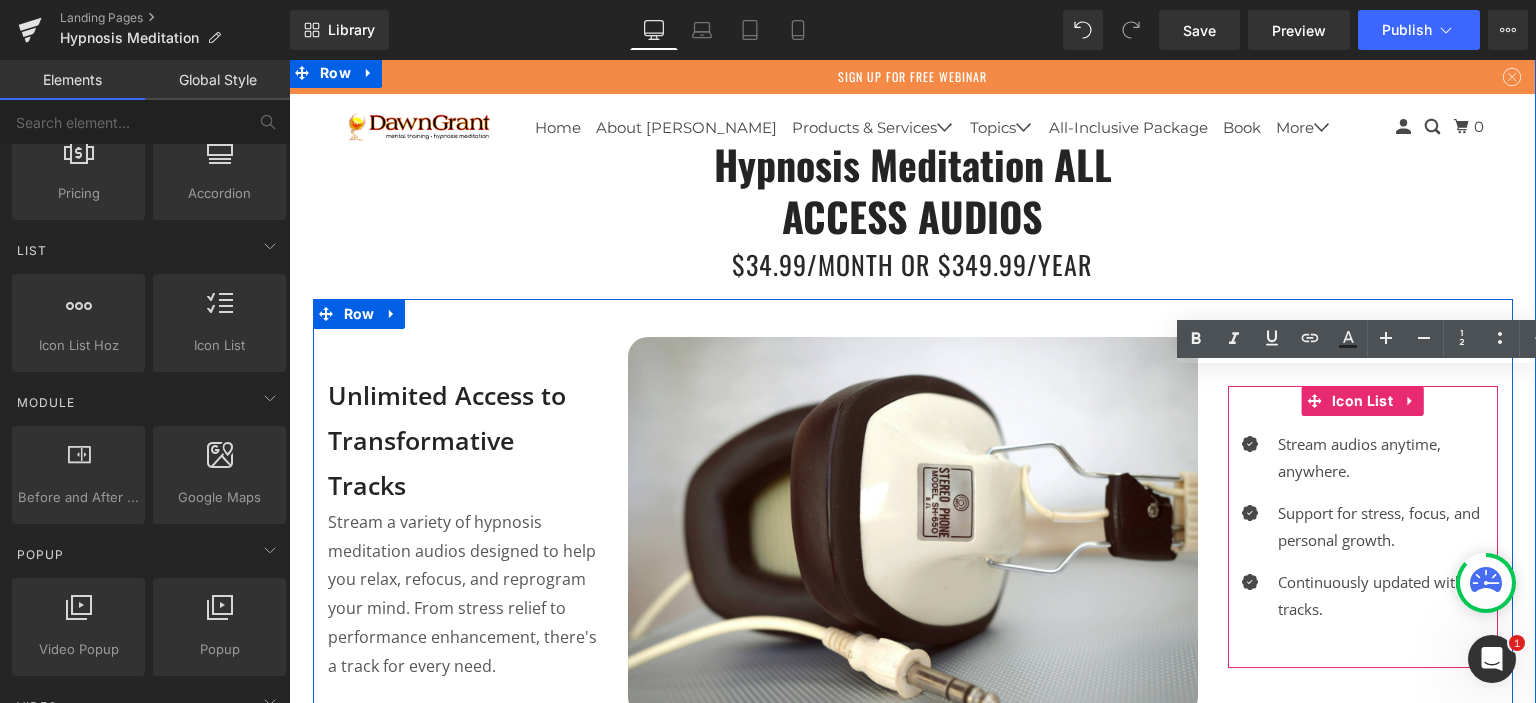 scroll, scrollTop: 472, scrollLeft: 0, axis: vertical 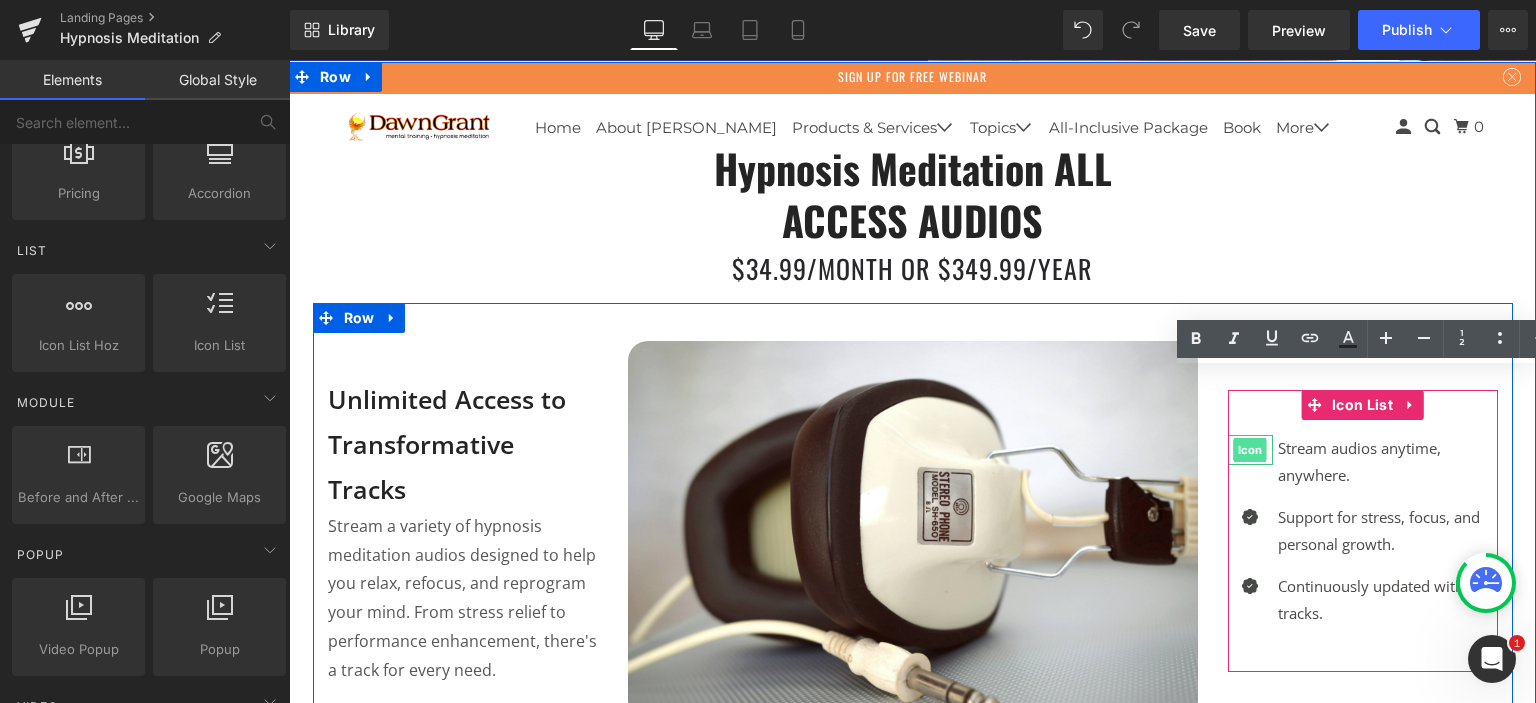 click on "Icon" at bounding box center [1250, 450] 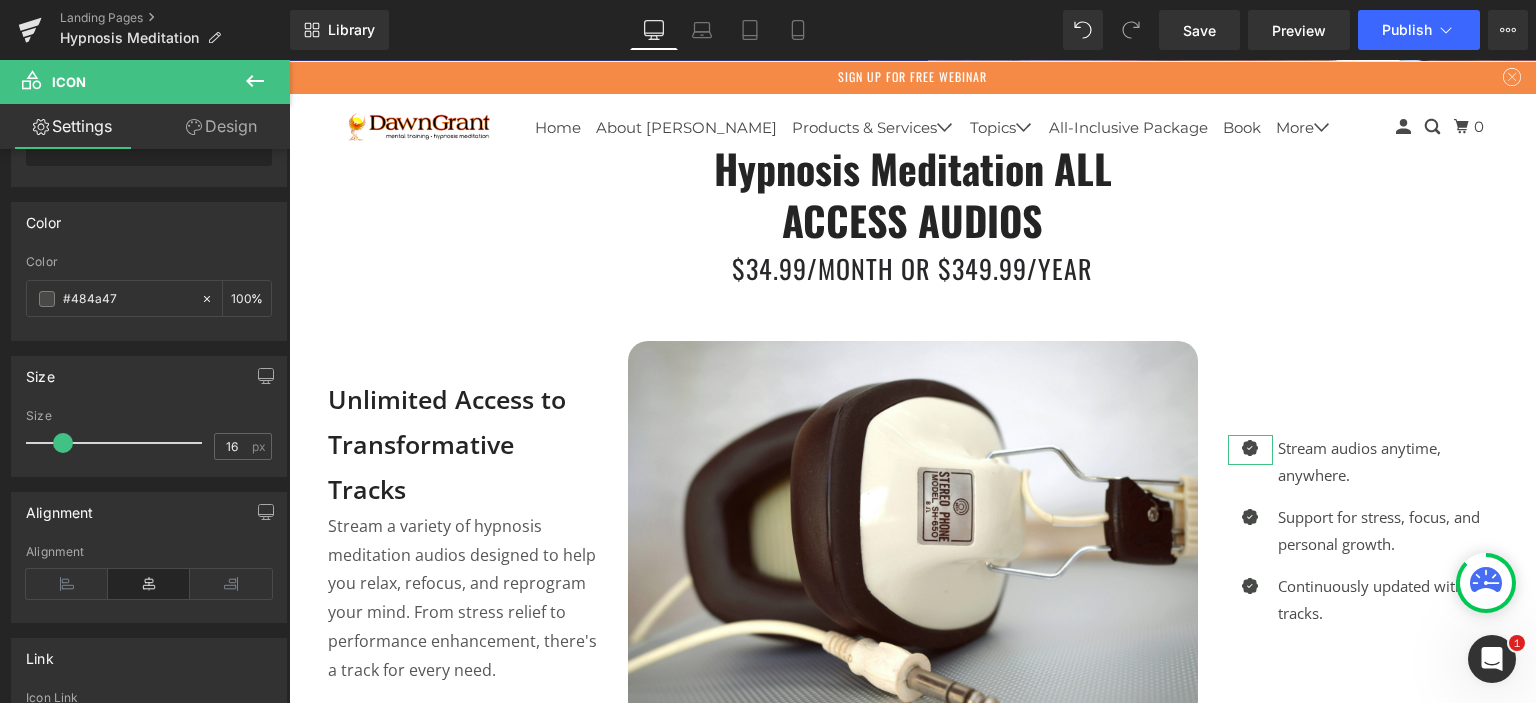 scroll, scrollTop: 200, scrollLeft: 0, axis: vertical 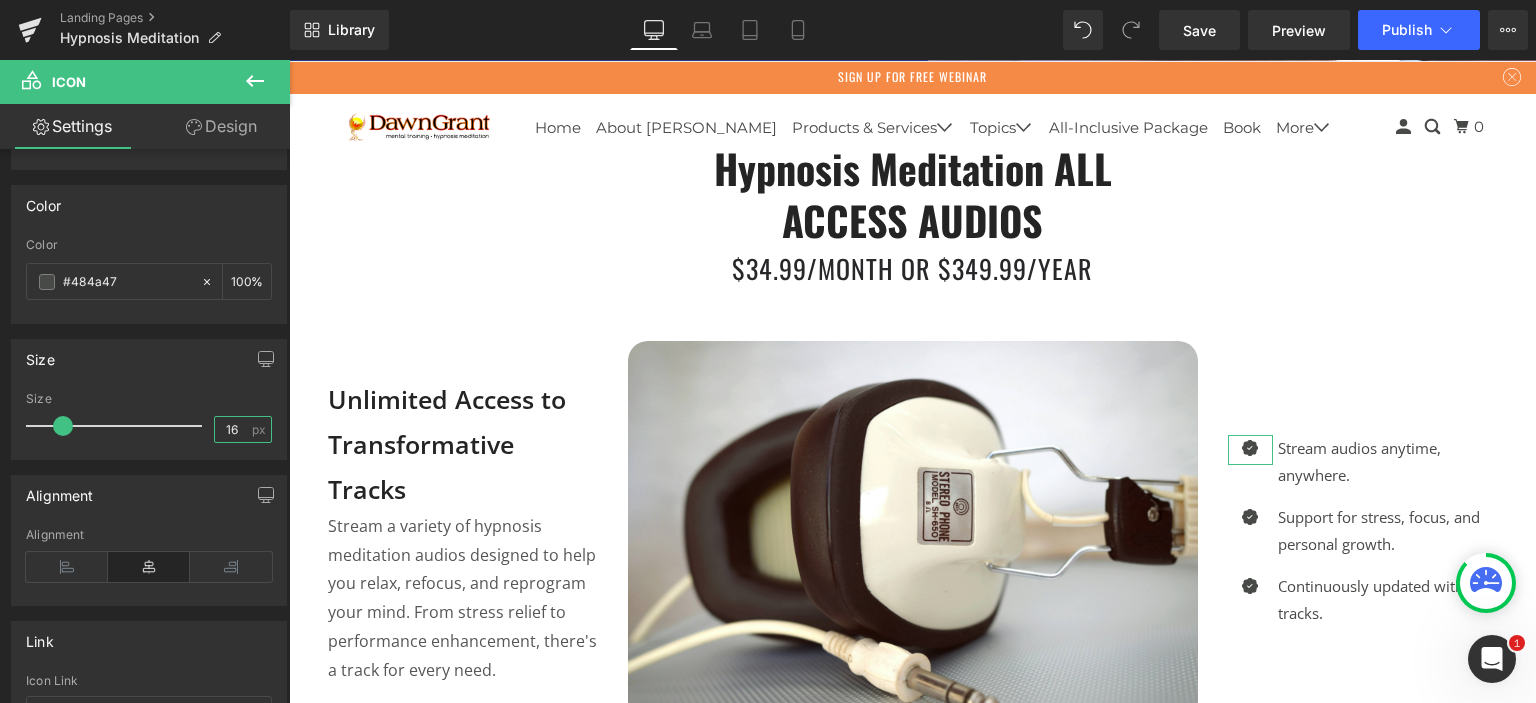 click on "16" at bounding box center [232, 429] 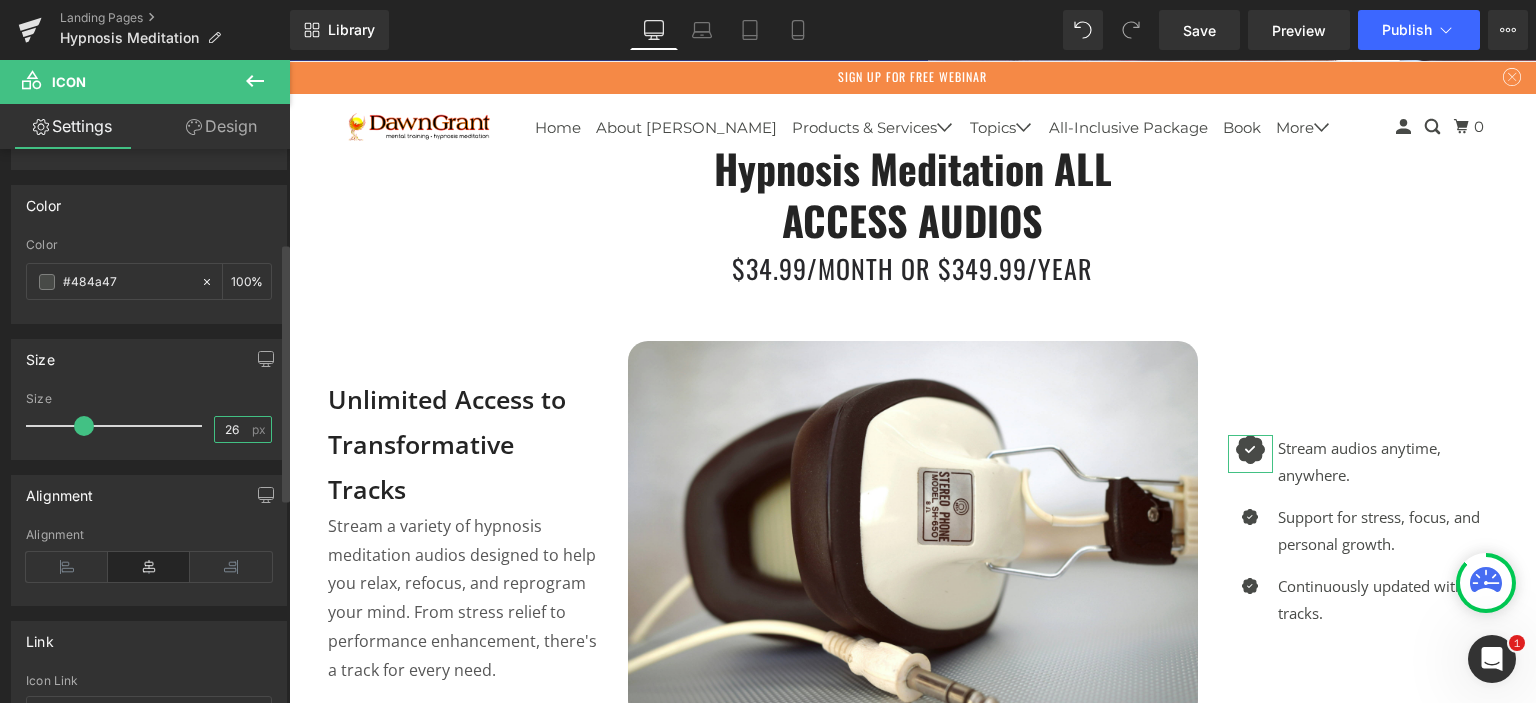 type on "25" 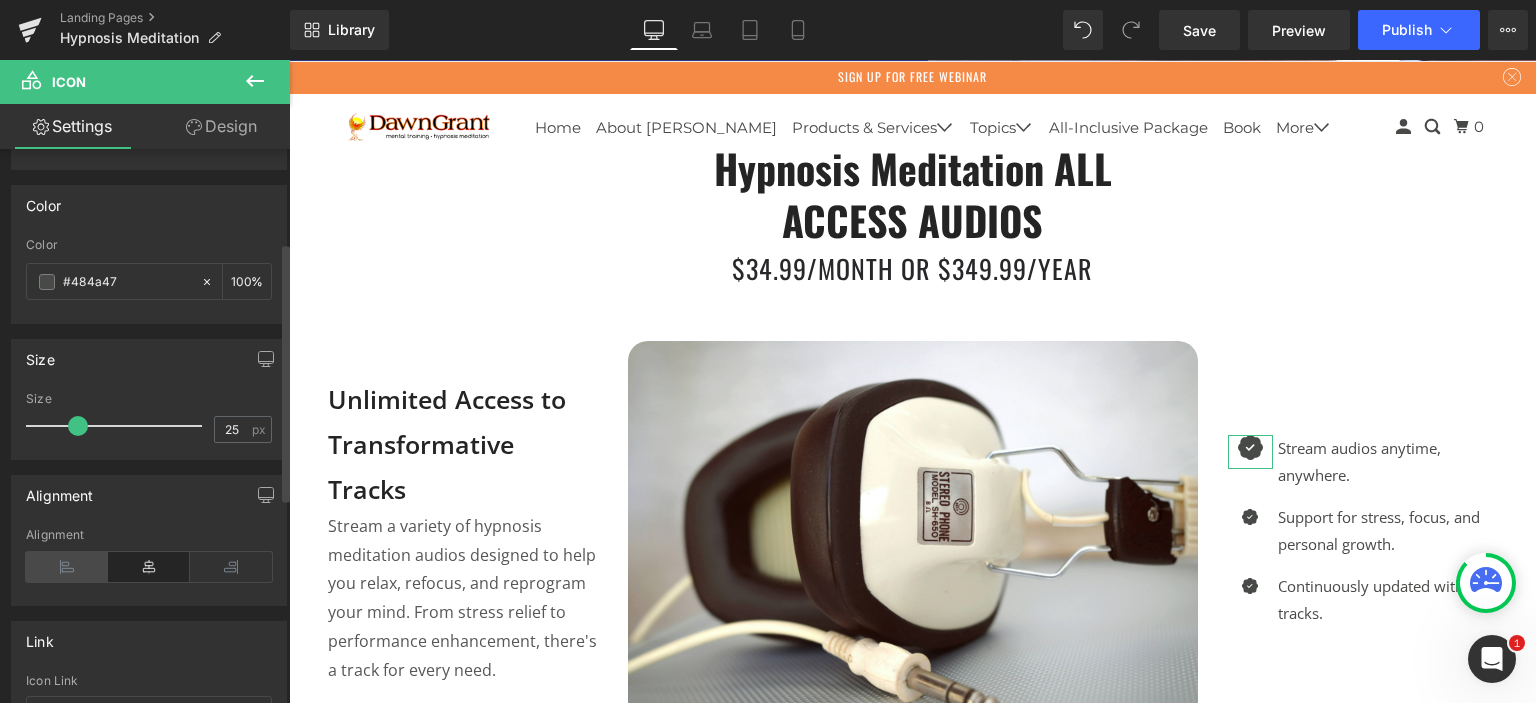 click at bounding box center [67, 567] 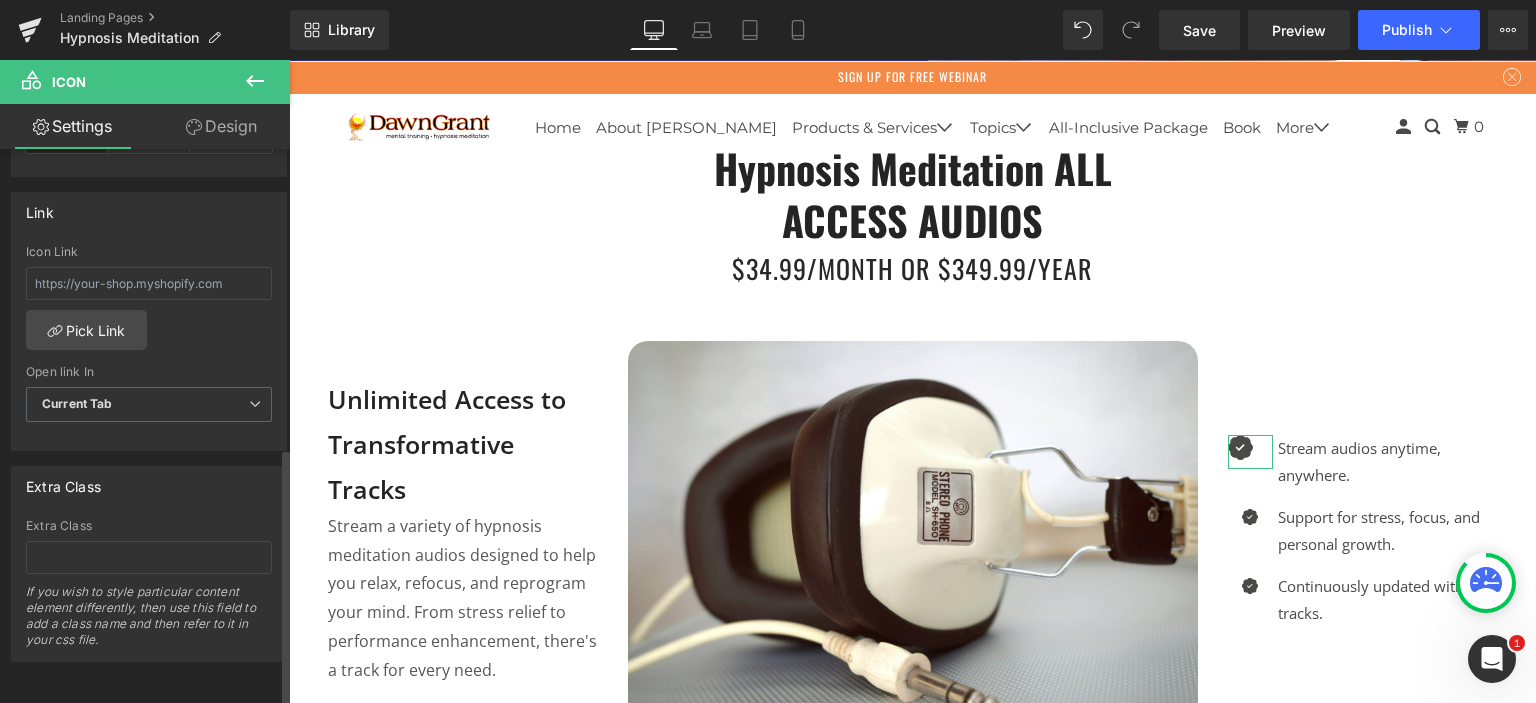 scroll, scrollTop: 640, scrollLeft: 0, axis: vertical 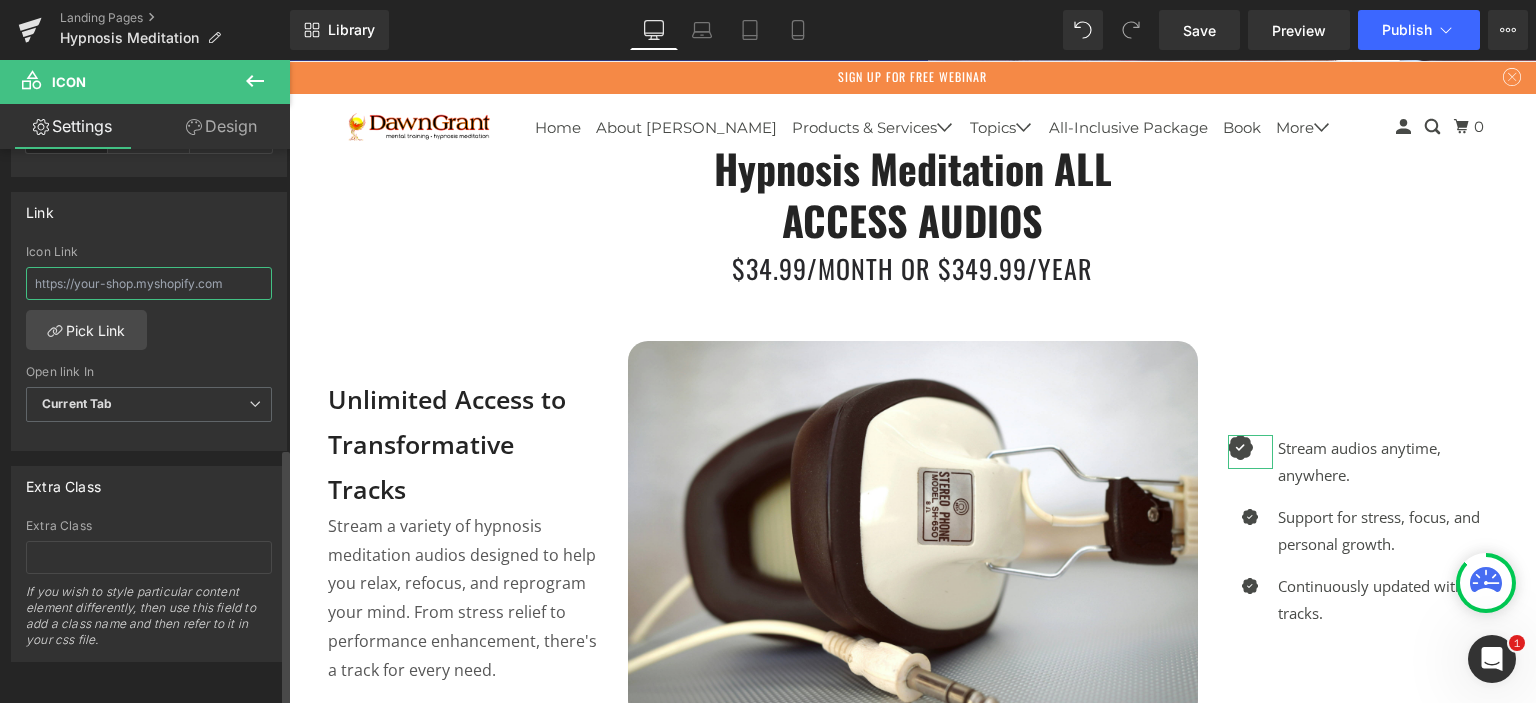 click at bounding box center (149, 283) 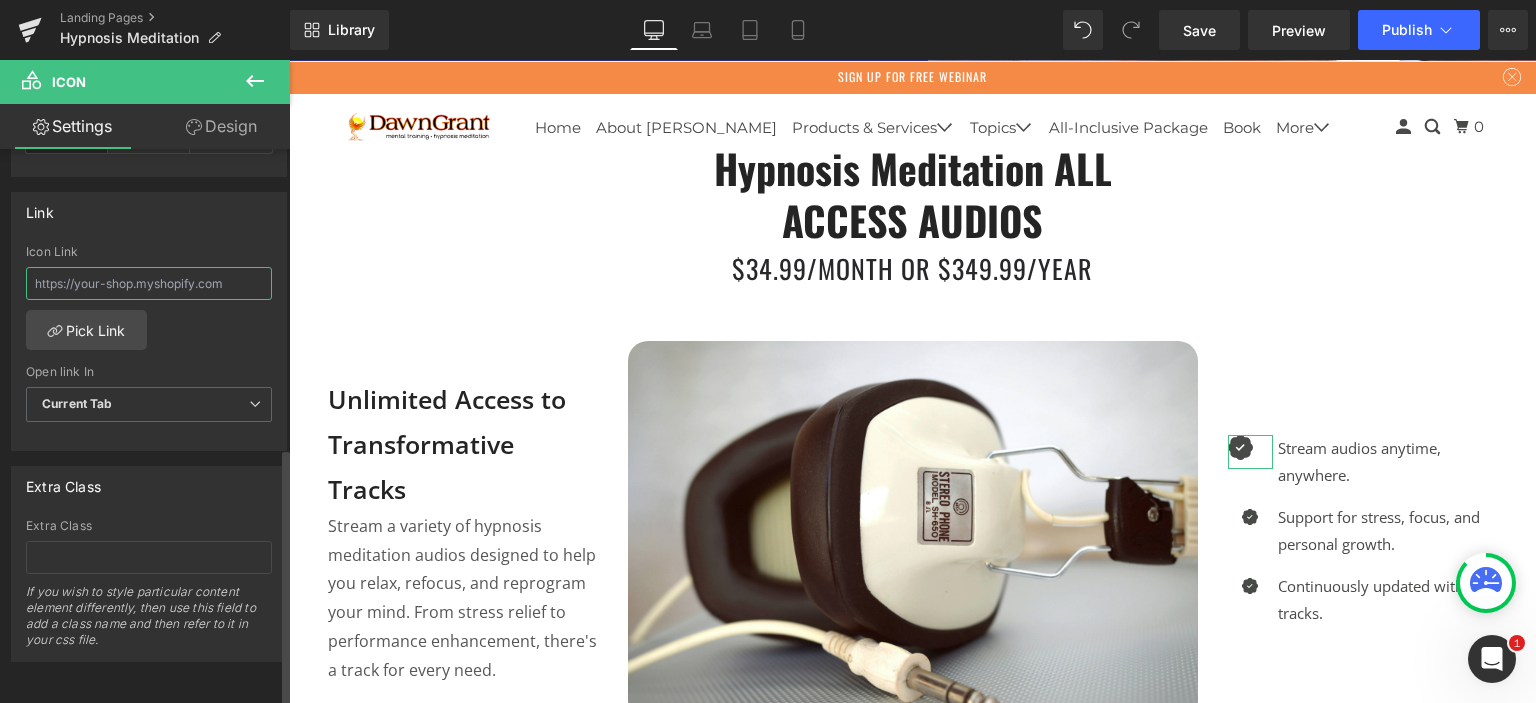 click at bounding box center [149, 283] 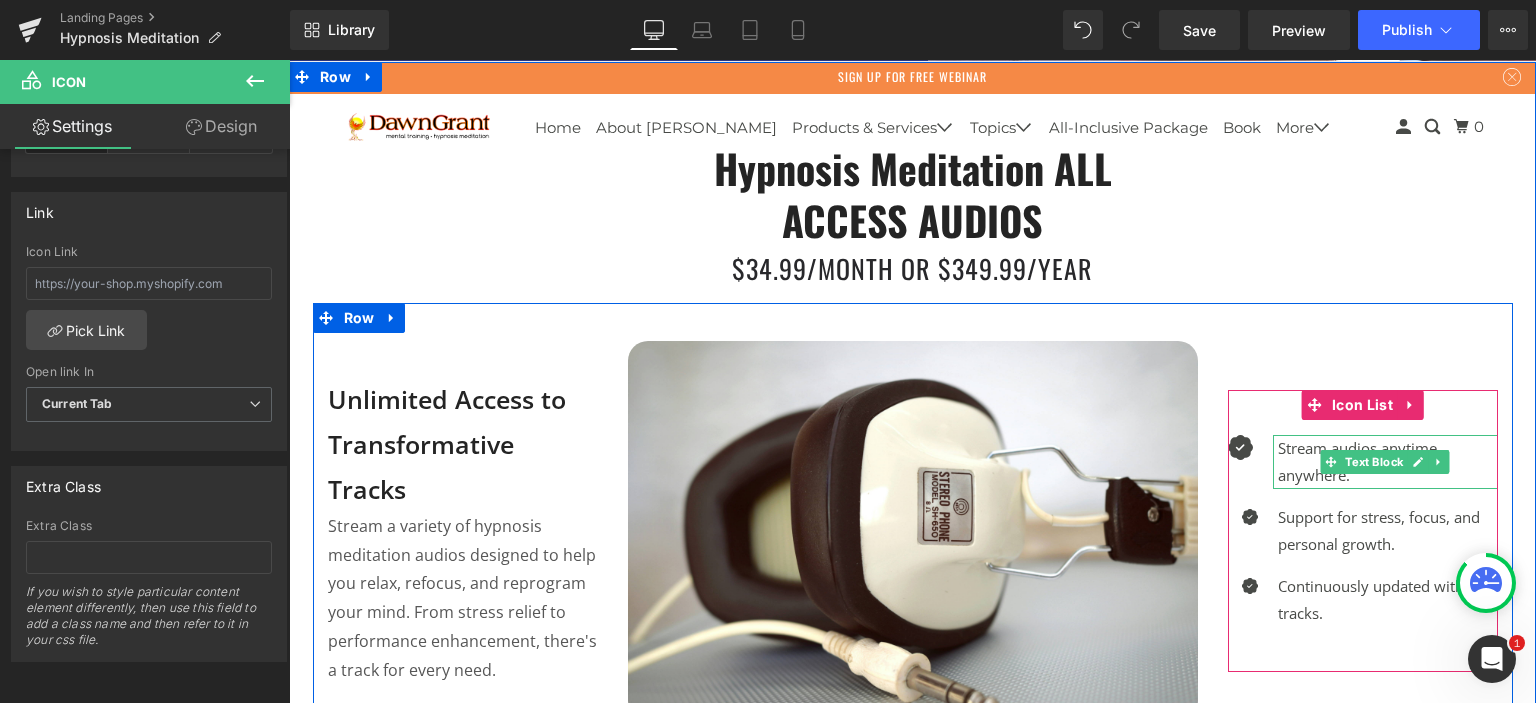 click on "Stream audios anytime, anywhere." at bounding box center (1388, 462) 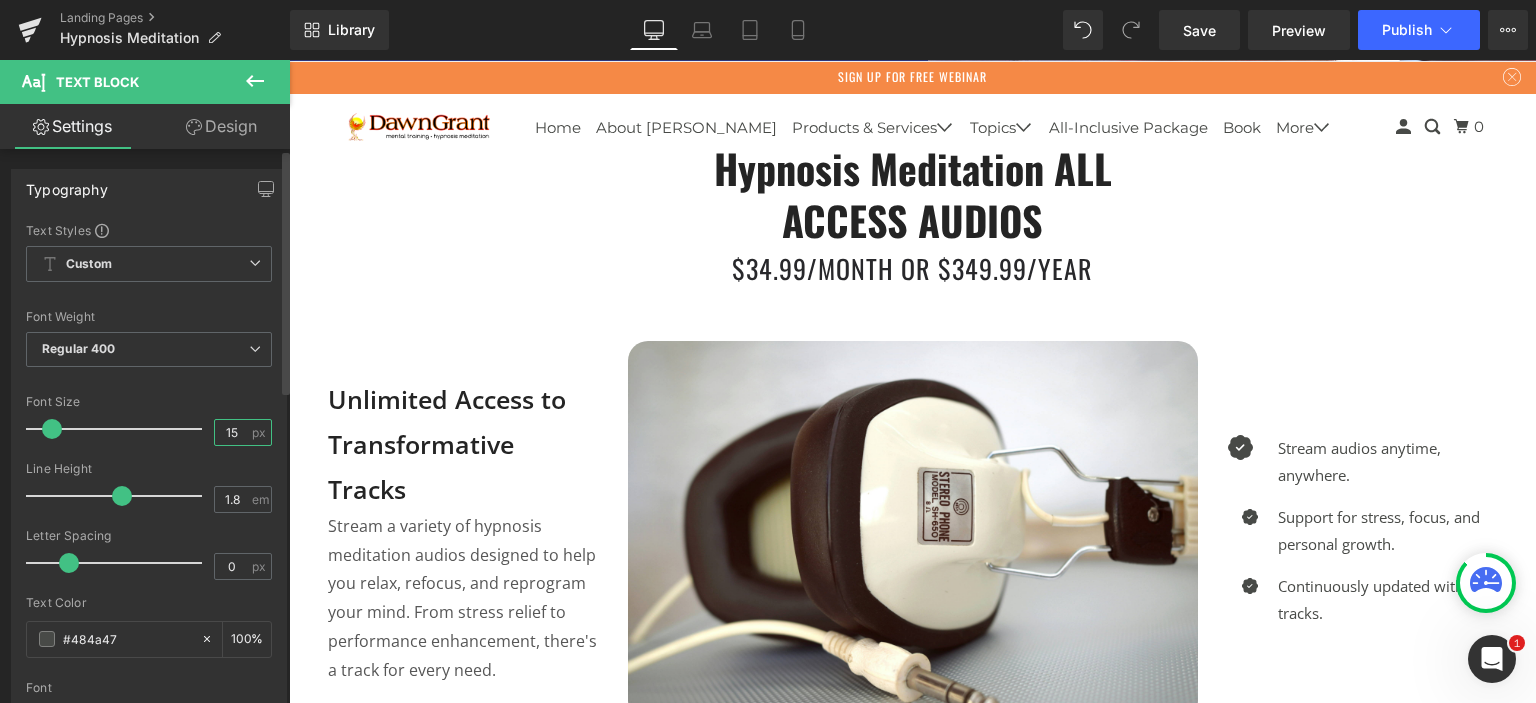 click on "15" at bounding box center [232, 432] 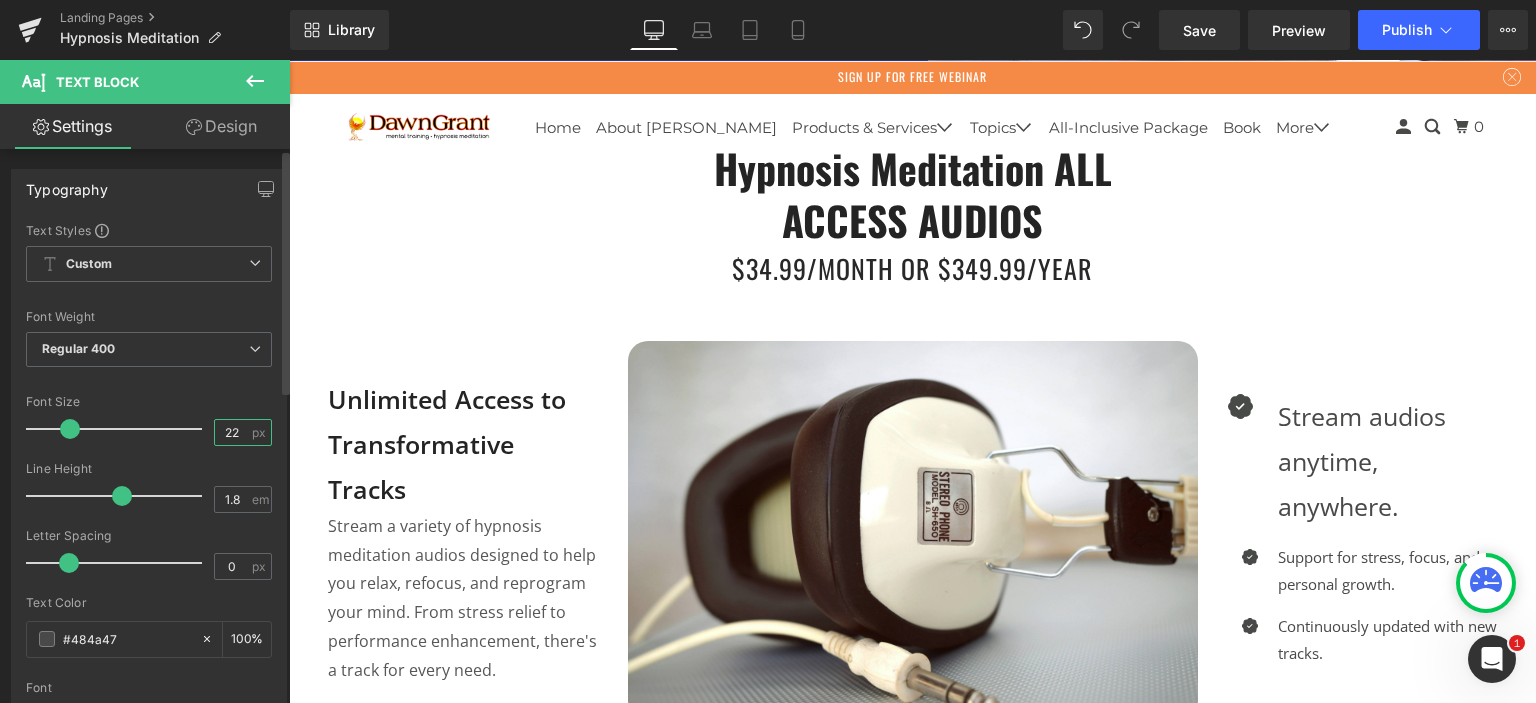type on "21" 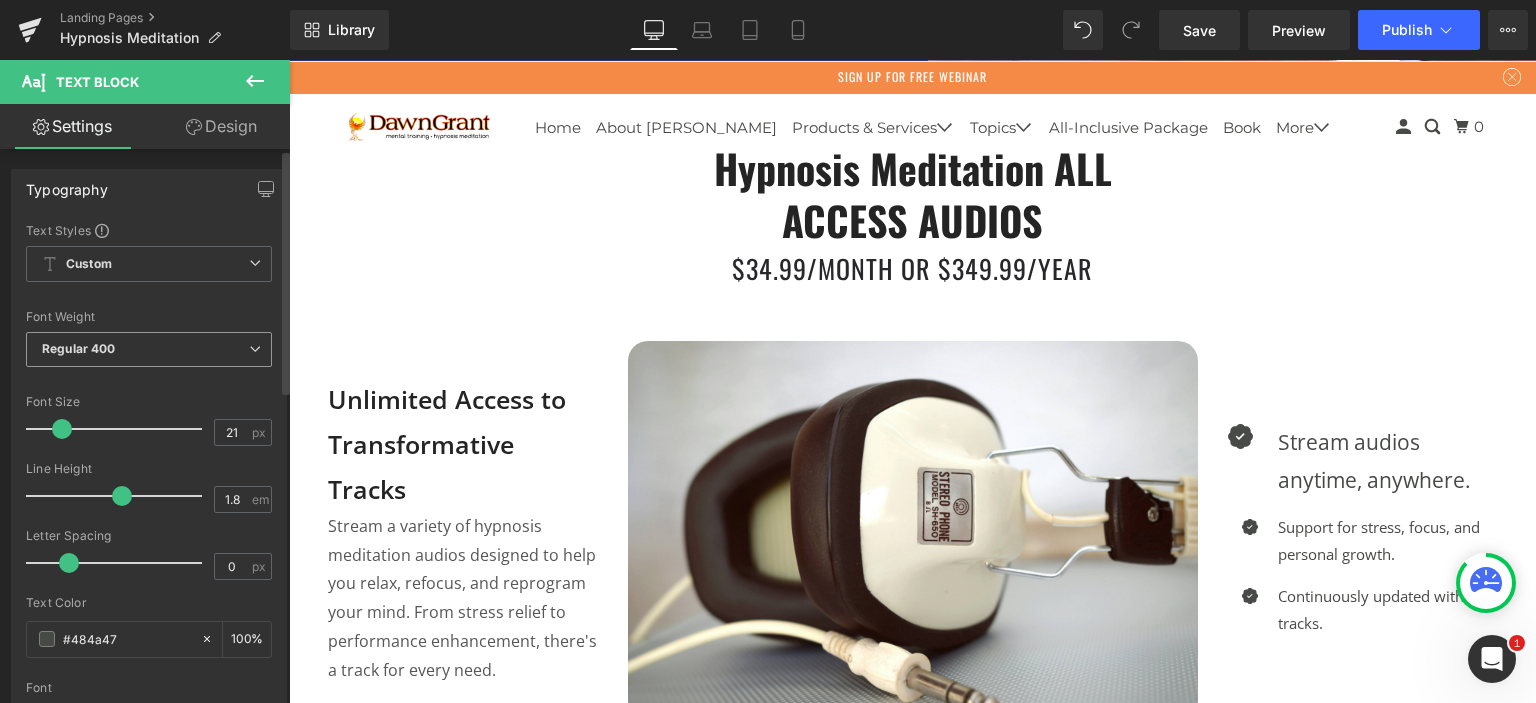 click on "Regular 400" at bounding box center [149, 349] 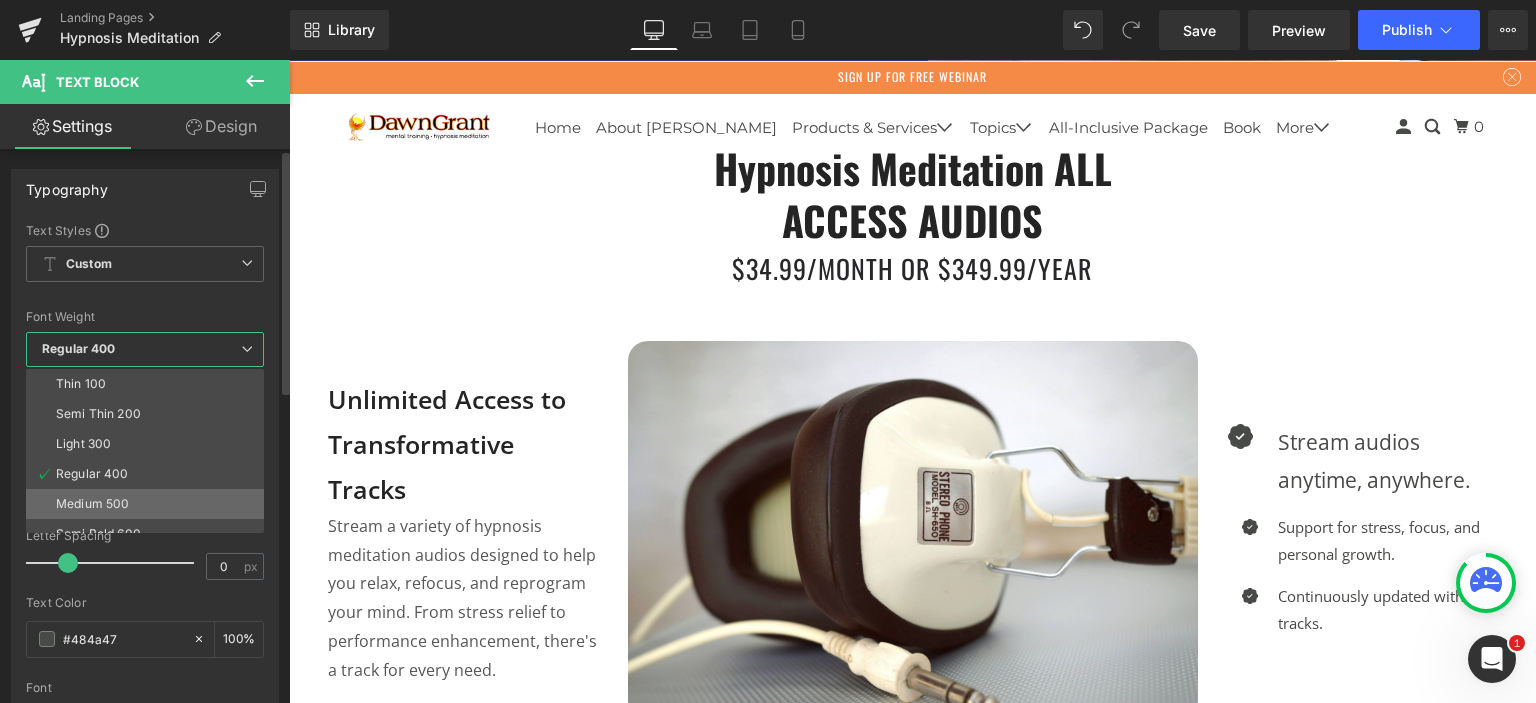 click on "Medium 500" at bounding box center [92, 504] 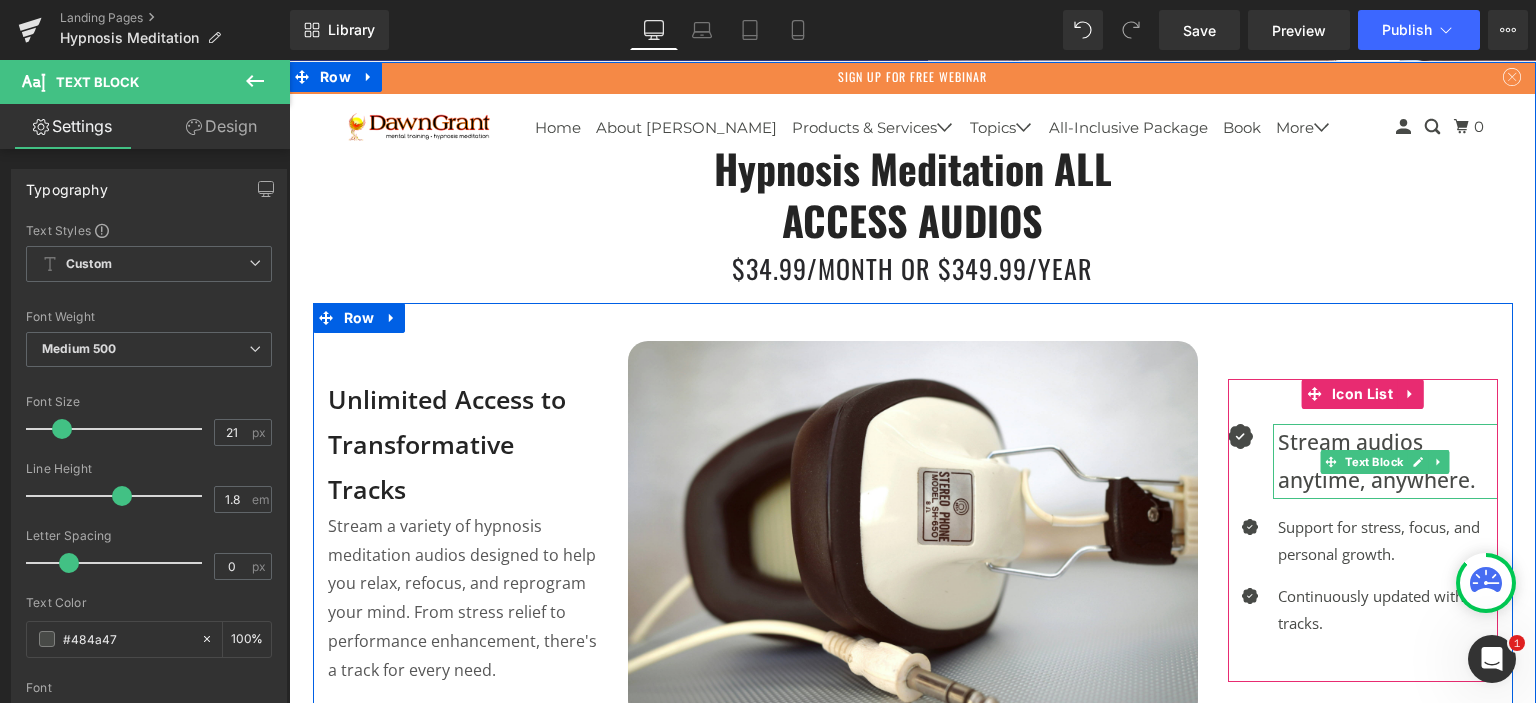 click on "Stream audios anytime, anywhere." at bounding box center [1388, 462] 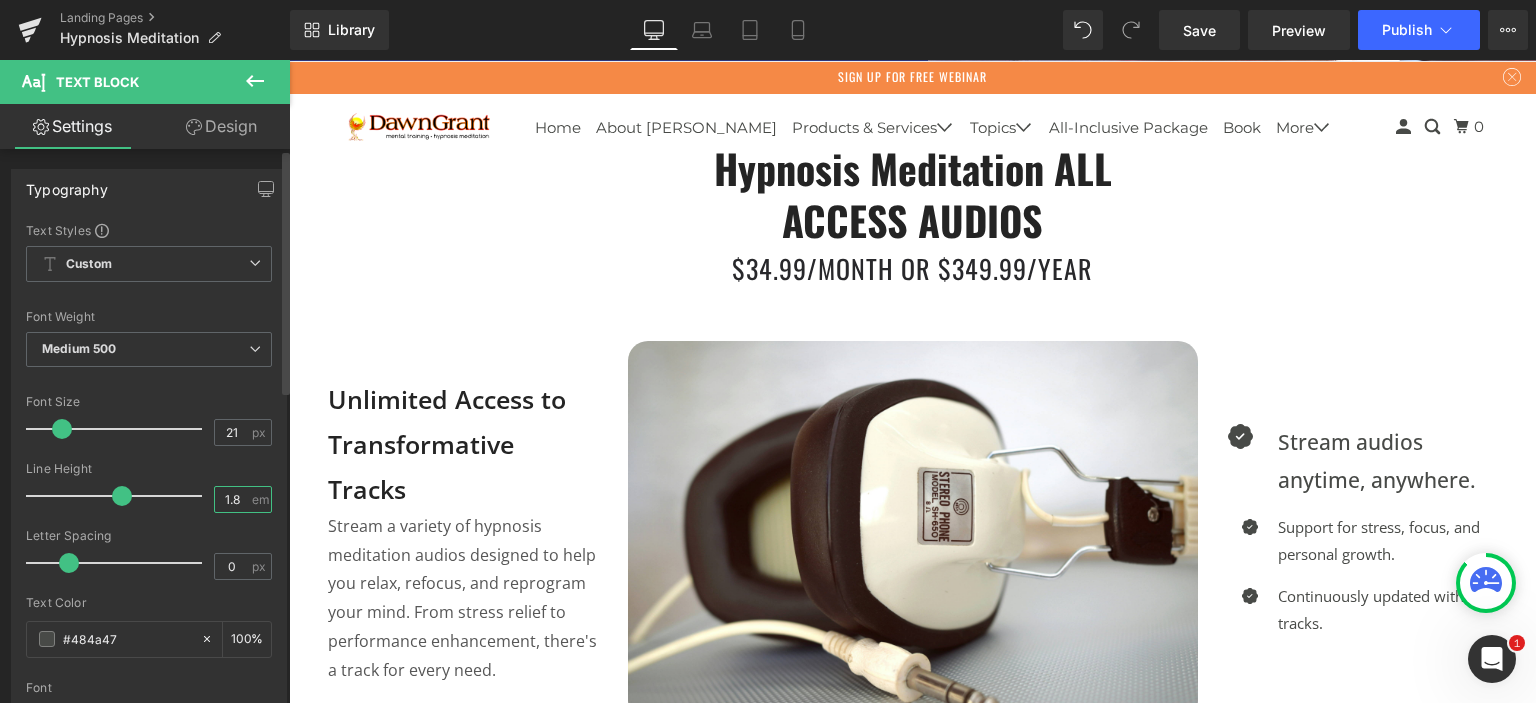 click on "1.8" at bounding box center [232, 499] 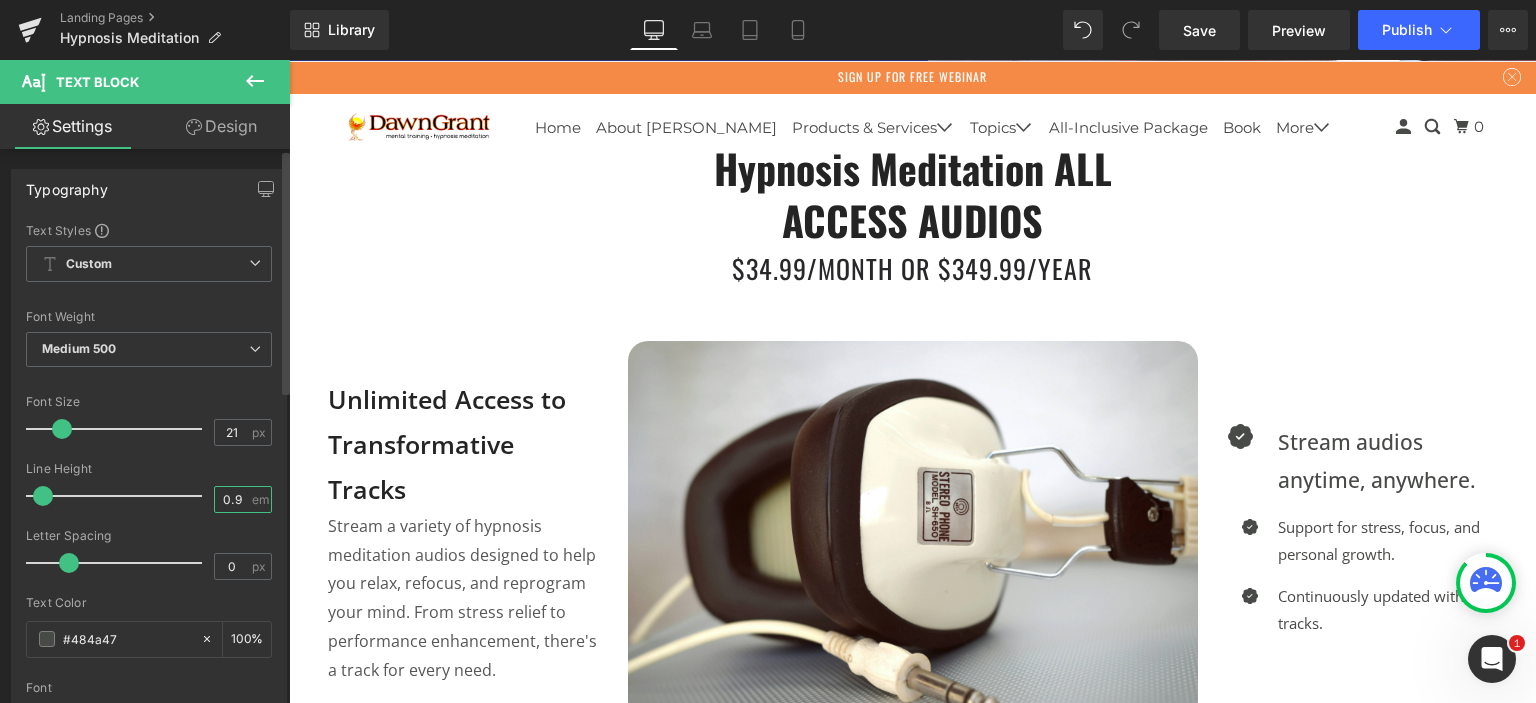 type on "1" 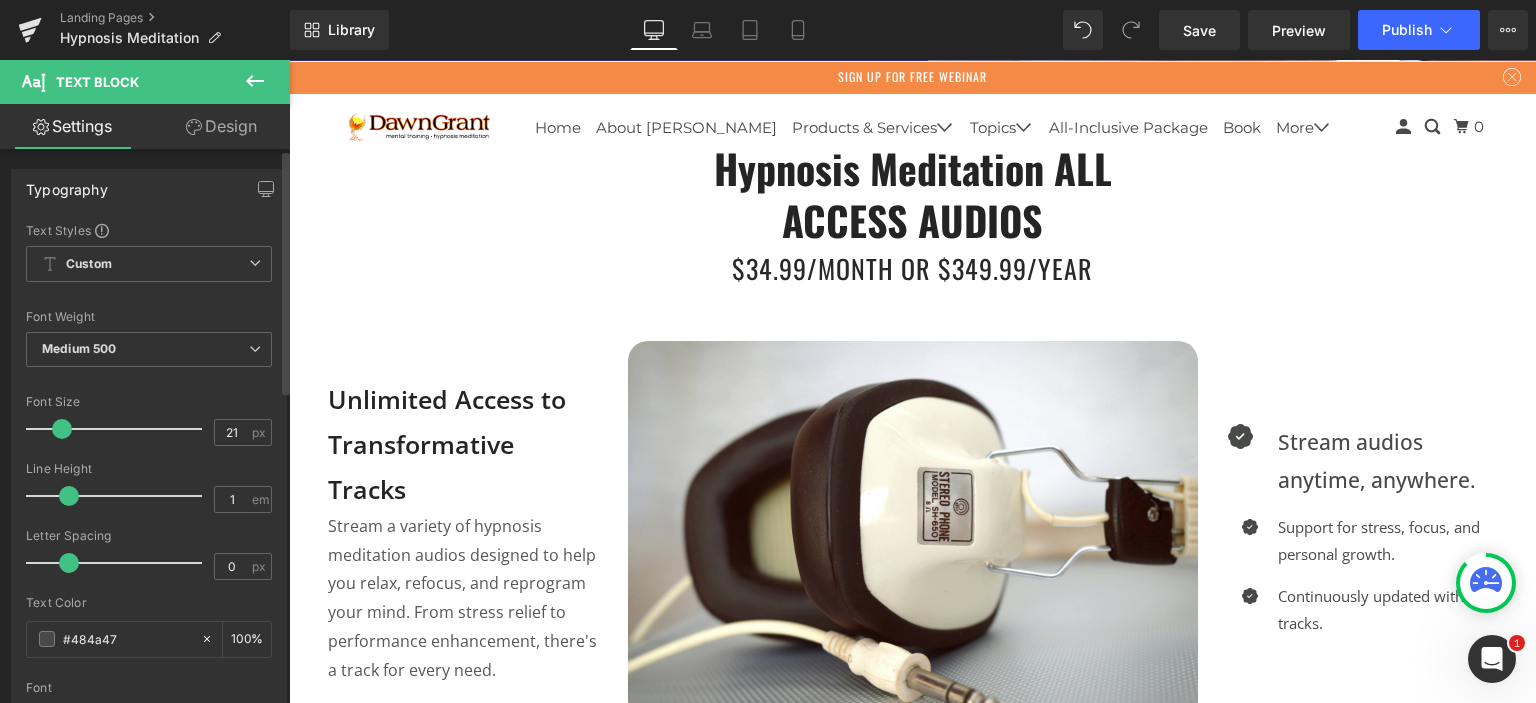 click on "Typography Text Styles Custom
Custom
Setup Global Style
Custom
Setup Global Style
Thin 100 Semi Thin 200 Light 300 Regular 400 Medium 500 Semi Bold 600 Super Bold 800 Boldest 900 Bold 700 Lighter Bolder Font Weight
Medium 500
Thin 100 Semi Thin 200 Light 300 Regular 400 Medium 500 Semi Bold 600 Super Bold 800 Boldest 900 Bold 700 Lighter Bolder 21px Font Size 21 px 1em Line Height 1 em 0px Letter Spacing 0 px #484a47 Text Color #484a47 100 % inherit
Font
Default
Montserrat
Oswald
Open Sans
Inter
ootsb" at bounding box center (149, 497) 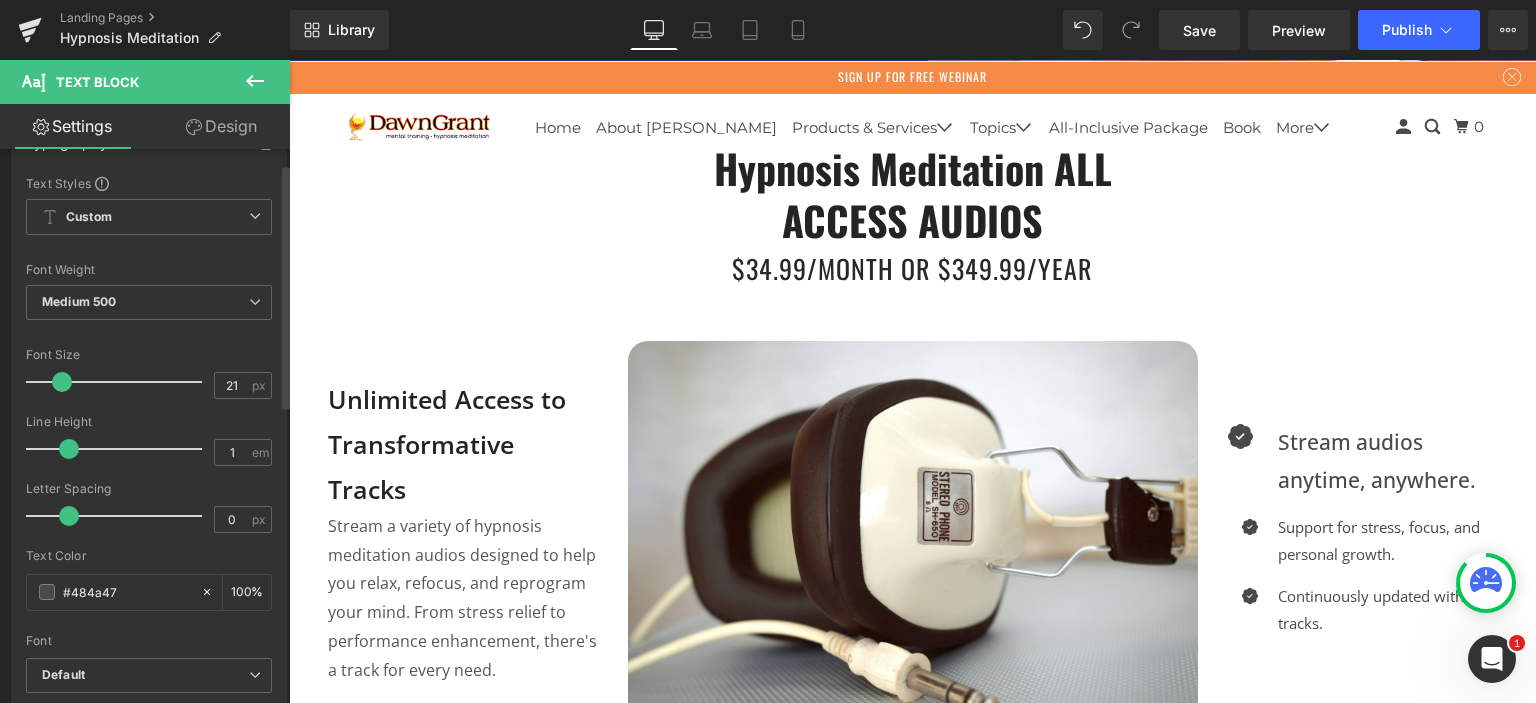 scroll, scrollTop: 0, scrollLeft: 0, axis: both 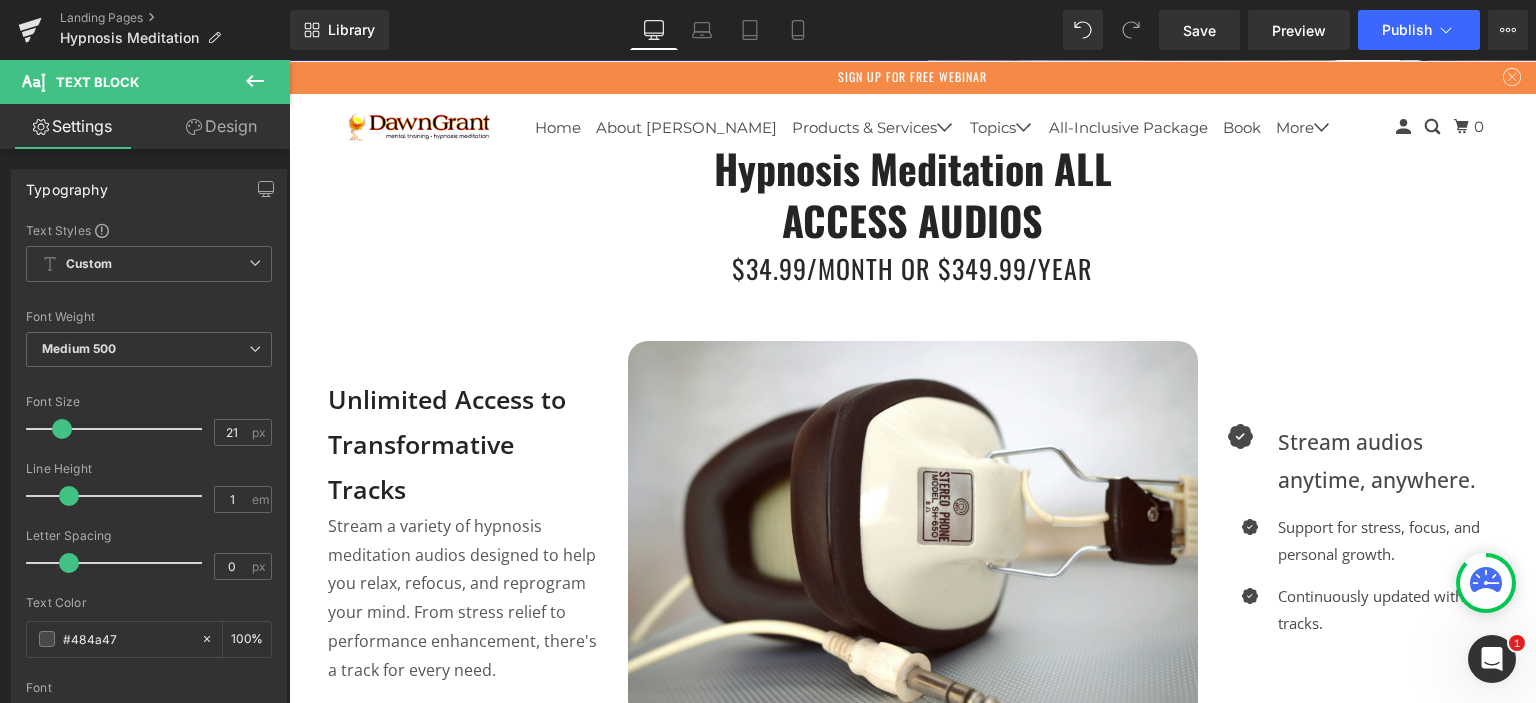 click on "Design" at bounding box center (221, 126) 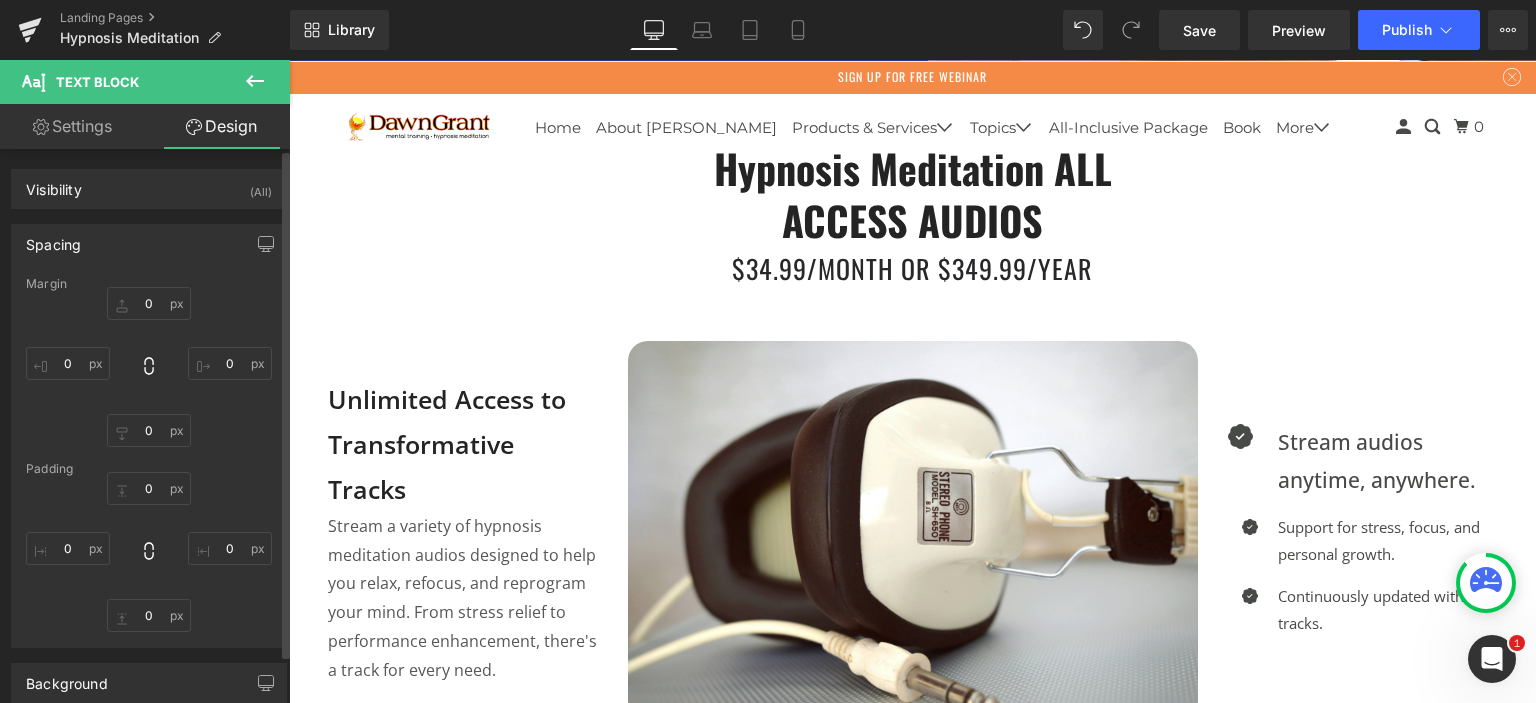 type on "0" 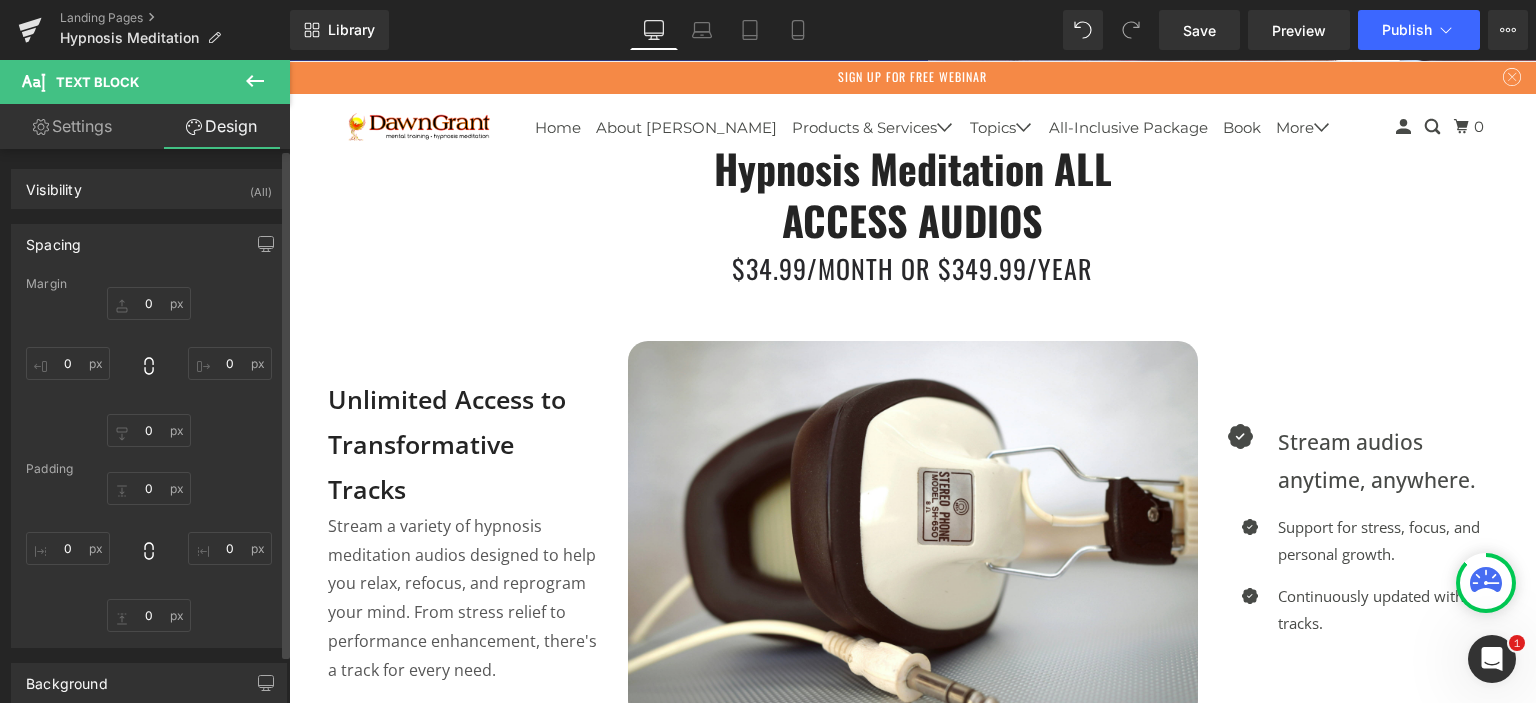type on "0" 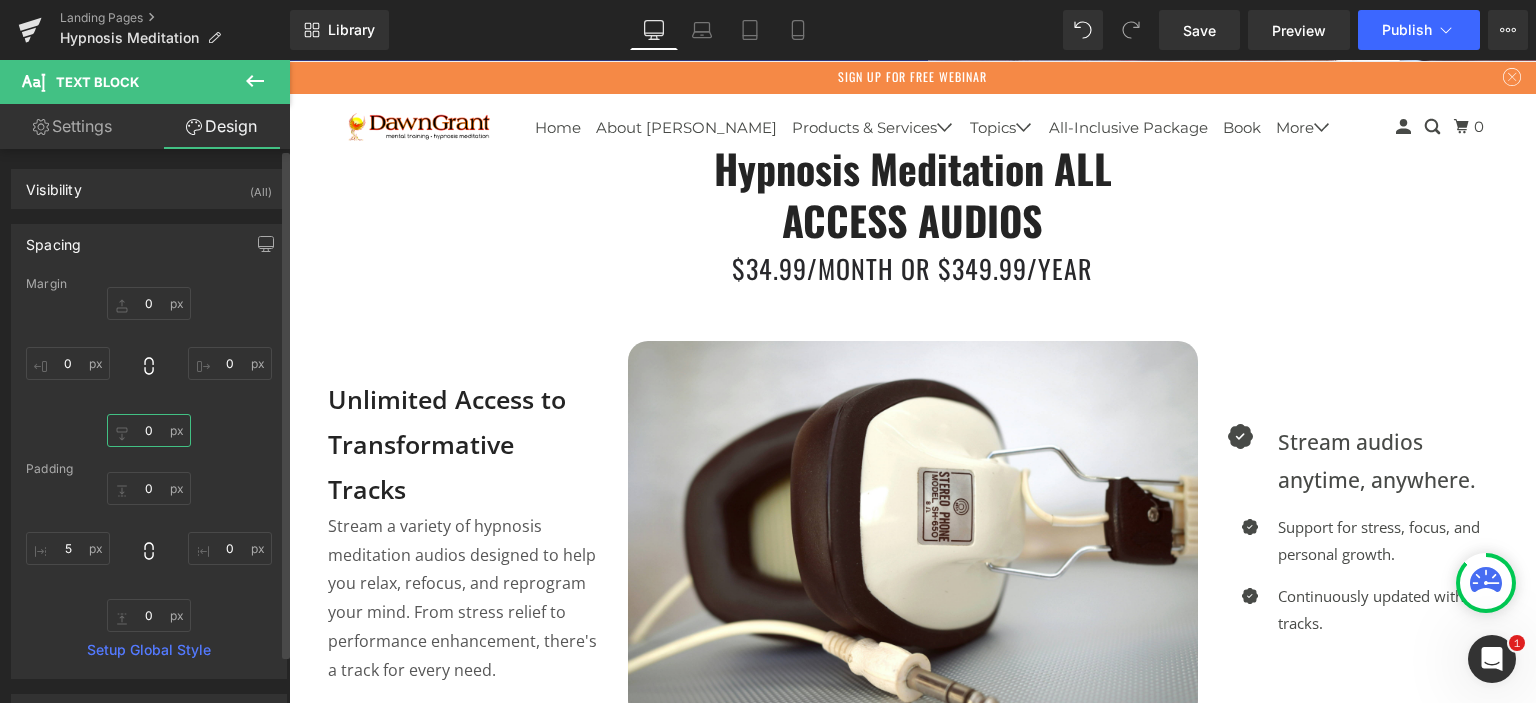 click on "0" at bounding box center [149, 430] 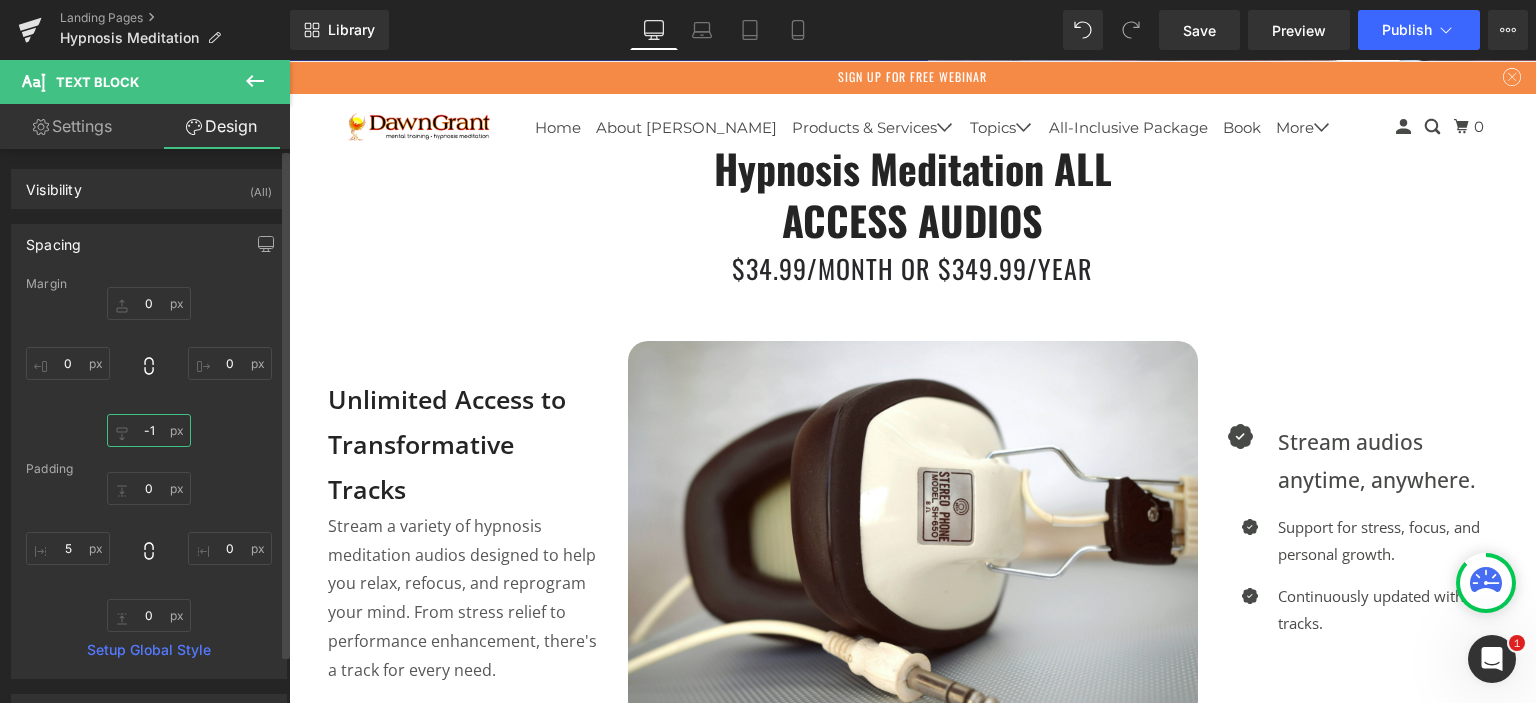 type on "0" 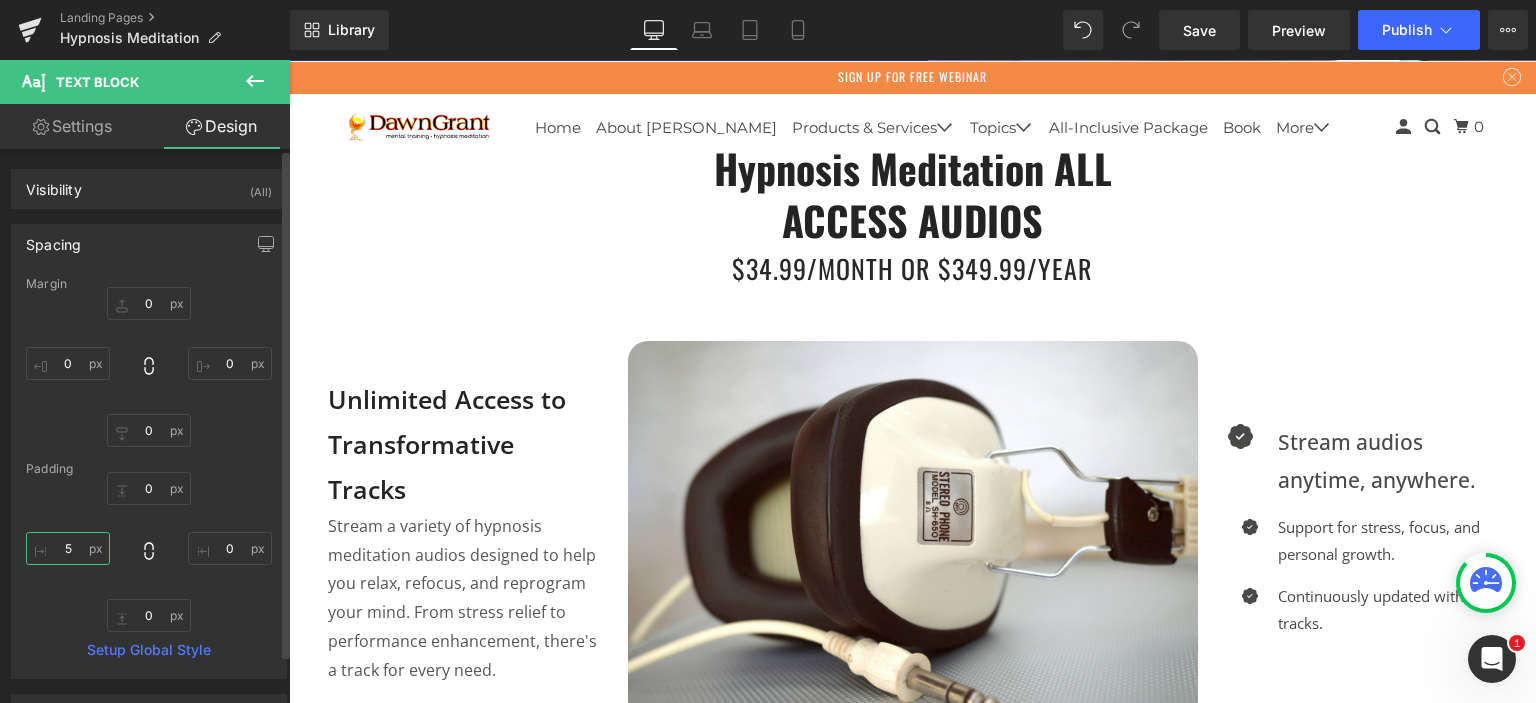 click on "5" at bounding box center (68, 548) 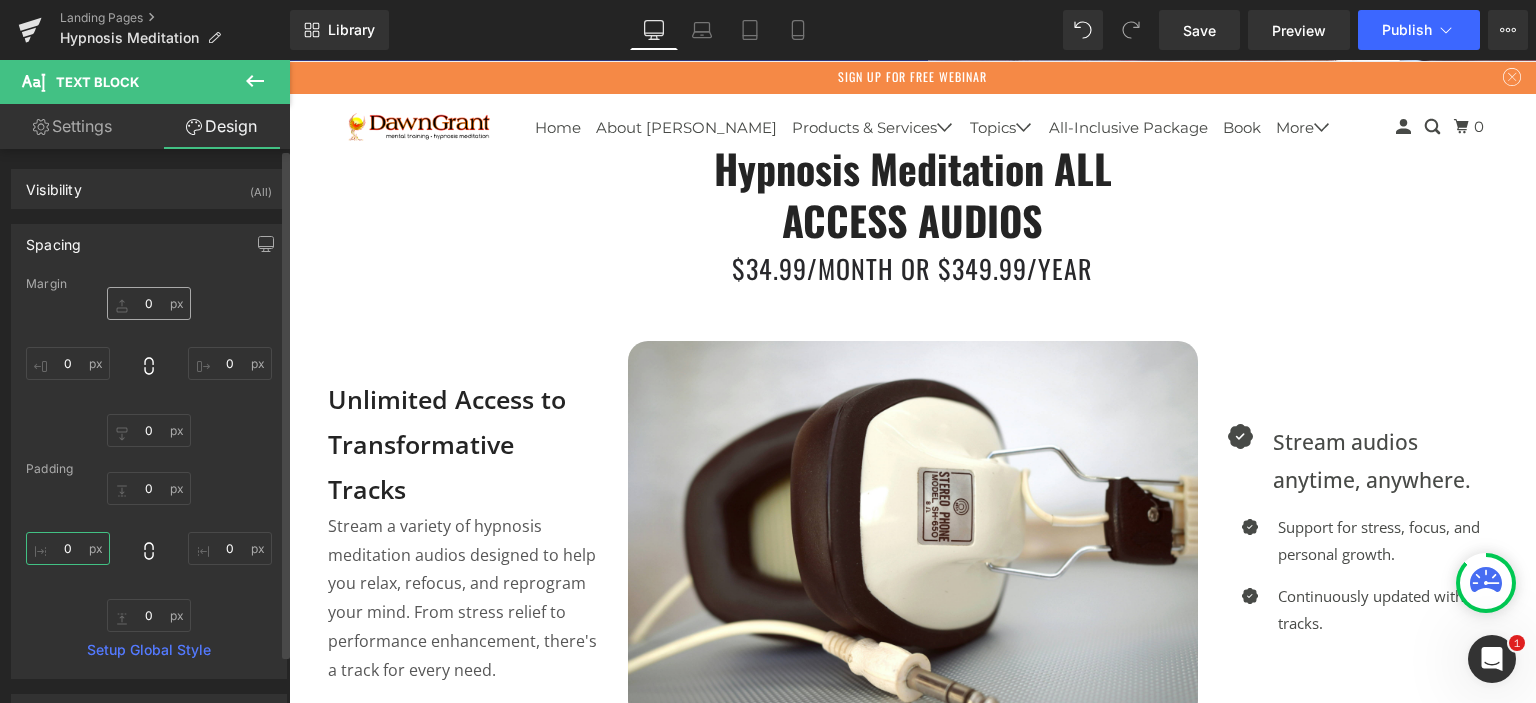 type on "0" 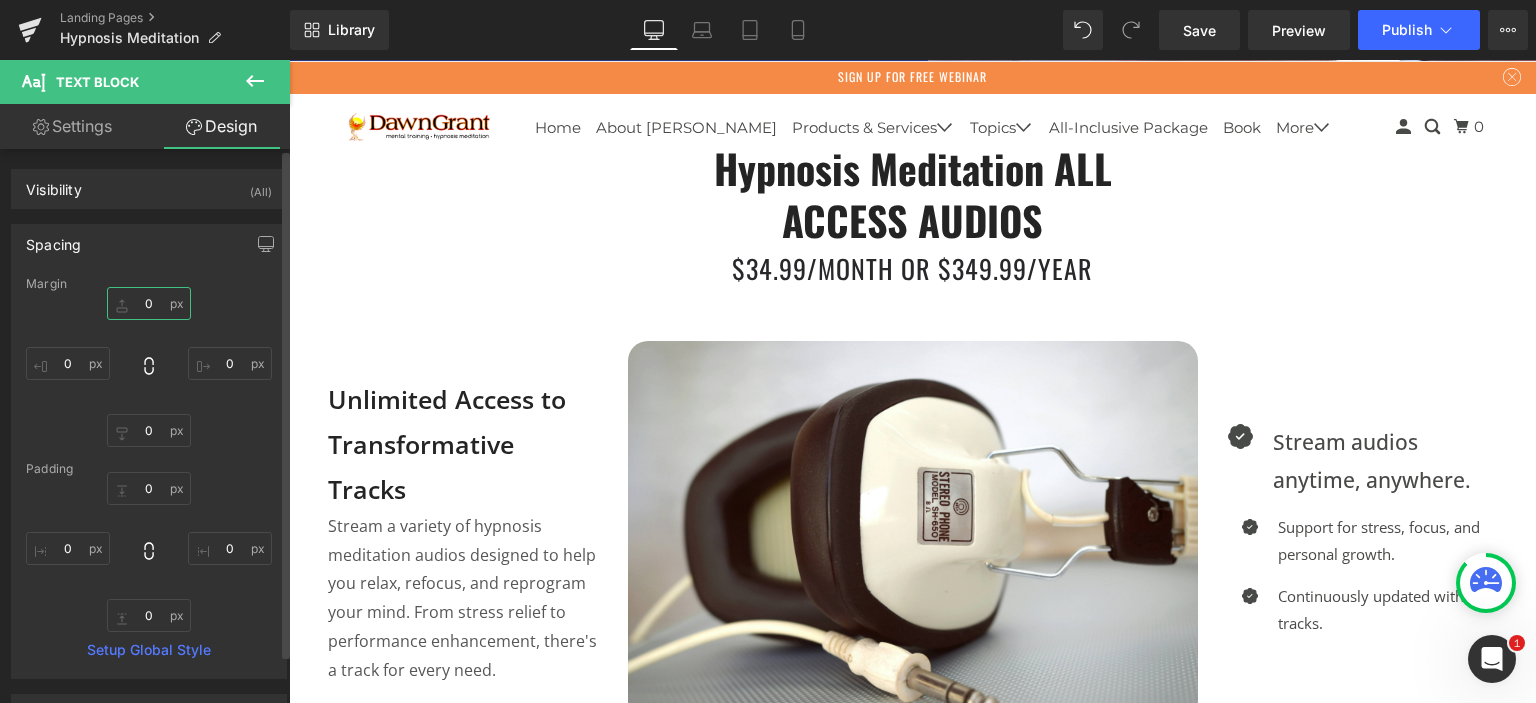 click on "0" at bounding box center [149, 303] 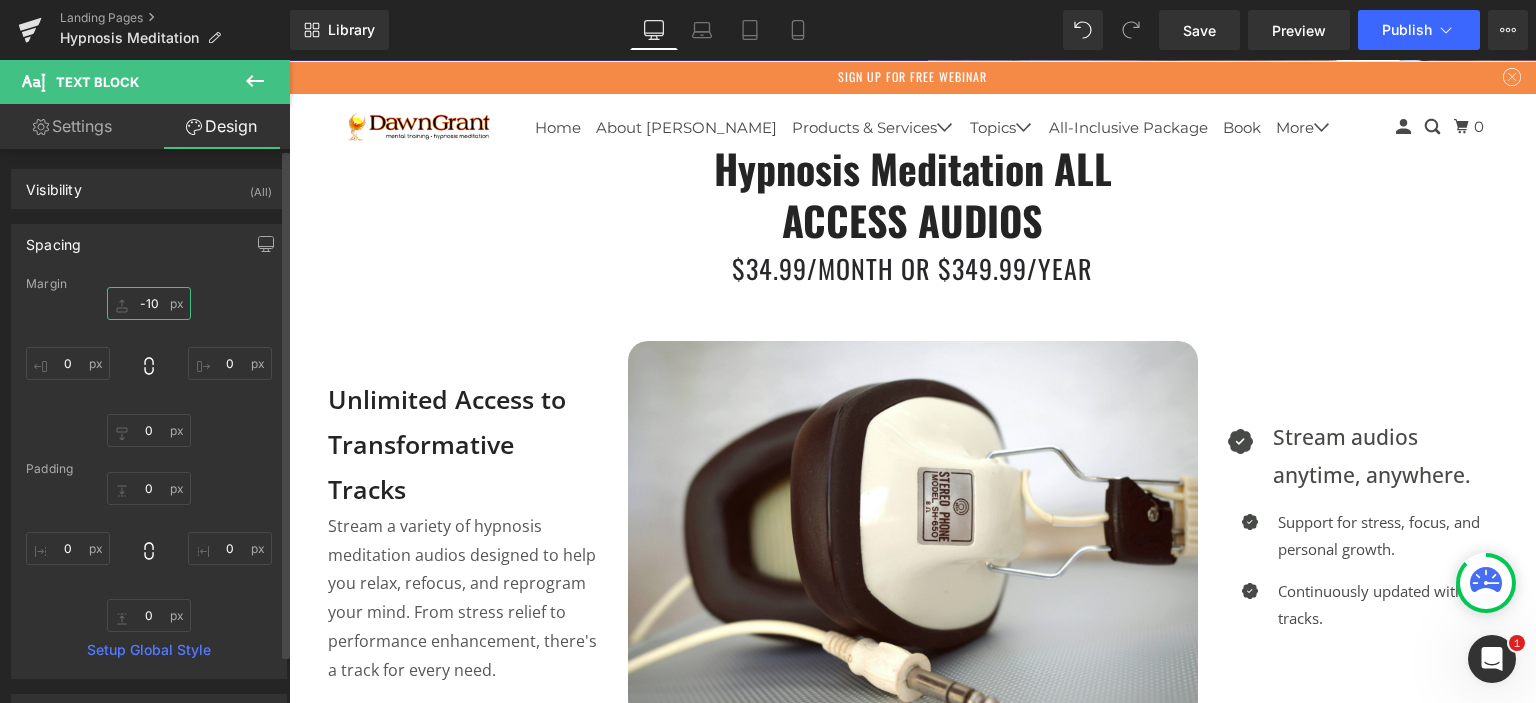 type on "-9" 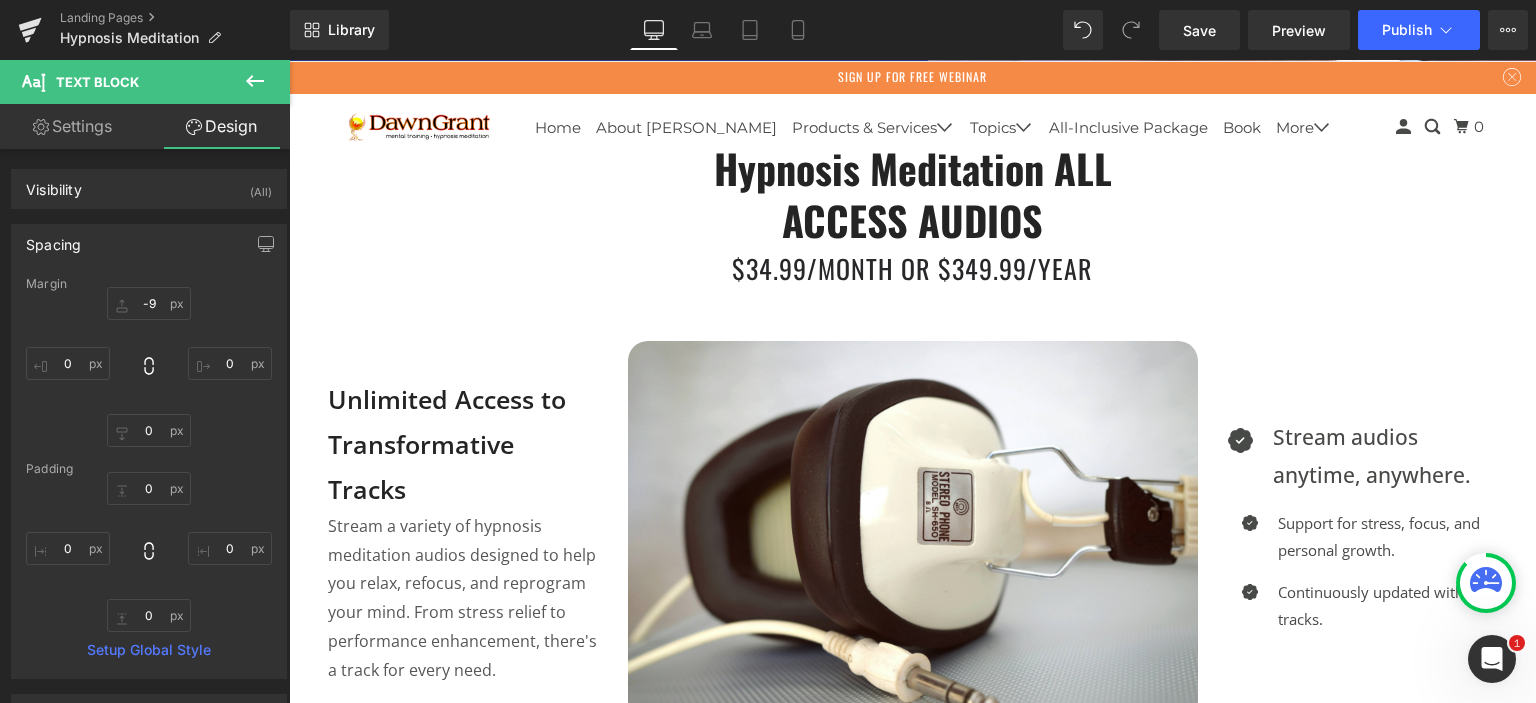 click on "Settings" at bounding box center (72, 126) 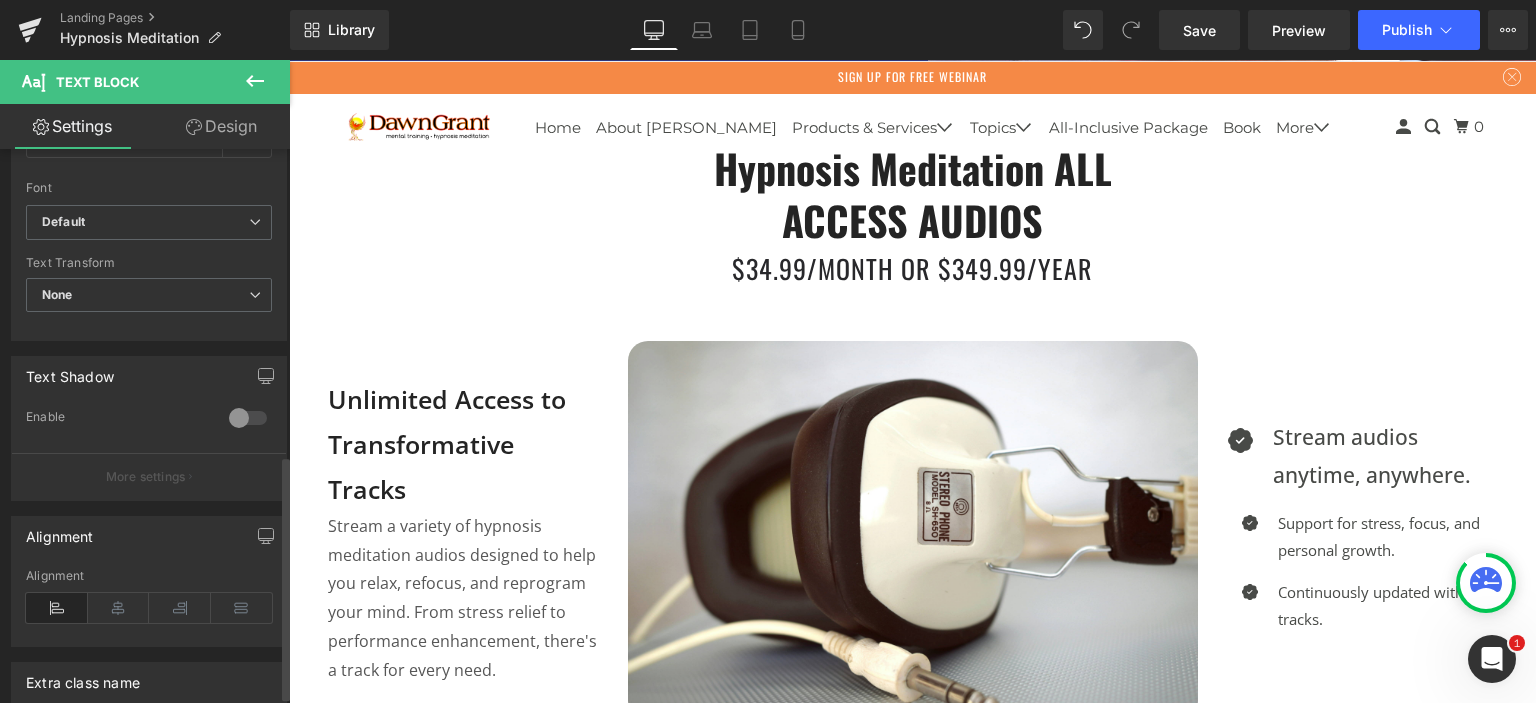 scroll, scrollTop: 707, scrollLeft: 0, axis: vertical 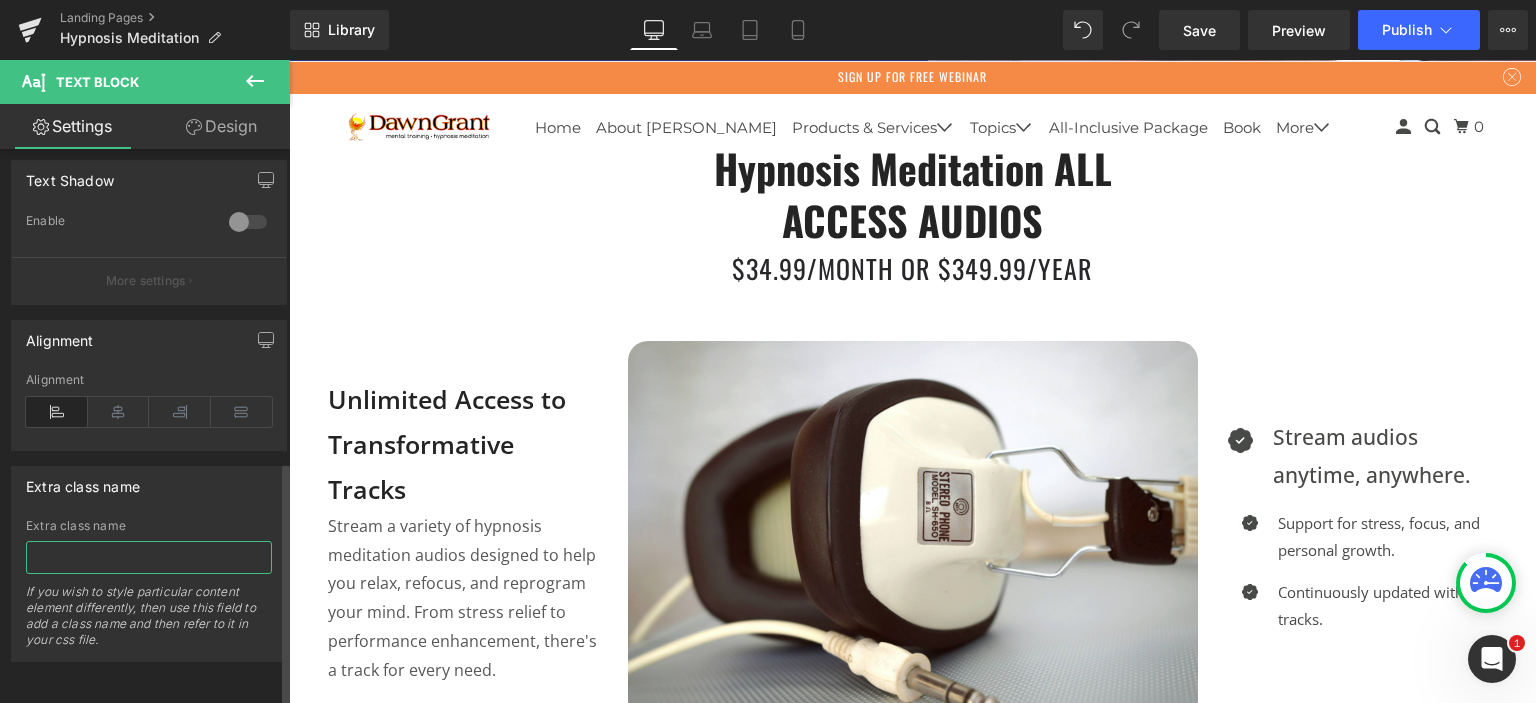 click at bounding box center [149, 557] 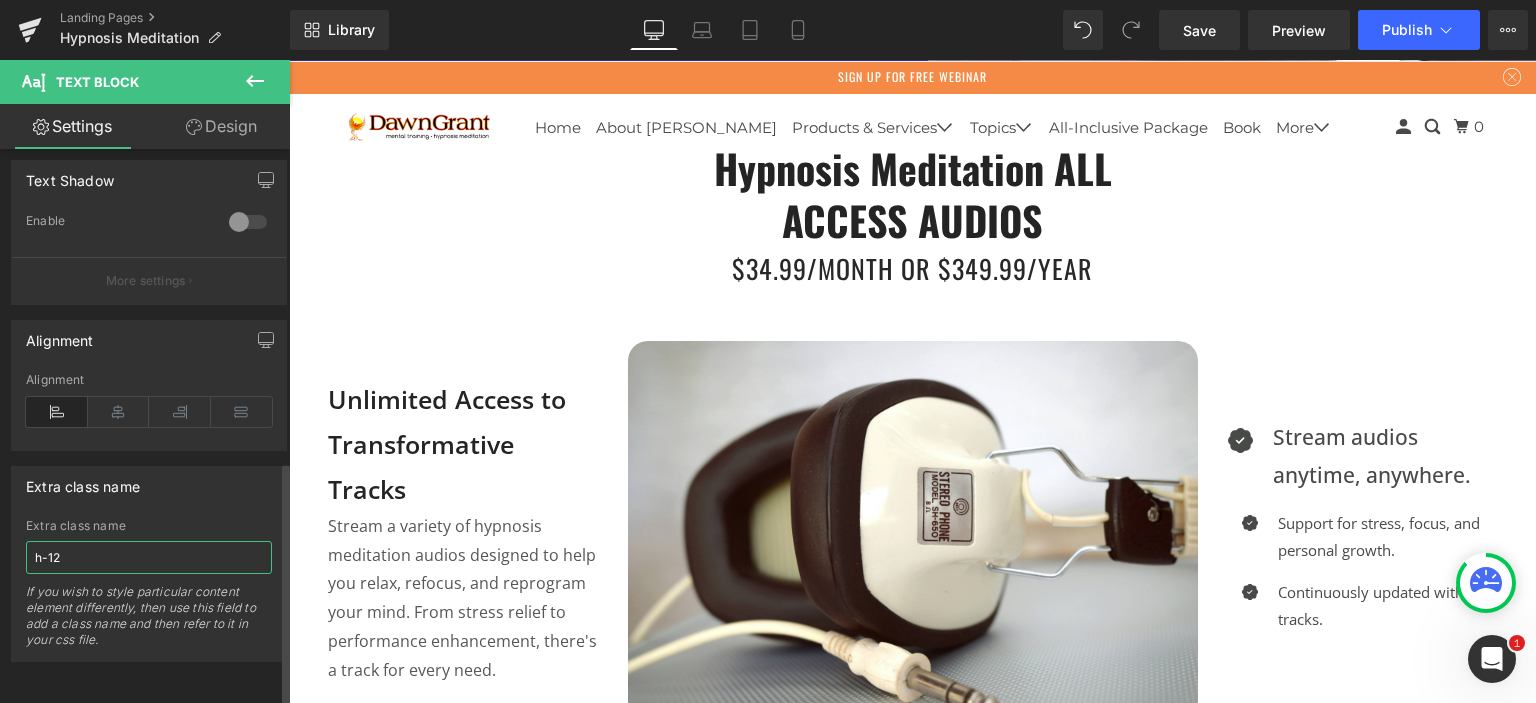type on "h-123" 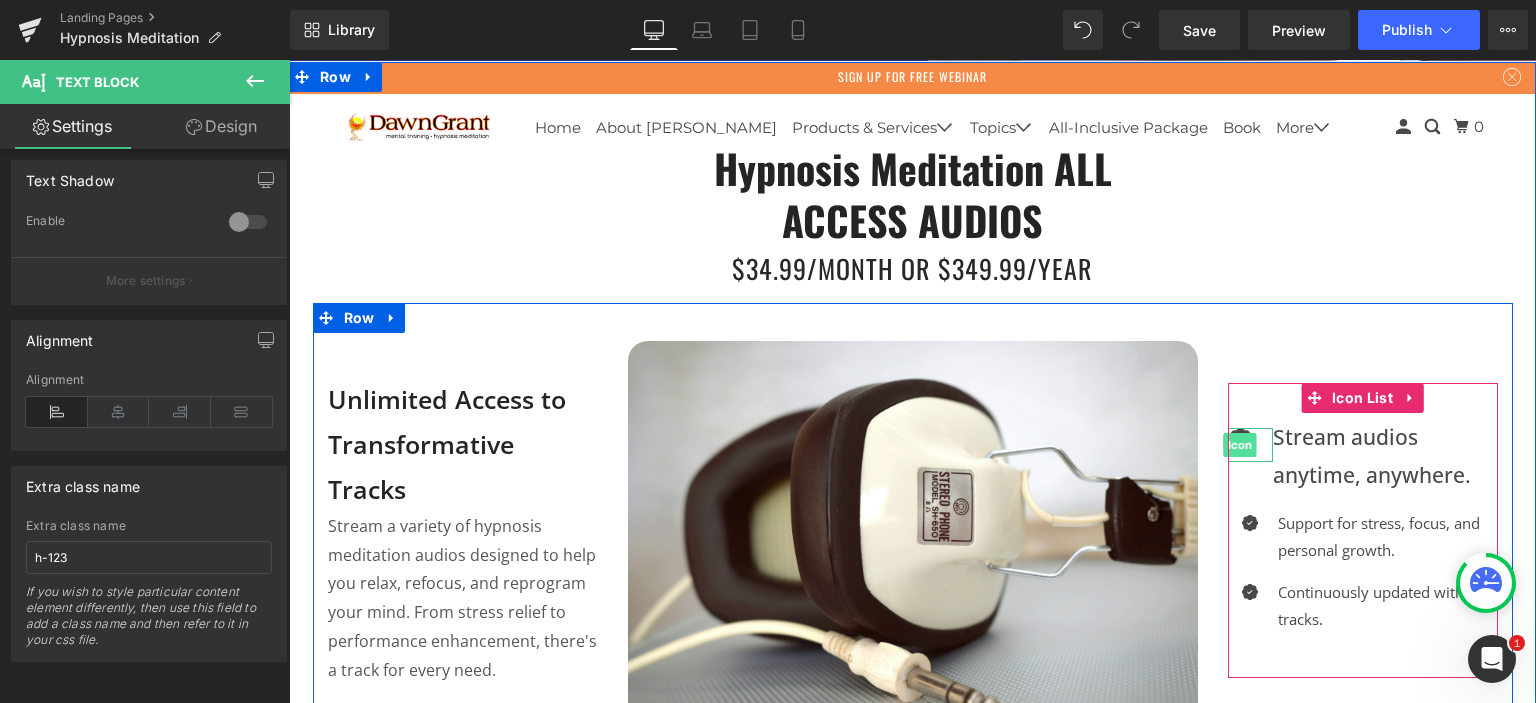 click on "Icon" at bounding box center [1240, 445] 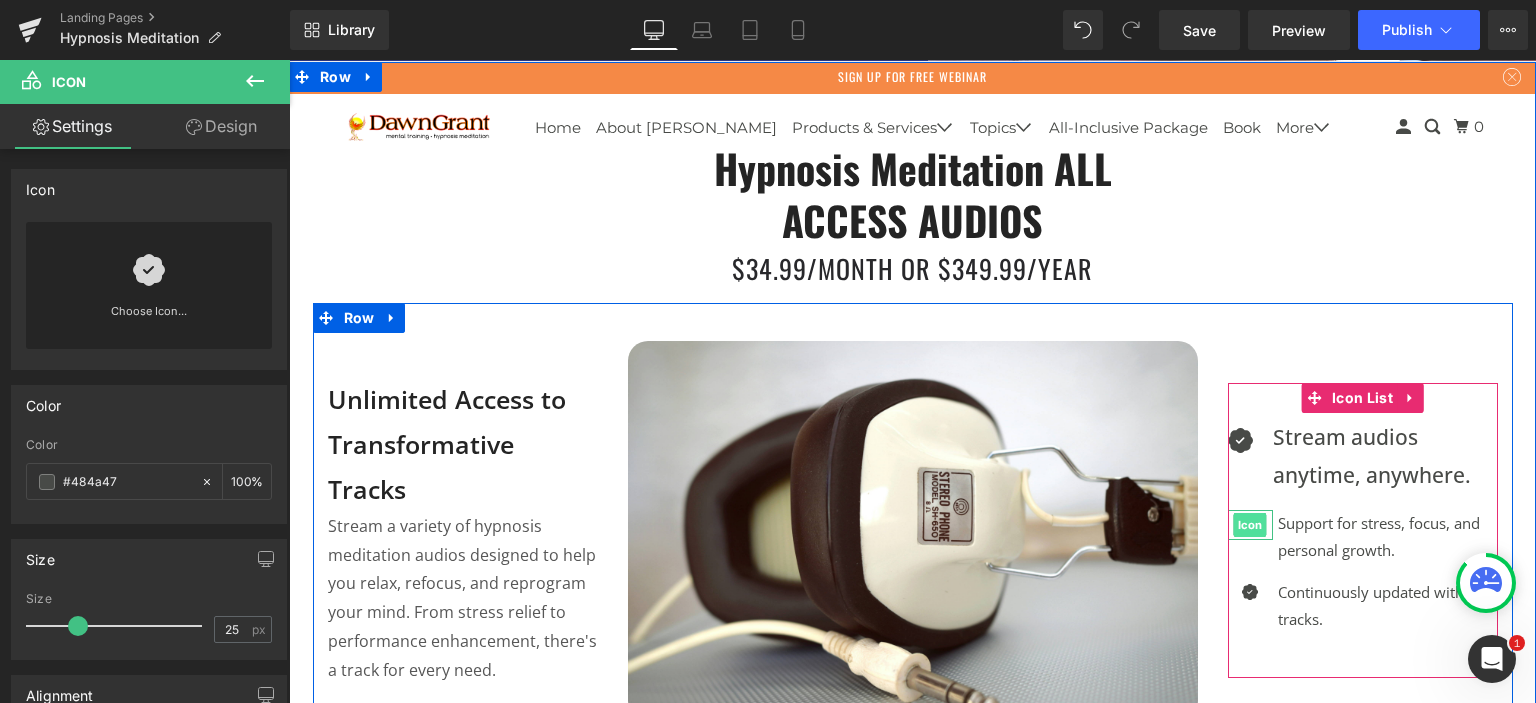 click on "Icon" at bounding box center [1250, 525] 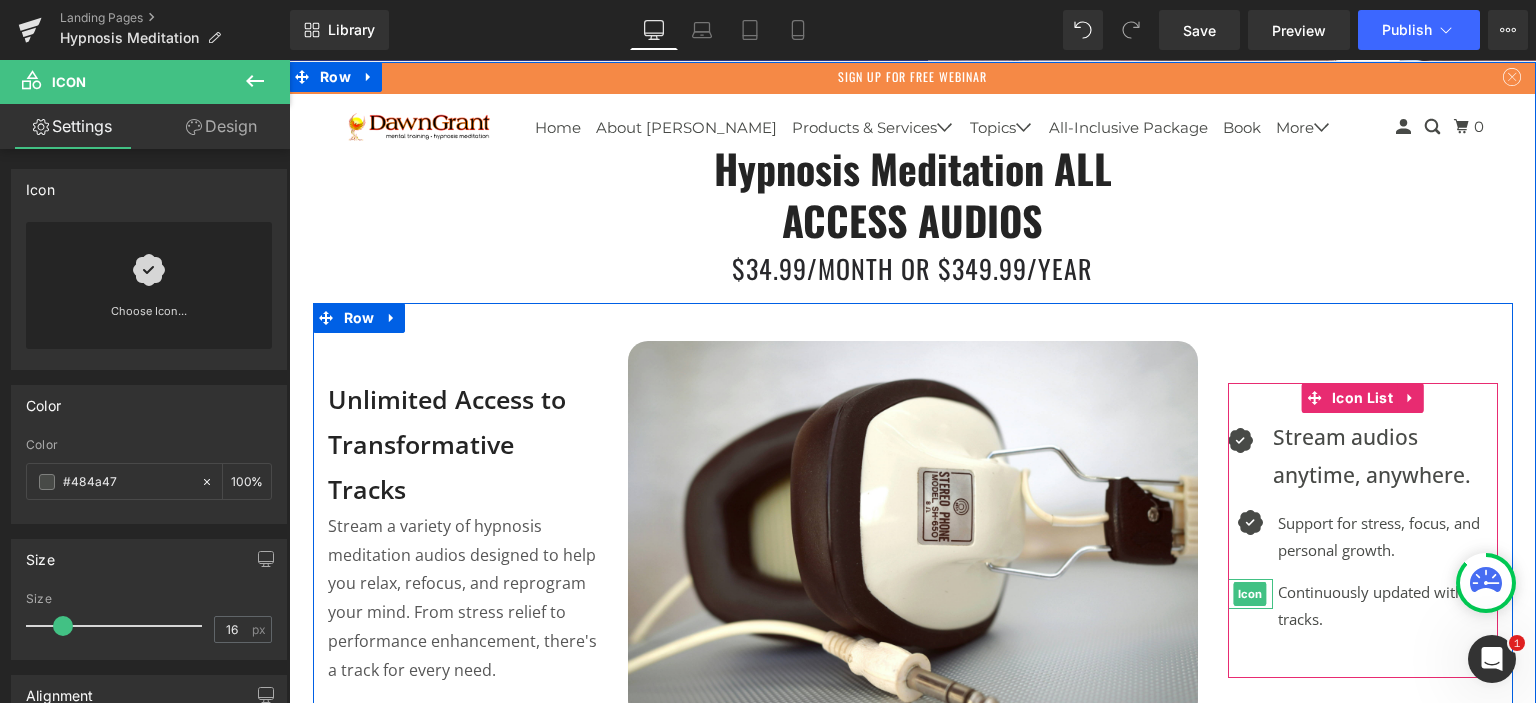 click on "Icon" at bounding box center (1250, 594) 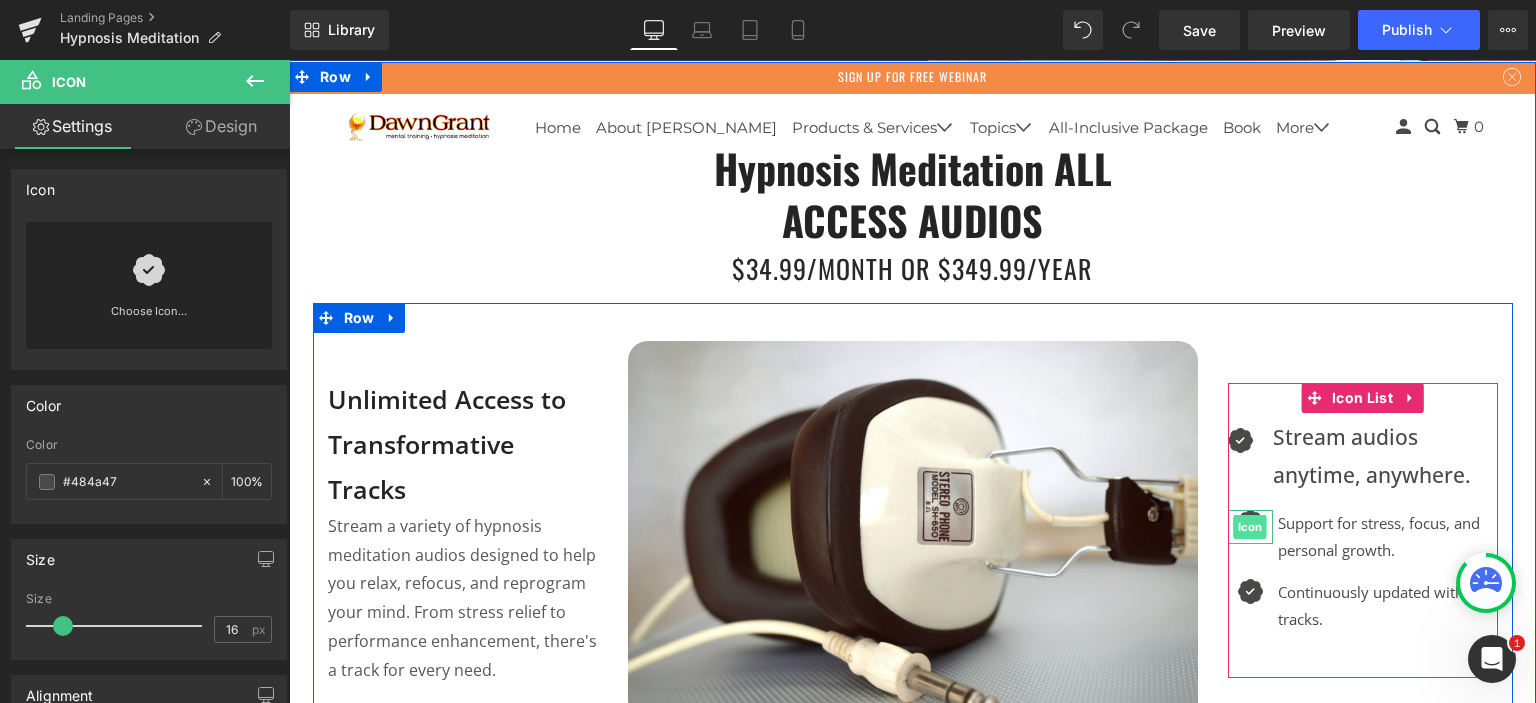 click on "Icon" at bounding box center (1250, 527) 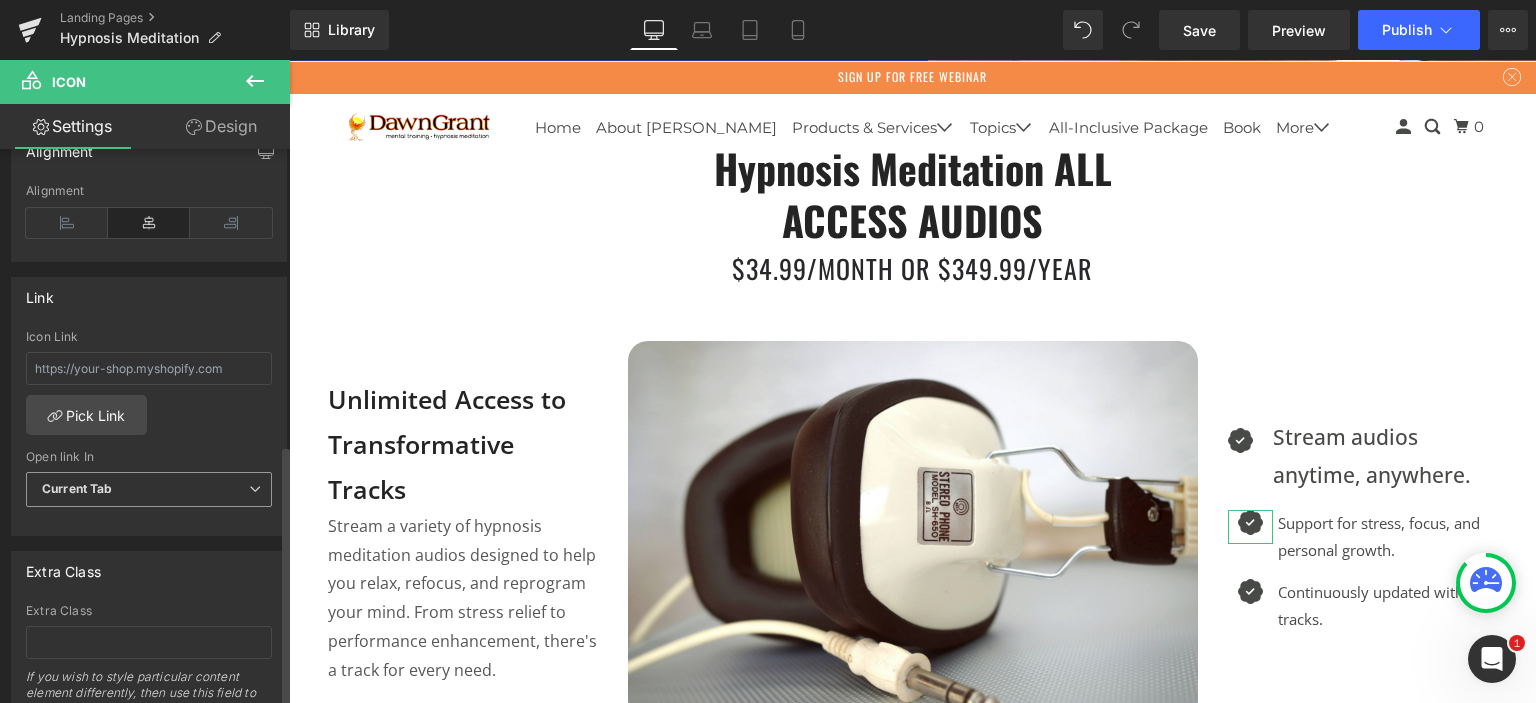 scroll, scrollTop: 440, scrollLeft: 0, axis: vertical 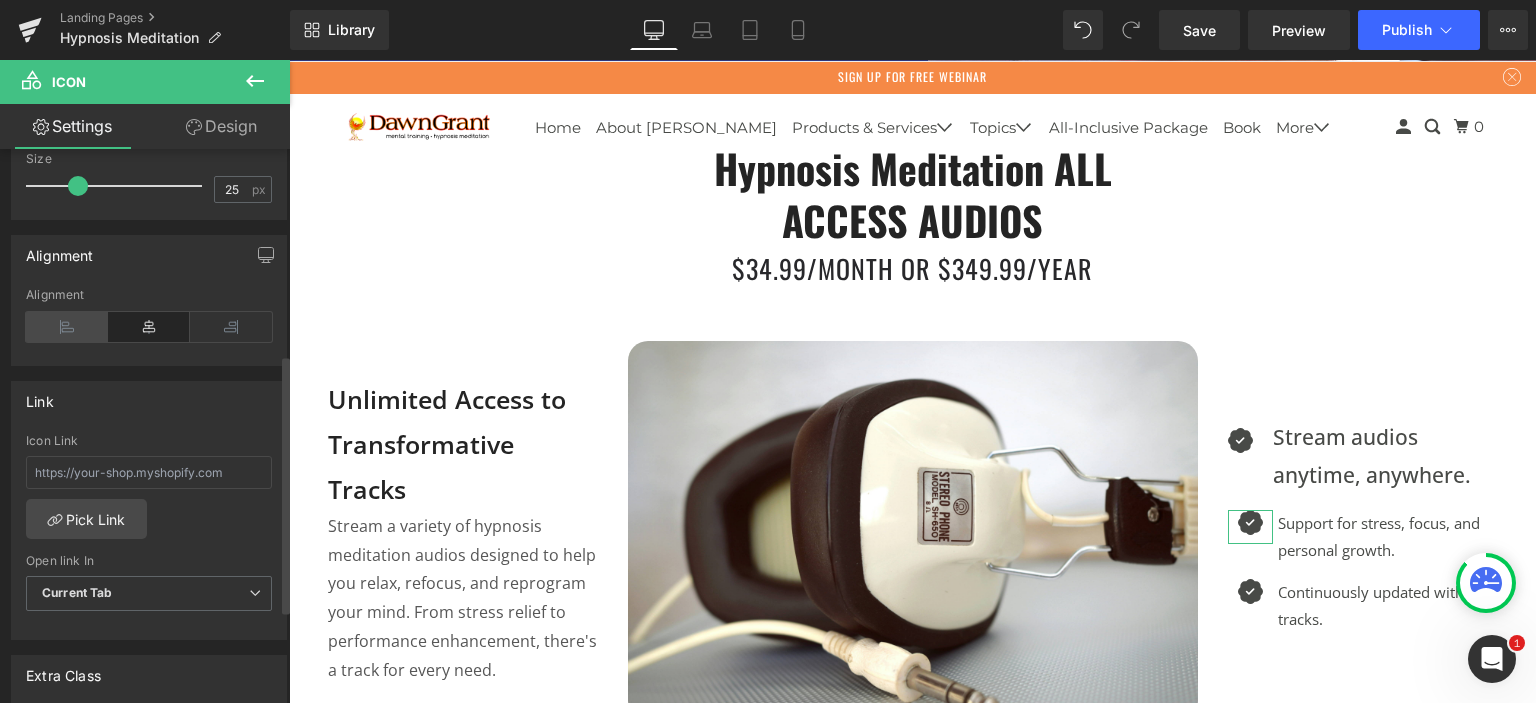 click at bounding box center (67, 327) 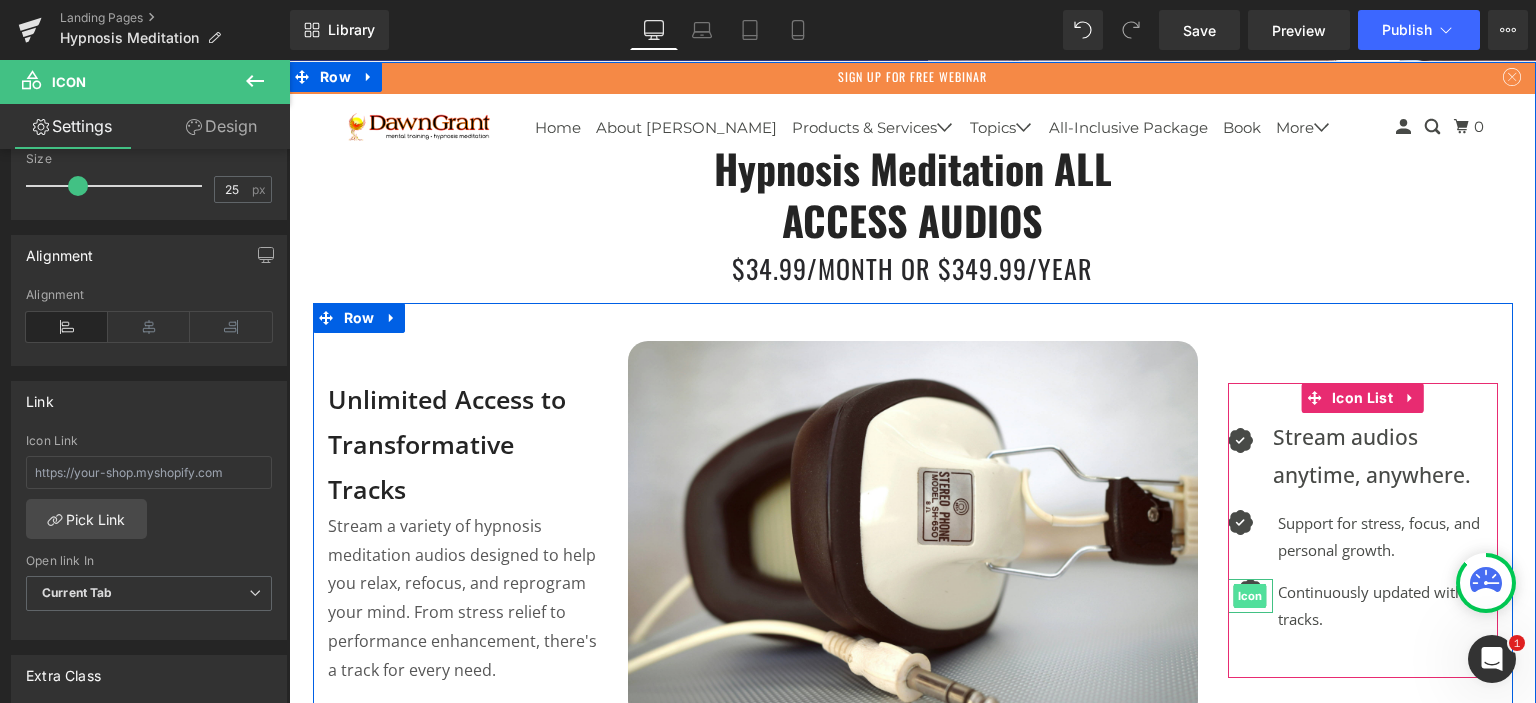 click on "Icon" at bounding box center (1250, 596) 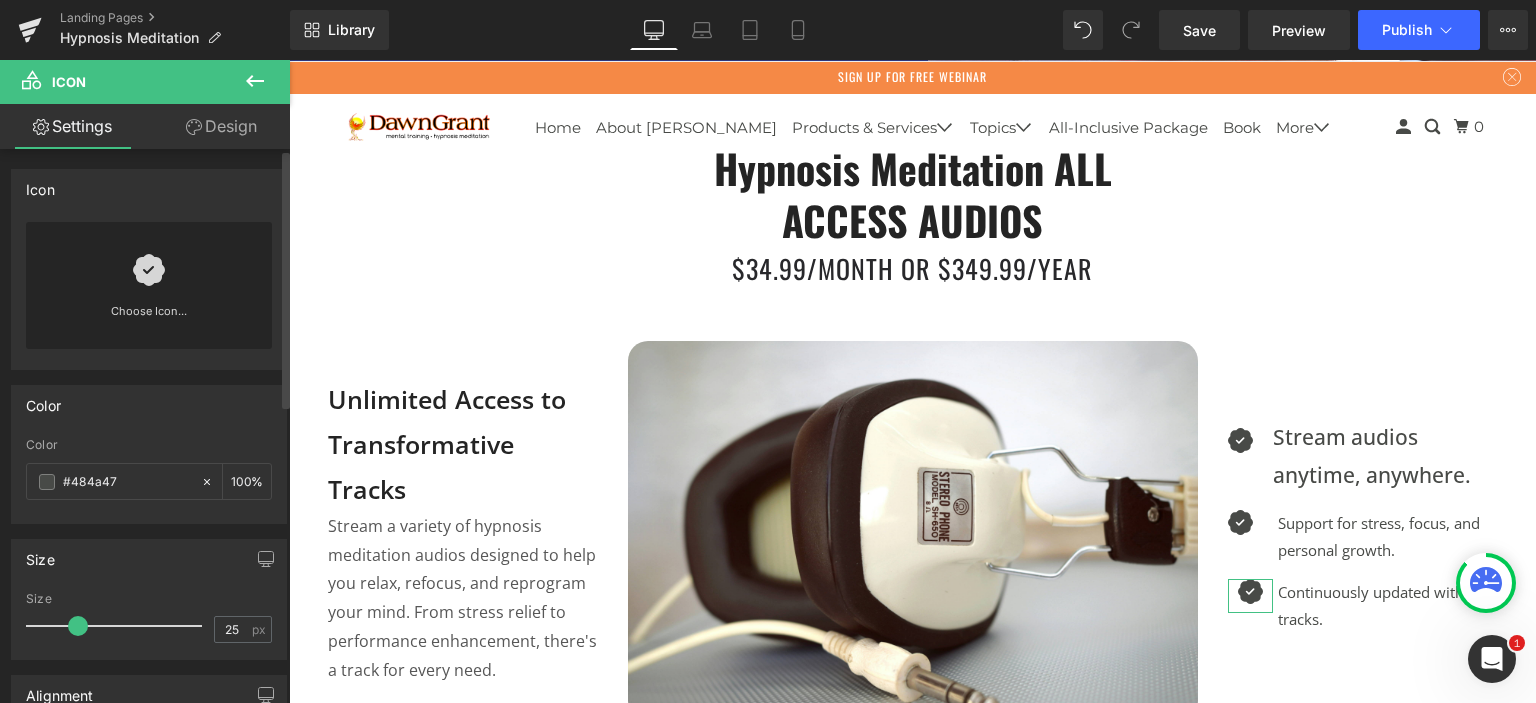 scroll, scrollTop: 300, scrollLeft: 0, axis: vertical 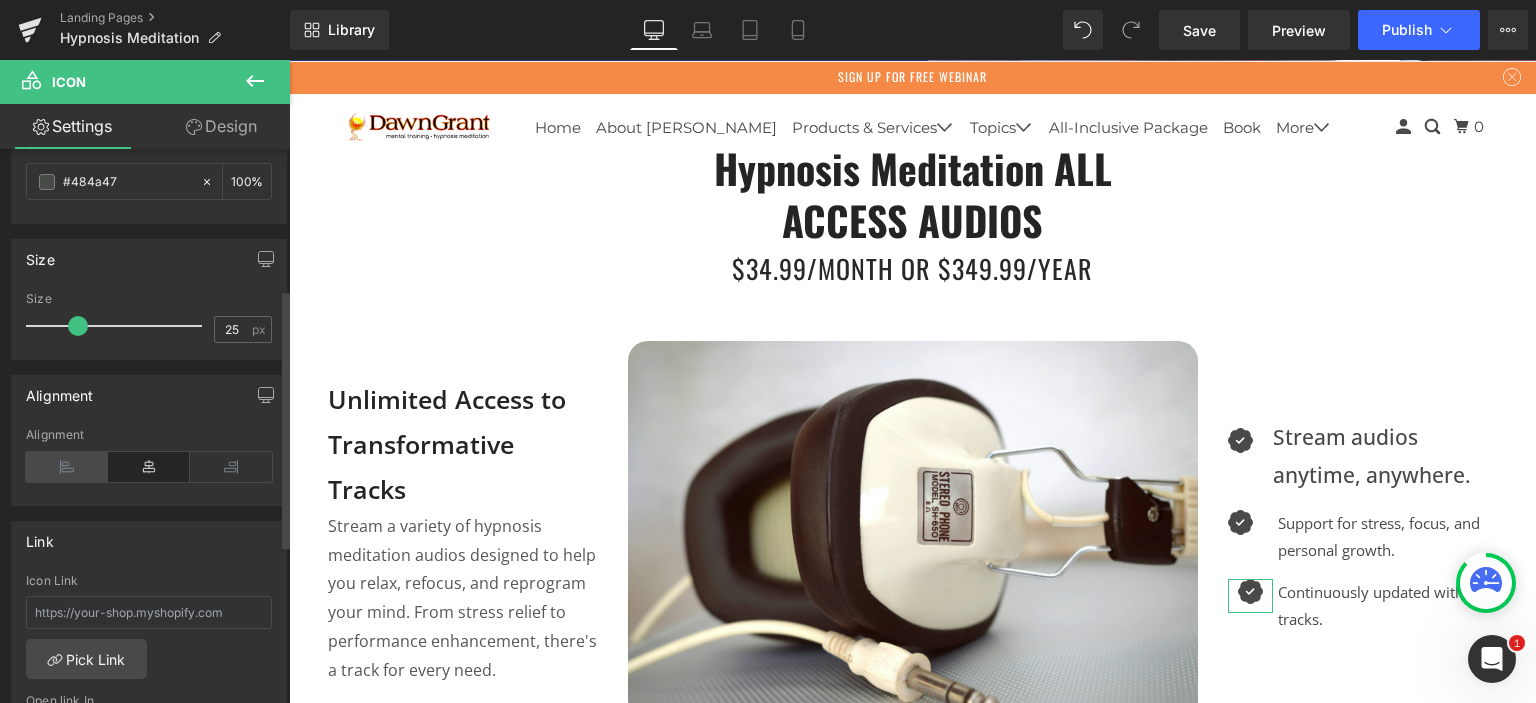 click at bounding box center (67, 467) 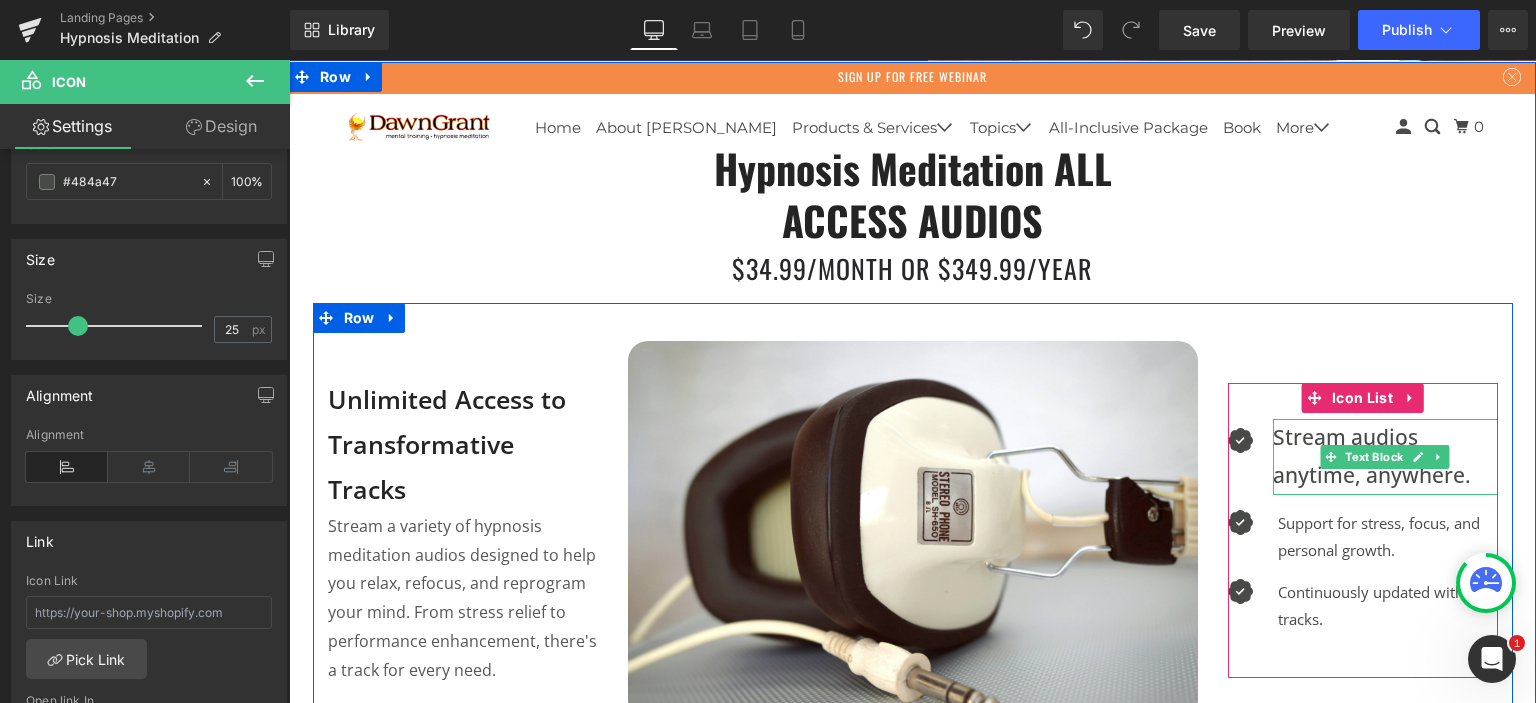 click on "Stream audios anytime, anywhere." at bounding box center [1385, 457] 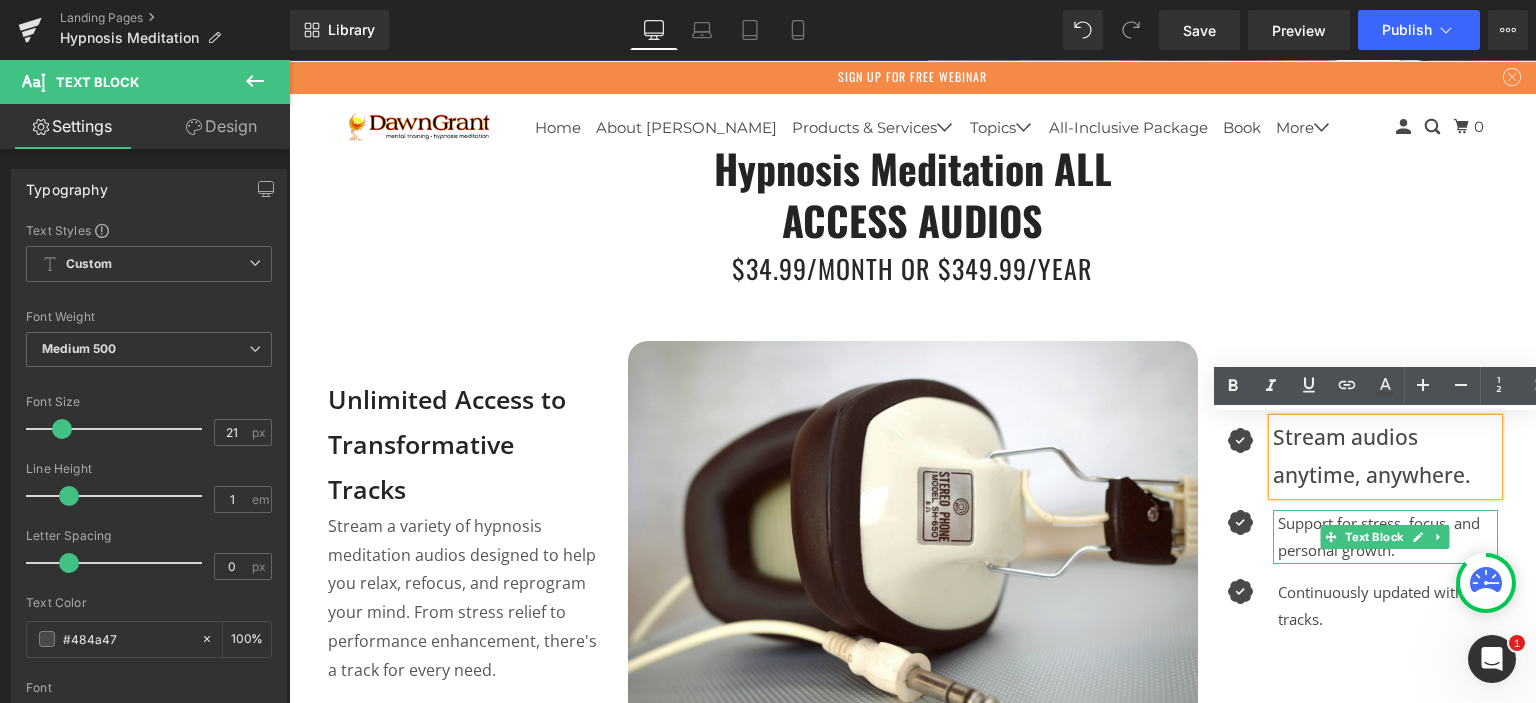 click on "Support for stress, focus, and personal growth." at bounding box center (1388, 537) 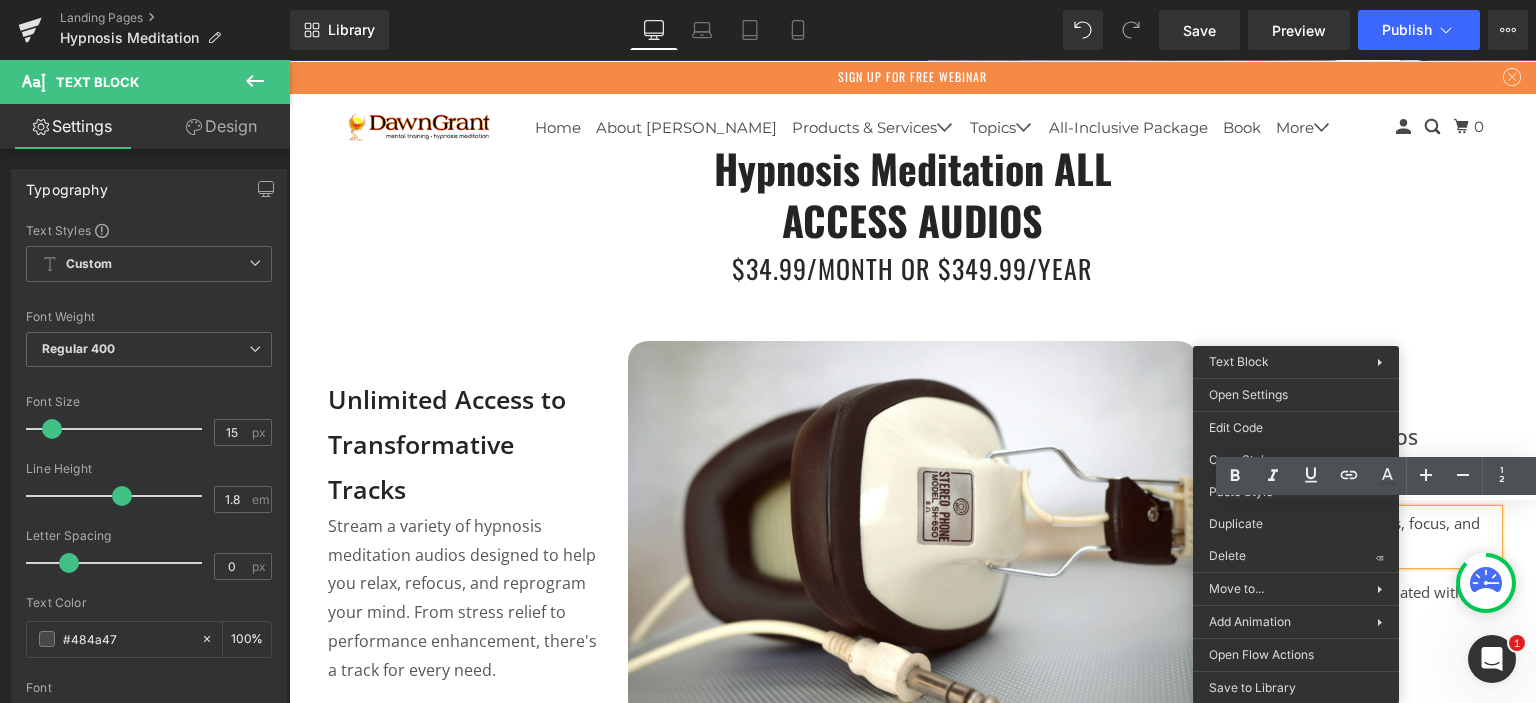 click on "Text Color Highlight Color #333333" at bounding box center [1376, 478] 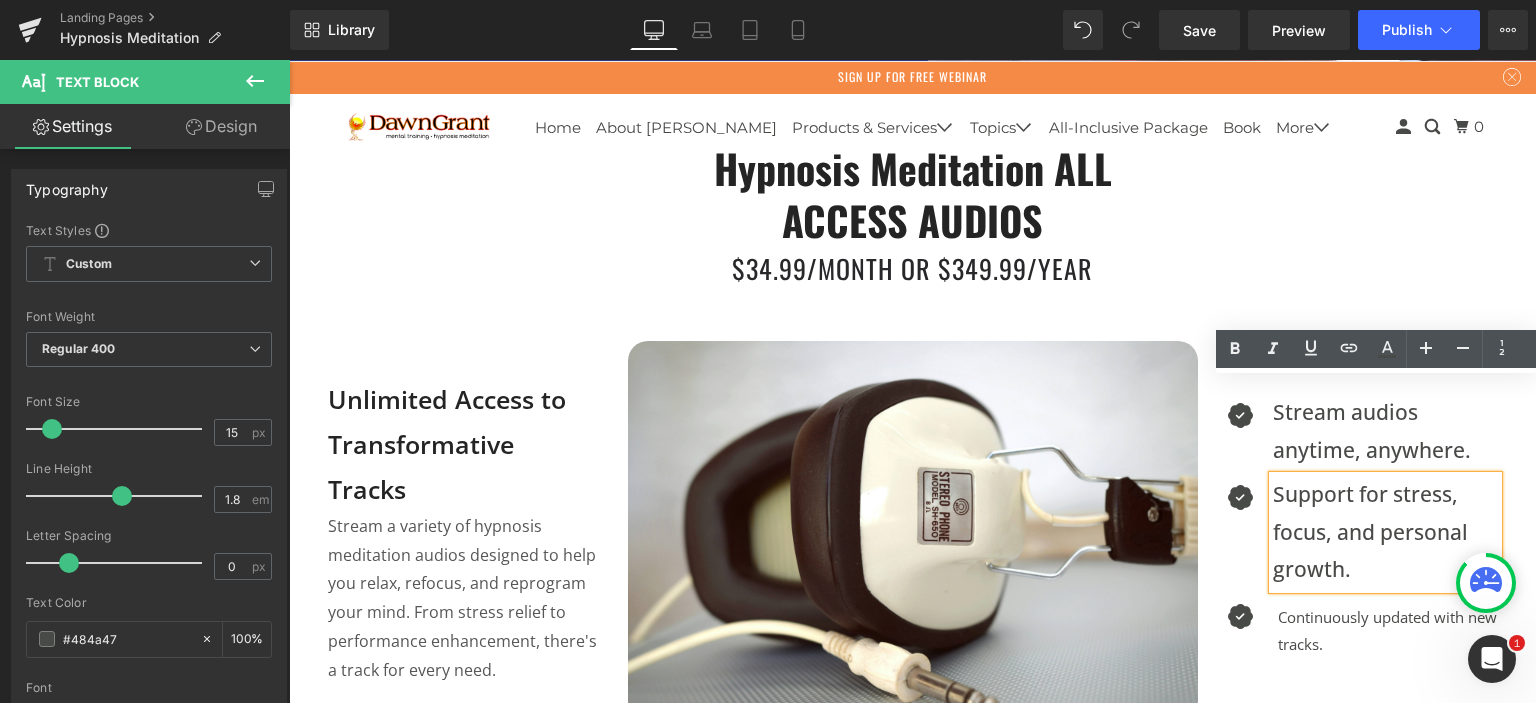 scroll, scrollTop: 572, scrollLeft: 0, axis: vertical 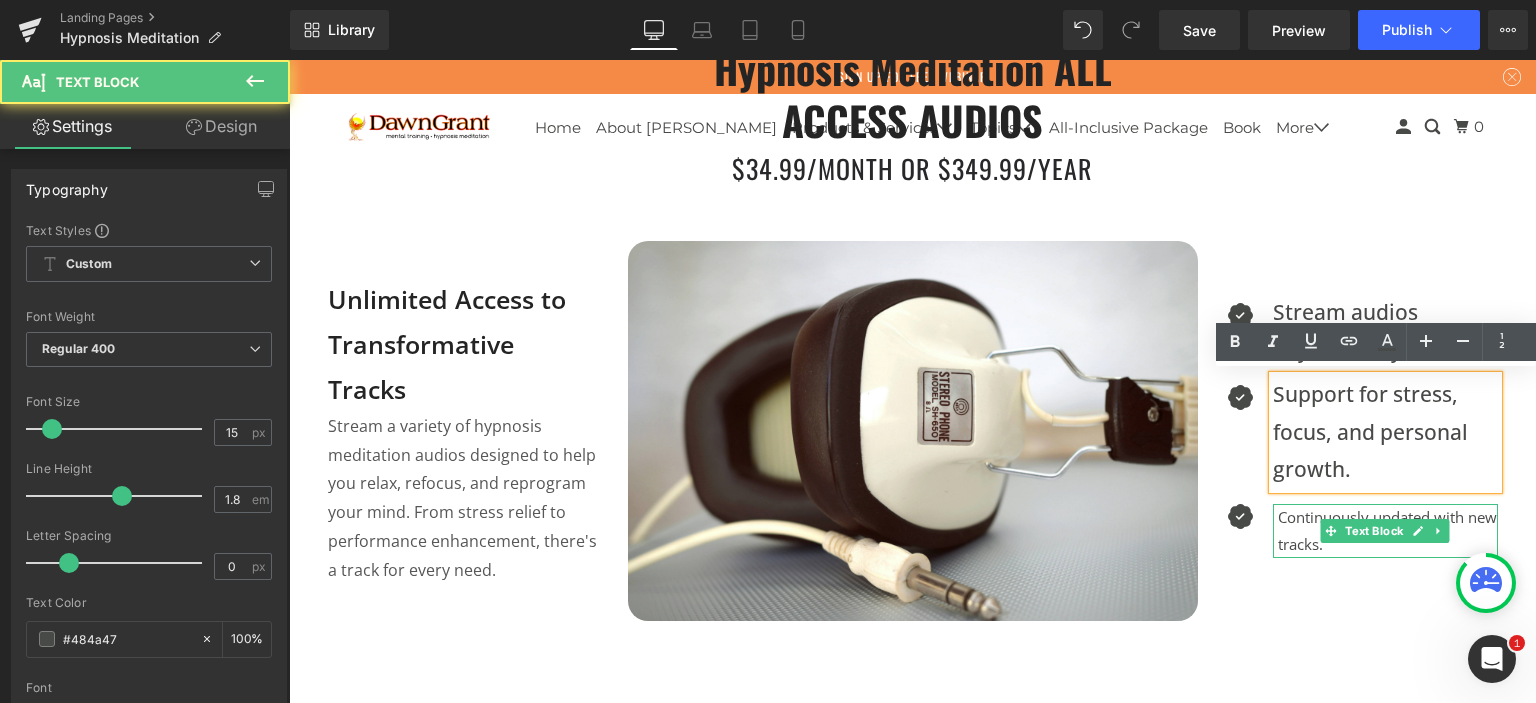 click on "Continuously updated with new tracks." at bounding box center (1388, 531) 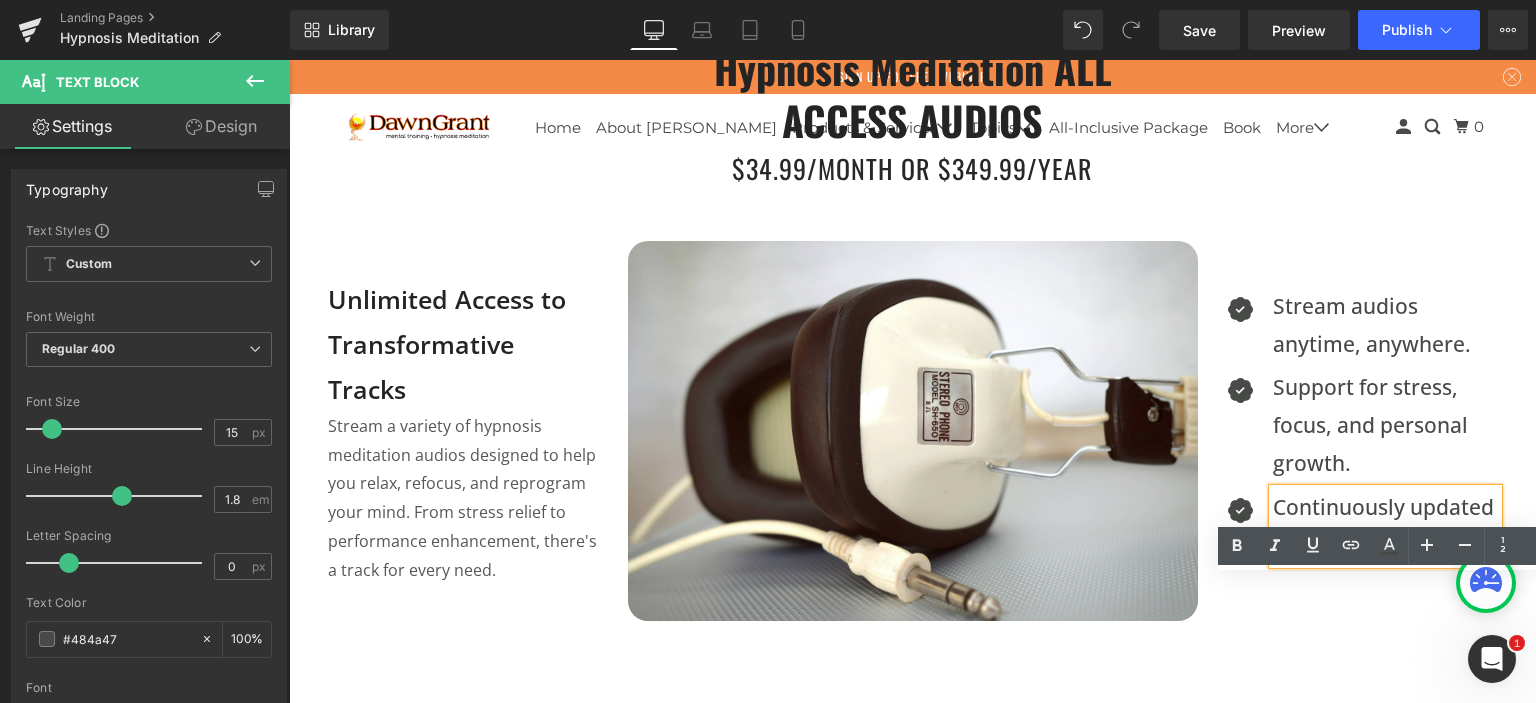 scroll, scrollTop: 472, scrollLeft: 0, axis: vertical 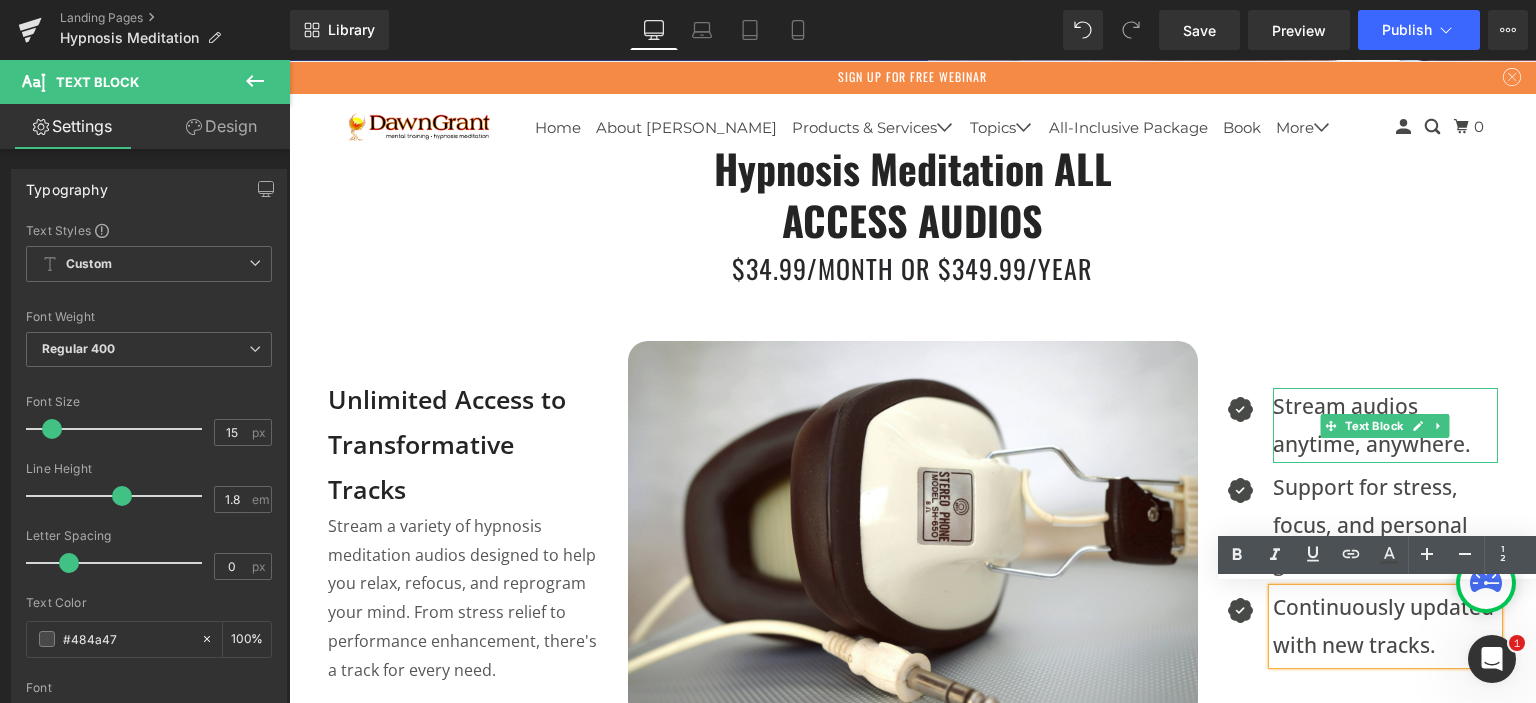 click on "Stream audios anytime, anywhere." at bounding box center [1385, 426] 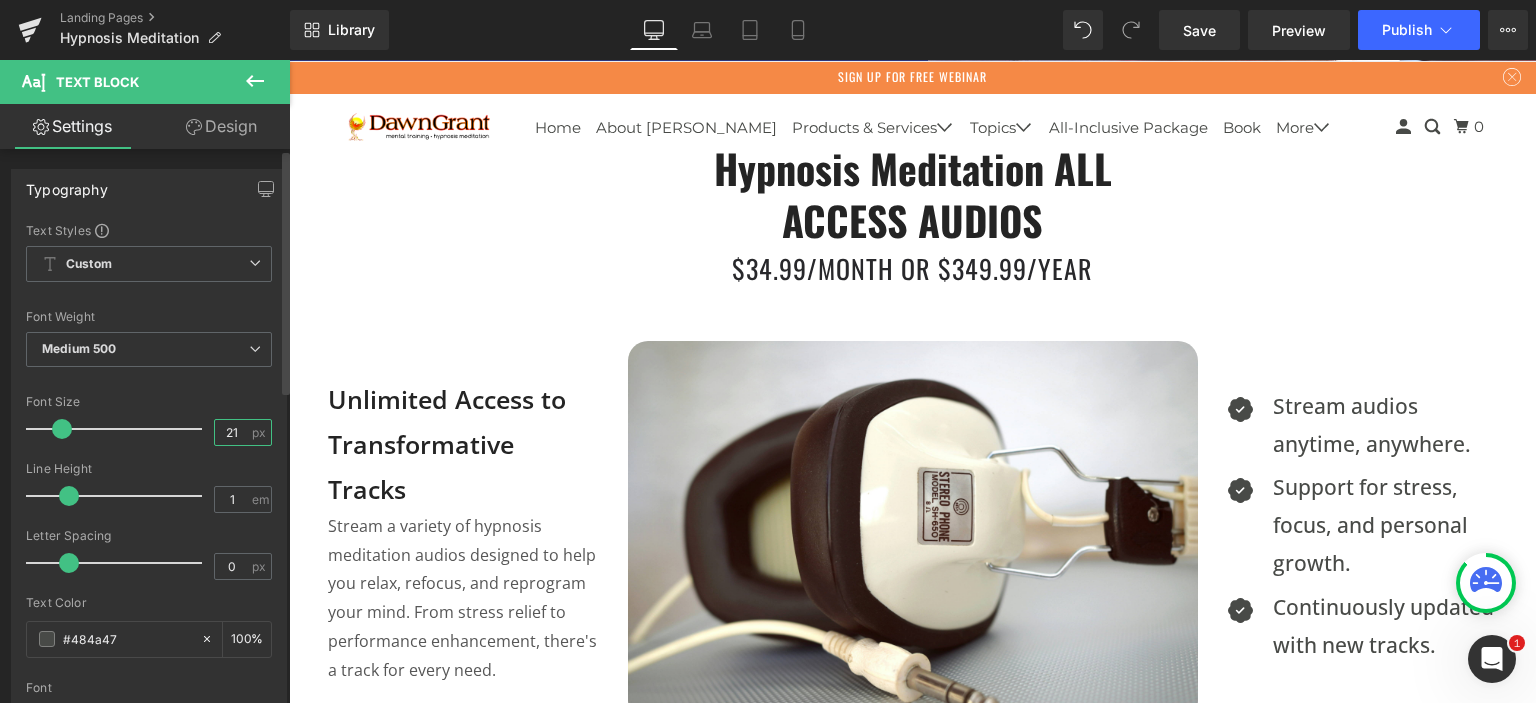click on "21" at bounding box center [232, 432] 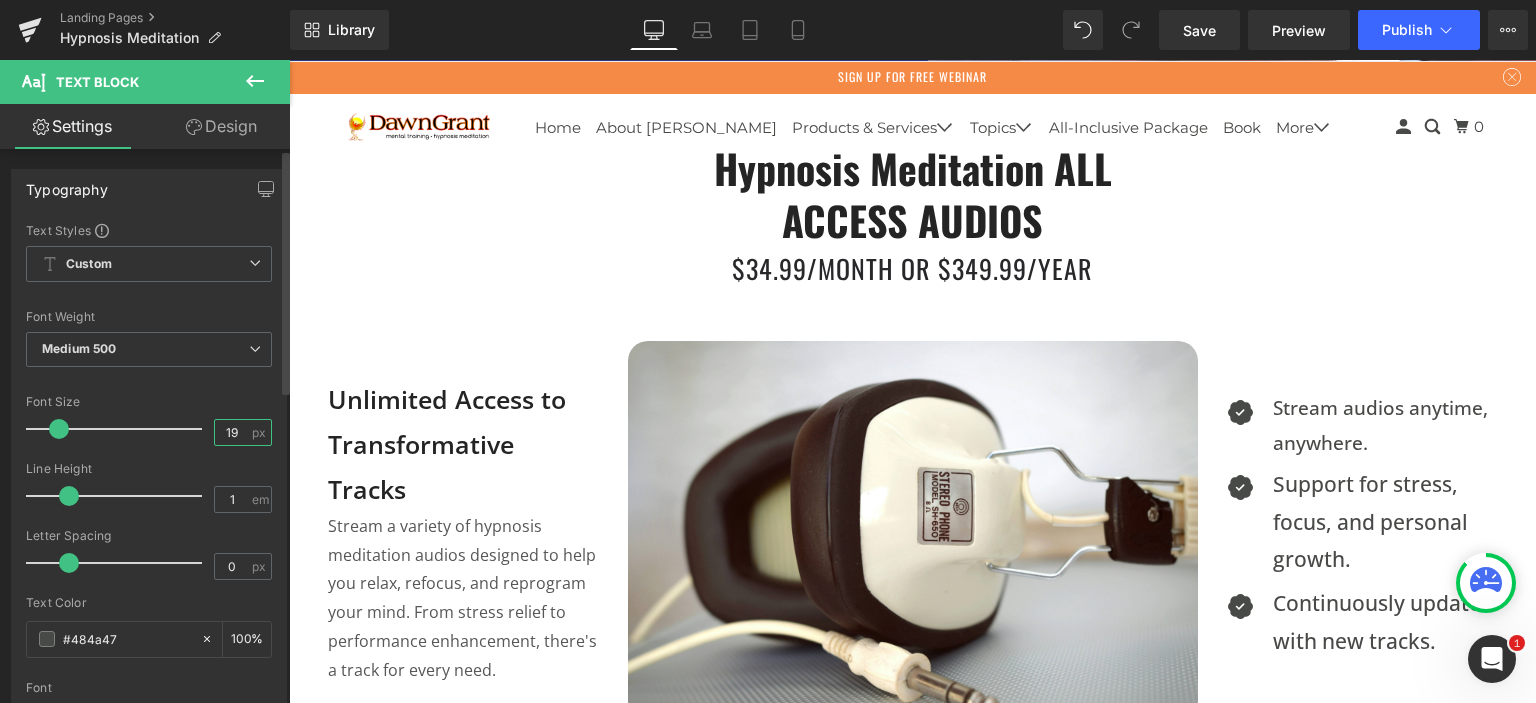 type on "18" 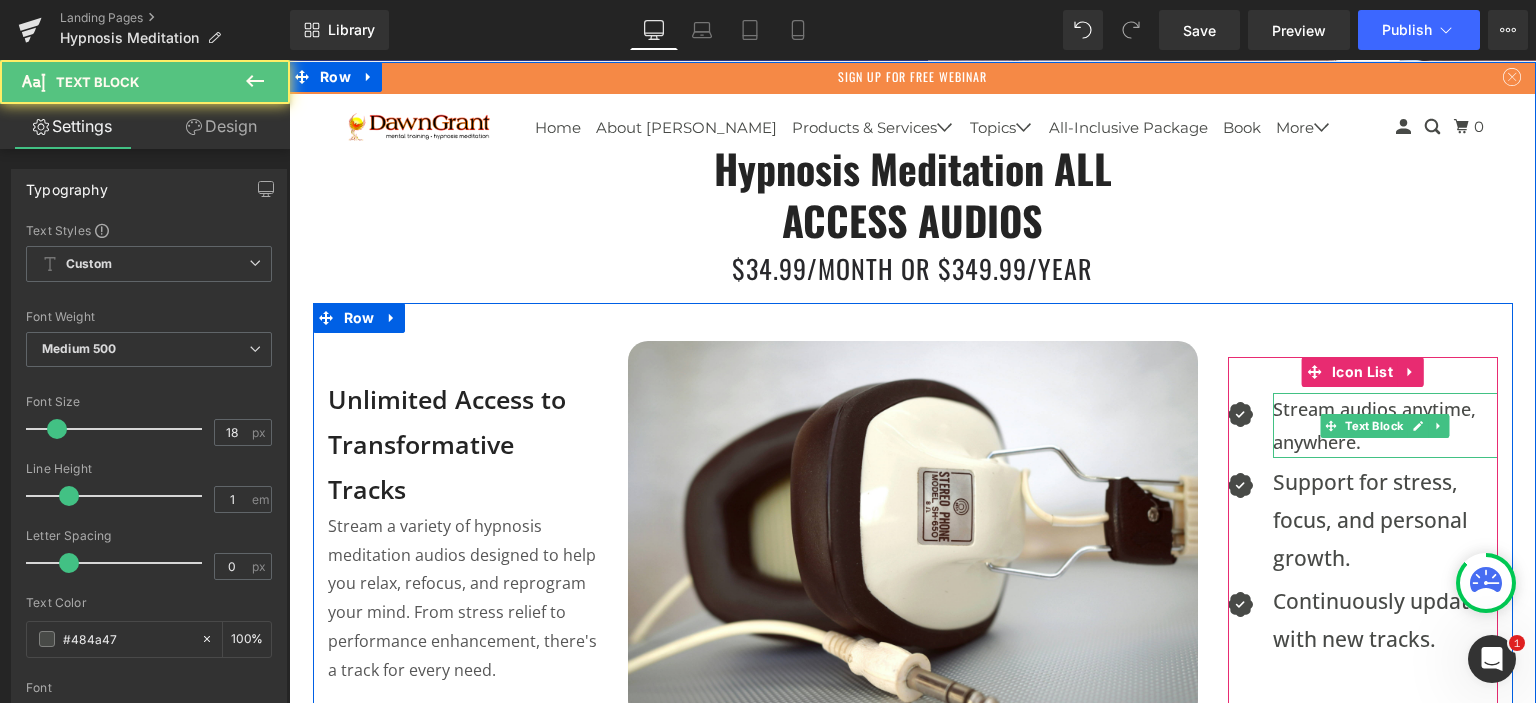 click on "Stream audios anytime, anywhere." at bounding box center (1385, 425) 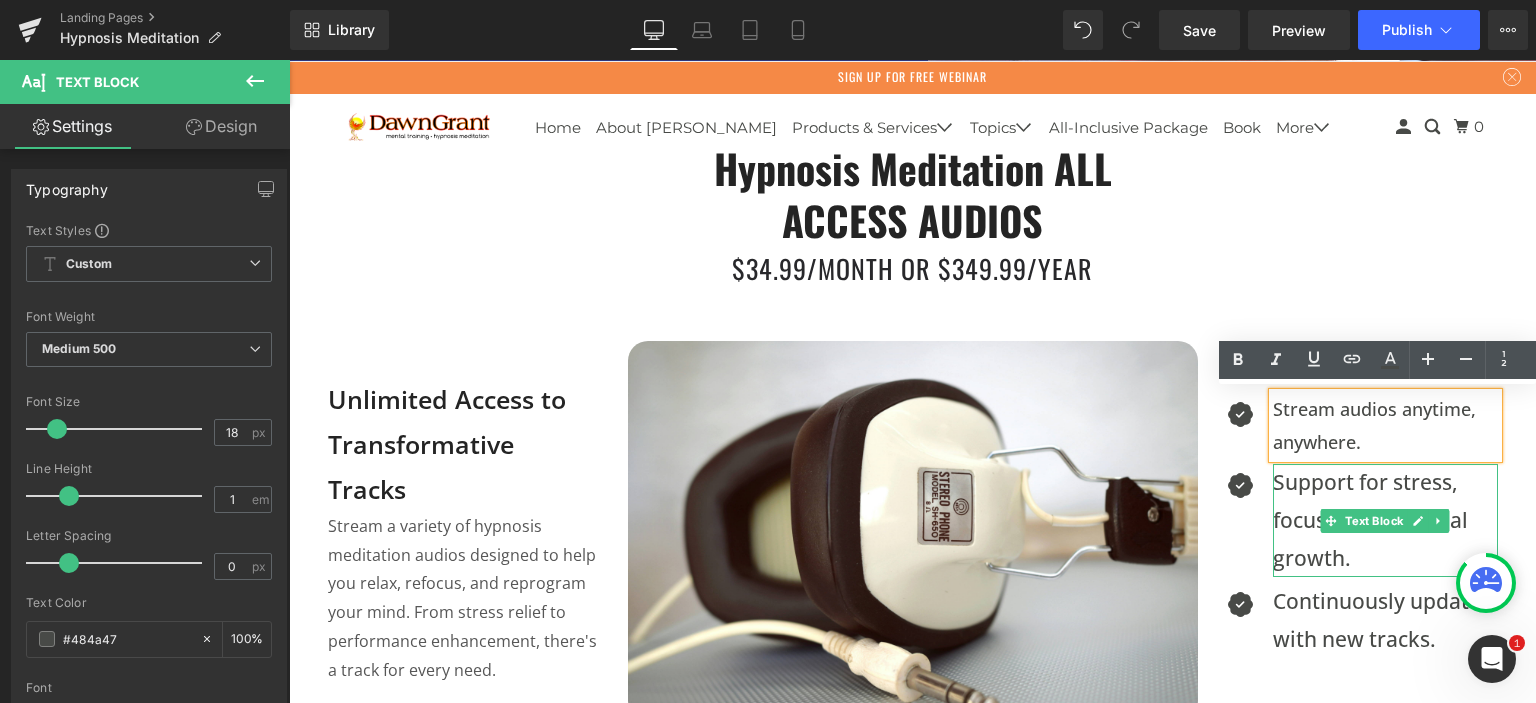 click on "Support for stress, focus, and personal growth." at bounding box center [1385, 520] 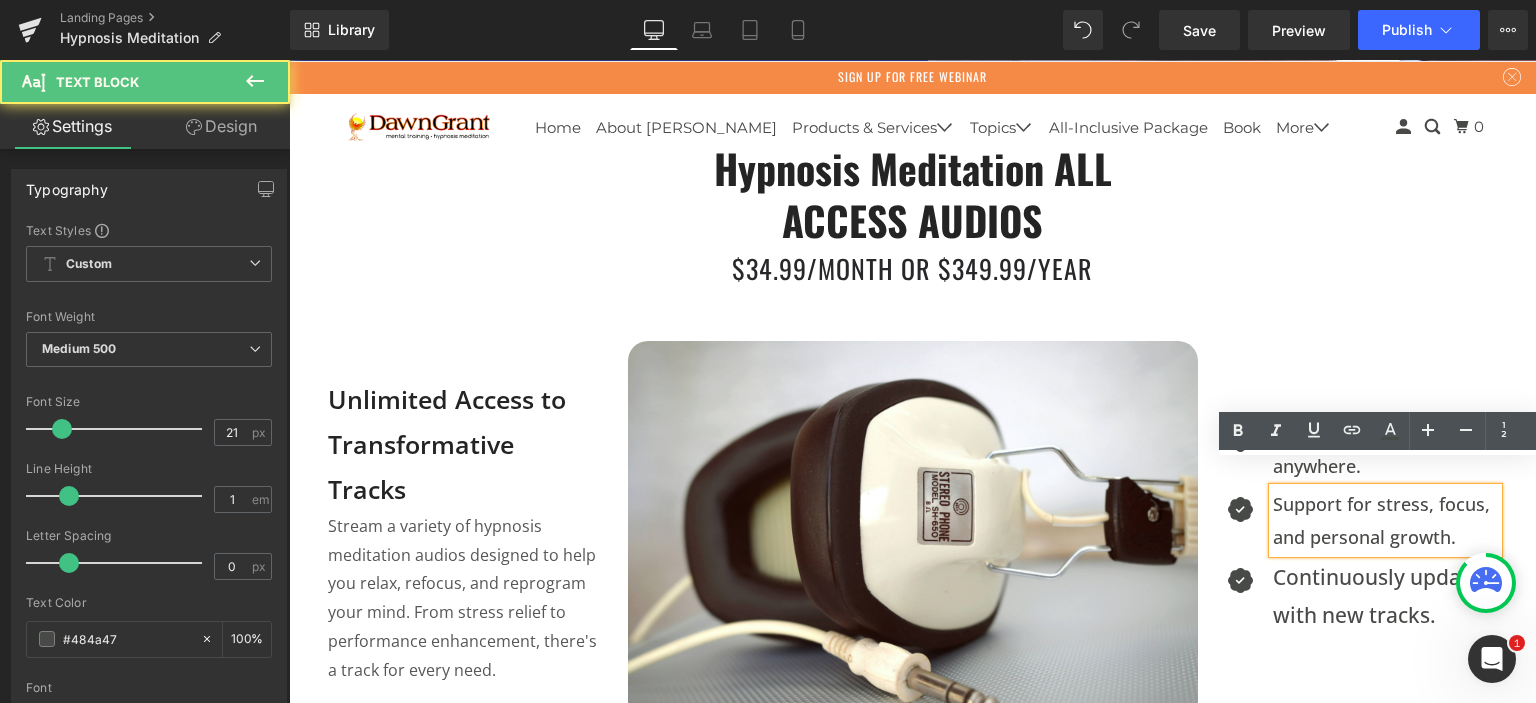 scroll, scrollTop: 496, scrollLeft: 0, axis: vertical 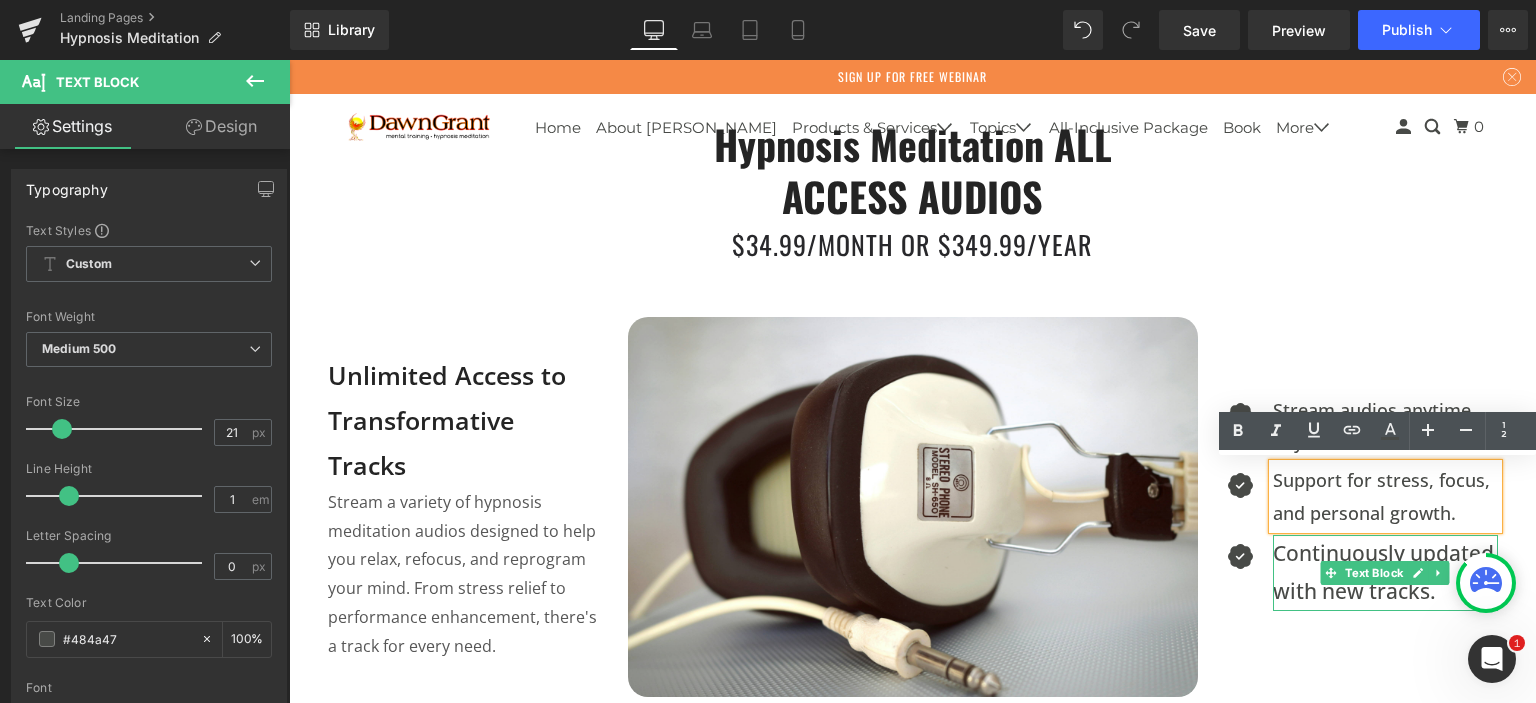 click on "Continuously updated with new tracks." at bounding box center (1385, 573) 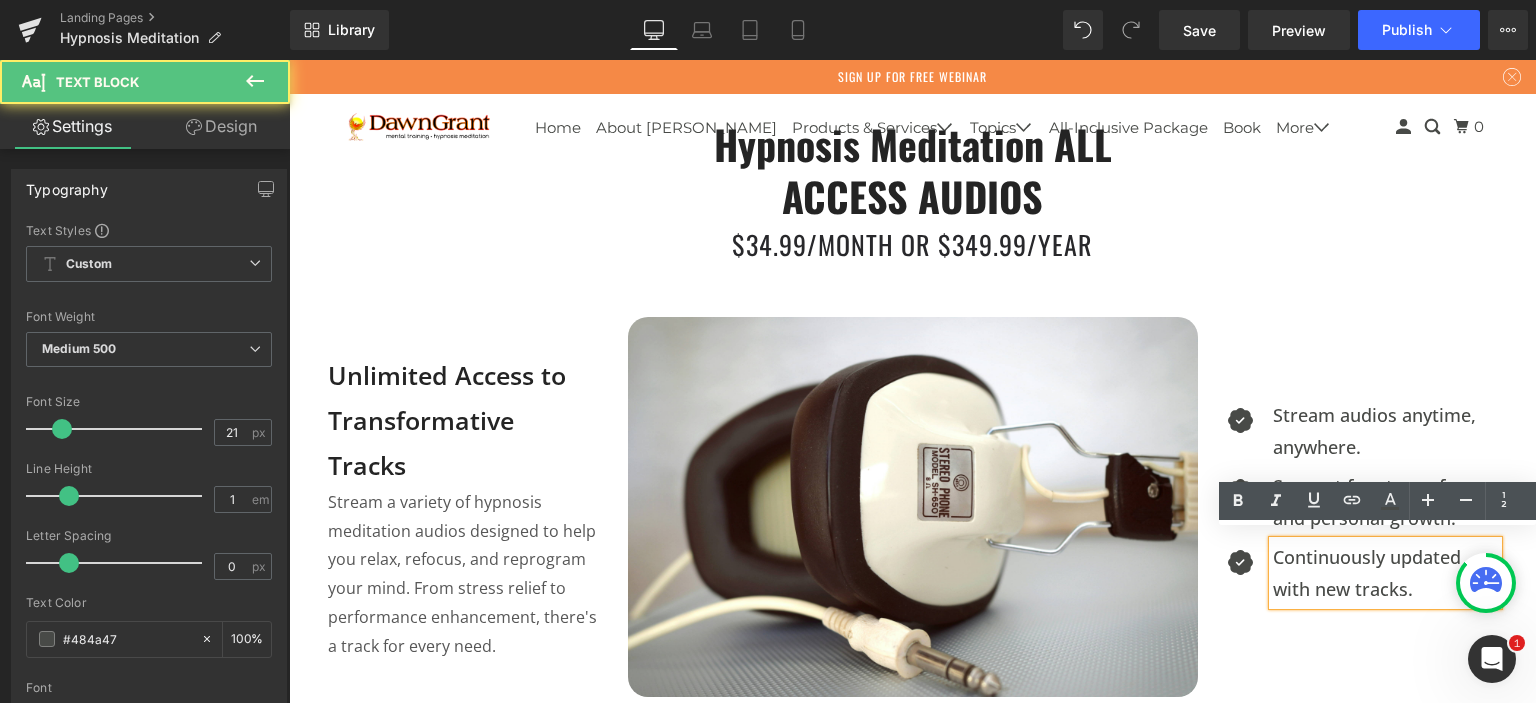 scroll, scrollTop: 502, scrollLeft: 0, axis: vertical 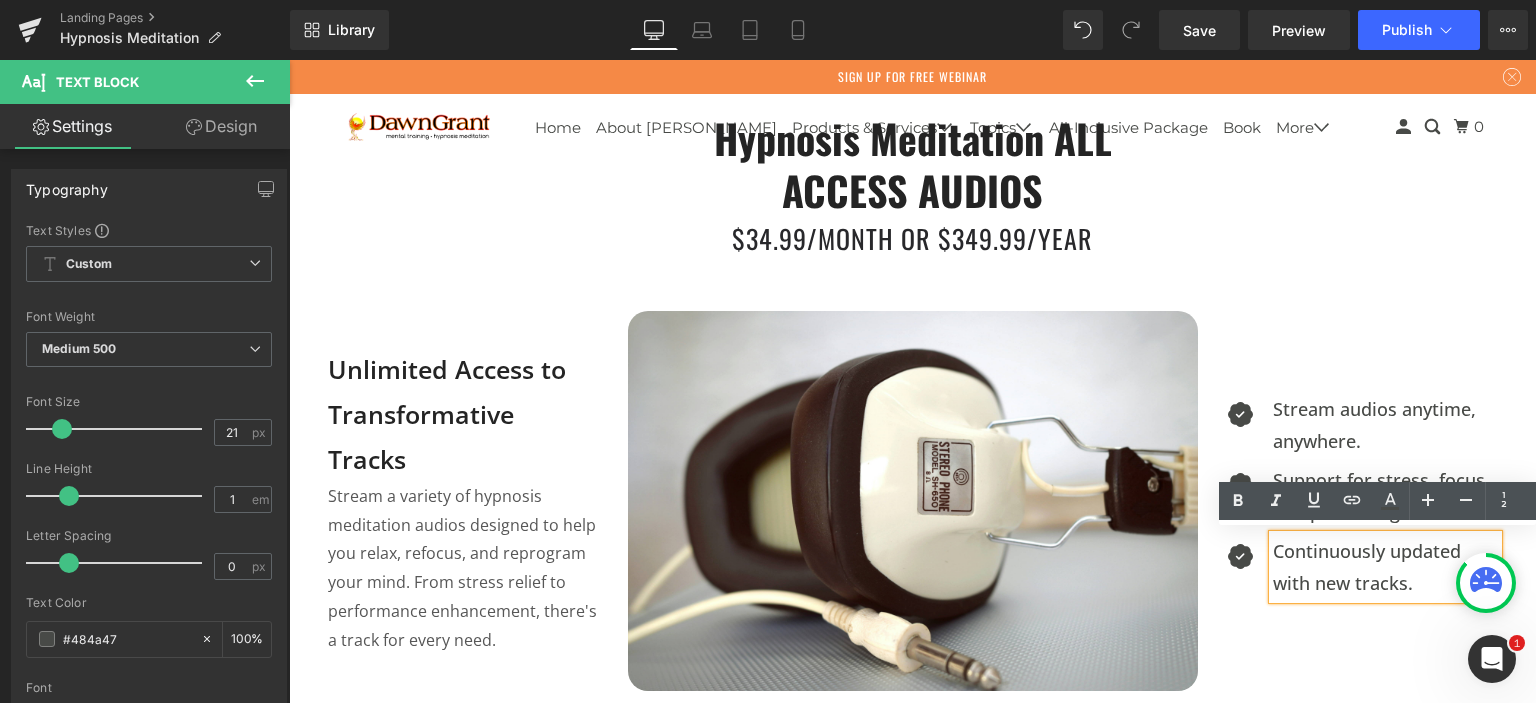 click on "Icon
Stream audios anytime, anywhere.
Text Block
Icon
Support for stress, focus, and personal growth. Text Block
Icon
Continuously updated with new tracks. Text Block
Icon List   45px" at bounding box center (1363, 500) 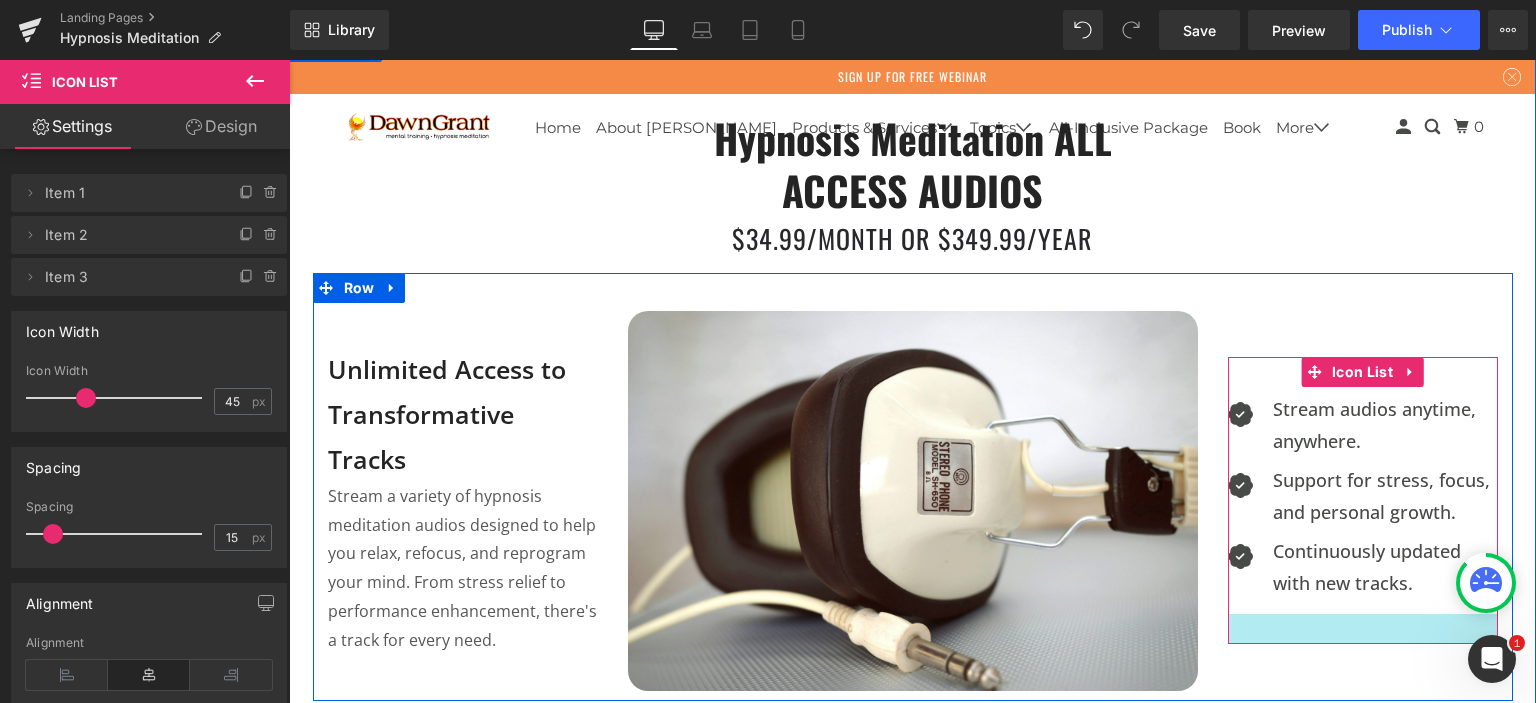 click at bounding box center [1363, 629] 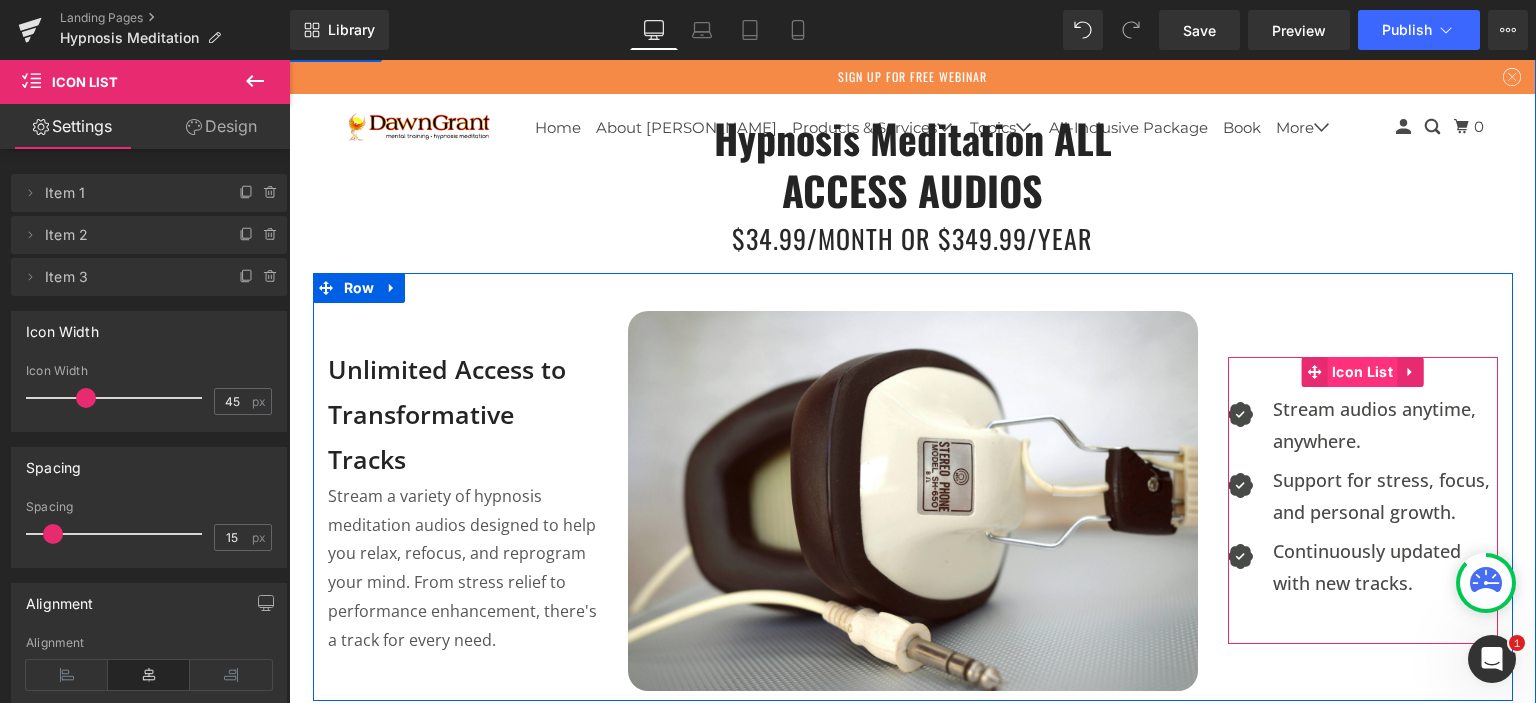 click on "Icon List" at bounding box center (1362, 372) 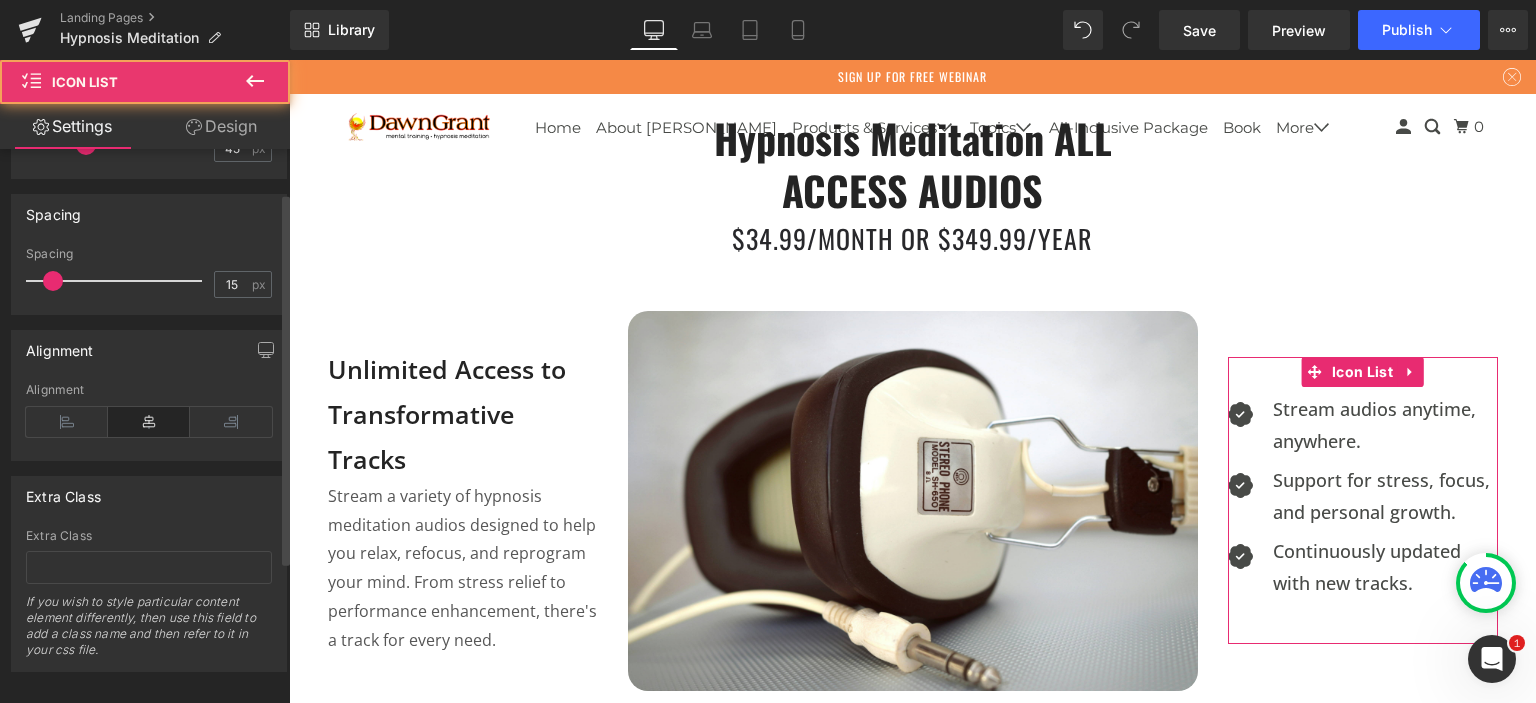 scroll, scrollTop: 276, scrollLeft: 0, axis: vertical 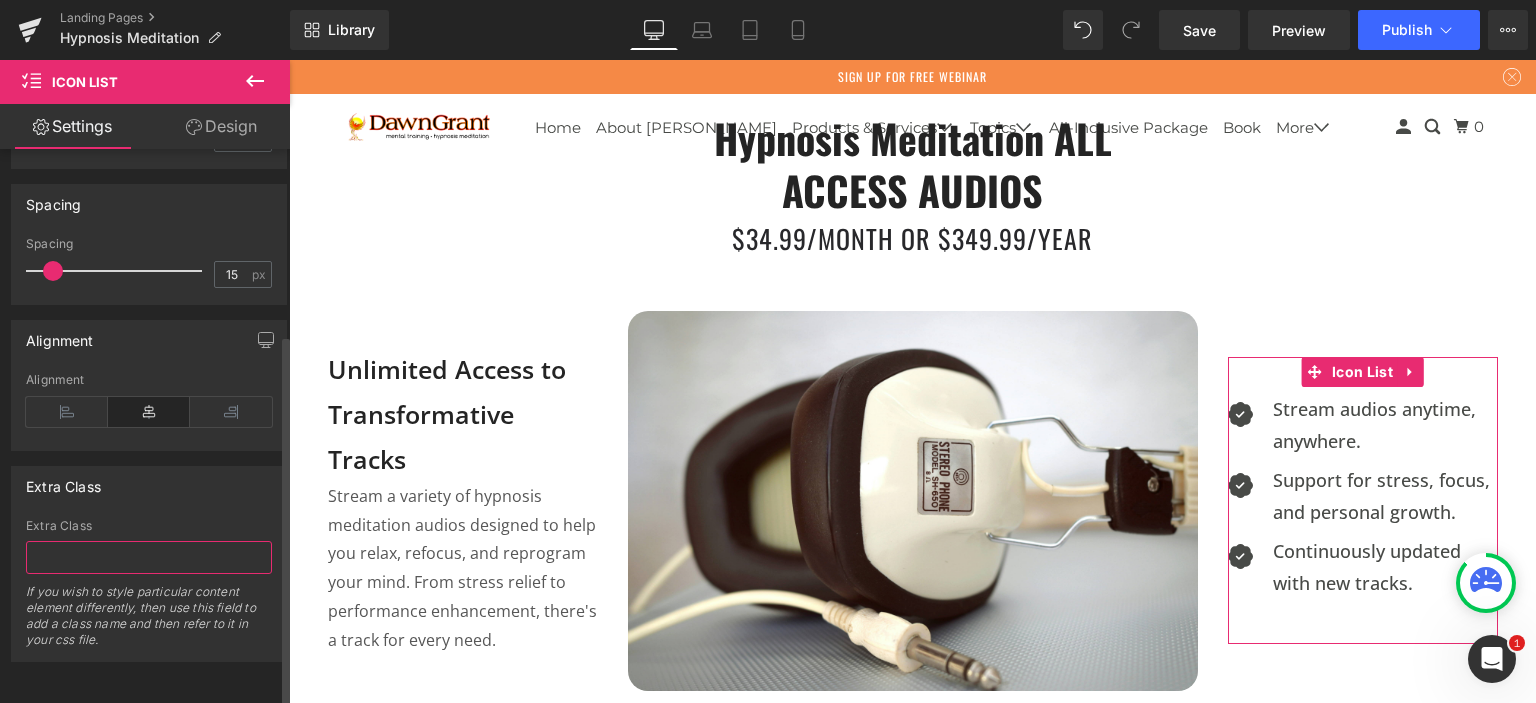 click at bounding box center (149, 557) 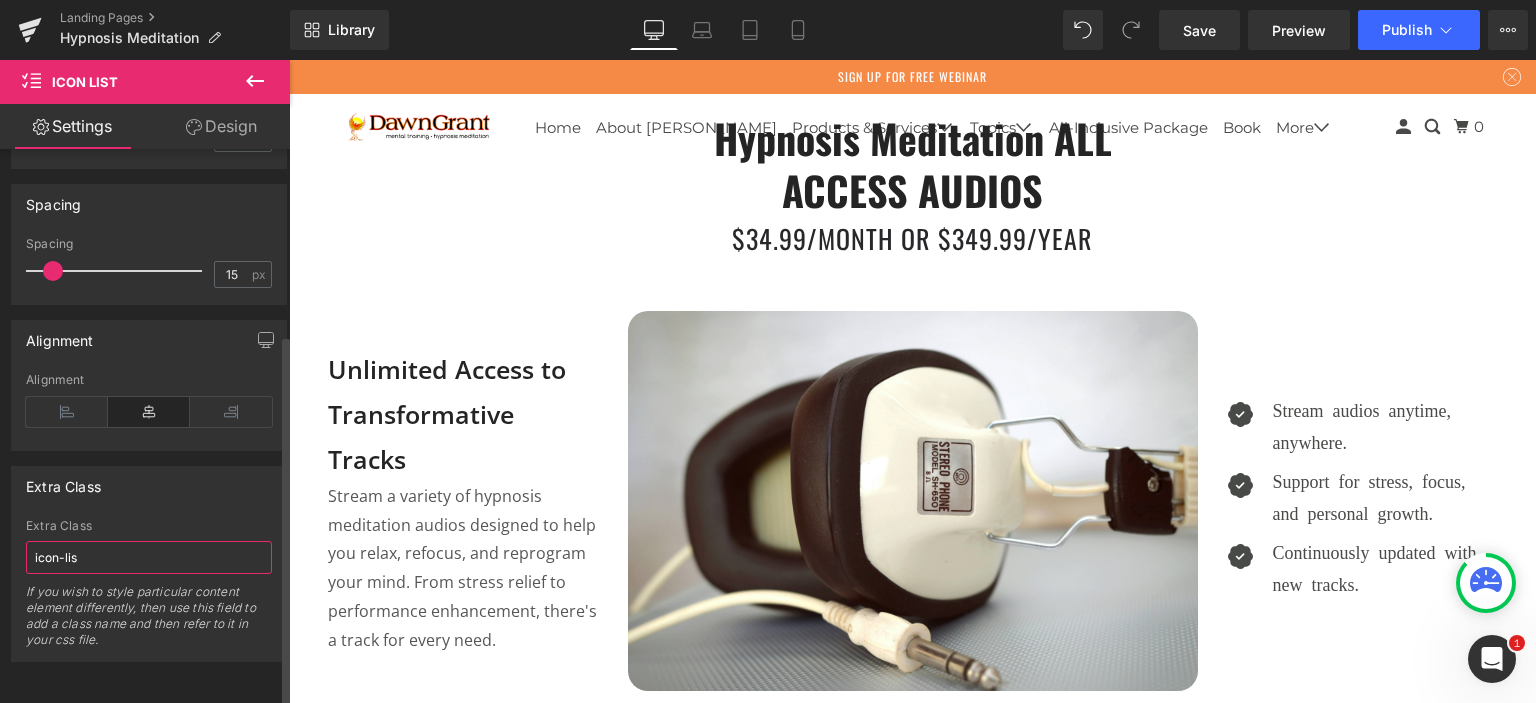 type on "icon-list" 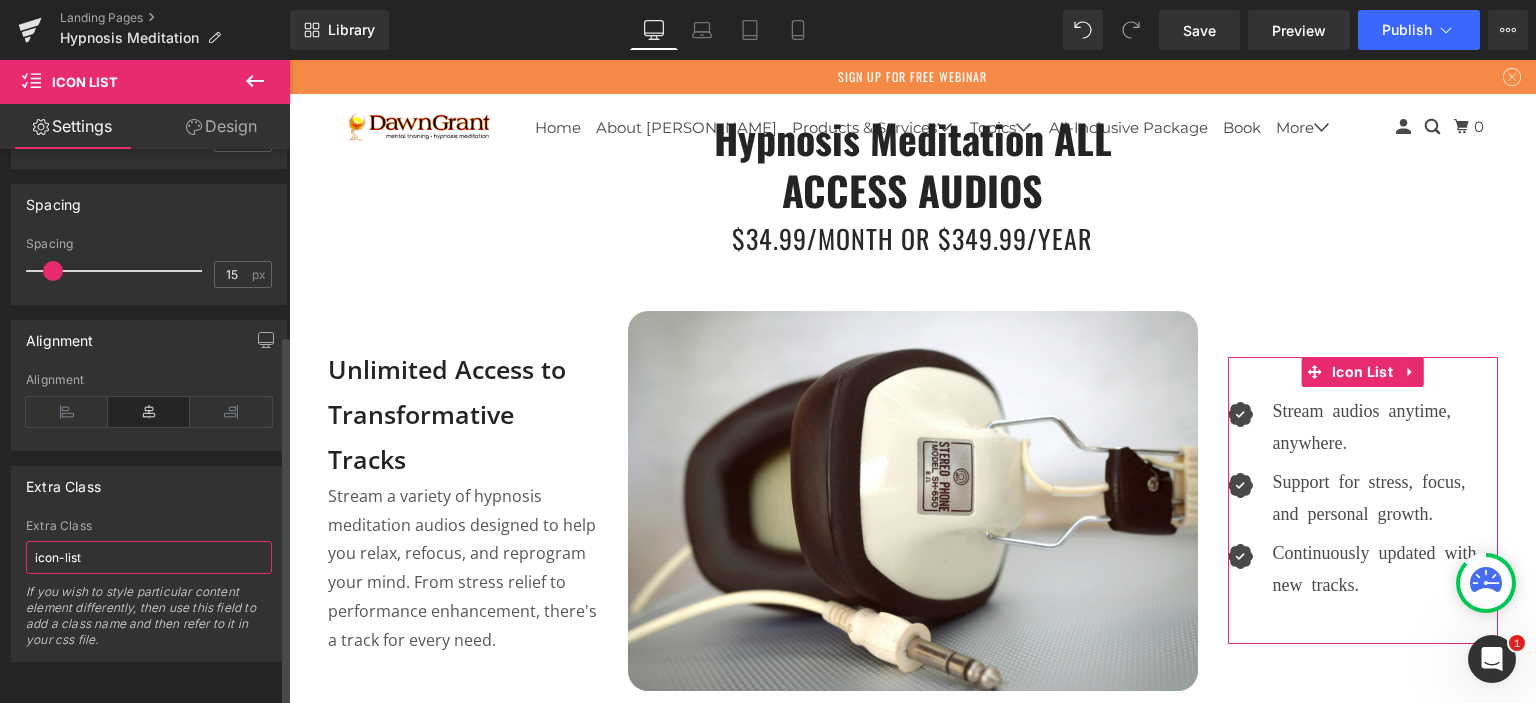 click on "icon-list" at bounding box center (149, 557) 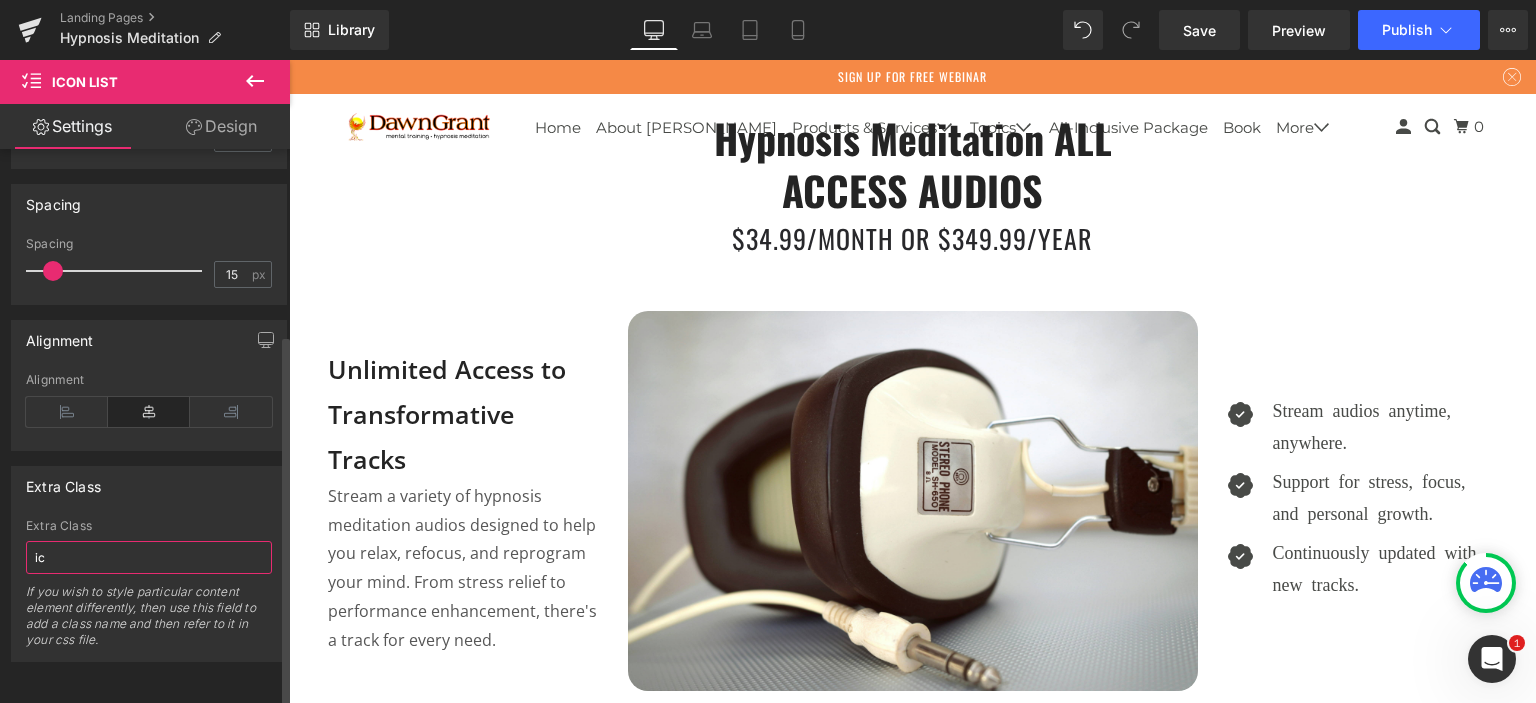 type on "i" 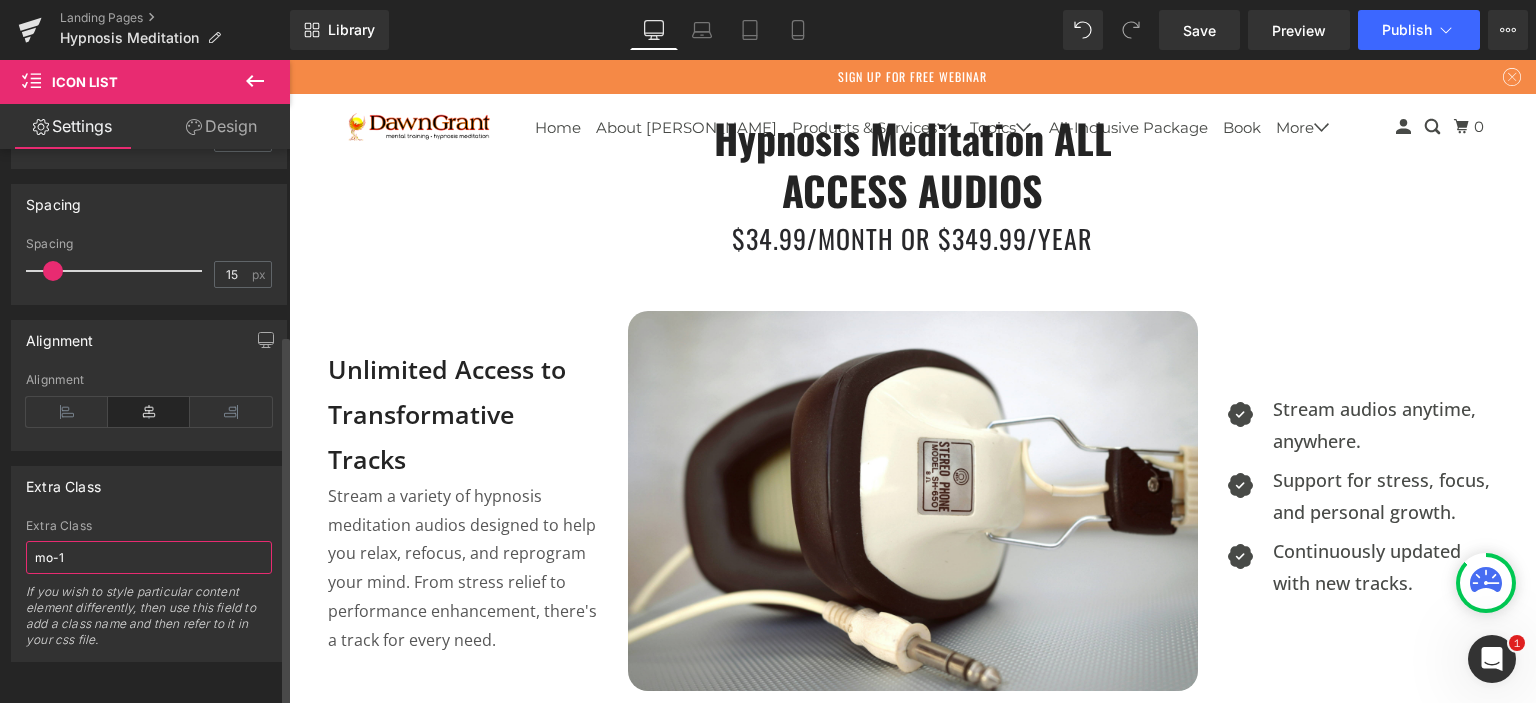 type on "mo-12" 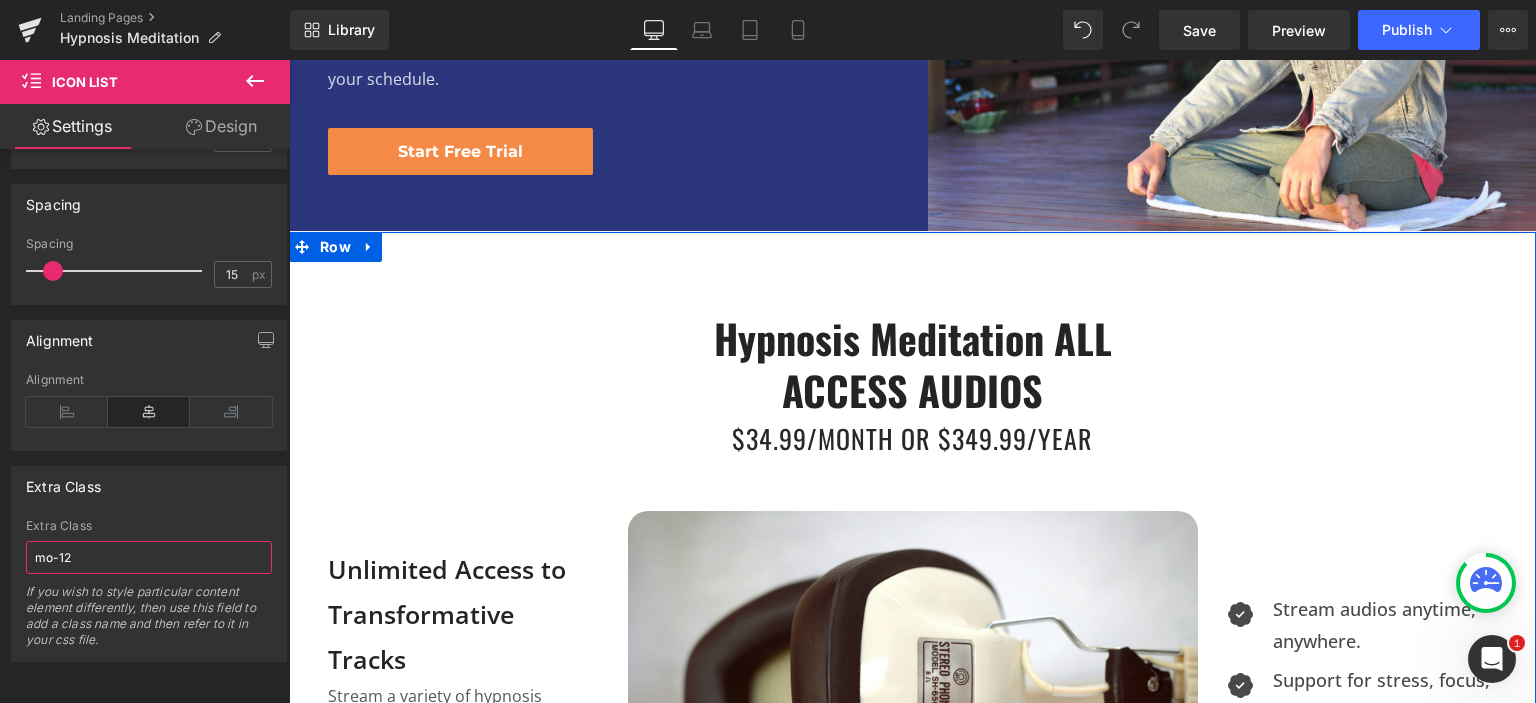 scroll, scrollTop: 202, scrollLeft: 0, axis: vertical 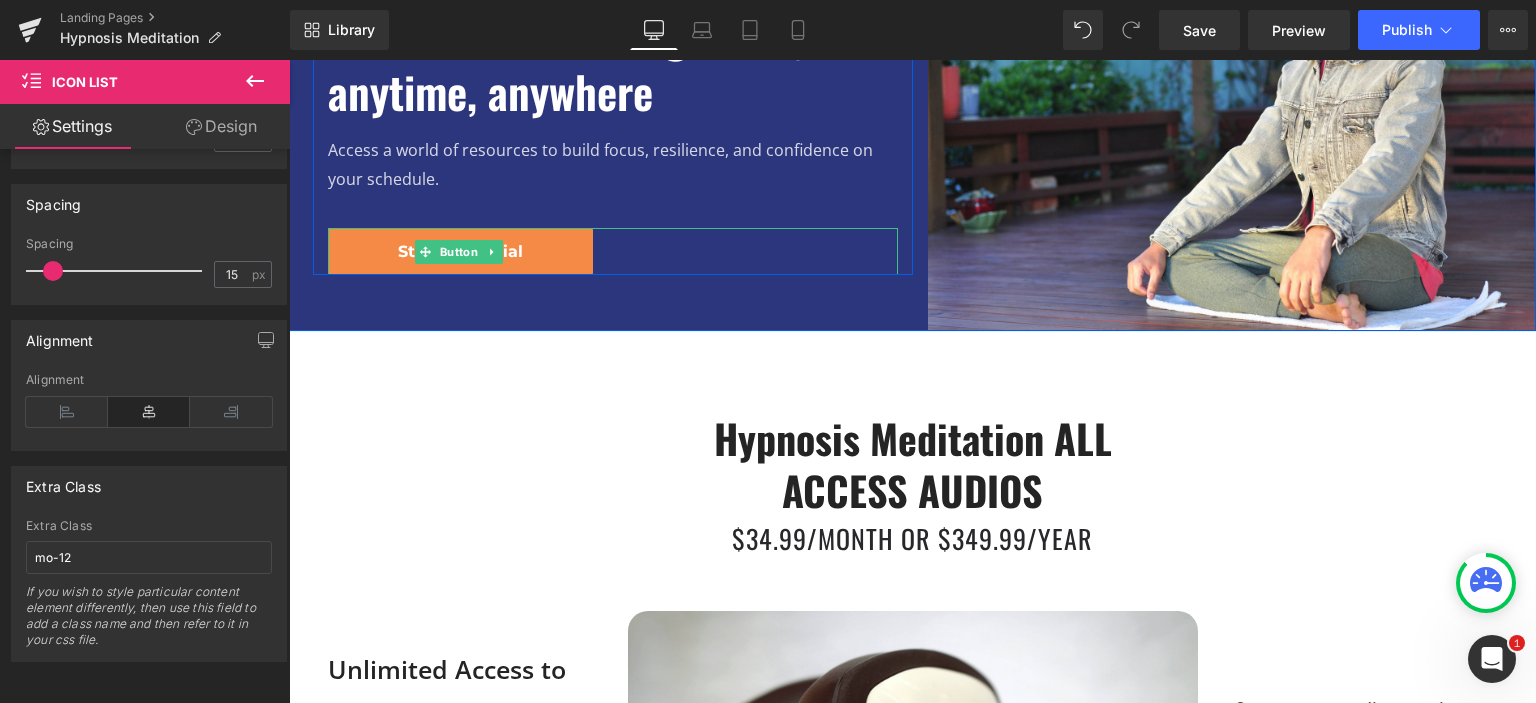 click on "start free trial" at bounding box center [613, 251] 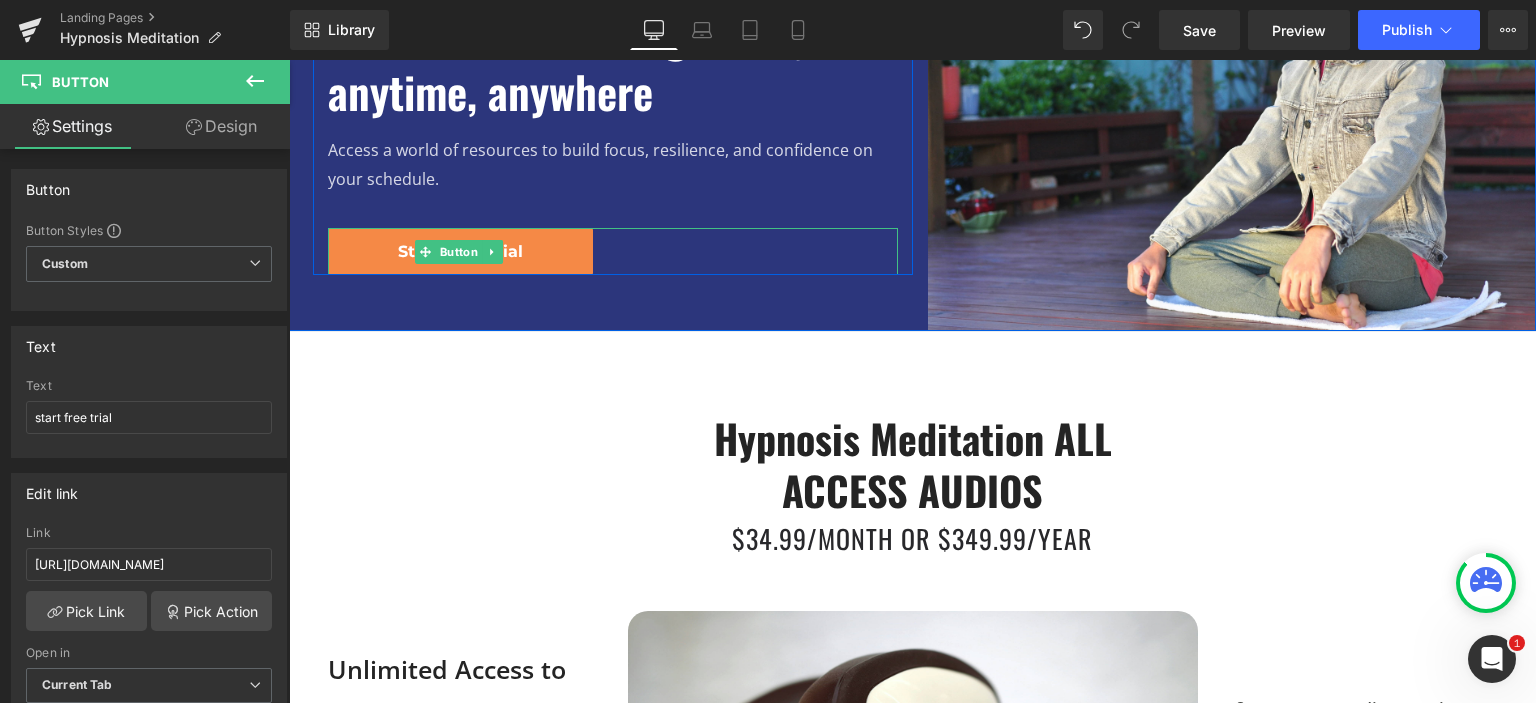 click on "start free trial" at bounding box center [613, 251] 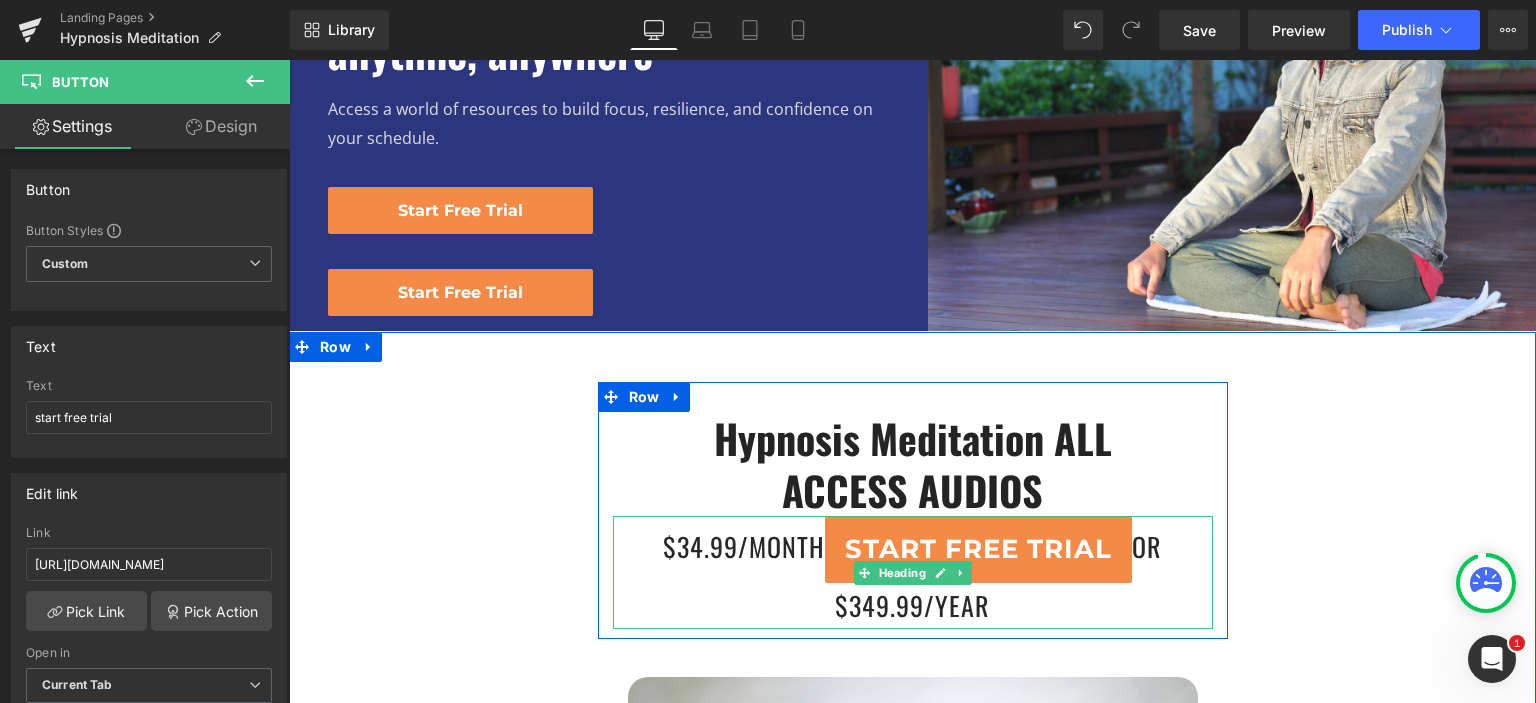click on "$34.99/month start free trial  or $349.99/year" at bounding box center (913, 573) 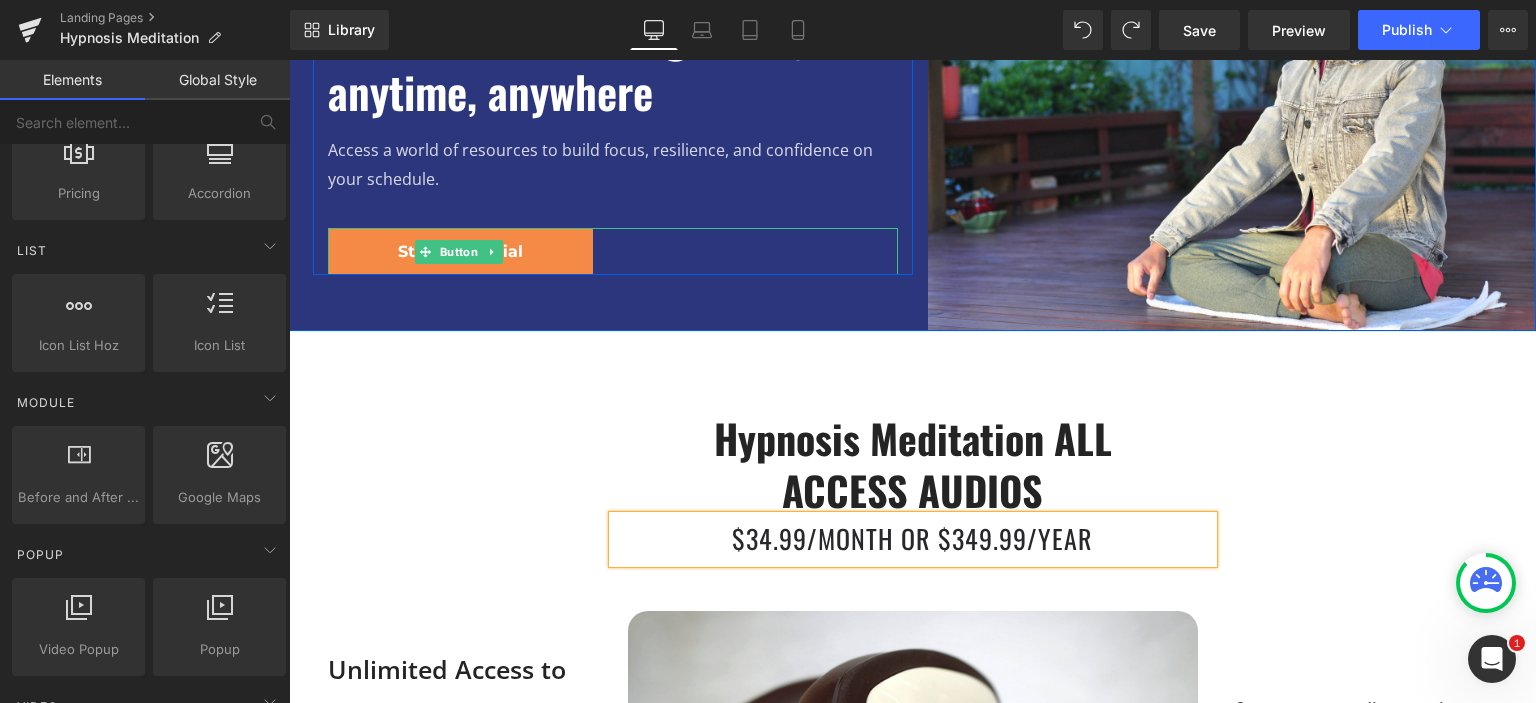 click on "start free trial" at bounding box center [613, 251] 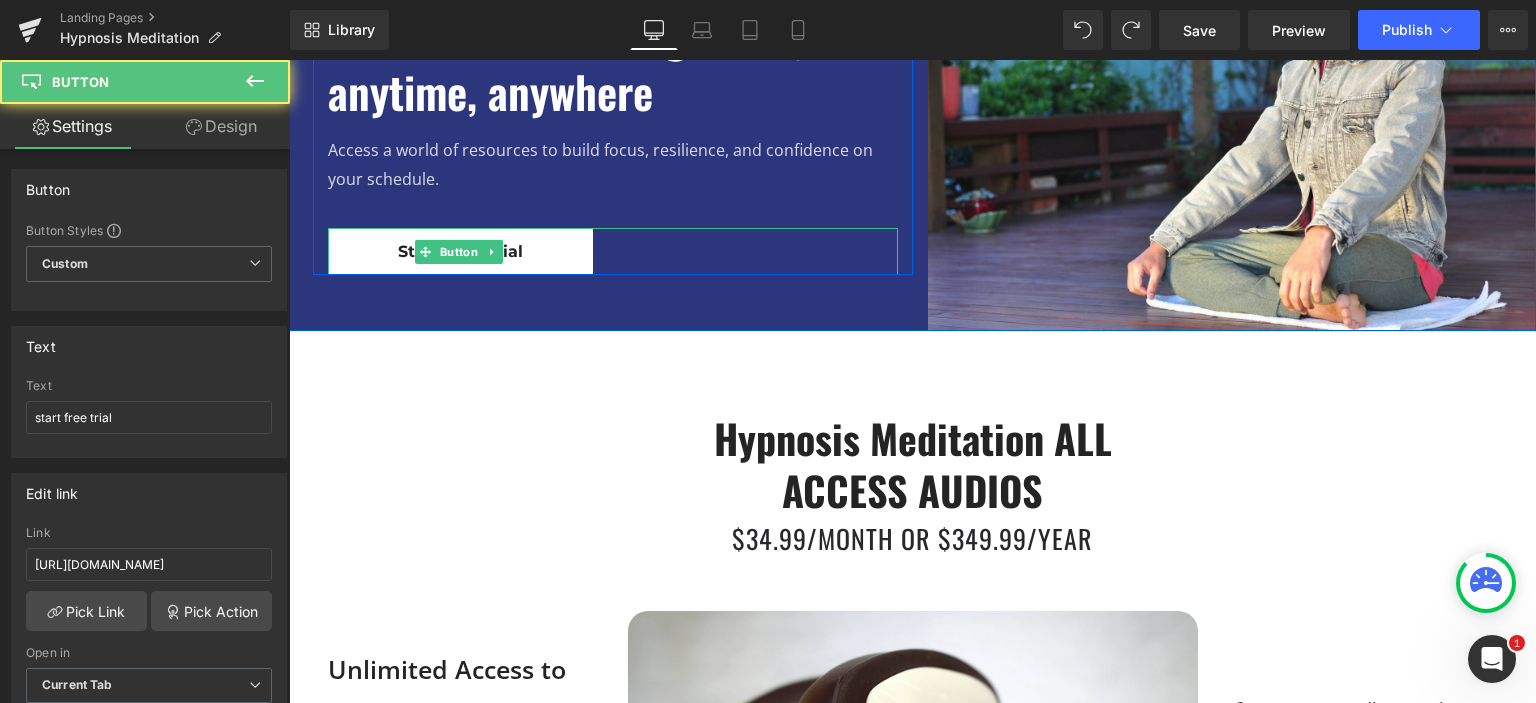 click on "start free trial" at bounding box center (460, 251) 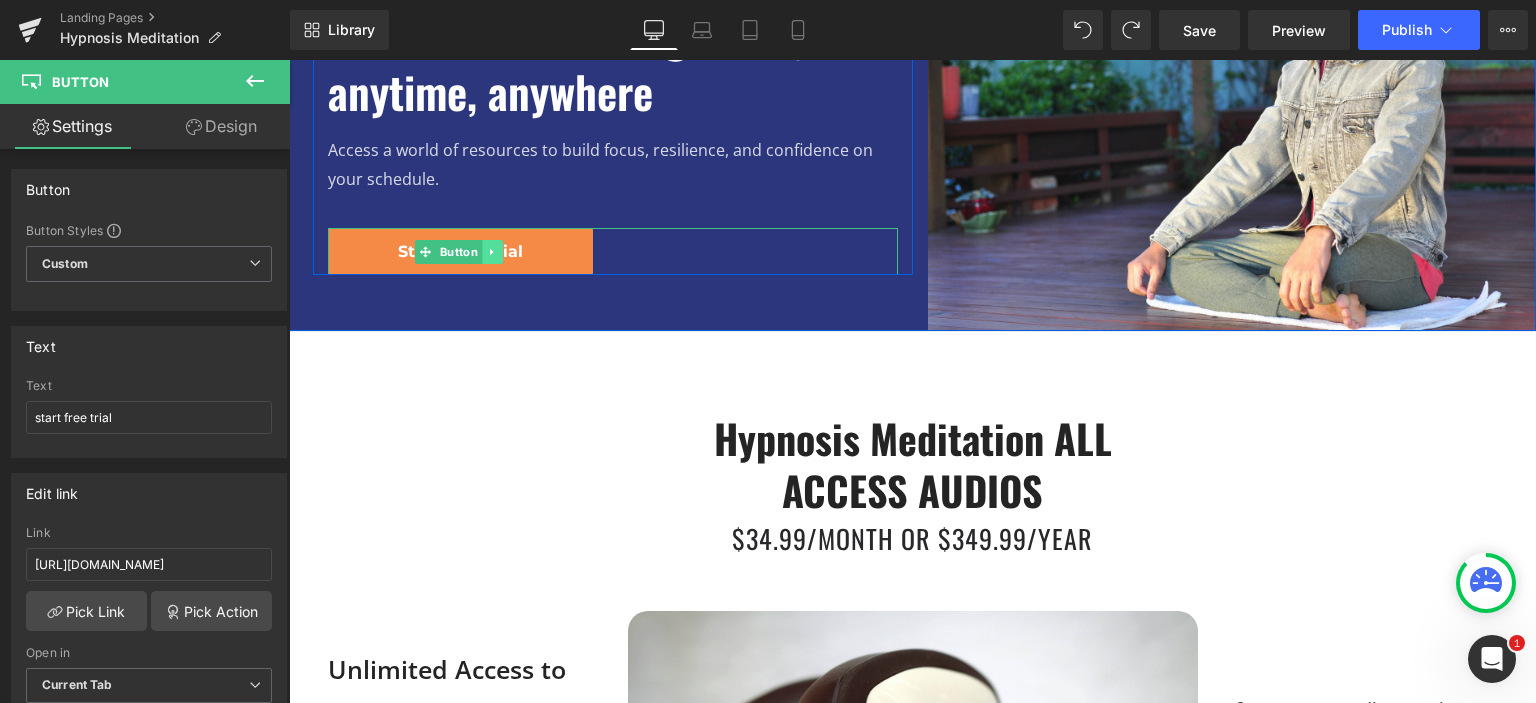 click 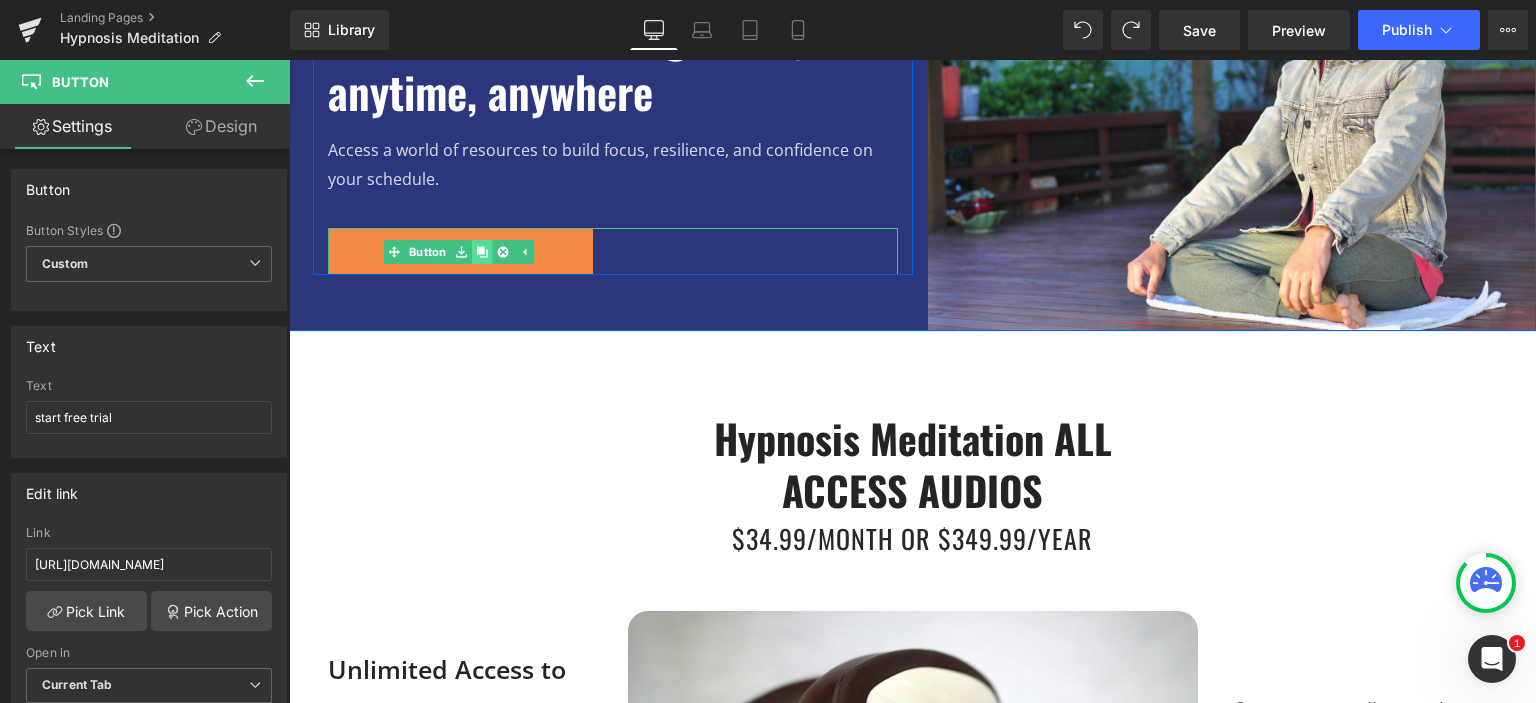 click 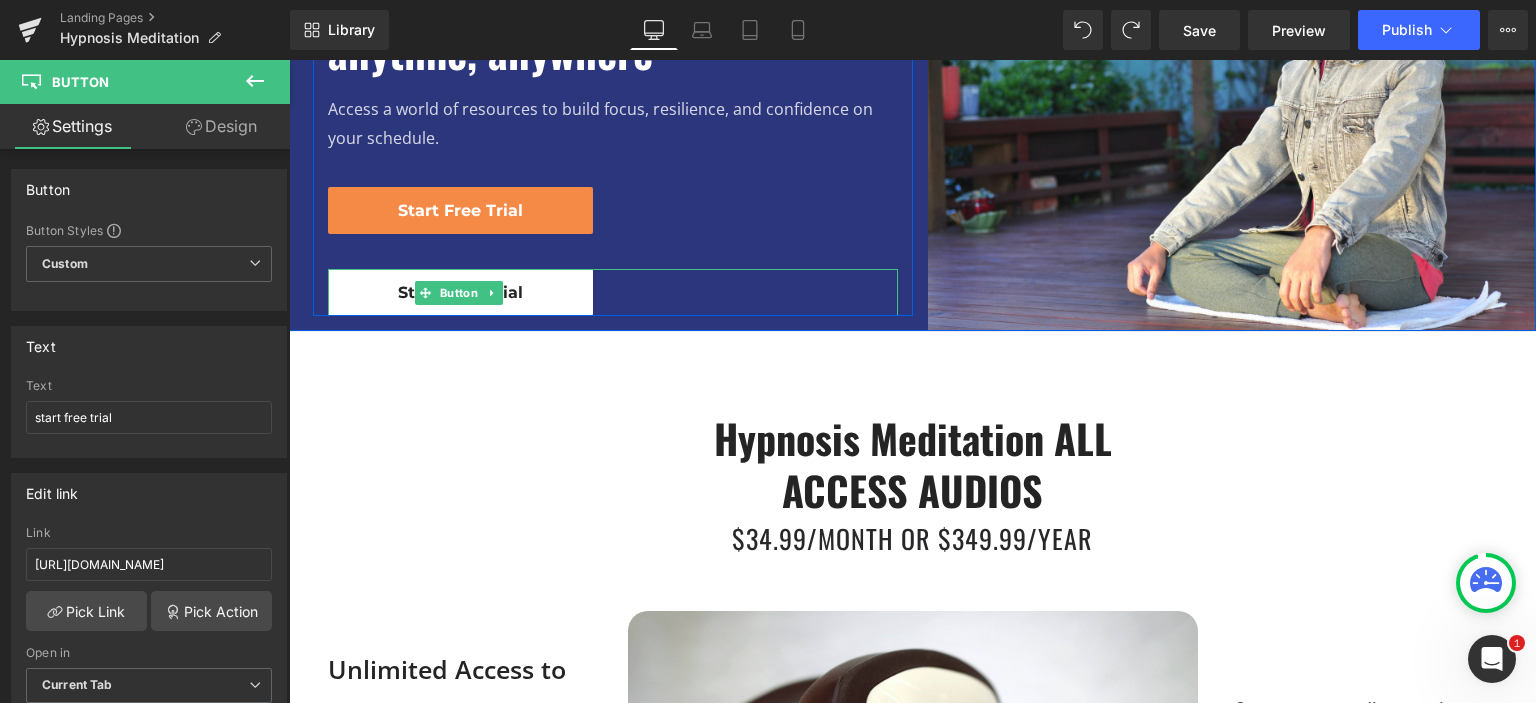 scroll, scrollTop: 200, scrollLeft: 0, axis: vertical 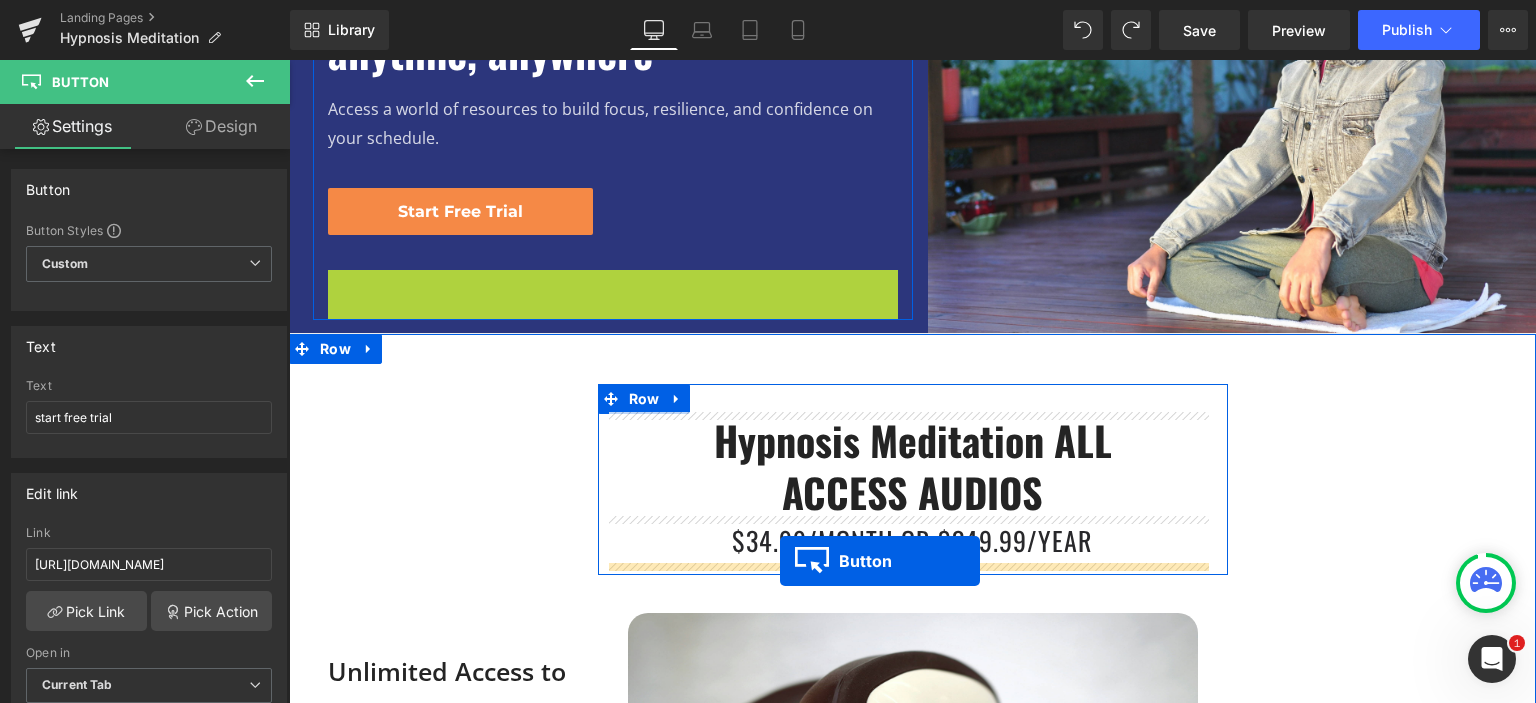 drag, startPoint x: 413, startPoint y: 290, endPoint x: 780, endPoint y: 562, distance: 456.8074 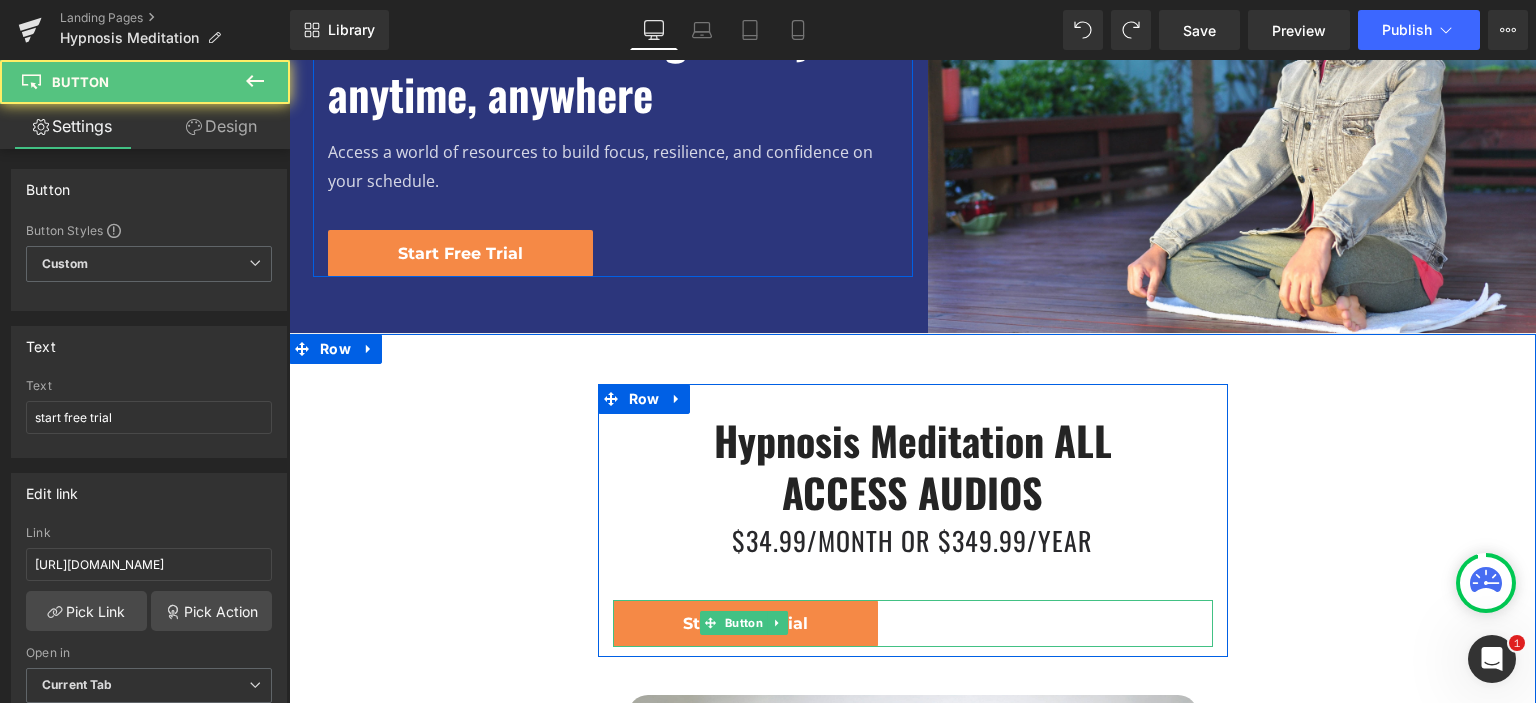 scroll, scrollTop: 243, scrollLeft: 0, axis: vertical 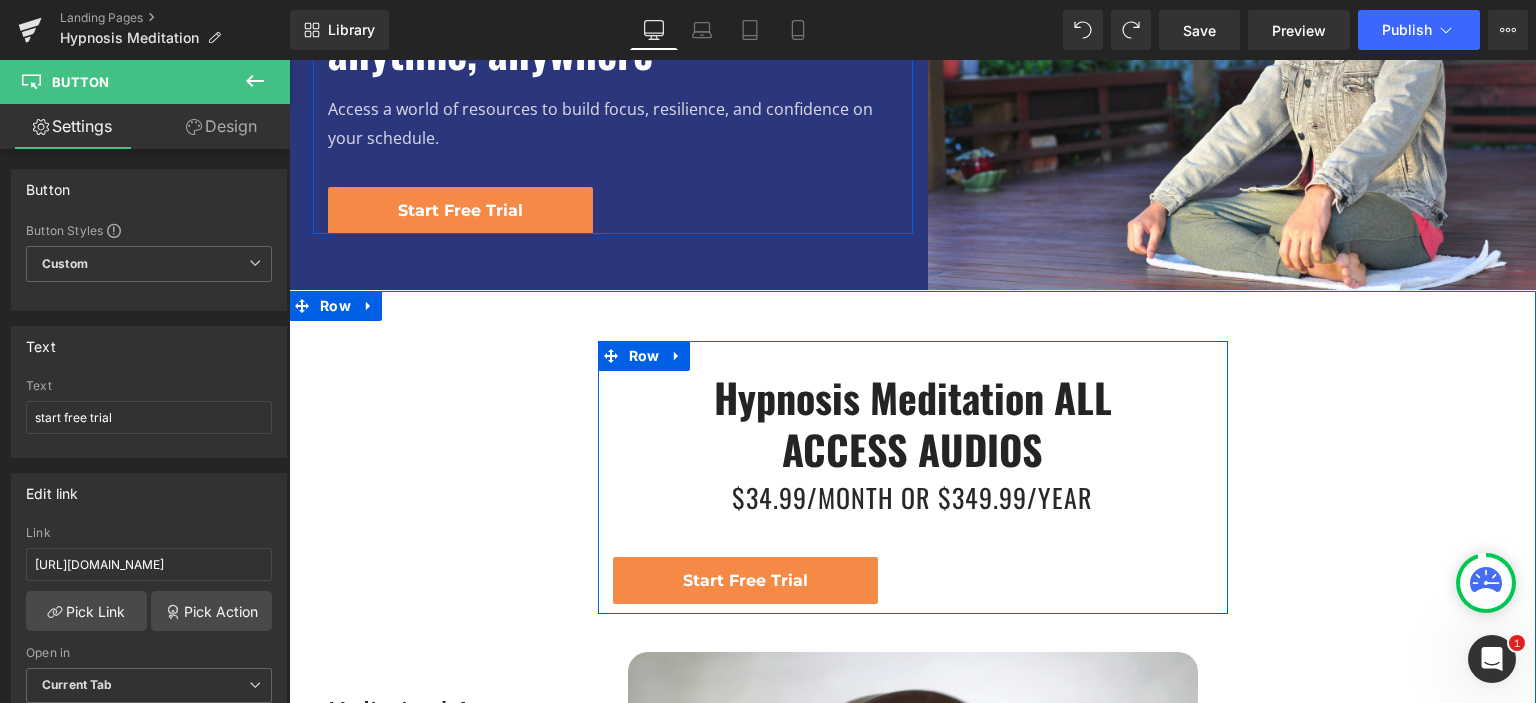 click on "Hypnosis Meditation ALL  ACCESS AUDIOS Heading
$34.99/month or $349.99/year
Heading         start free trial Button" at bounding box center (913, 487) 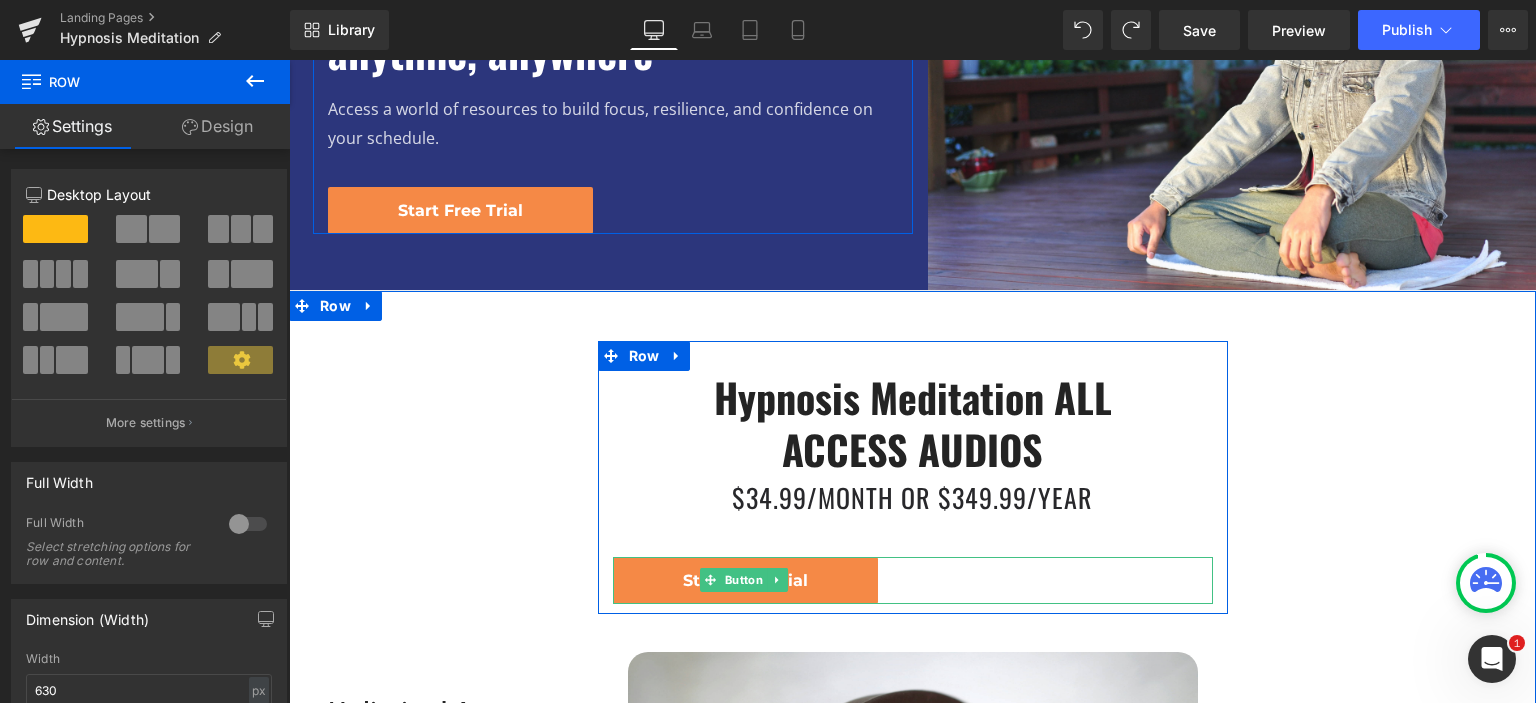 click on "start free trial" at bounding box center (913, 580) 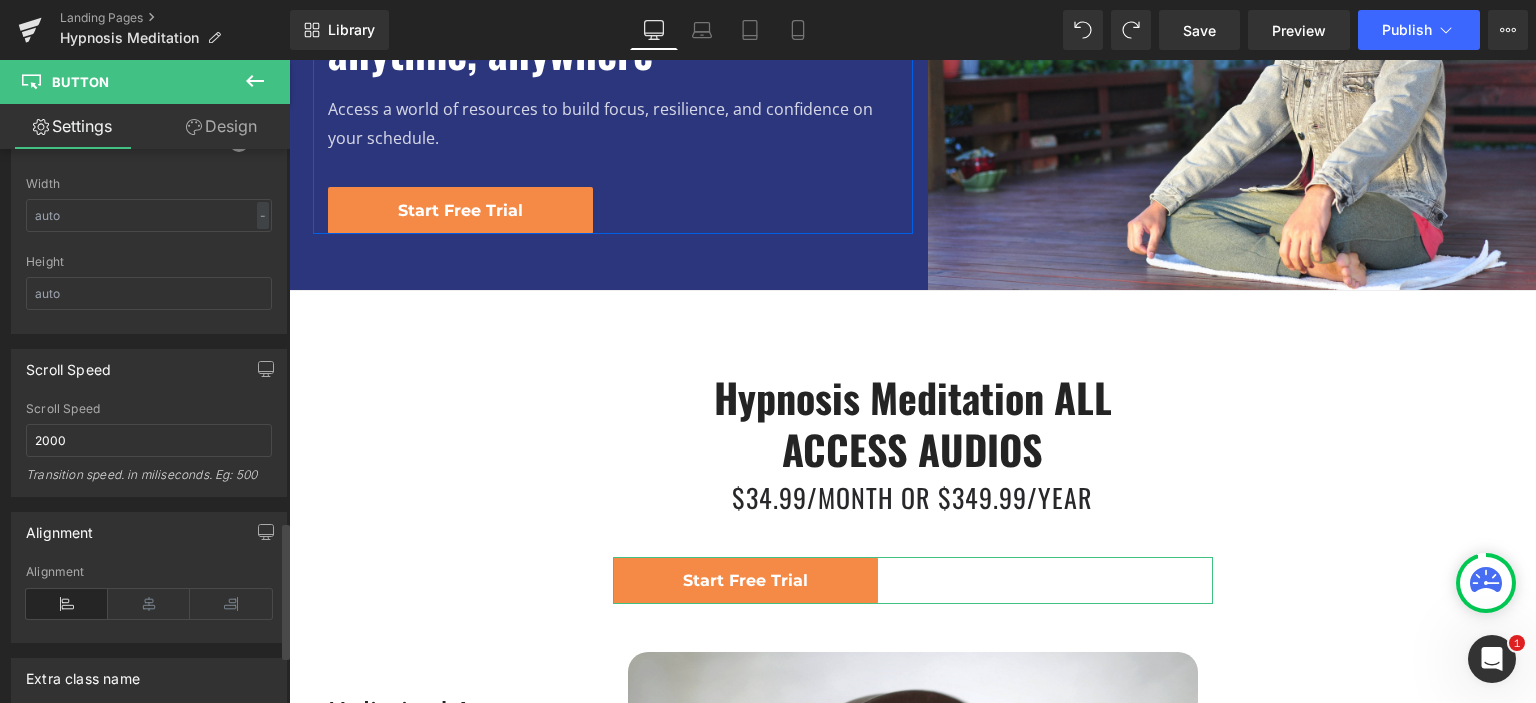scroll, scrollTop: 1699, scrollLeft: 0, axis: vertical 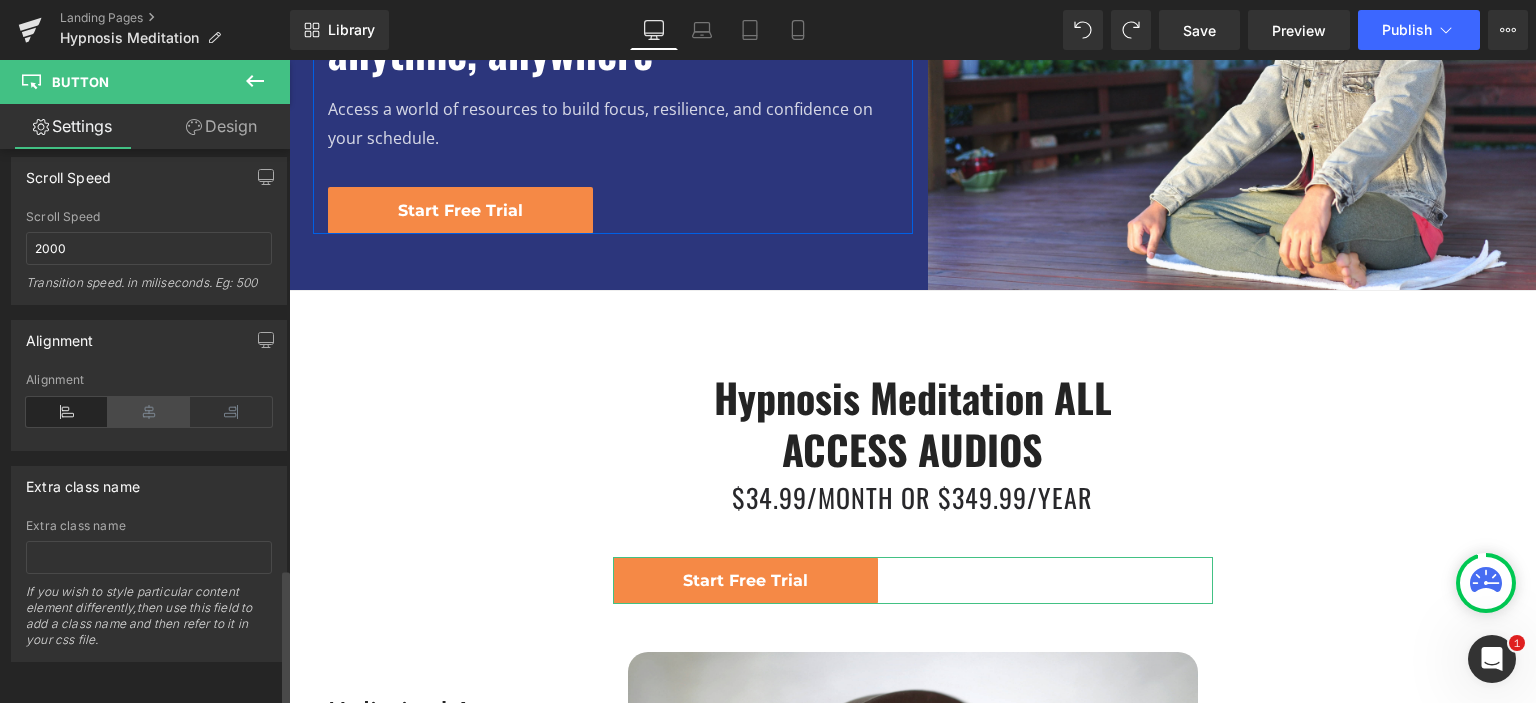 click at bounding box center [149, 412] 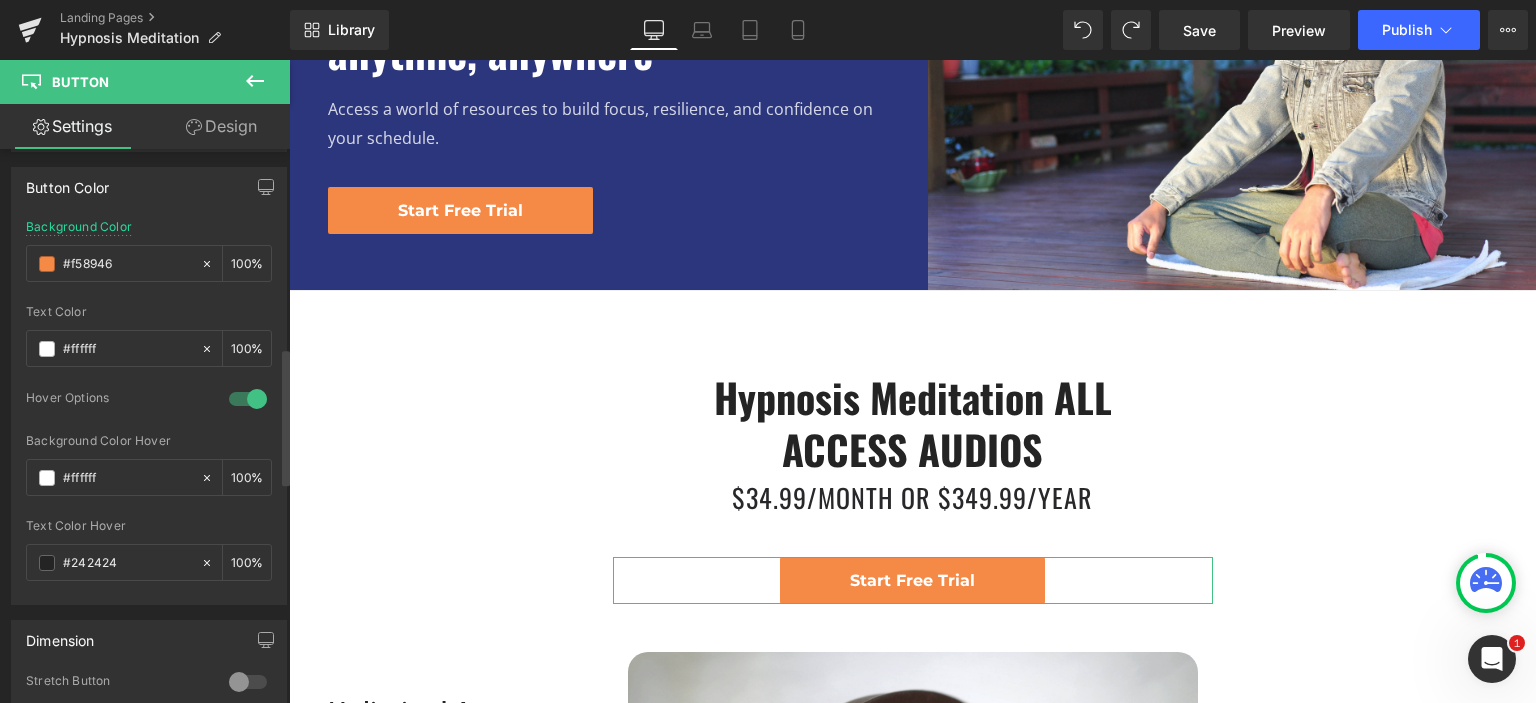 scroll, scrollTop: 799, scrollLeft: 0, axis: vertical 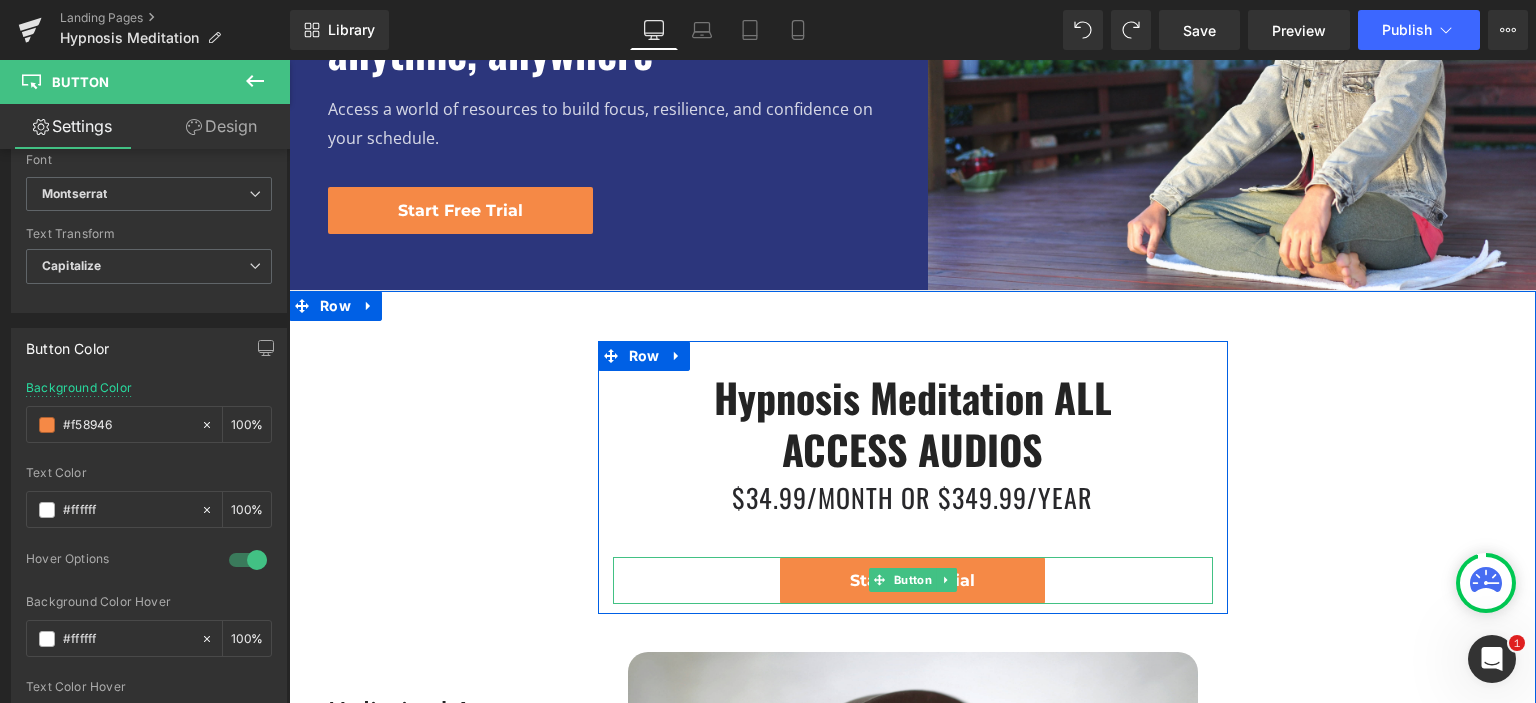 click on "start free trial" at bounding box center [913, 580] 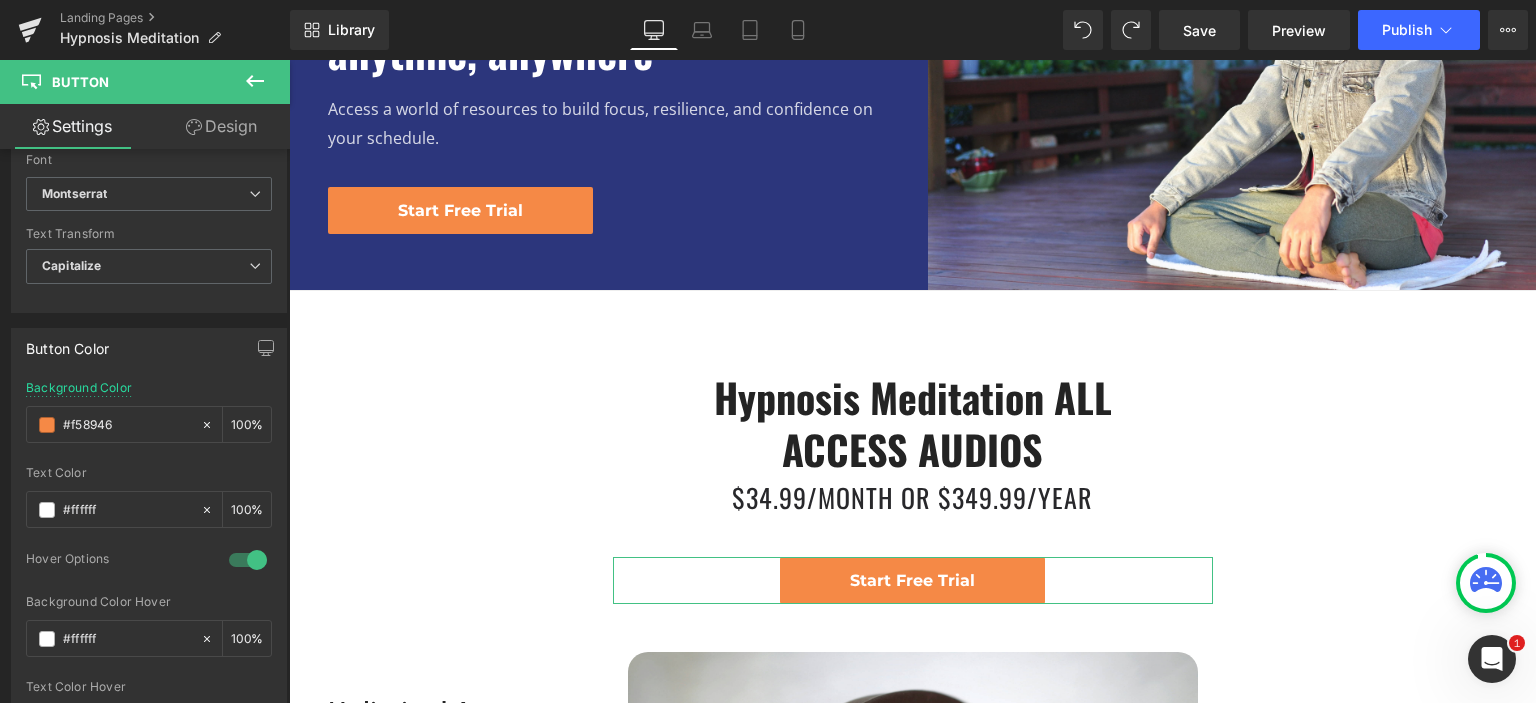 click on "Design" at bounding box center [221, 126] 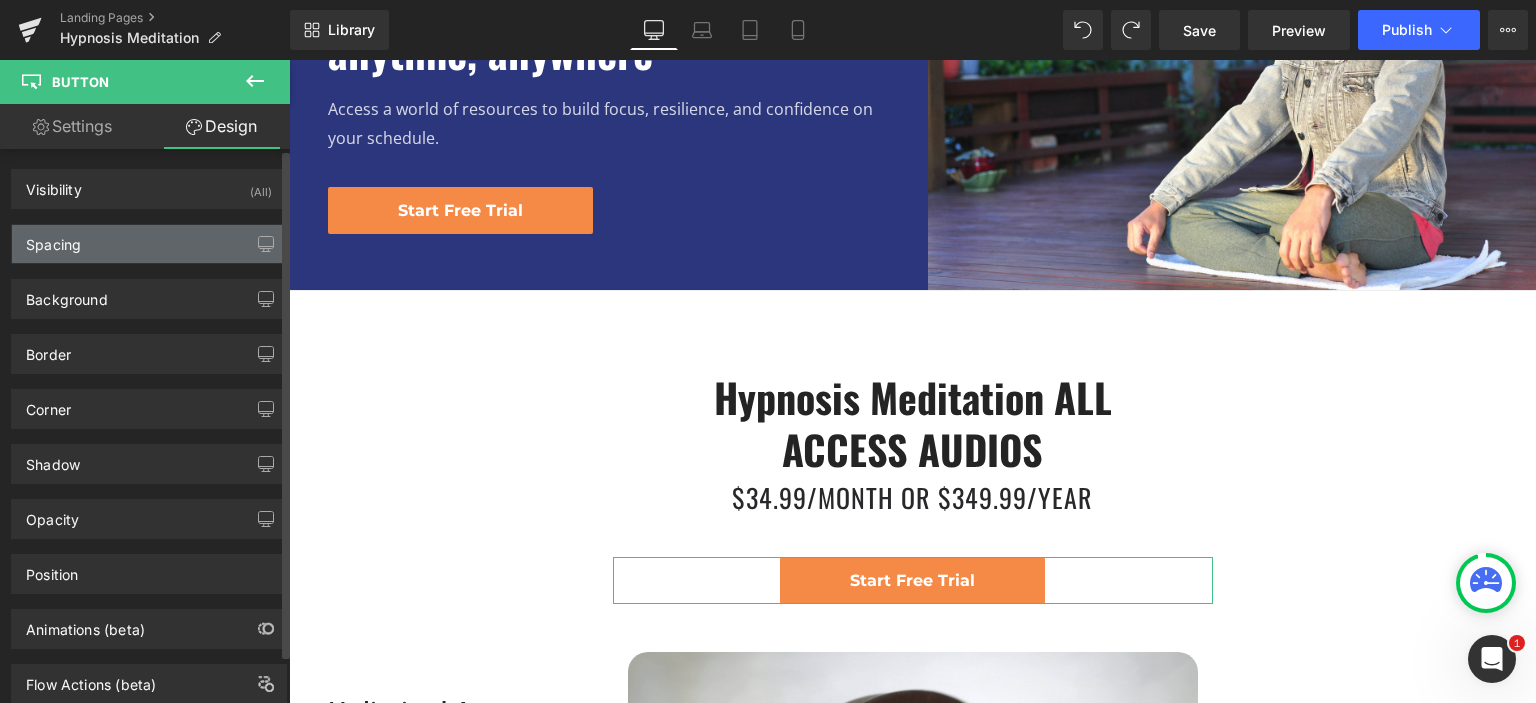 click on "Spacing" at bounding box center (149, 244) 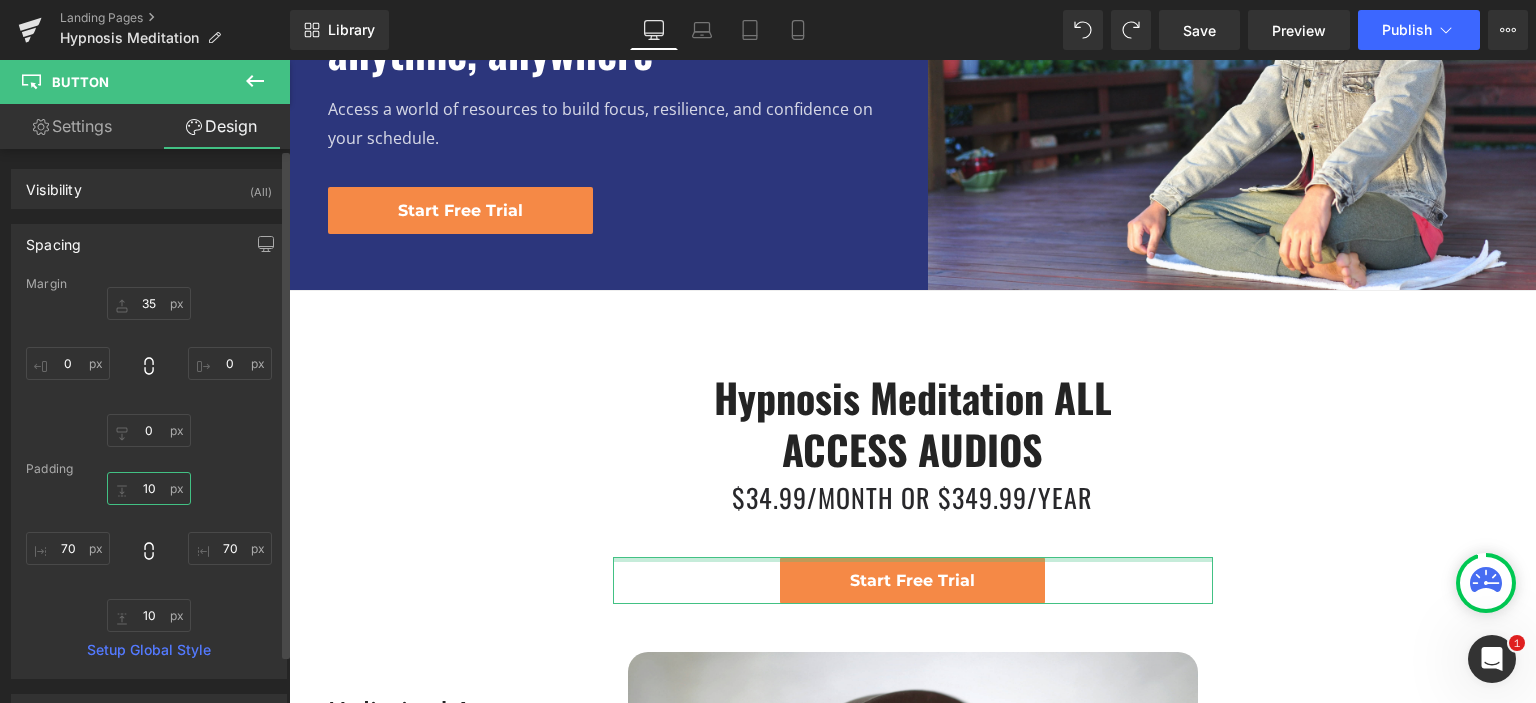 click at bounding box center [149, 488] 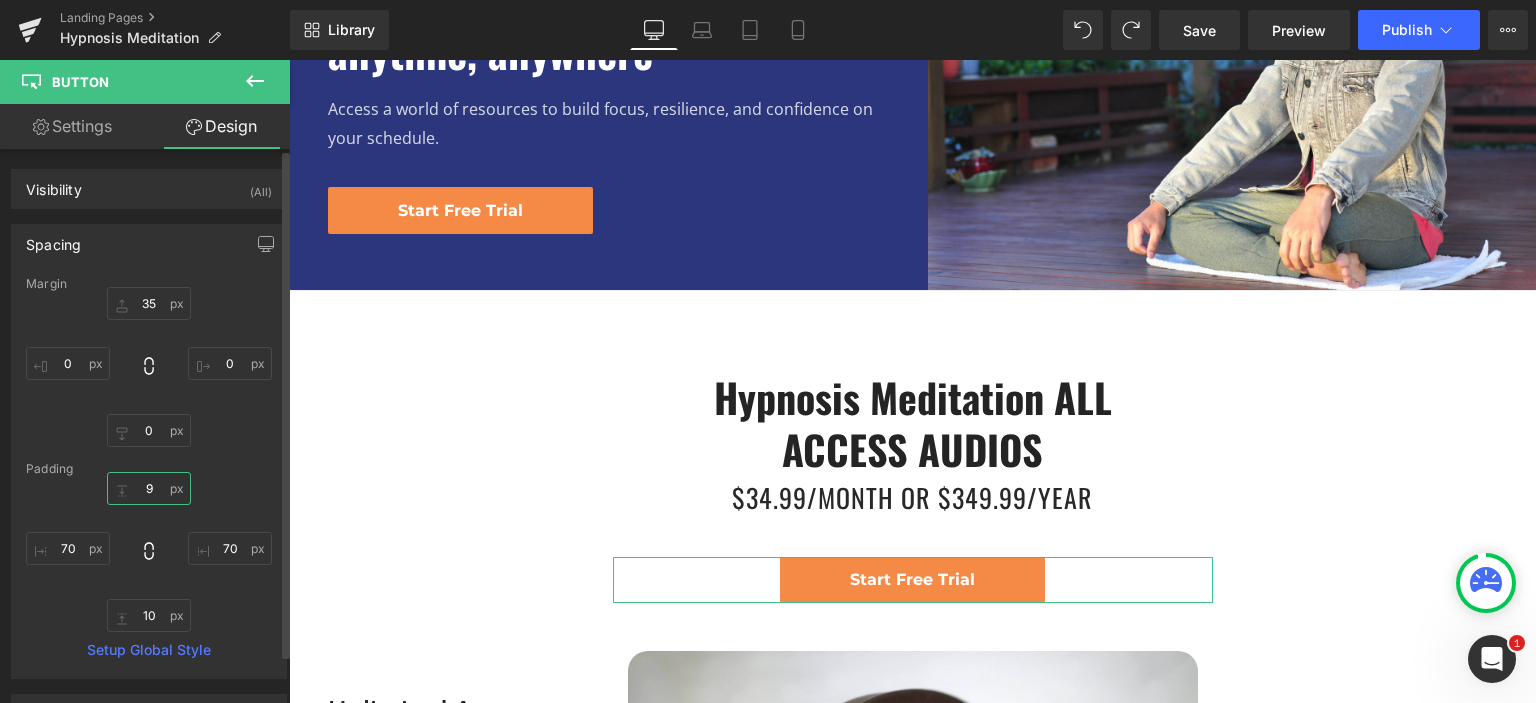 type on "10" 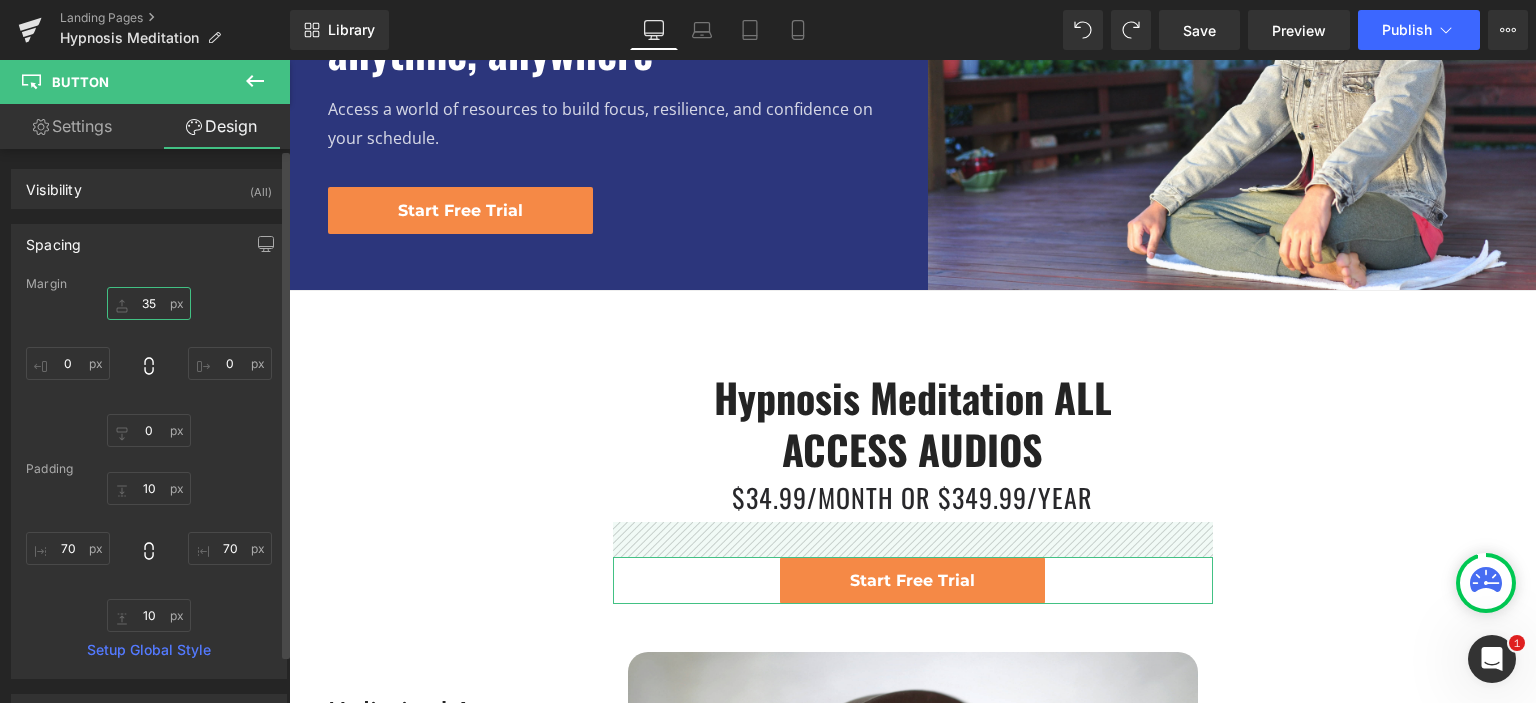 click at bounding box center [149, 303] 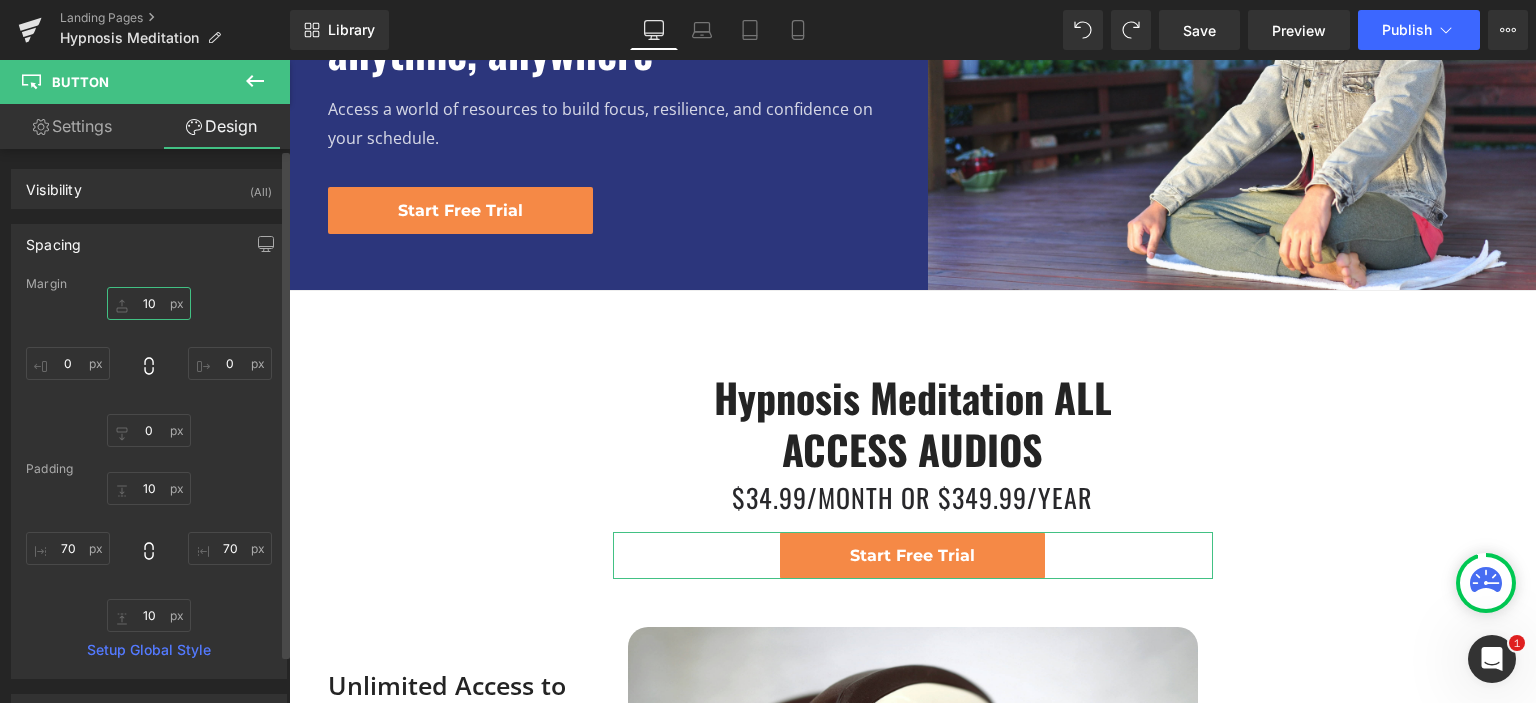 type on "9" 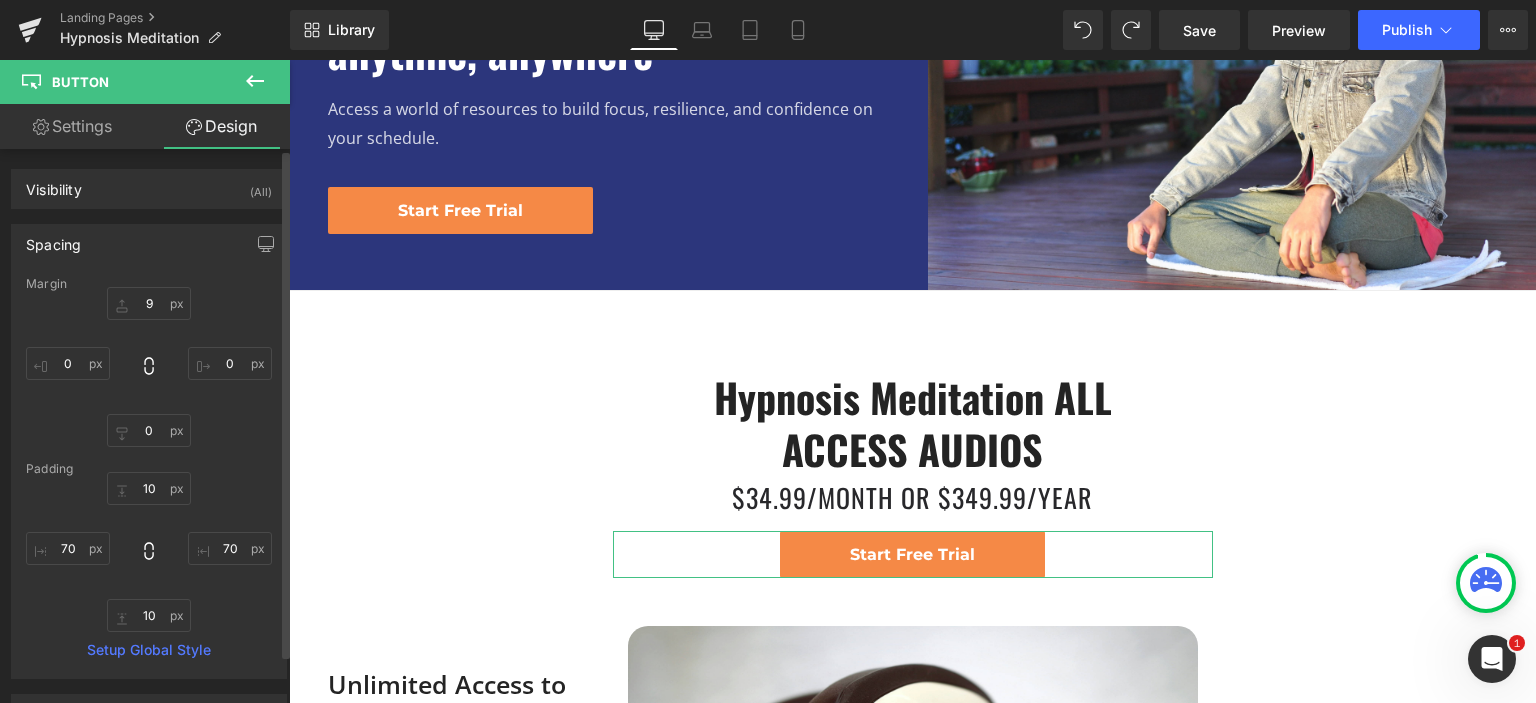 click on "Spacing
Margin
9
Padding
10
Setup Global Style" at bounding box center [149, 444] 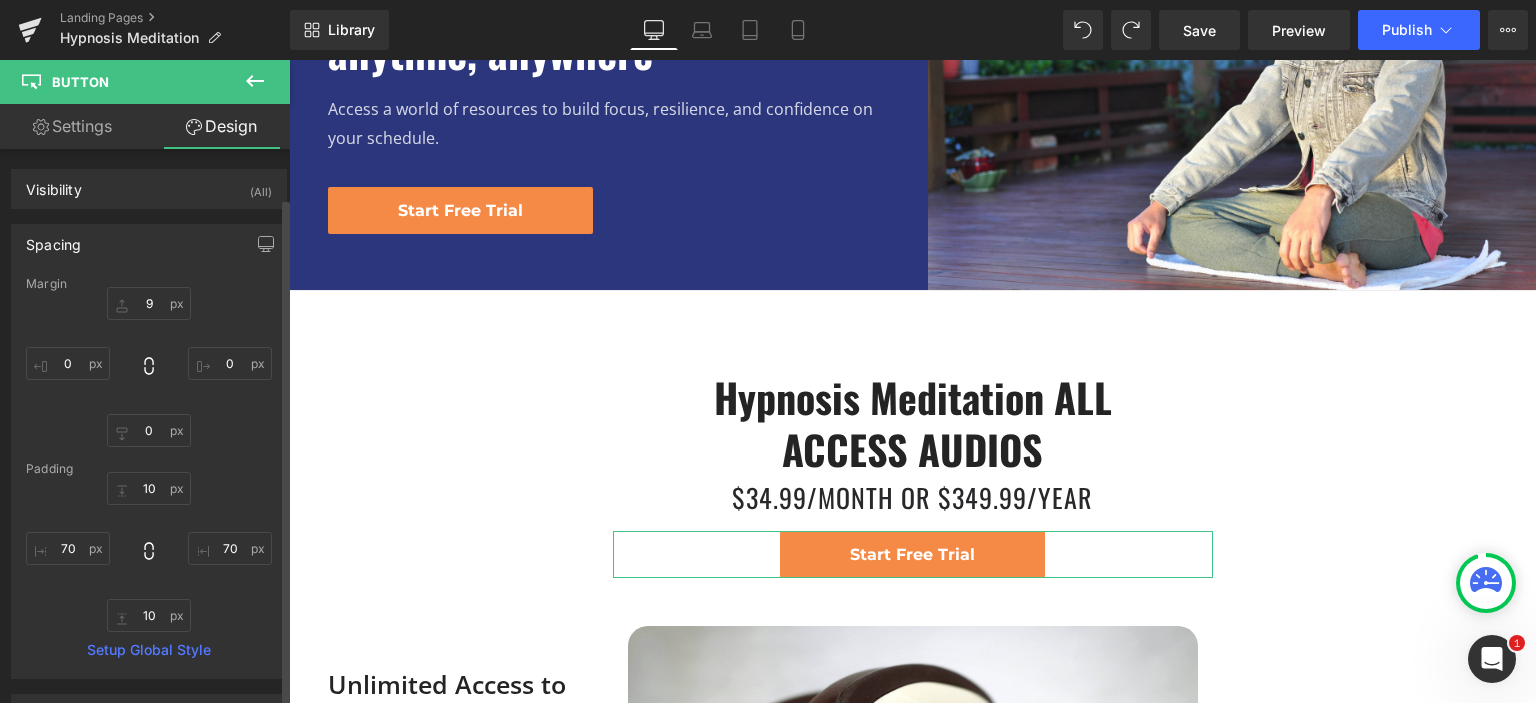 scroll, scrollTop: 468, scrollLeft: 0, axis: vertical 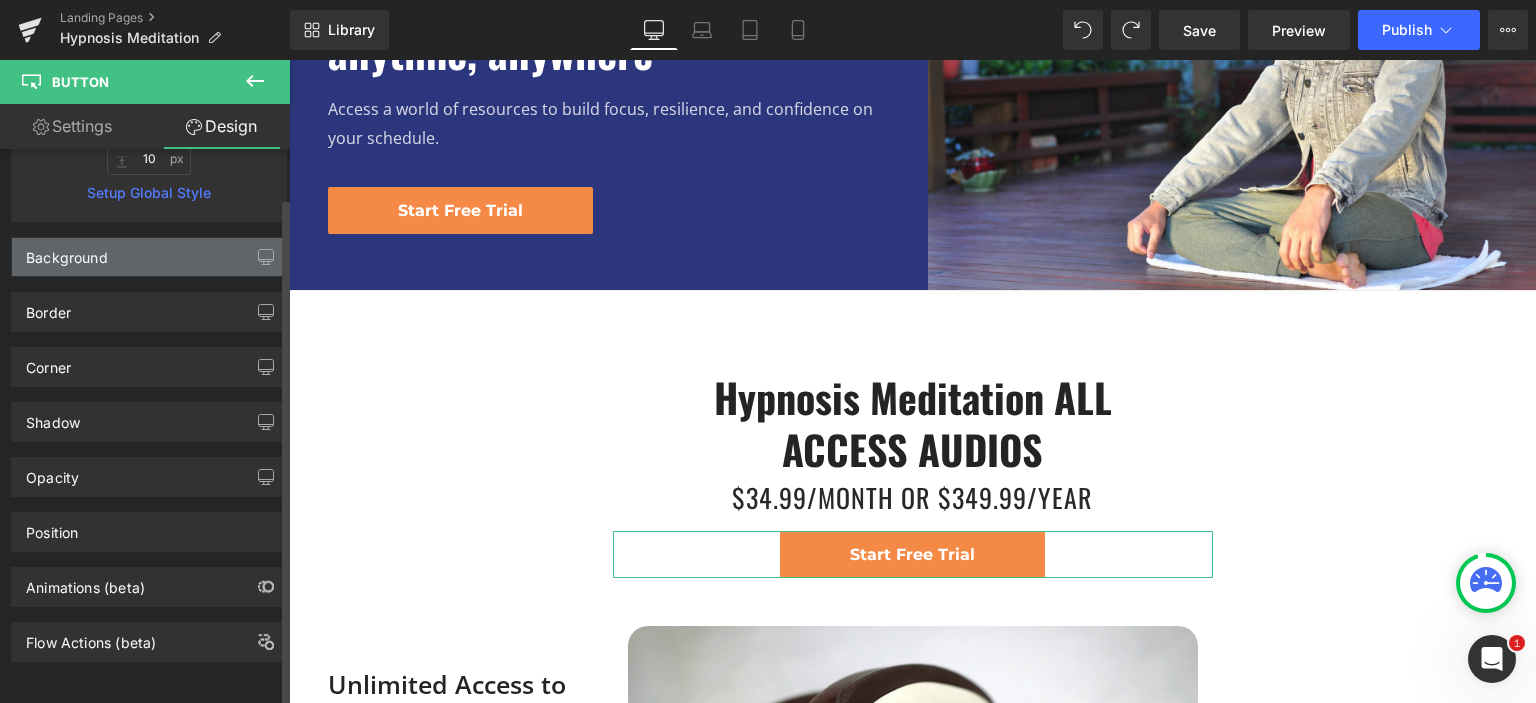 click on "Background" at bounding box center [149, 257] 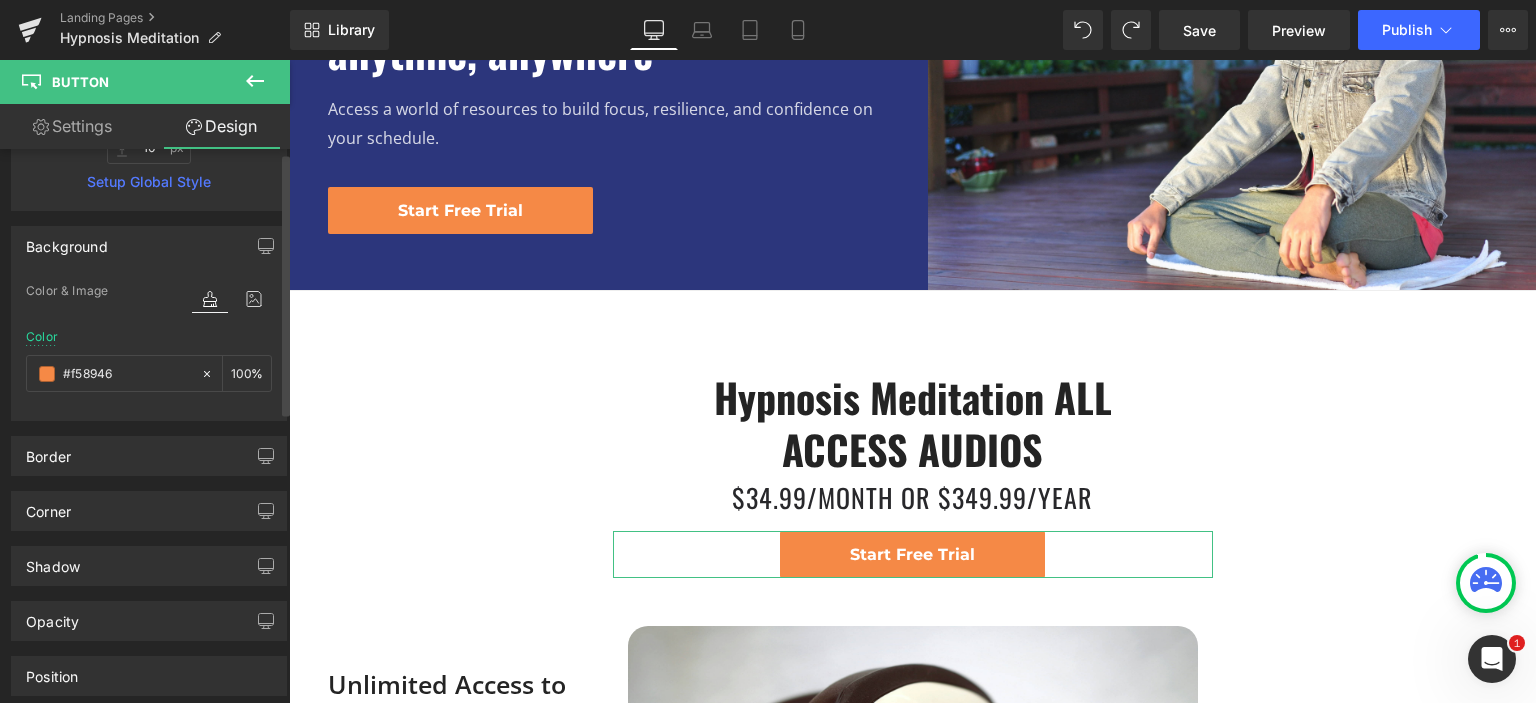 scroll, scrollTop: 0, scrollLeft: 0, axis: both 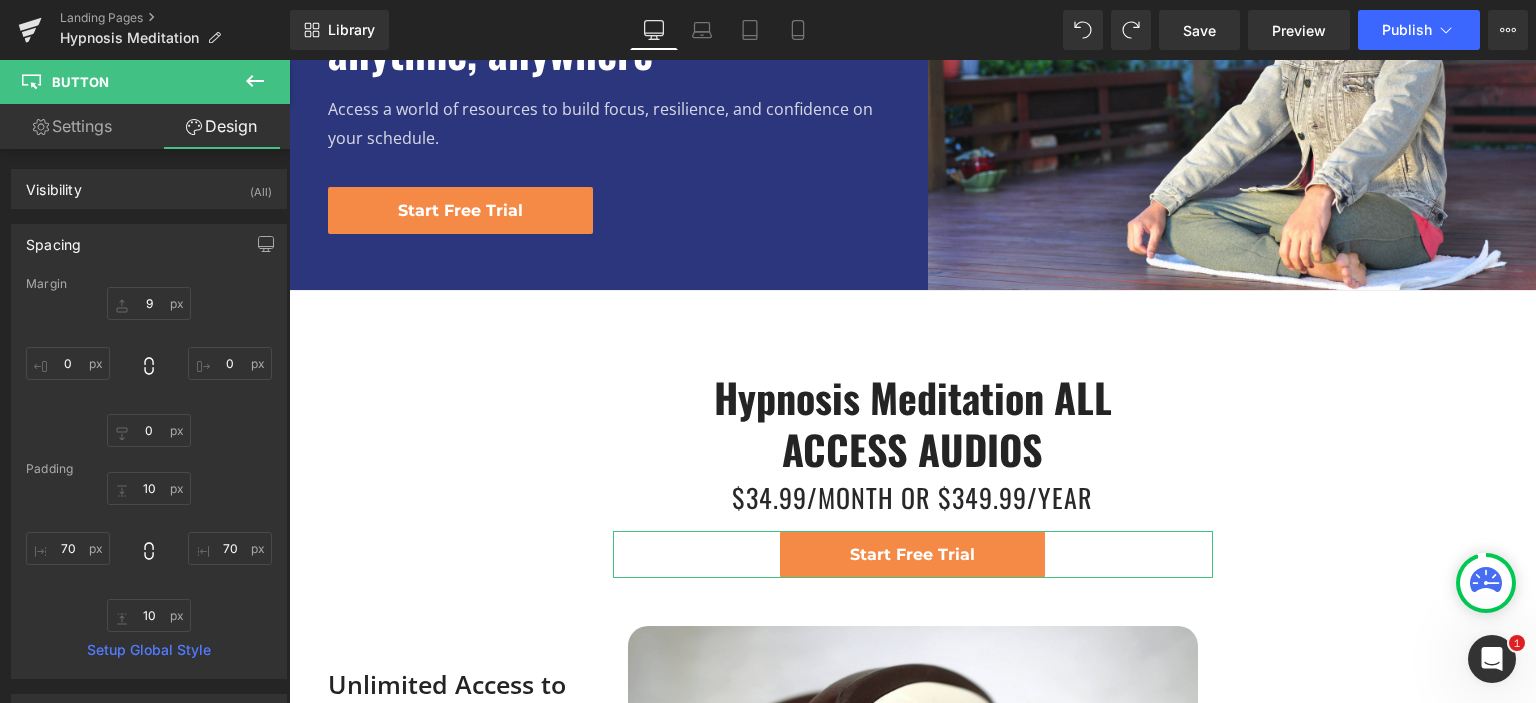 click on "Settings" at bounding box center [72, 126] 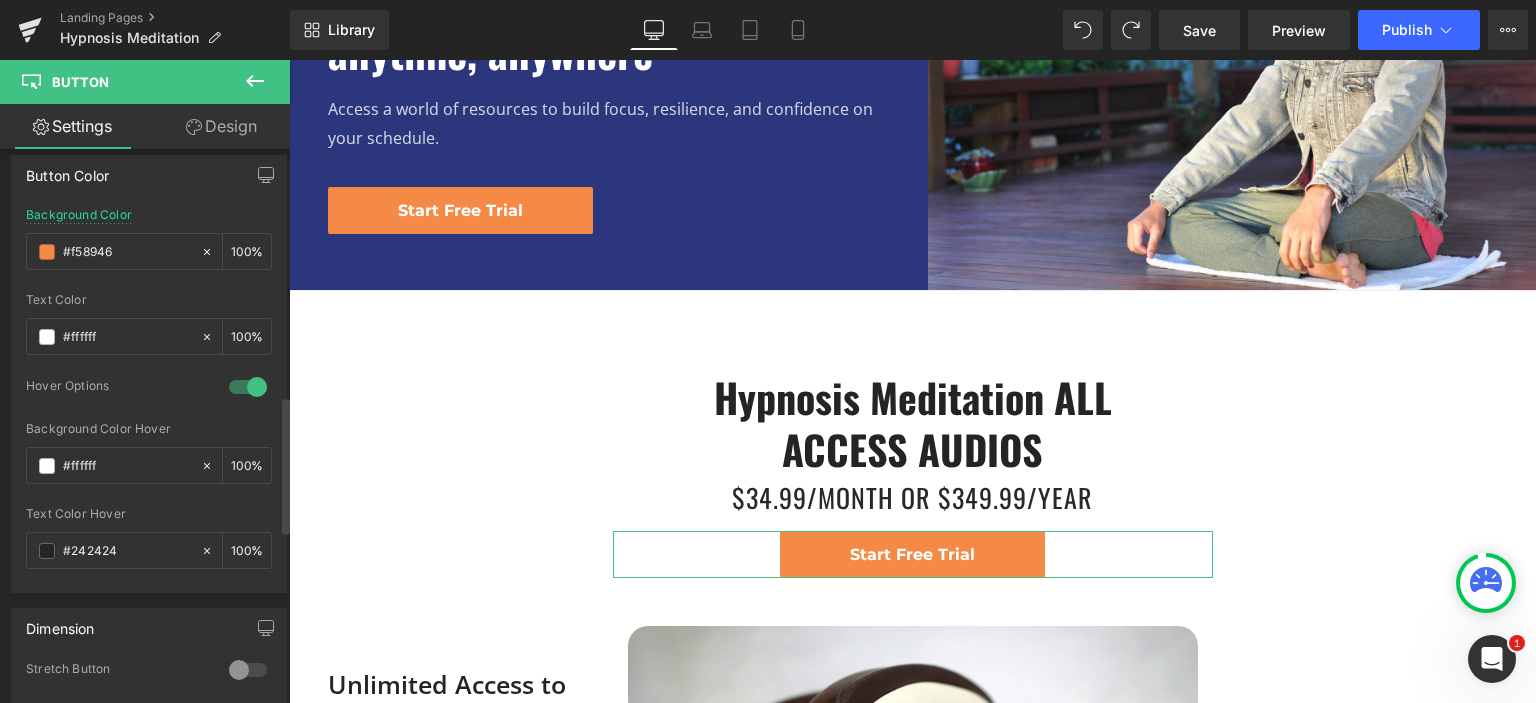 scroll, scrollTop: 999, scrollLeft: 0, axis: vertical 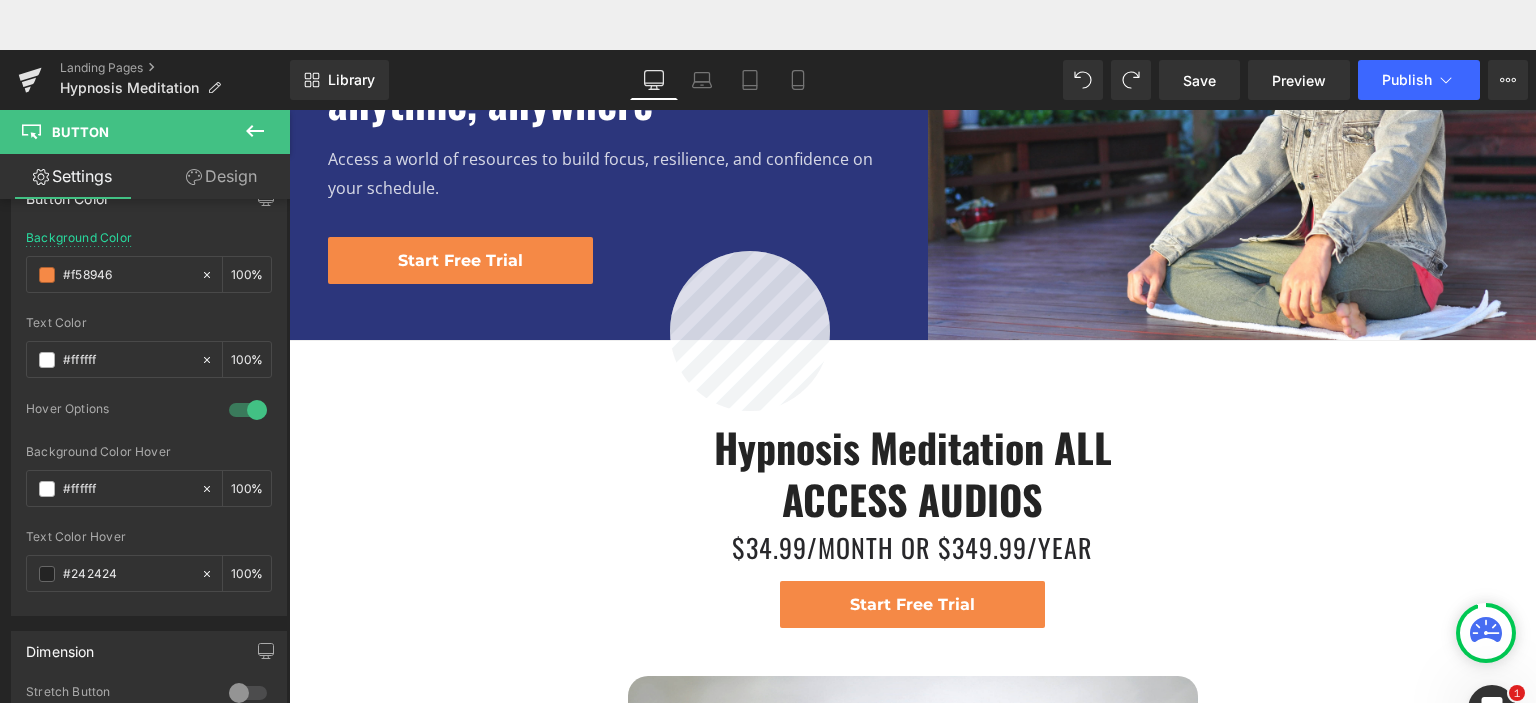 click at bounding box center (912, 481) 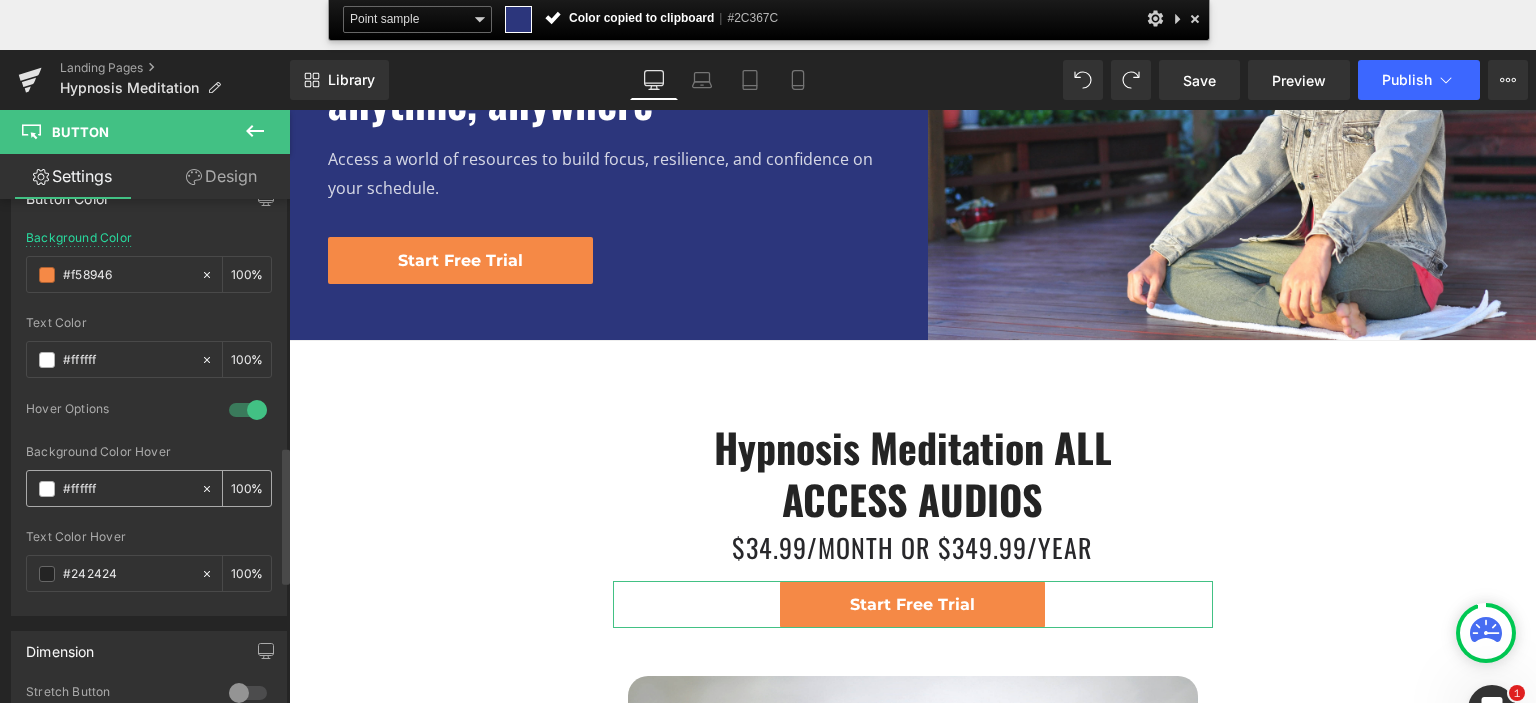 click on "#ffffff" at bounding box center [127, 489] 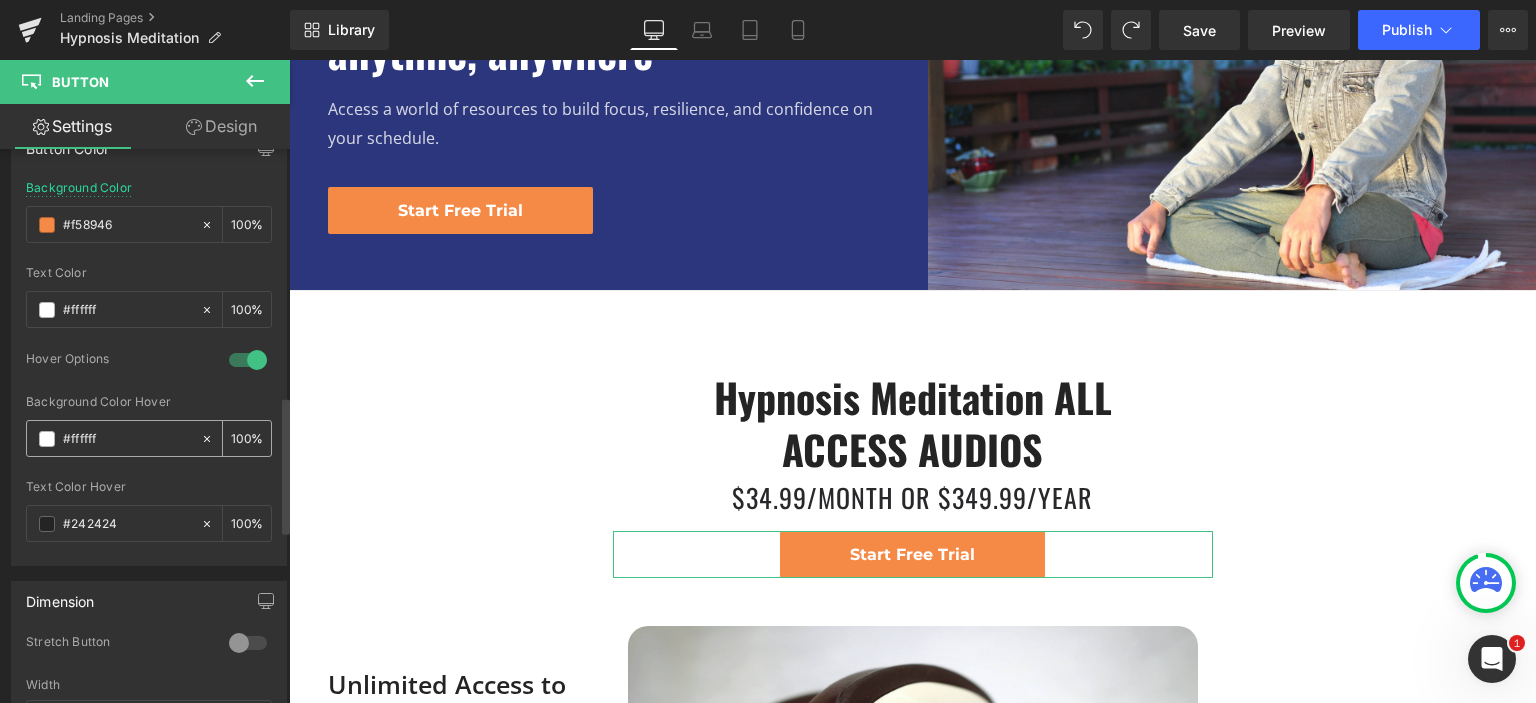 type on "#" 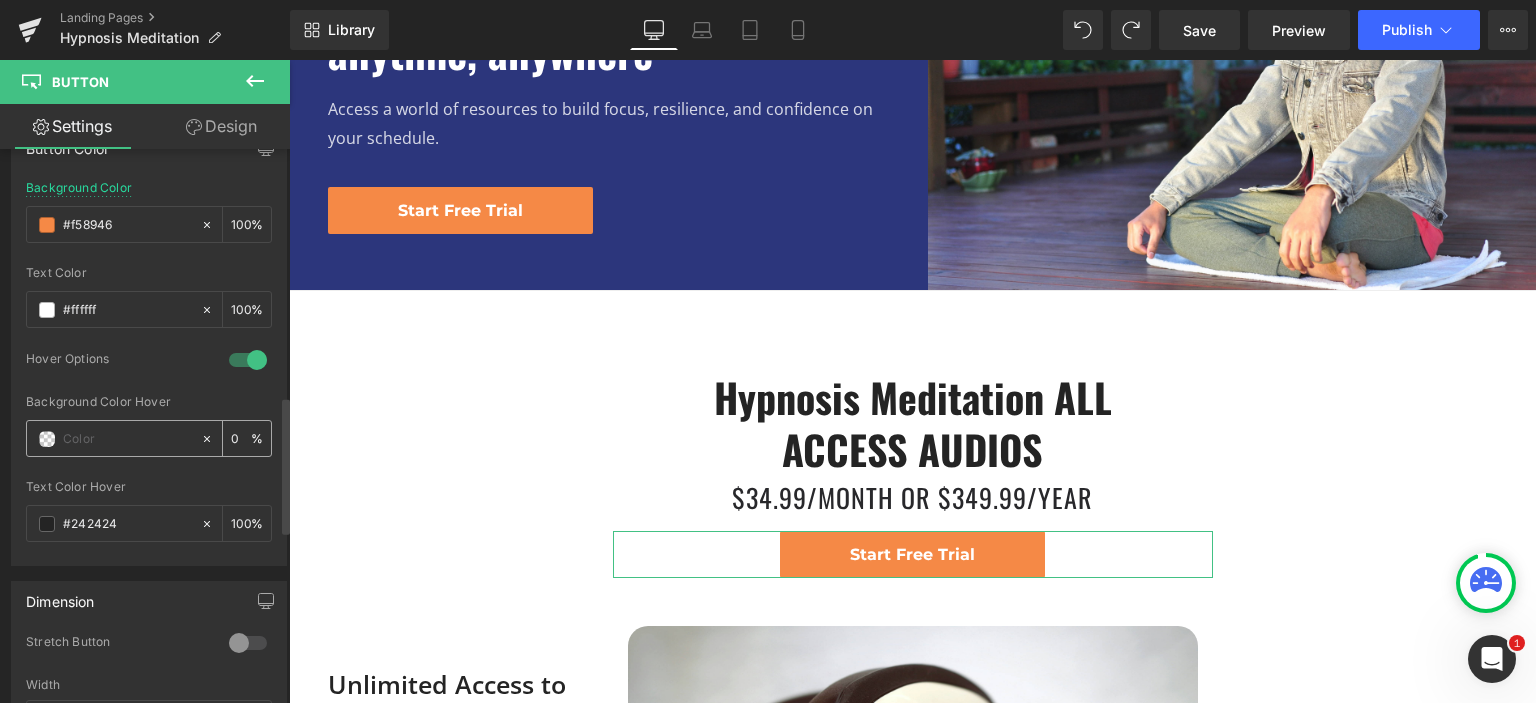 paste on "#2C367C" 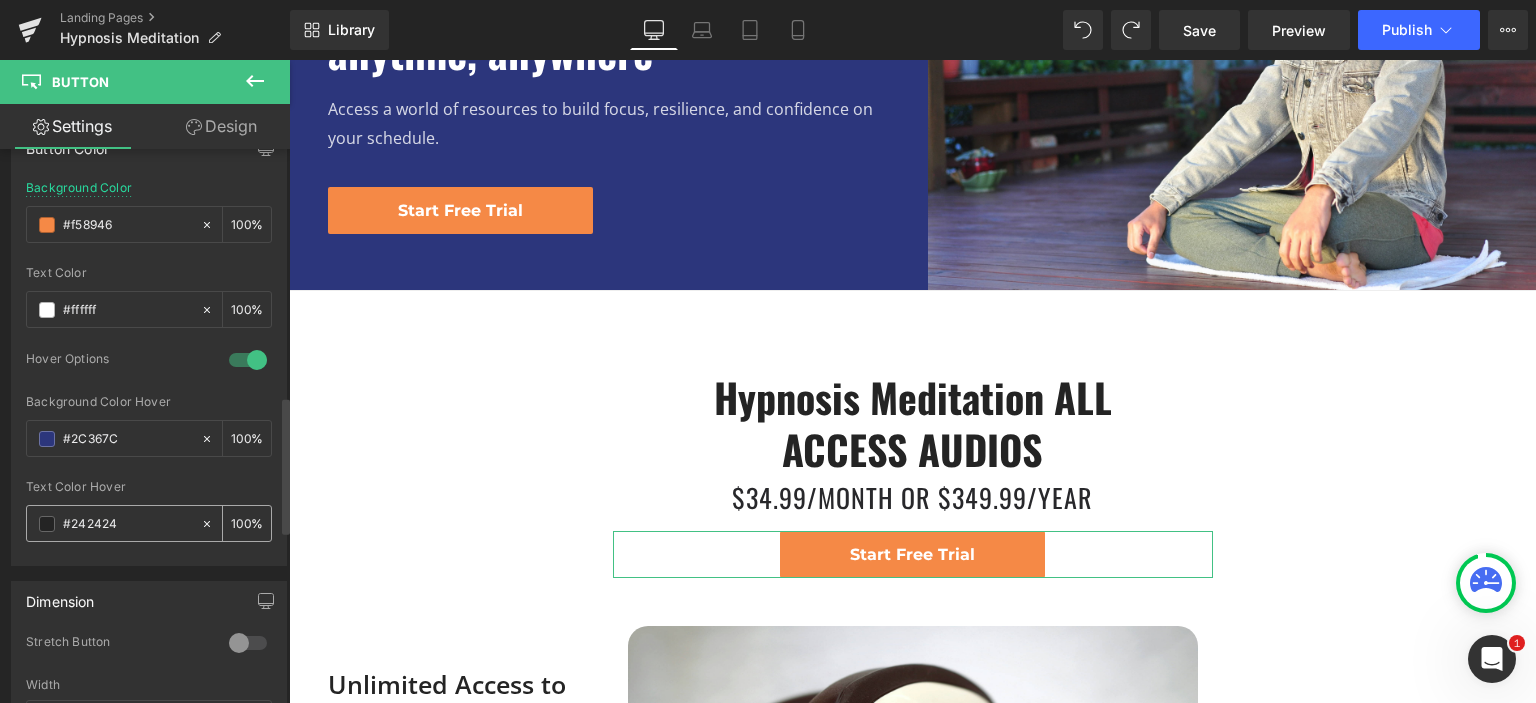 type on "#2C367C" 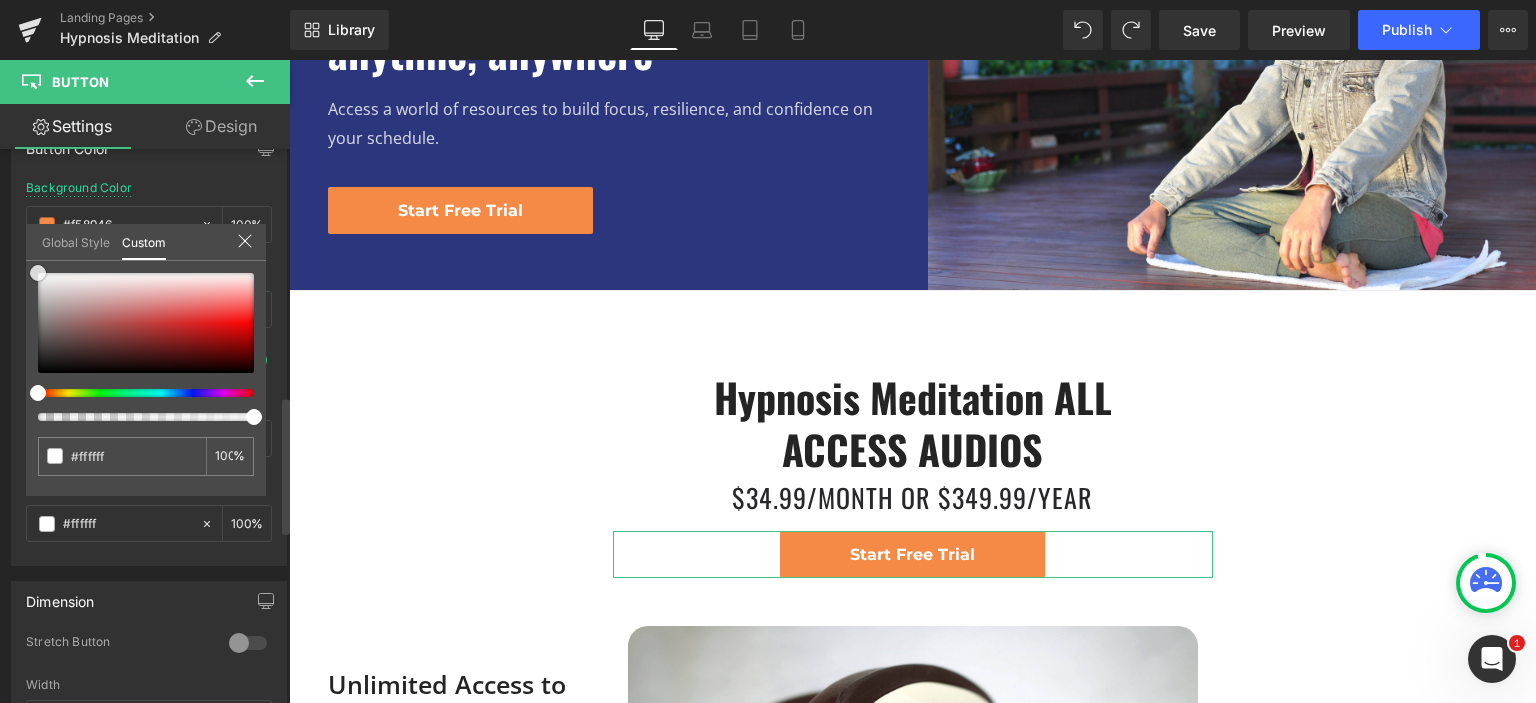 click on "Button Color rgba(245, 137, 70, 1) Background Color #f58946 100 % rgba(255, 255, 255, 1) Text Color #ffffff 100 % 1 Hover Options rgba(255, 255, 255, 1) Background Color Hover #2C367C 100 % #242424 Text Color Hover #242424 100 % Global Style Custom Setup Global Style #242424 100 %" at bounding box center (149, 339) 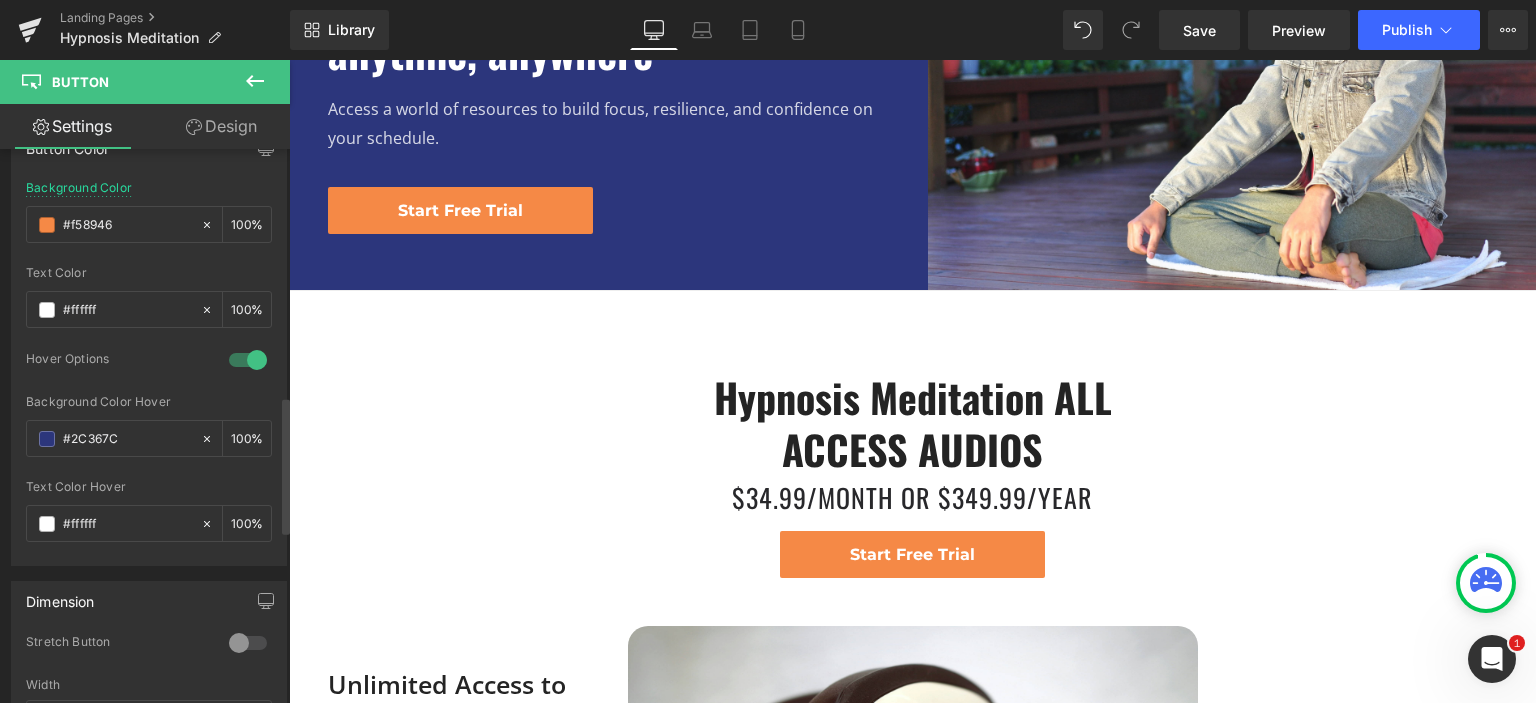 click at bounding box center (912, 381) 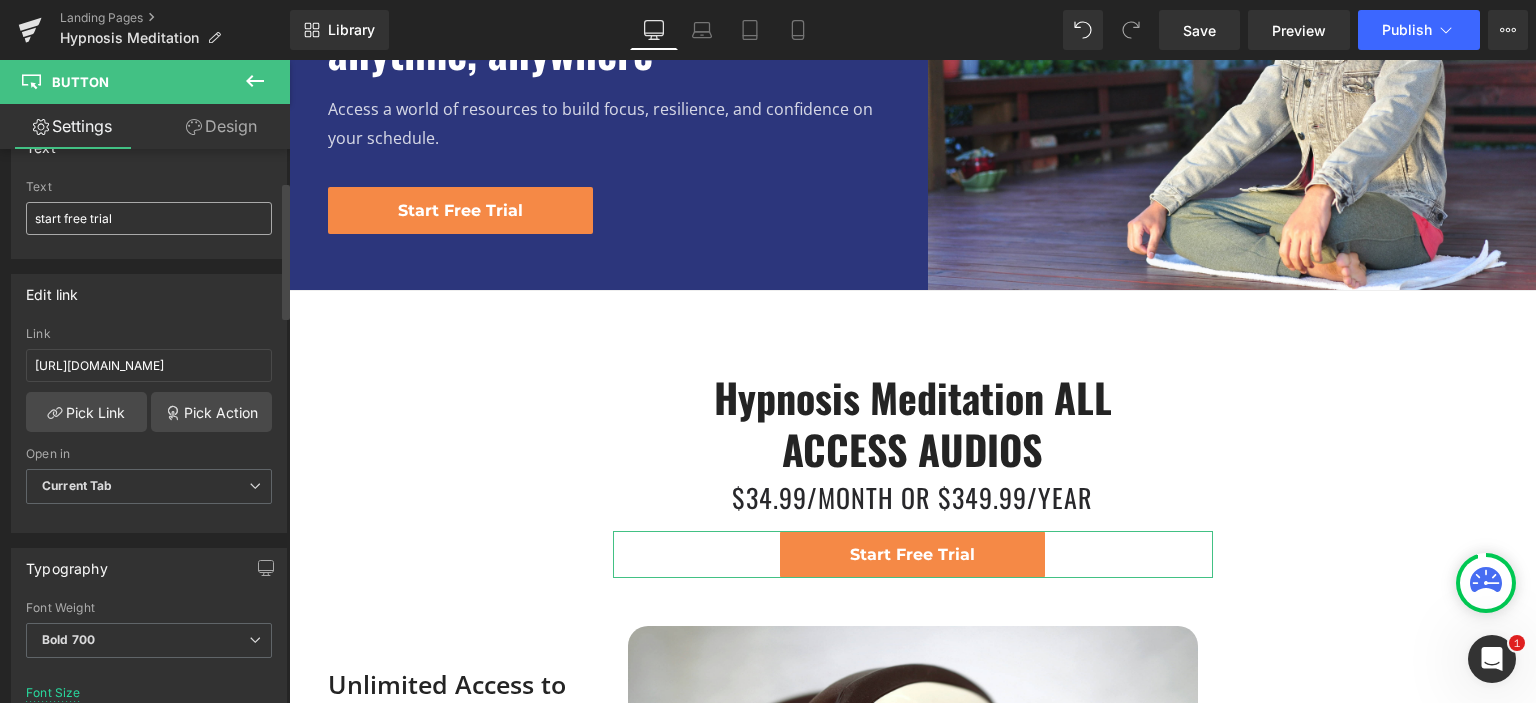 scroll, scrollTop: 99, scrollLeft: 0, axis: vertical 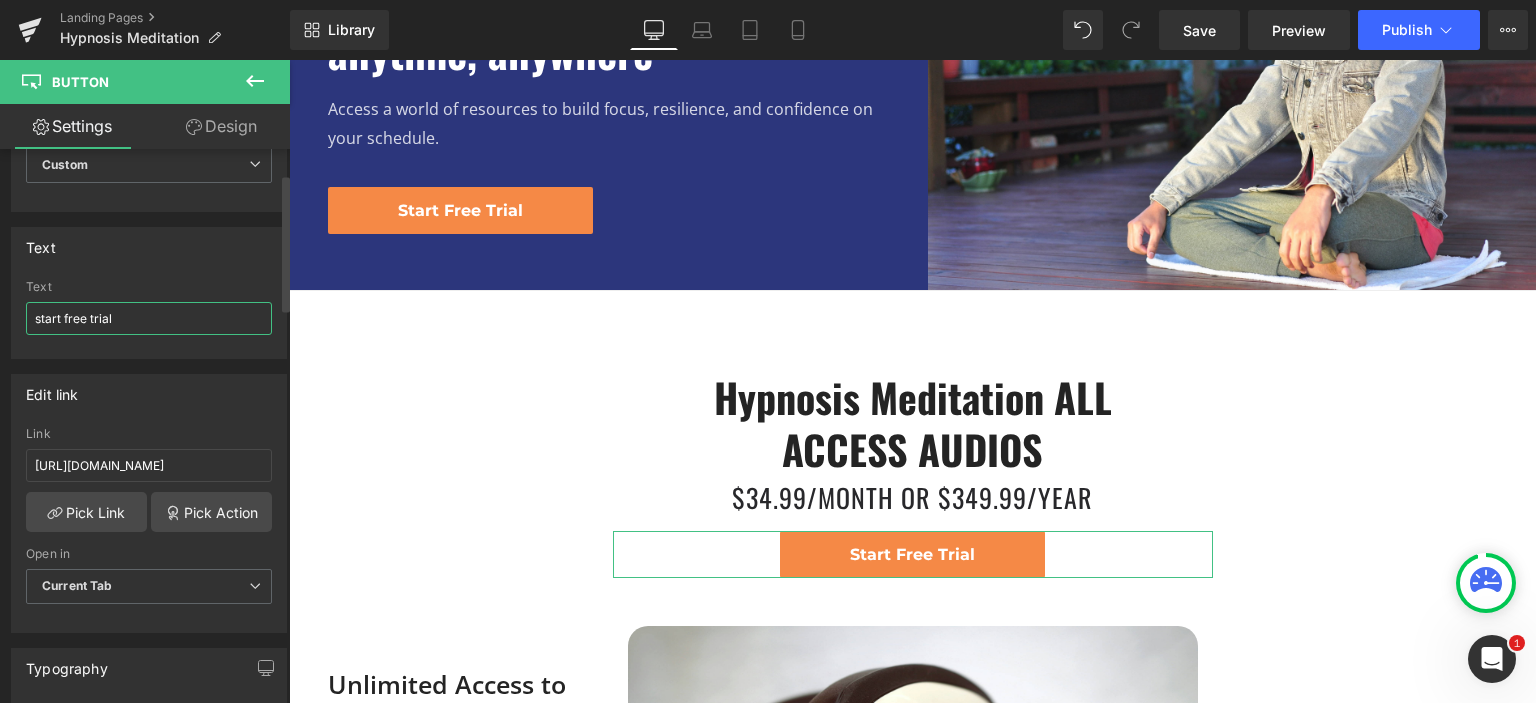 click on "start free trial" at bounding box center (149, 318) 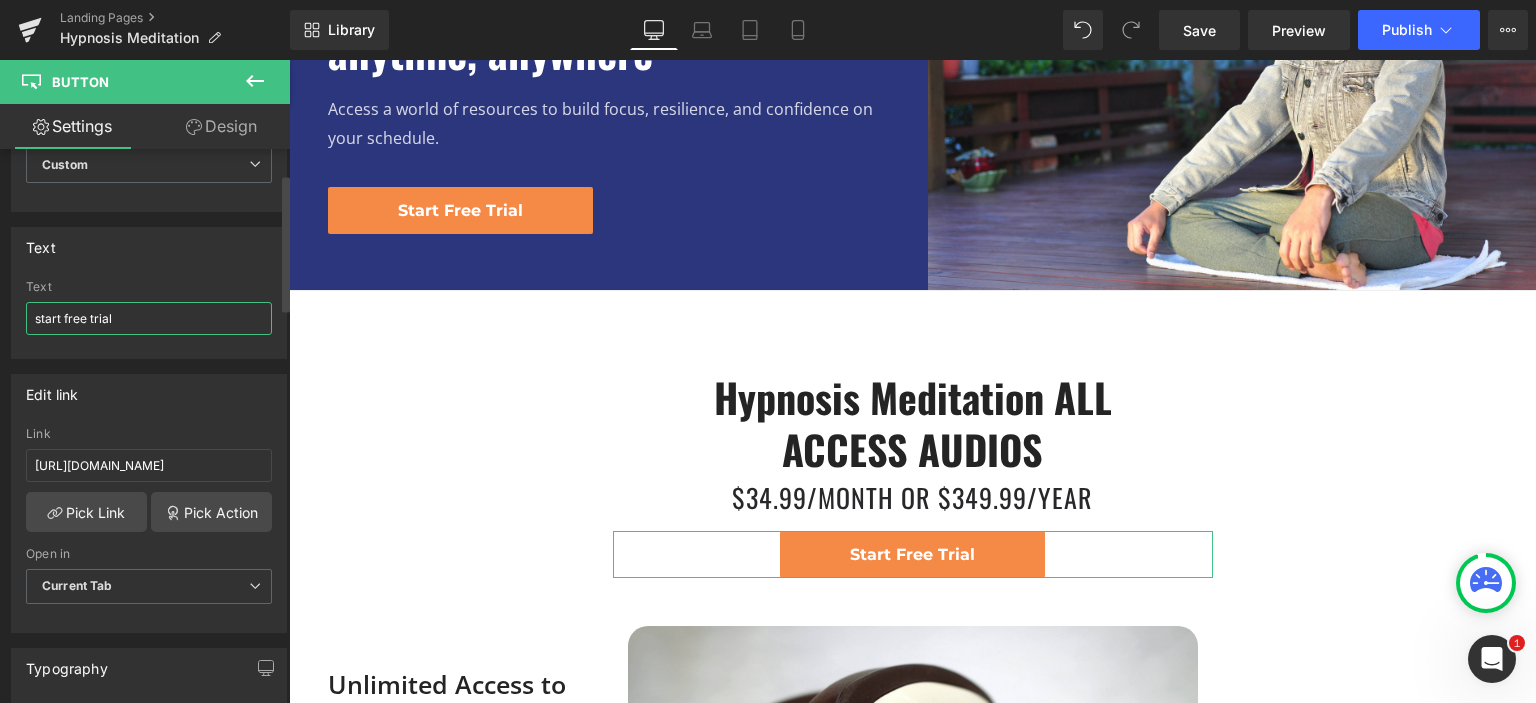 click on "start free trial" at bounding box center [149, 318] 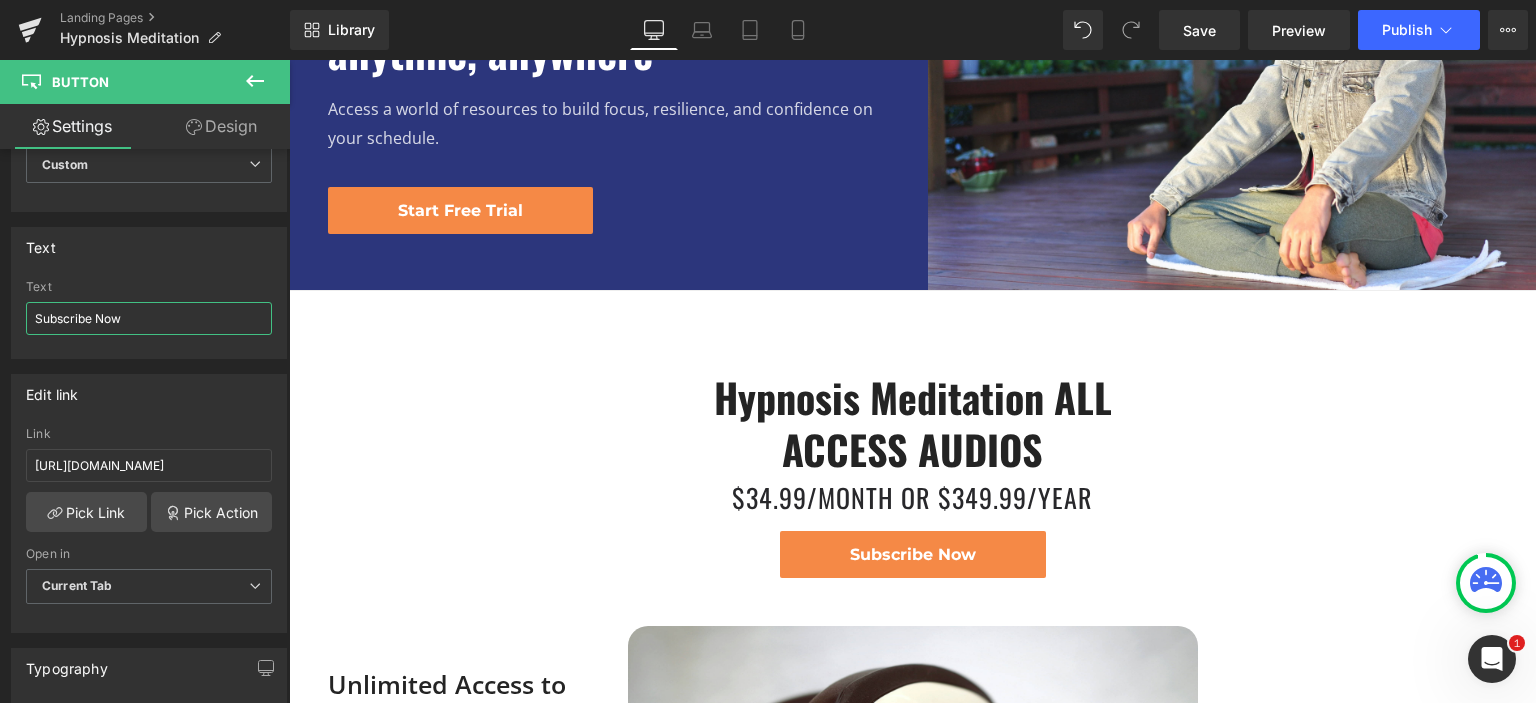 type on "Subscribe Now" 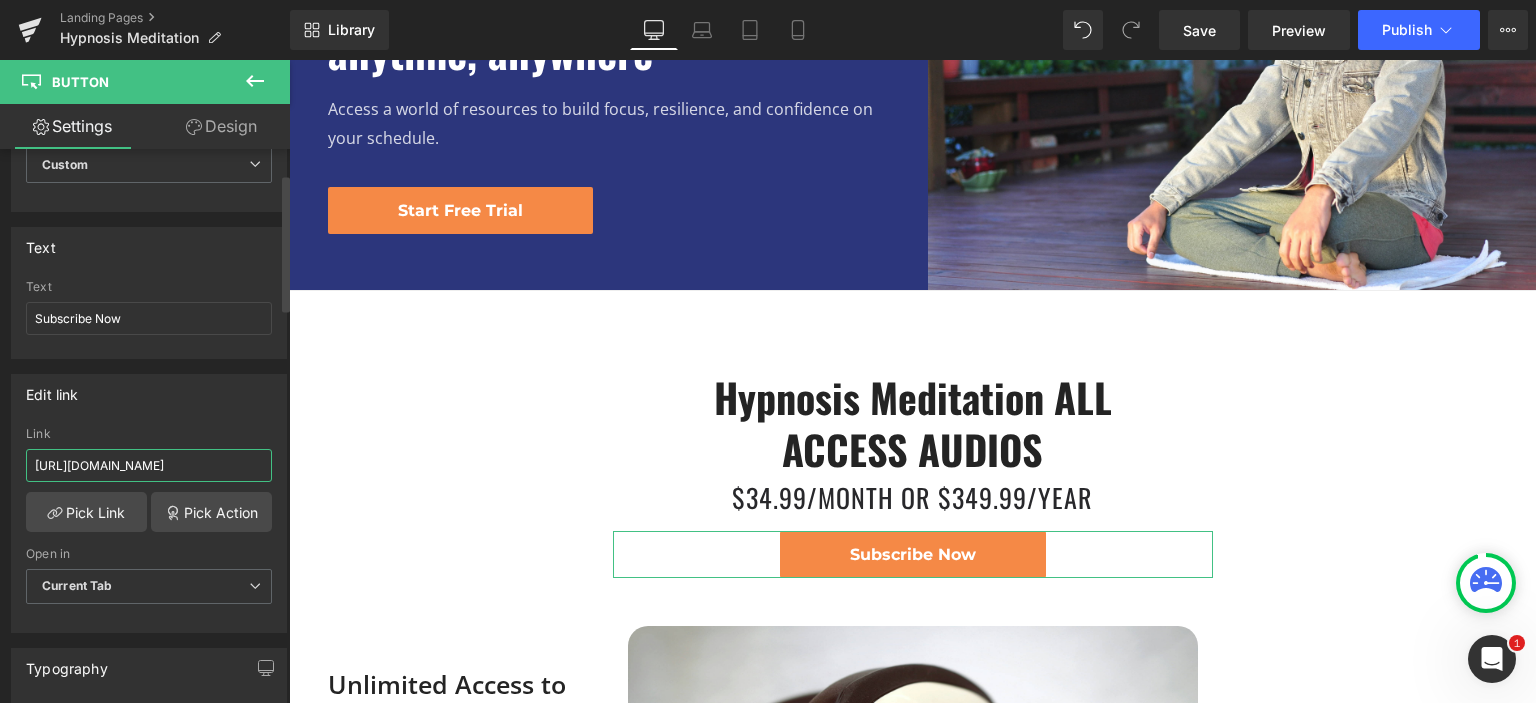 click on "[URL][DOMAIN_NAME]" at bounding box center (149, 465) 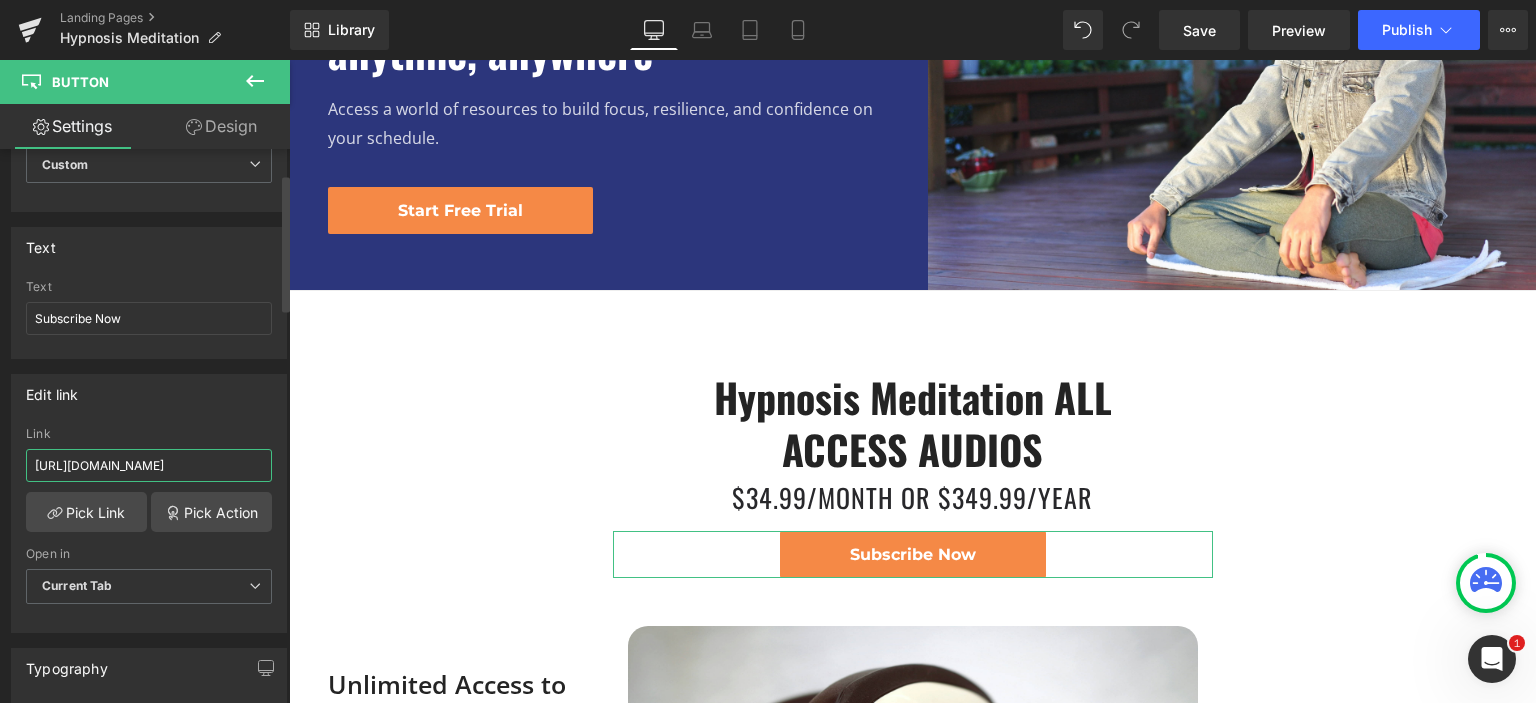 click on "[URL][DOMAIN_NAME]" at bounding box center (149, 465) 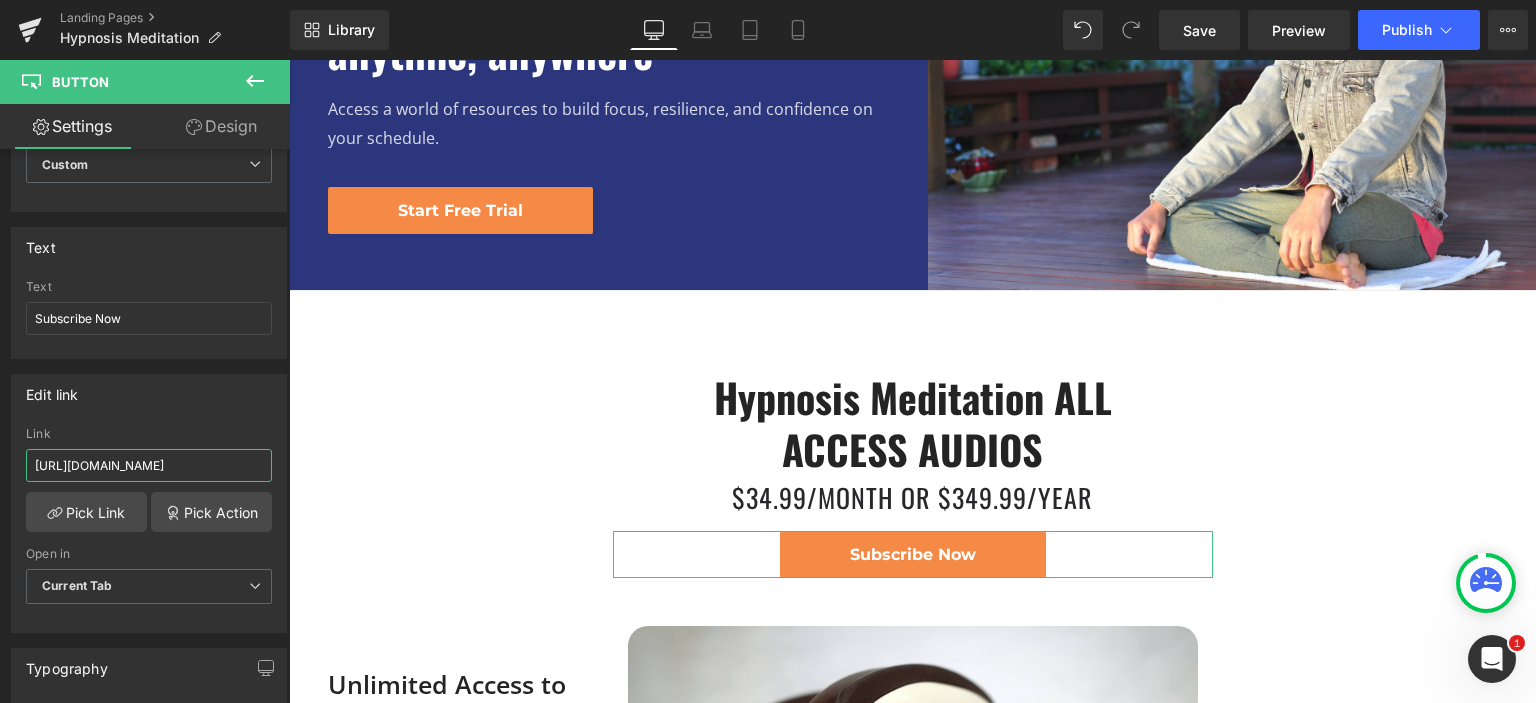 scroll, scrollTop: 0, scrollLeft: 682, axis: horizontal 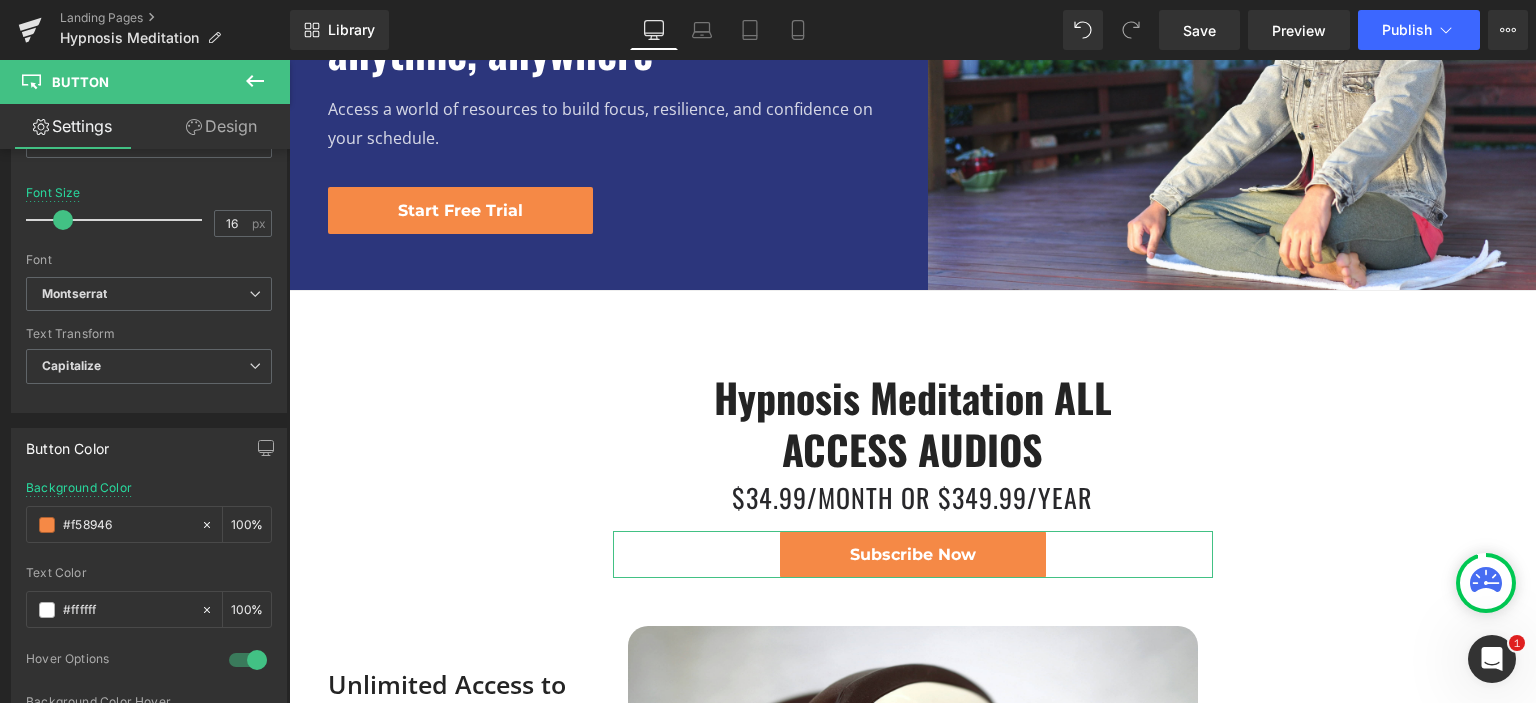 click on "Design" at bounding box center [221, 126] 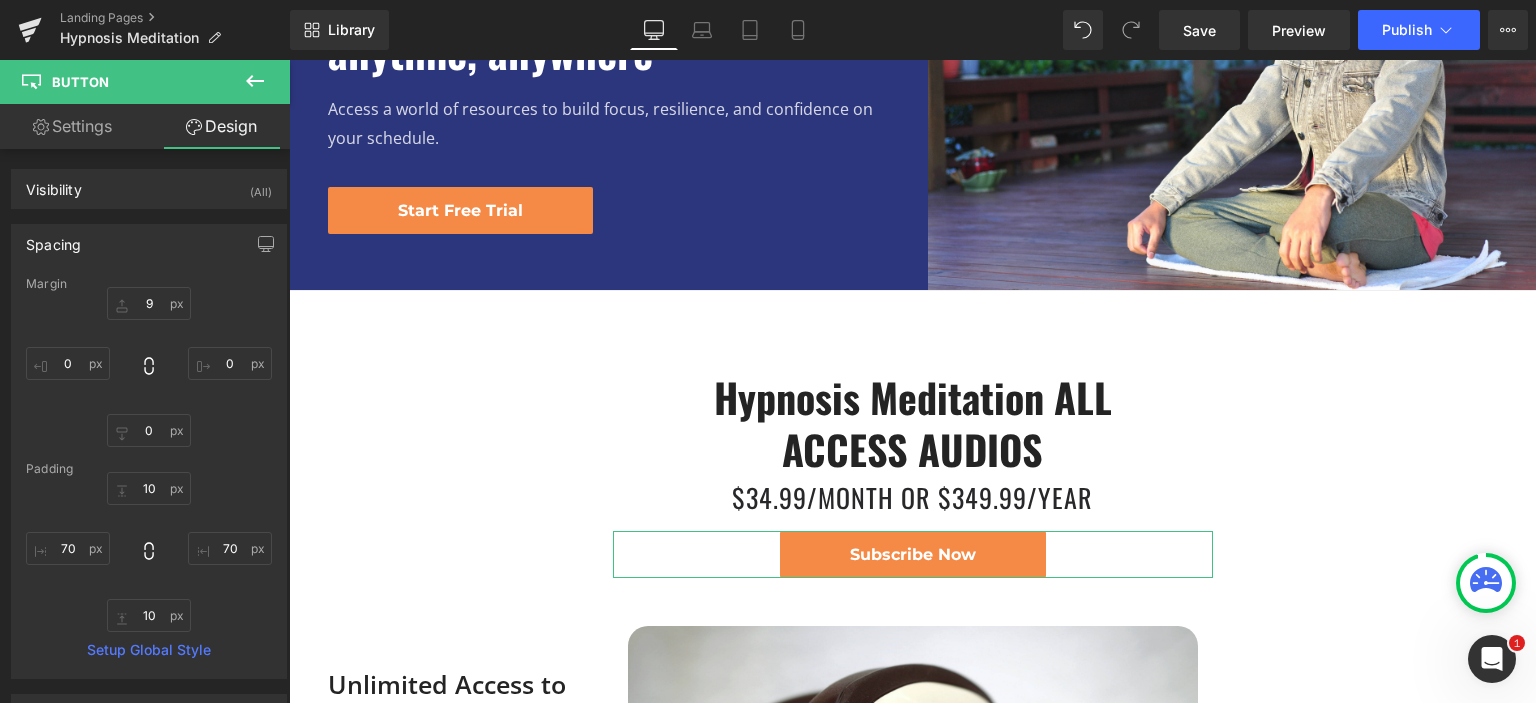 scroll, scrollTop: 0, scrollLeft: 0, axis: both 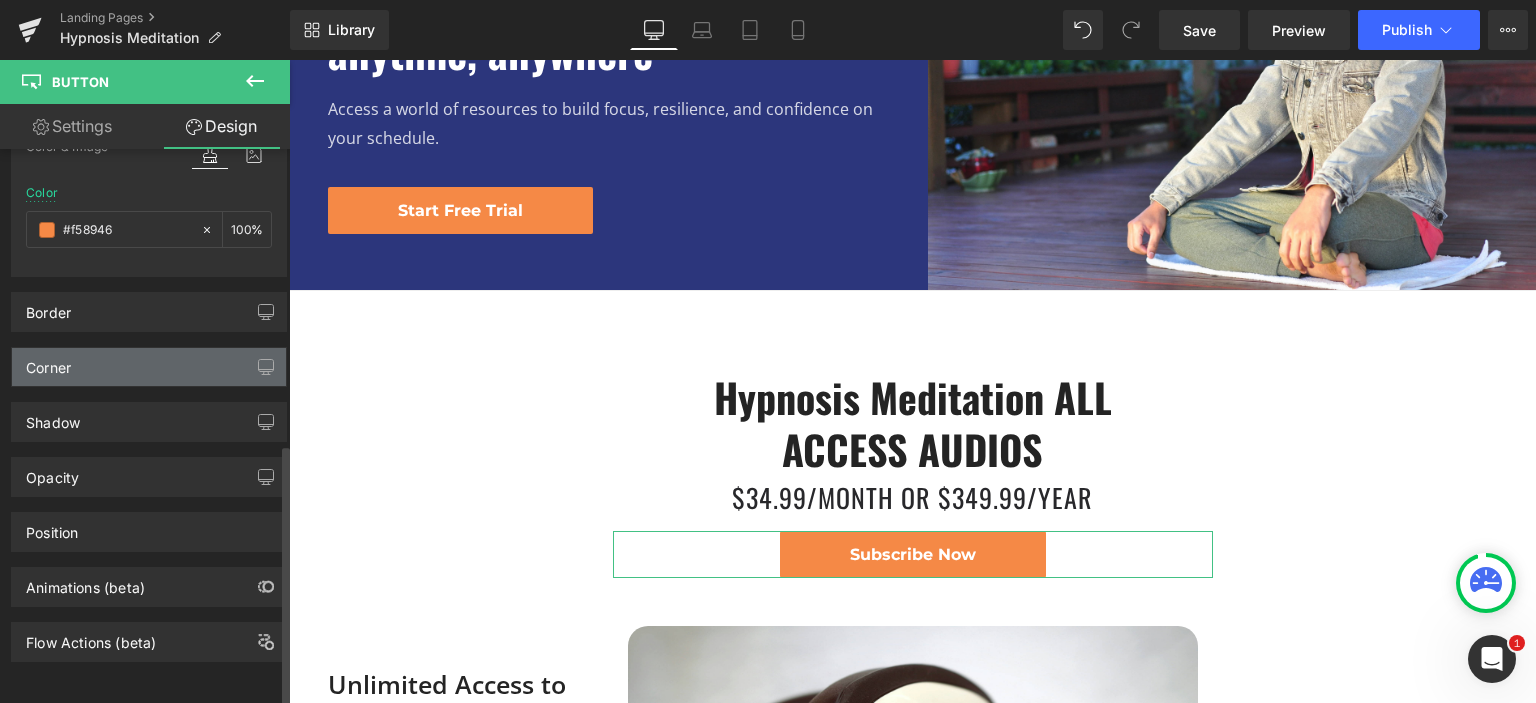 click on "Corner" at bounding box center (149, 367) 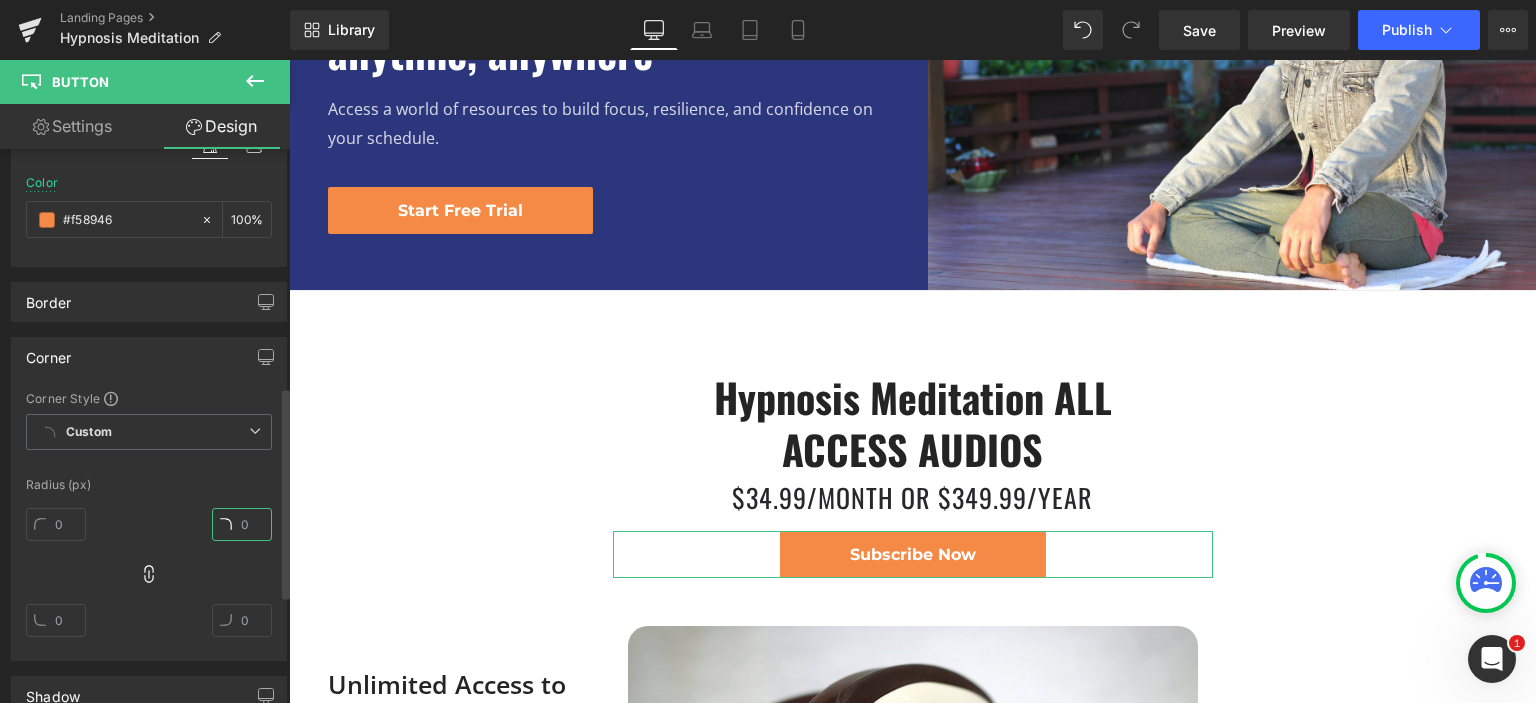 click at bounding box center [242, 524] 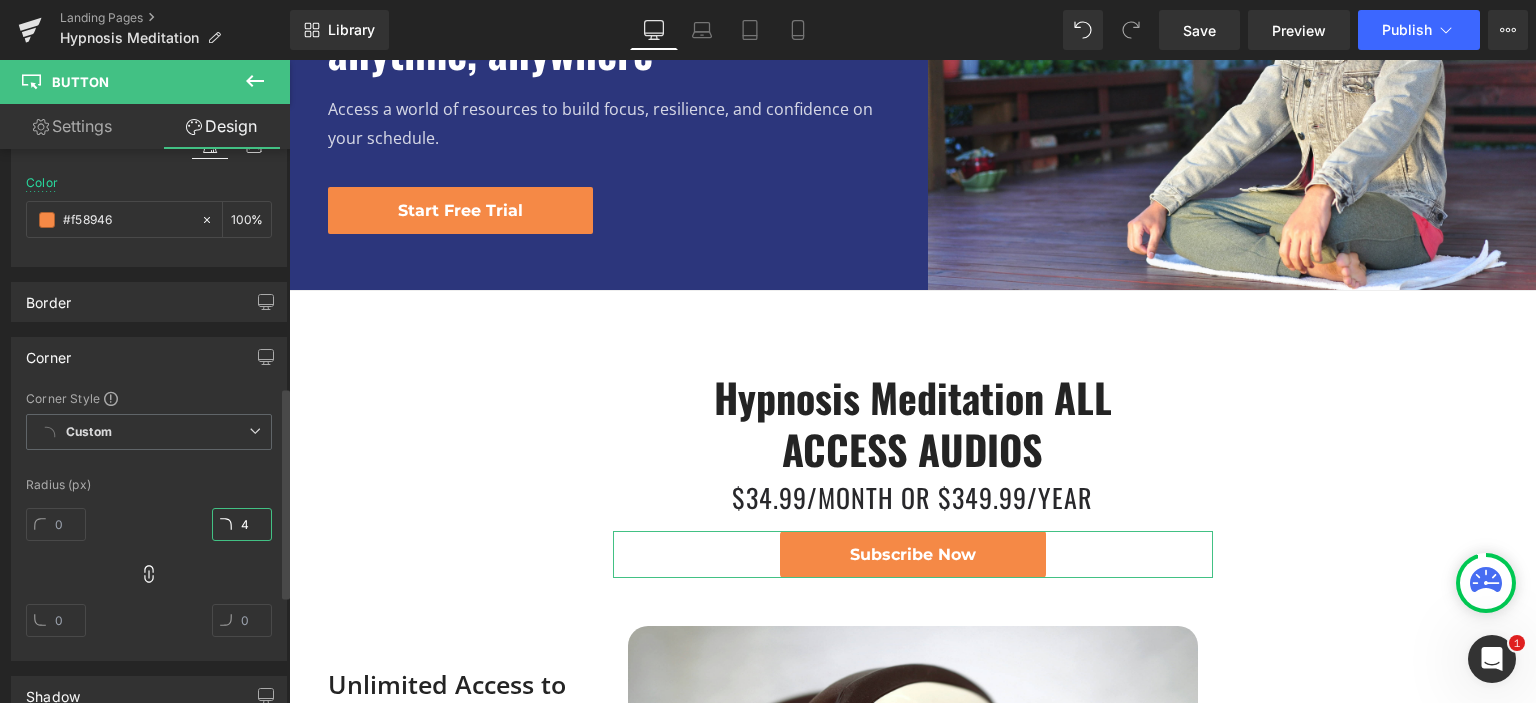 type on "3" 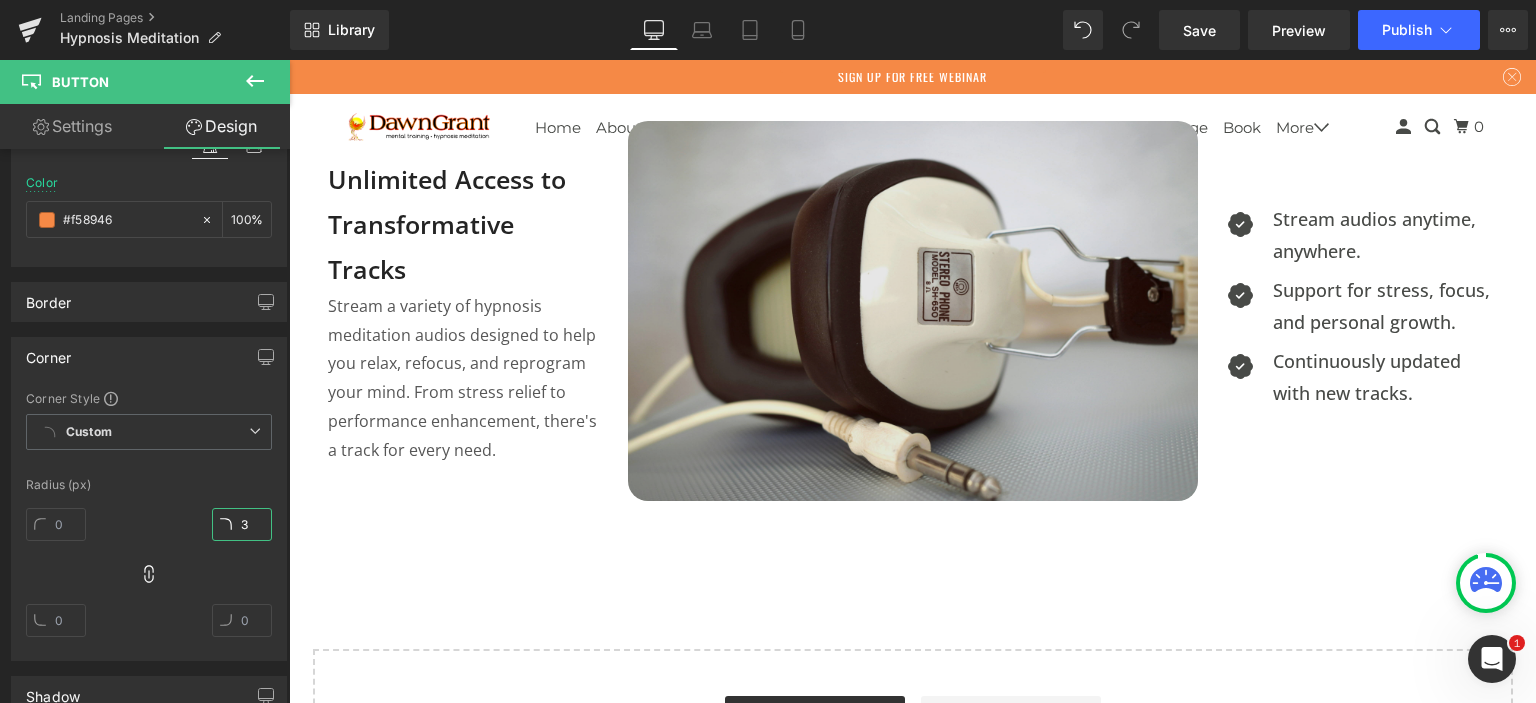 scroll, scrollTop: 743, scrollLeft: 0, axis: vertical 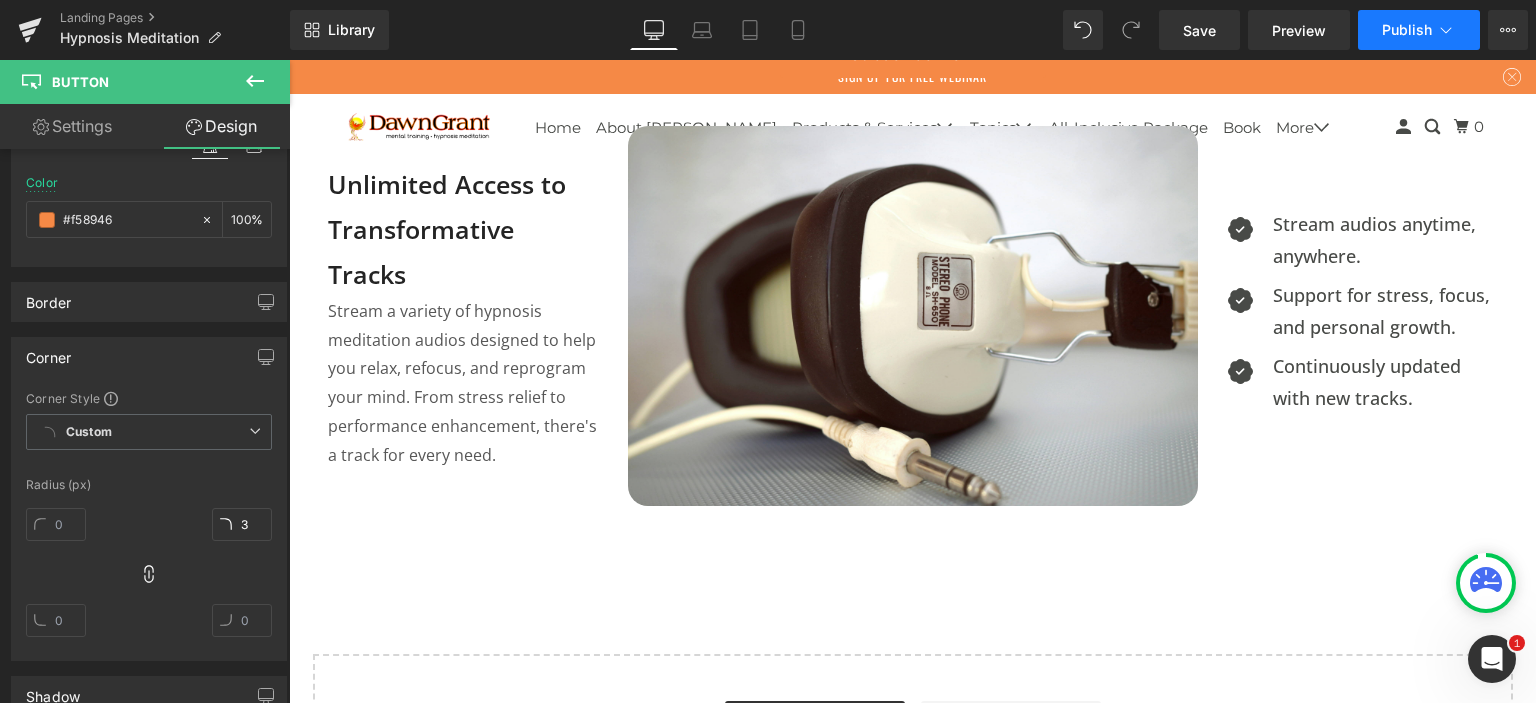 click on "Publish" at bounding box center [1407, 30] 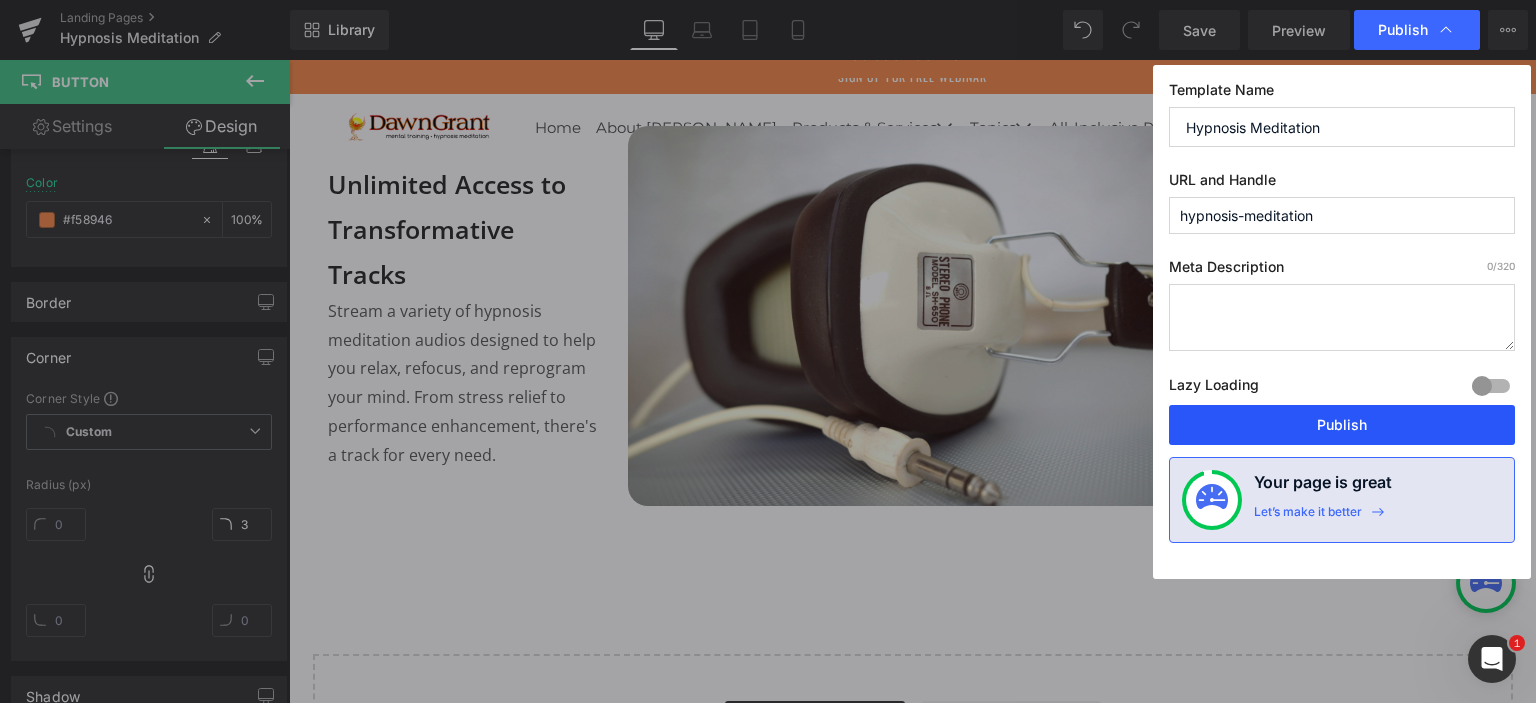 click on "Publish" at bounding box center (1342, 425) 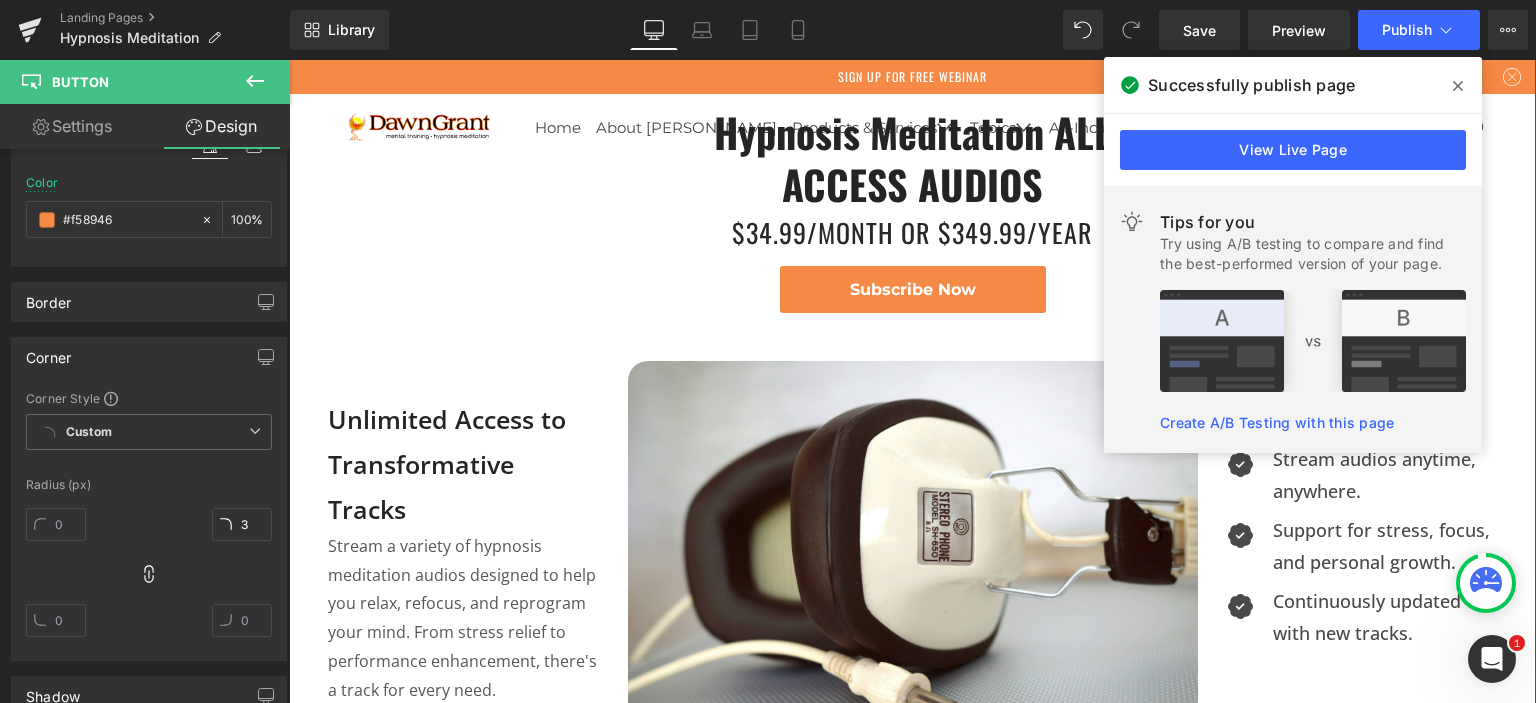 scroll, scrollTop: 443, scrollLeft: 0, axis: vertical 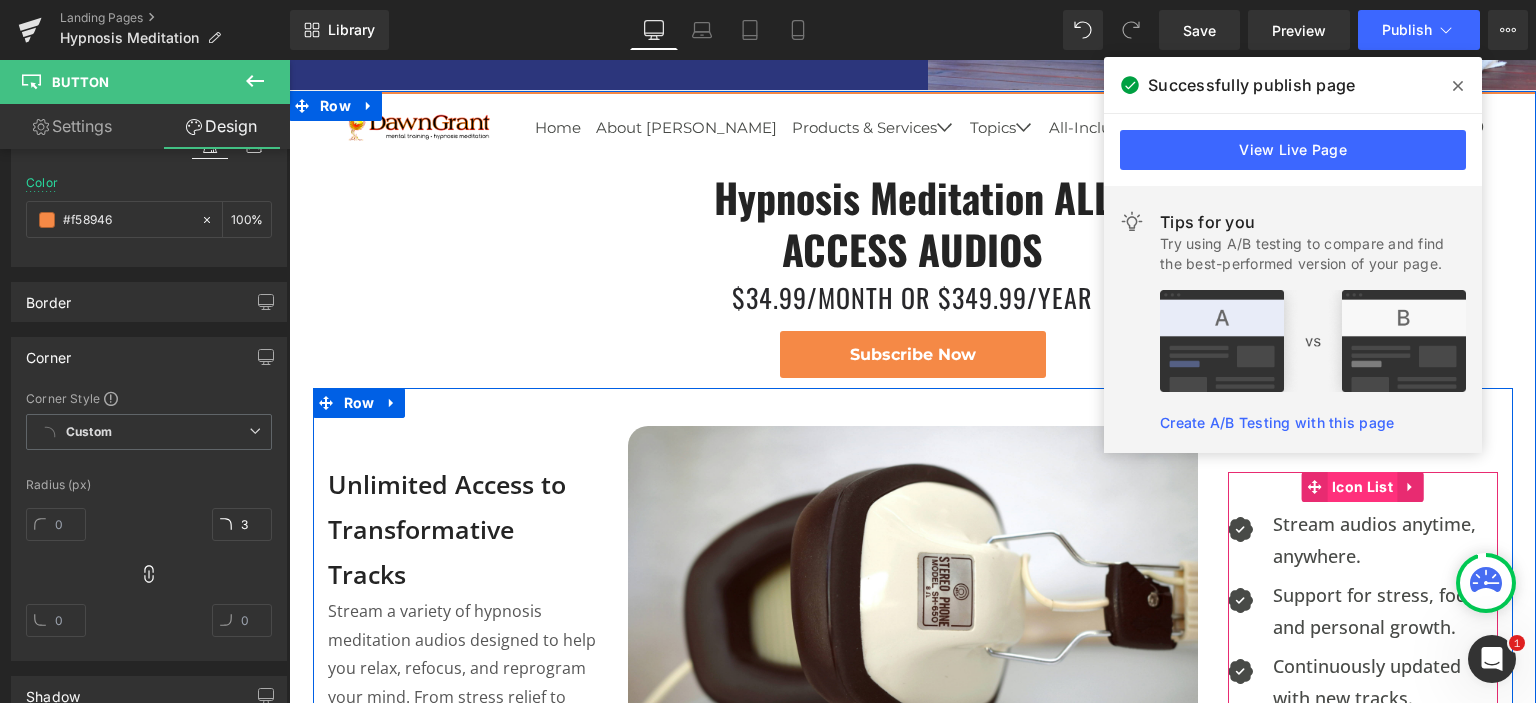 click on "Icon List" at bounding box center [1362, 487] 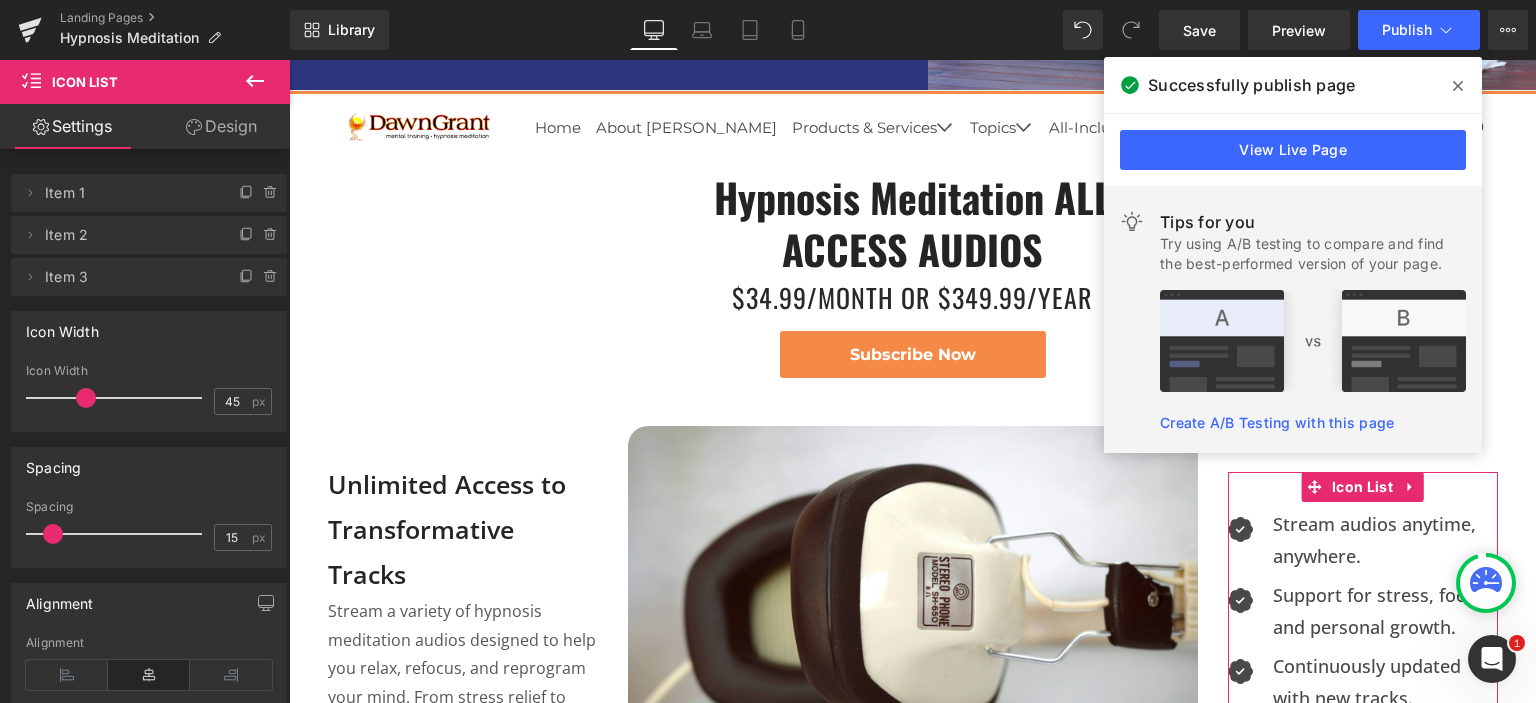click on "Design" at bounding box center [221, 126] 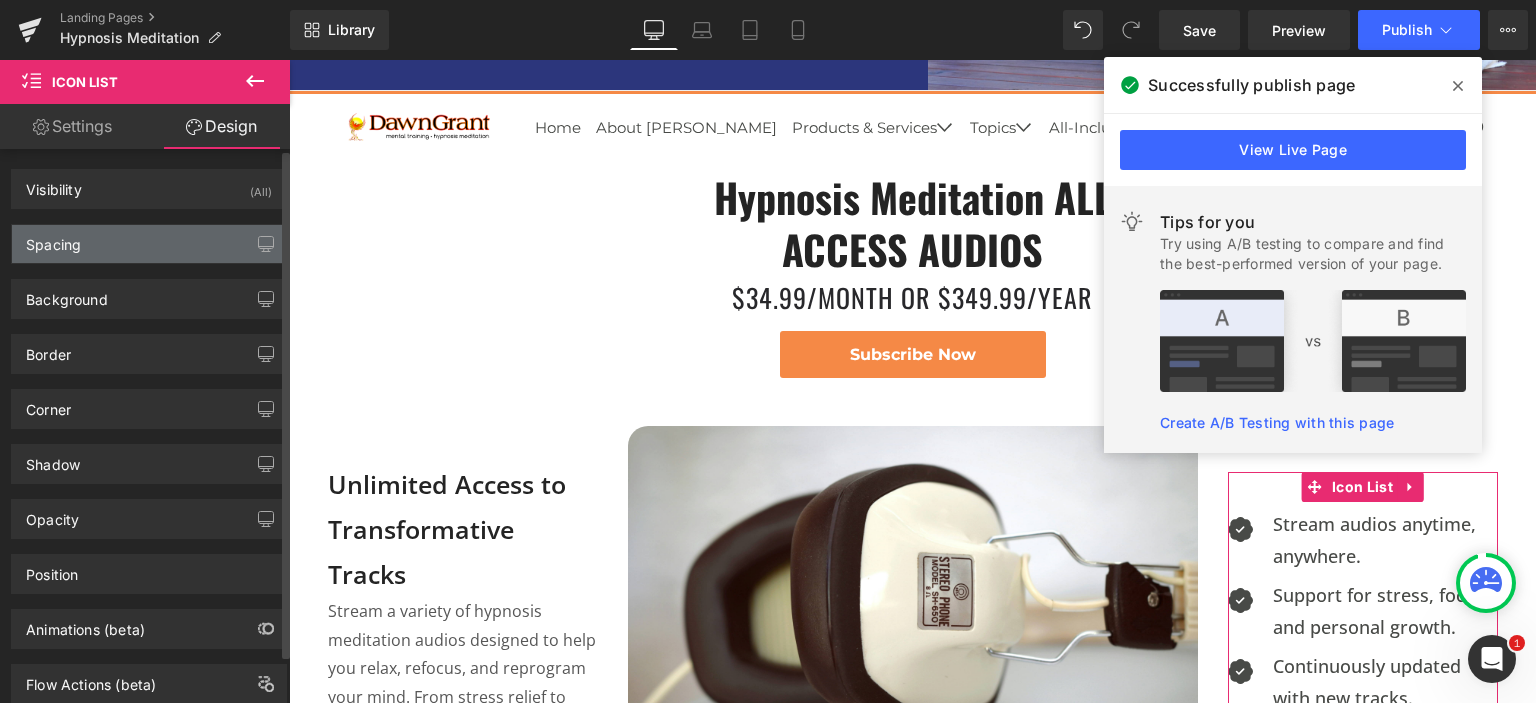 click on "Spacing" at bounding box center [149, 244] 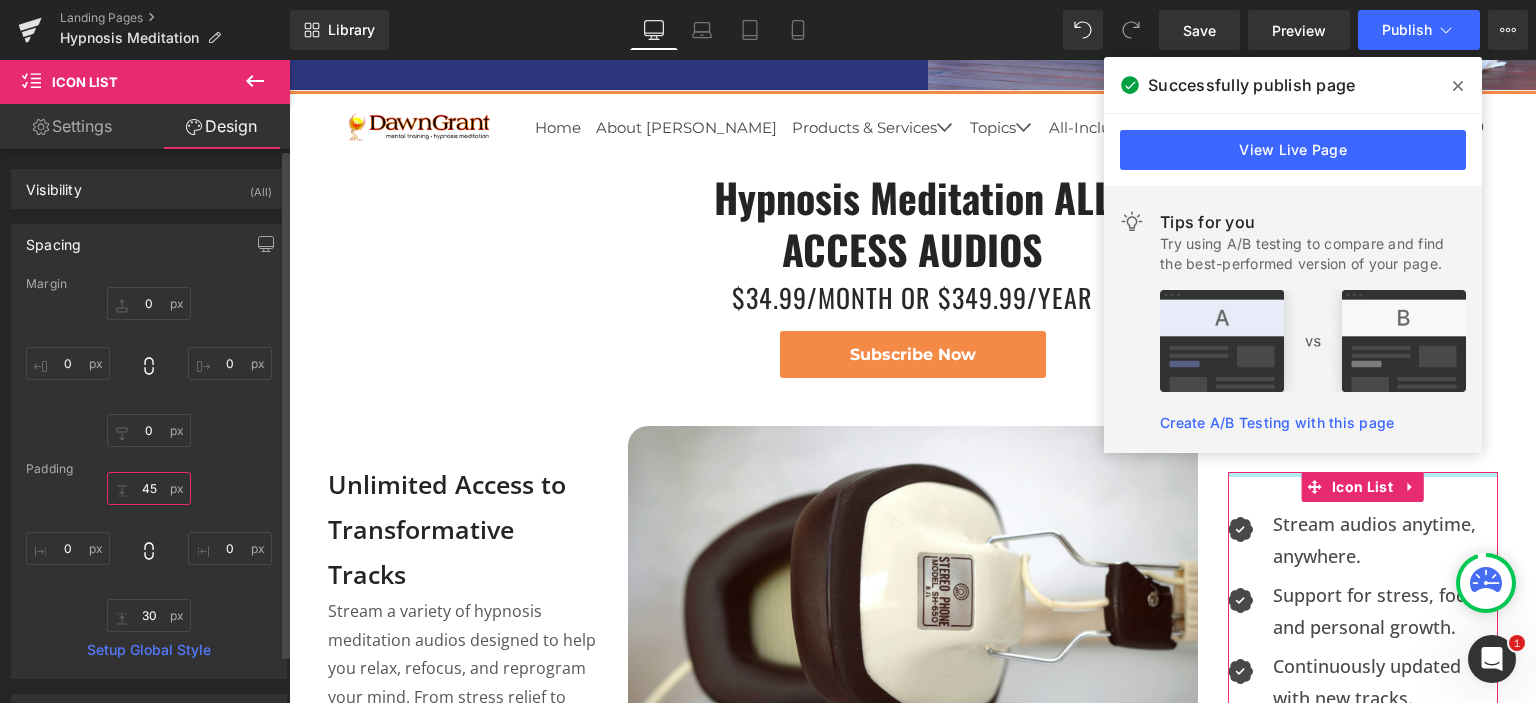 click at bounding box center (149, 488) 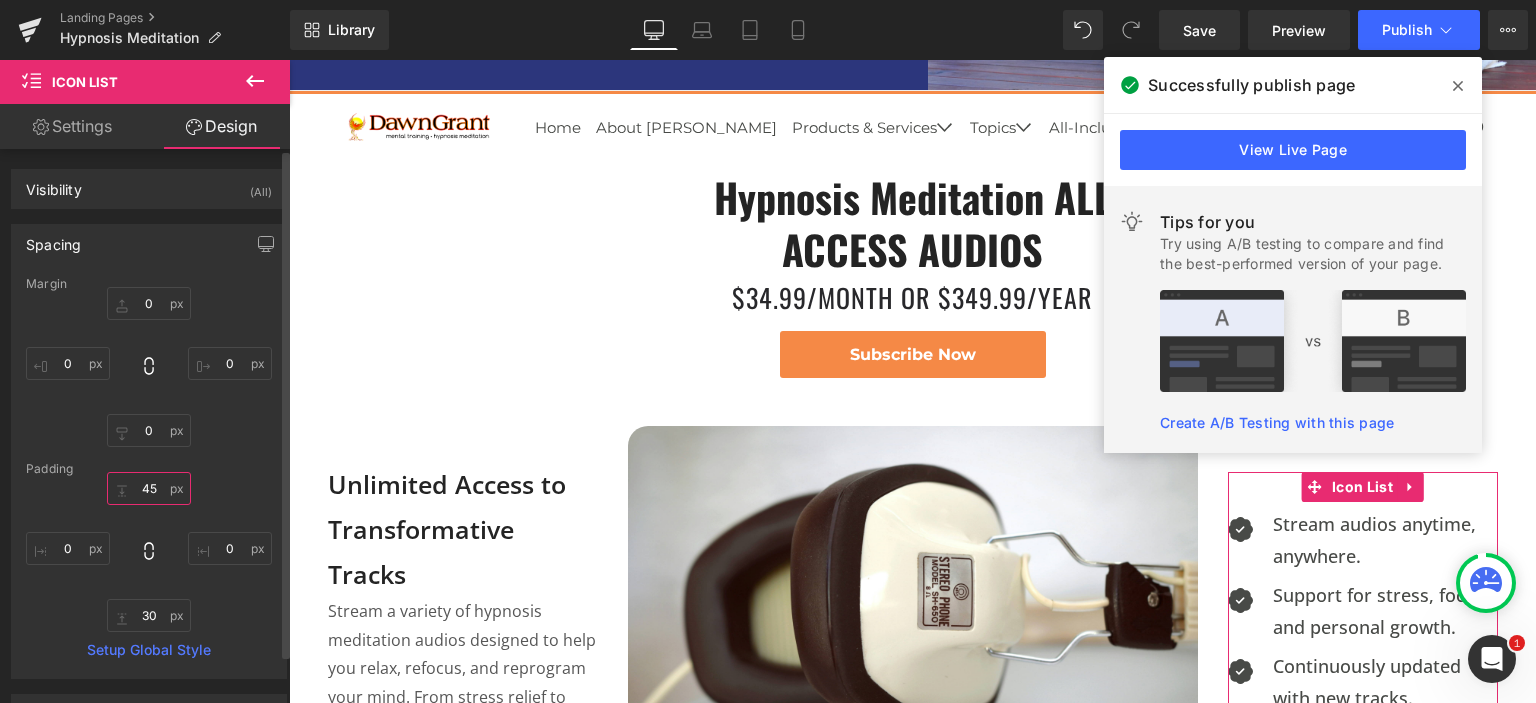 click at bounding box center [149, 488] 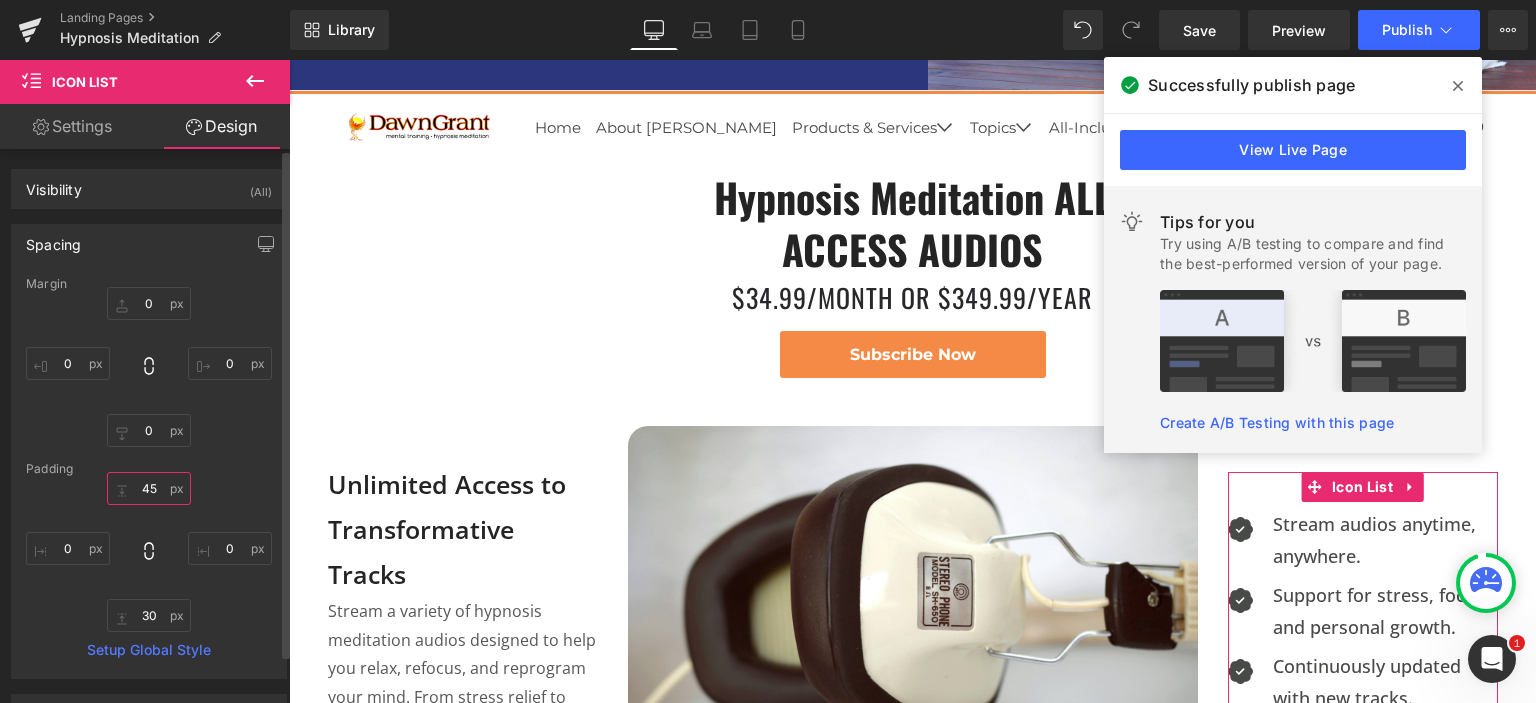 type on "45" 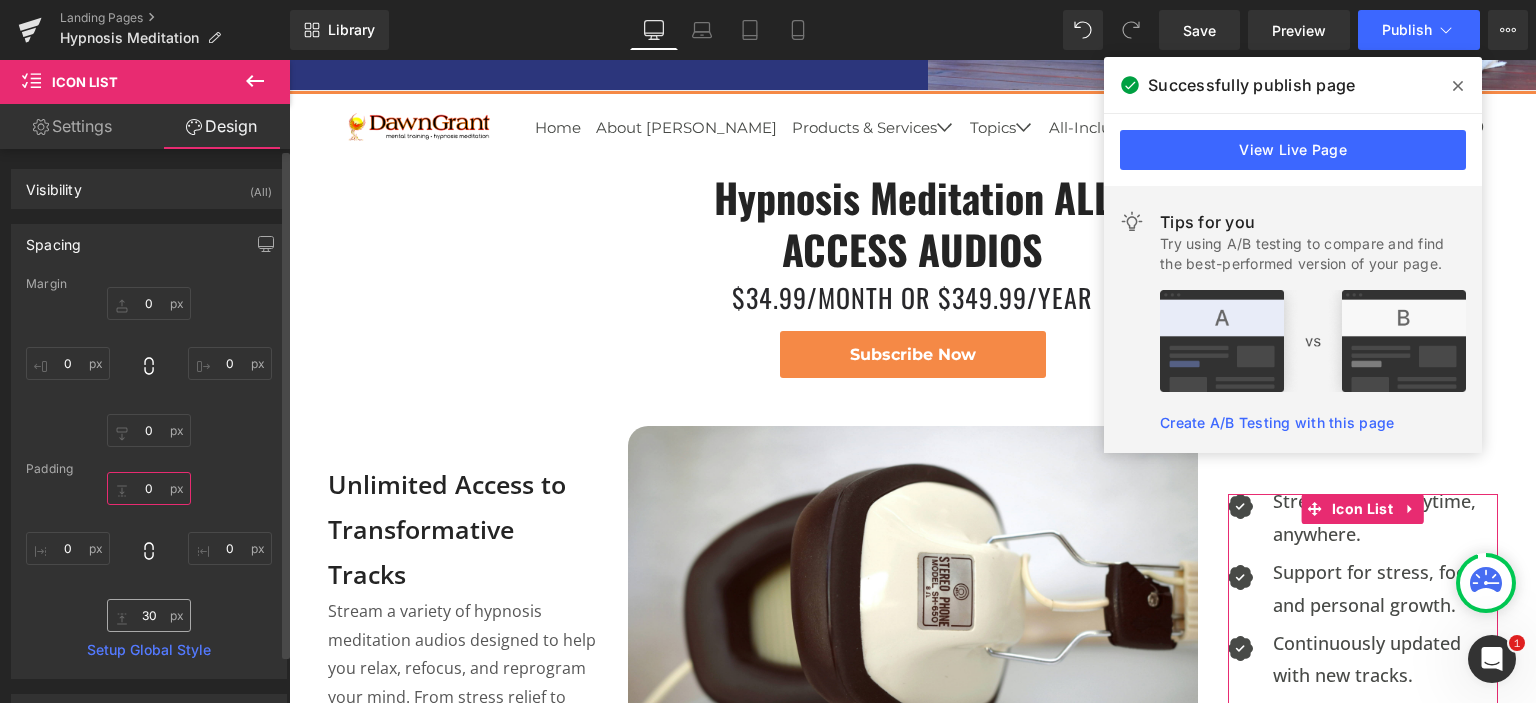type on "0" 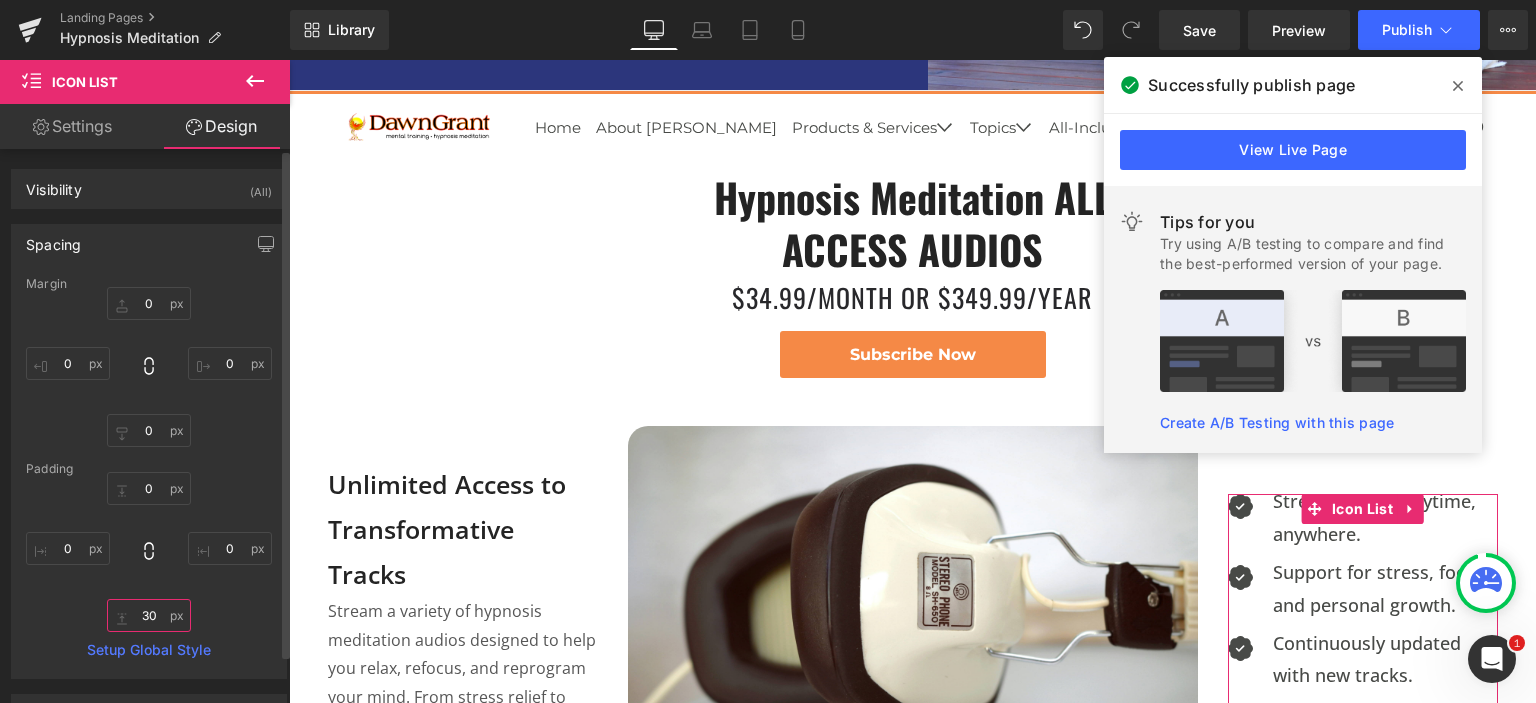 click at bounding box center [149, 615] 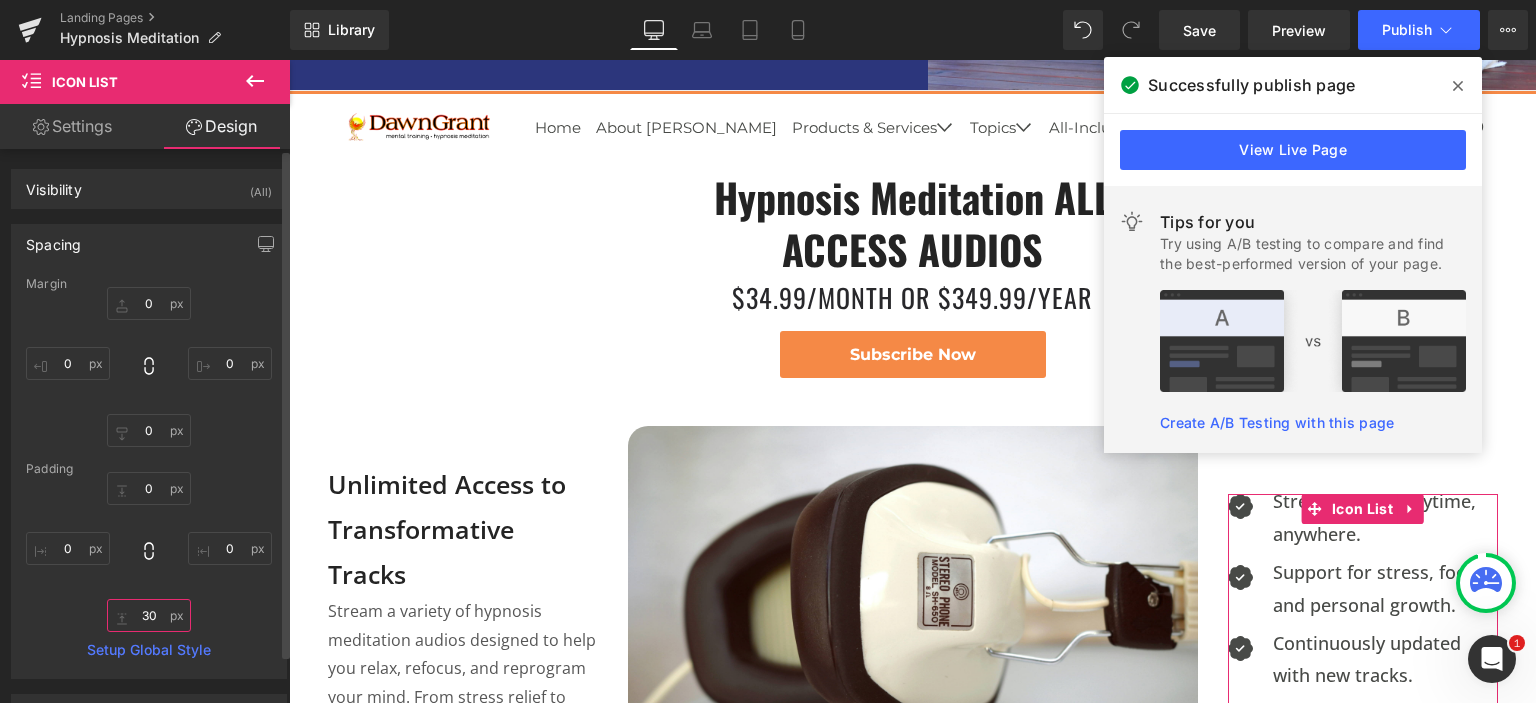type on "30" 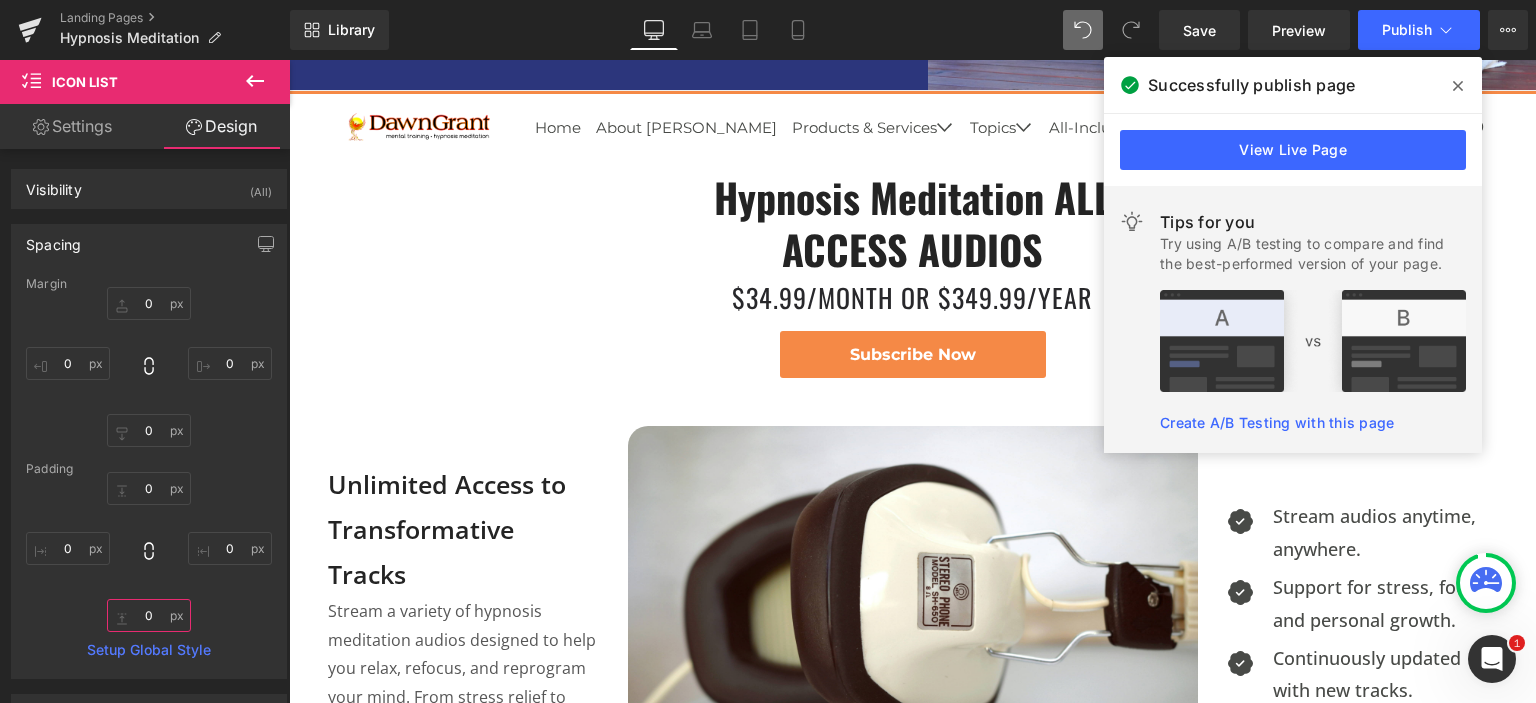 type on "0" 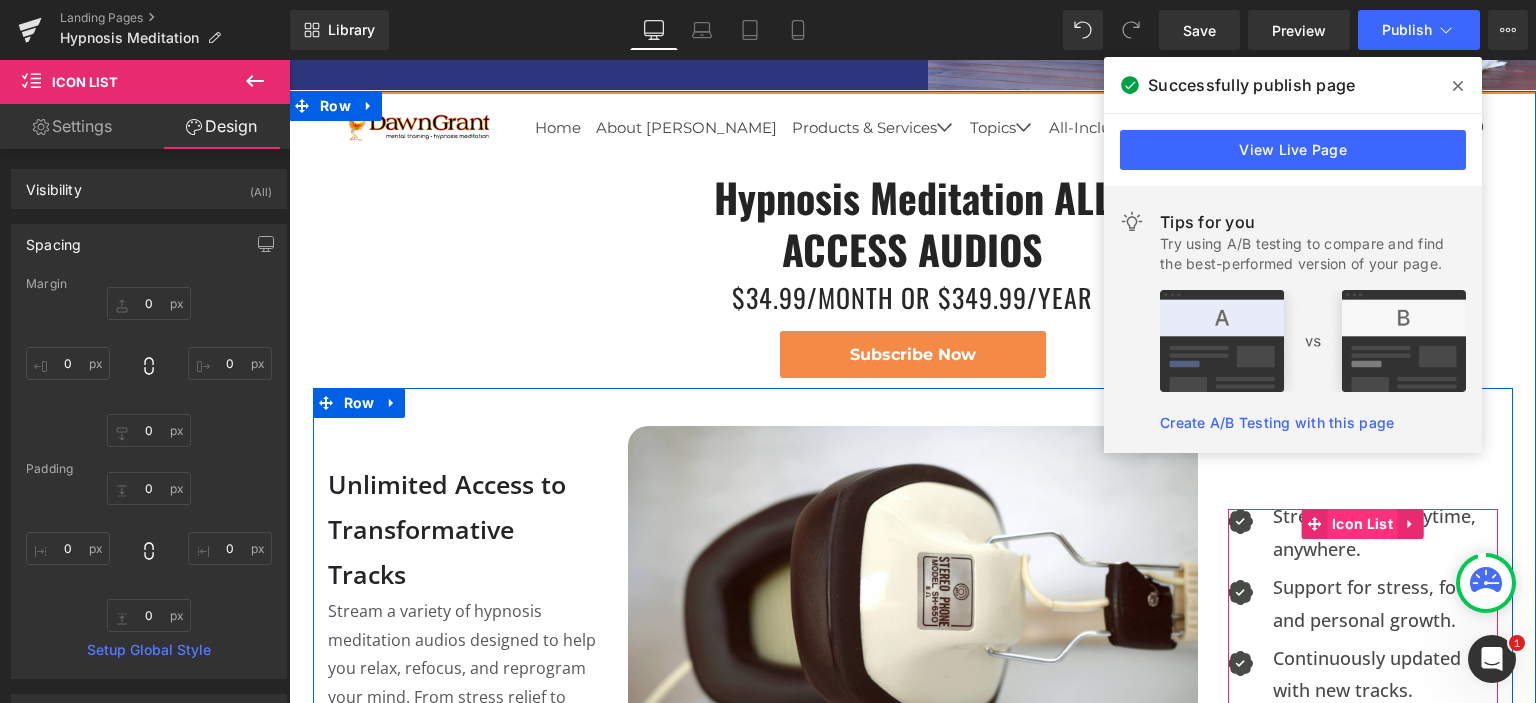 click on "Icon List" at bounding box center [1362, 524] 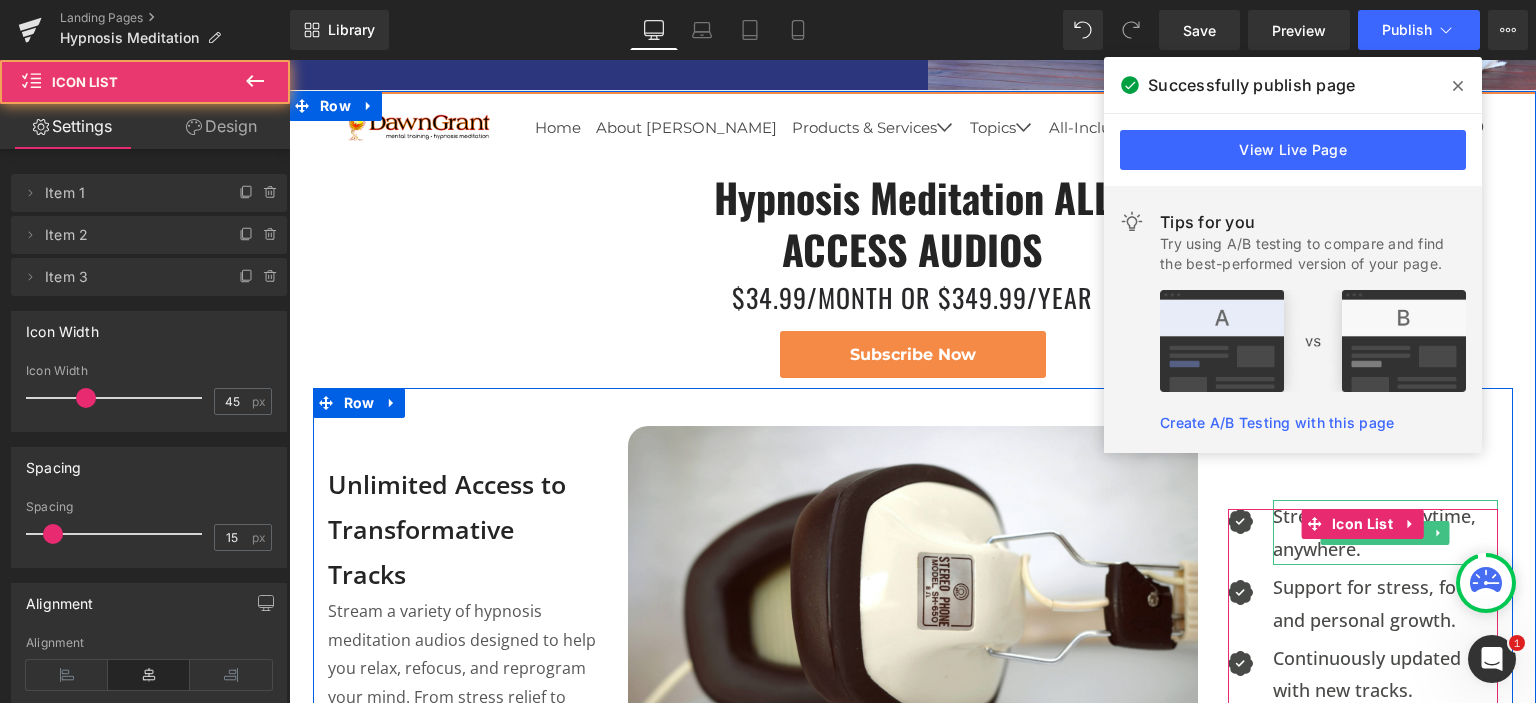 click on "Stream audios anytime, anywhere." at bounding box center (1385, 532) 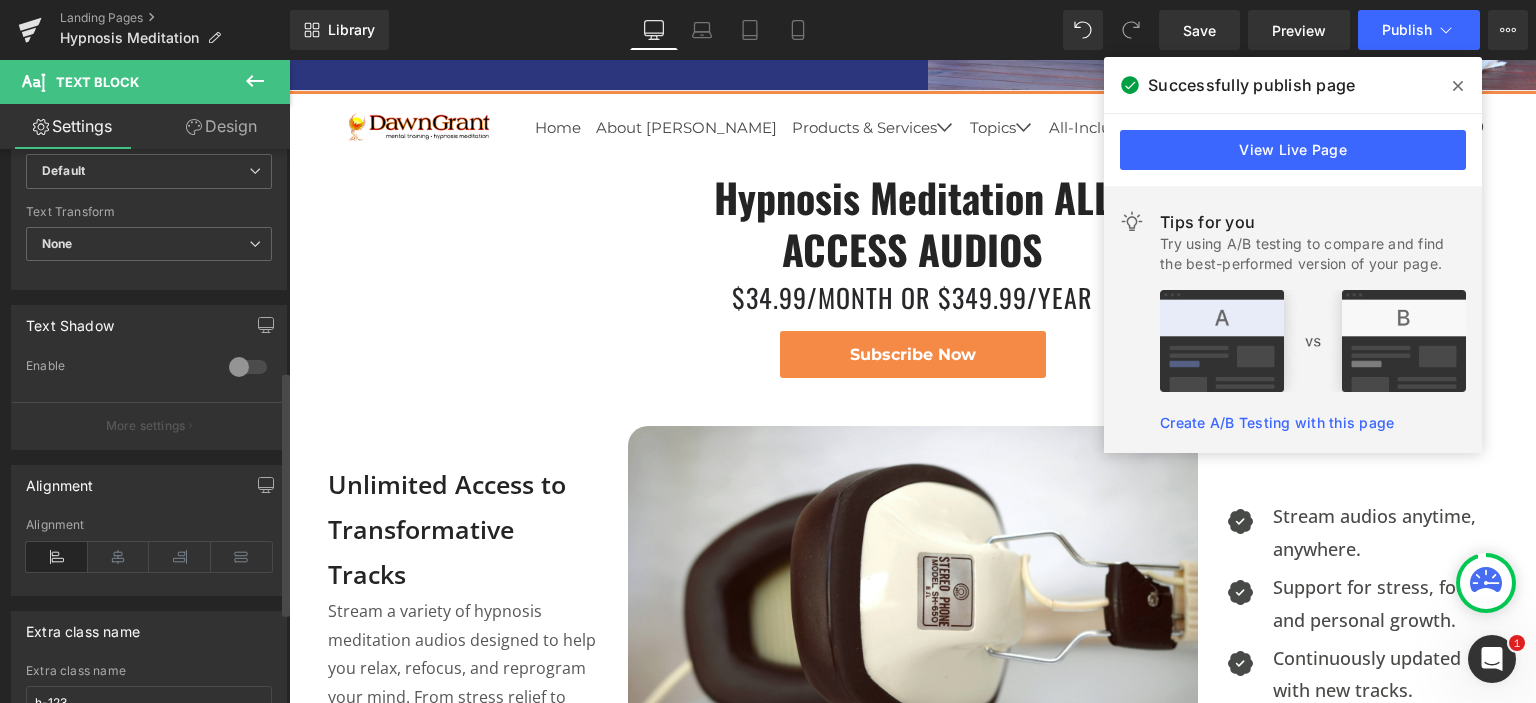 scroll, scrollTop: 707, scrollLeft: 0, axis: vertical 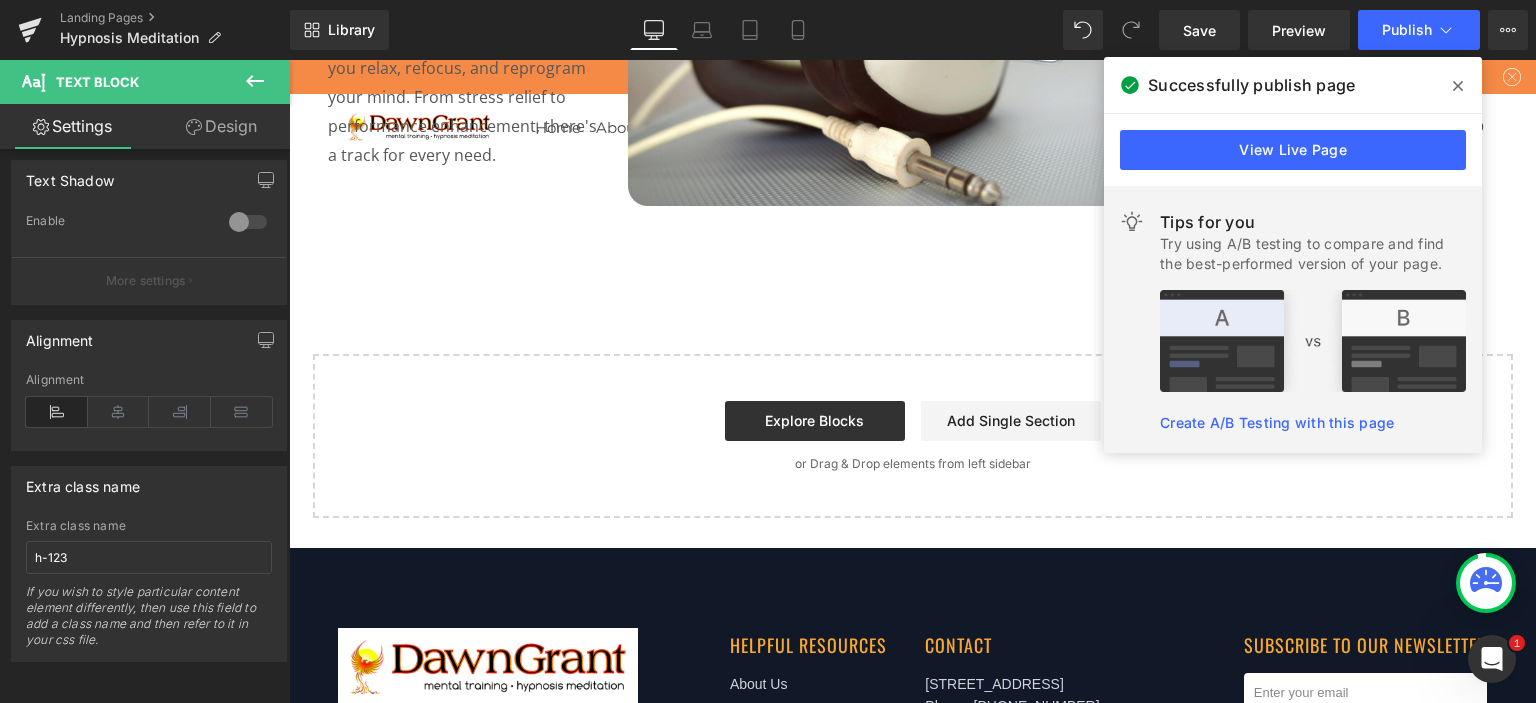 click 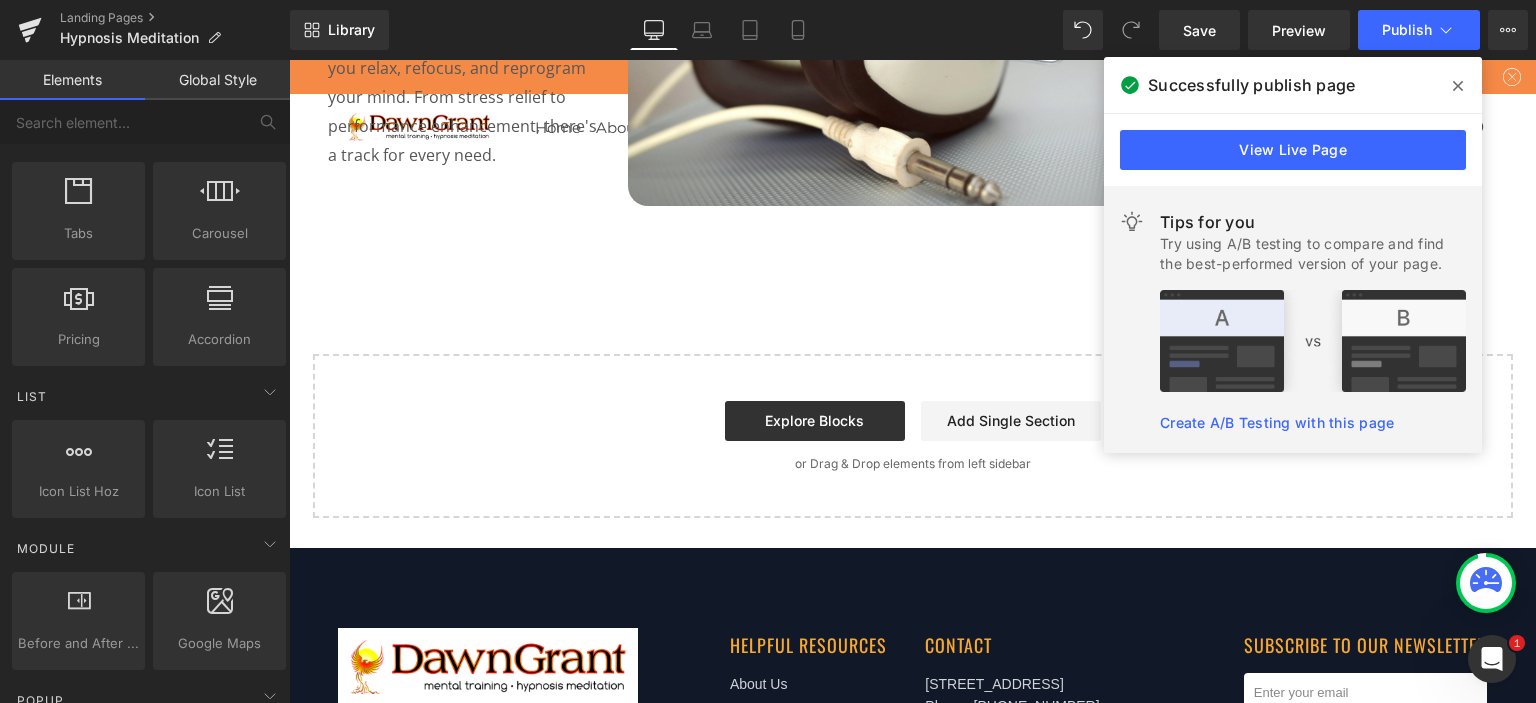 scroll, scrollTop: 600, scrollLeft: 0, axis: vertical 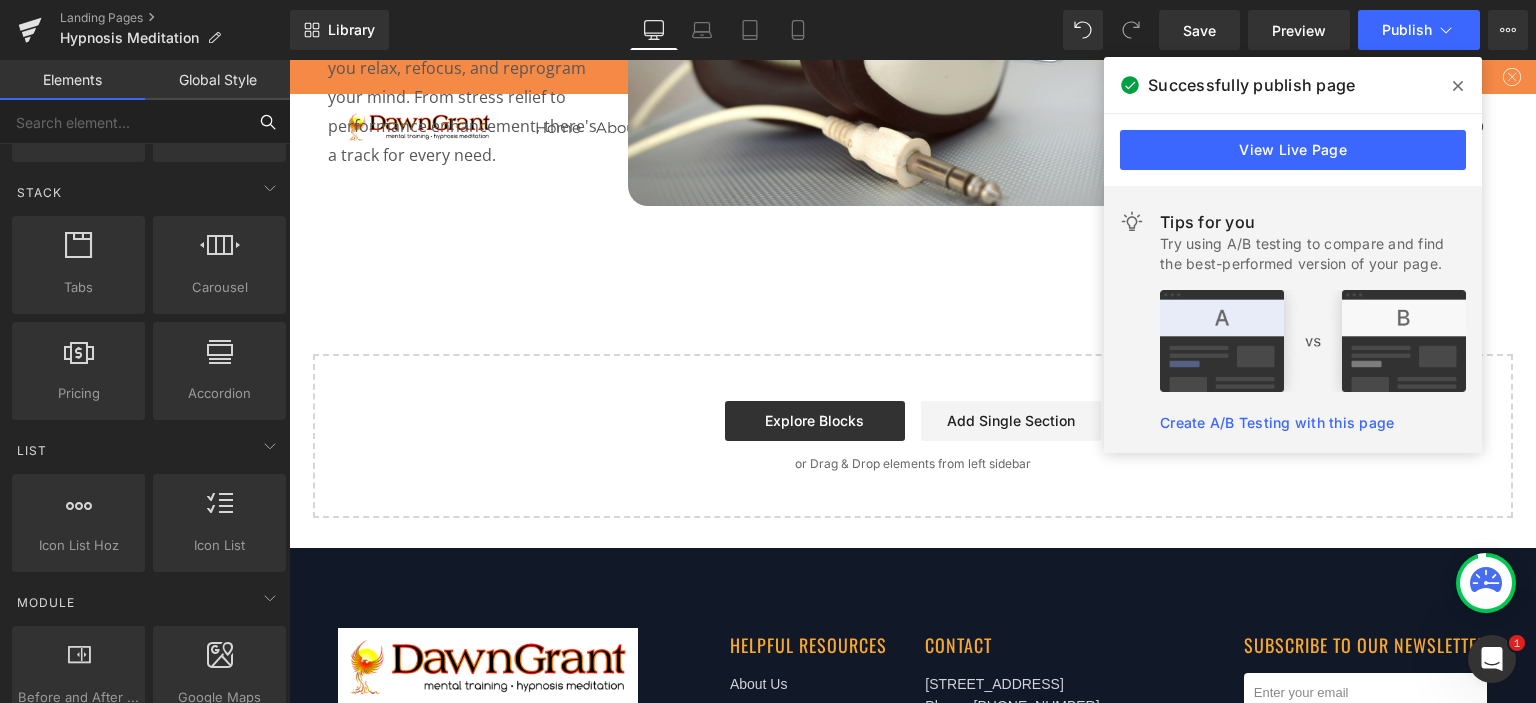 click at bounding box center (123, 122) 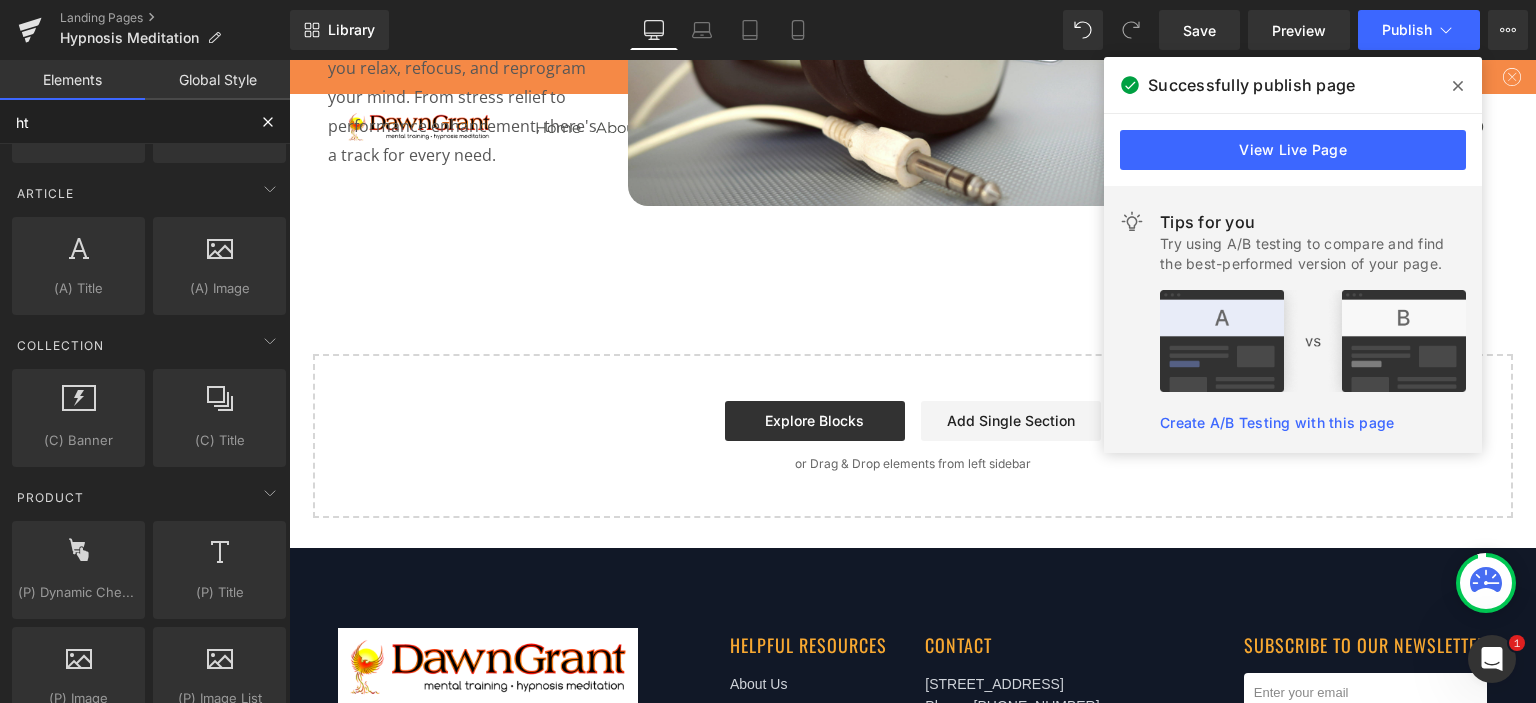 scroll, scrollTop: 0, scrollLeft: 0, axis: both 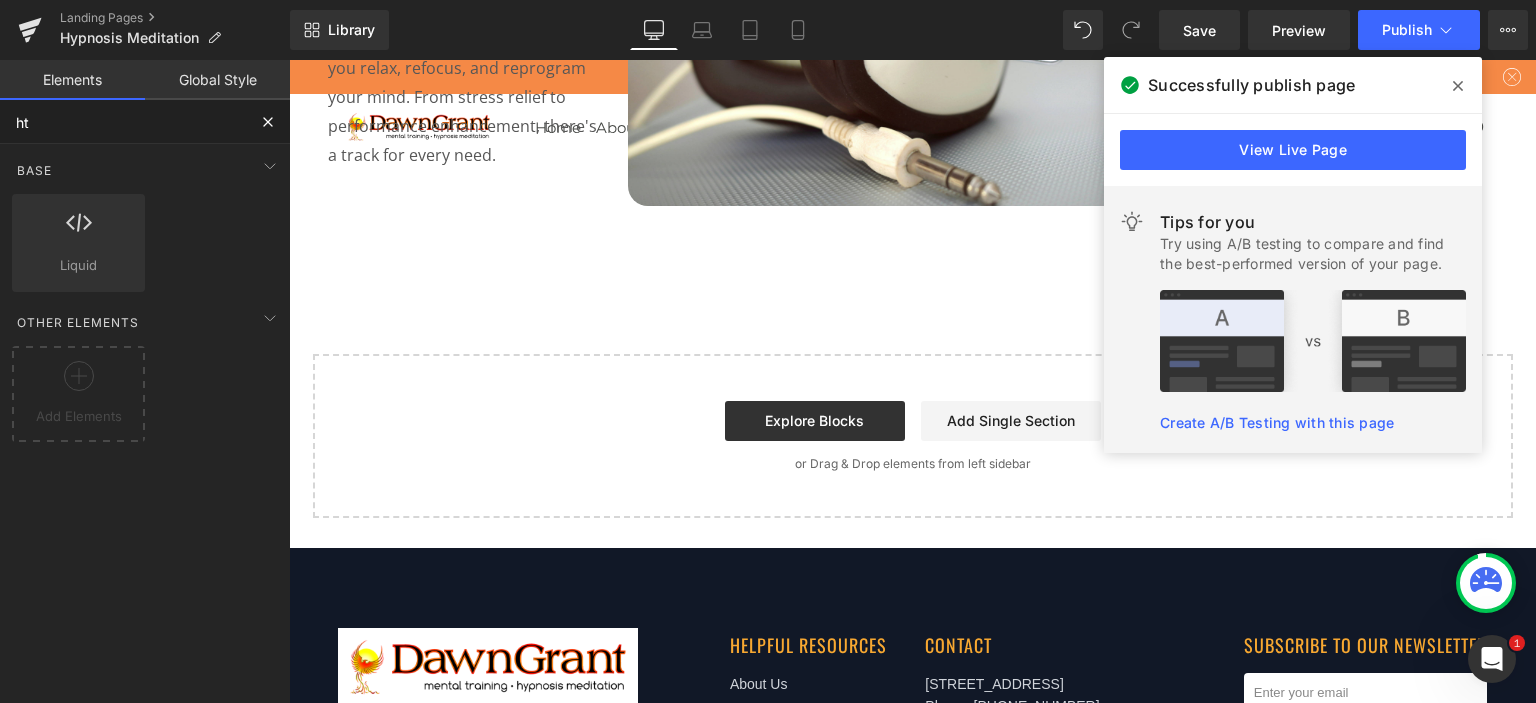 type on "htm" 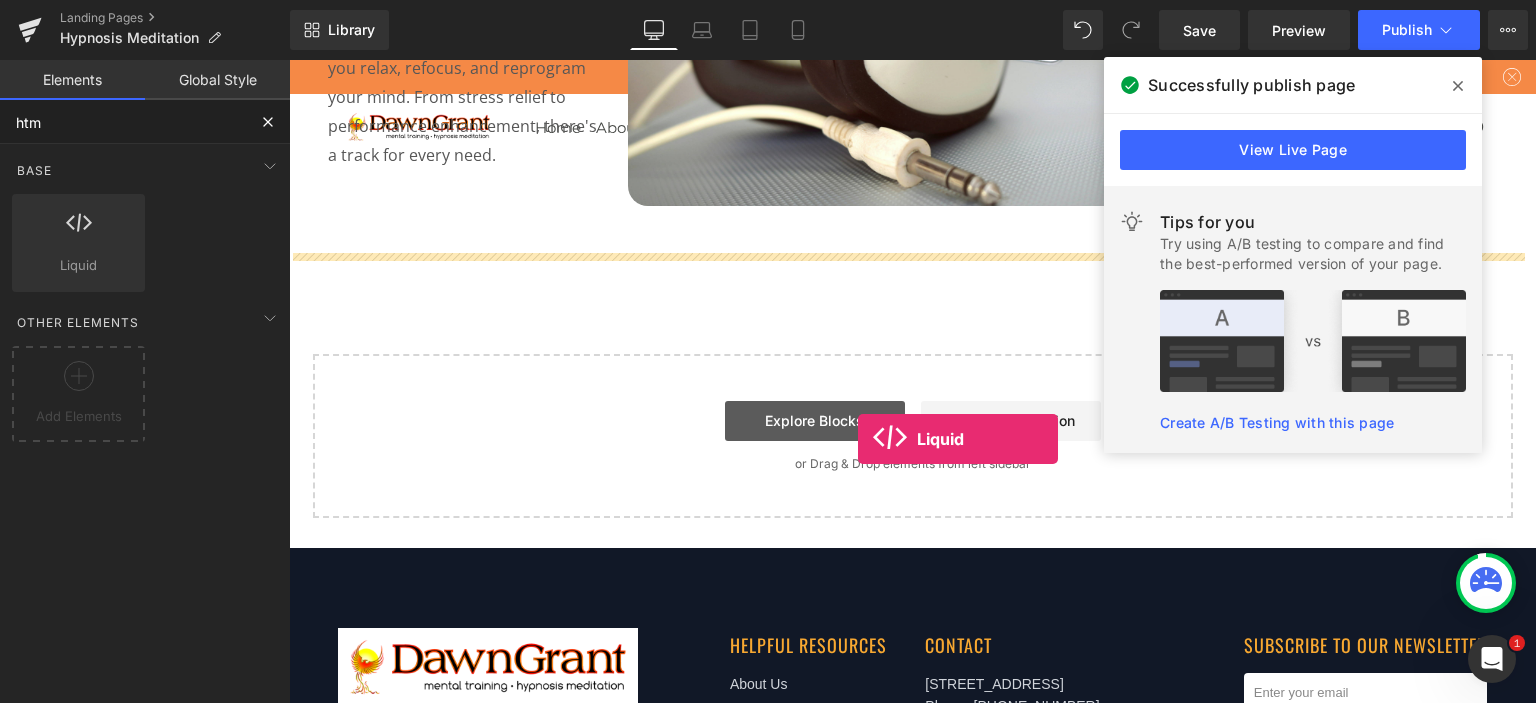 drag, startPoint x: 706, startPoint y: 384, endPoint x: 858, endPoint y: 439, distance: 161.64467 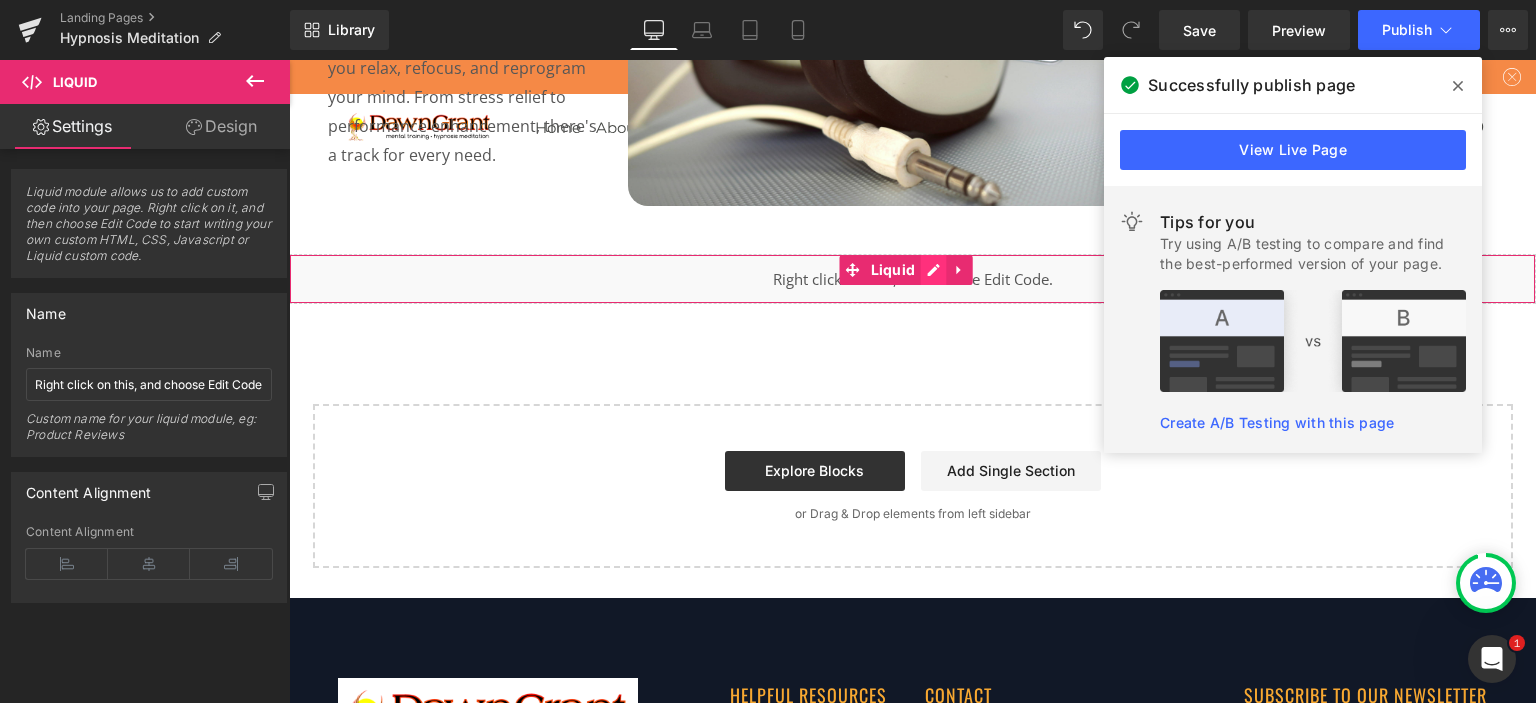 click on "Liquid" at bounding box center [912, 279] 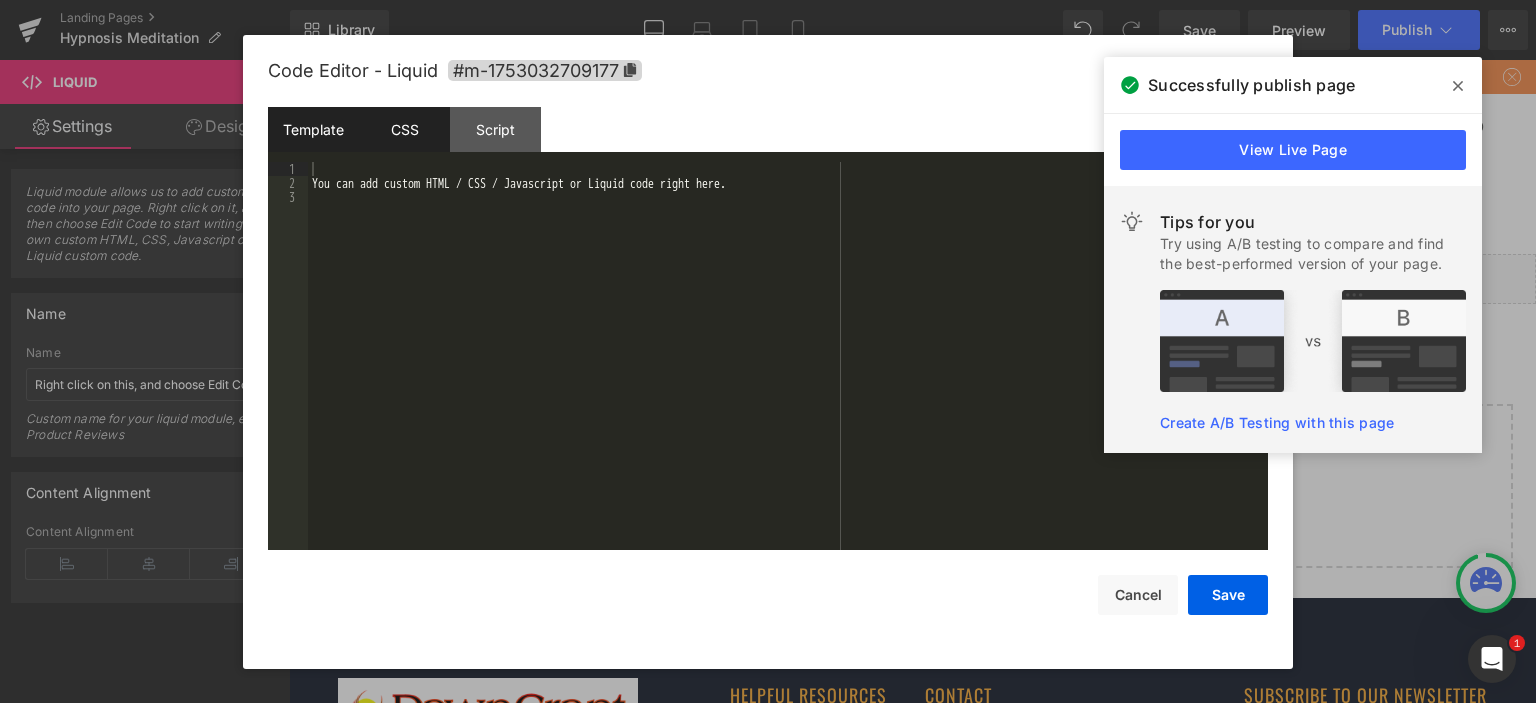 click on "CSS" at bounding box center [404, 129] 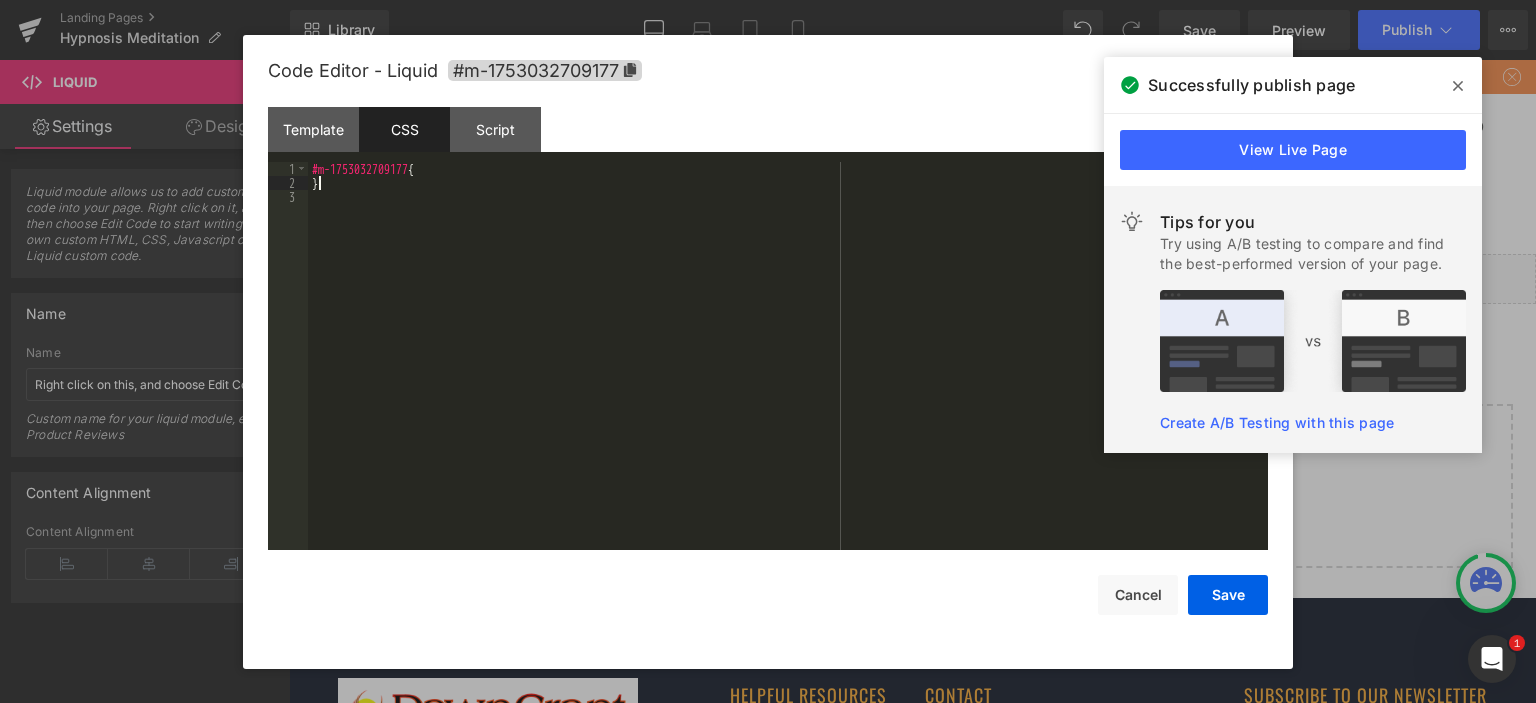 click on "#m-1753032709177 { }" at bounding box center [788, 371] 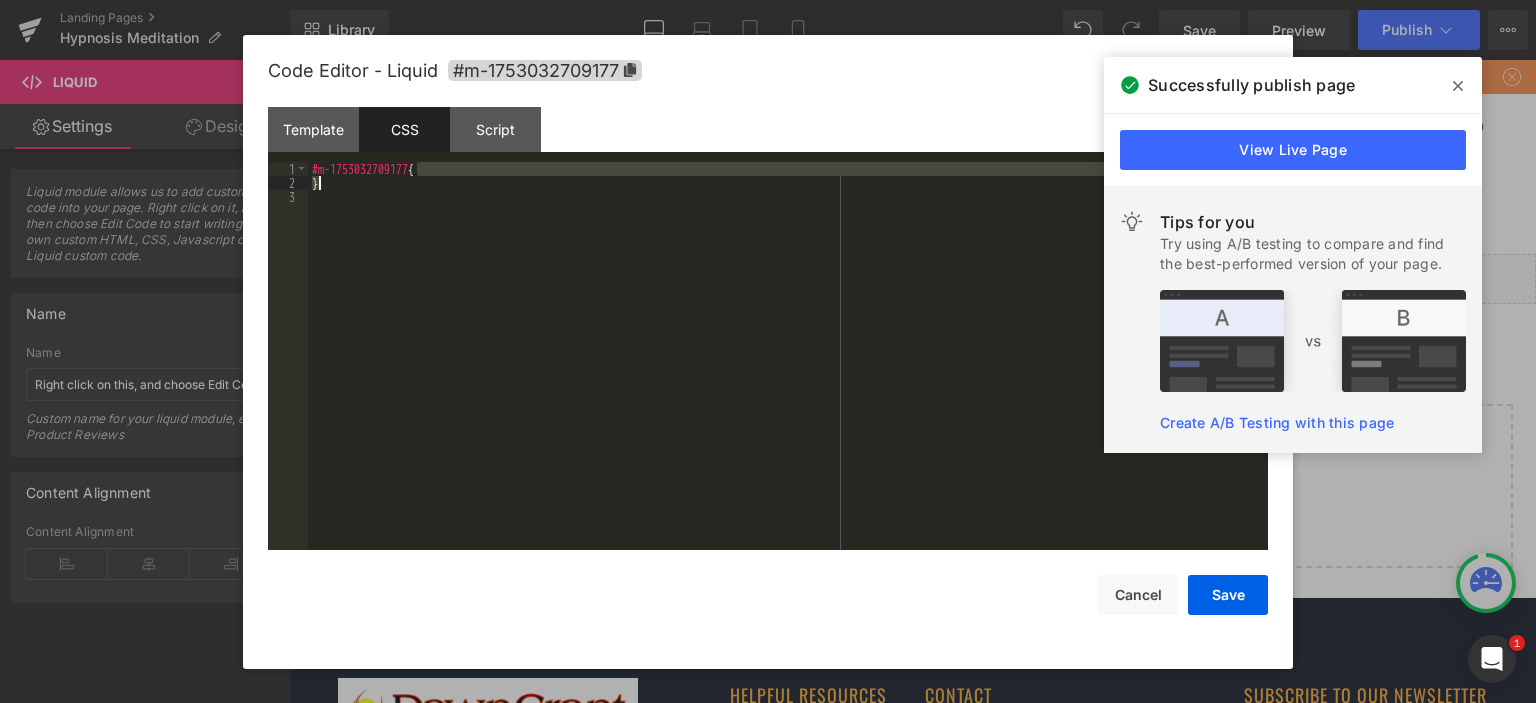 click on "#m-1753032709177 { }" at bounding box center [788, 371] 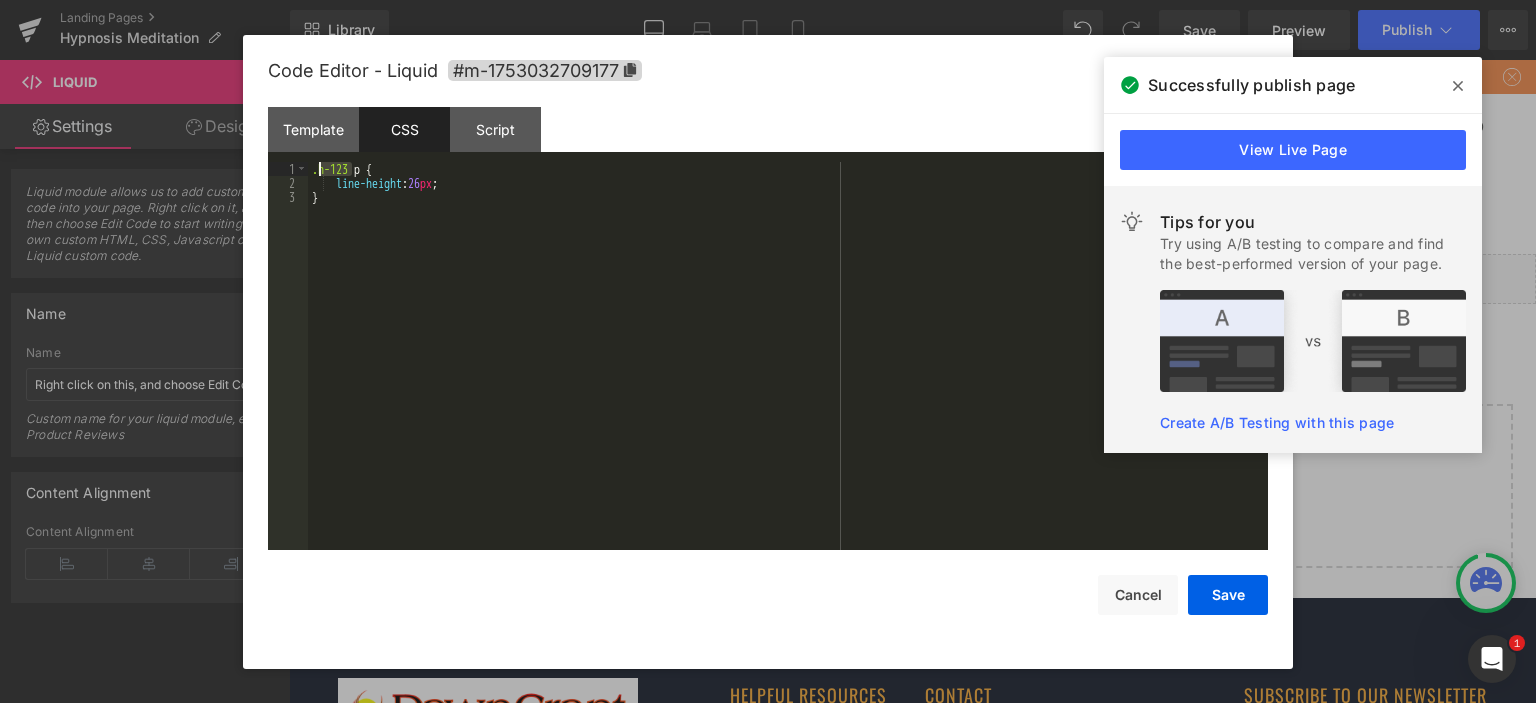 drag, startPoint x: 352, startPoint y: 167, endPoint x: 320, endPoint y: 170, distance: 32.140316 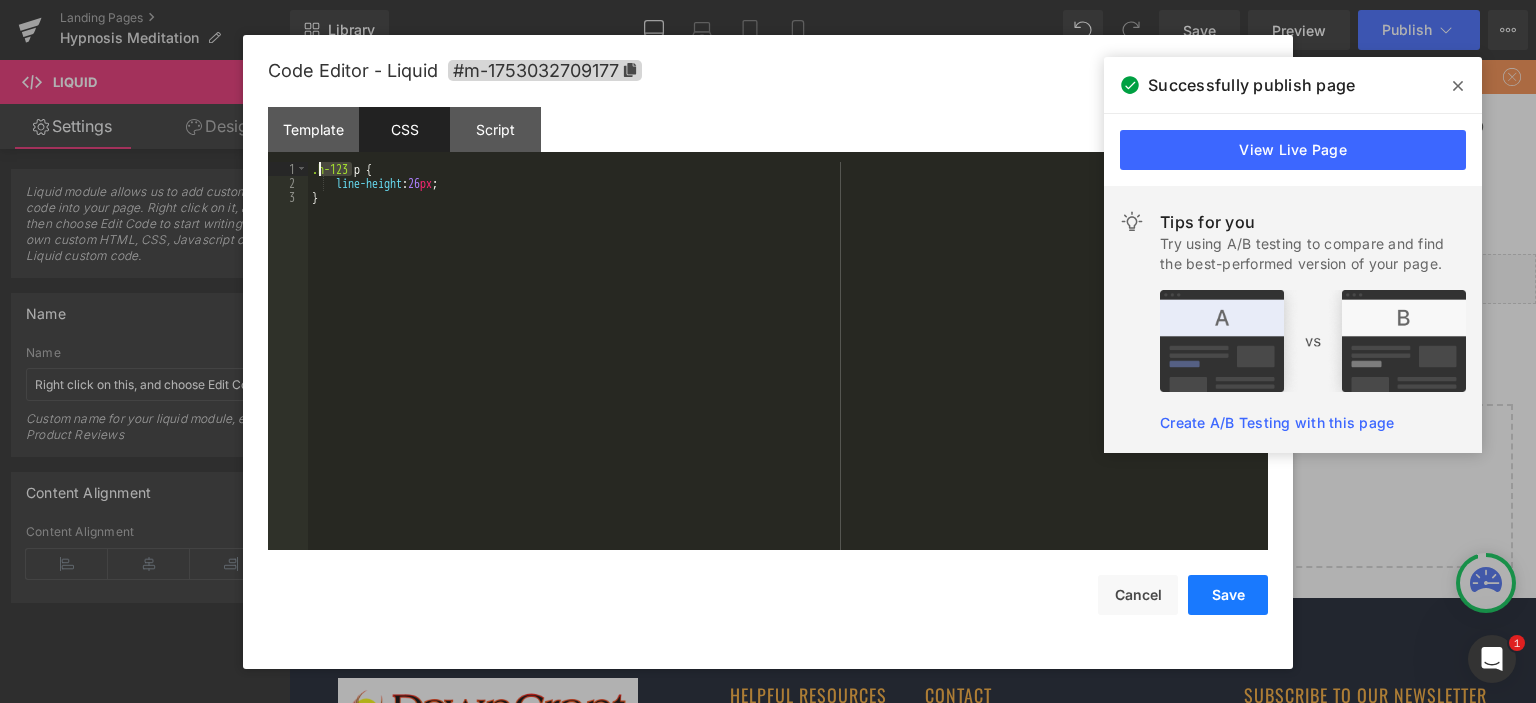 click on "Save" at bounding box center (1228, 595) 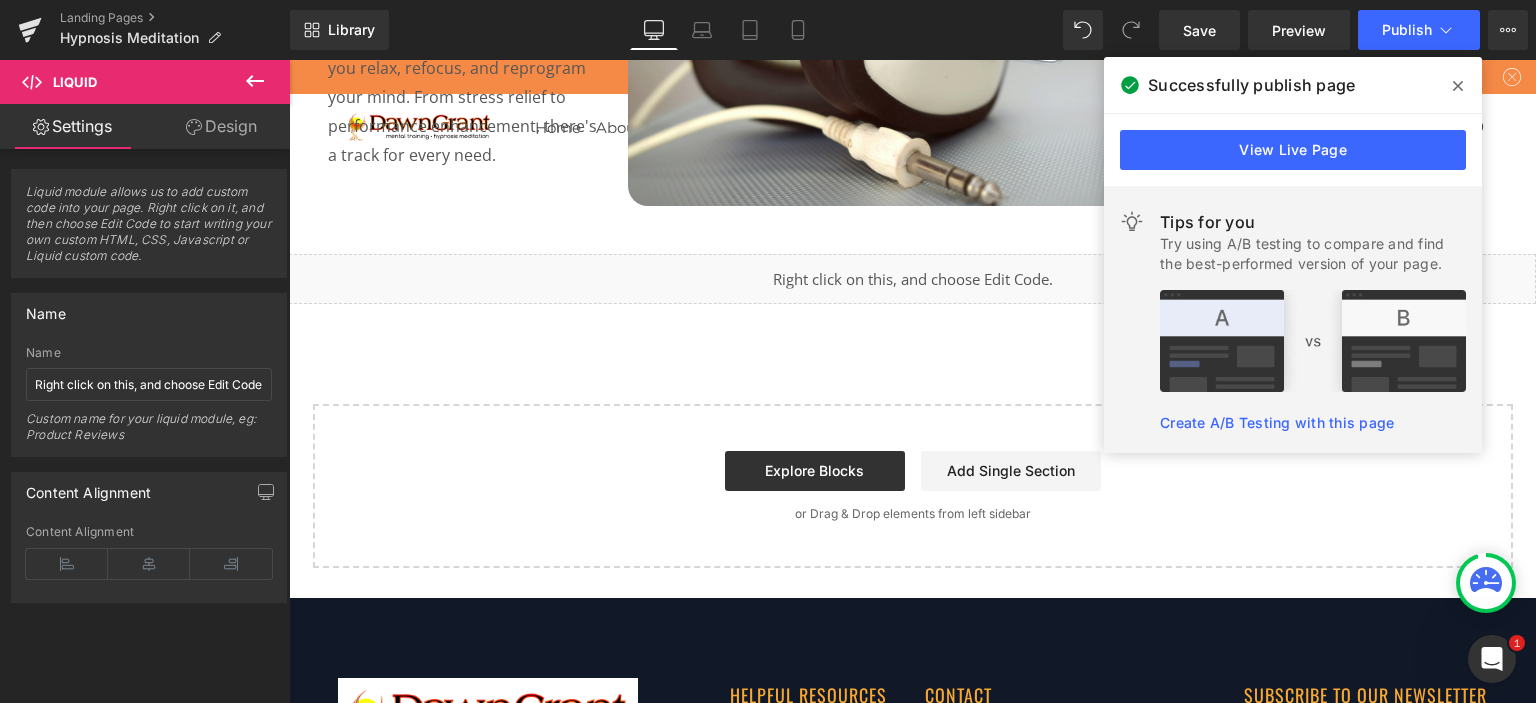 click 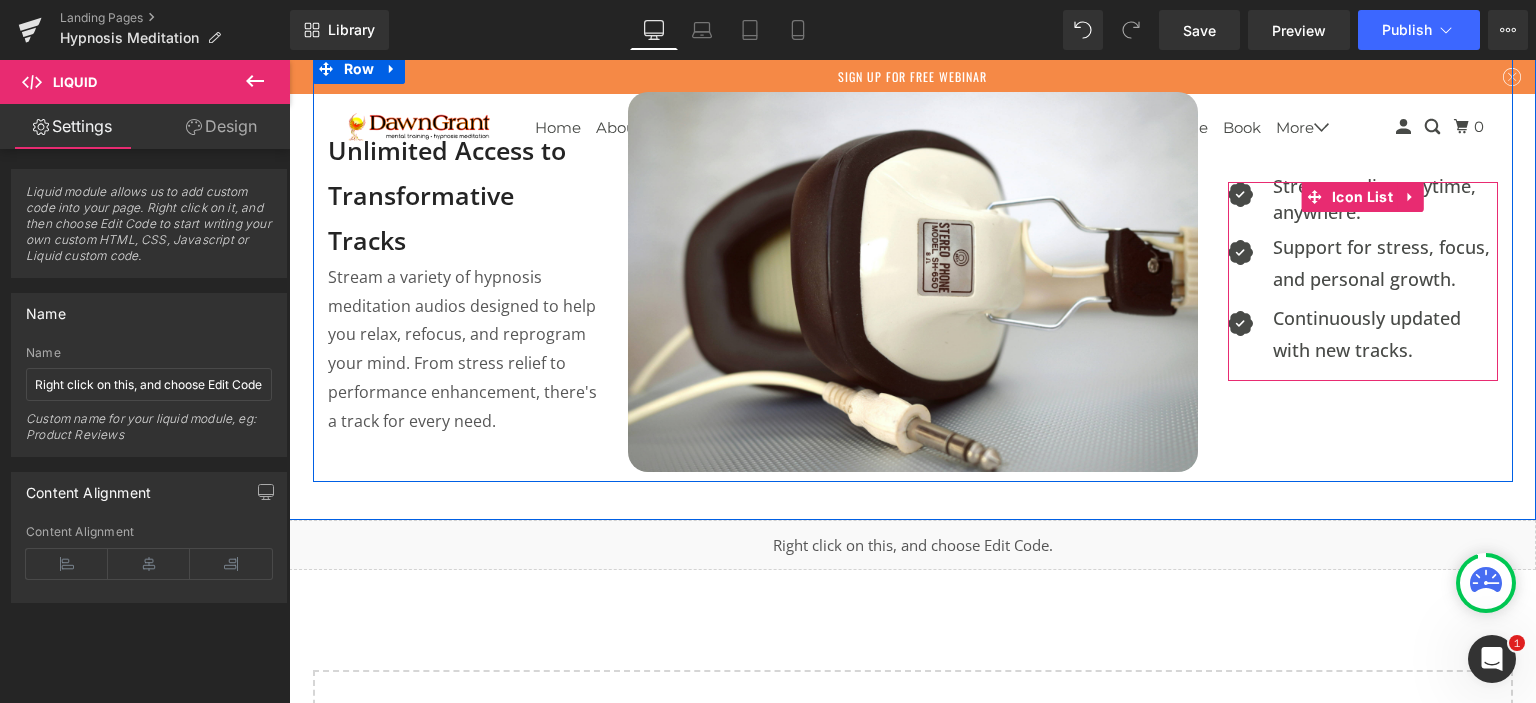 scroll, scrollTop: 743, scrollLeft: 0, axis: vertical 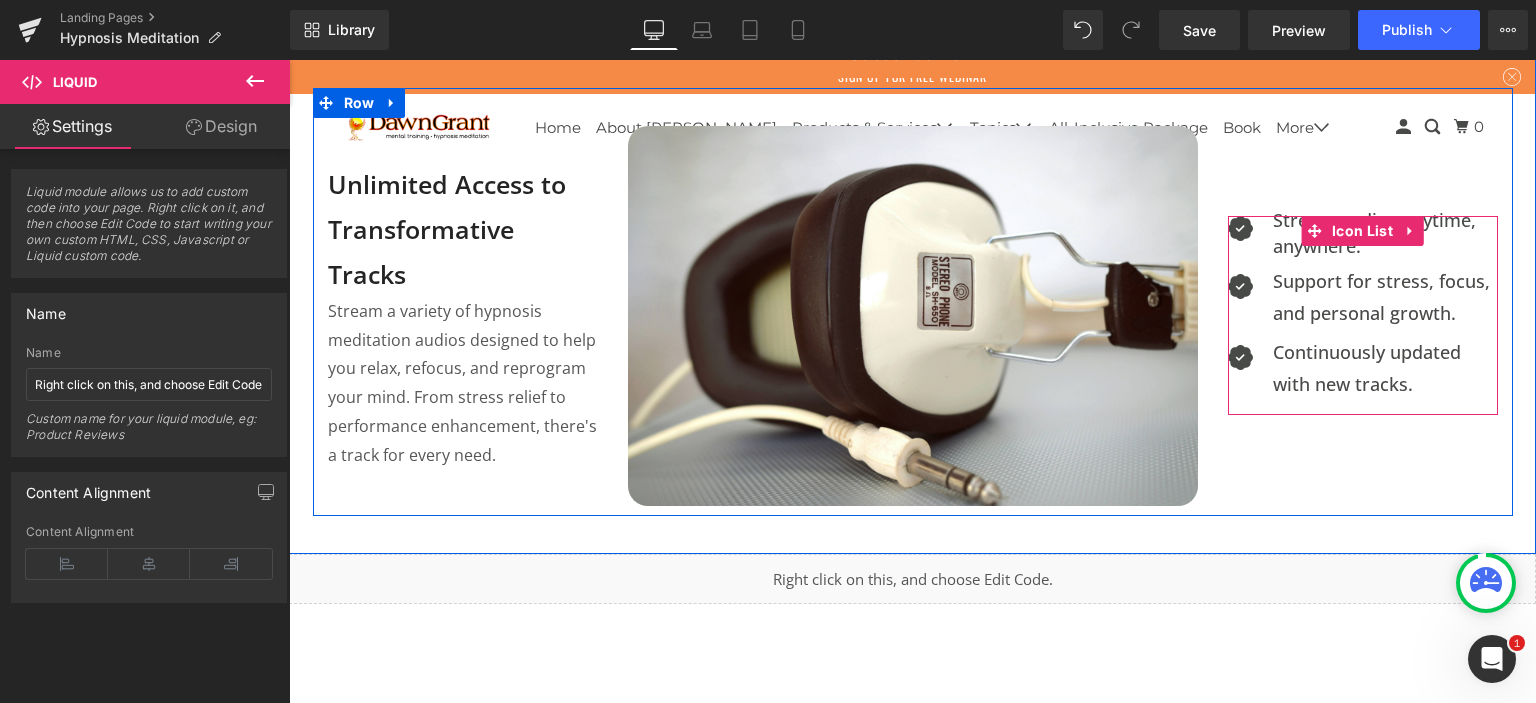 click on "Support for stress, focus, and personal growth. Text Block" at bounding box center (1385, 297) 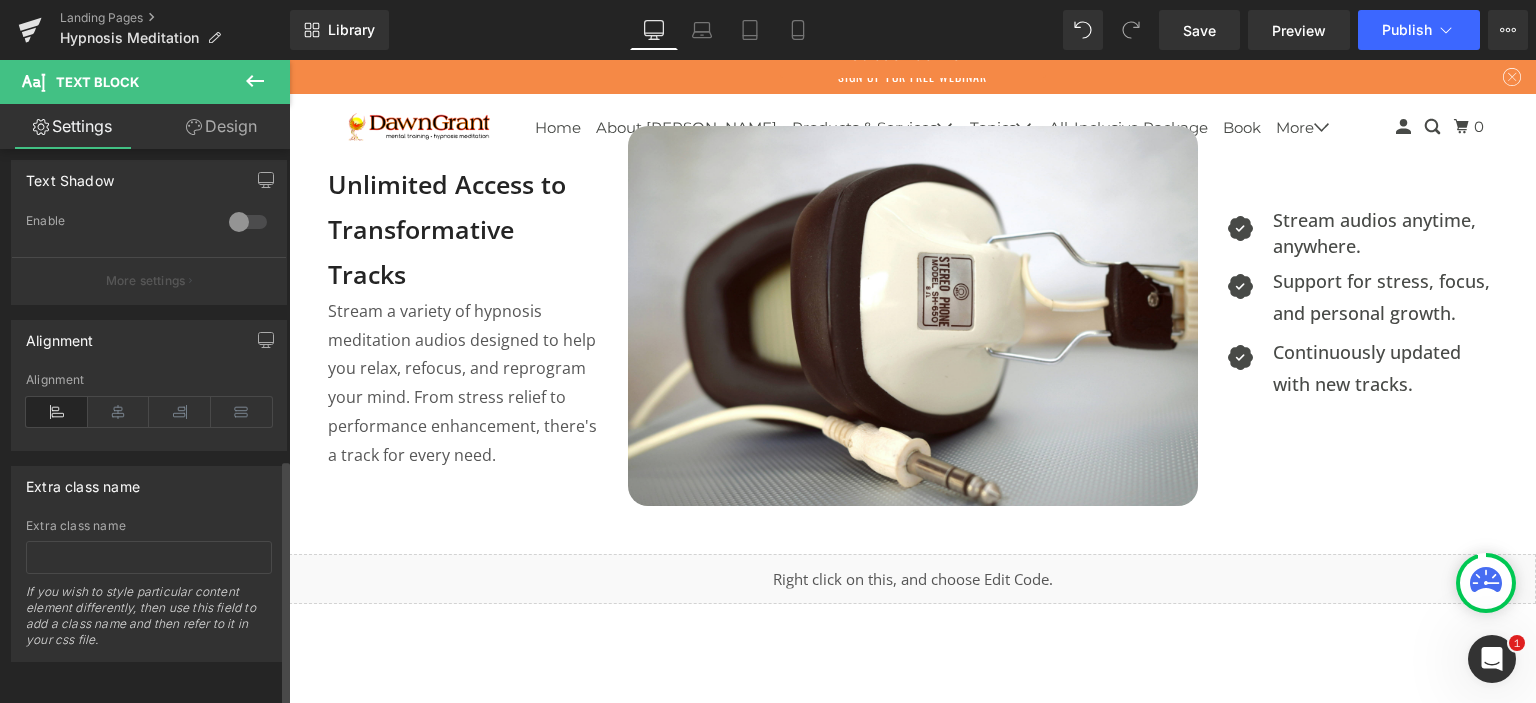scroll, scrollTop: 707, scrollLeft: 0, axis: vertical 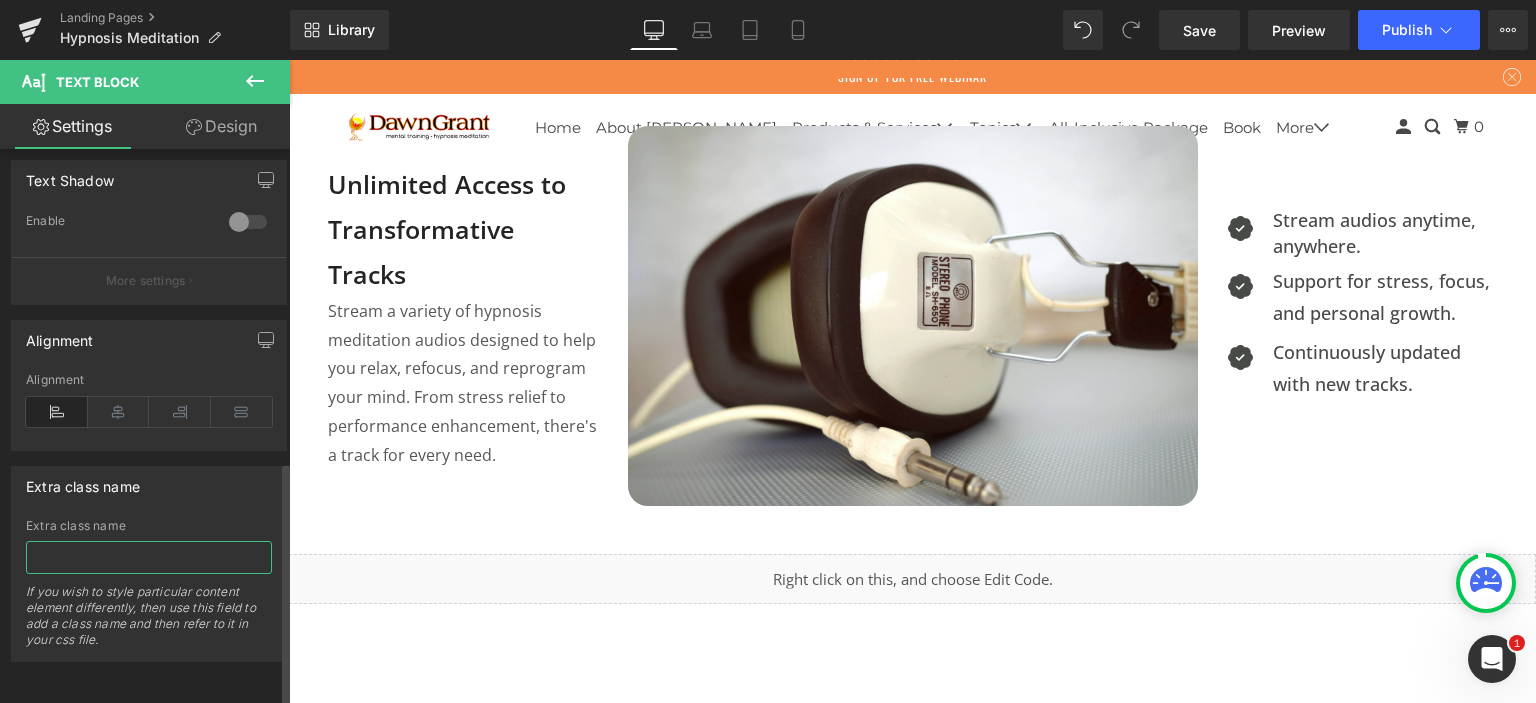 click at bounding box center [149, 557] 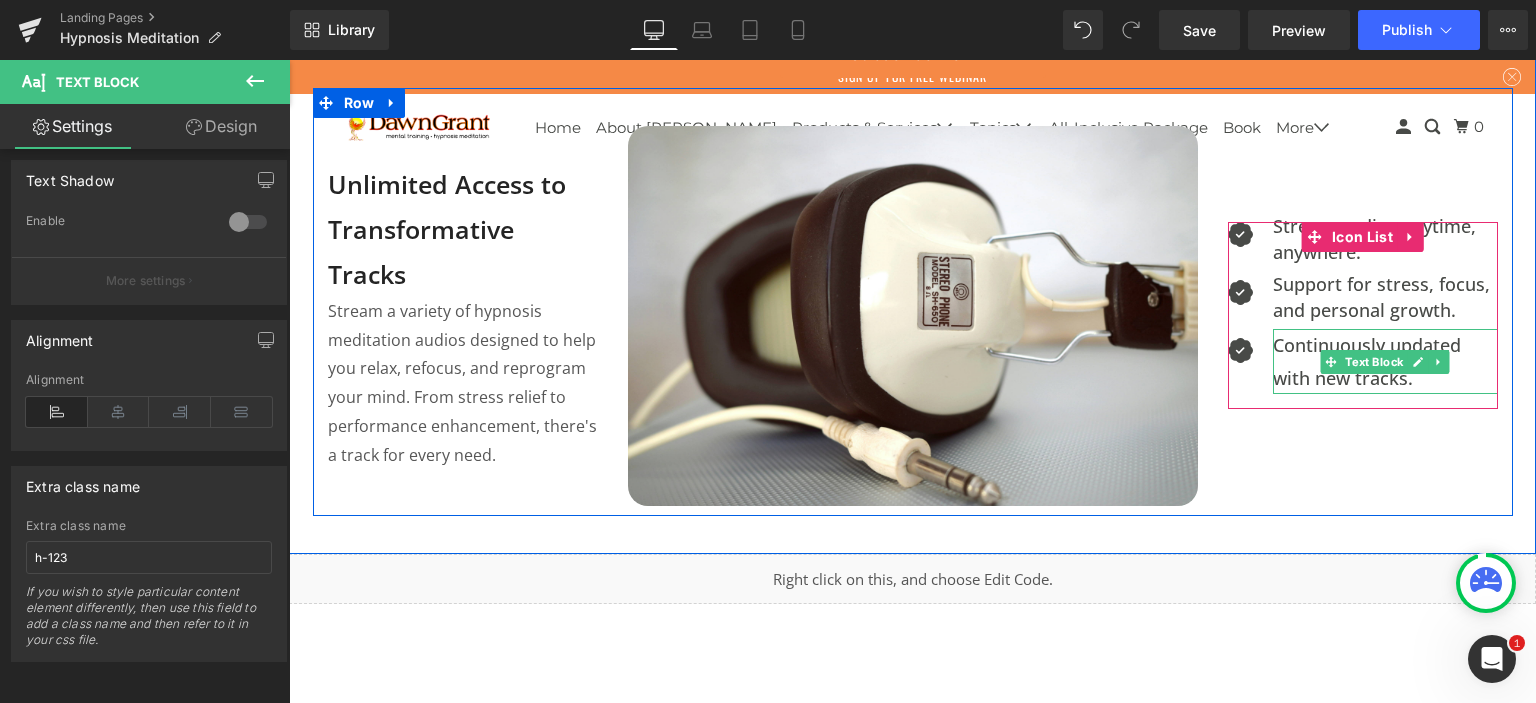 click on "Continuously updated with new tracks." at bounding box center [1385, 361] 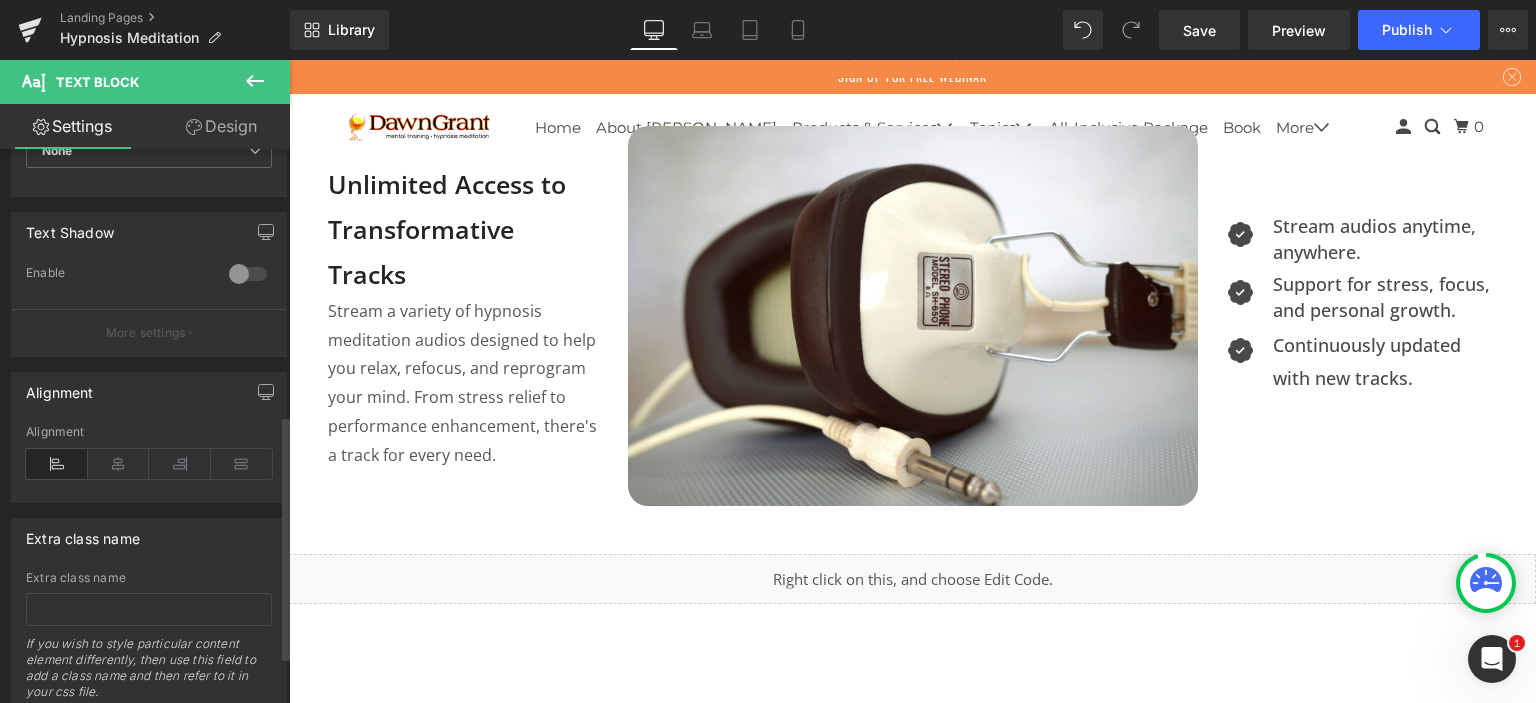scroll, scrollTop: 707, scrollLeft: 0, axis: vertical 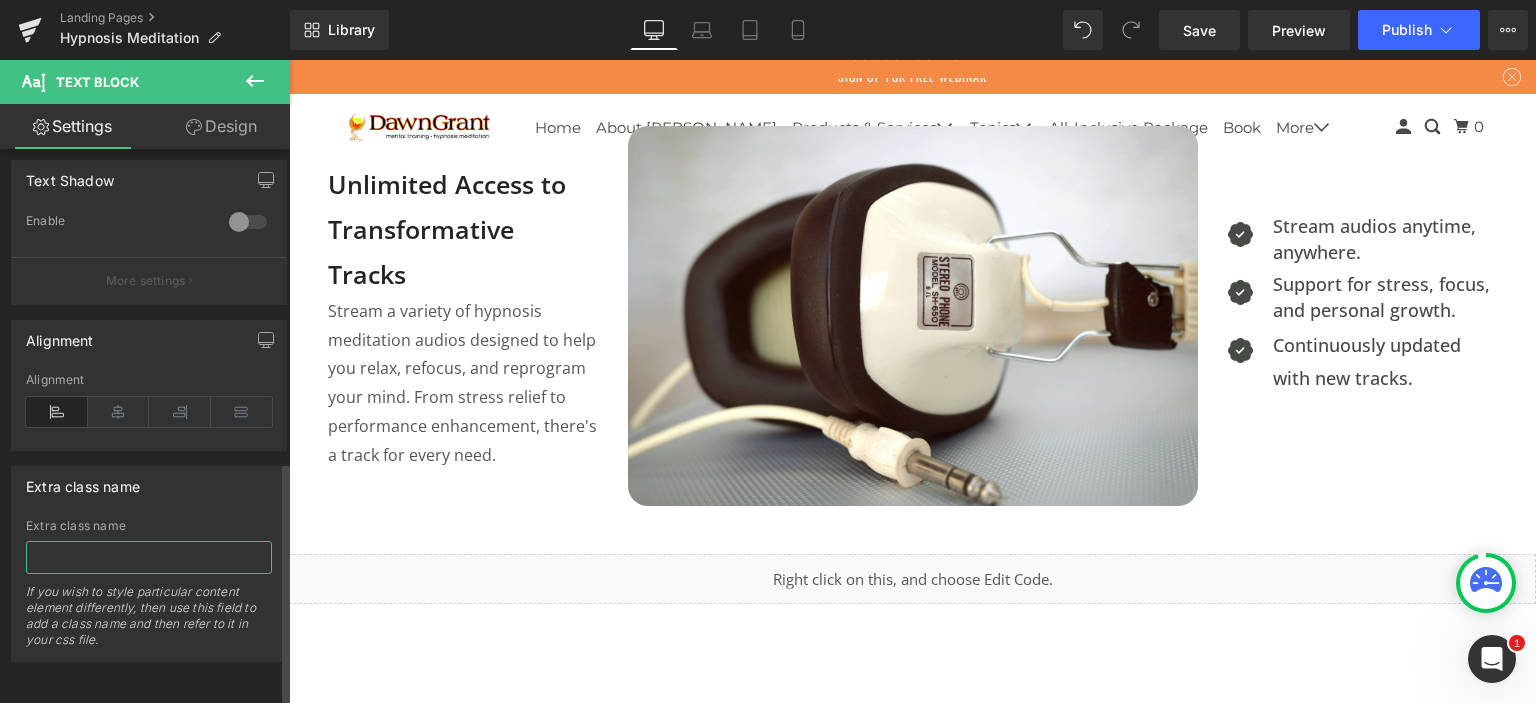 click at bounding box center (149, 557) 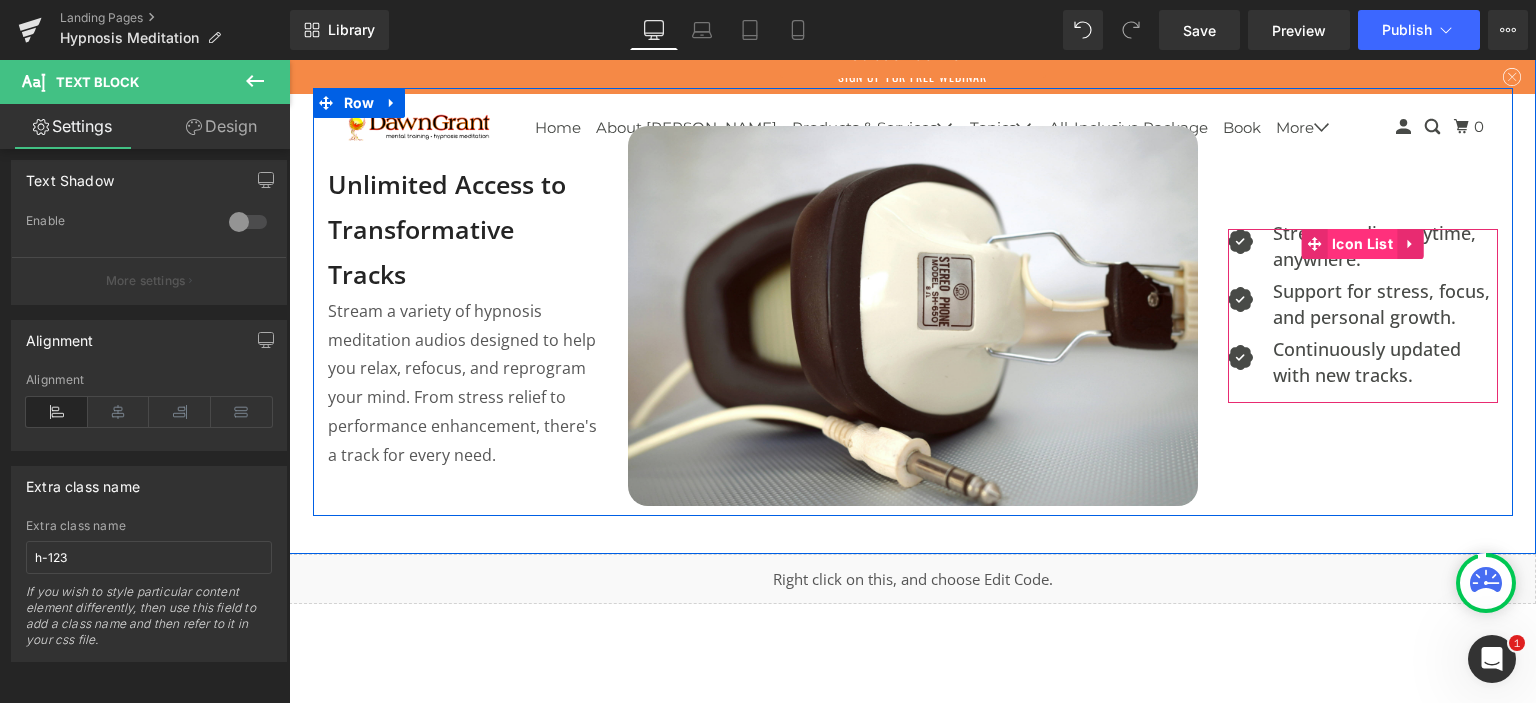 click on "Icon List" at bounding box center [1362, 244] 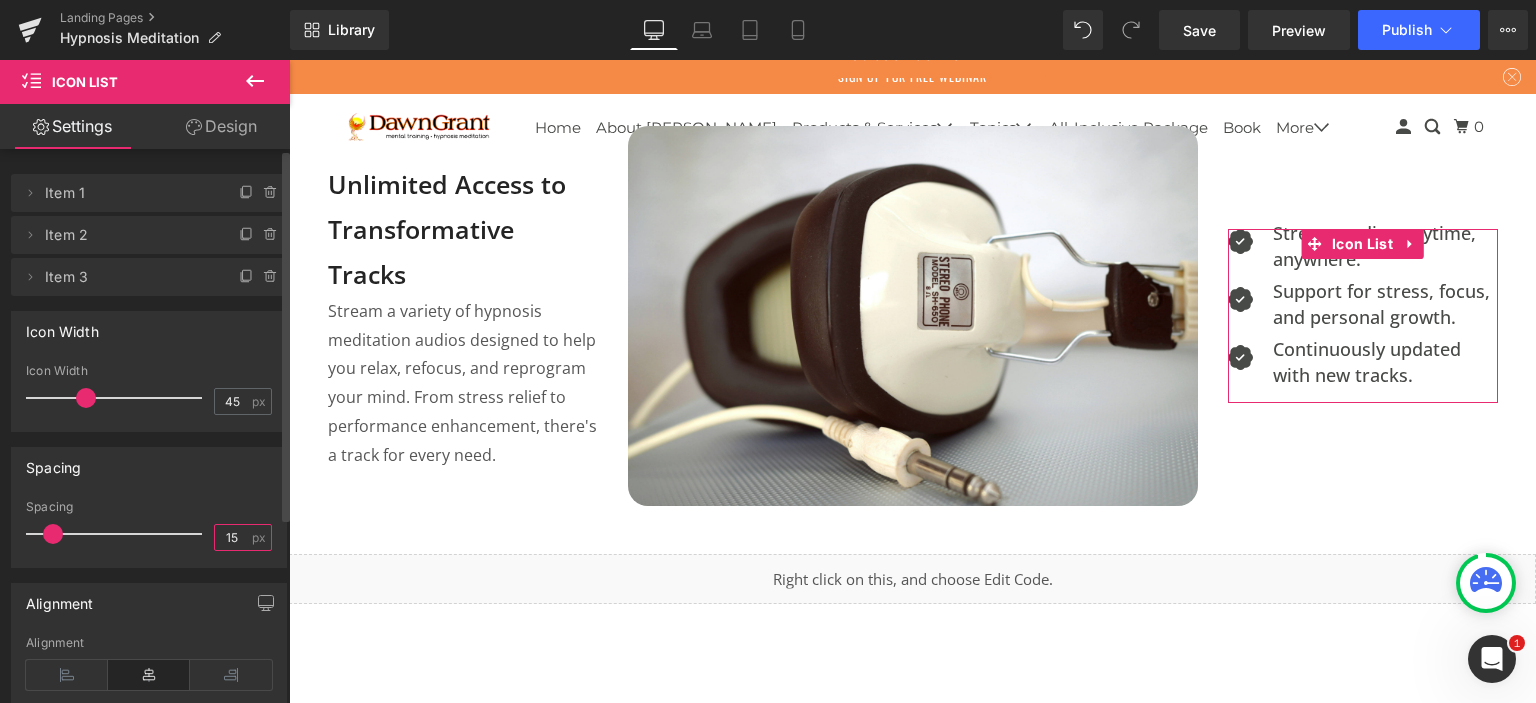 click on "15" at bounding box center (232, 537) 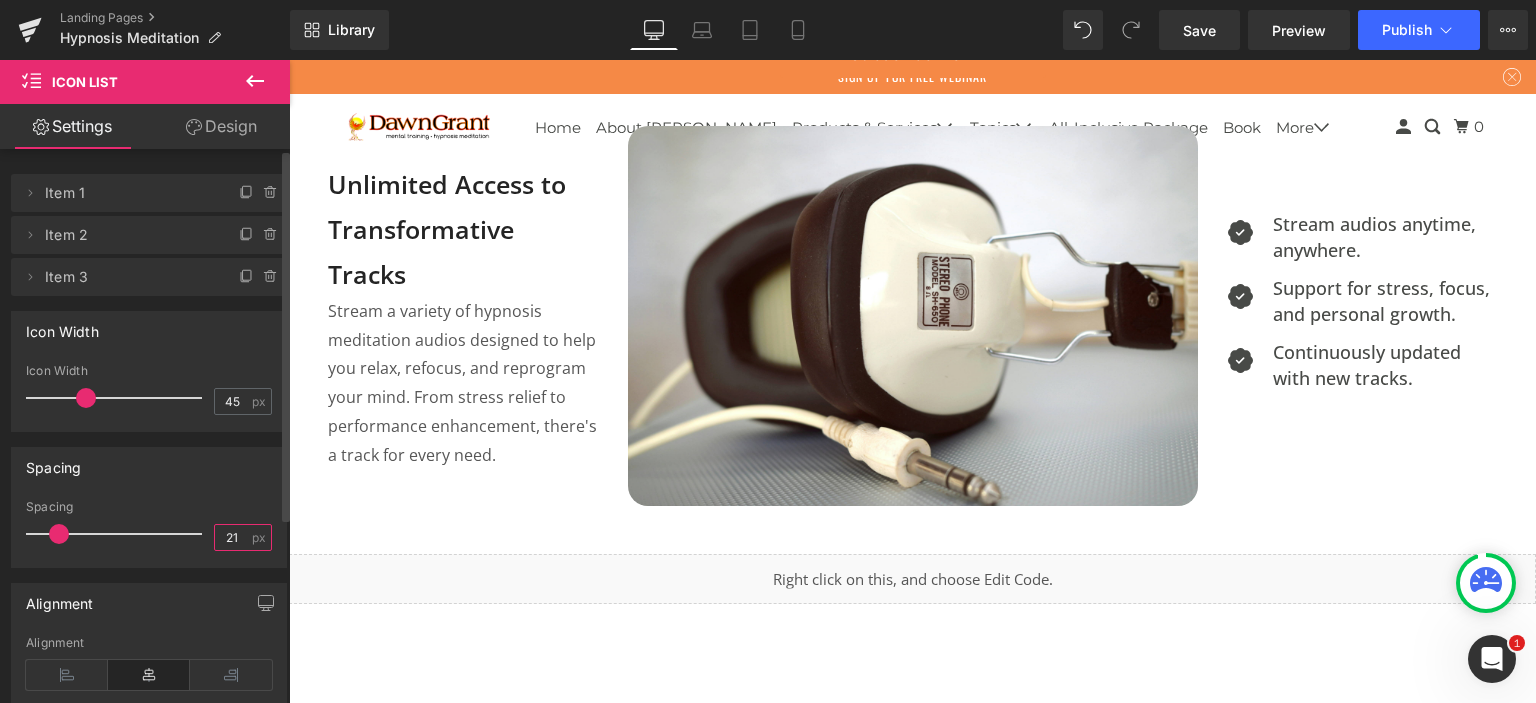 type on "22" 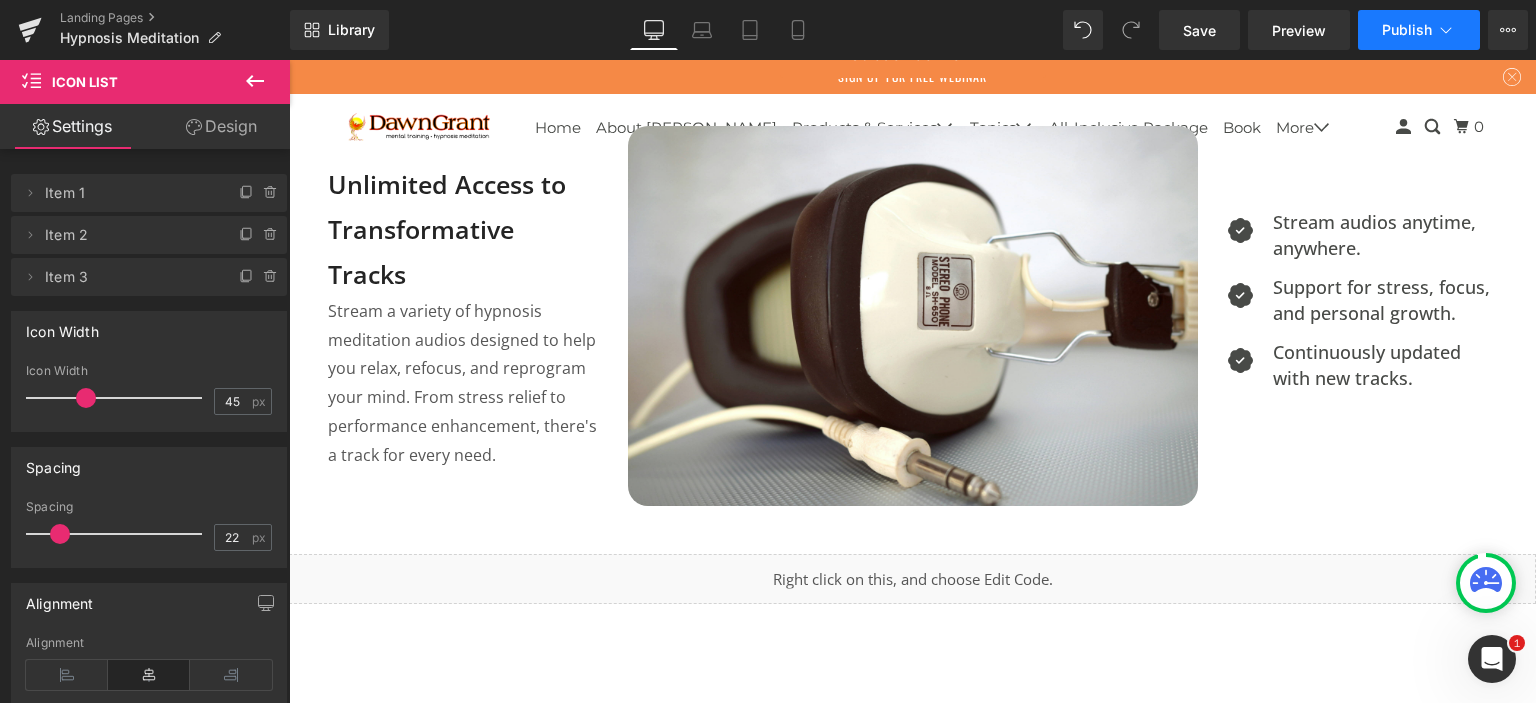 click on "Publish" at bounding box center (1407, 30) 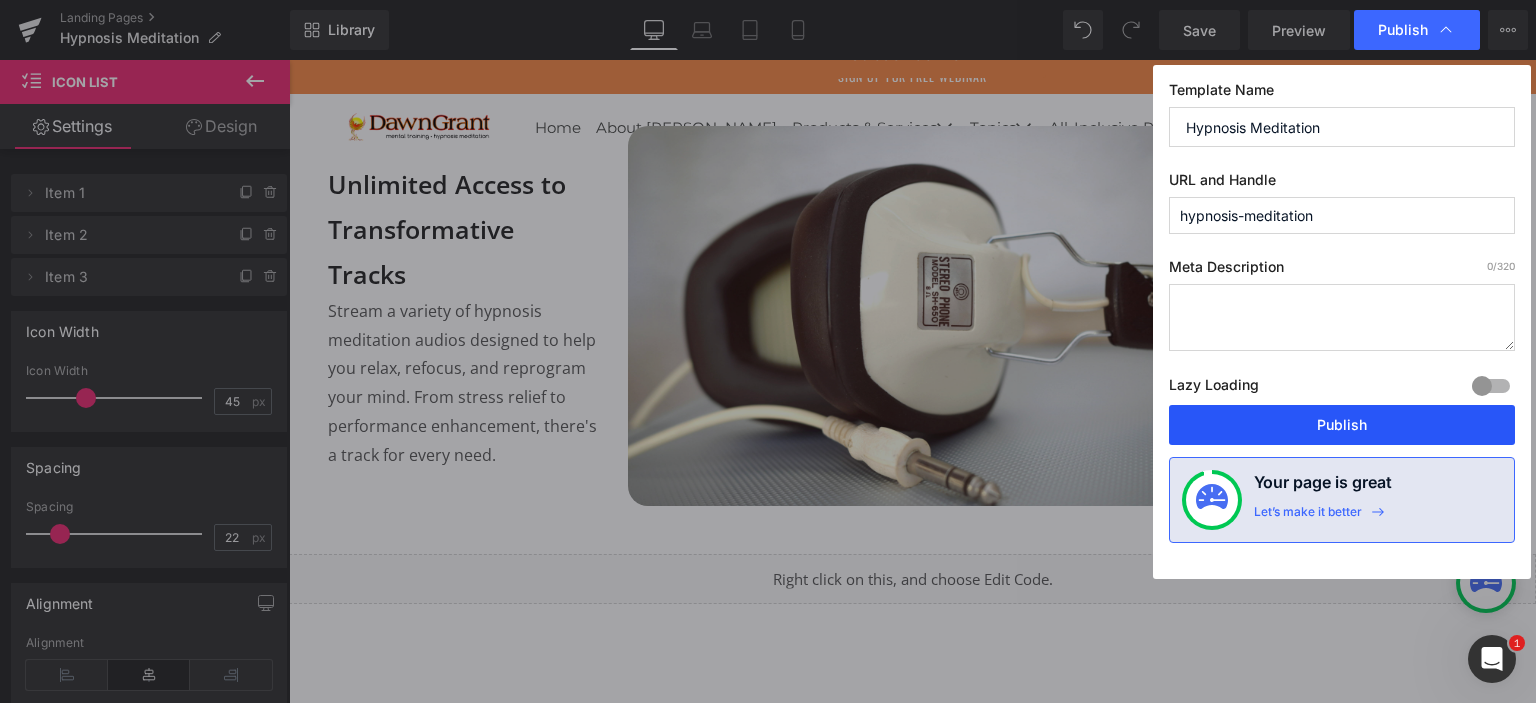 click on "Publish" at bounding box center (1342, 425) 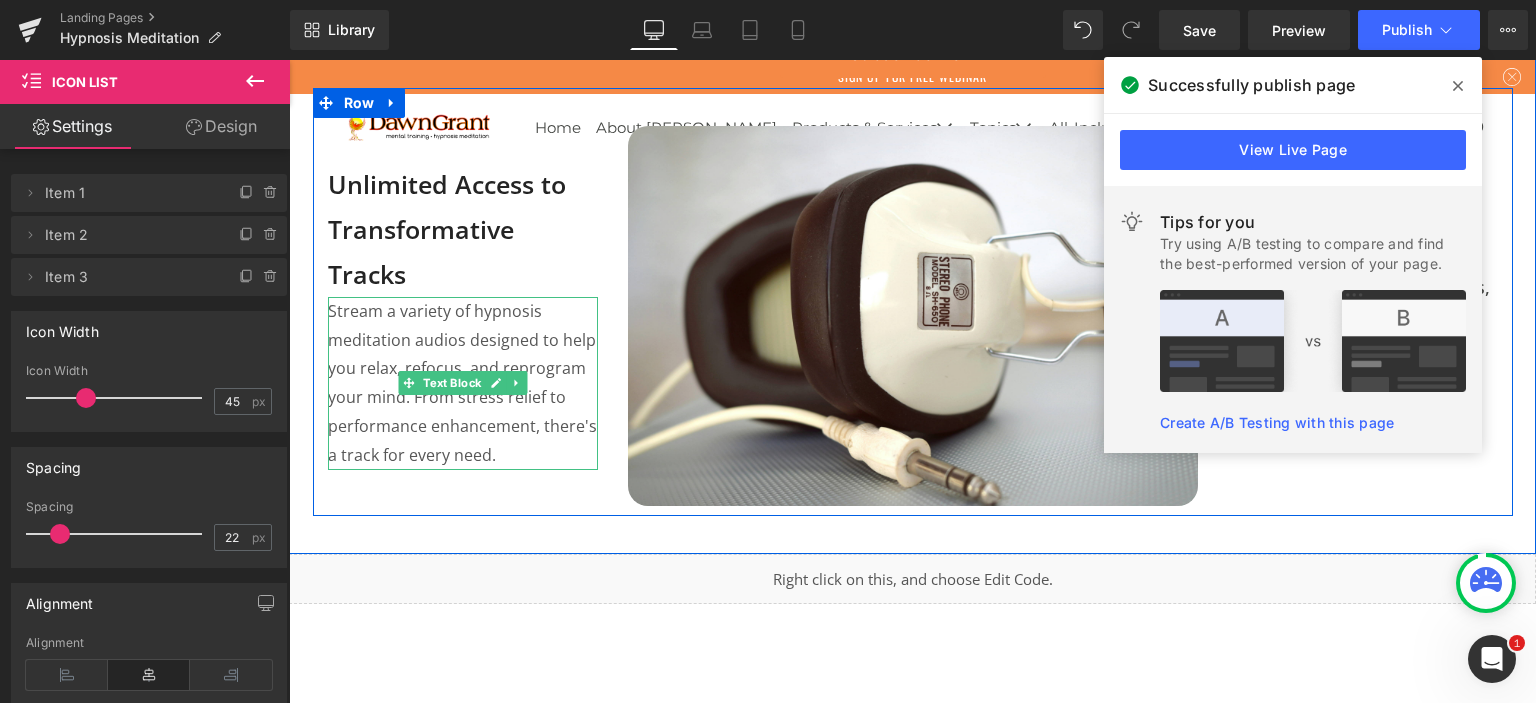click on "Stream a variety of hypnosis meditation audios designed to help you relax, refocus, and reprogram your mind. From stress relief to performance enhancement, there's a track for every need." at bounding box center [463, 383] 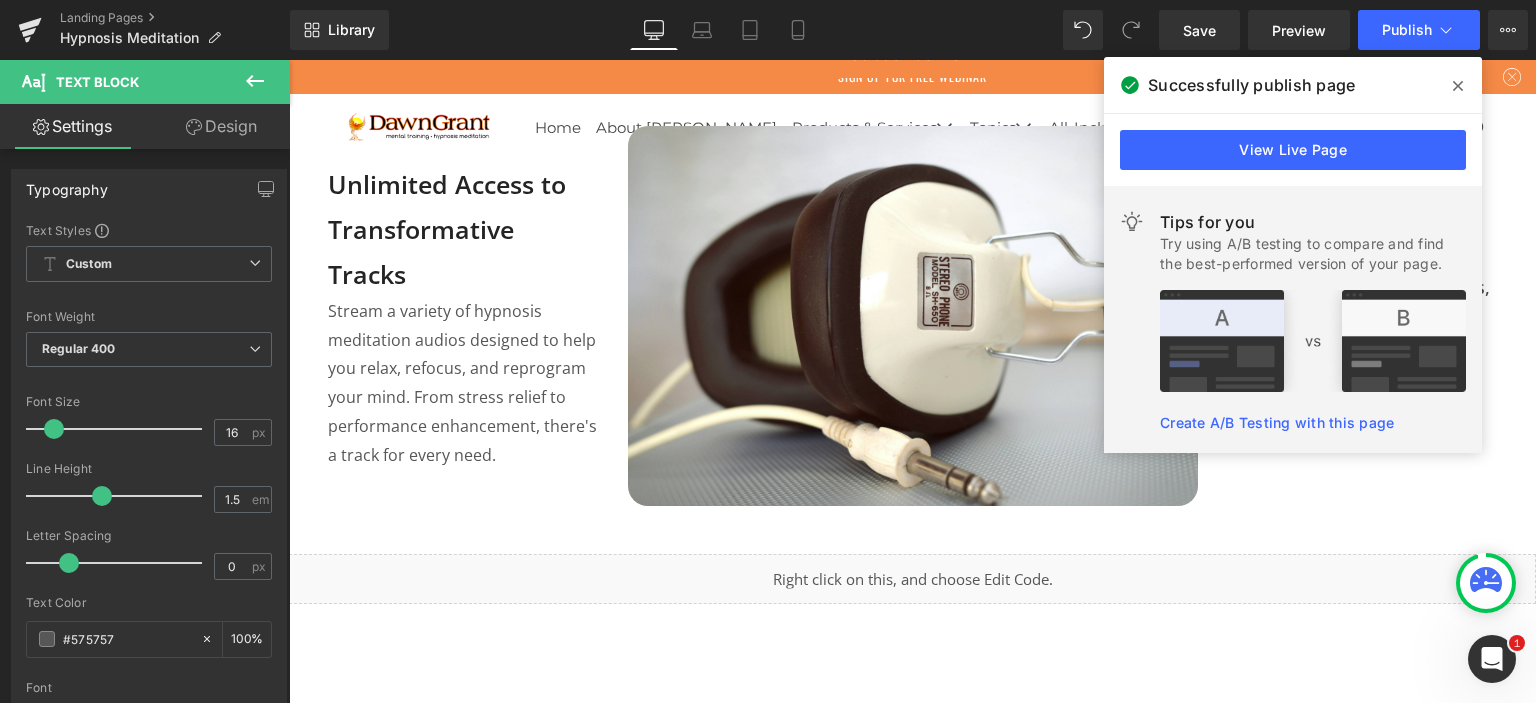 click on "Design" at bounding box center (221, 126) 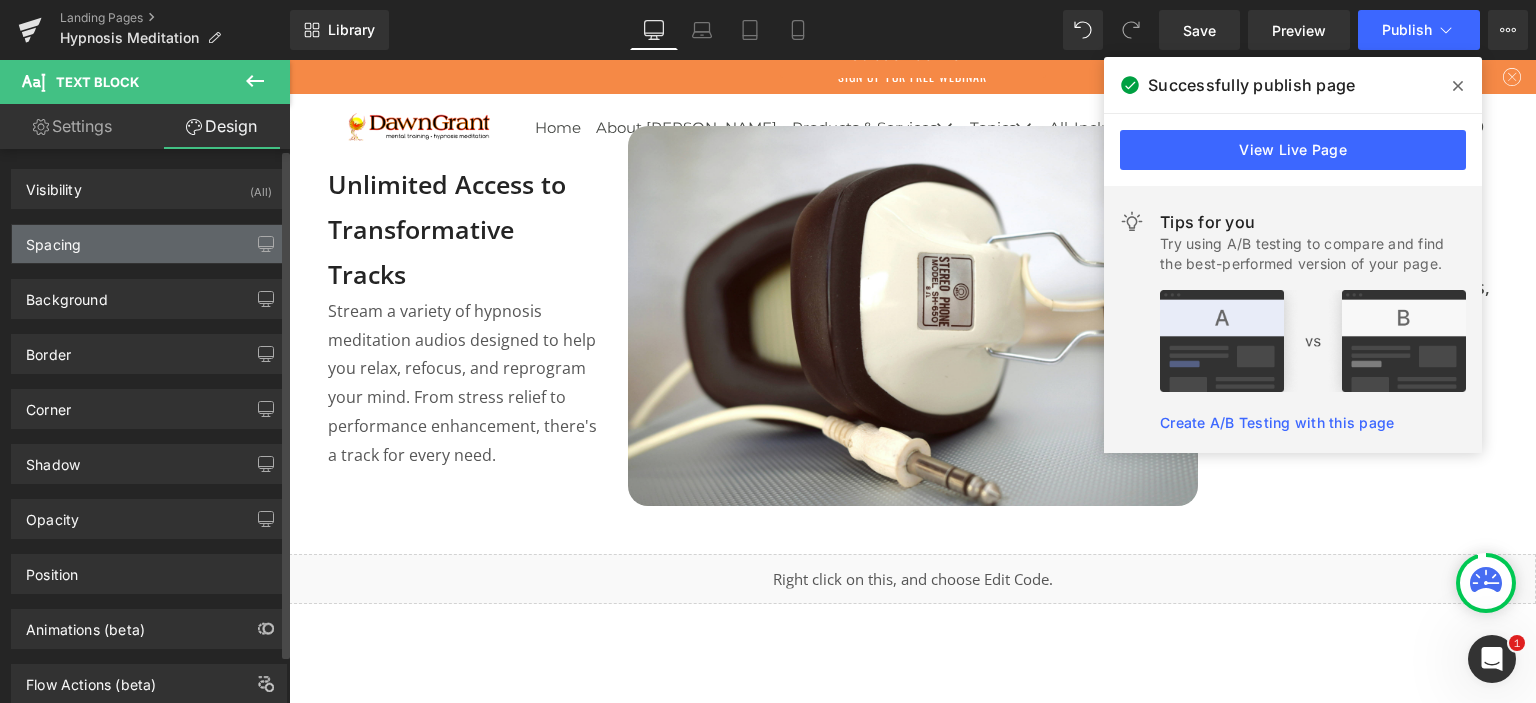 click on "Spacing" at bounding box center (149, 244) 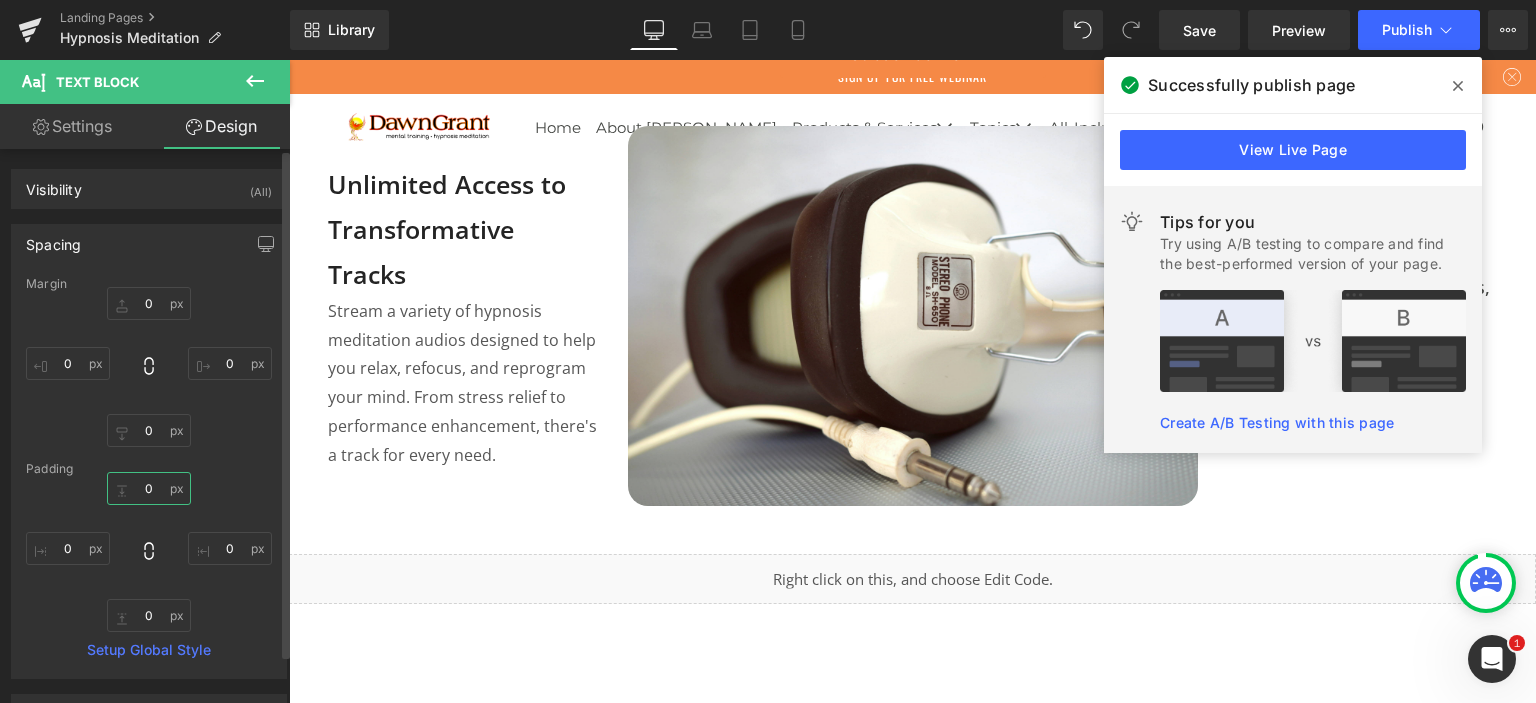 click on "0" at bounding box center [149, 488] 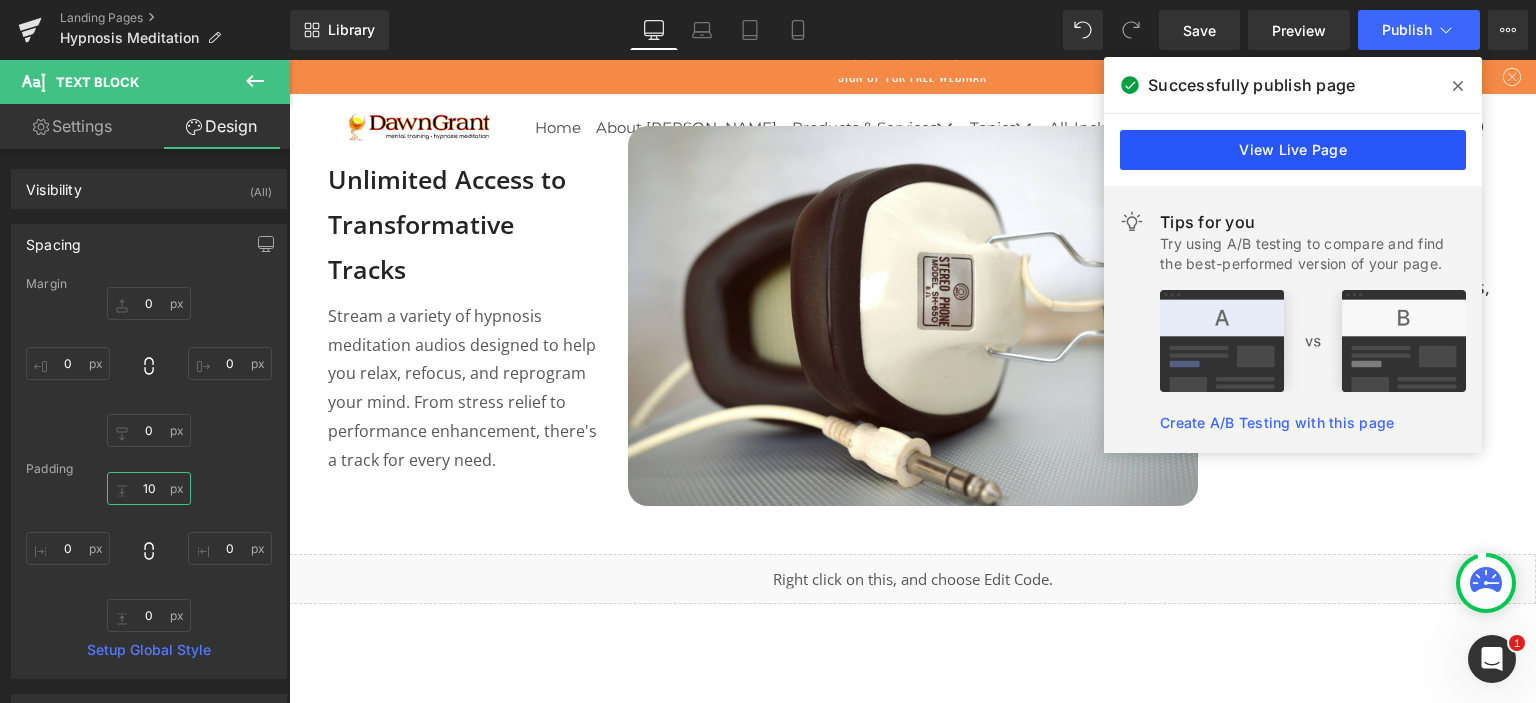 type on "10" 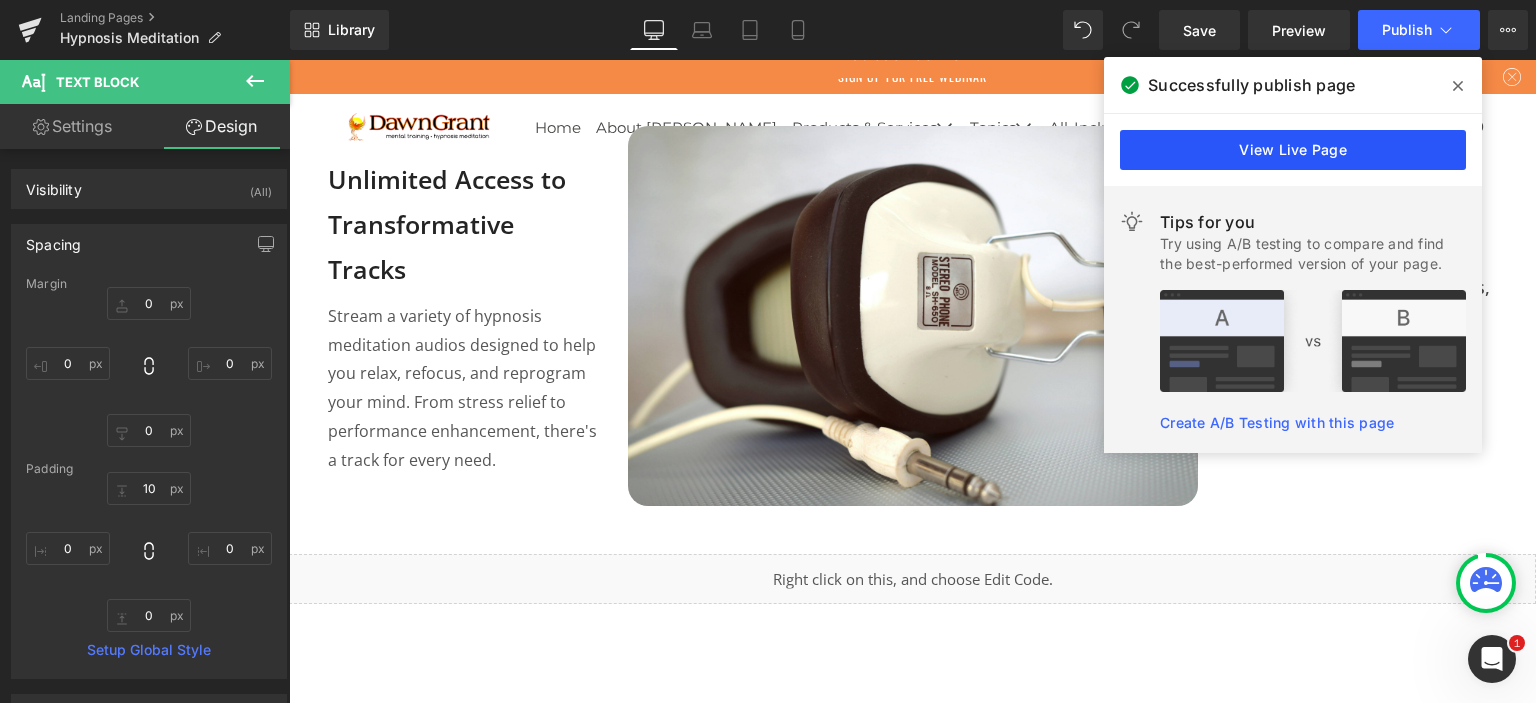 click on "View Live Page" at bounding box center [1293, 150] 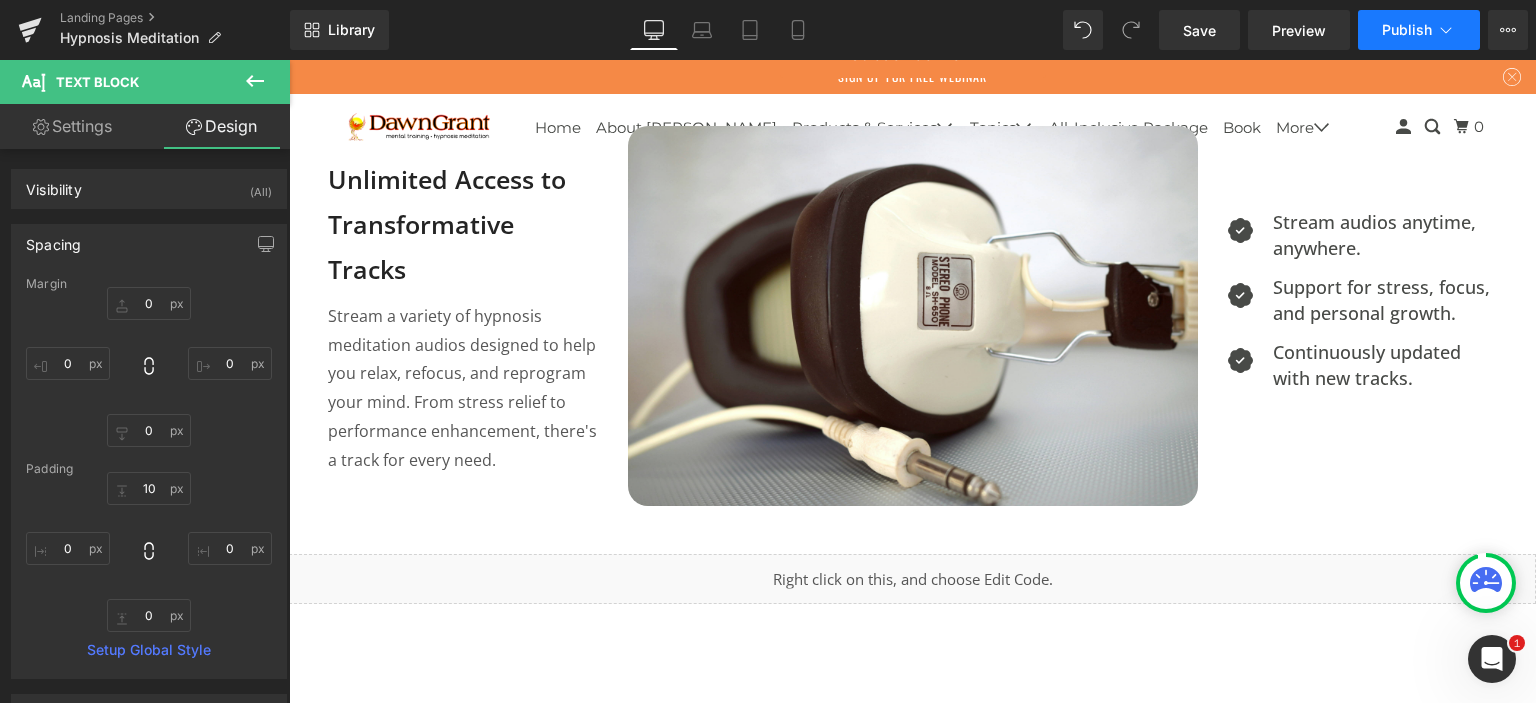click on "Publish" at bounding box center [1407, 30] 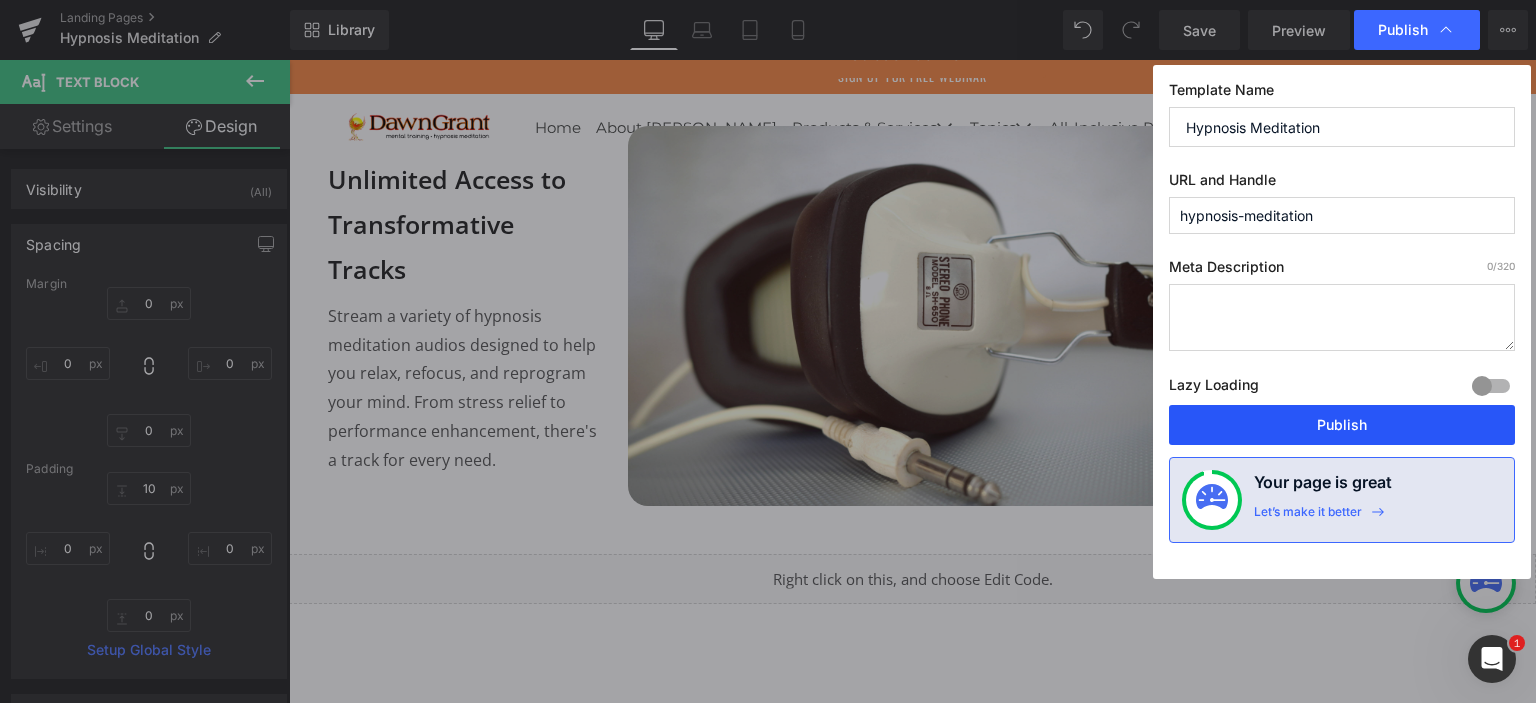 click on "Publish" at bounding box center (1342, 425) 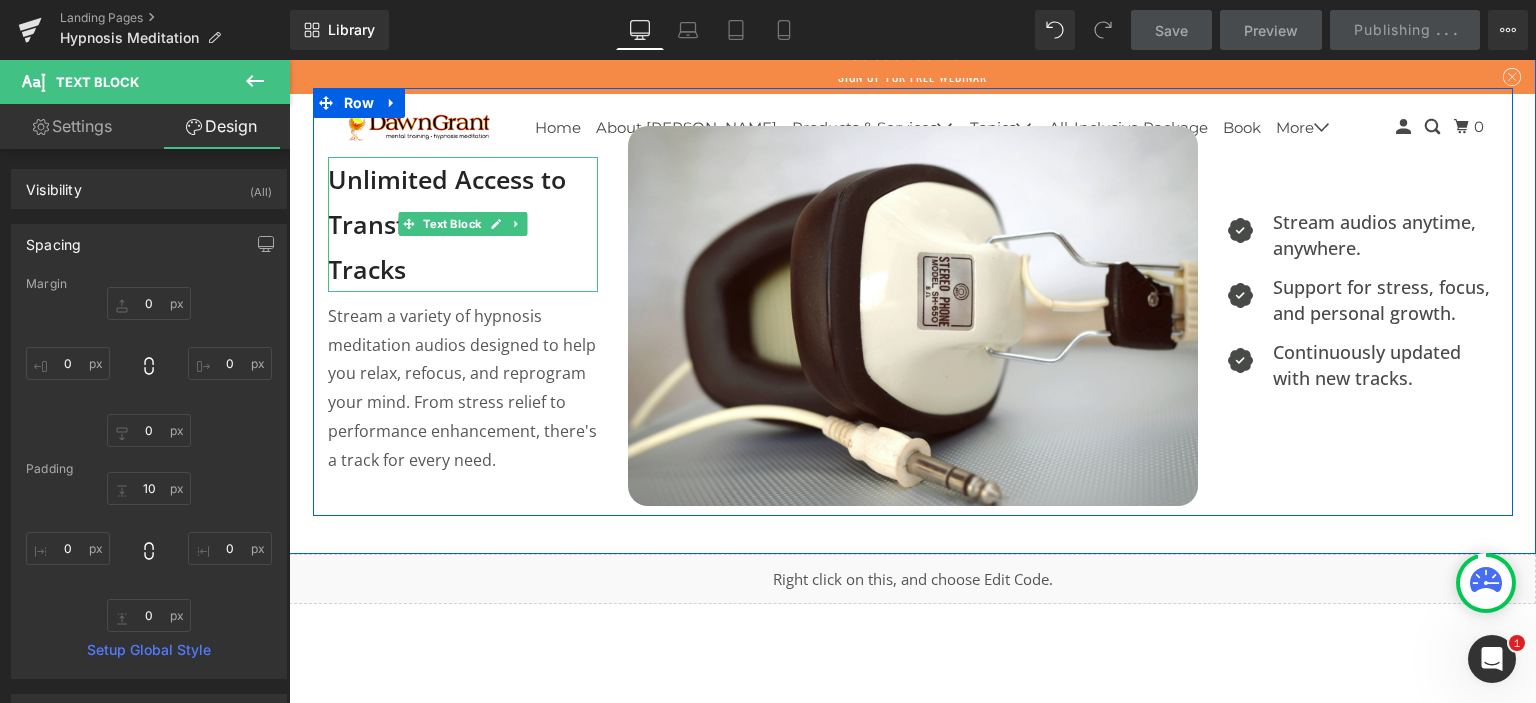 click on "Unlimited Access to Transformative Tracks" at bounding box center [463, 224] 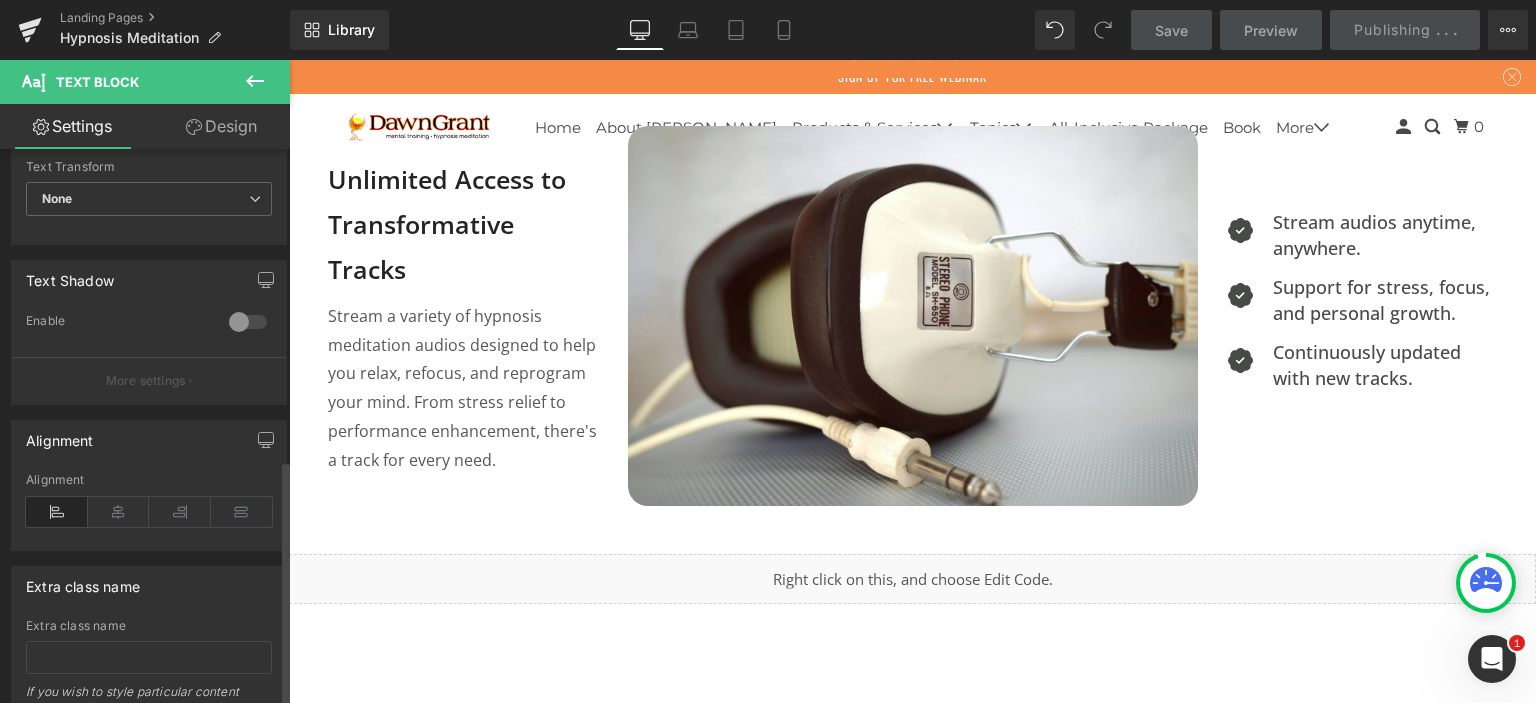 scroll, scrollTop: 707, scrollLeft: 0, axis: vertical 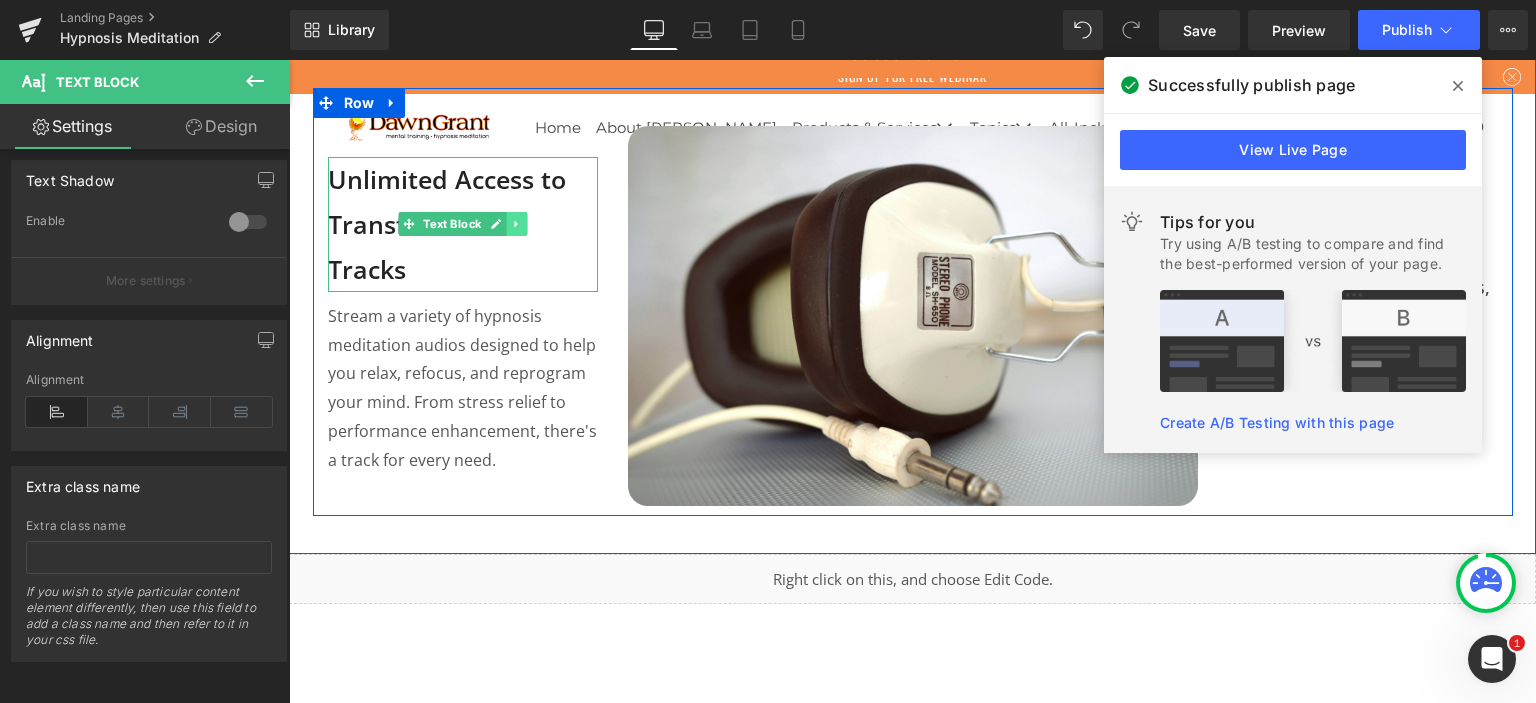 click at bounding box center [516, 224] 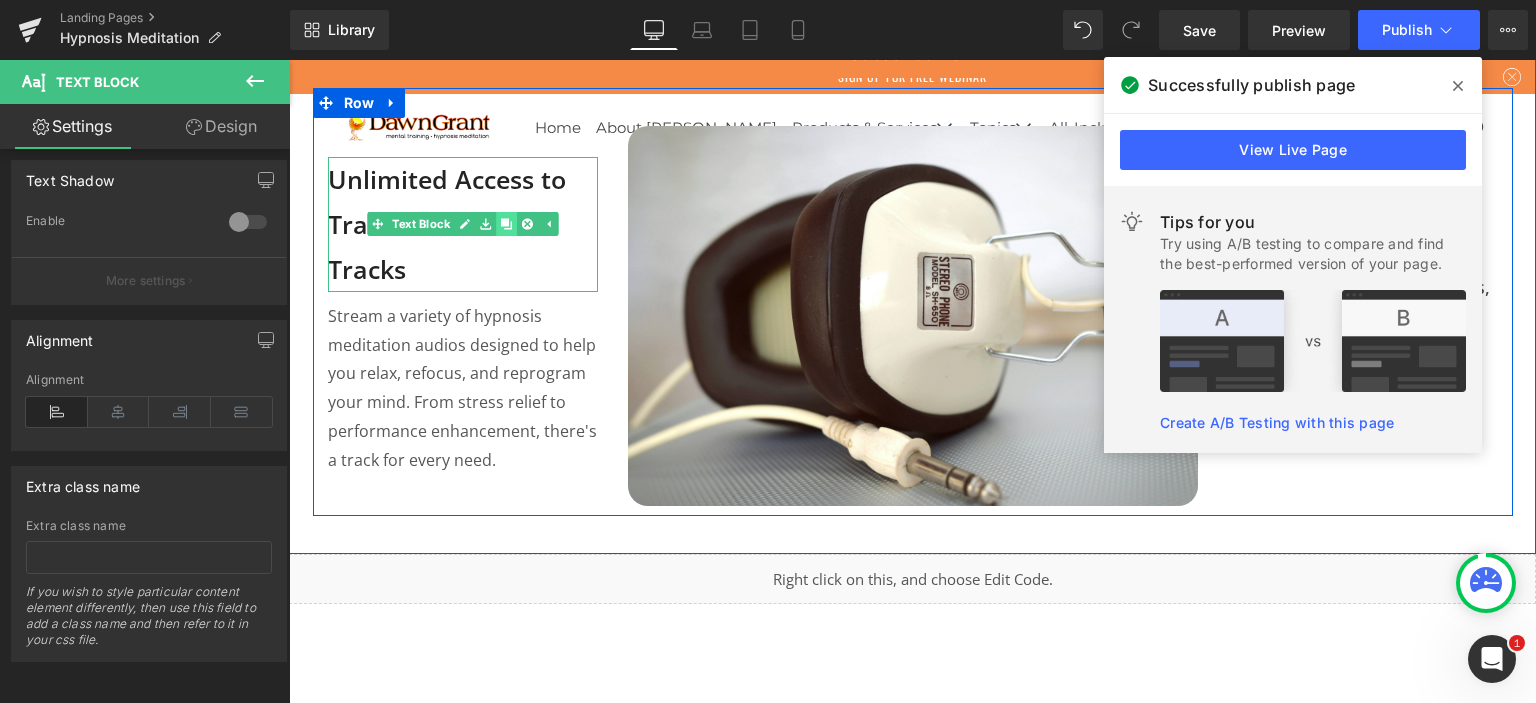 click at bounding box center (506, 224) 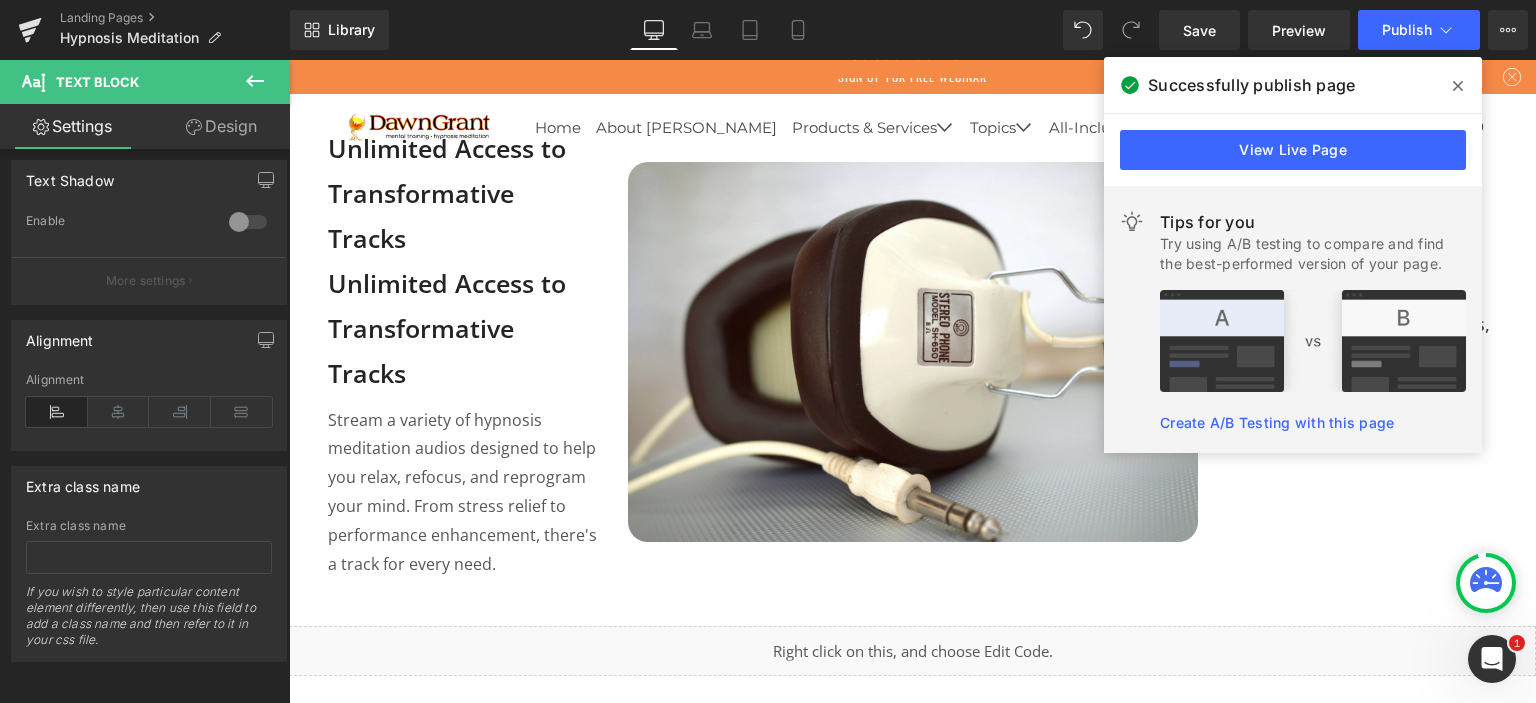 click at bounding box center (1458, 86) 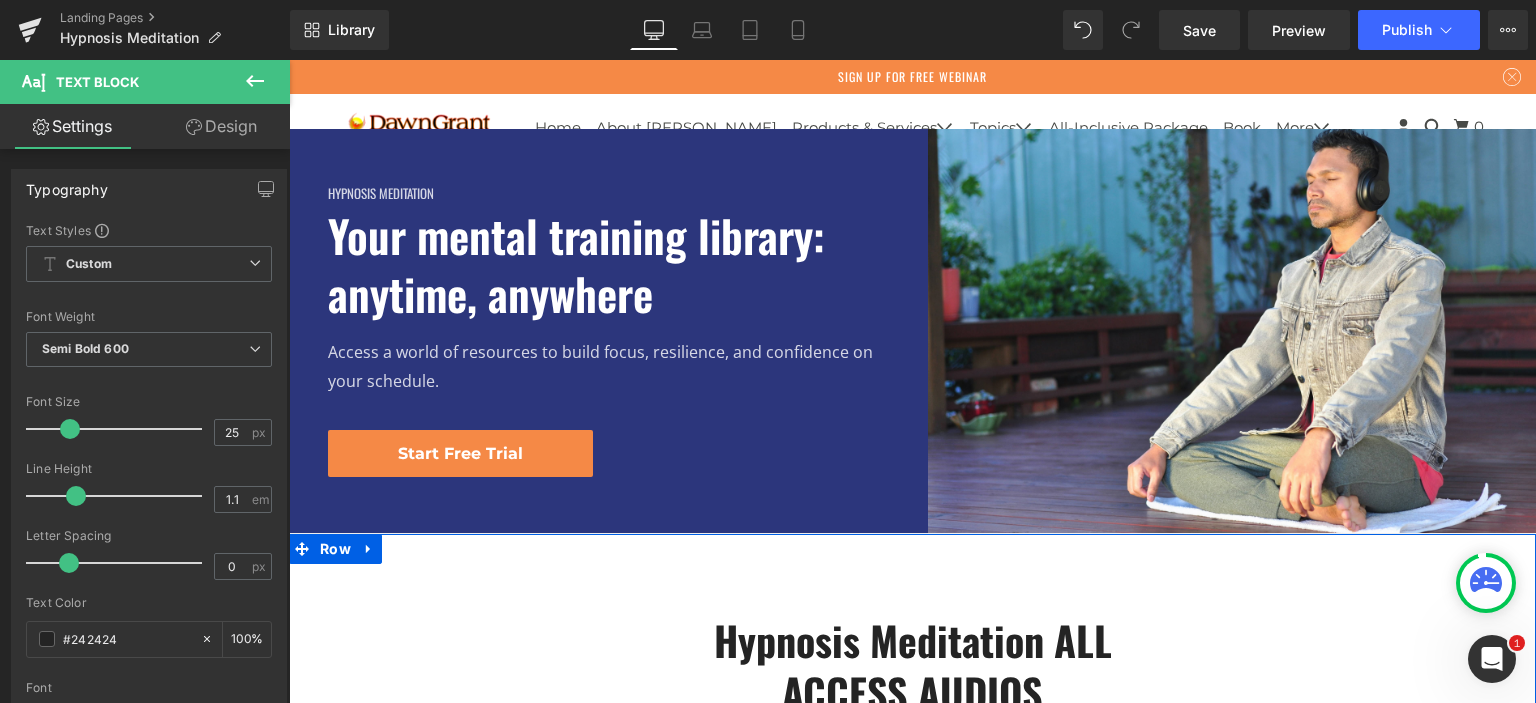 scroll, scrollTop: 743, scrollLeft: 0, axis: vertical 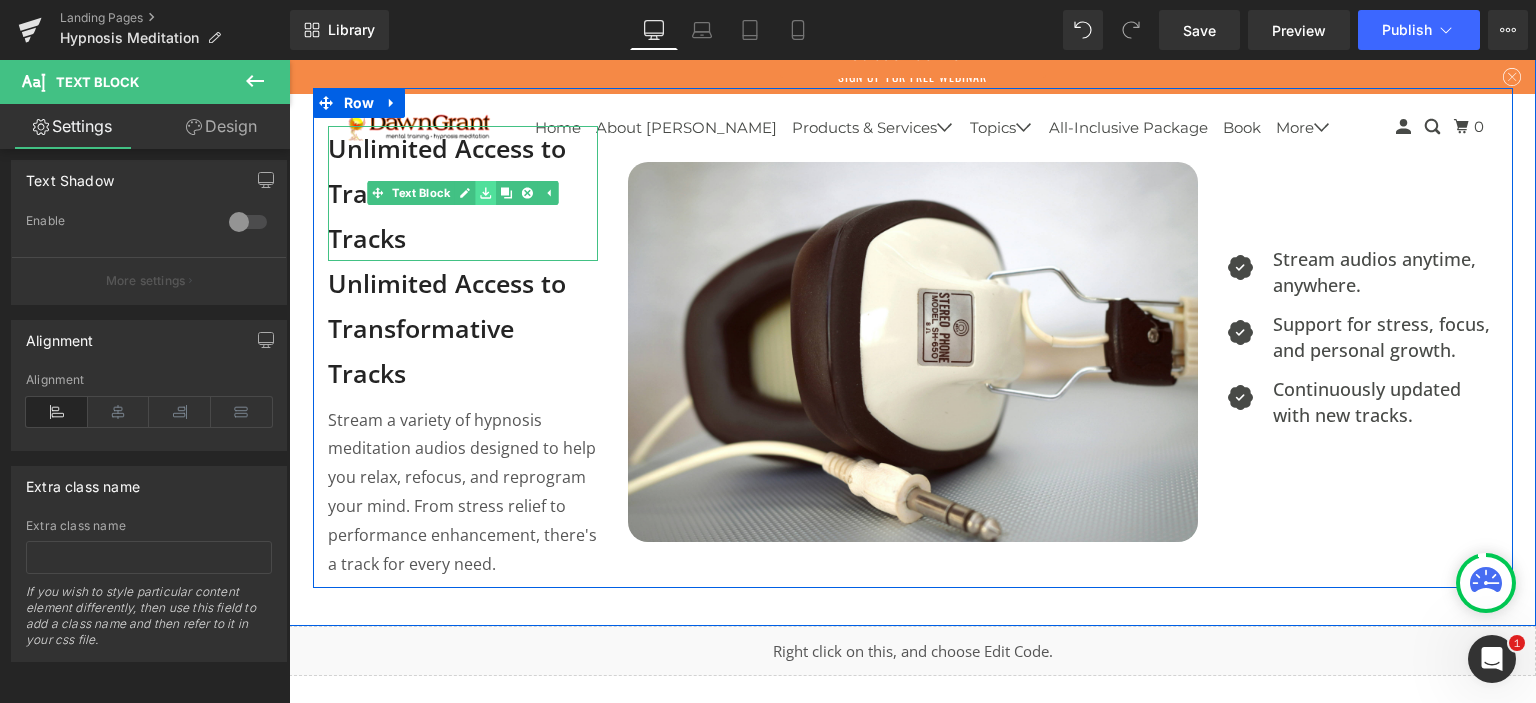 click at bounding box center [485, 193] 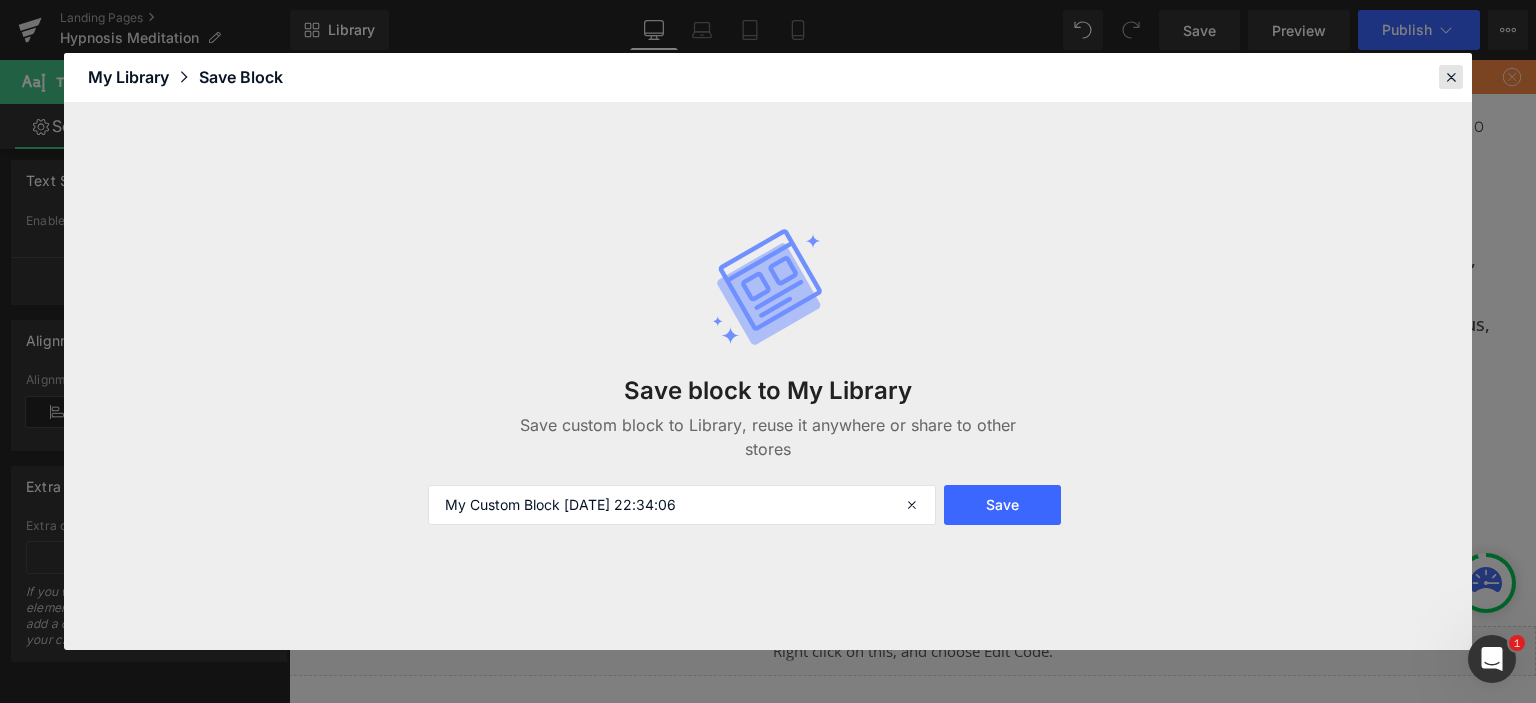 click at bounding box center [1451, 77] 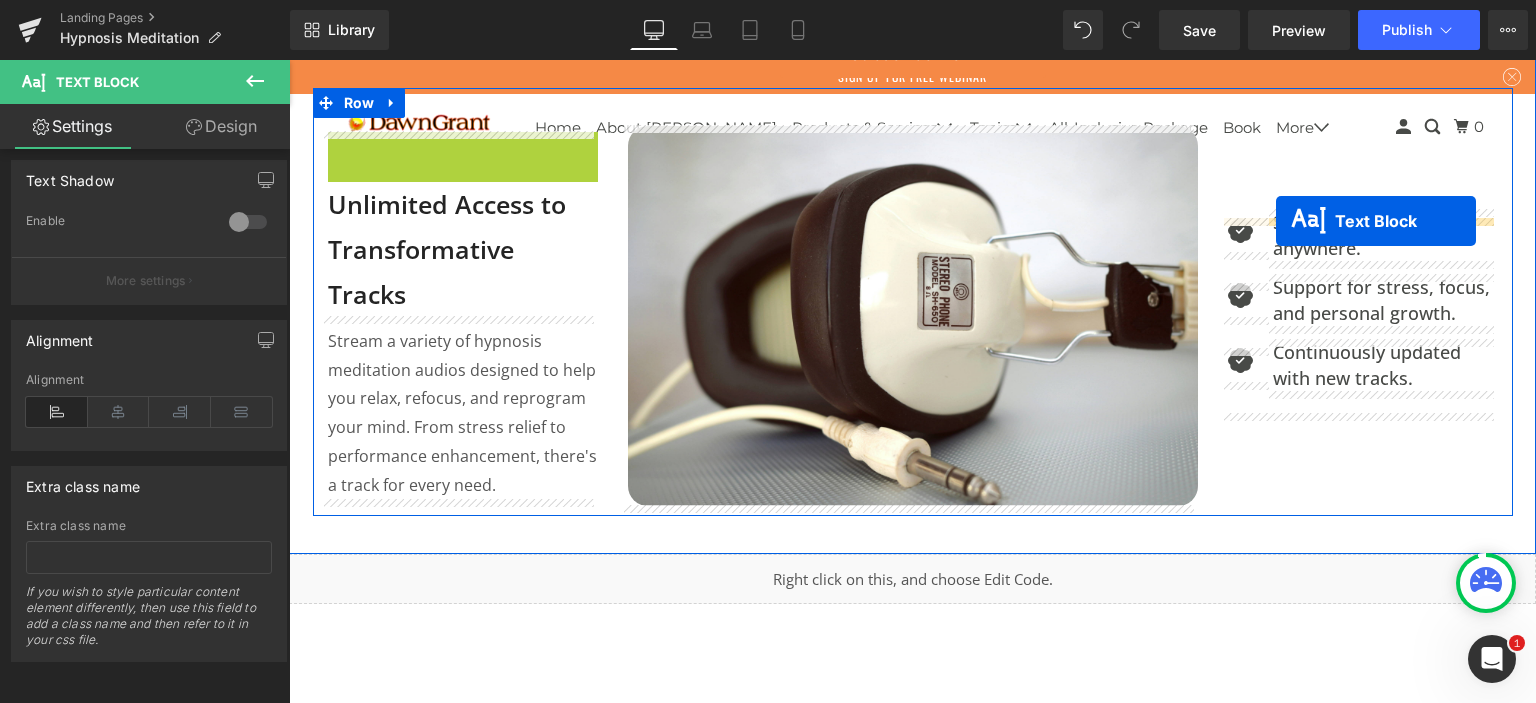 drag, startPoint x: 373, startPoint y: 197, endPoint x: 1276, endPoint y: 221, distance: 903.3189 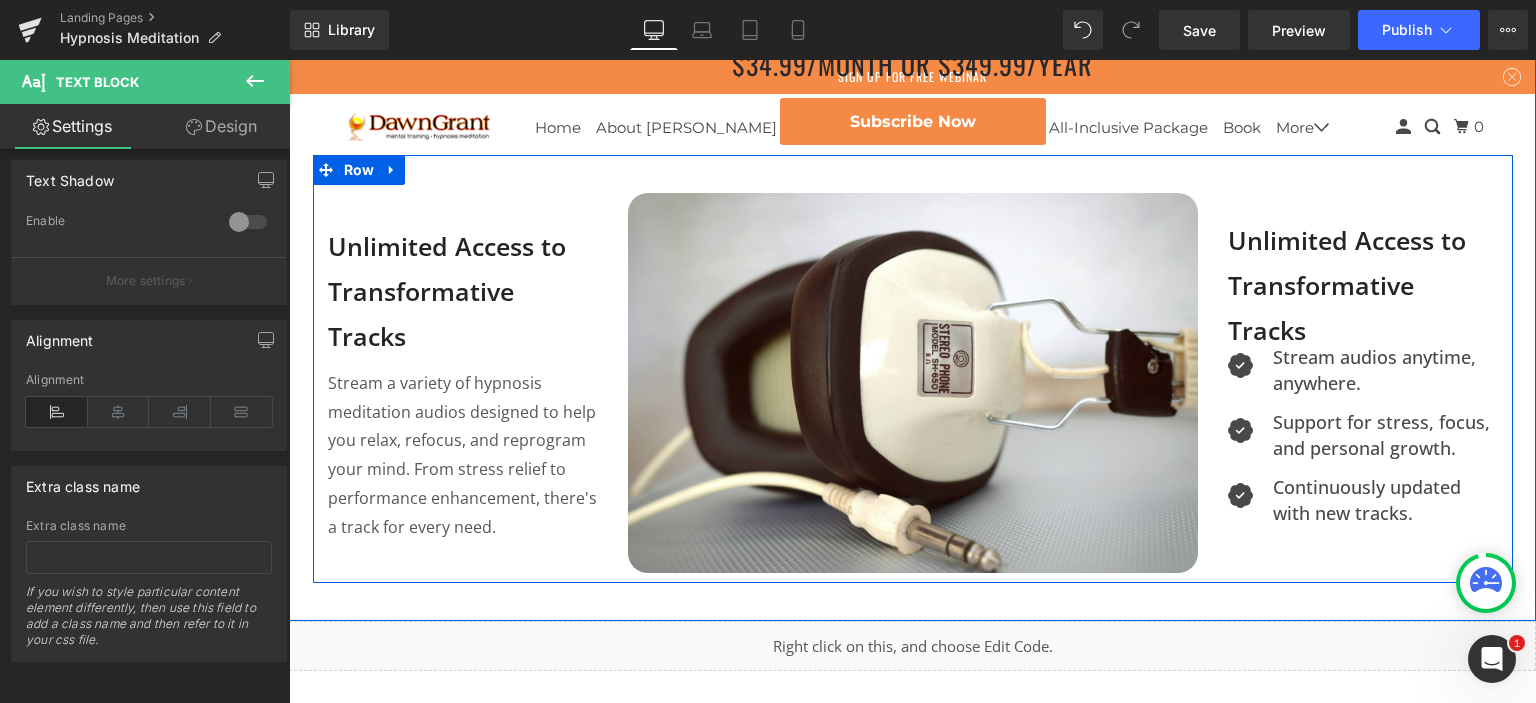 scroll, scrollTop: 643, scrollLeft: 0, axis: vertical 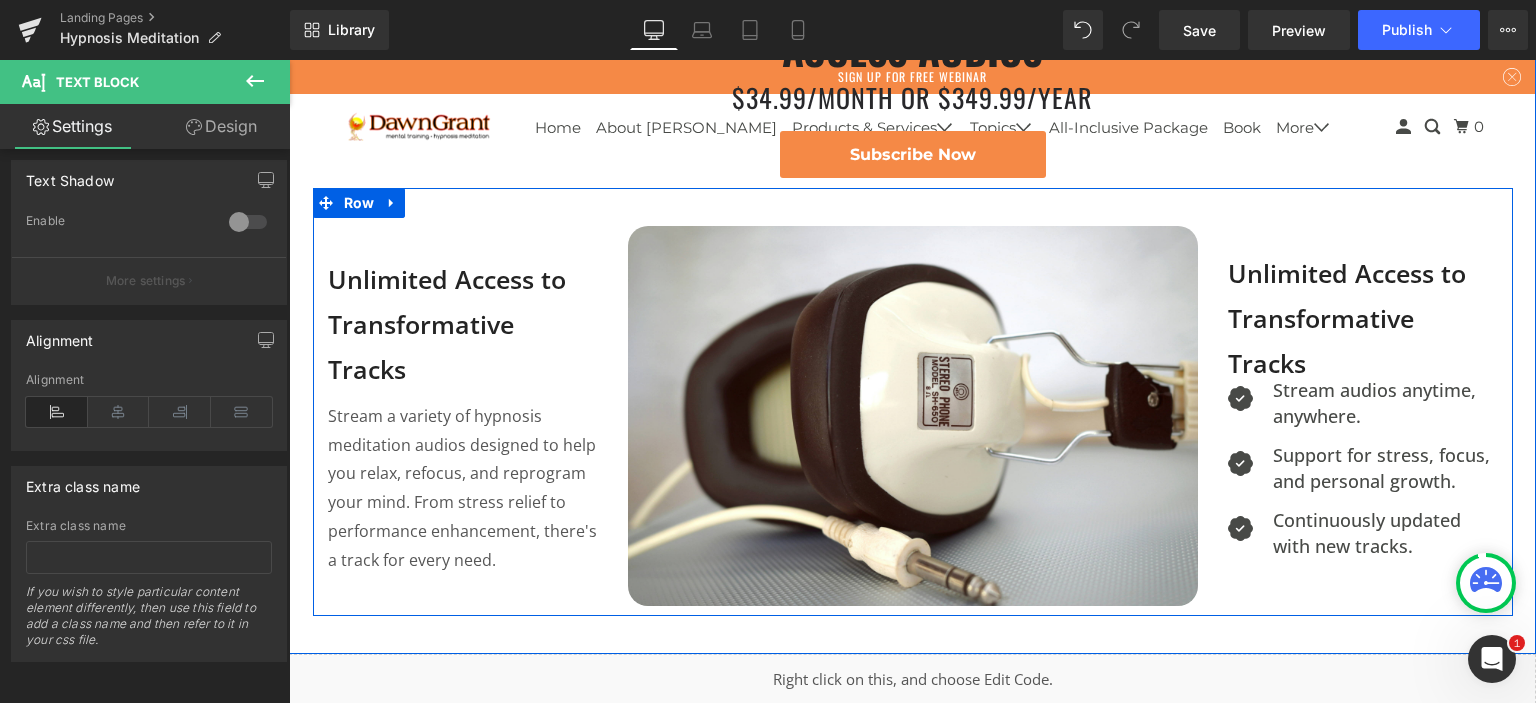 click on "Unlimited Access to Transformative Tracks" at bounding box center [1363, 318] 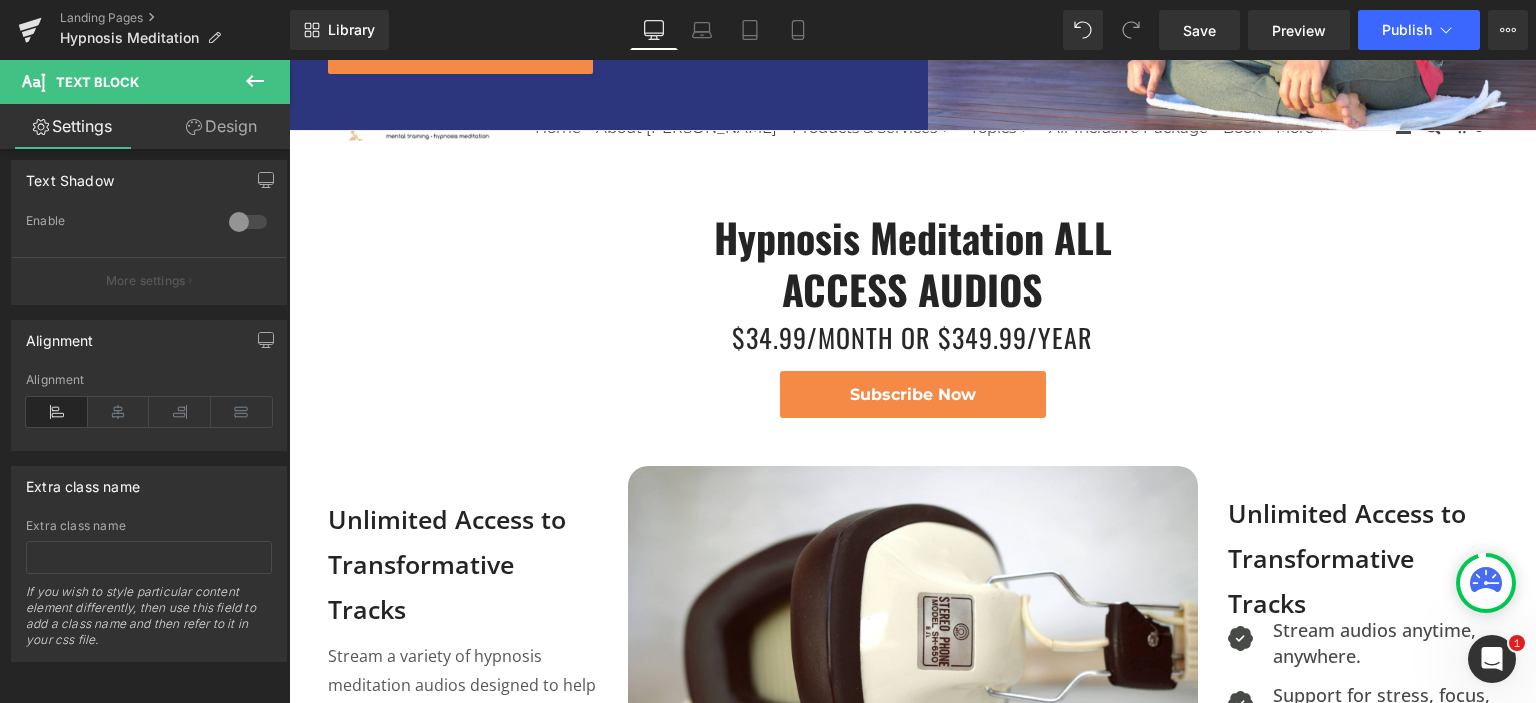 scroll, scrollTop: 343, scrollLeft: 0, axis: vertical 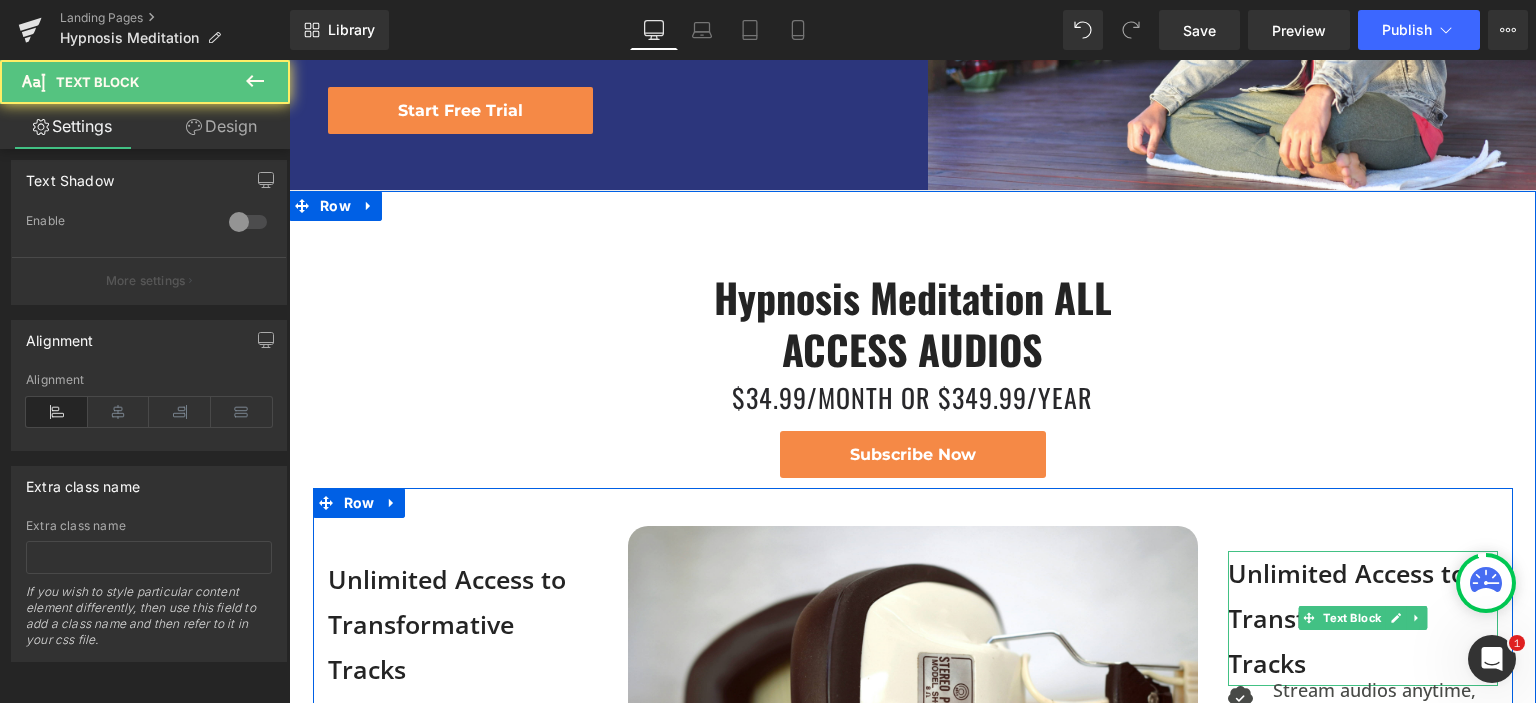 click on "Unlimited Access to Transformative Tracks" at bounding box center (1363, 618) 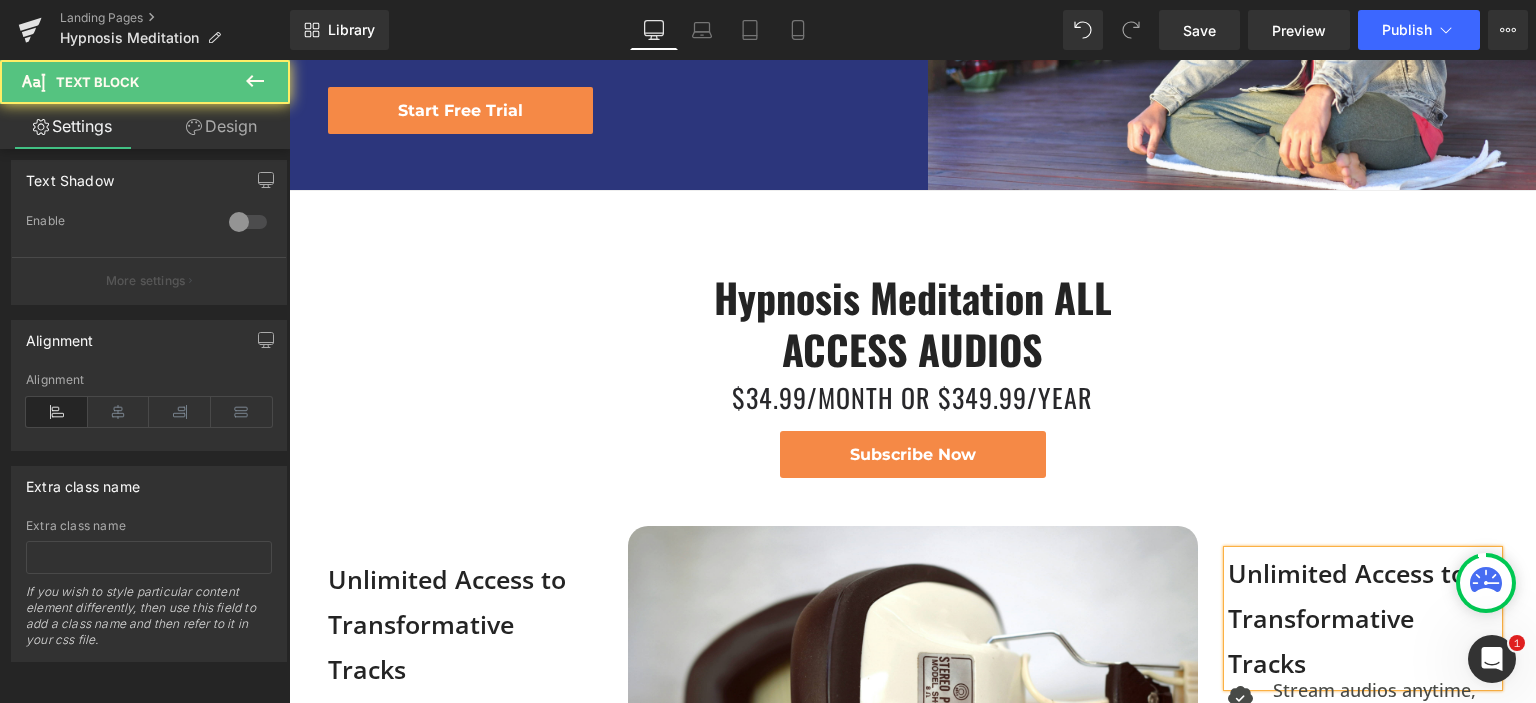 click on "Unlimited Access to Transformative Tracks" at bounding box center (1363, 618) 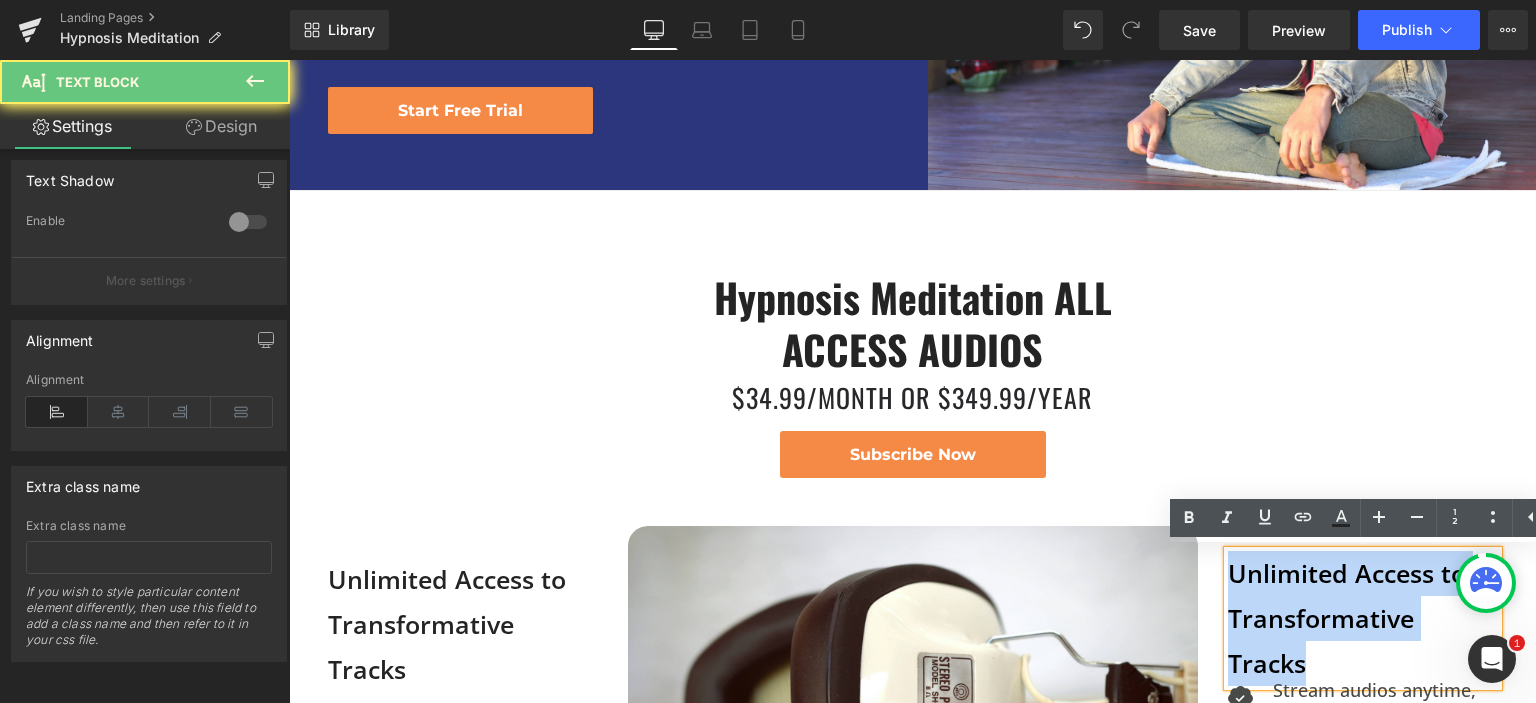 click on "Unlimited Access to Transformative Tracks" at bounding box center [1363, 618] 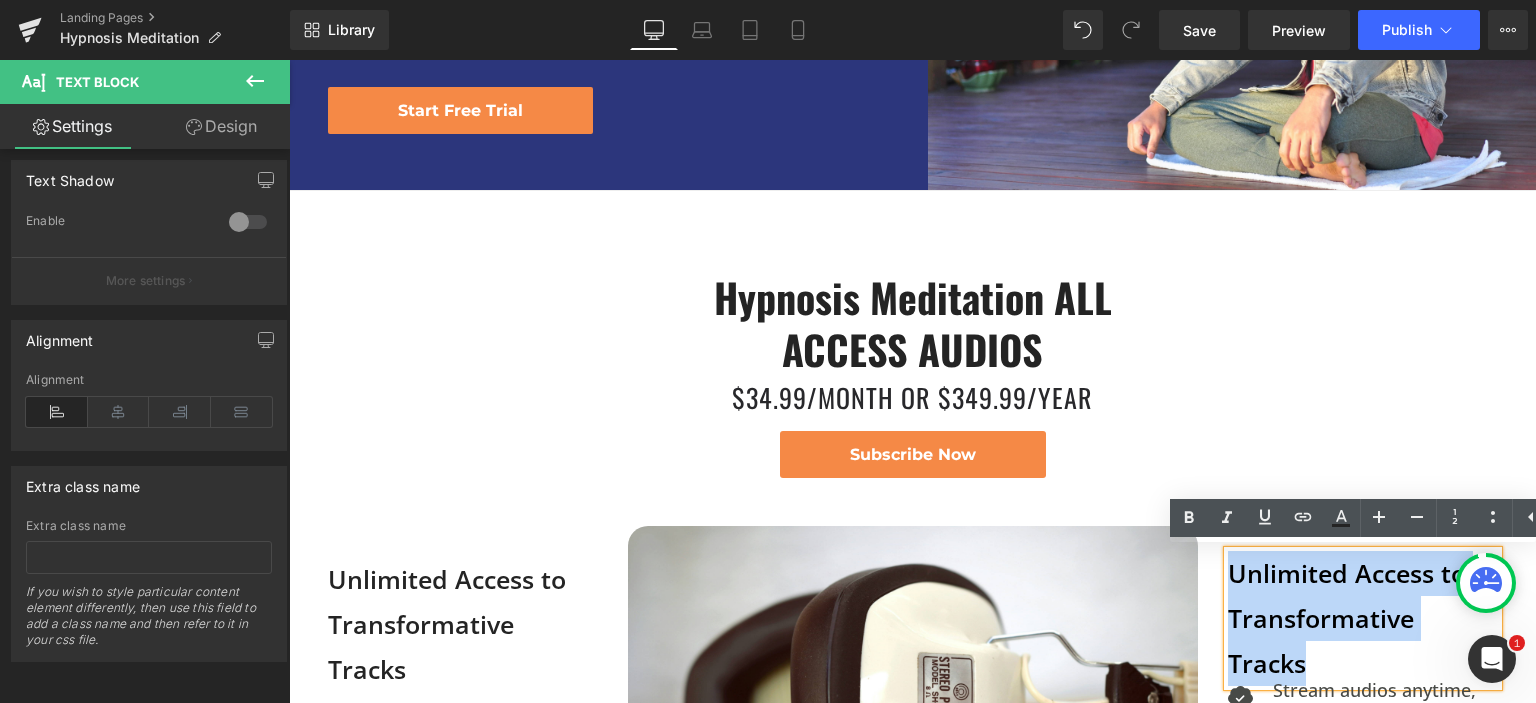 type 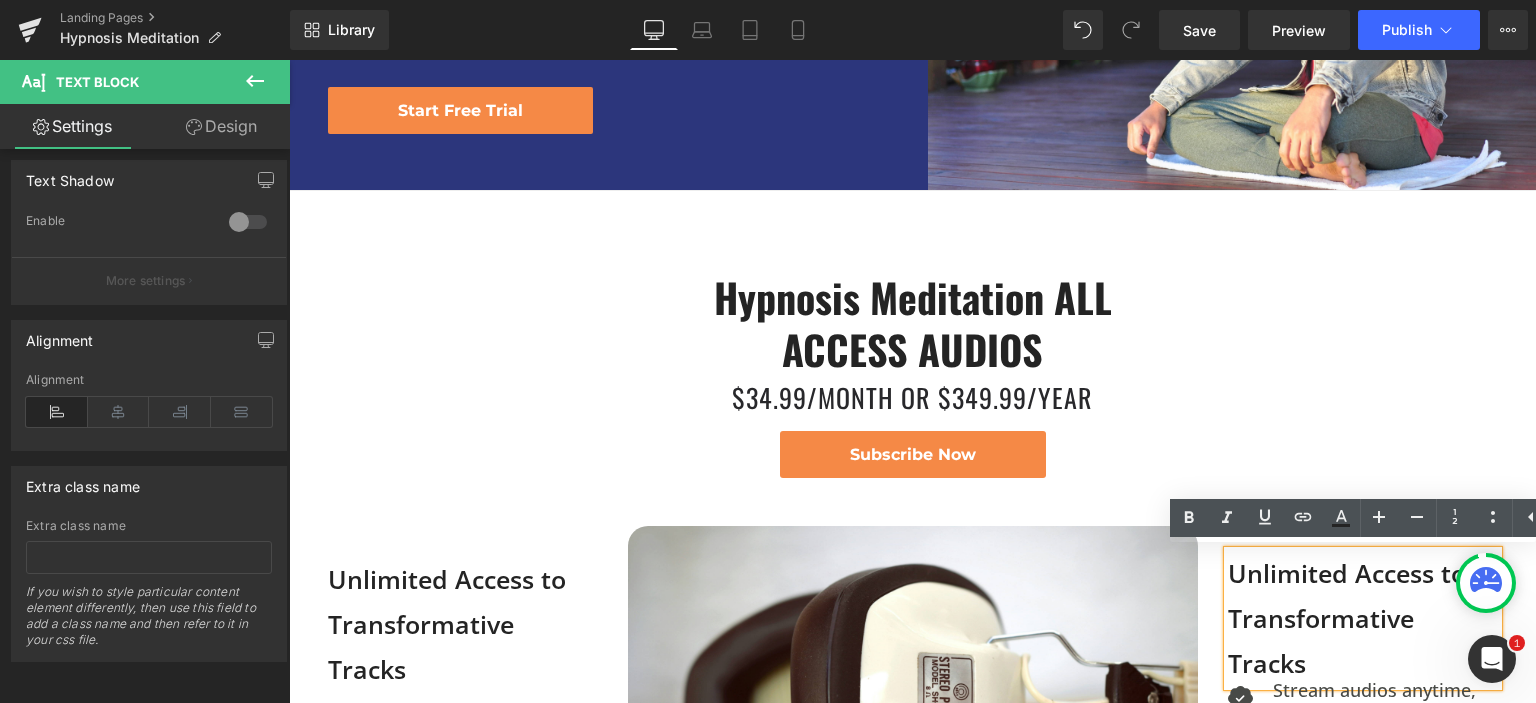 scroll, scrollTop: 388, scrollLeft: 0, axis: vertical 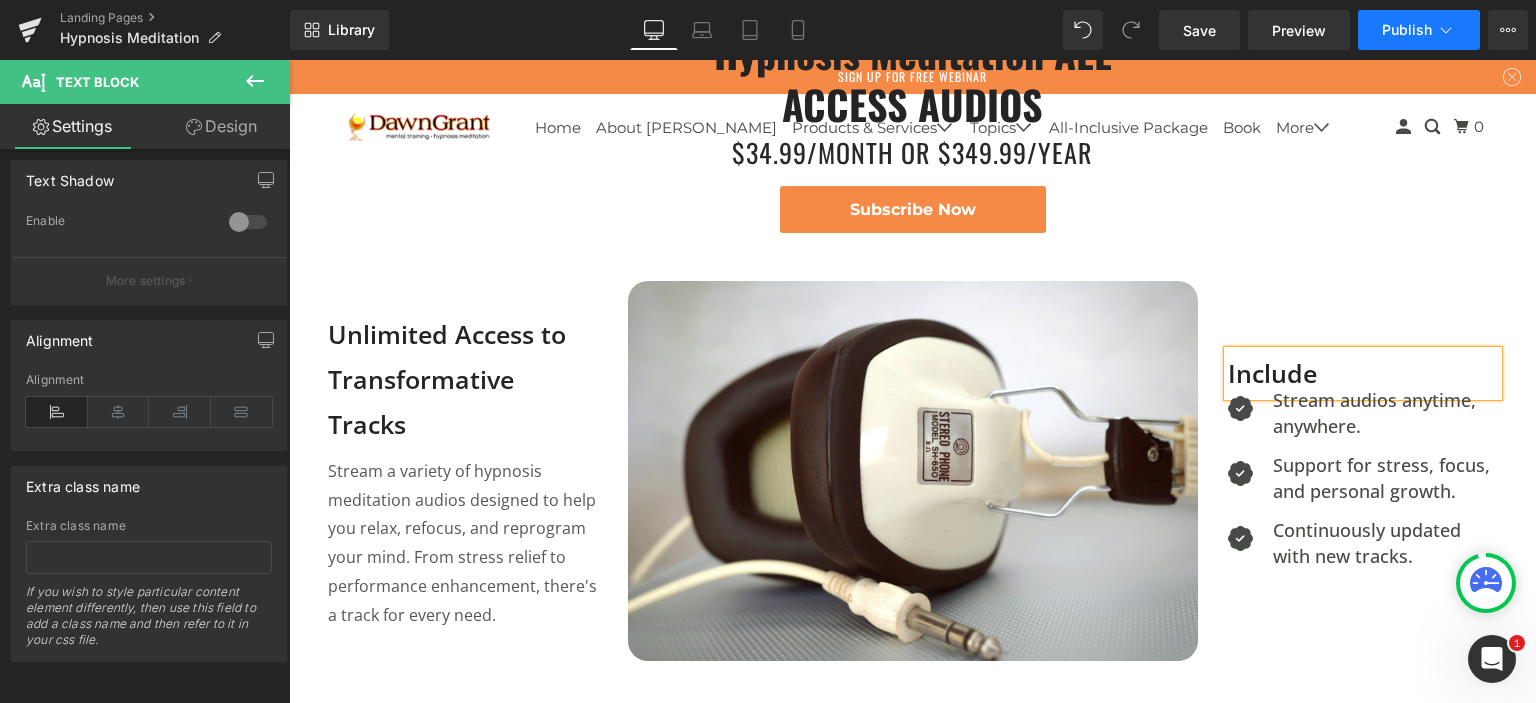 click on "Publish" at bounding box center (1419, 30) 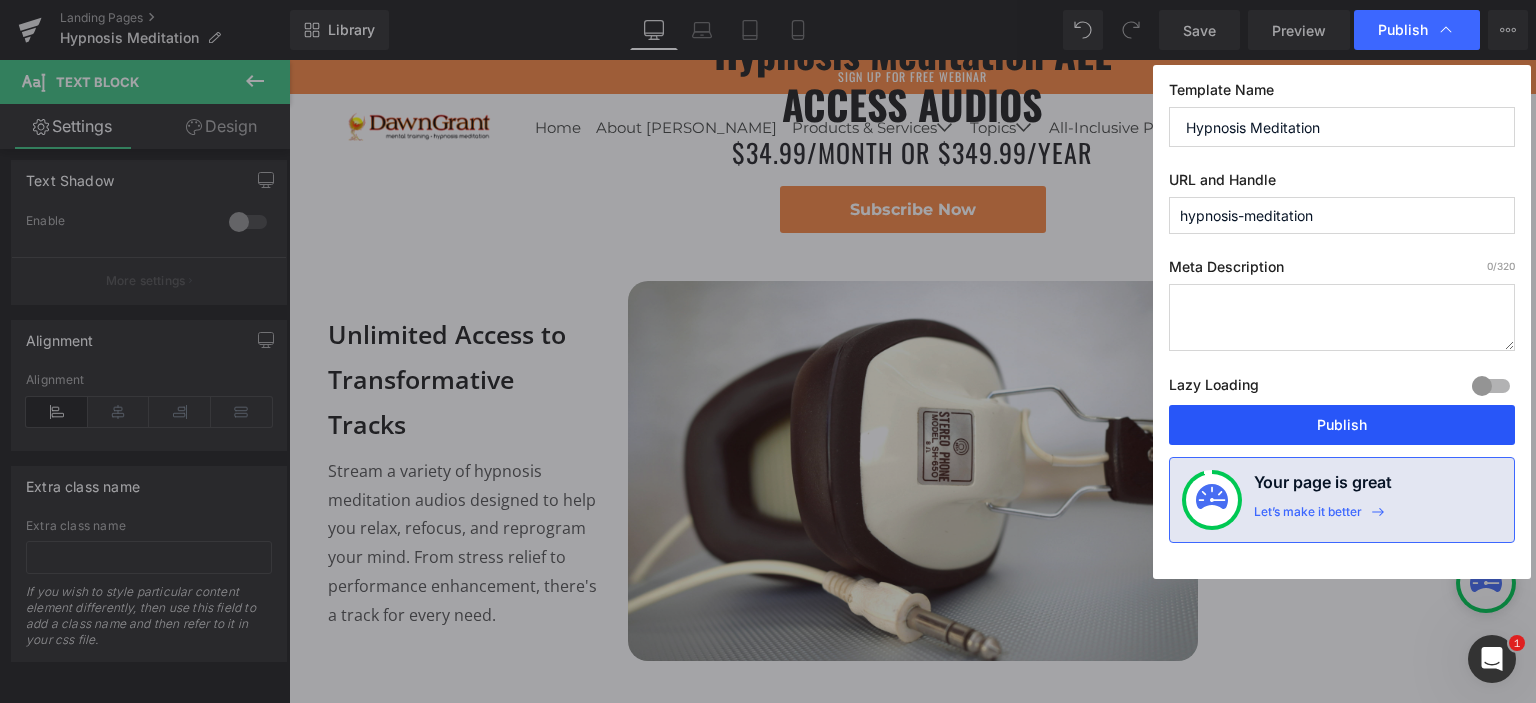 click on "Publish" at bounding box center (1342, 425) 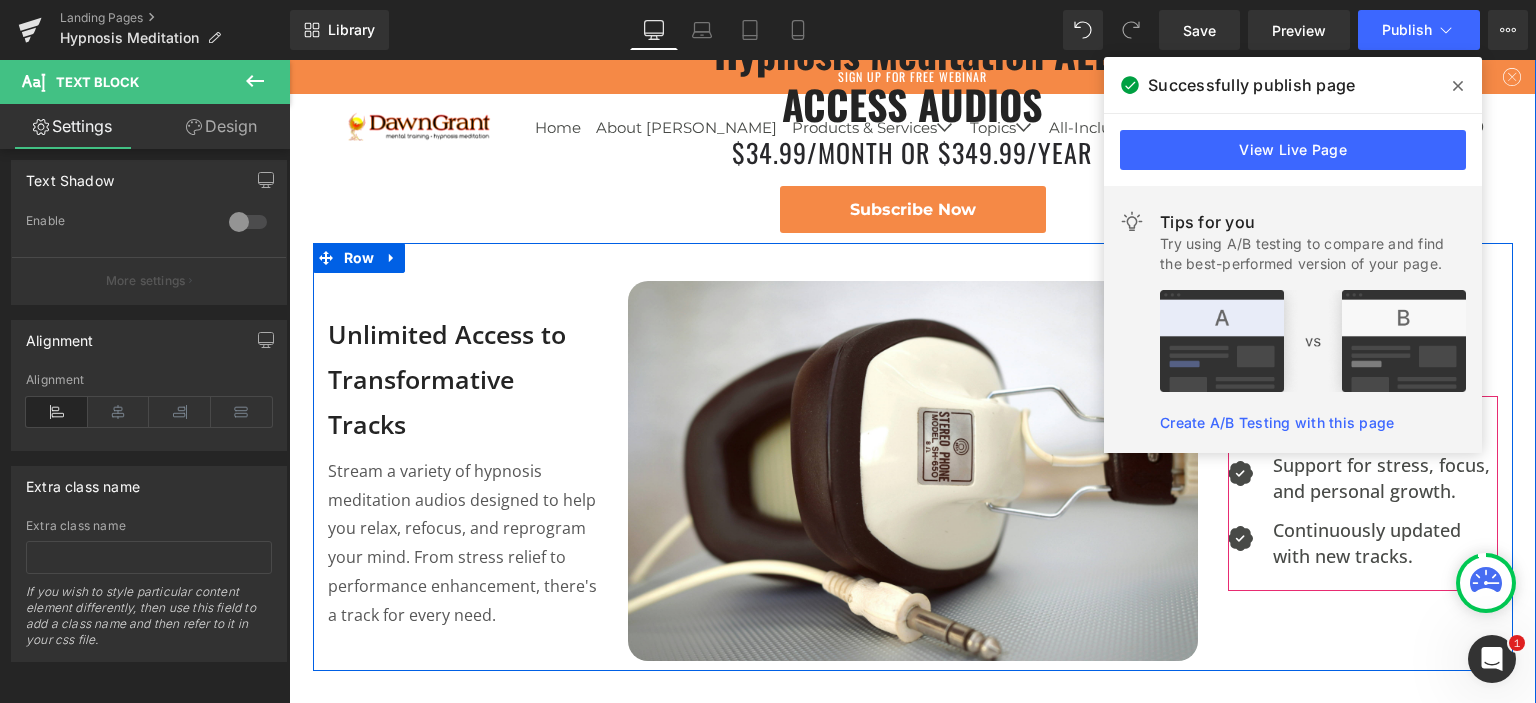 scroll, scrollTop: 488, scrollLeft: 0, axis: vertical 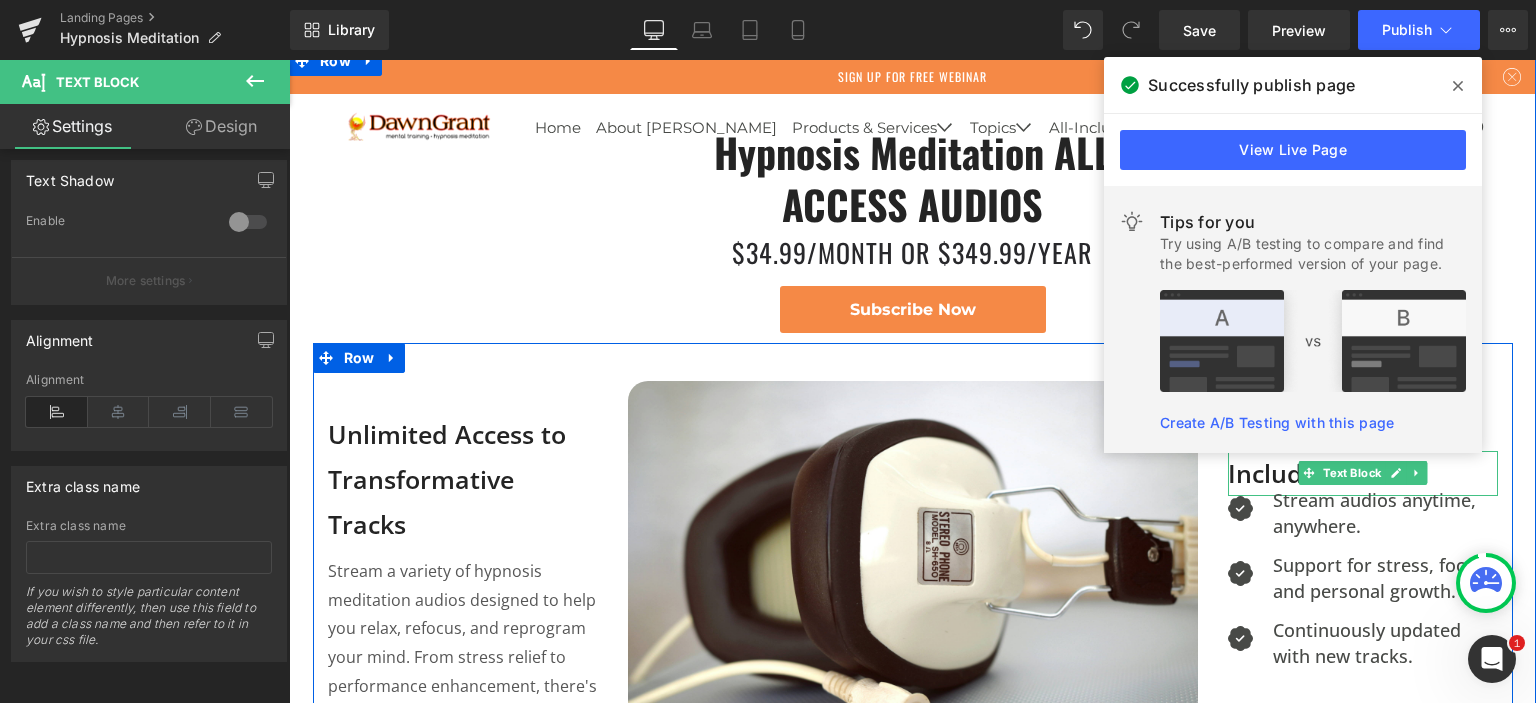 click on "Include" at bounding box center [1363, 473] 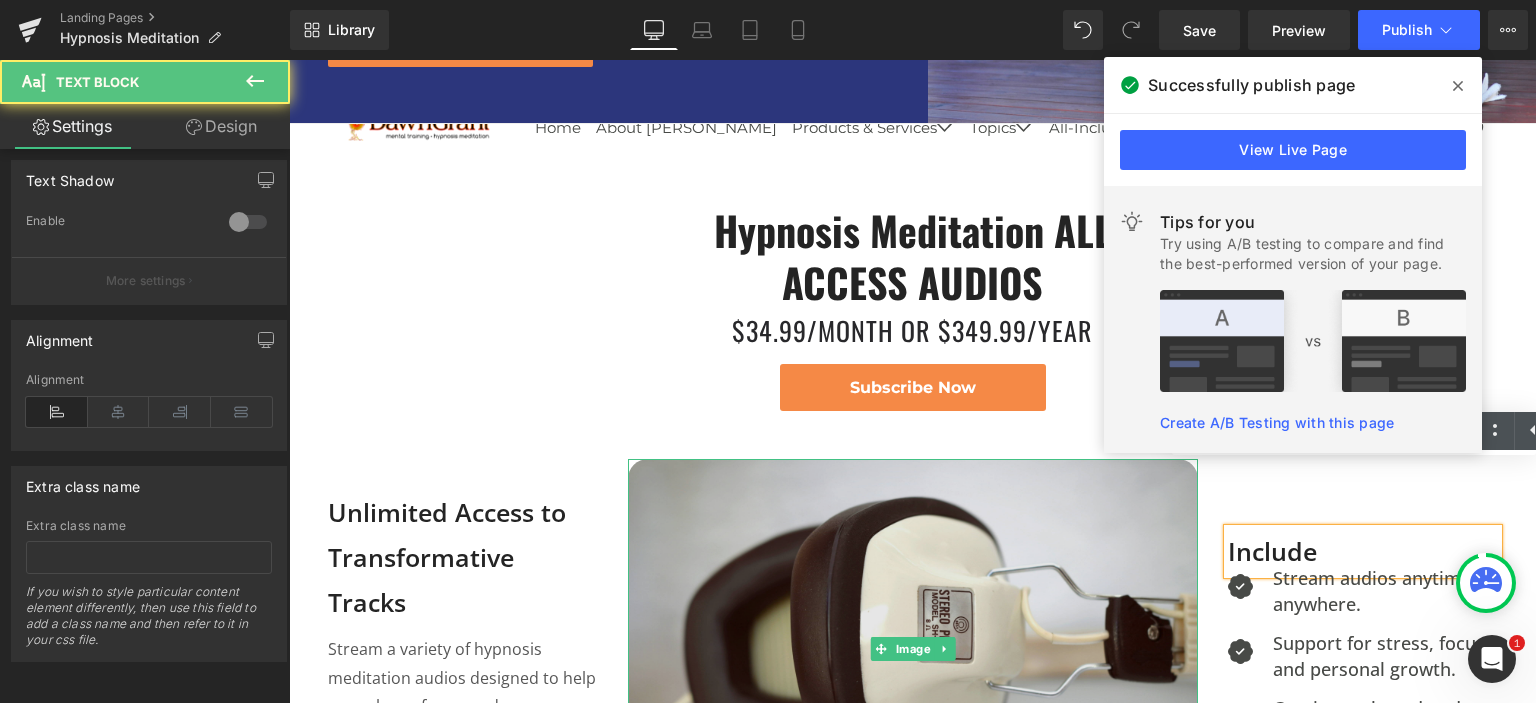 scroll, scrollTop: 388, scrollLeft: 0, axis: vertical 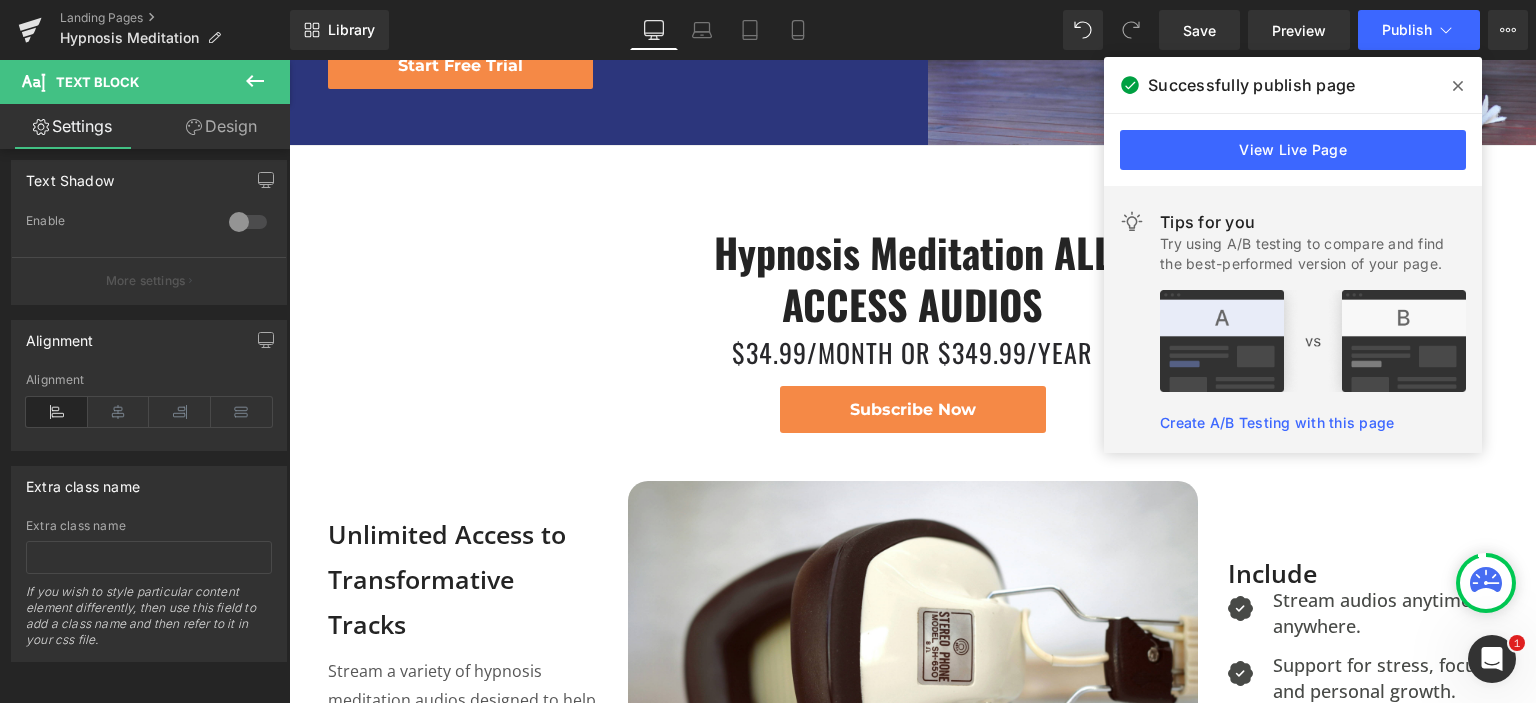 click on "Design" at bounding box center [221, 126] 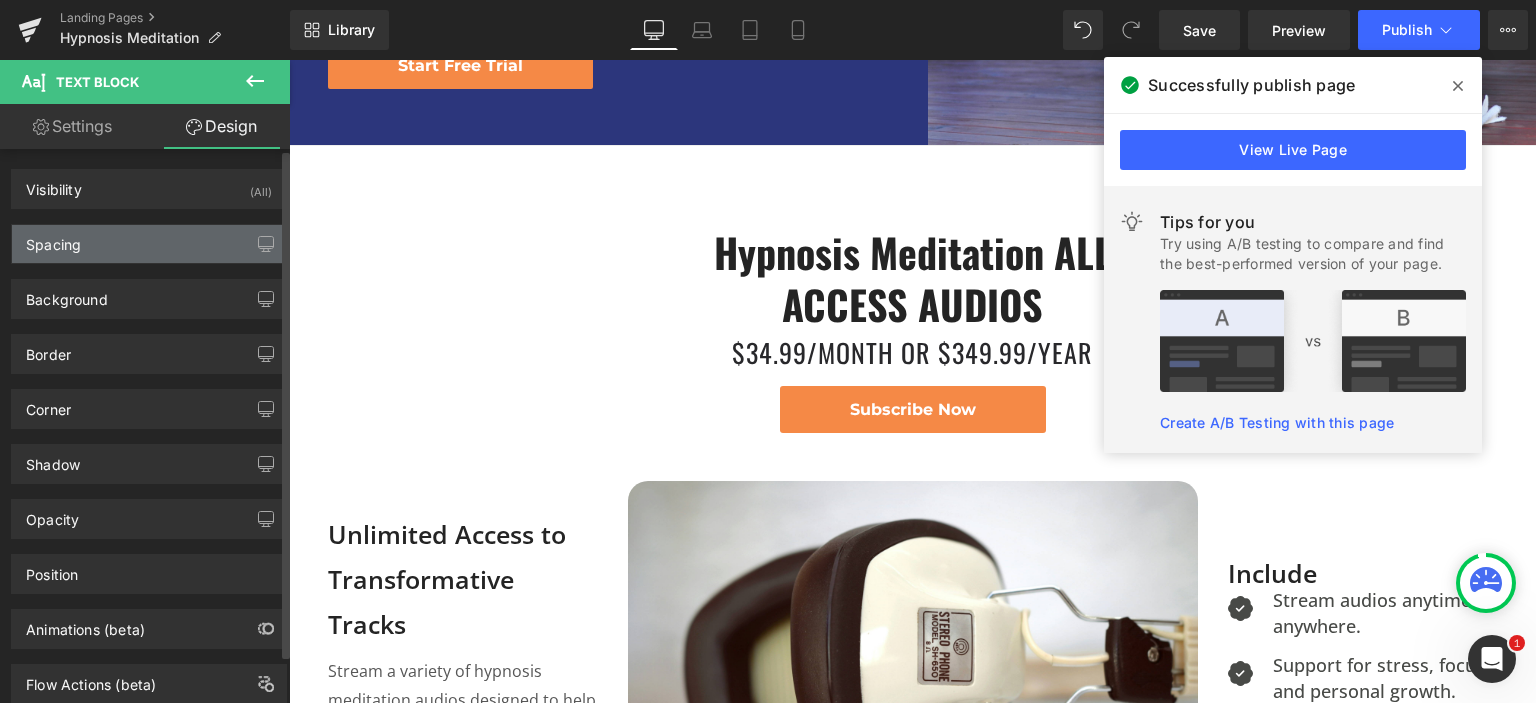 click on "Spacing" at bounding box center [149, 244] 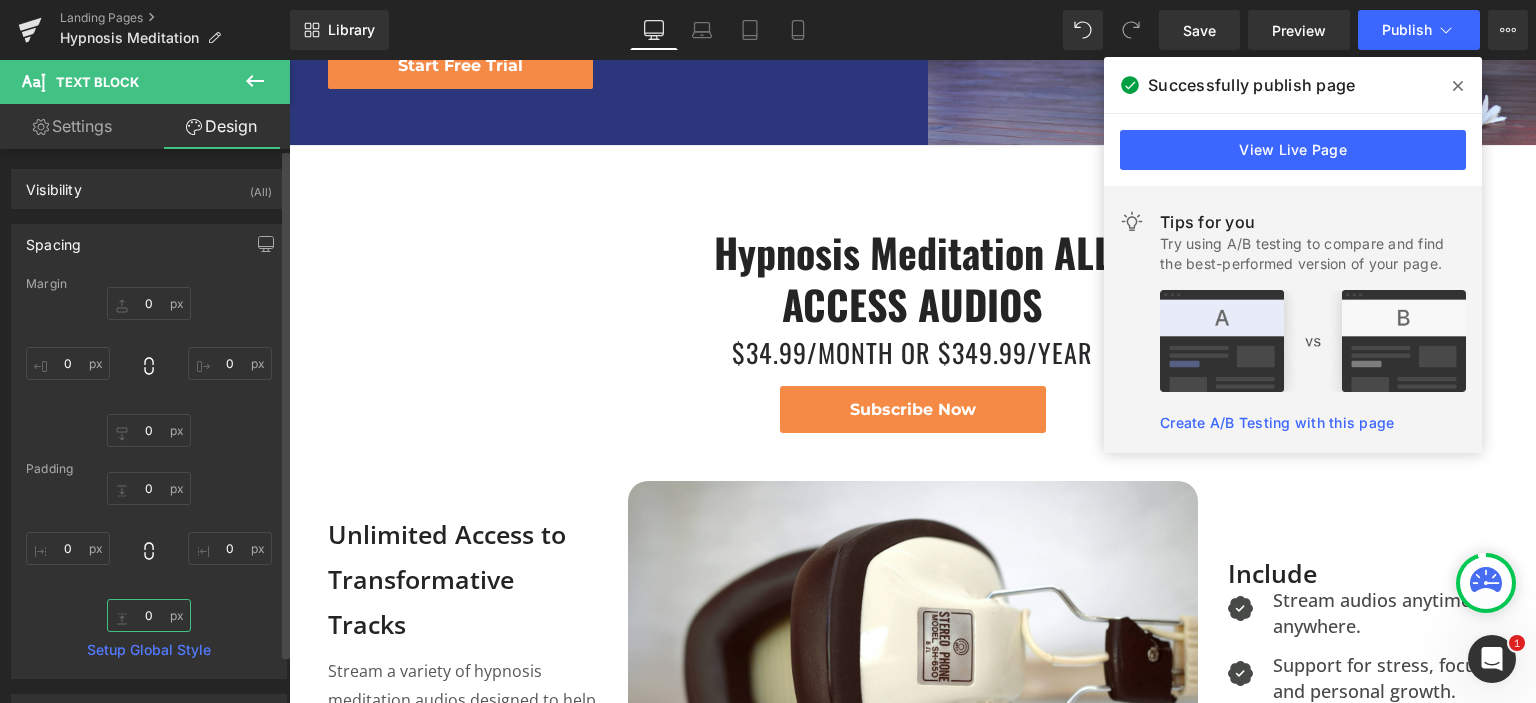 click on "0" at bounding box center [149, 615] 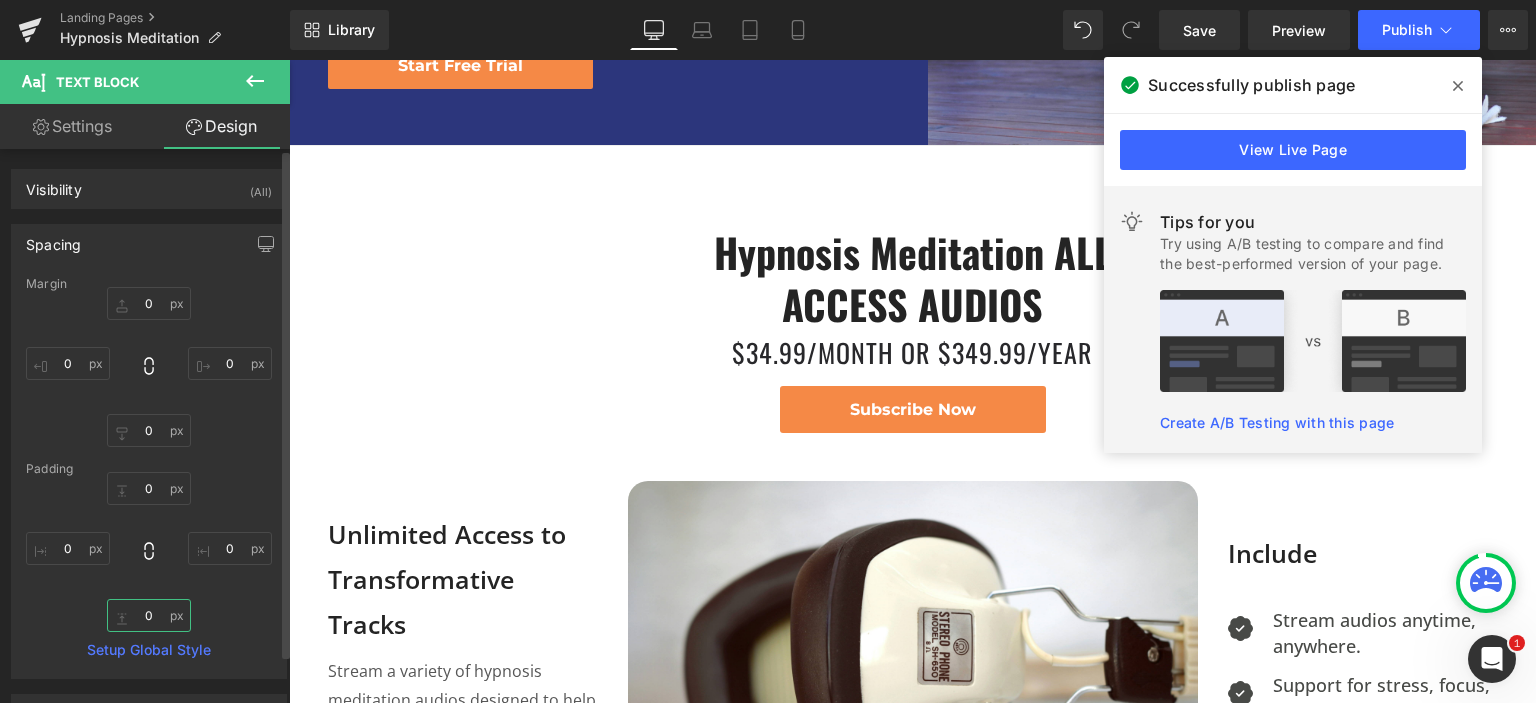 type on "30" 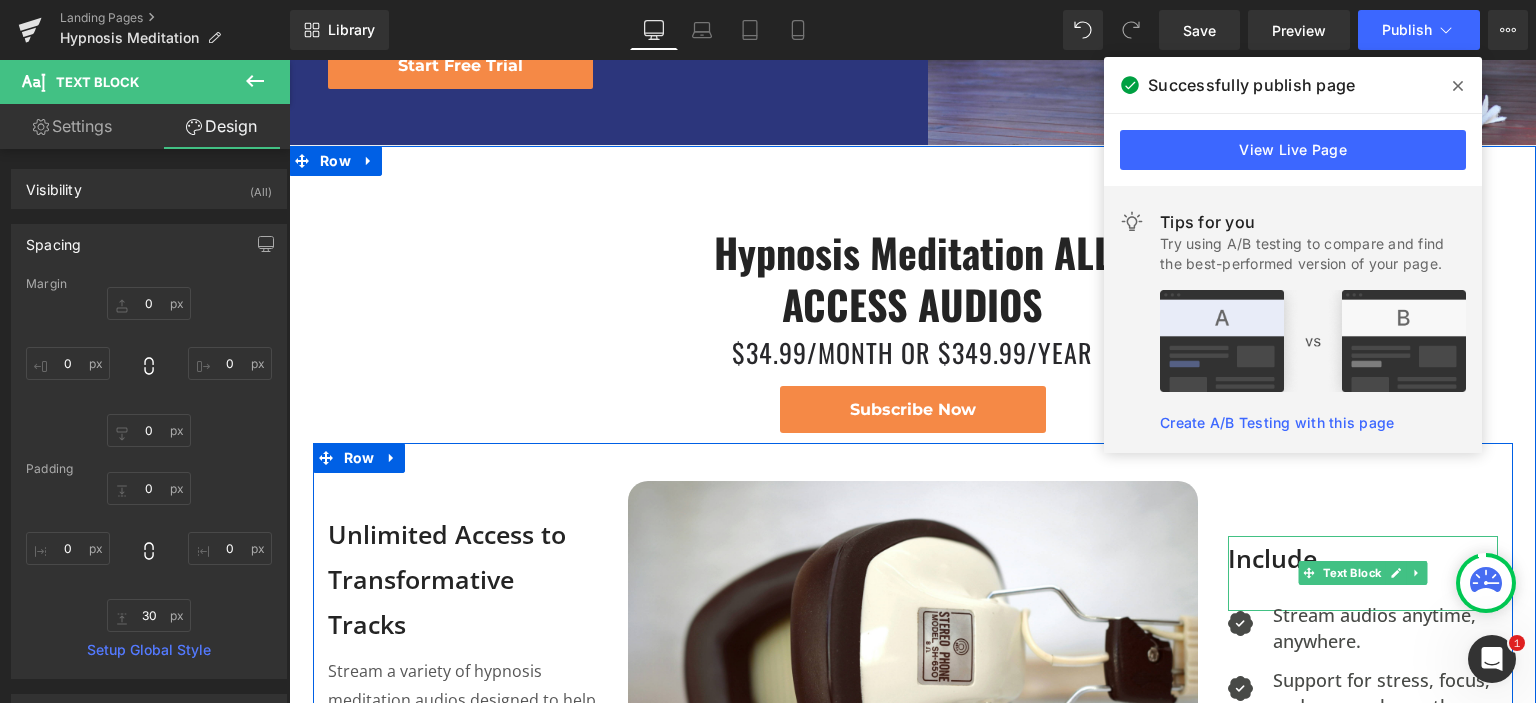 click on "Include" at bounding box center [1363, 558] 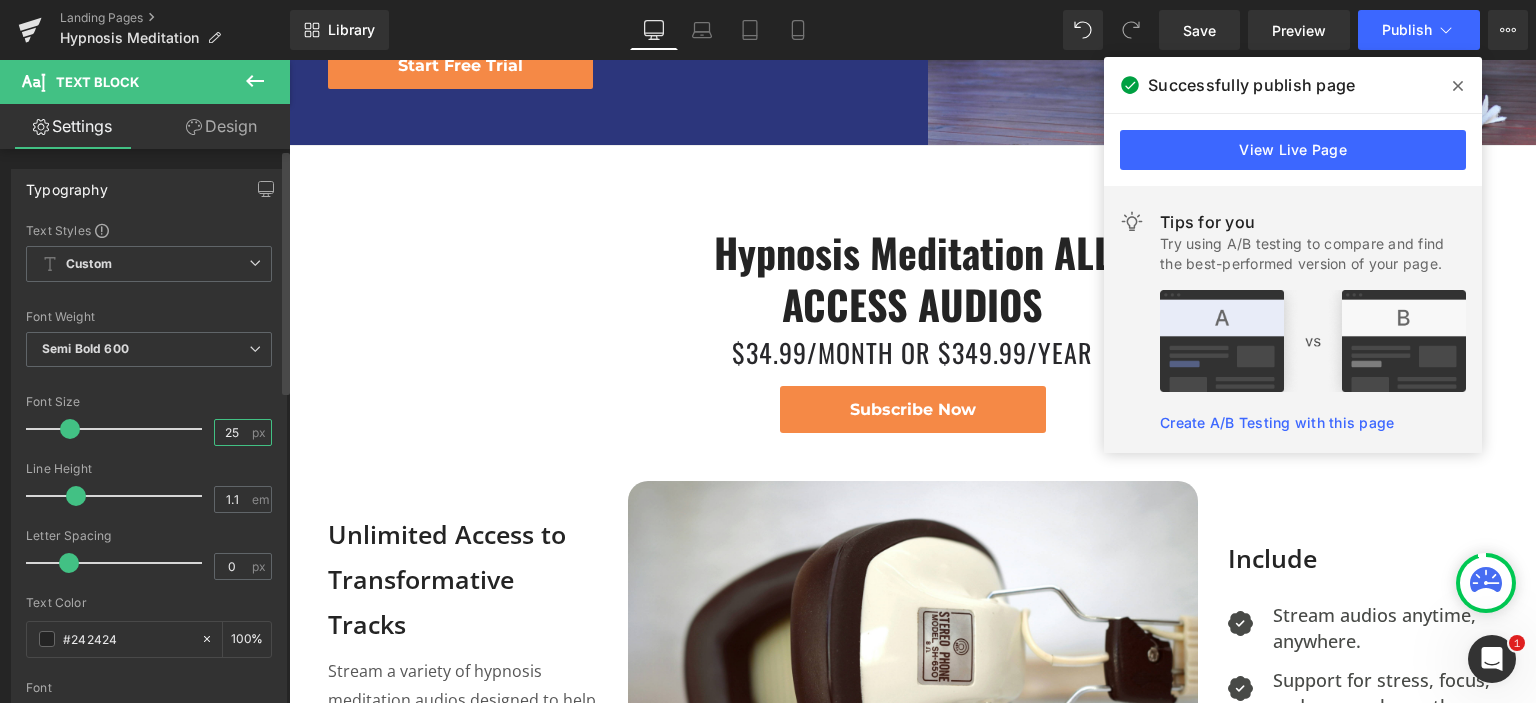 click on "25" at bounding box center [232, 432] 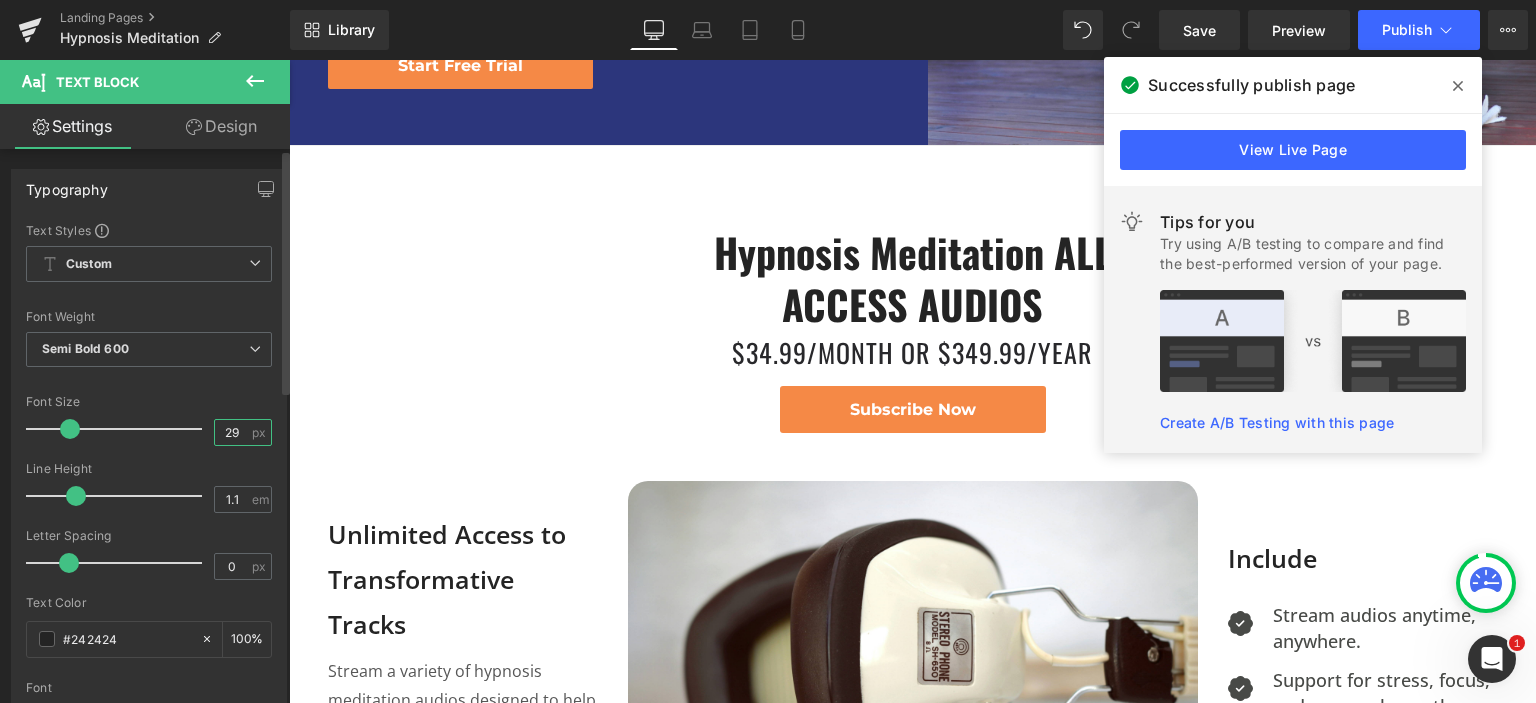 type on "30" 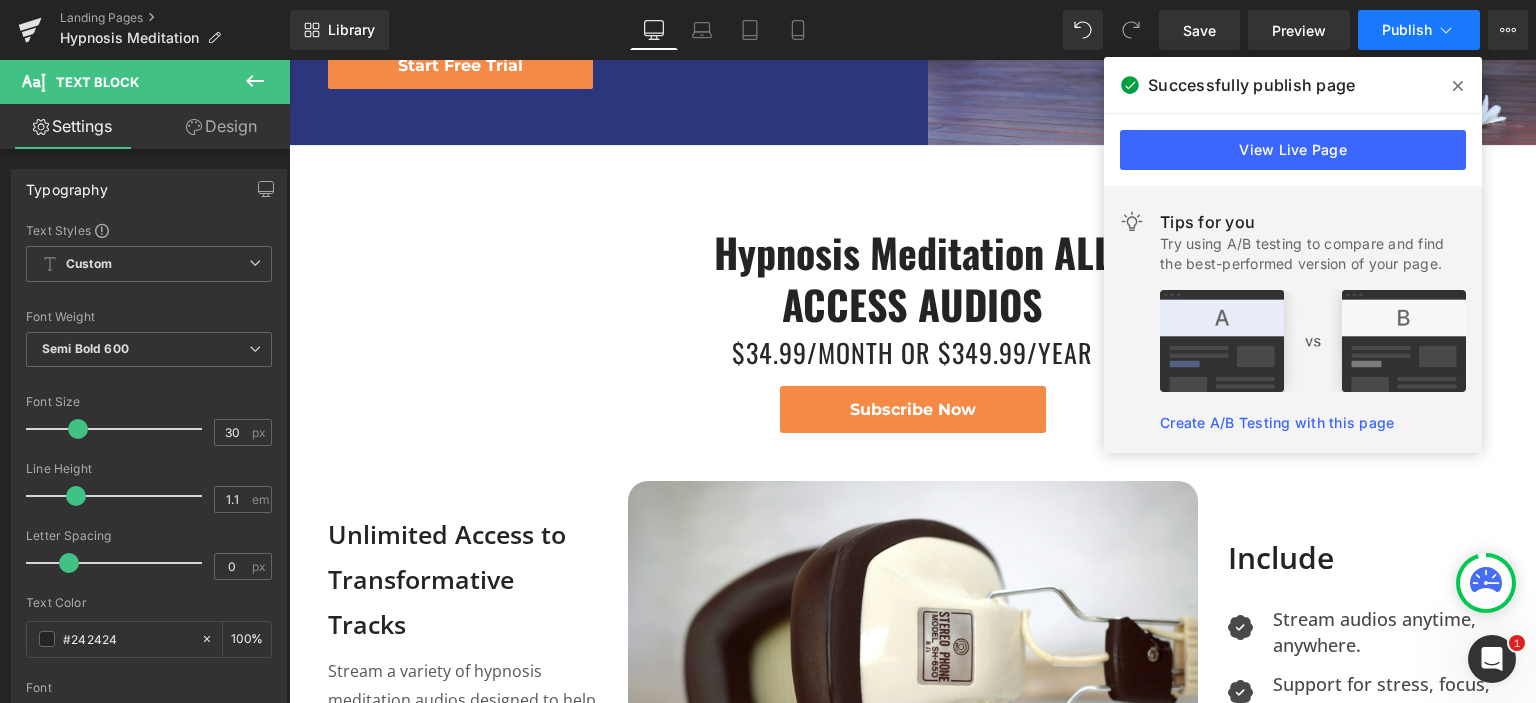 click on "Publish" at bounding box center [1407, 30] 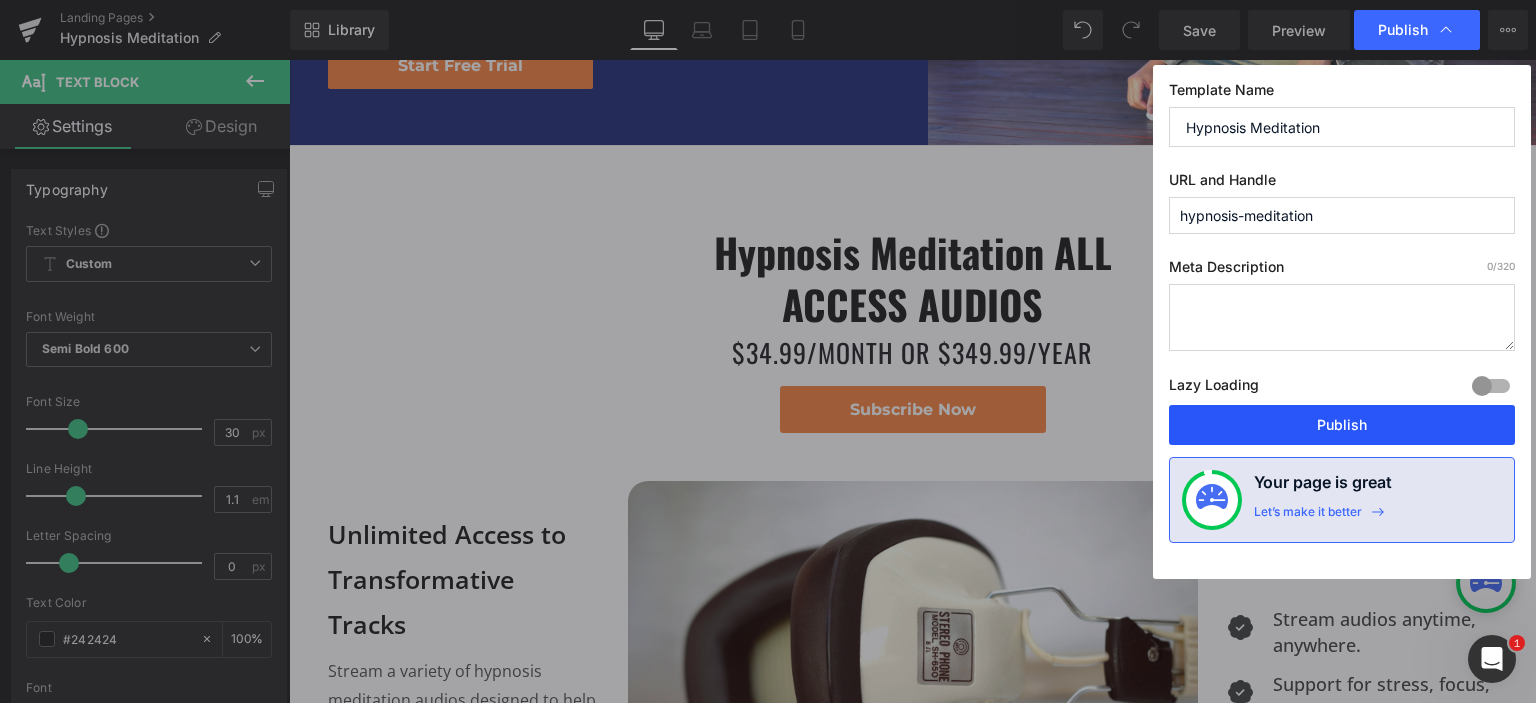 click on "Publish" at bounding box center [1342, 425] 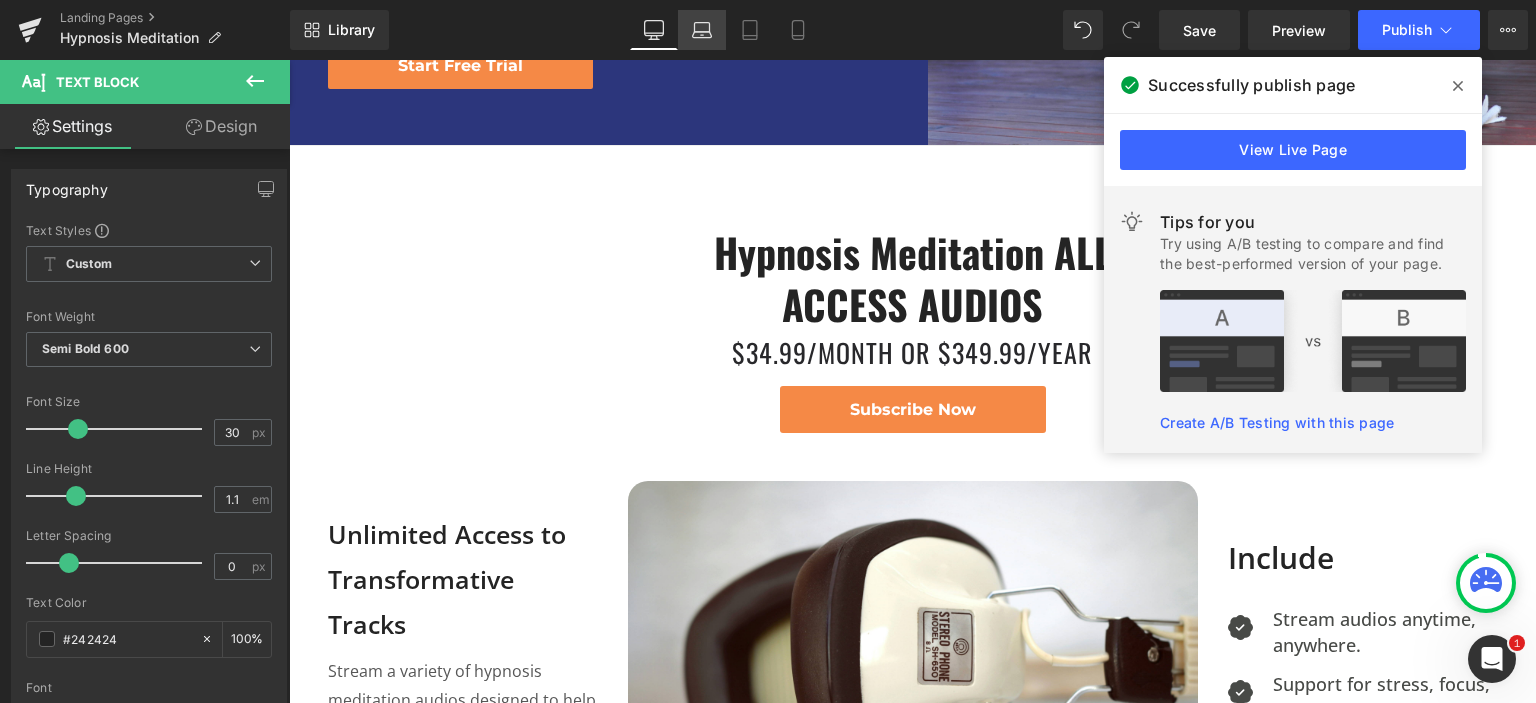 click 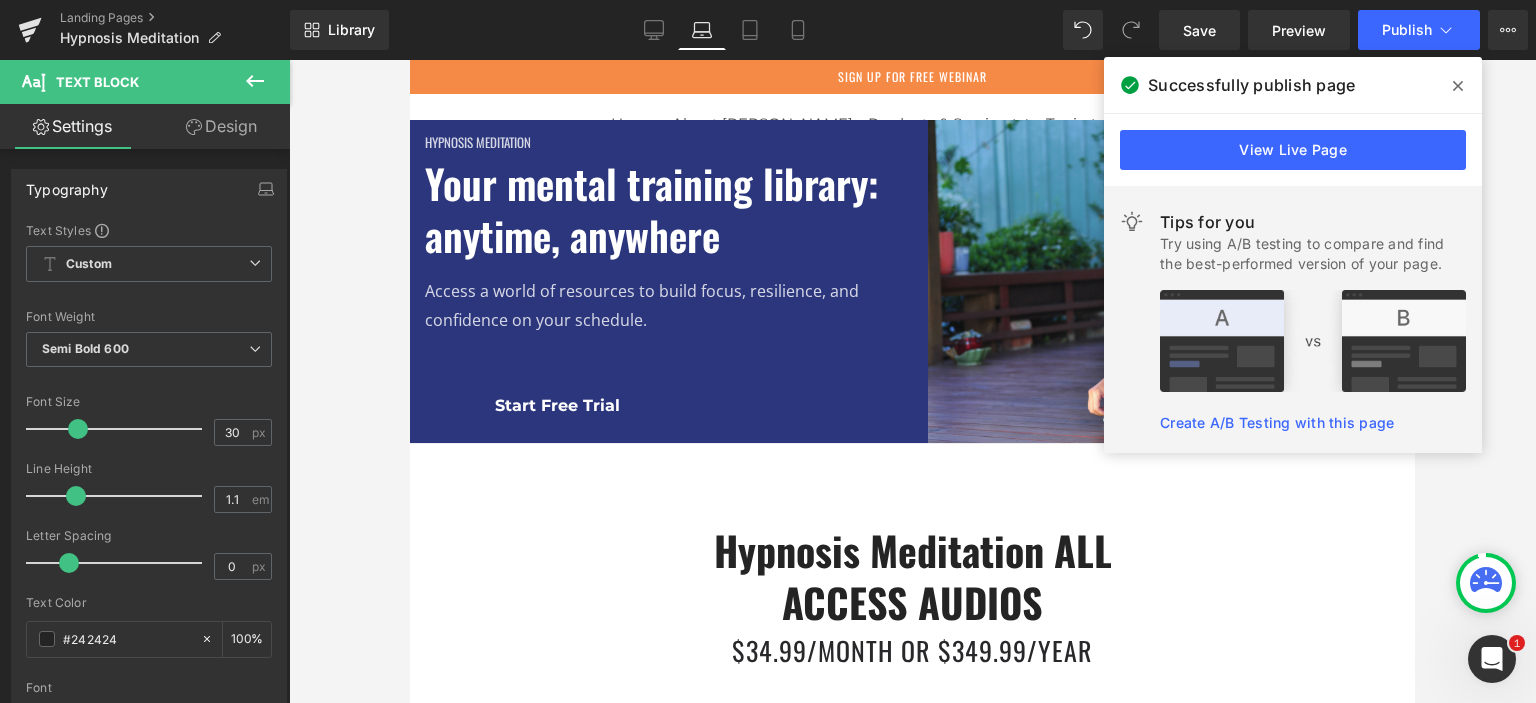scroll, scrollTop: 0, scrollLeft: 0, axis: both 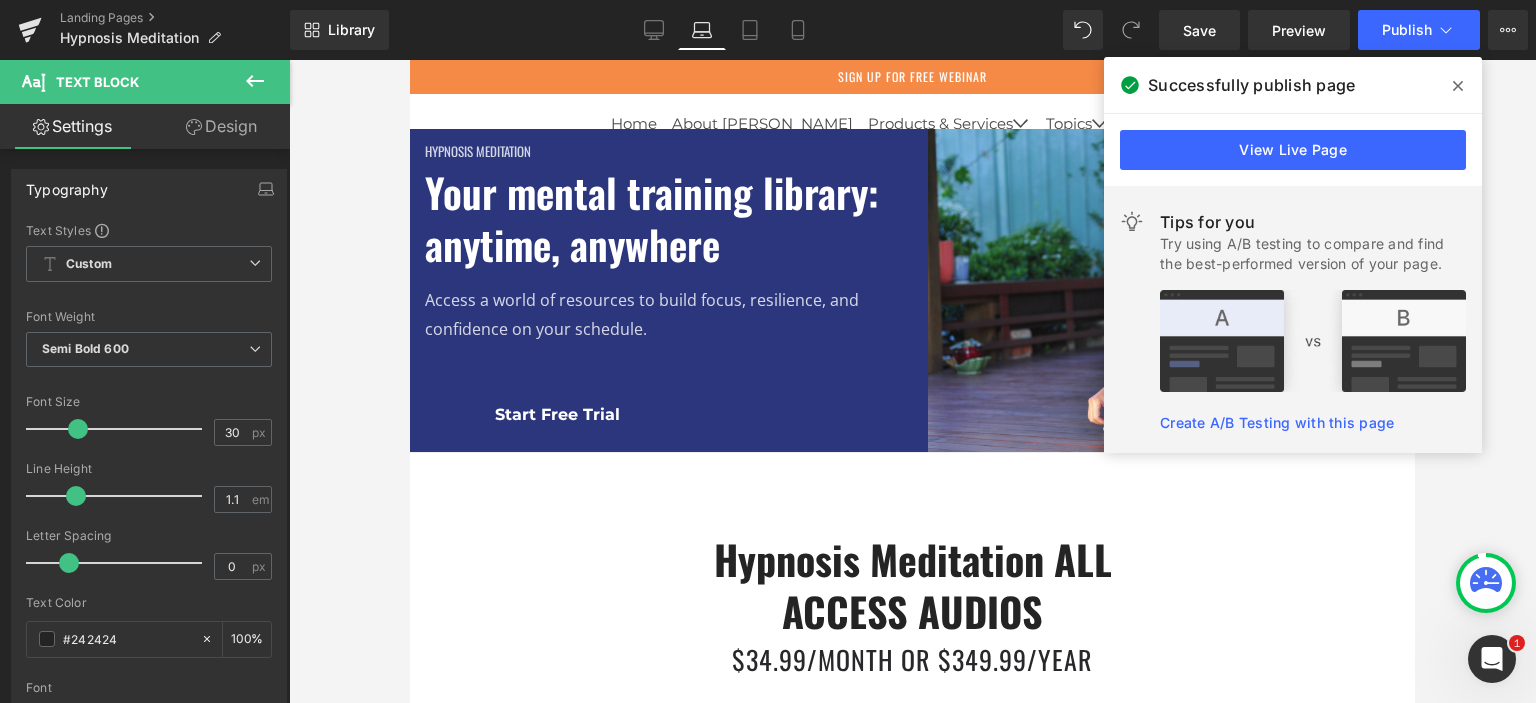 click 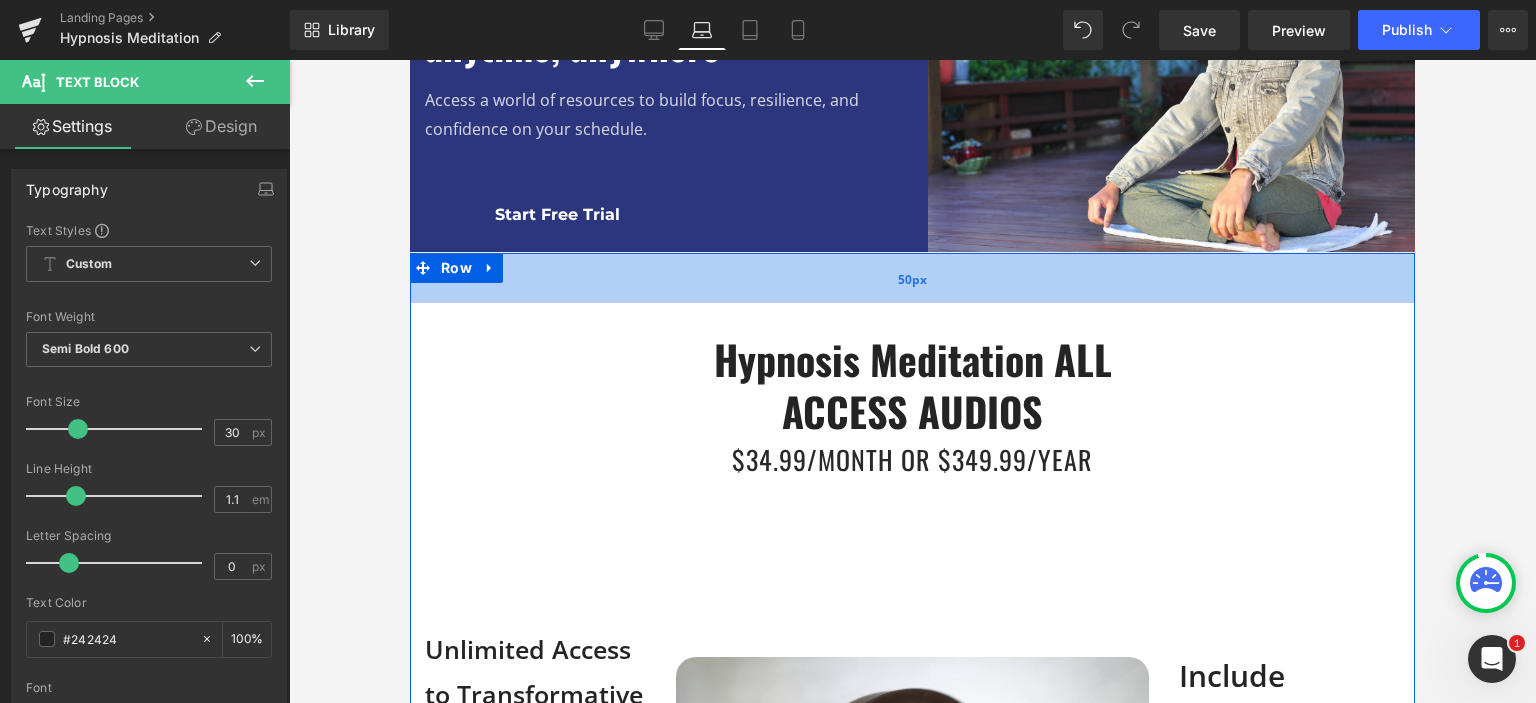 scroll, scrollTop: 100, scrollLeft: 0, axis: vertical 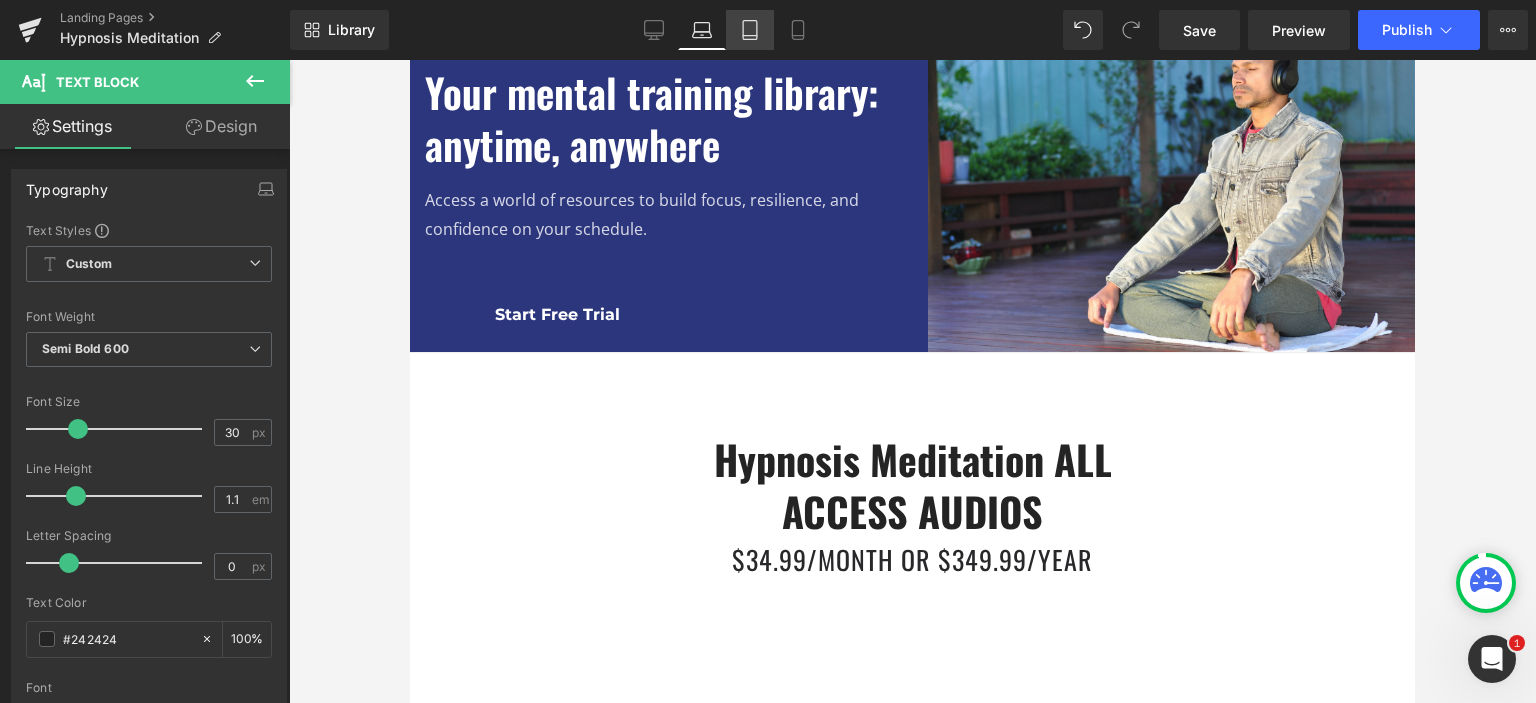 click 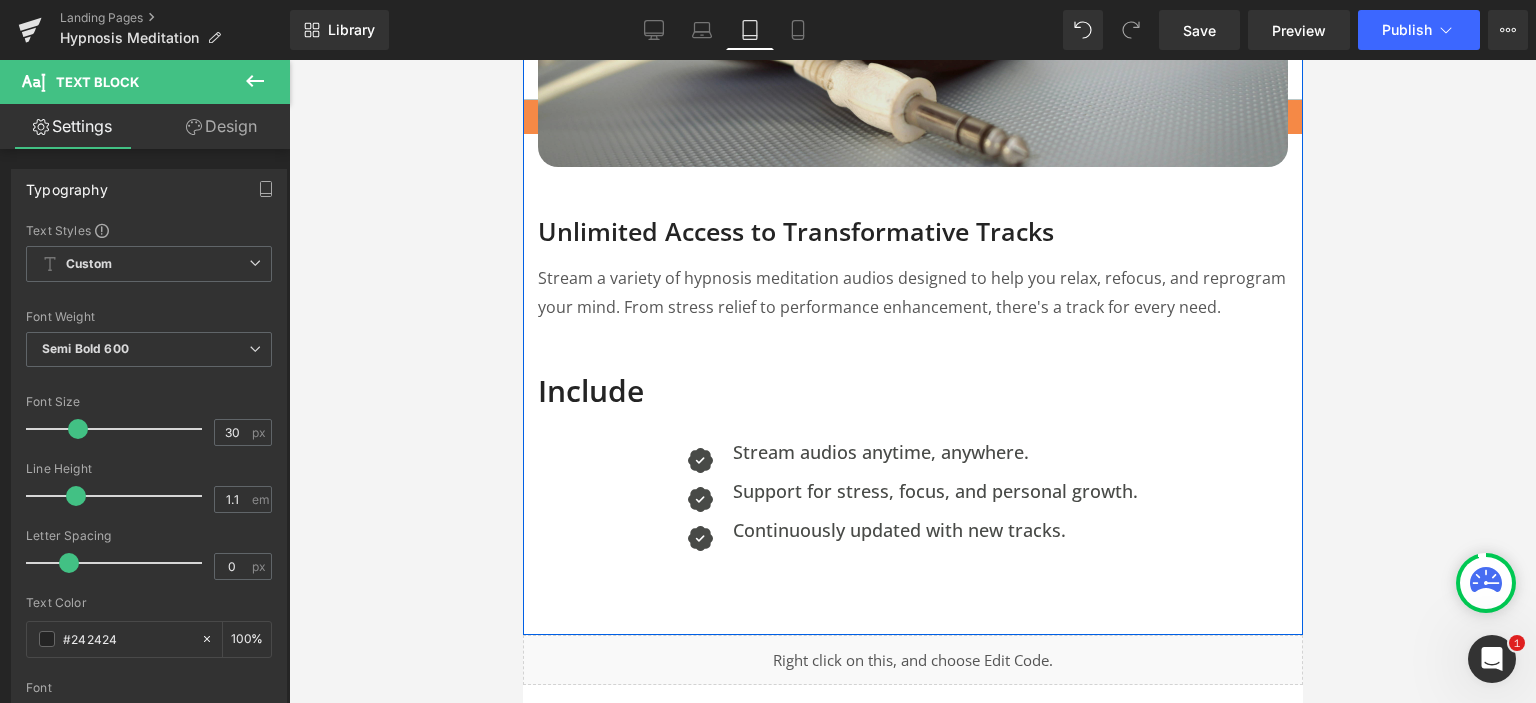scroll, scrollTop: 1187, scrollLeft: 0, axis: vertical 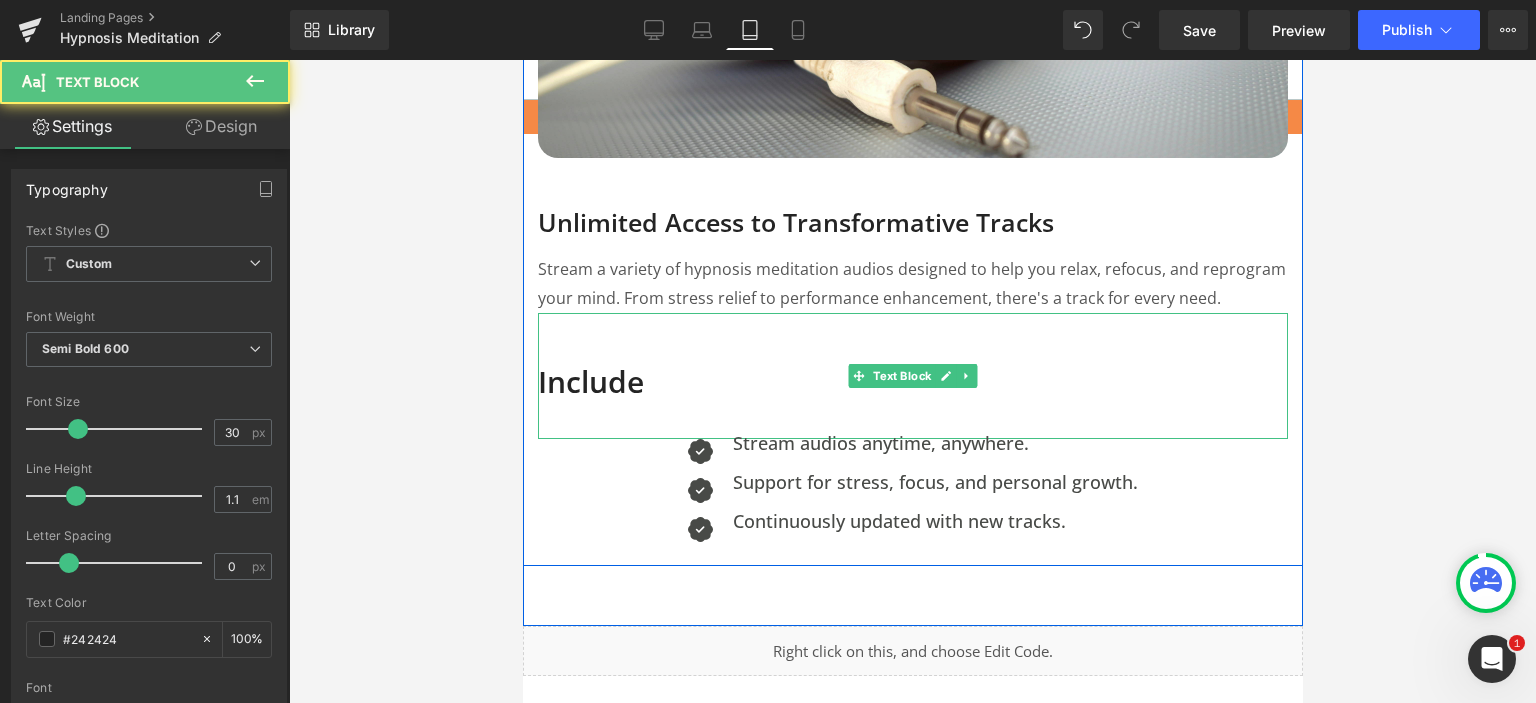 click on "Include" at bounding box center [912, 382] 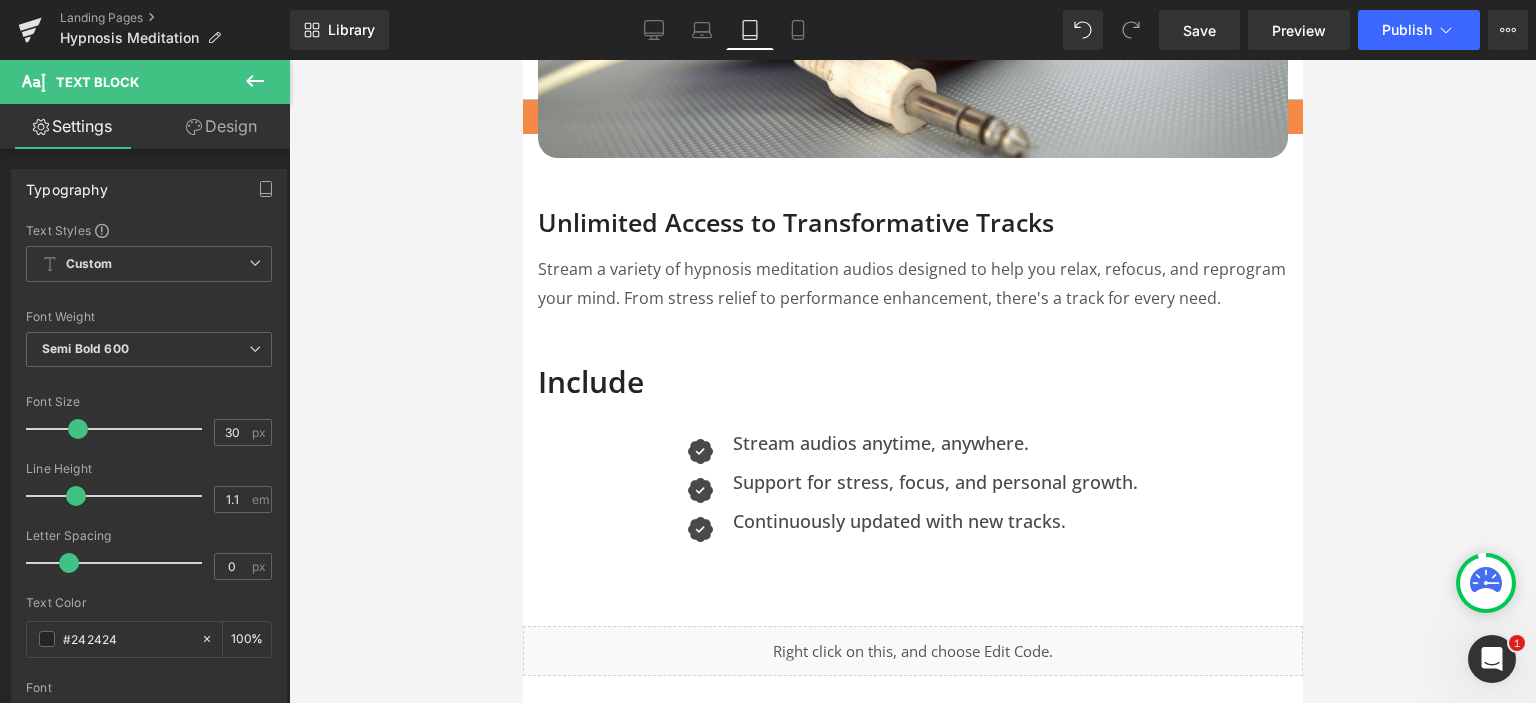 click on "Design" at bounding box center (221, 126) 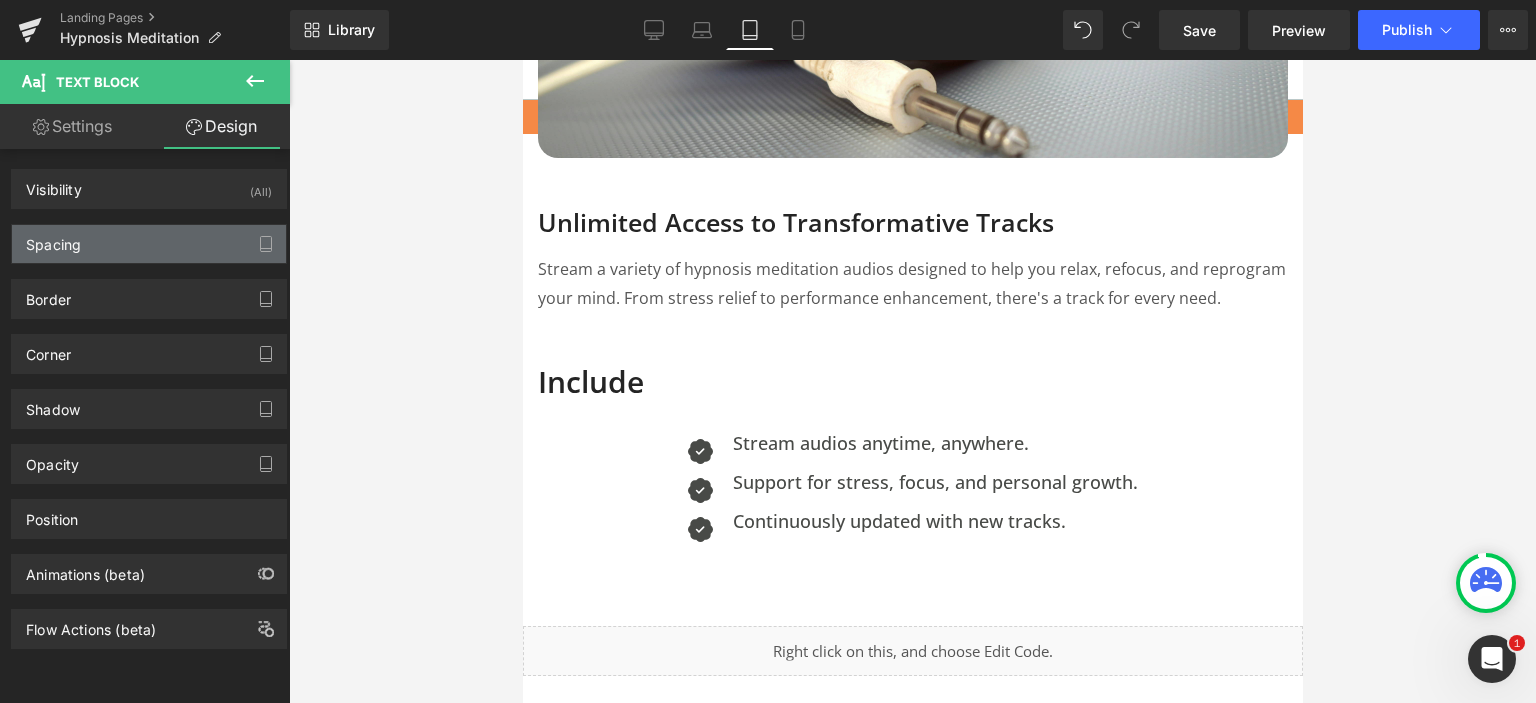click on "Spacing" at bounding box center [149, 244] 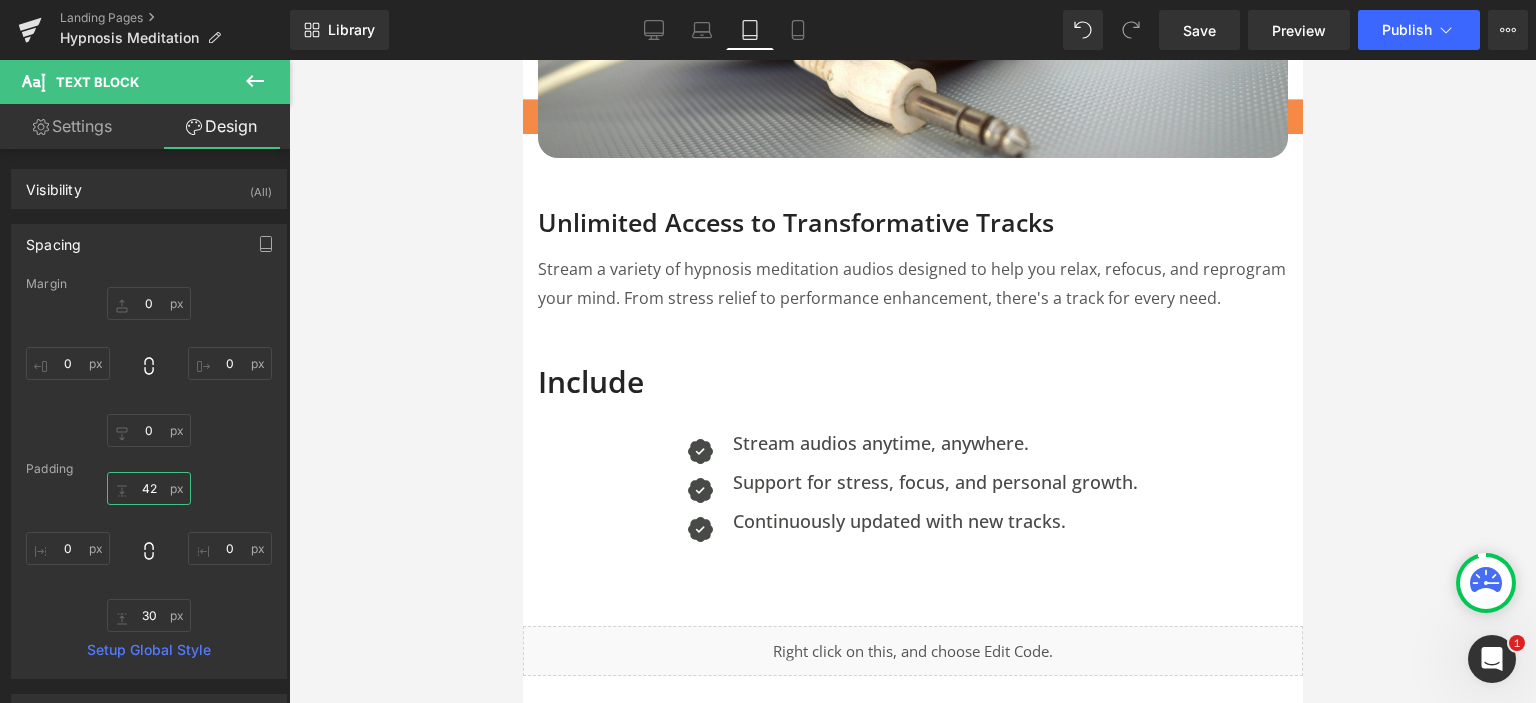 click on "42" at bounding box center [149, 488] 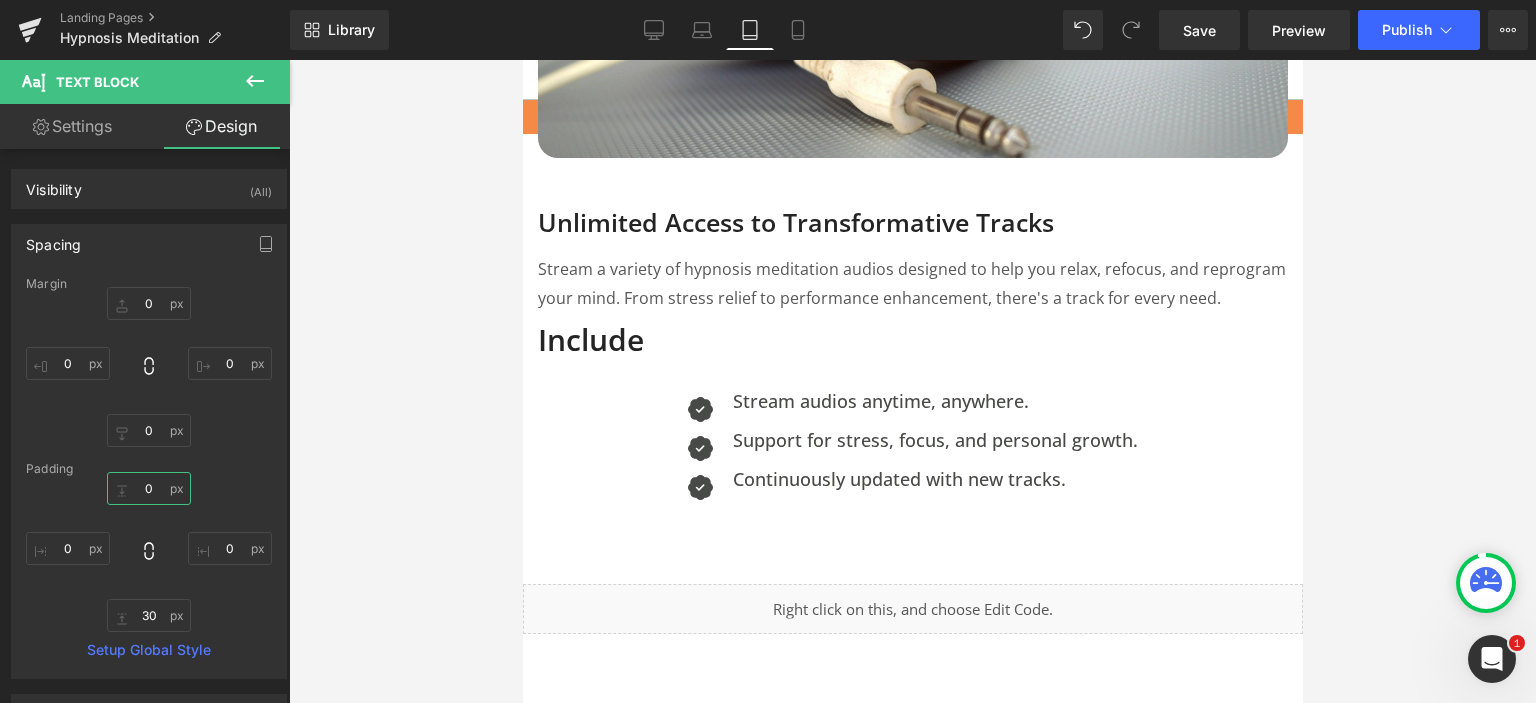 type on "0" 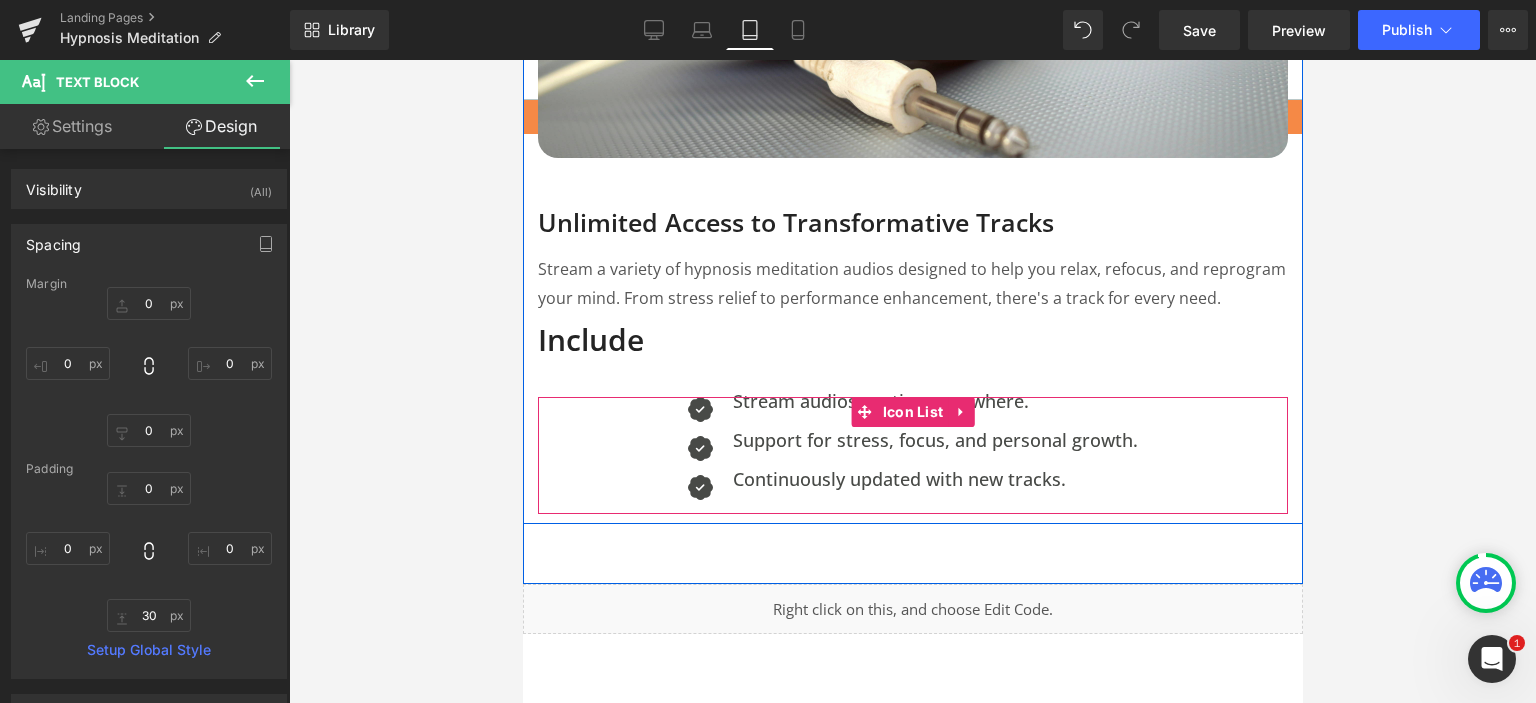 click on "Icon
Stream audios anytime, anywhere.
Text Block
Icon
Support for stress, focus, and personal growth. Text Block
Icon
Continuously updated with new tracks. Text Block" at bounding box center [912, 455] 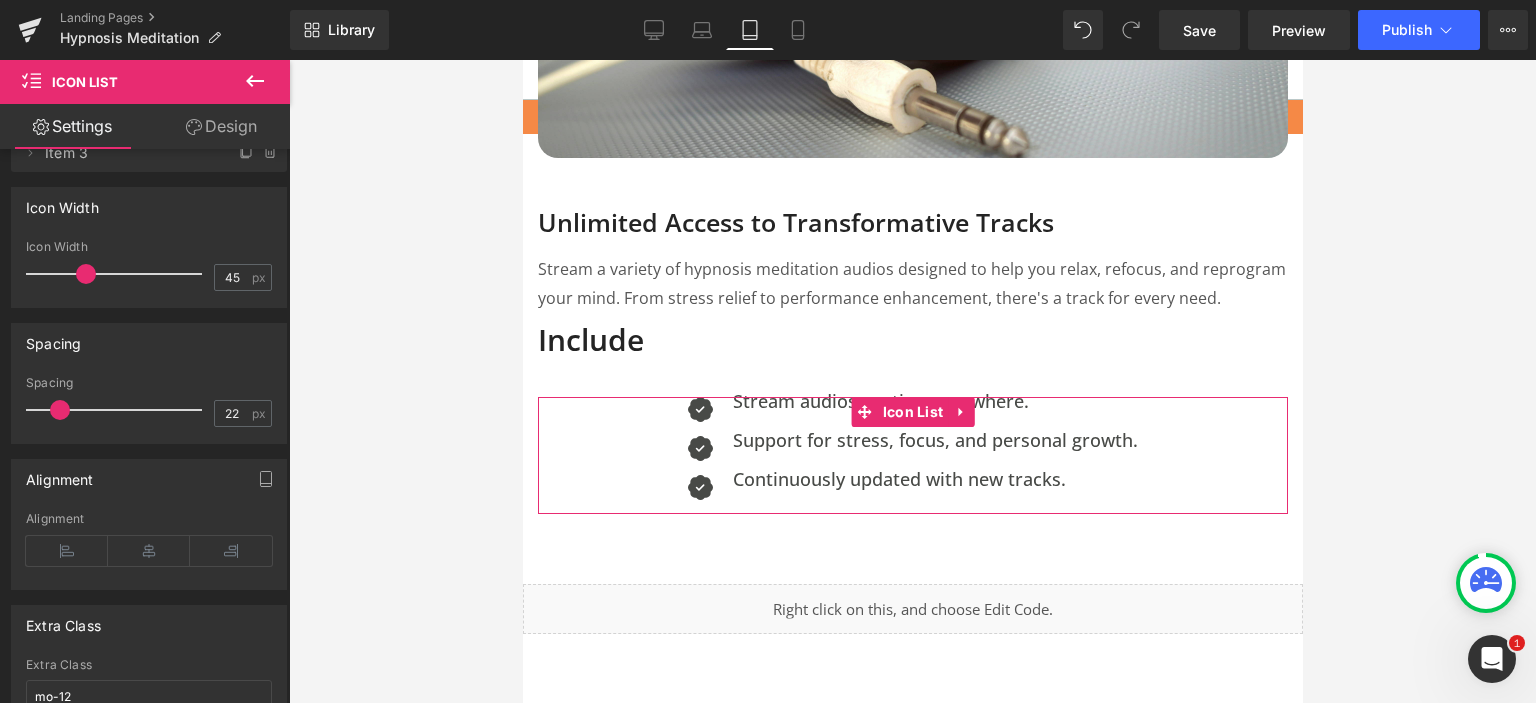 scroll, scrollTop: 276, scrollLeft: 0, axis: vertical 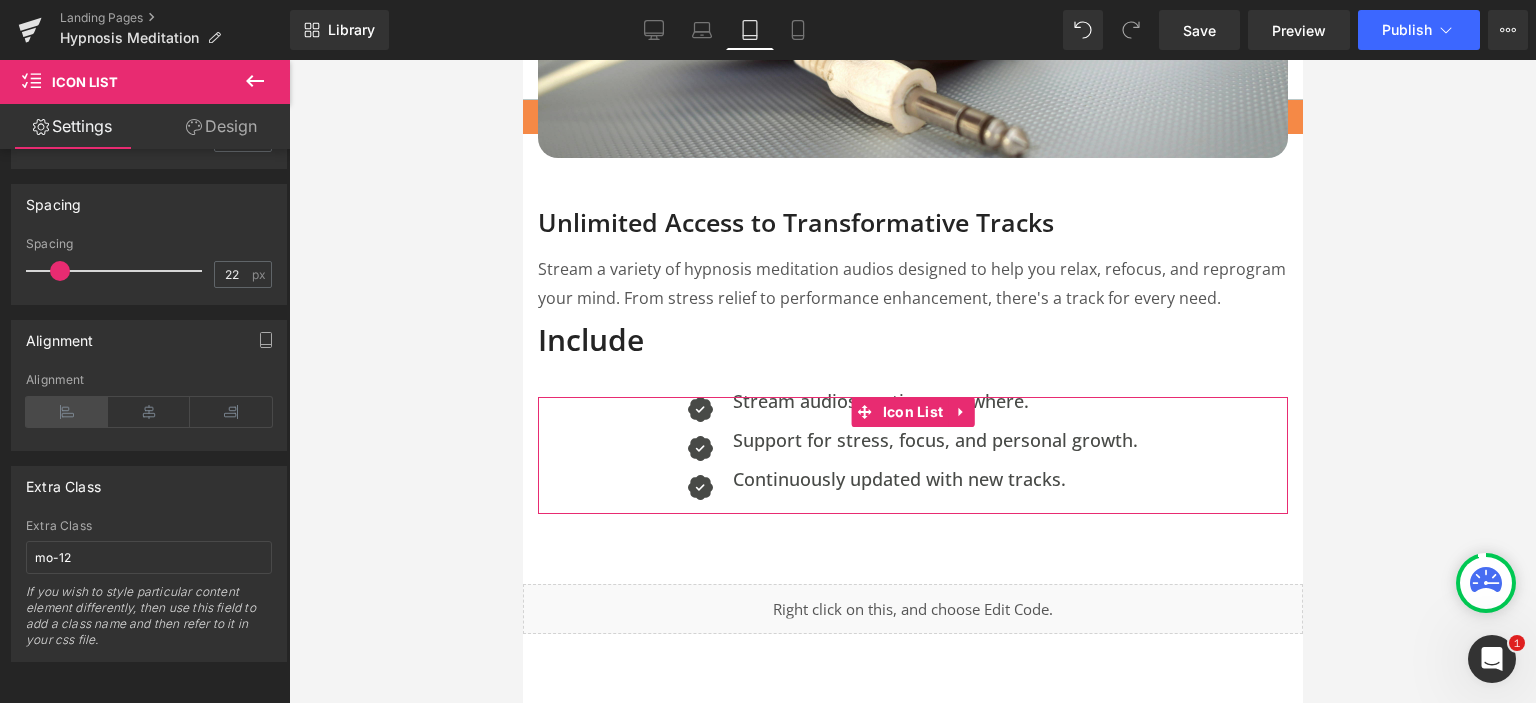 click at bounding box center [67, 412] 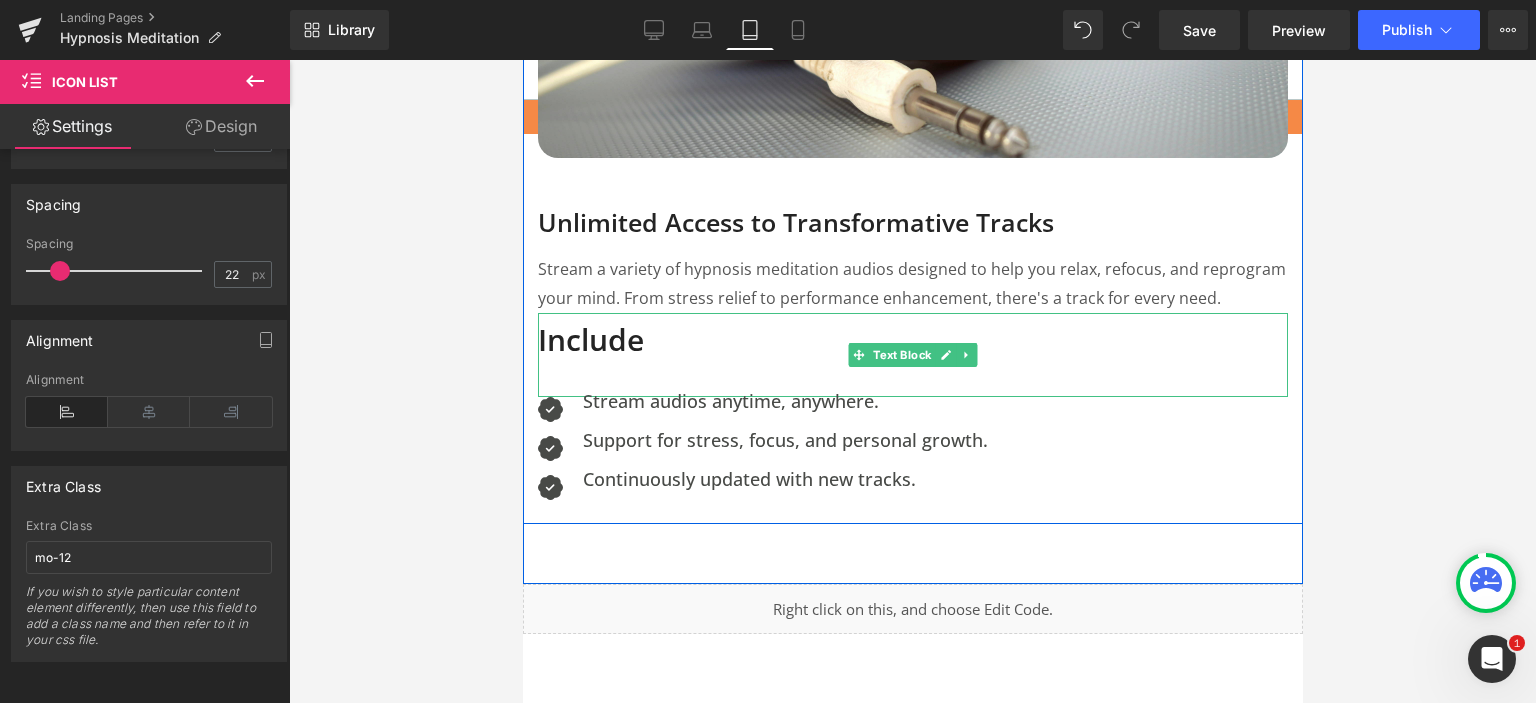 scroll, scrollTop: 1087, scrollLeft: 0, axis: vertical 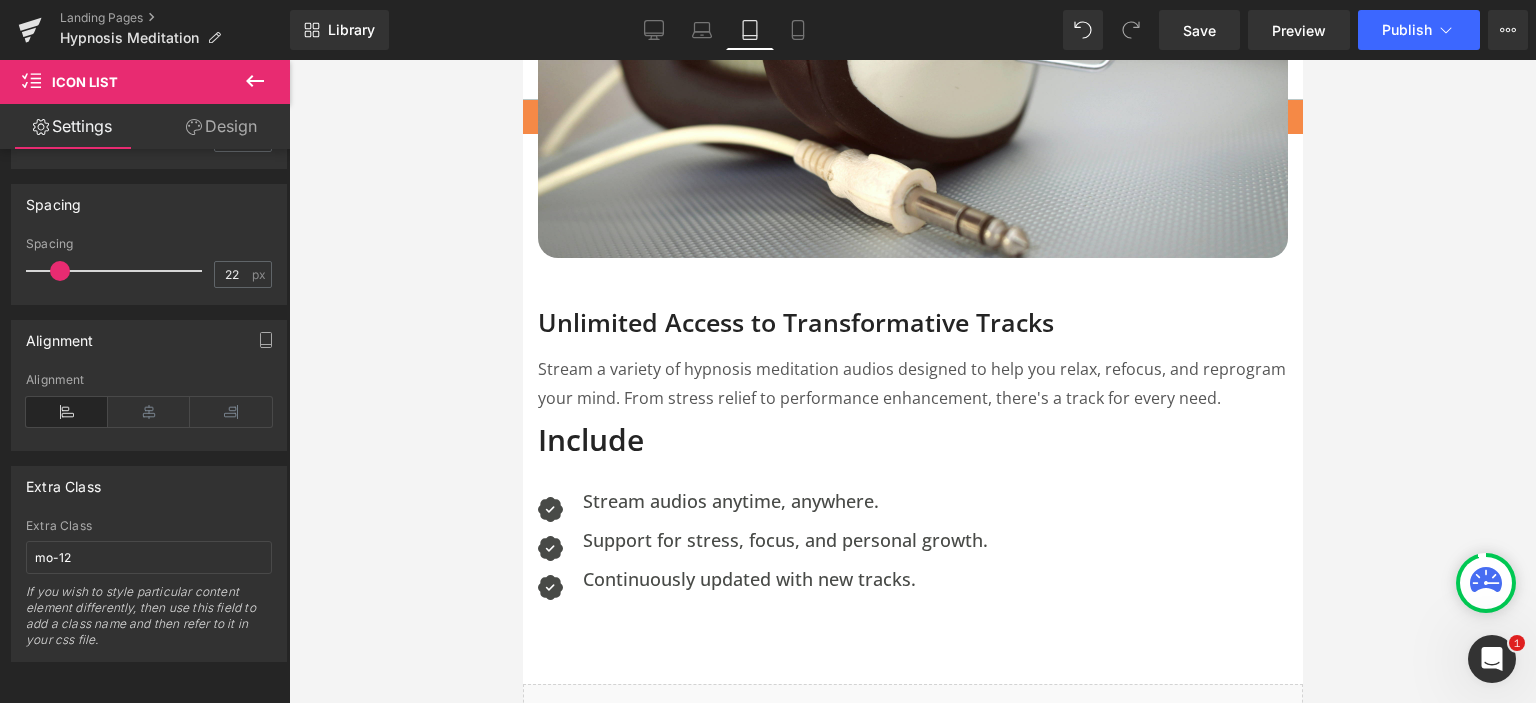 click on "Include" at bounding box center (912, 440) 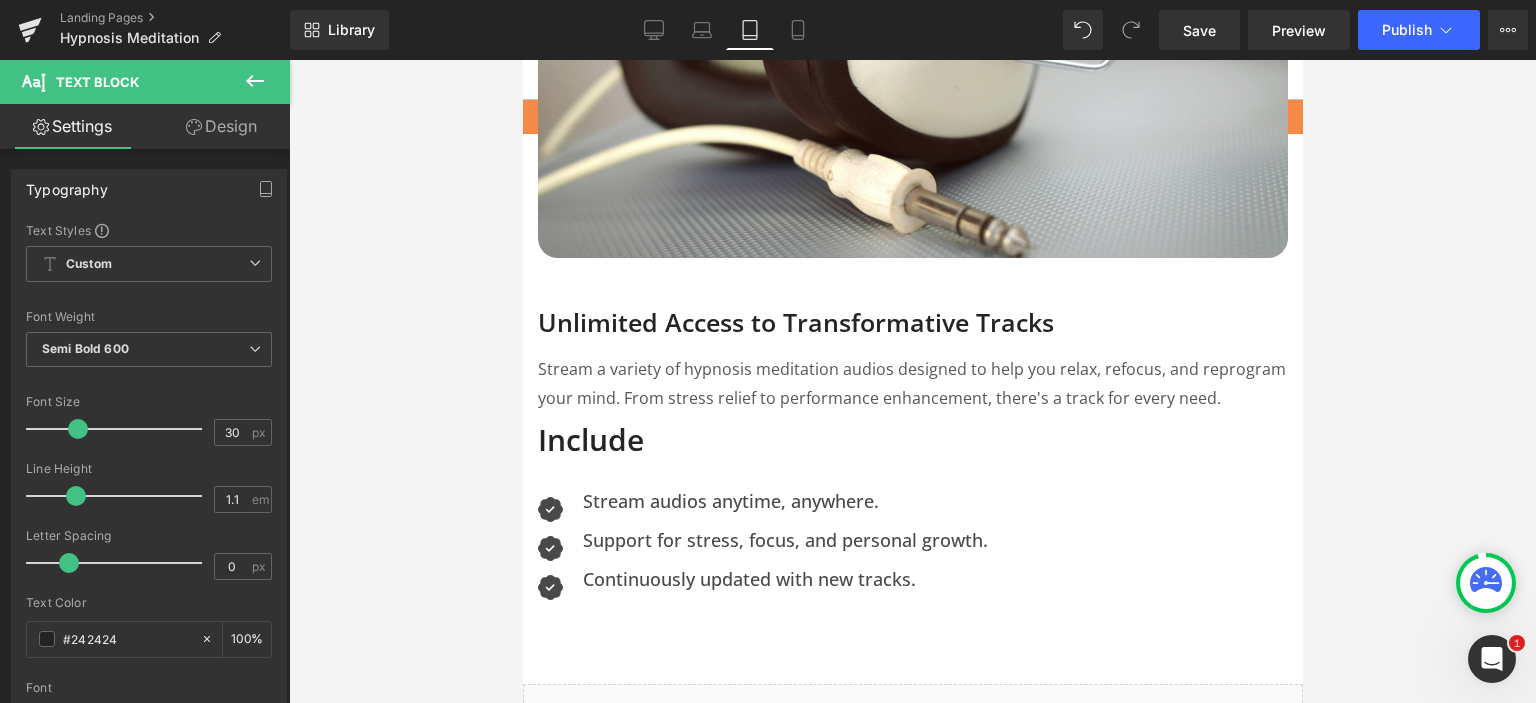 click on "Design" at bounding box center (221, 126) 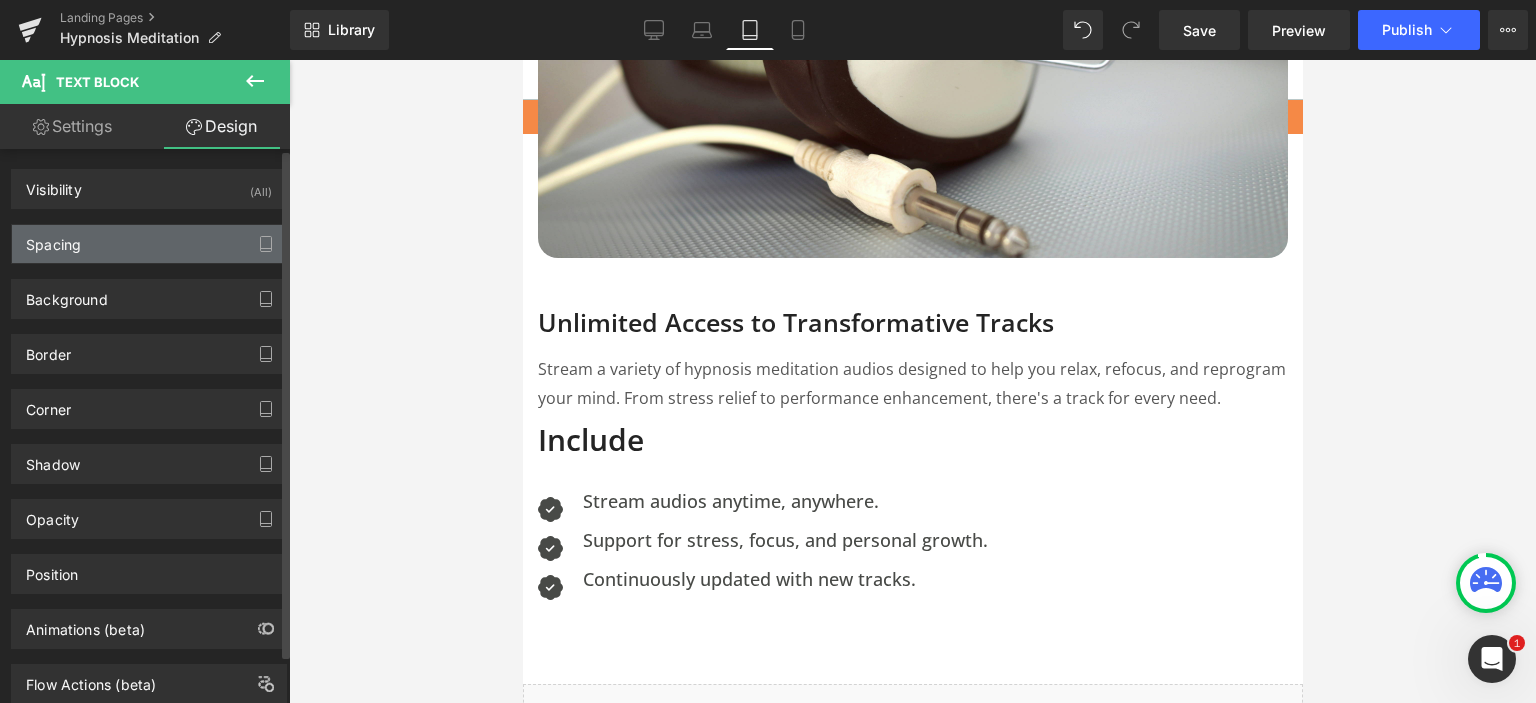 type on "0" 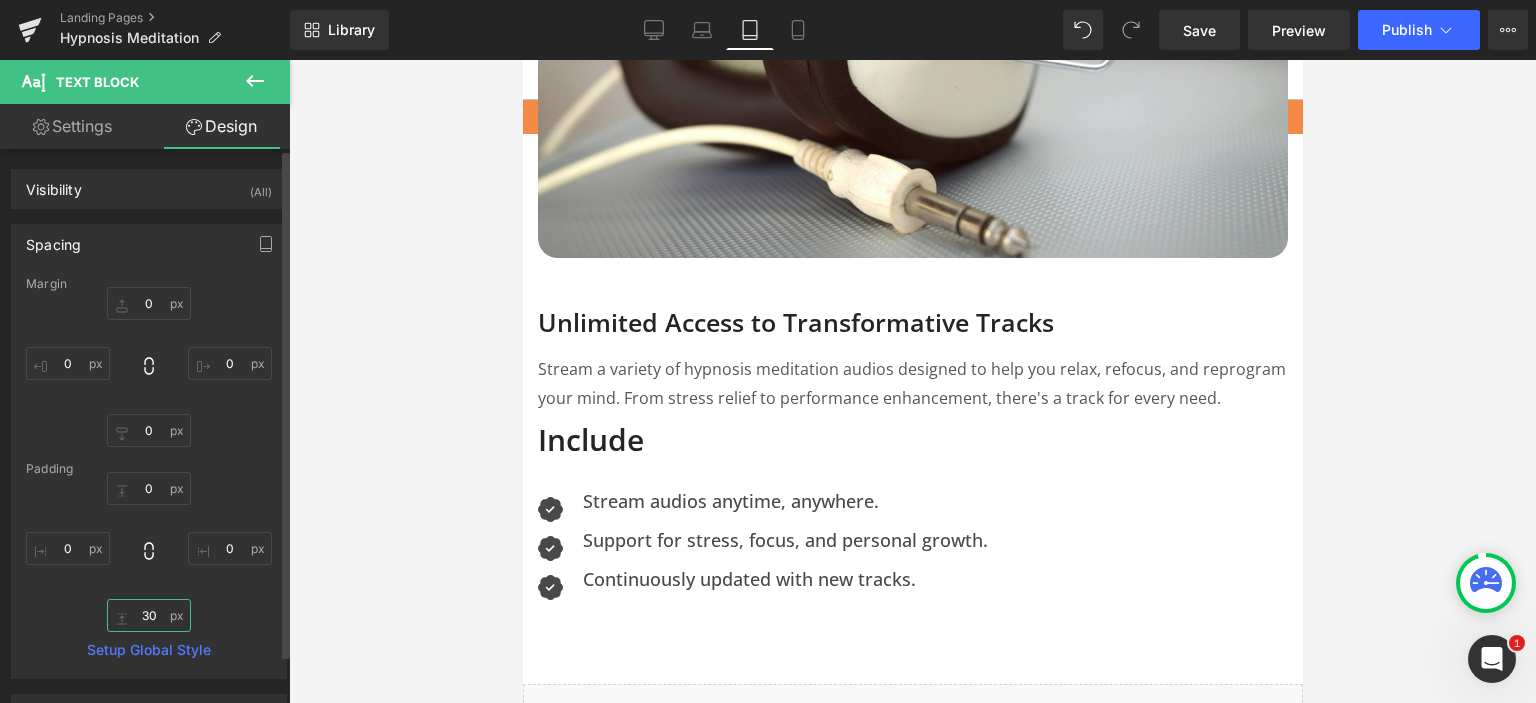 click on "30" at bounding box center [149, 615] 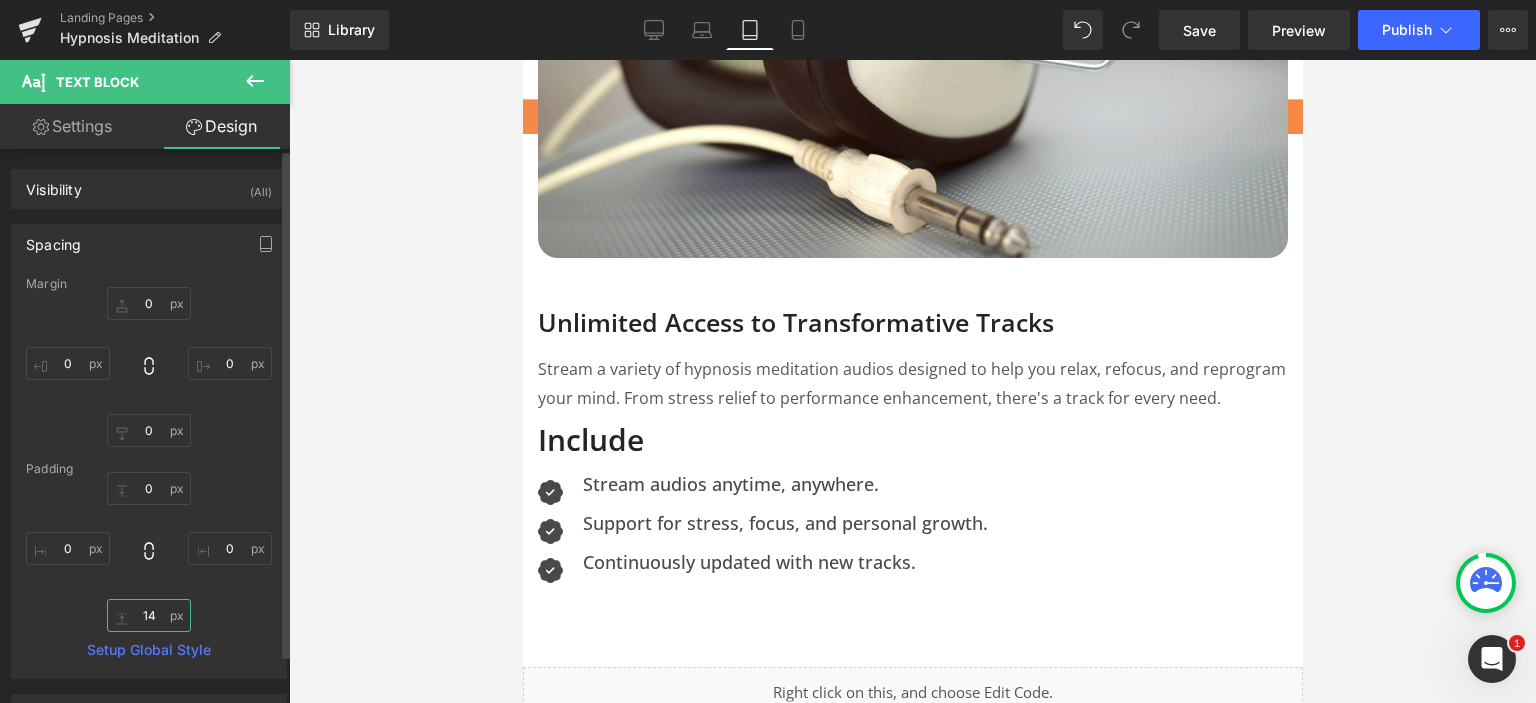 type on "15" 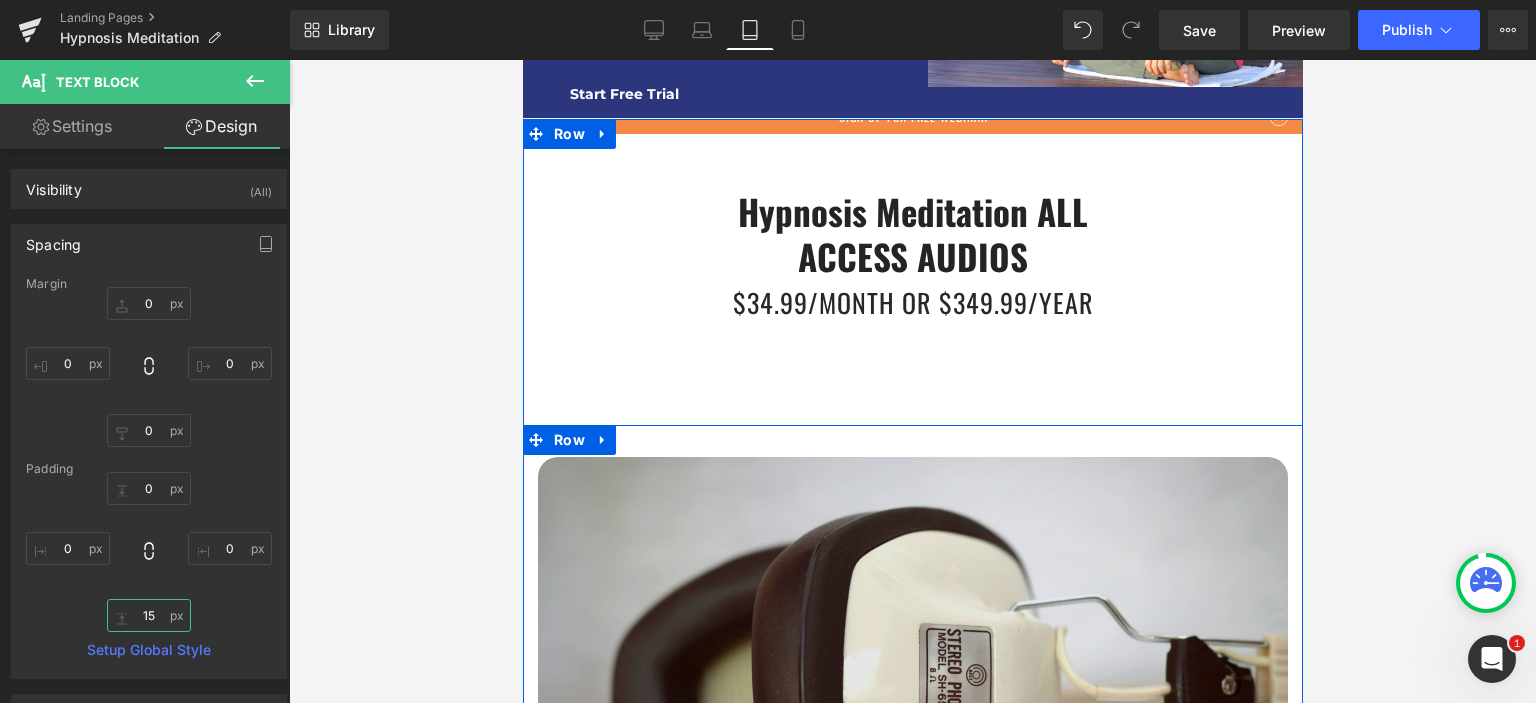 scroll, scrollTop: 387, scrollLeft: 0, axis: vertical 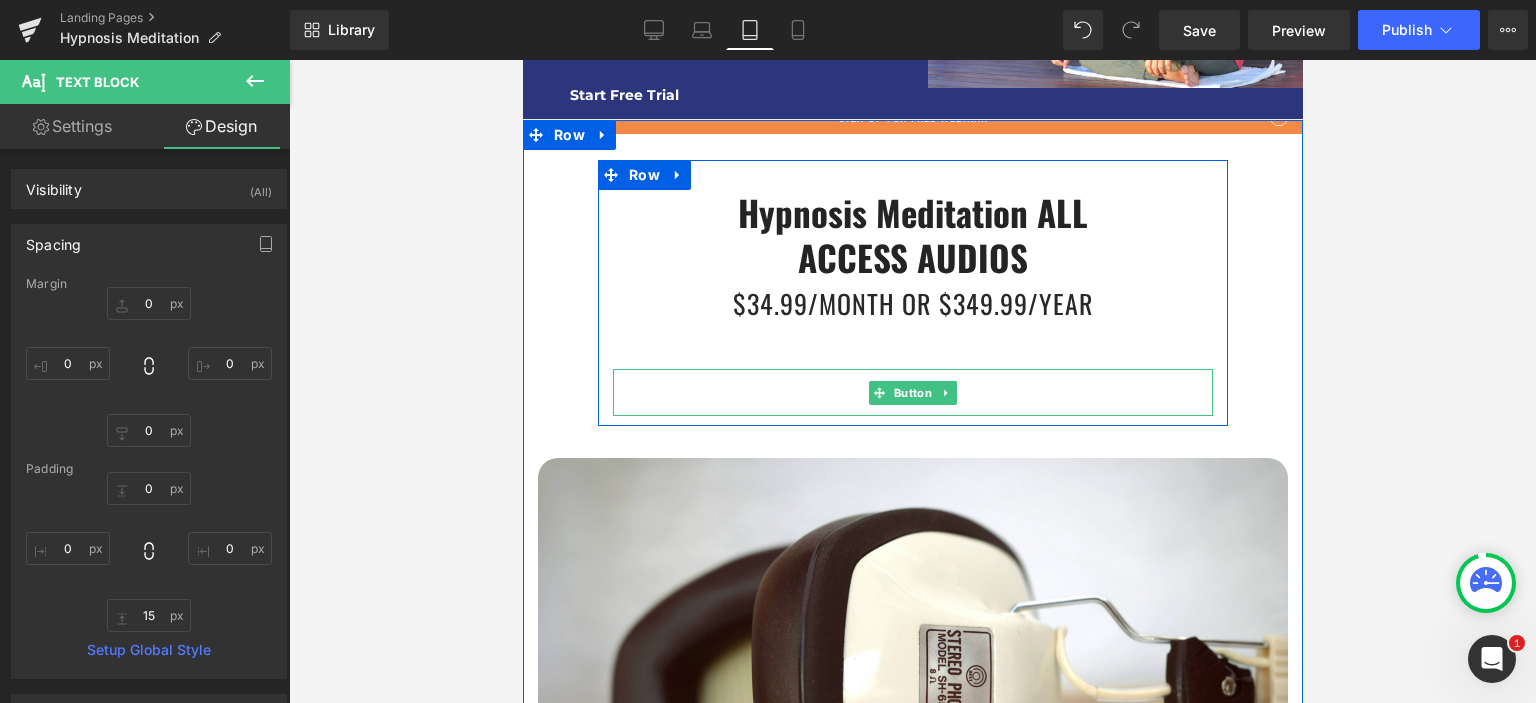 click on "Subscribe Now" at bounding box center [912, 392] 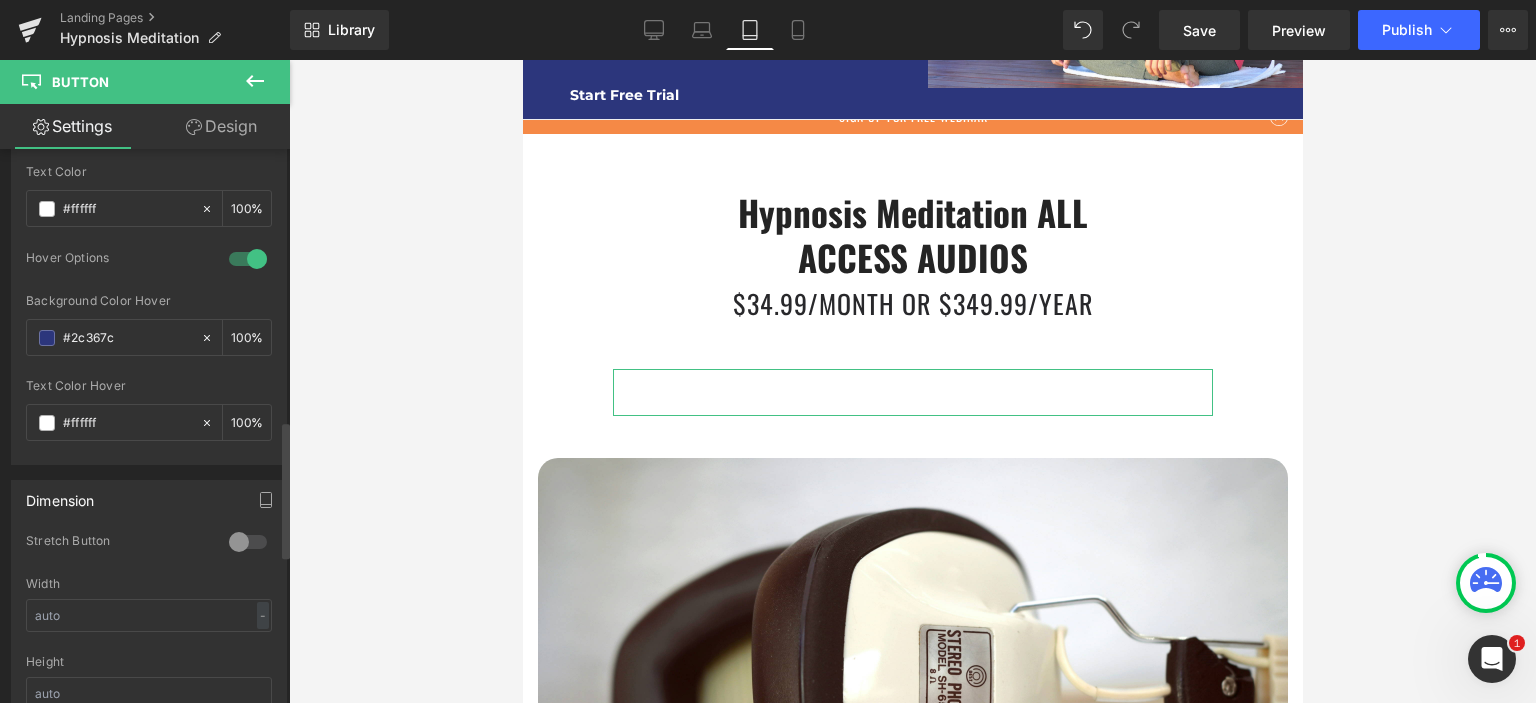scroll, scrollTop: 1000, scrollLeft: 0, axis: vertical 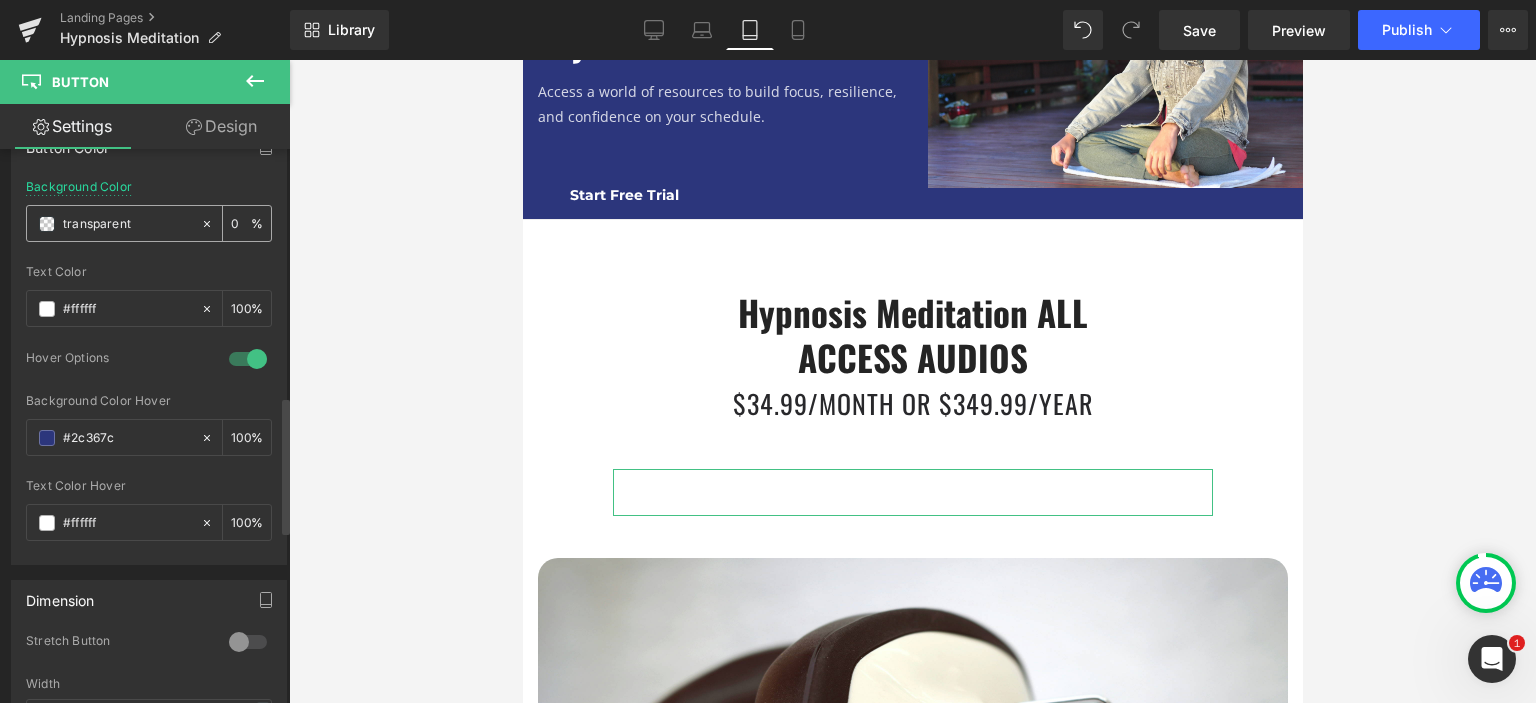 click on "transparent" at bounding box center (127, 224) 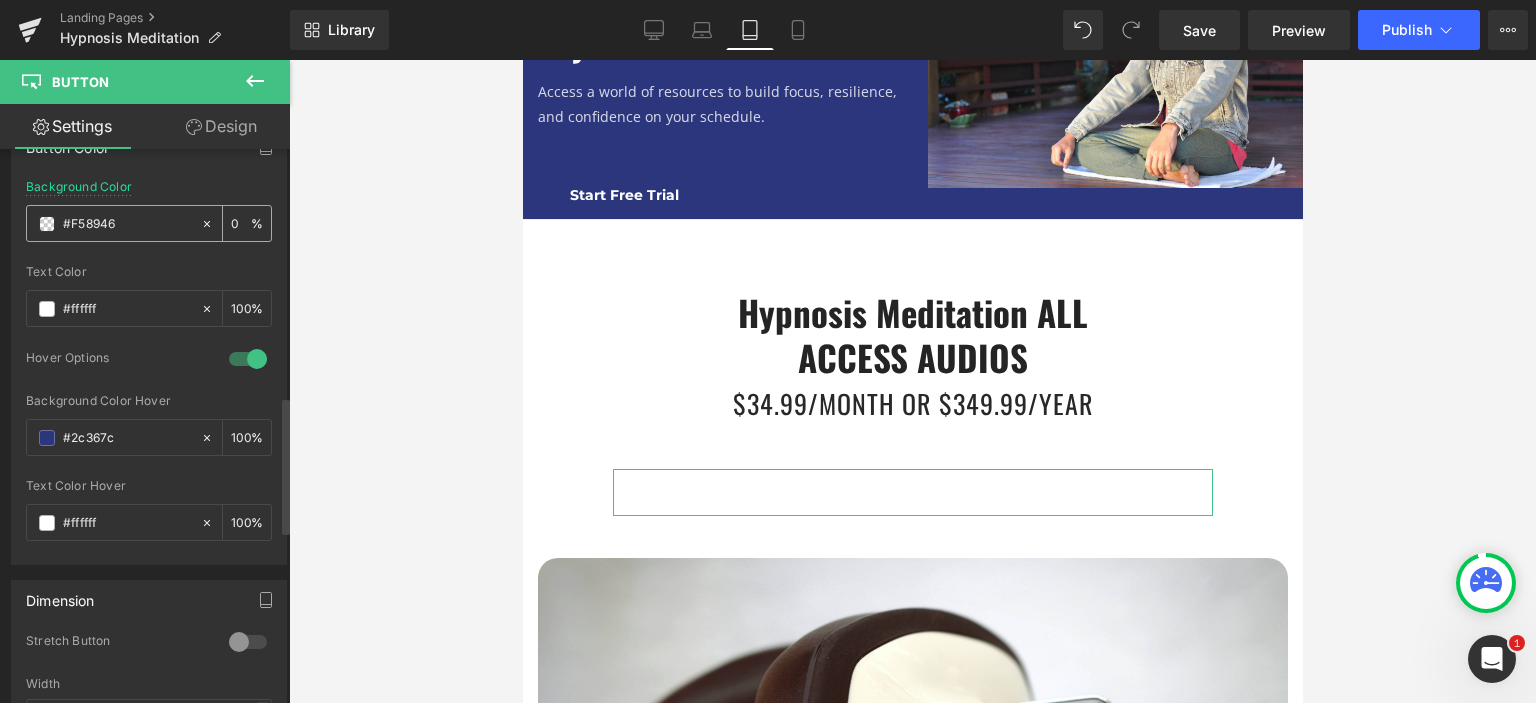 type on "100" 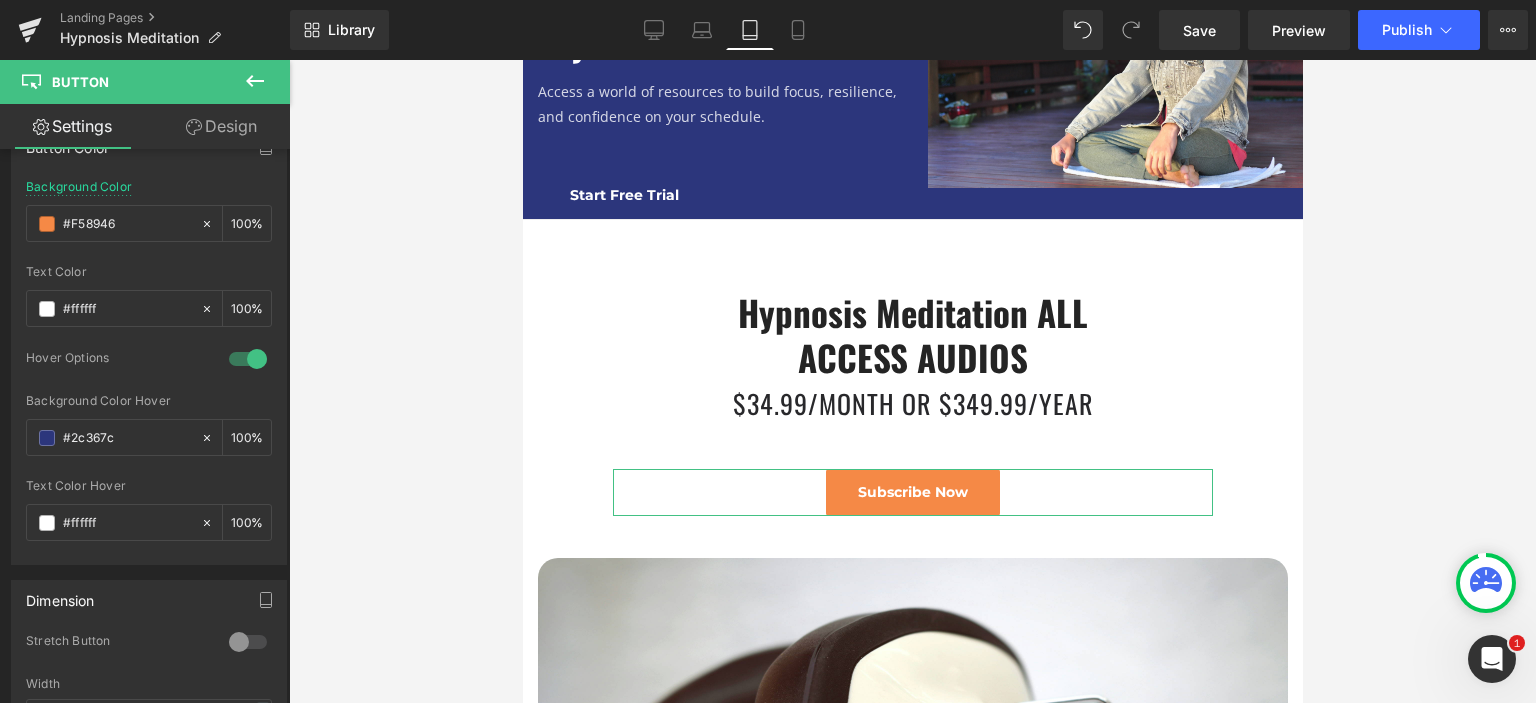 click on "Design" at bounding box center (221, 126) 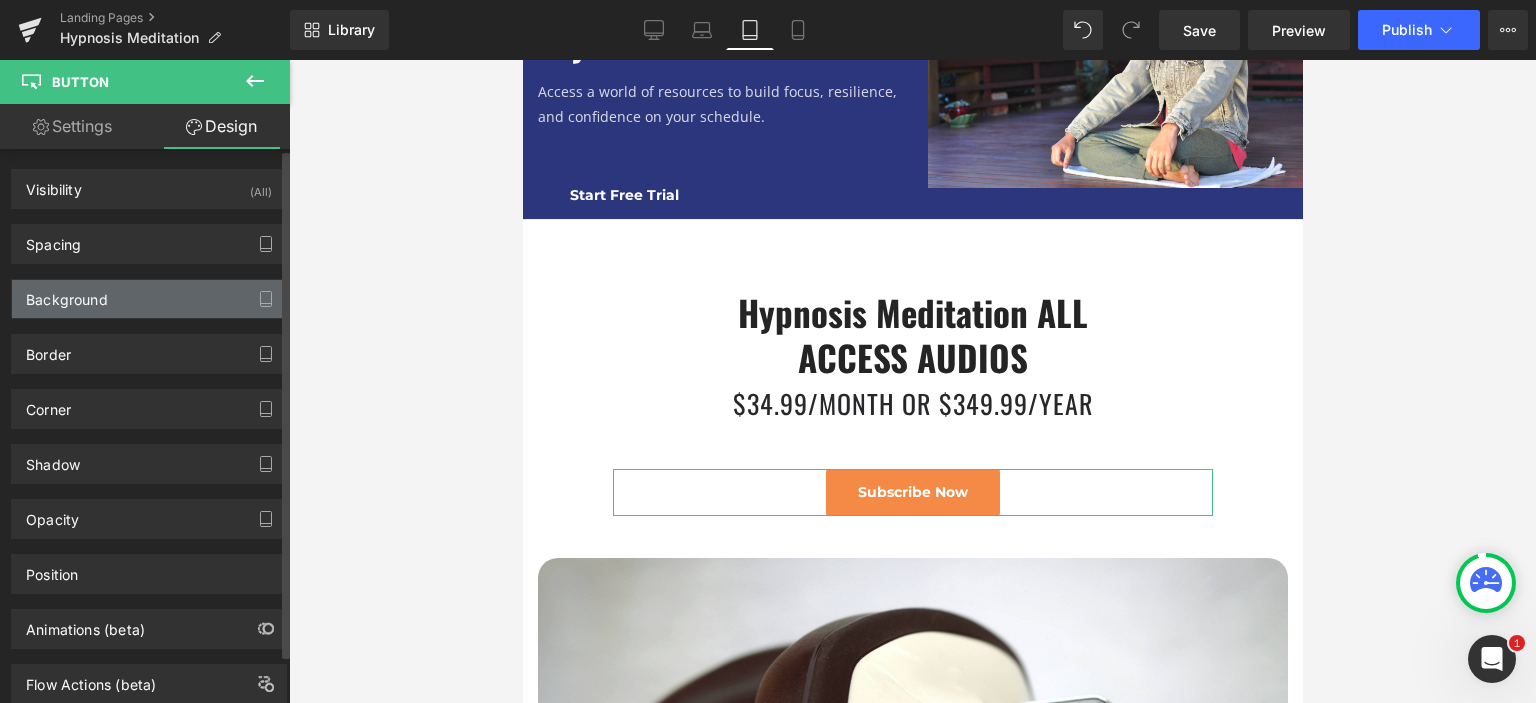 type on "42" 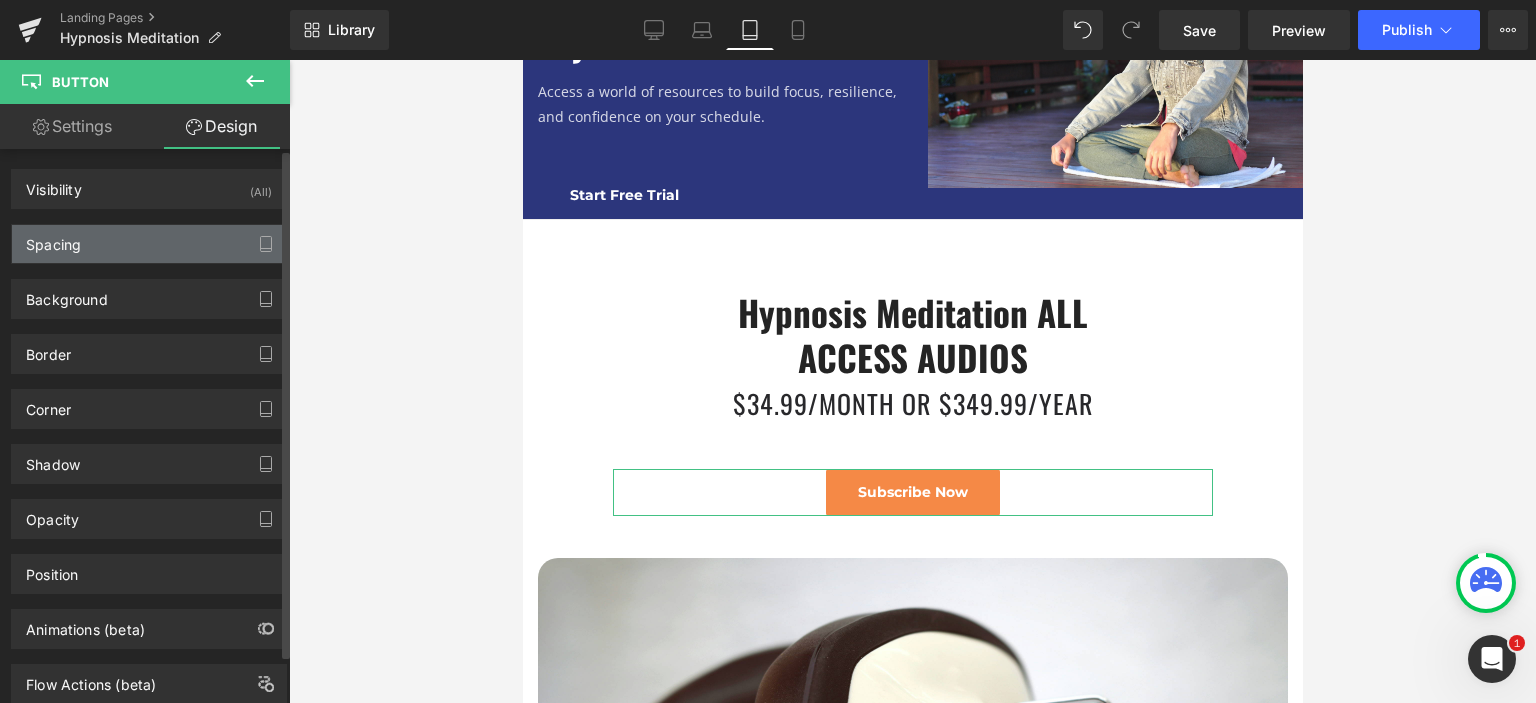 click on "Spacing" at bounding box center [149, 244] 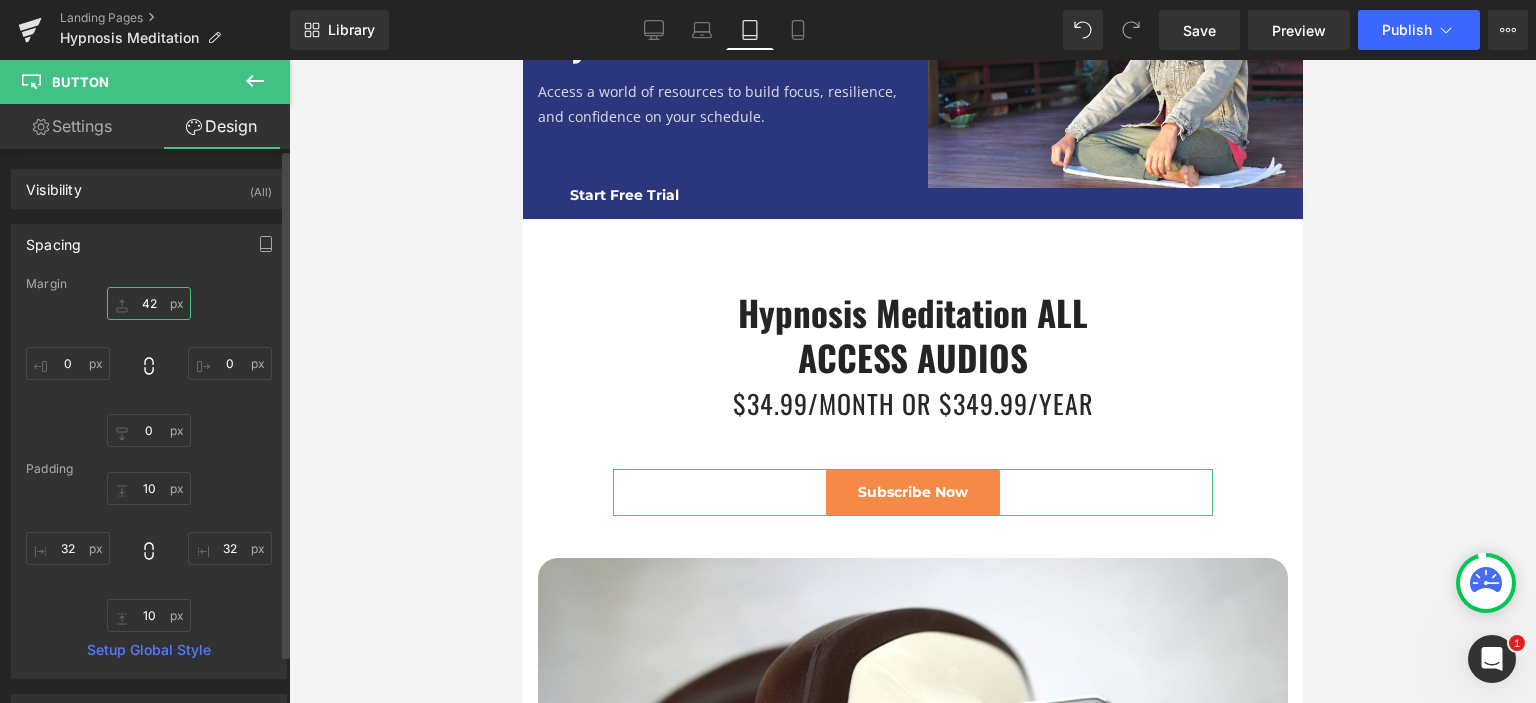 click on "42" at bounding box center (149, 303) 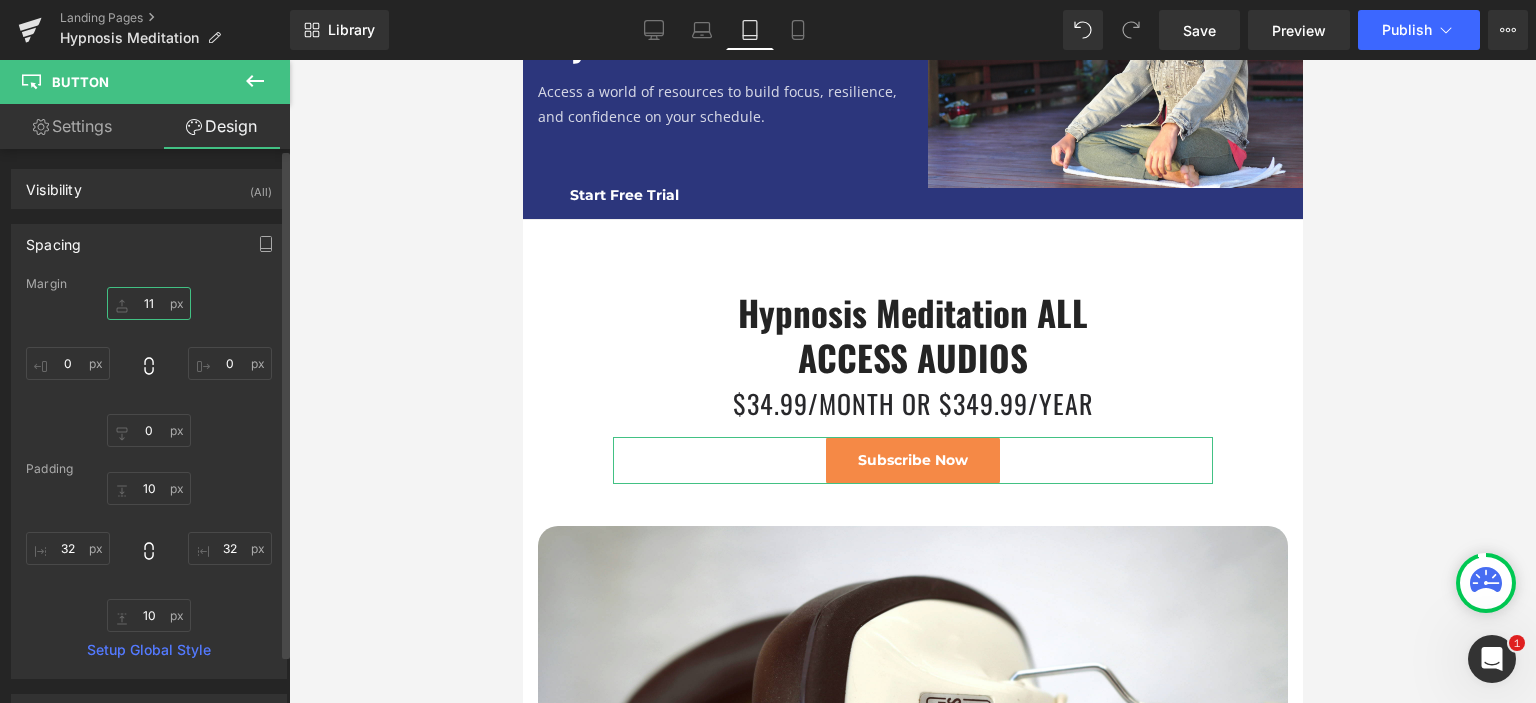 type on "12" 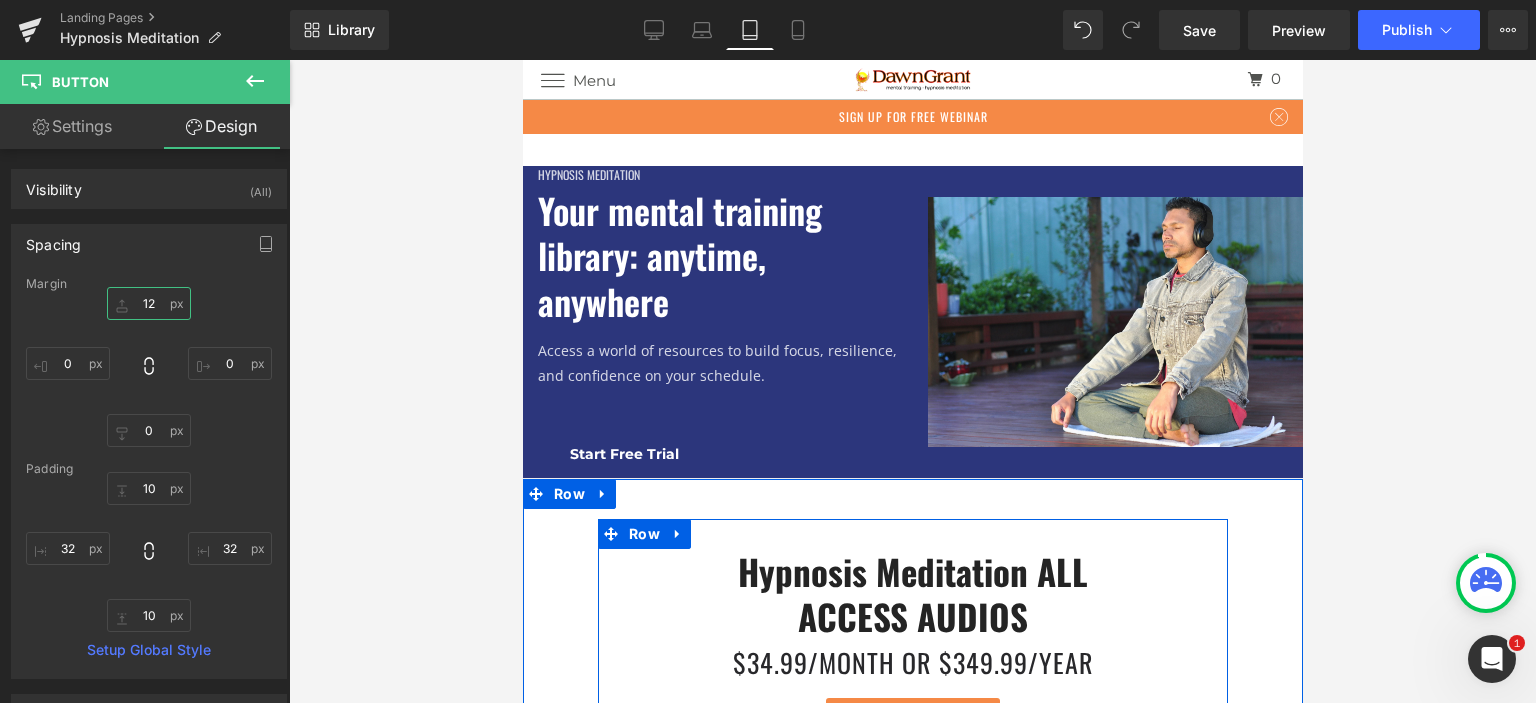 scroll, scrollTop: 0, scrollLeft: 0, axis: both 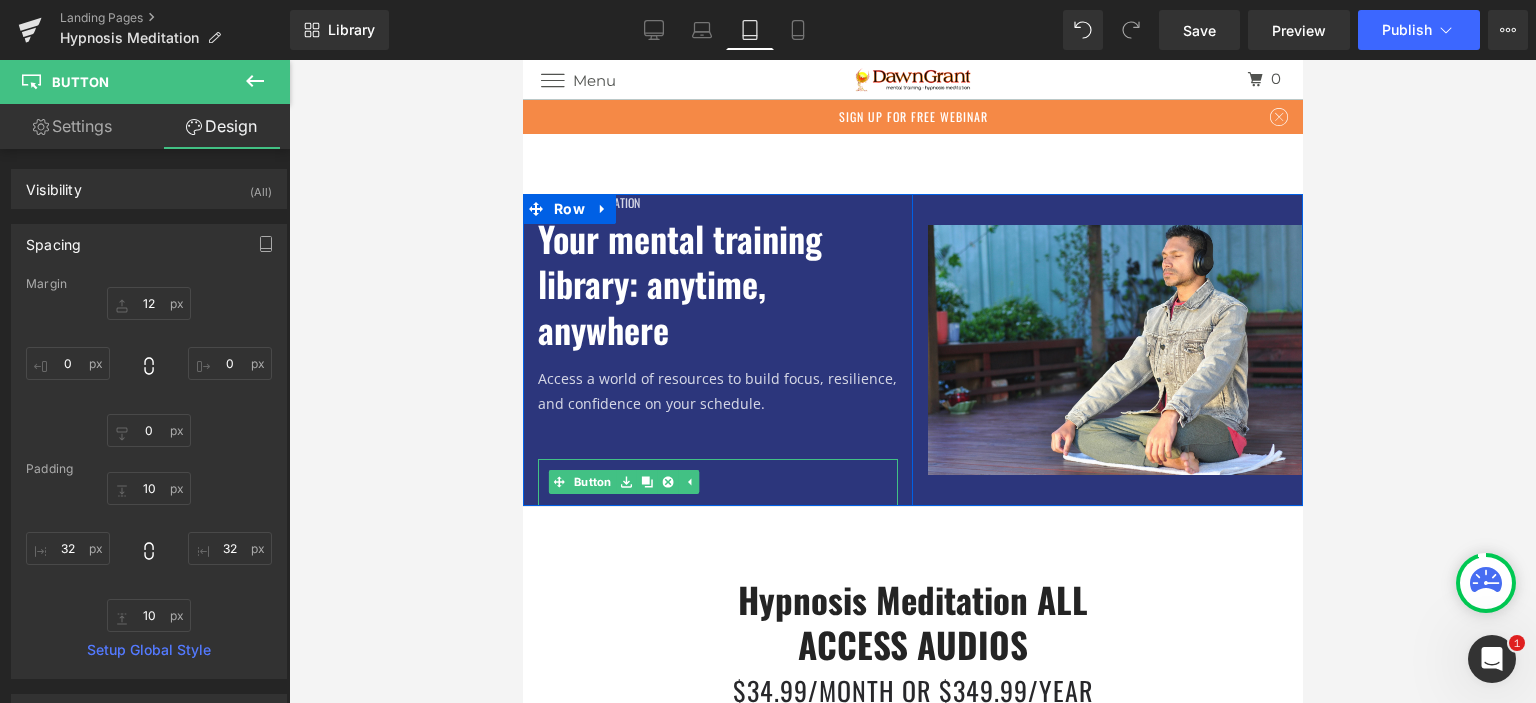 click on "start free trial" at bounding box center (717, 482) 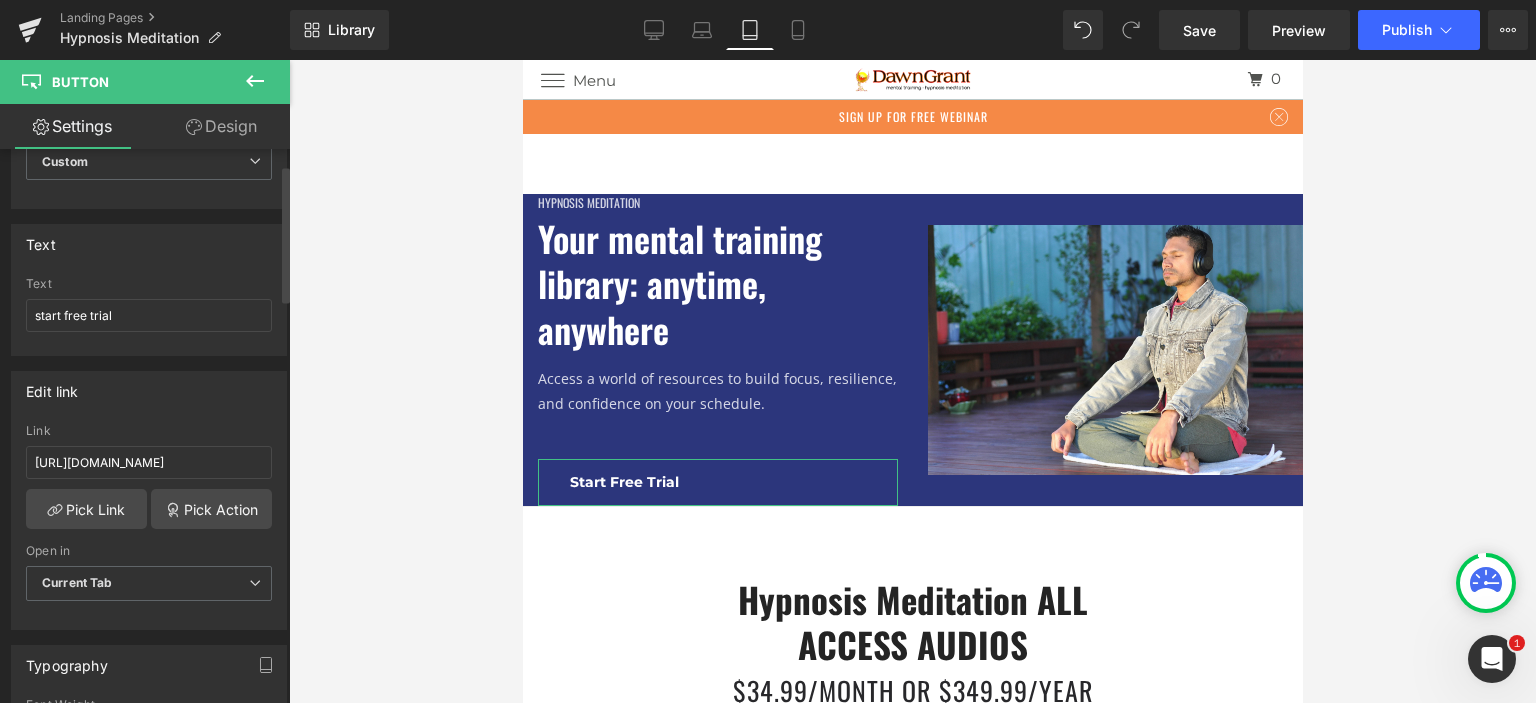 scroll, scrollTop: 700, scrollLeft: 0, axis: vertical 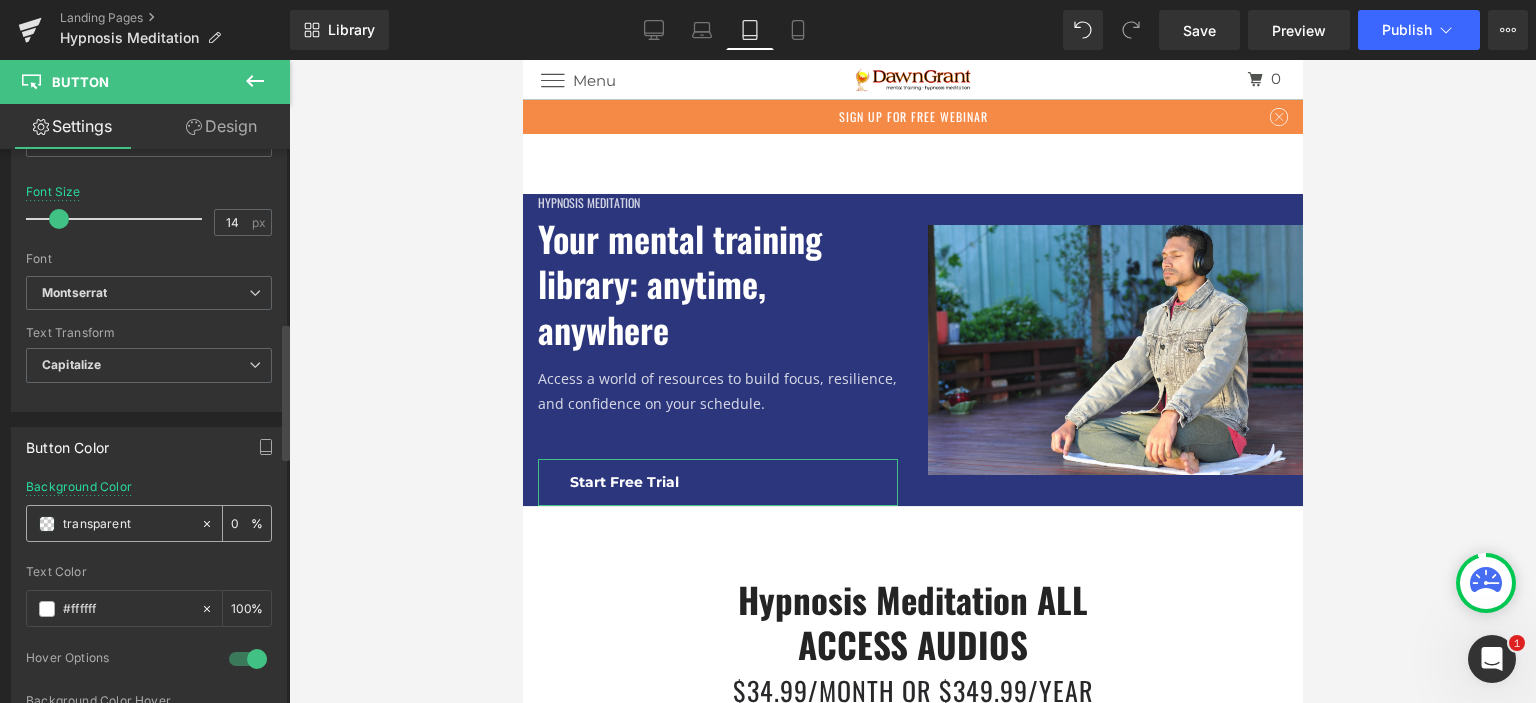 click on "transparent" at bounding box center [127, 524] 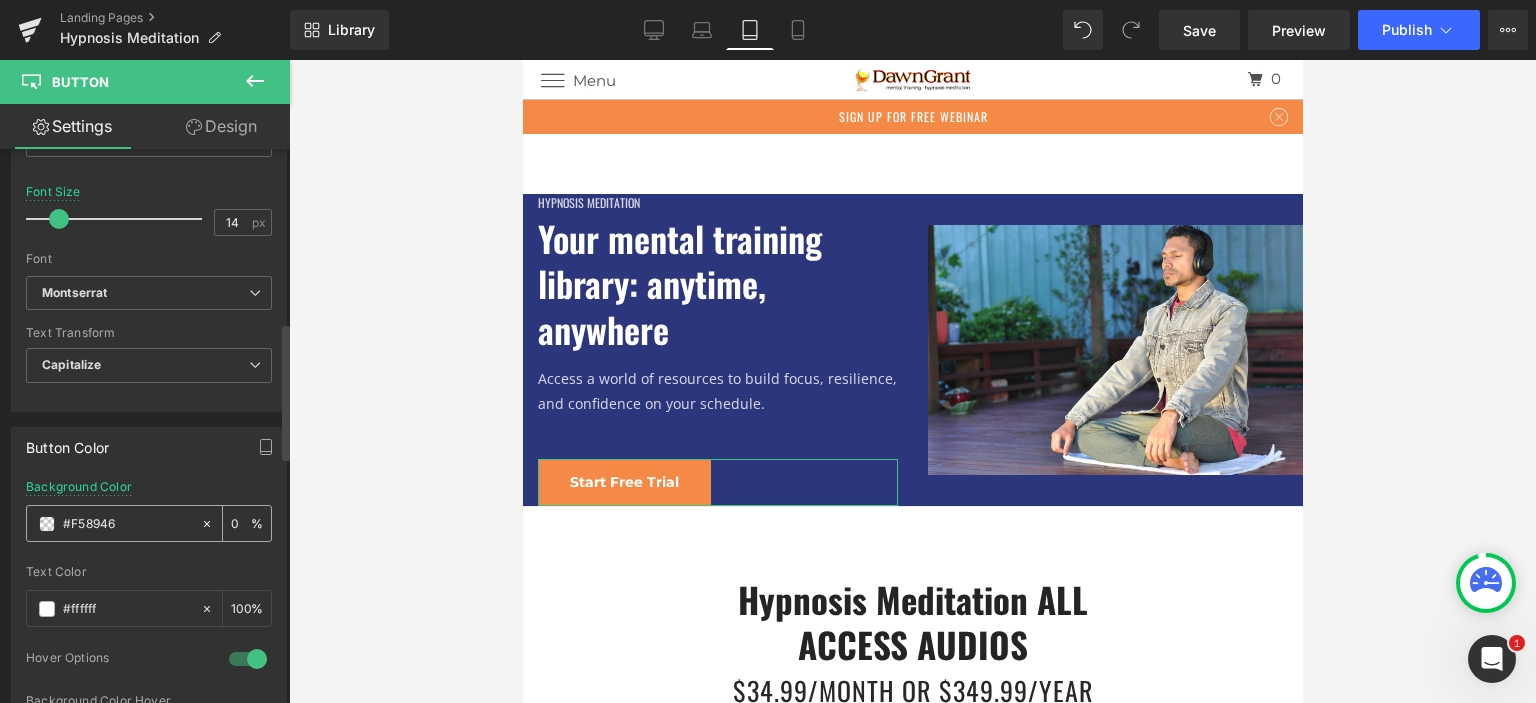 type on "100" 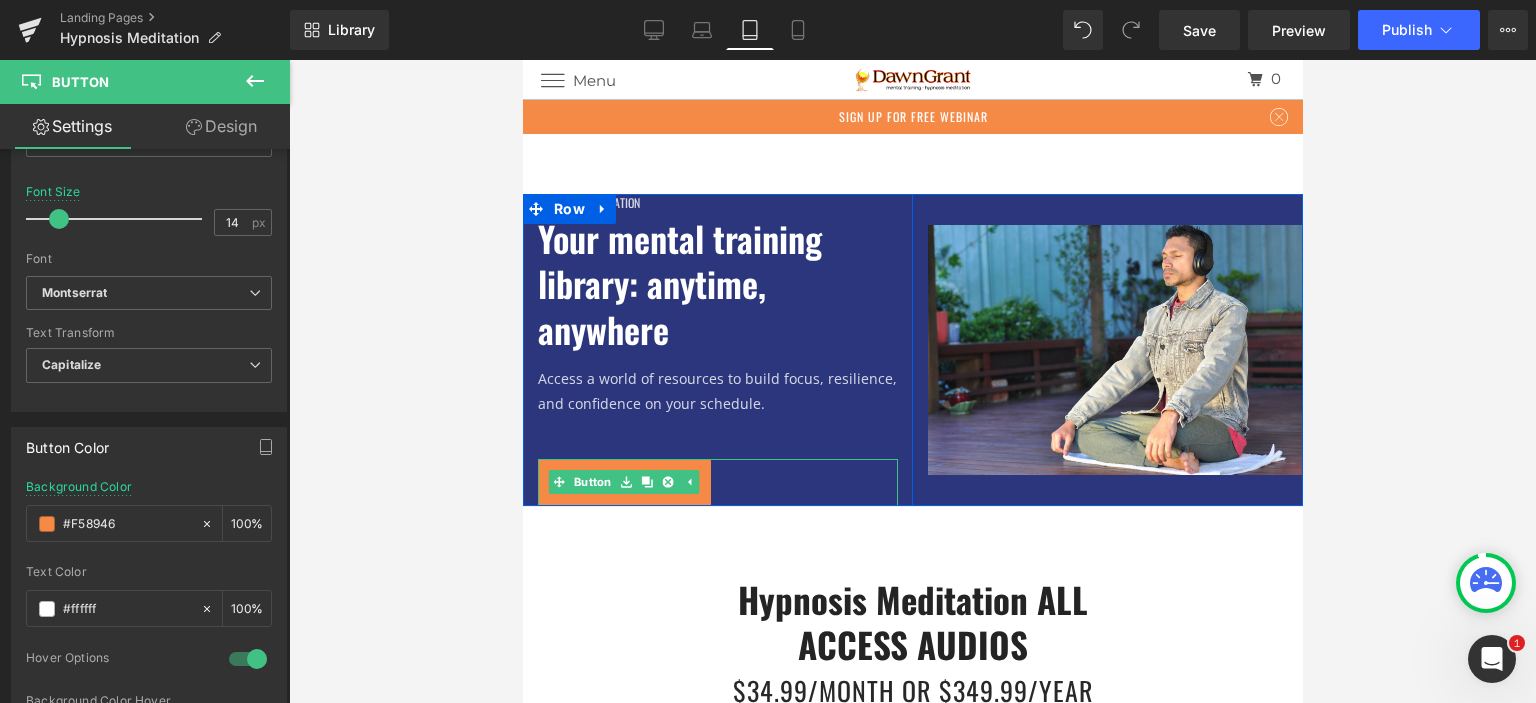 click on "start free trial" at bounding box center (717, 482) 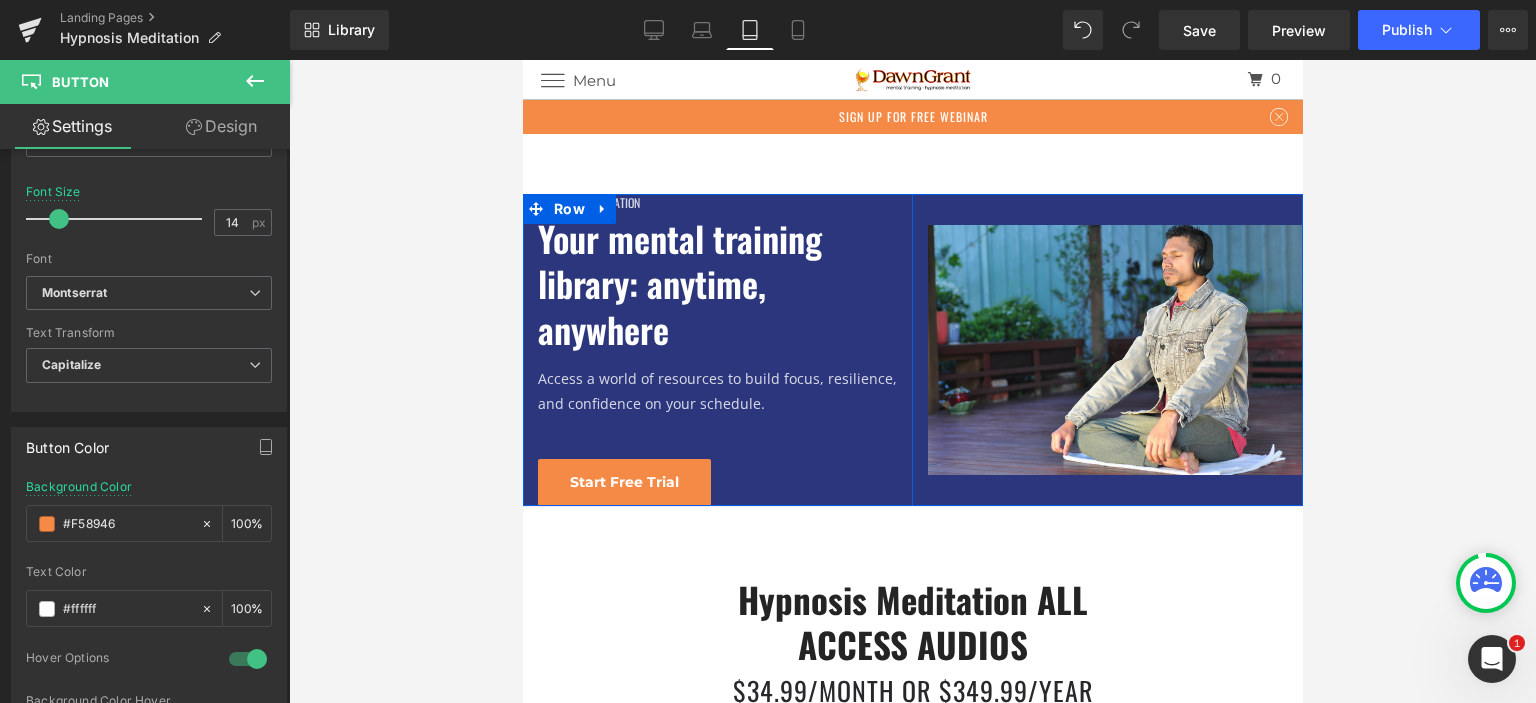 type on "#f58946" 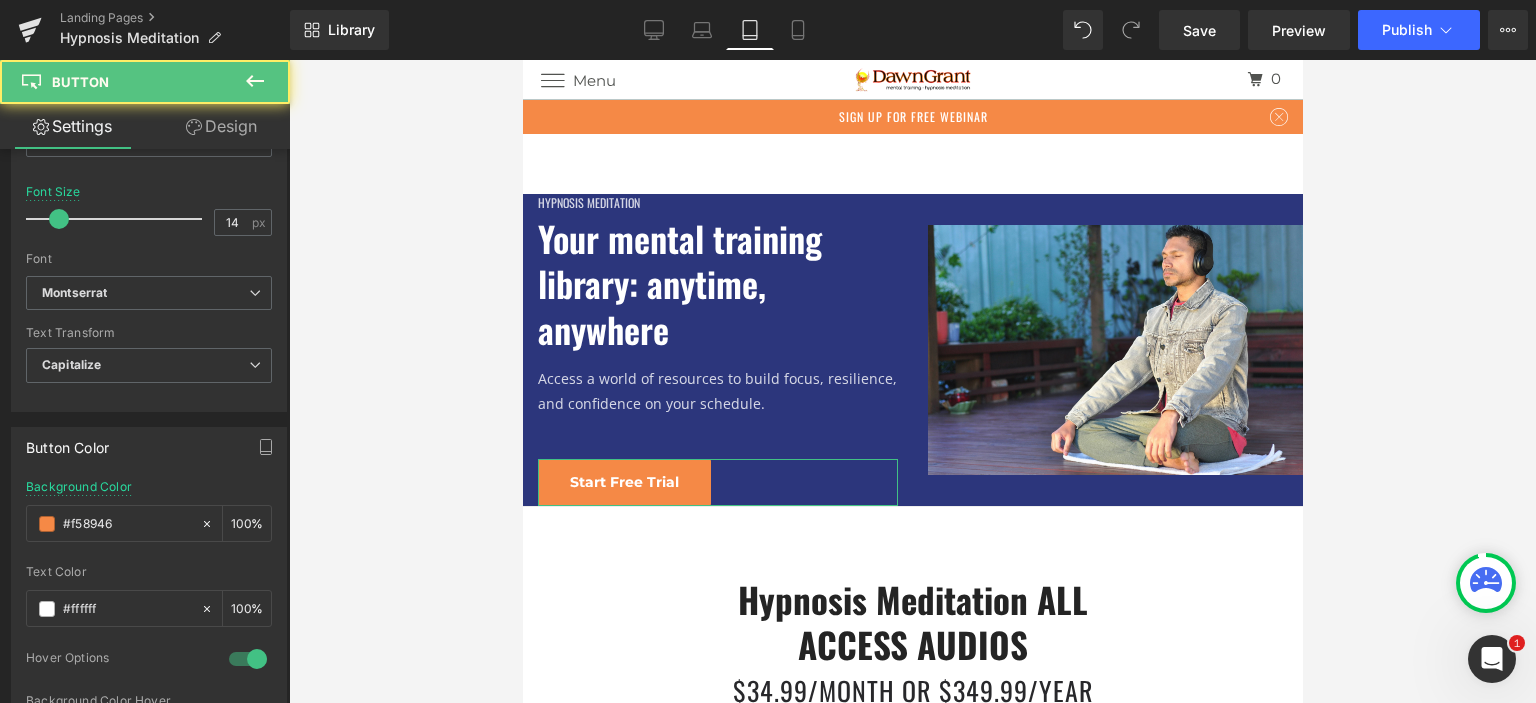 click on "Design" at bounding box center (221, 126) 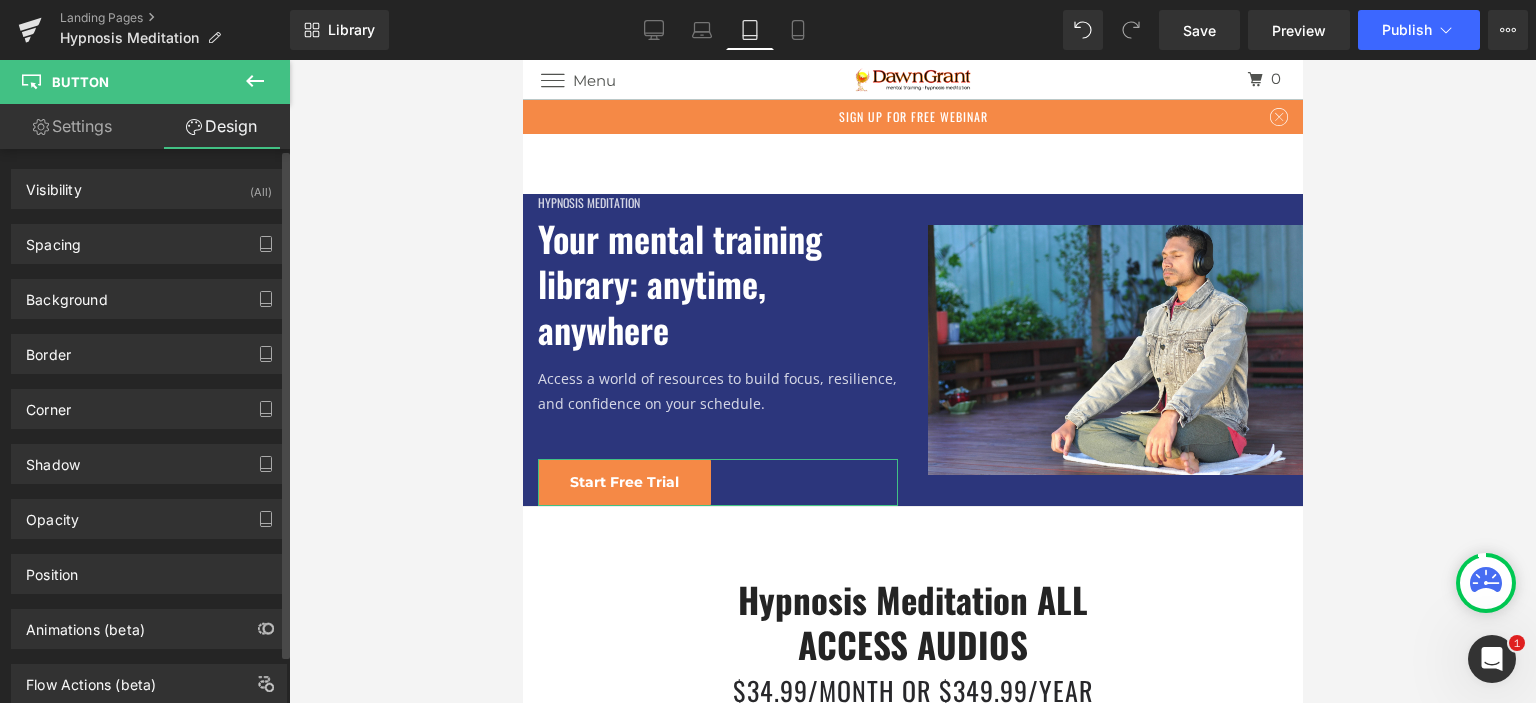 type on "42" 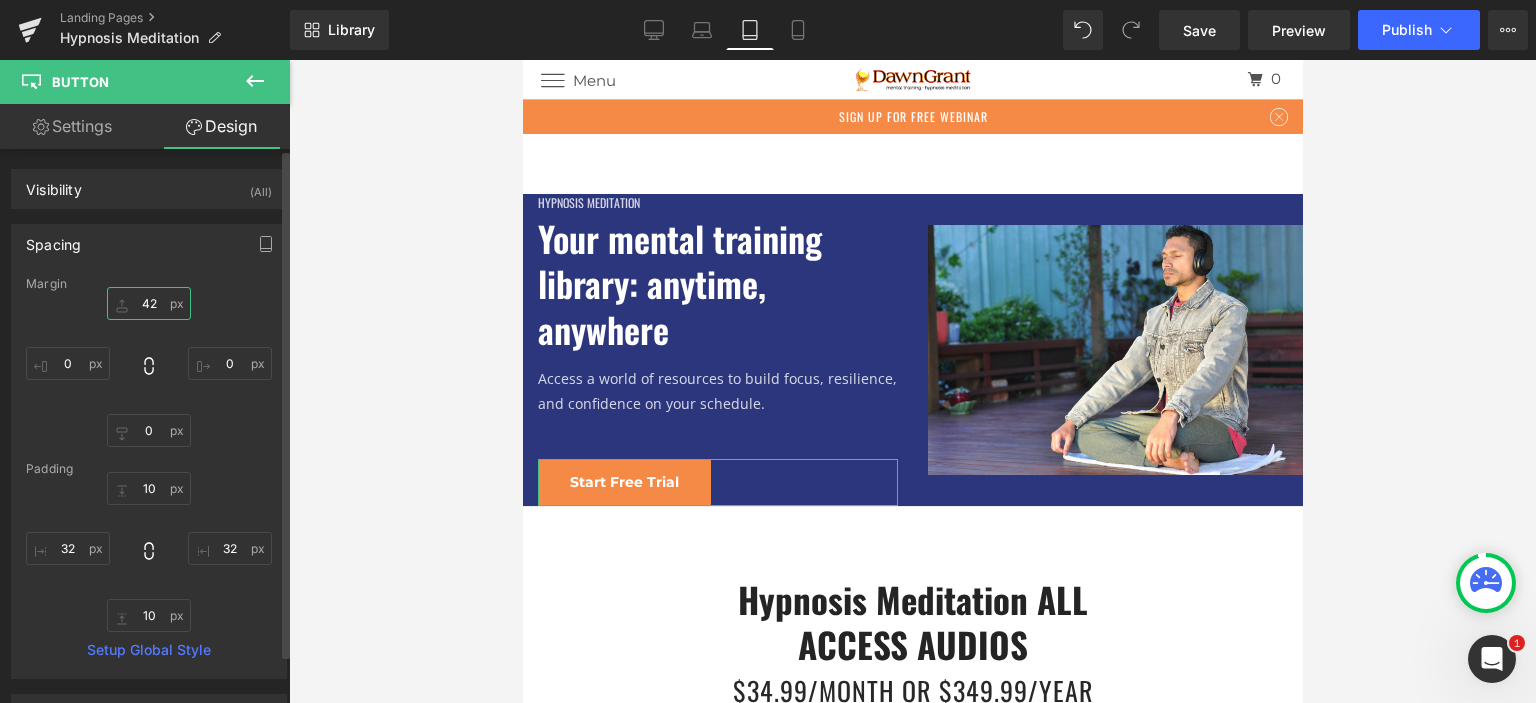 click on "42" at bounding box center (149, 303) 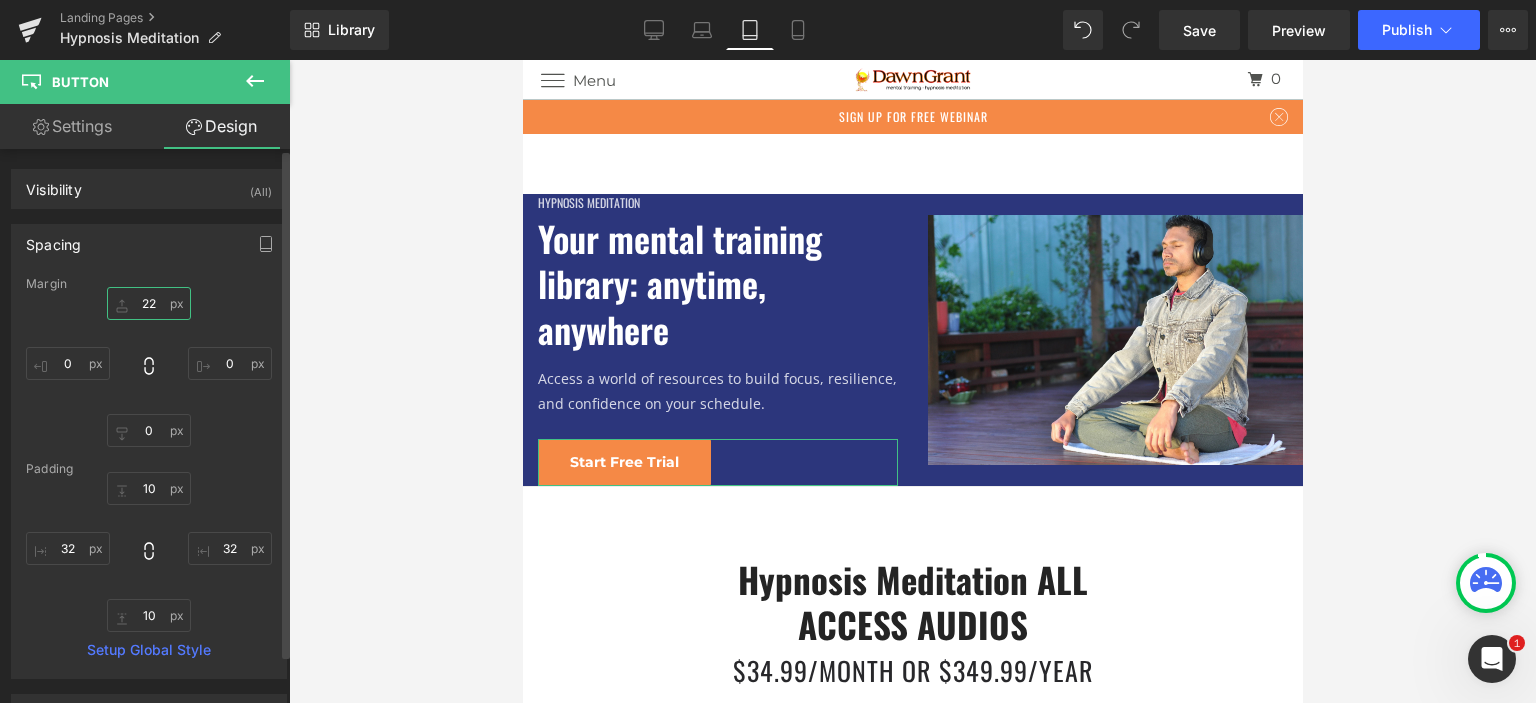 type on "23" 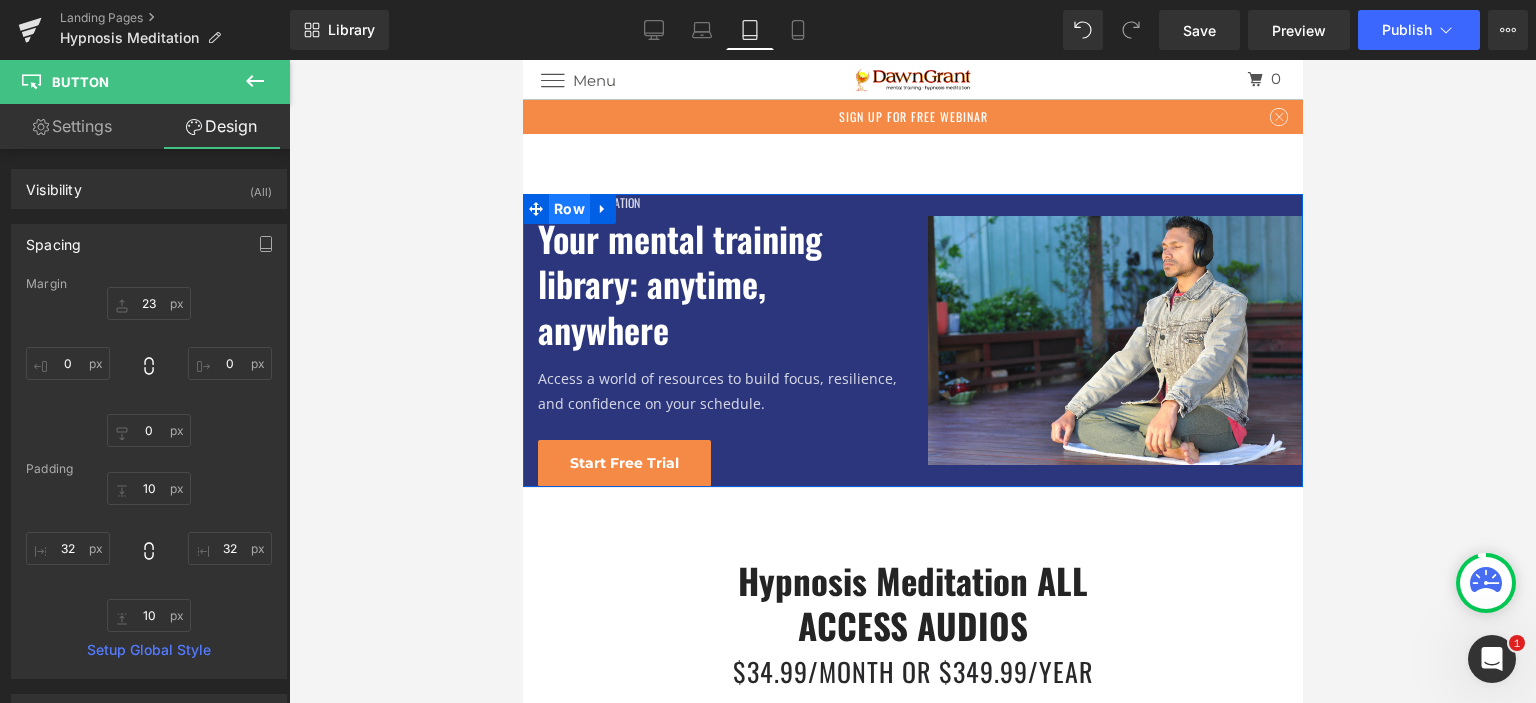 click on "Row" at bounding box center [568, 209] 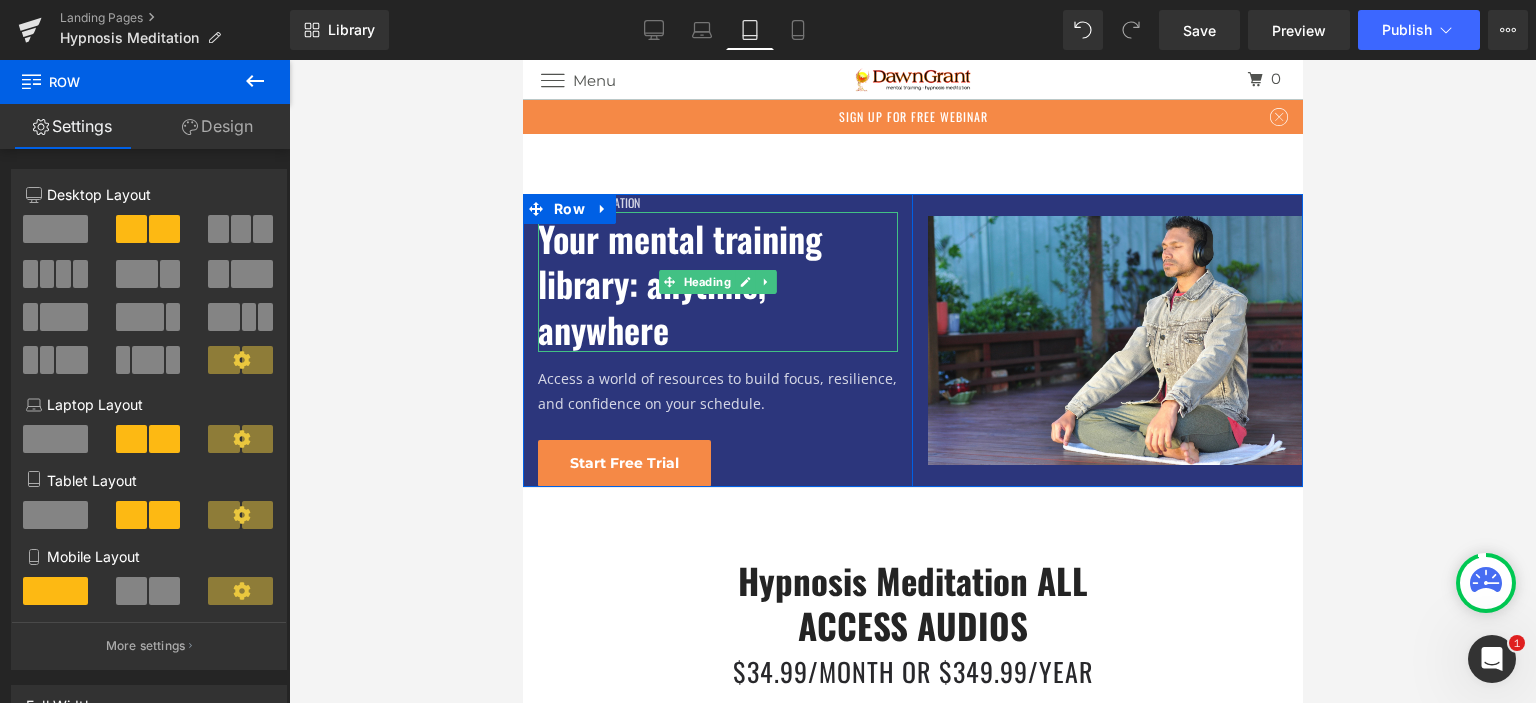 click on "Your mental training library: anytime, anywhere" at bounding box center [717, 284] 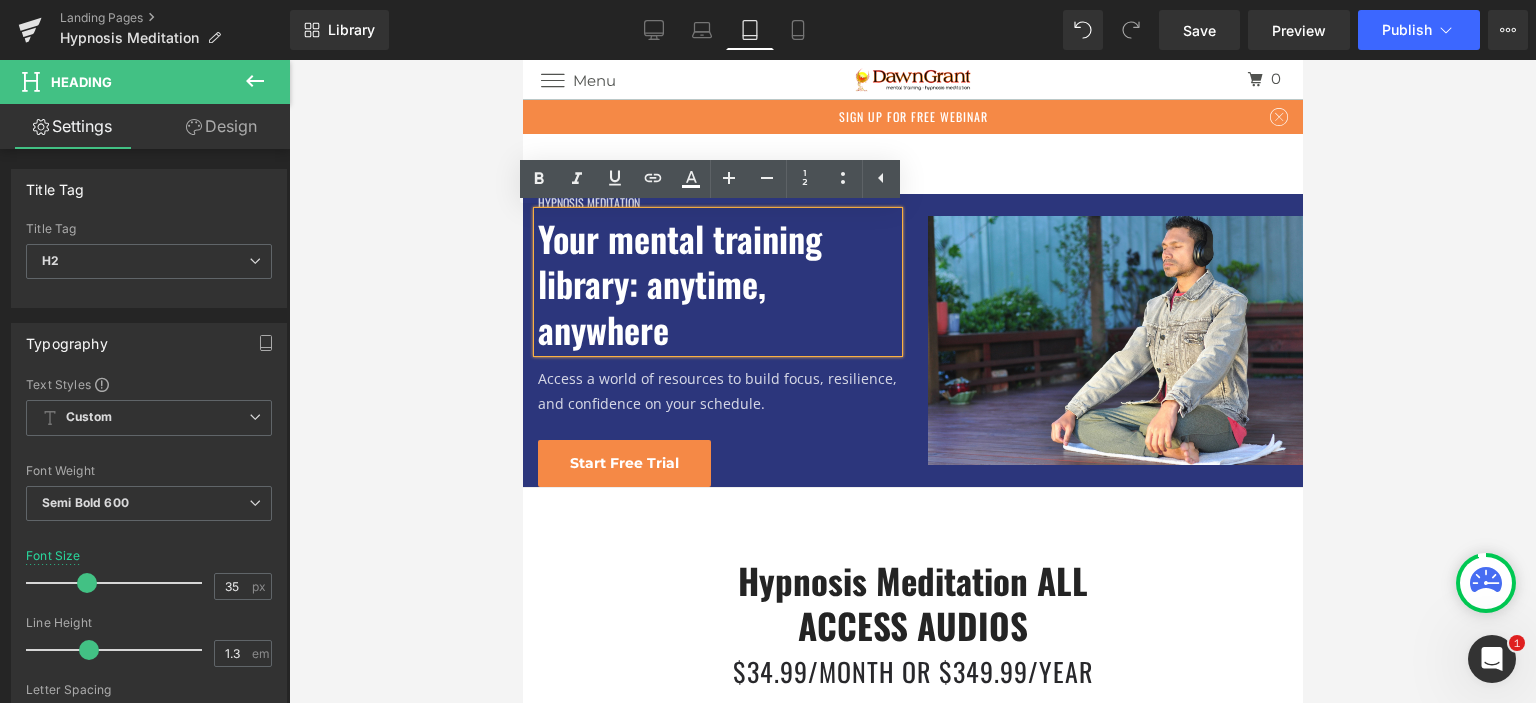 click on "Your mental training library: anytime, anywhere" at bounding box center [717, 282] 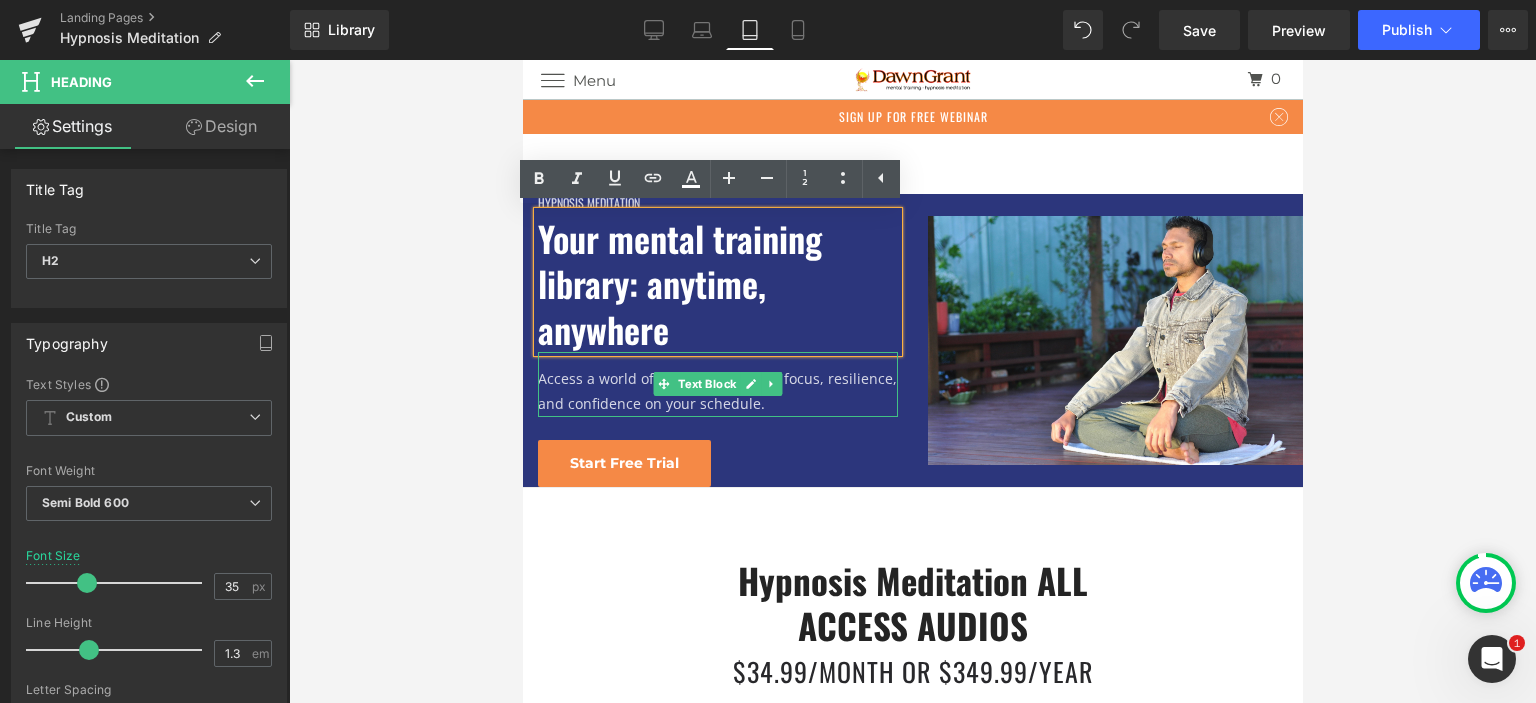 click on "Access a world of resources to build focus, resilience, and confidence on your schedule." at bounding box center (717, 391) 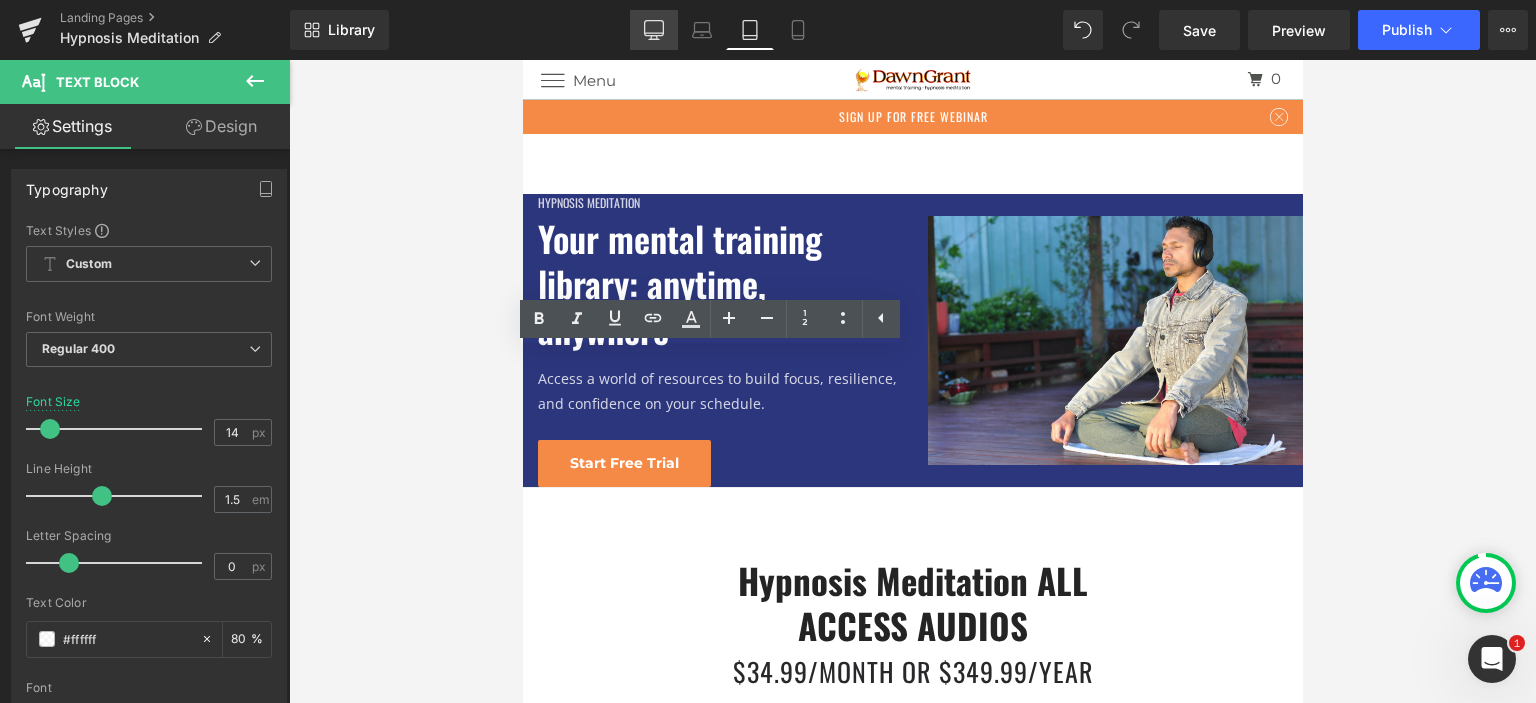 click 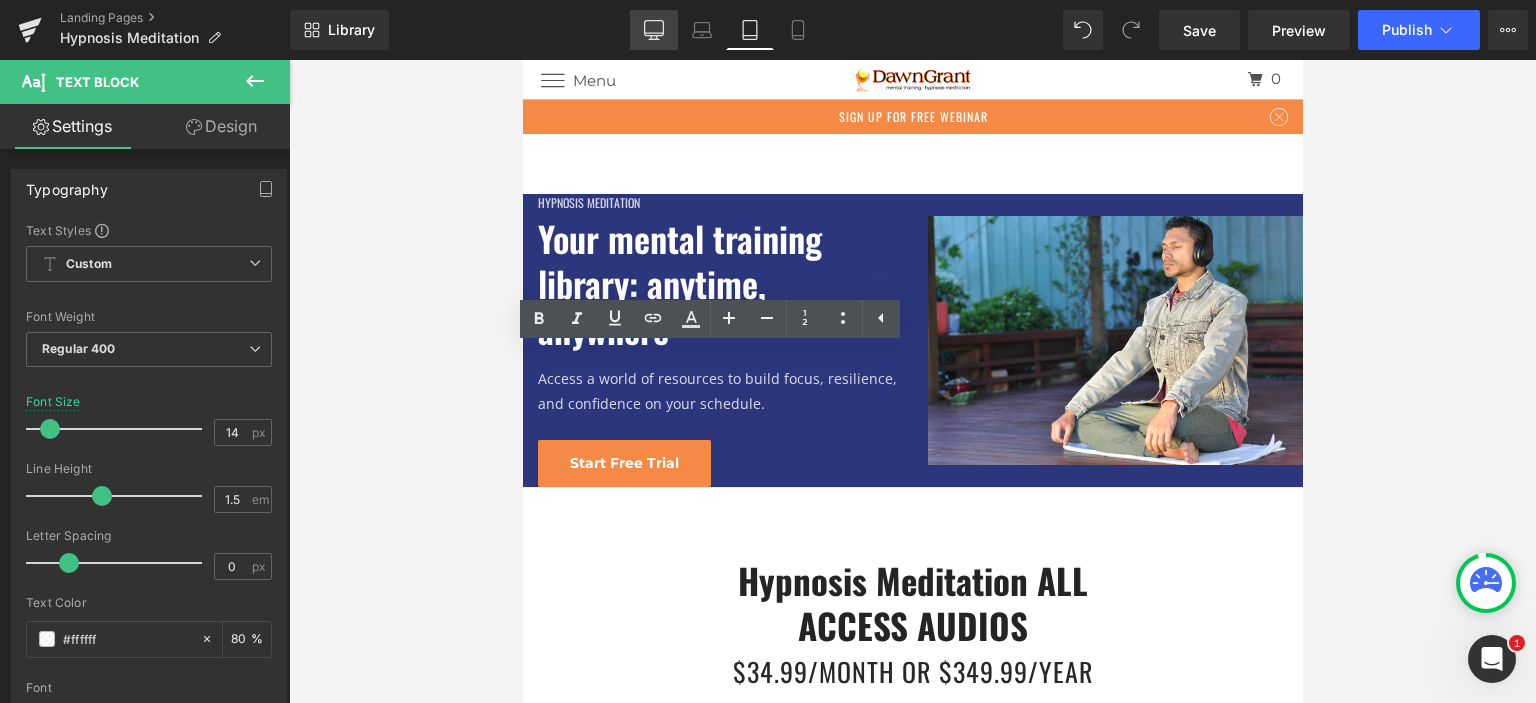 type on "16" 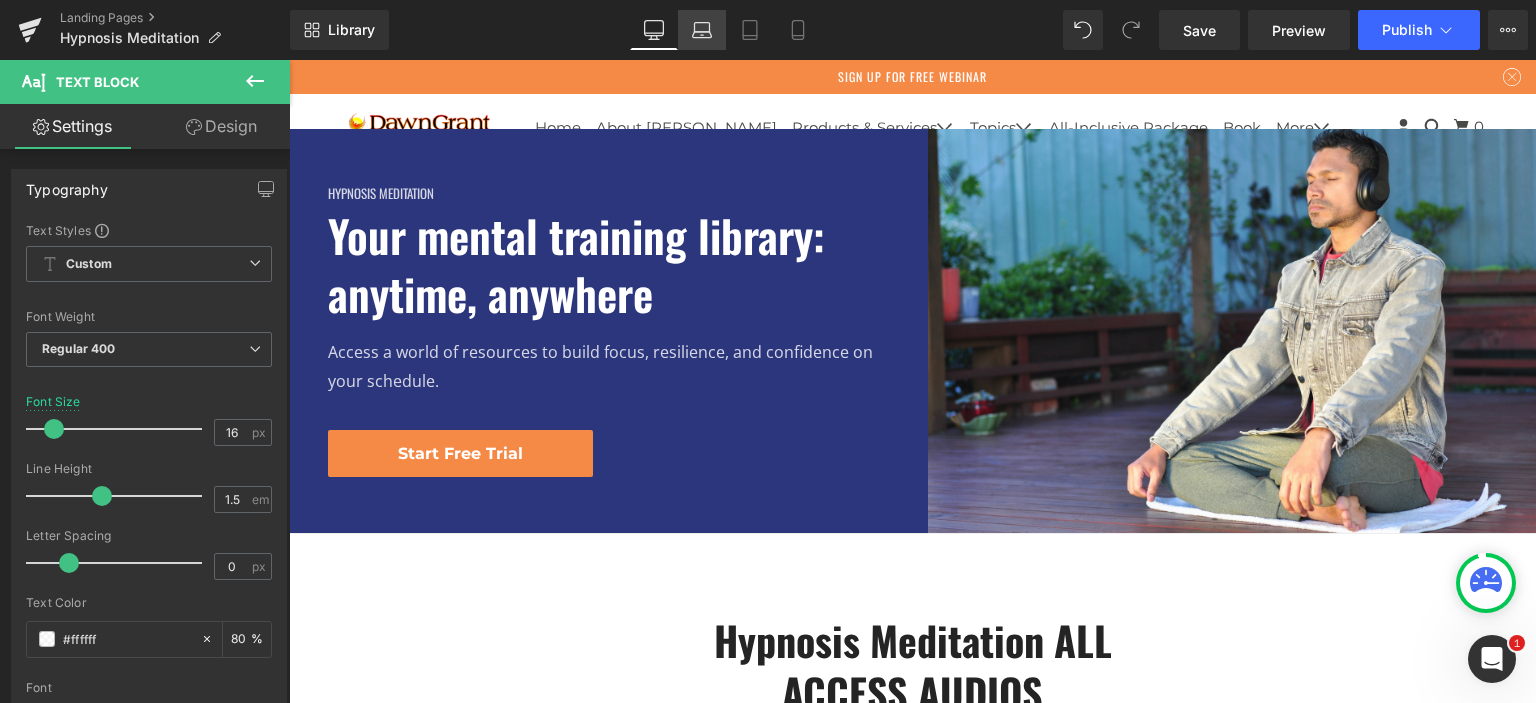 click 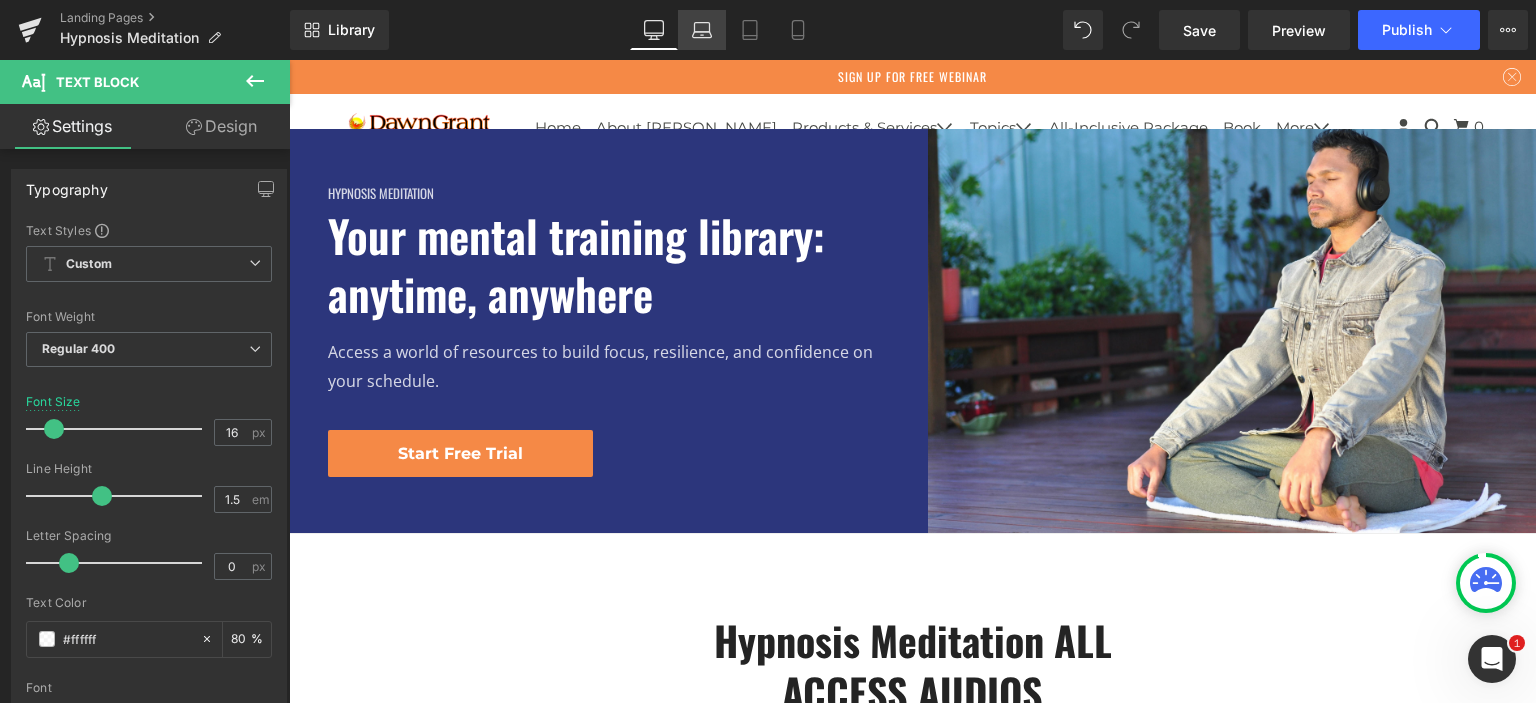 type on "80" 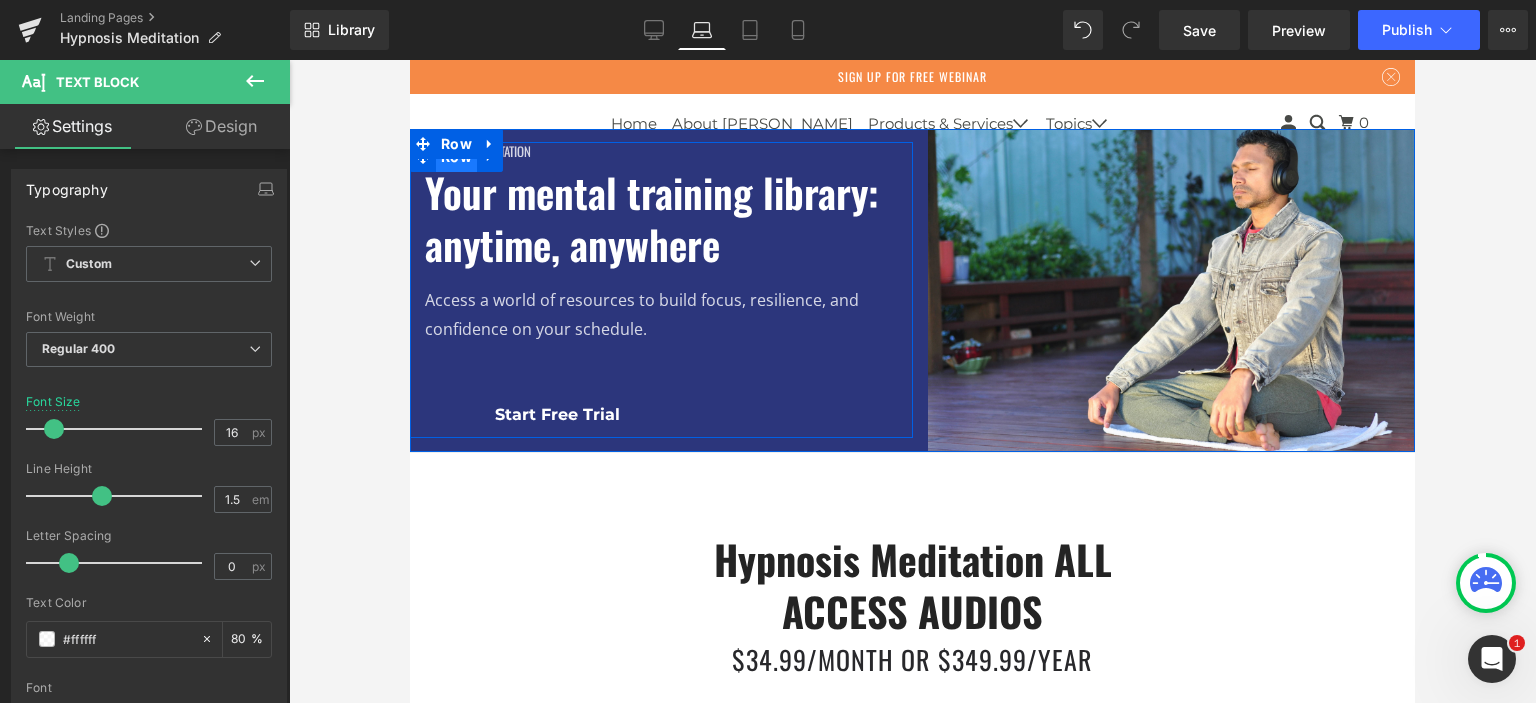 click on "Row" at bounding box center [456, 157] 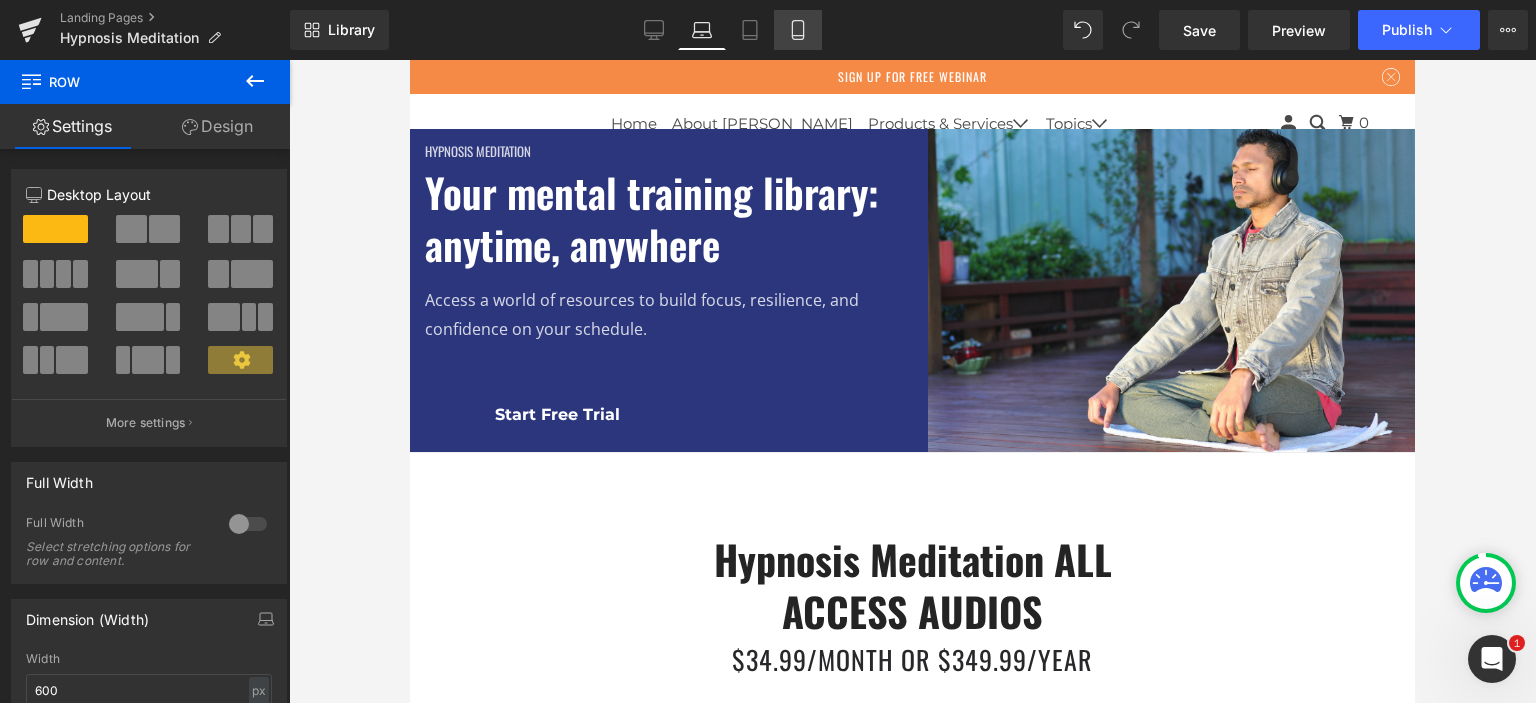 click 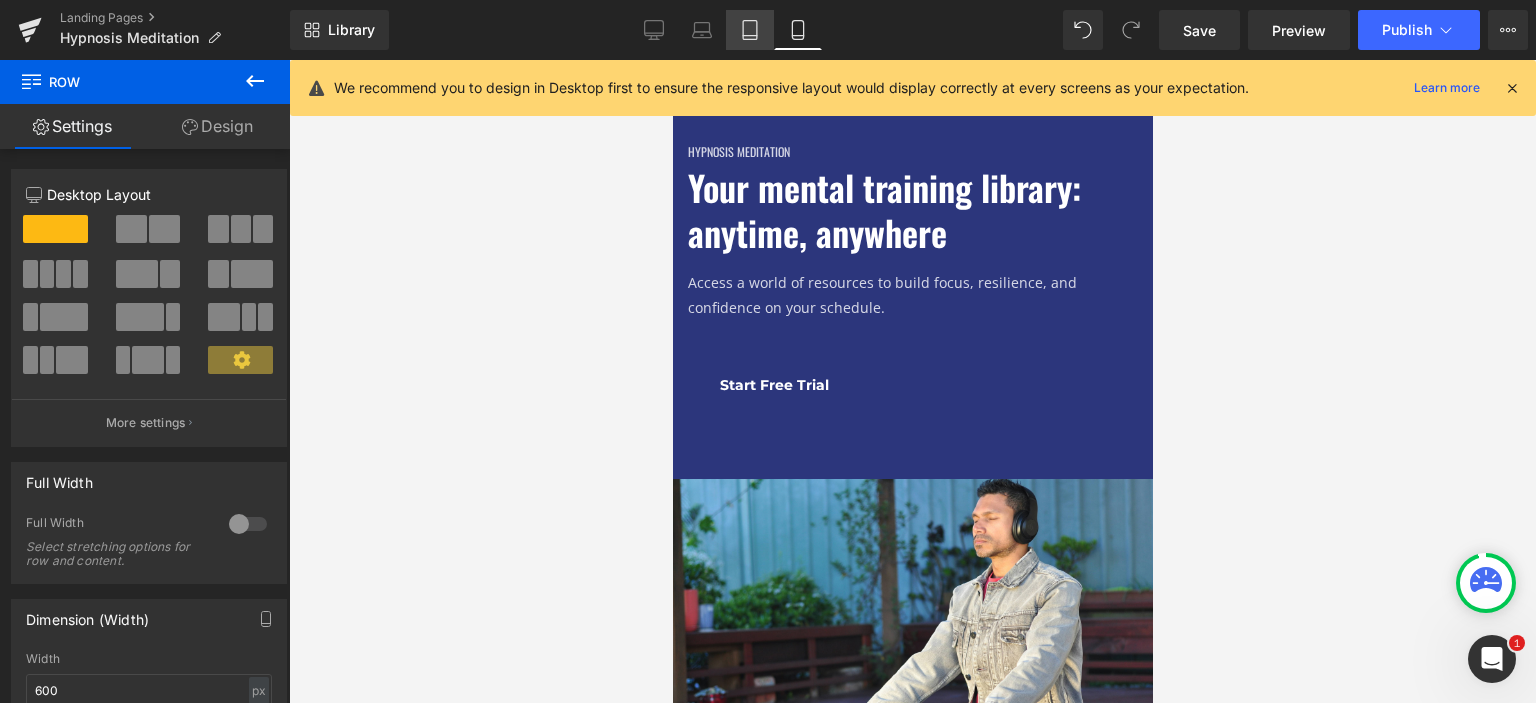 click 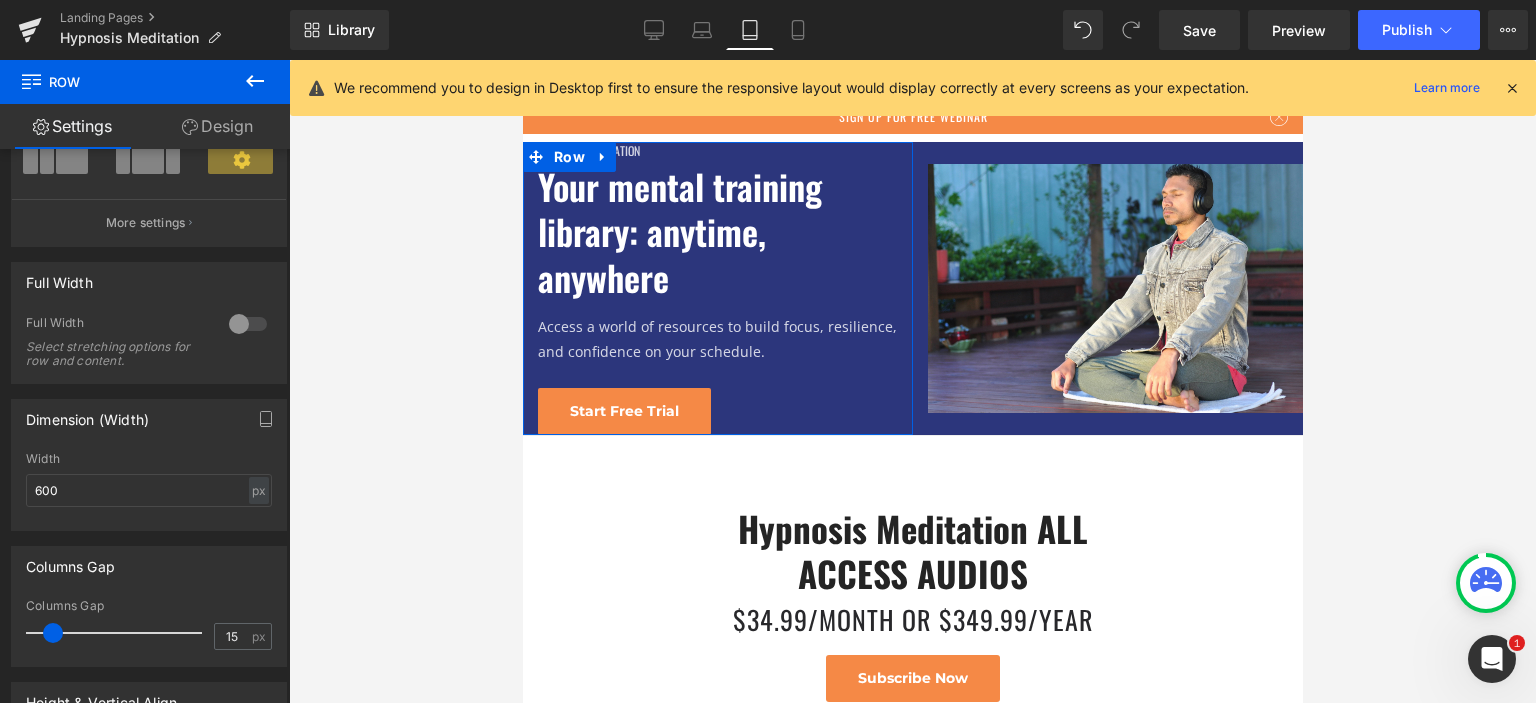 scroll, scrollTop: 0, scrollLeft: 0, axis: both 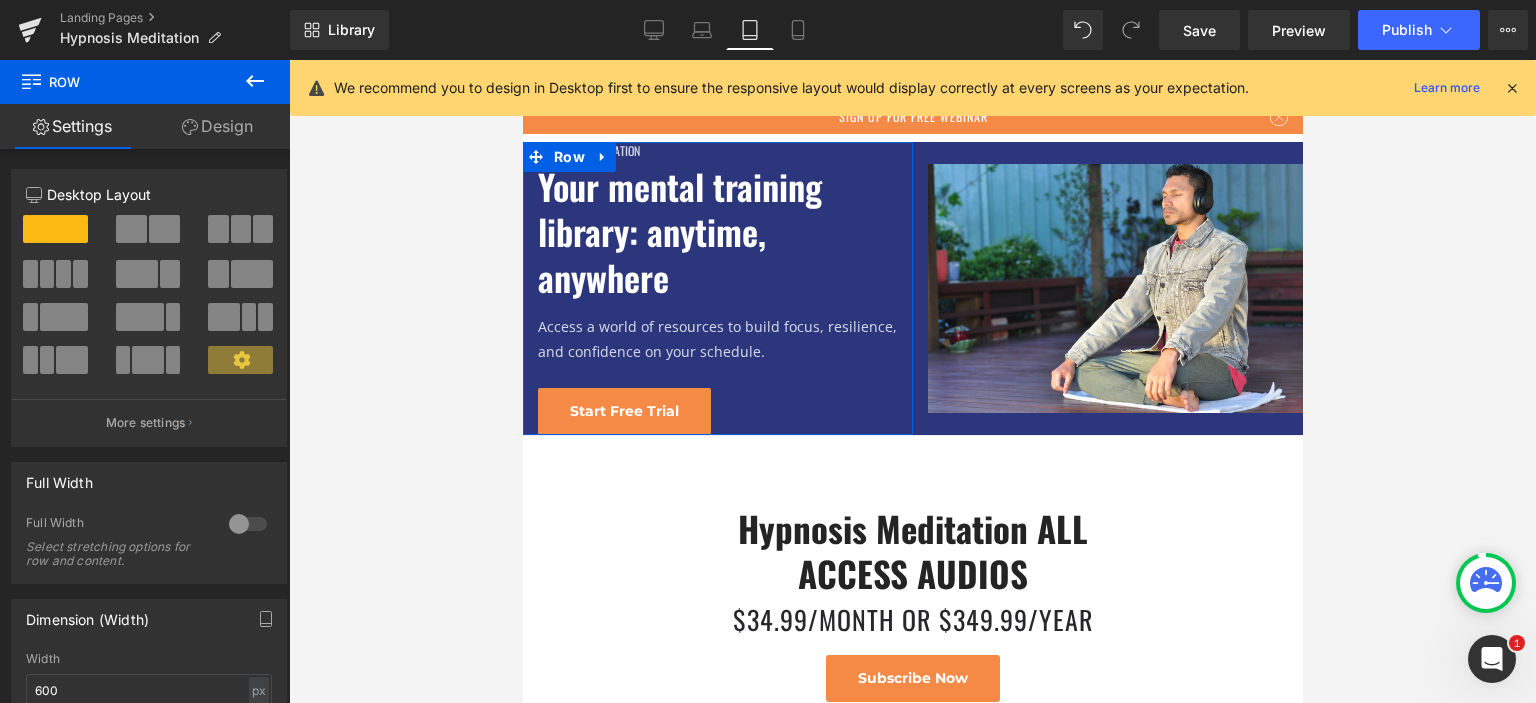 click on "Design" at bounding box center (217, 126) 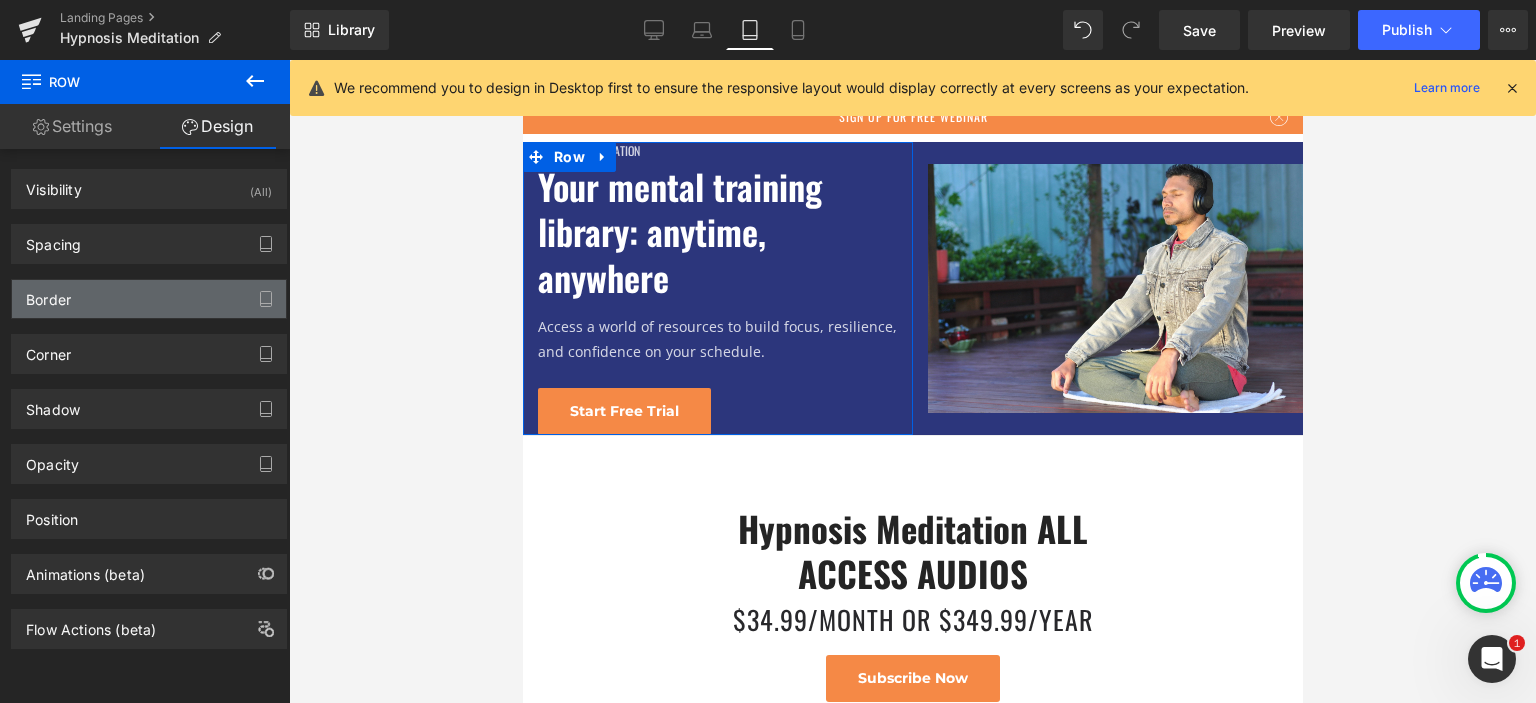 type on "0" 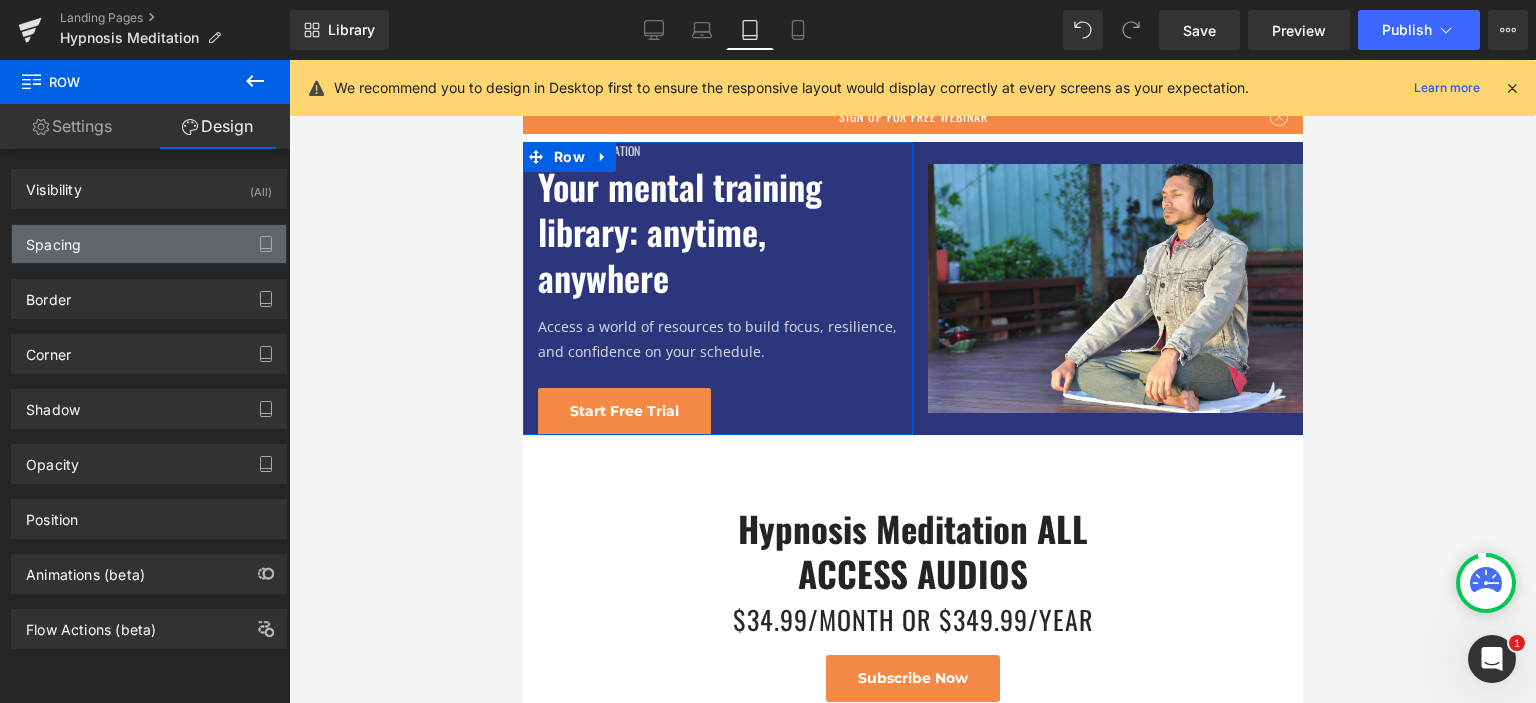 click on "Spacing" at bounding box center [149, 244] 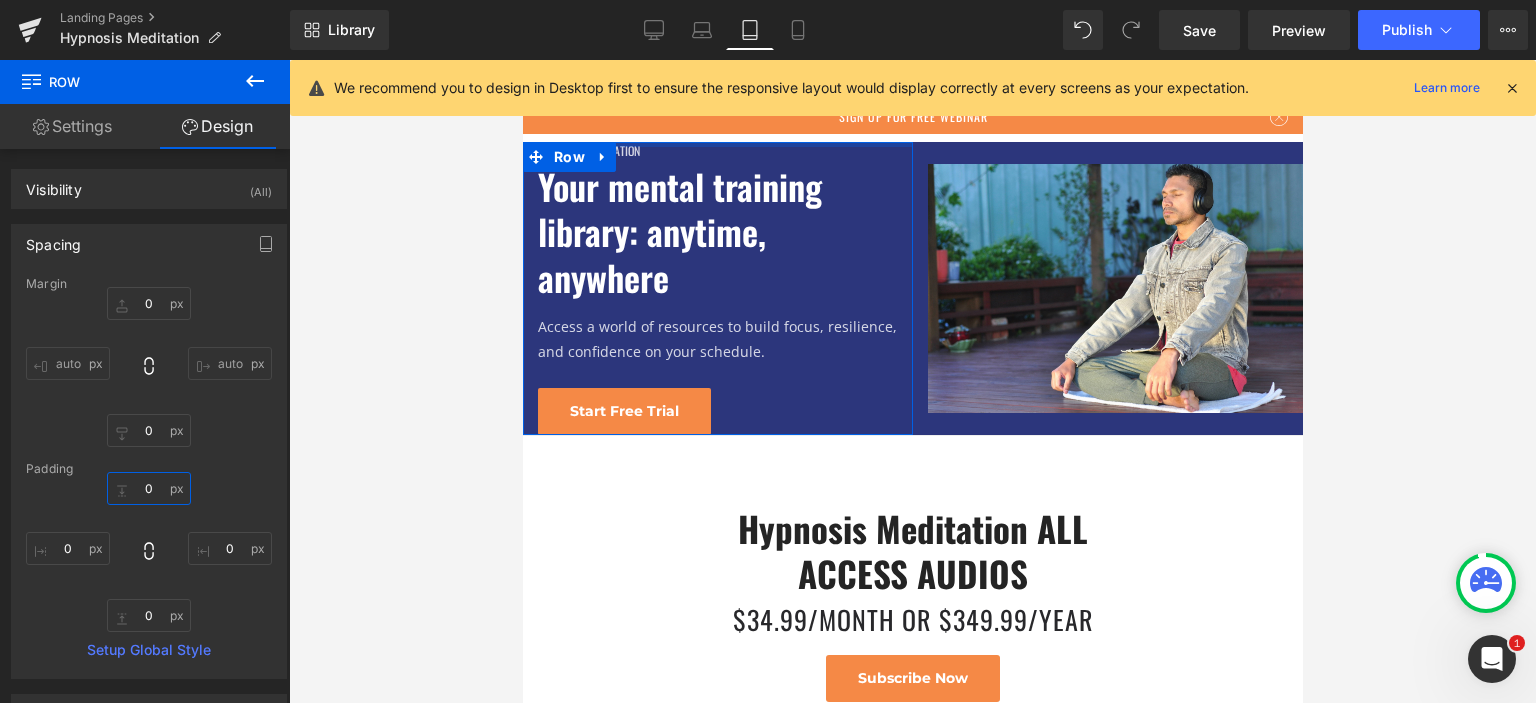 click on "0" at bounding box center (149, 488) 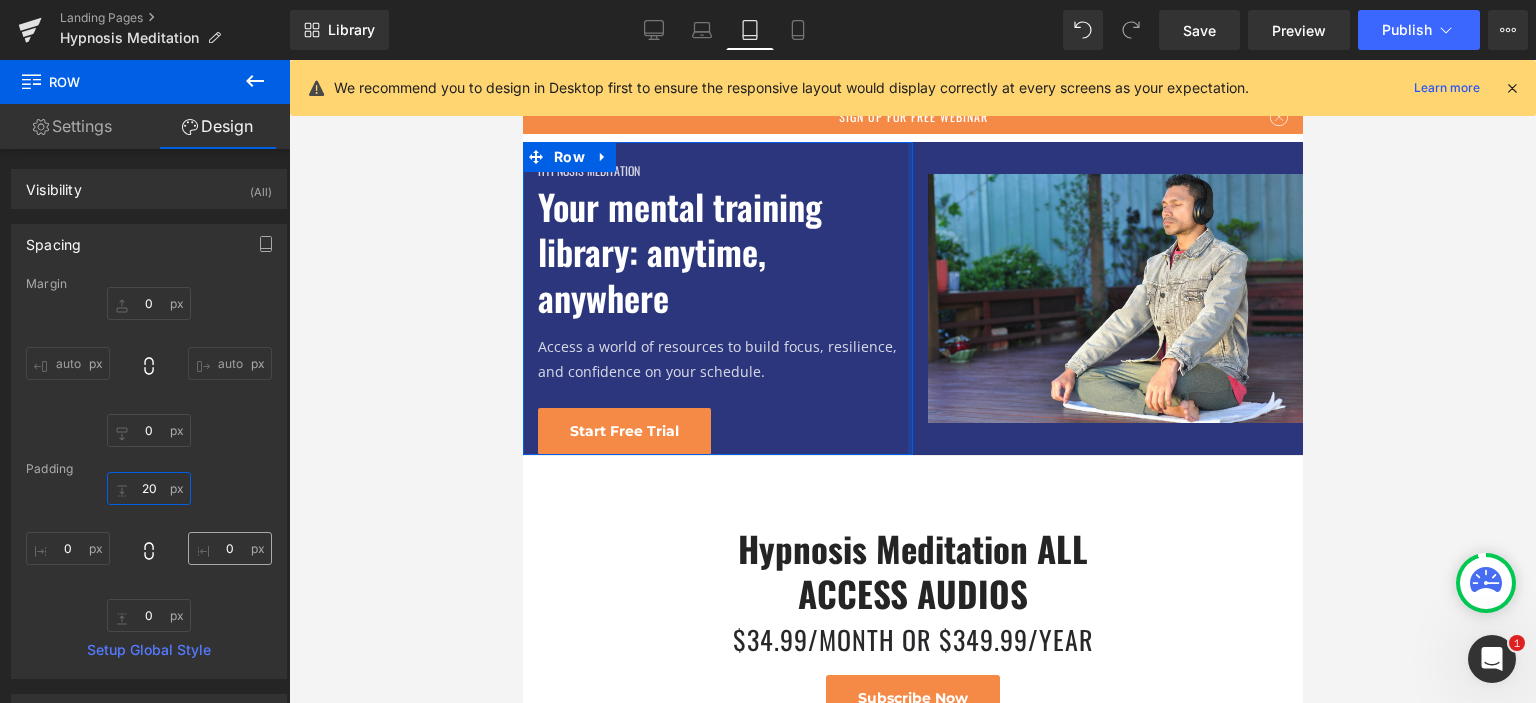 type on "20" 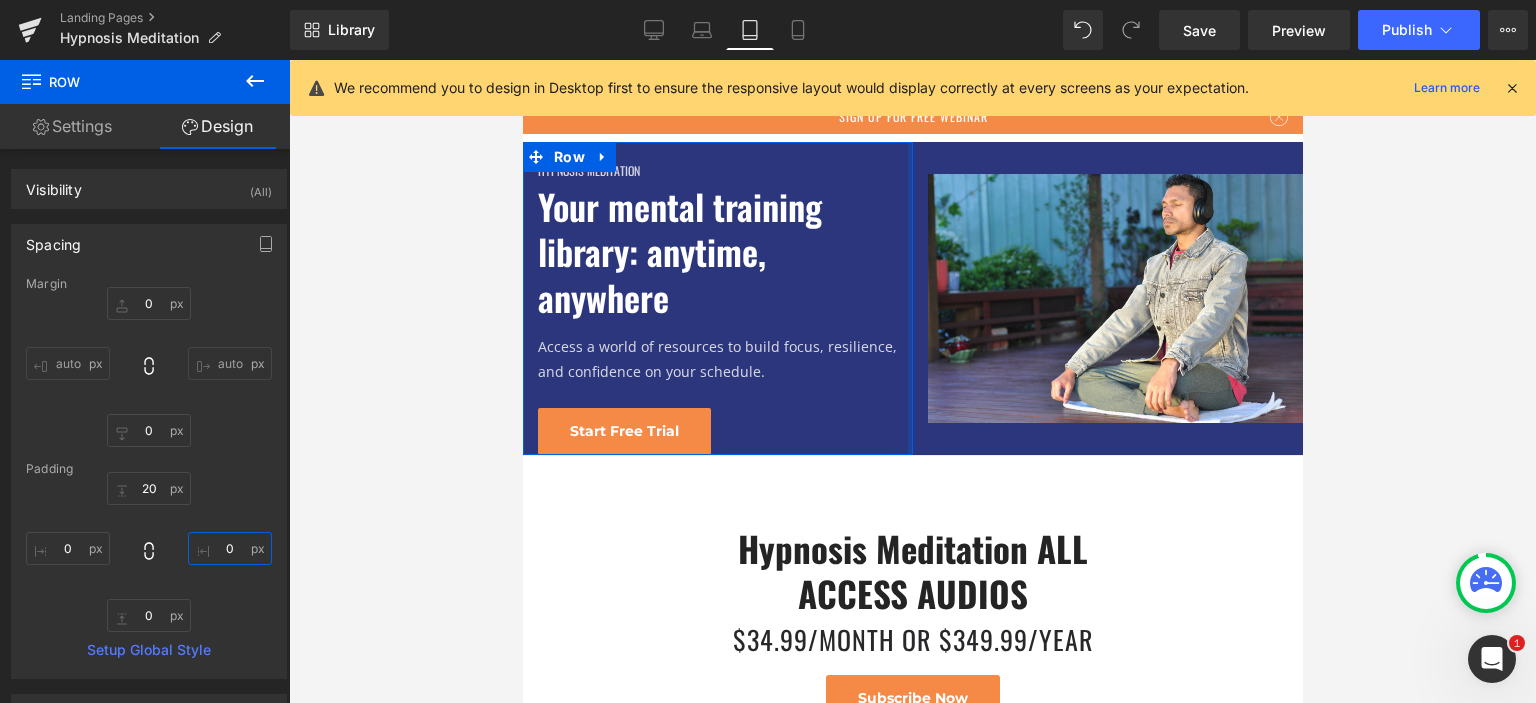 click on "0" at bounding box center (230, 548) 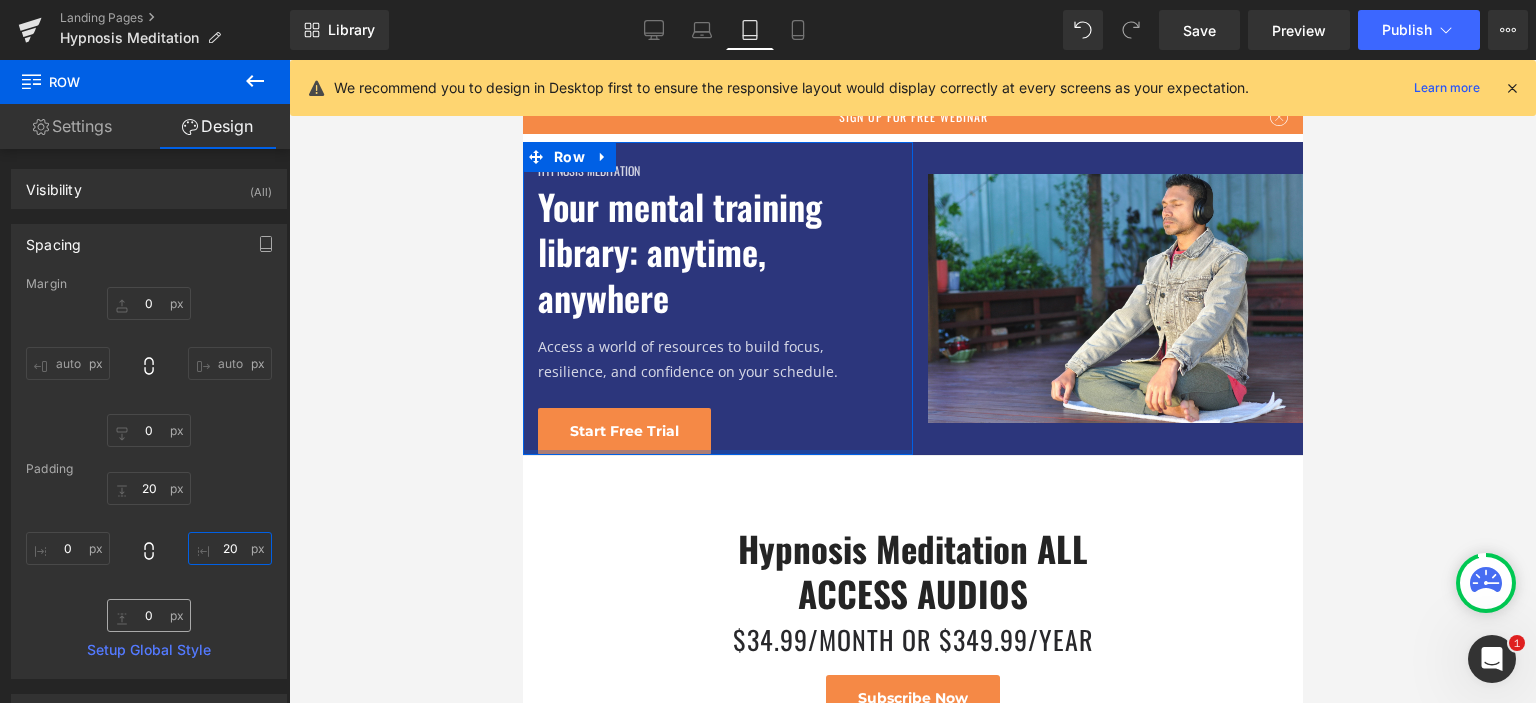 type on "20" 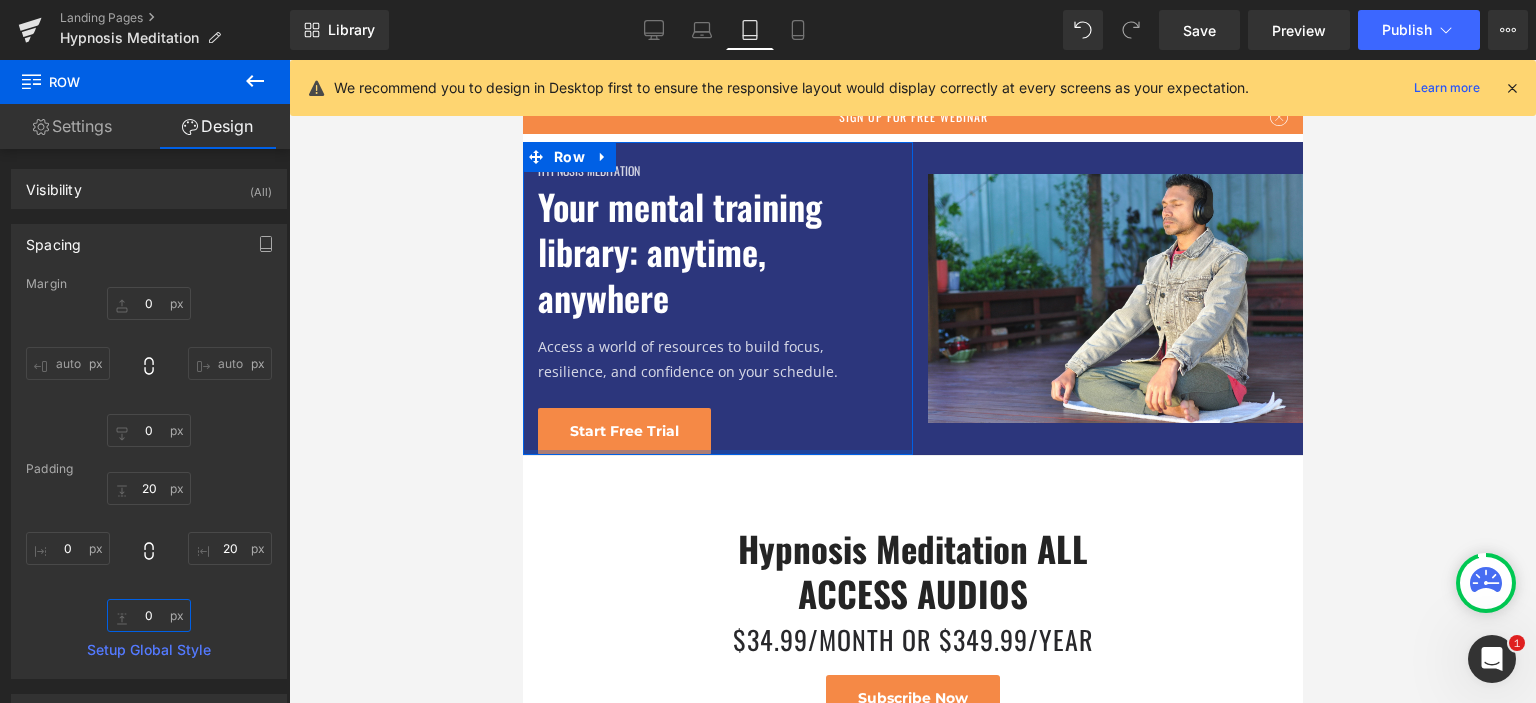 click on "0" at bounding box center [149, 615] 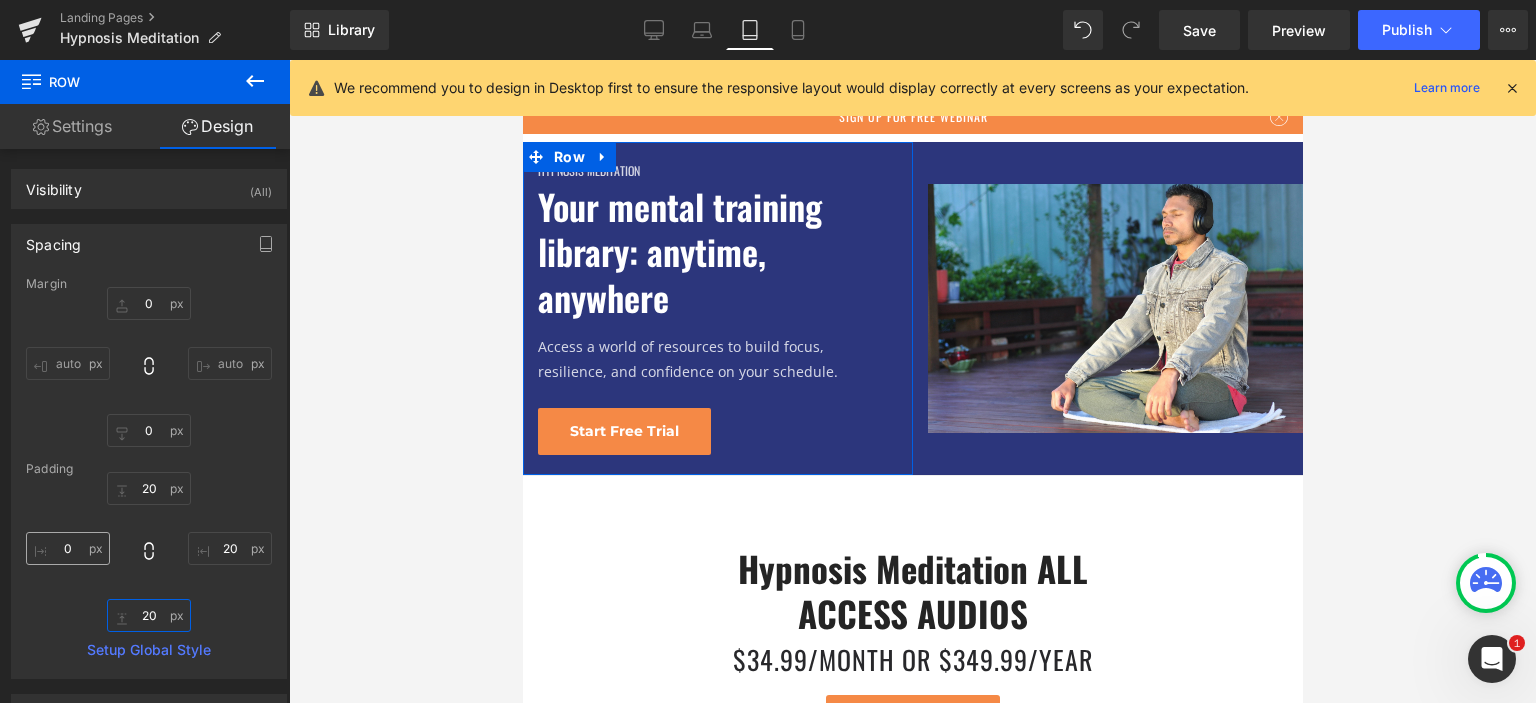 type on "20" 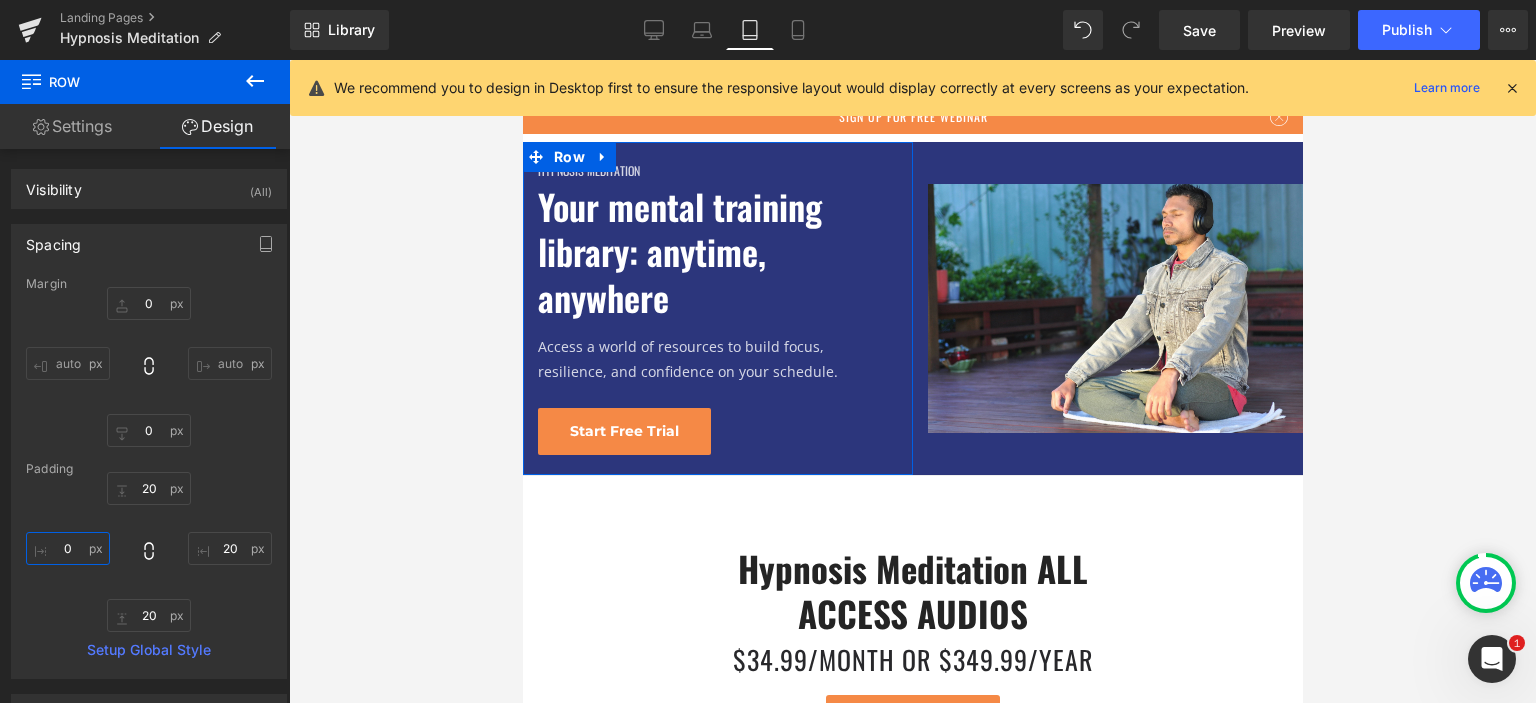 click on "0" at bounding box center [68, 548] 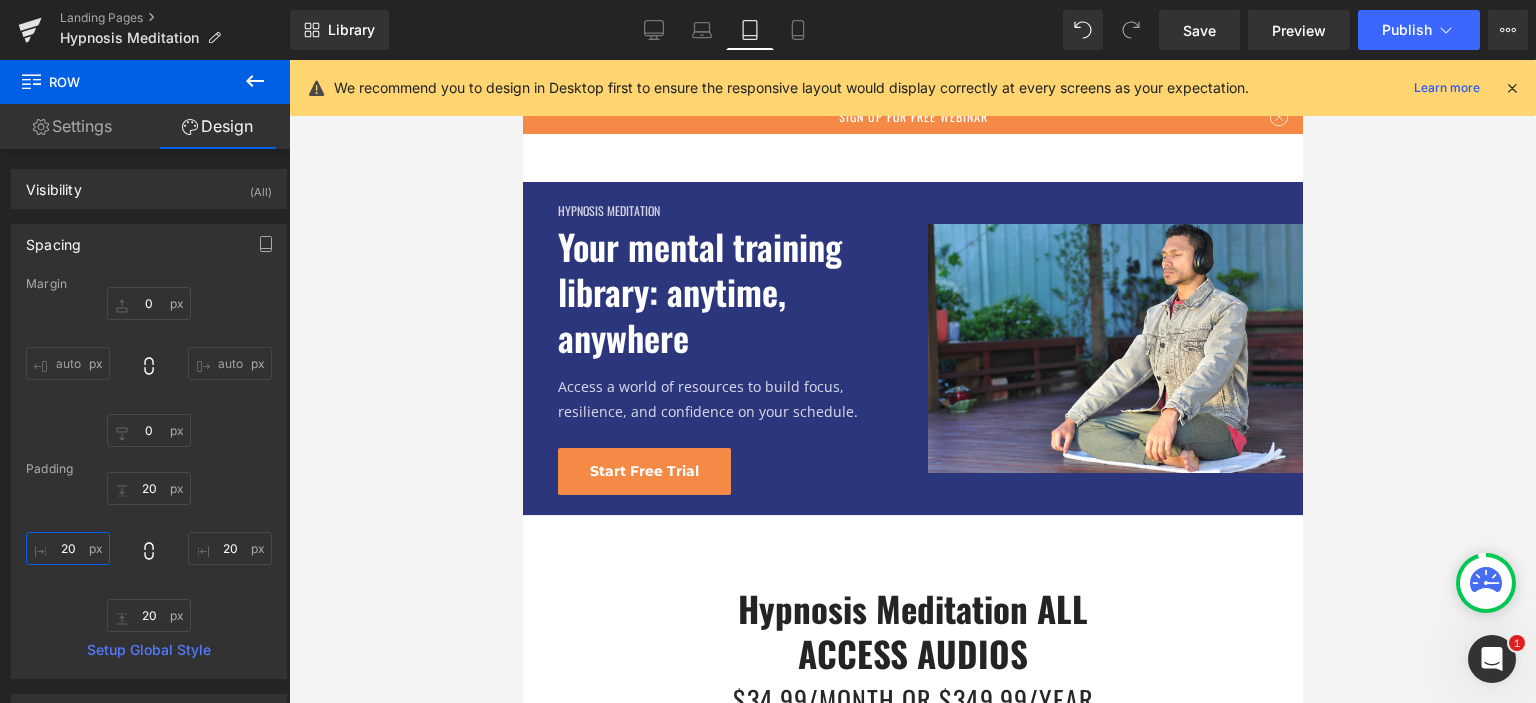 scroll, scrollTop: 0, scrollLeft: 0, axis: both 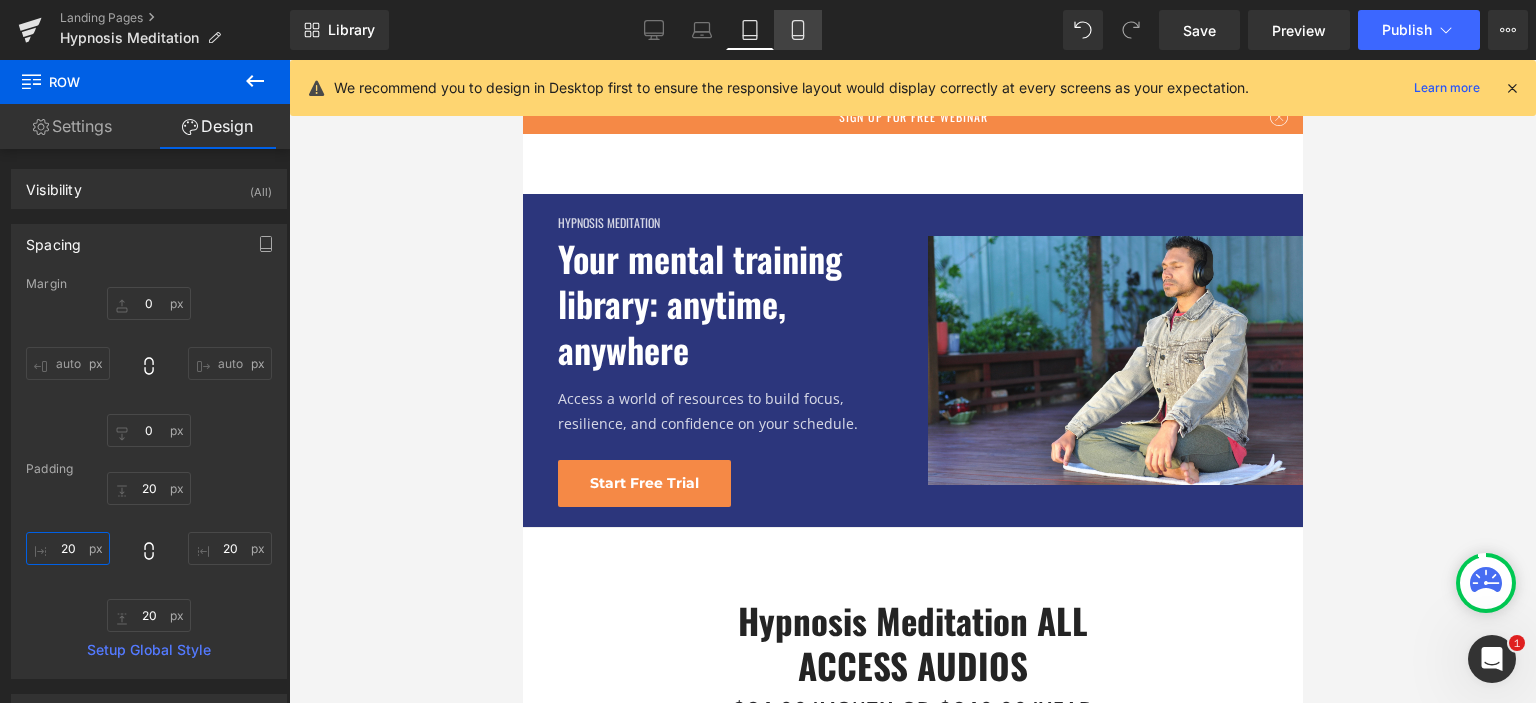type on "20" 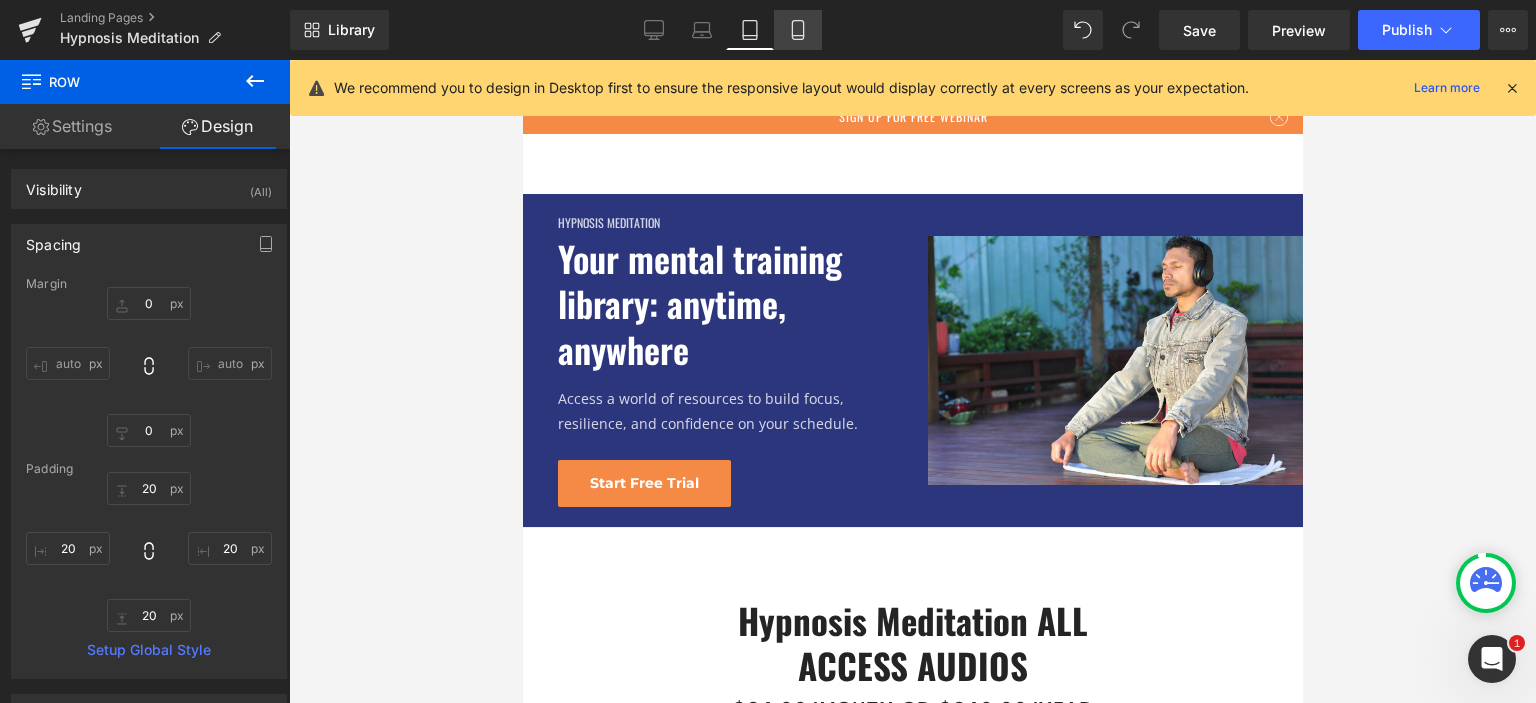 click 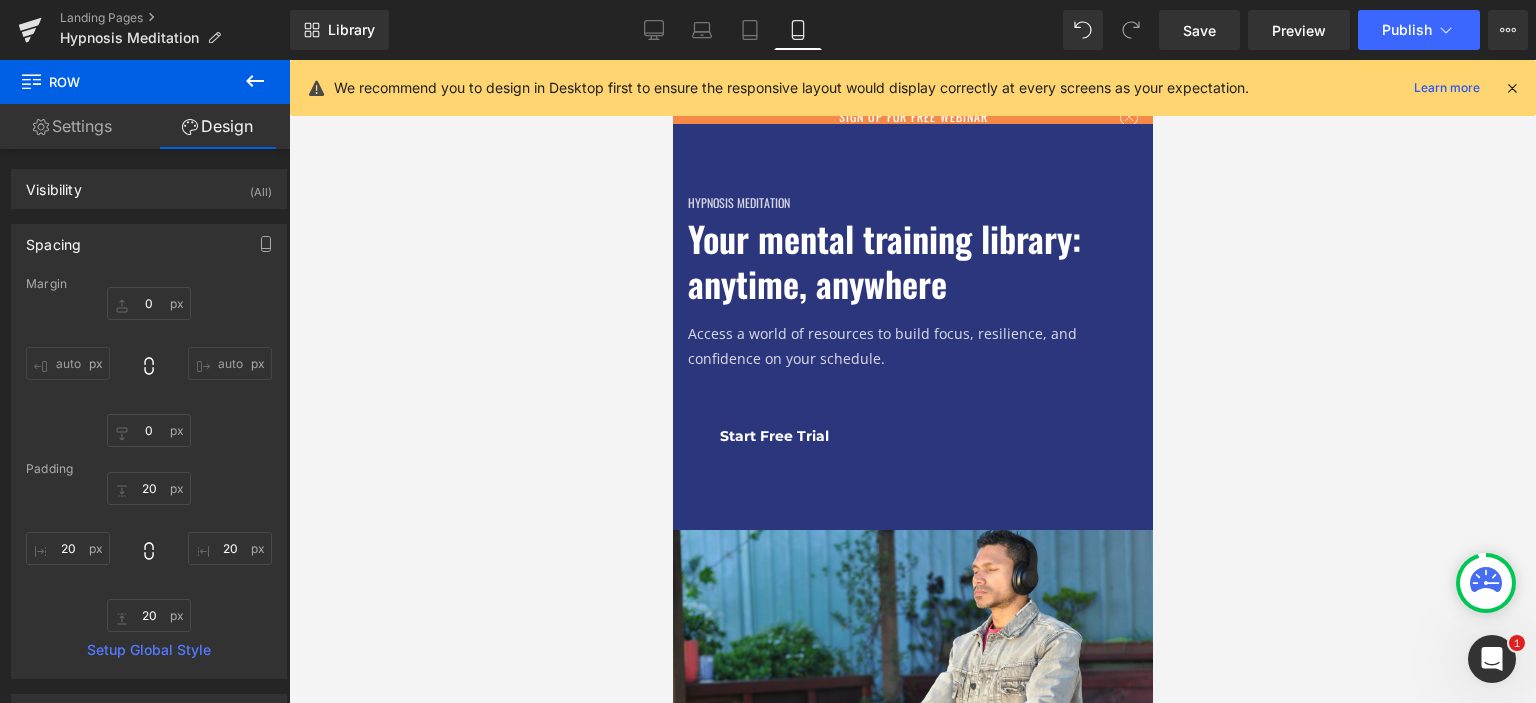 type on "0" 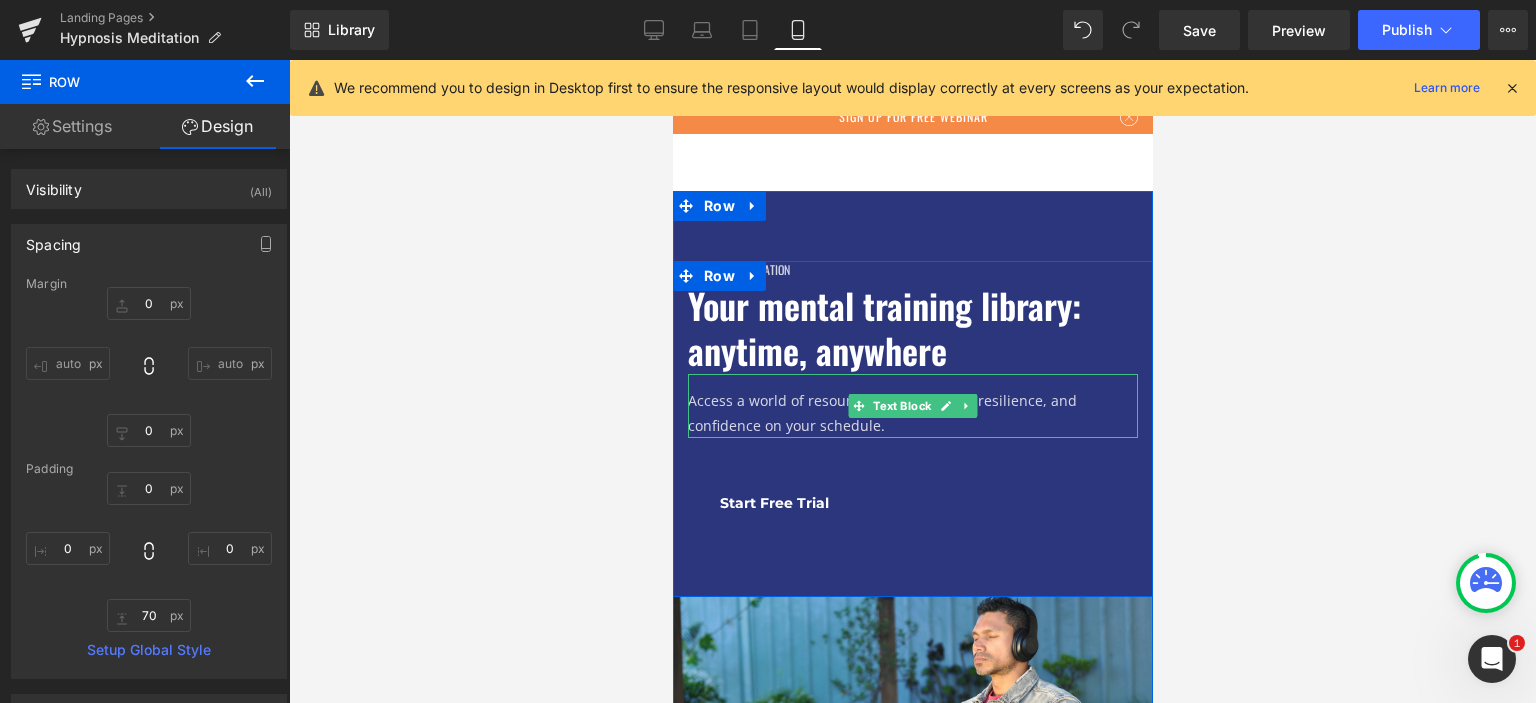 scroll, scrollTop: 0, scrollLeft: 0, axis: both 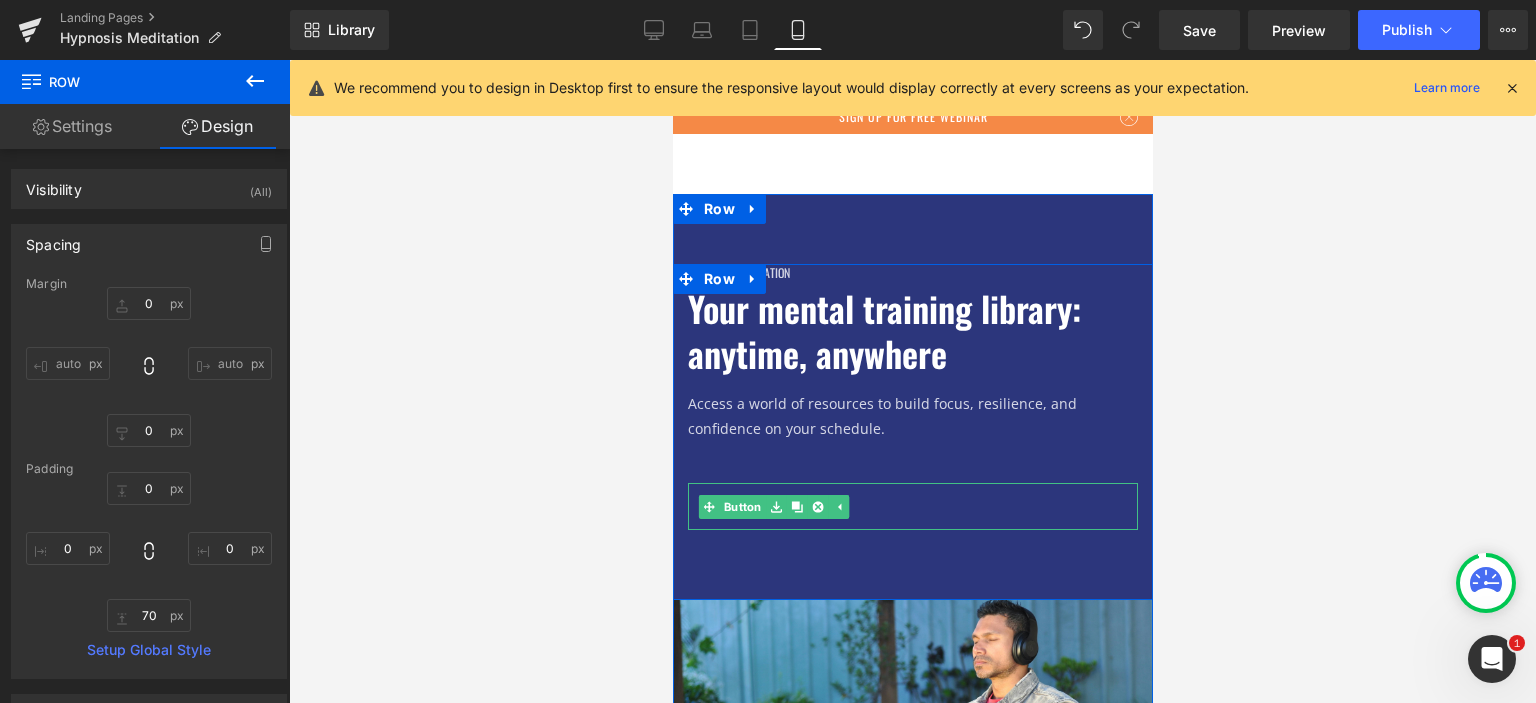 click on "start free trial" at bounding box center (912, 506) 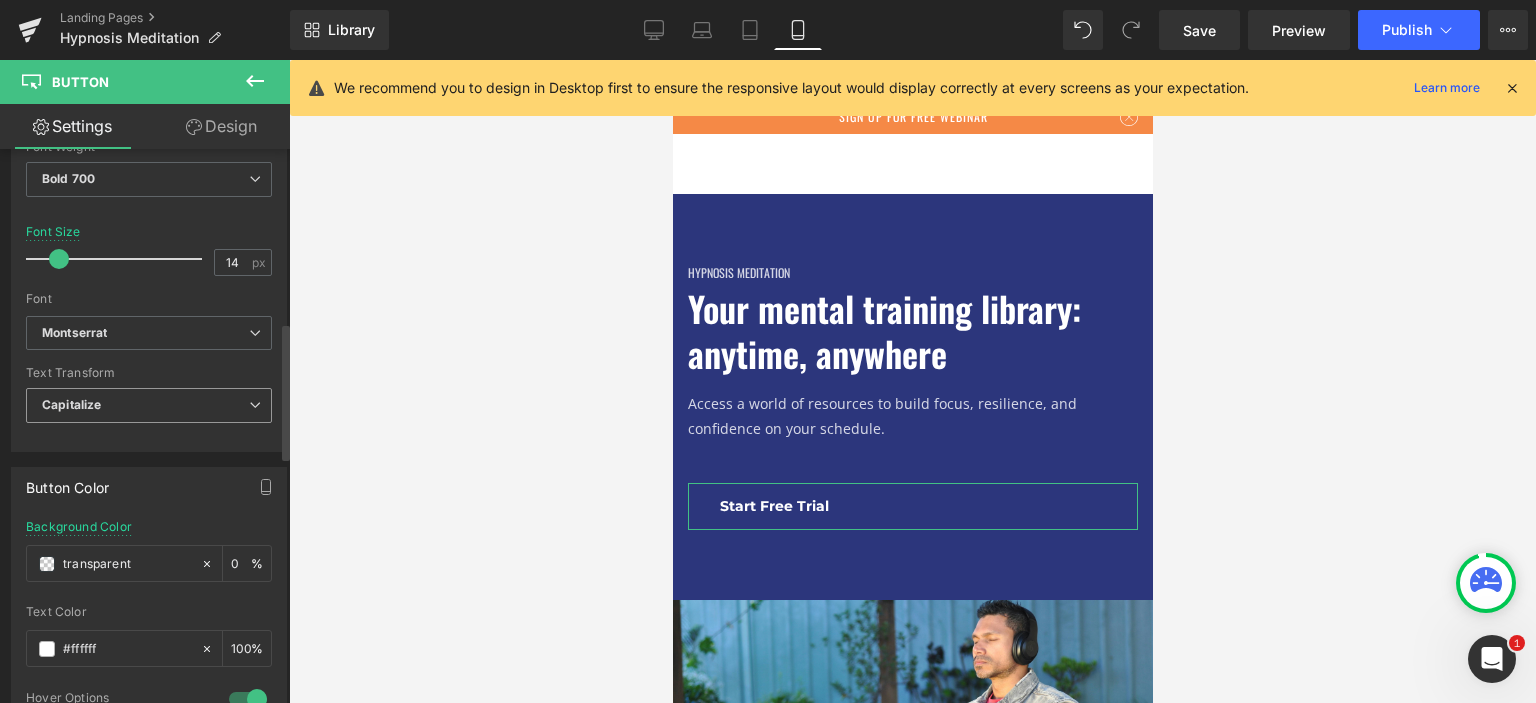 scroll, scrollTop: 700, scrollLeft: 0, axis: vertical 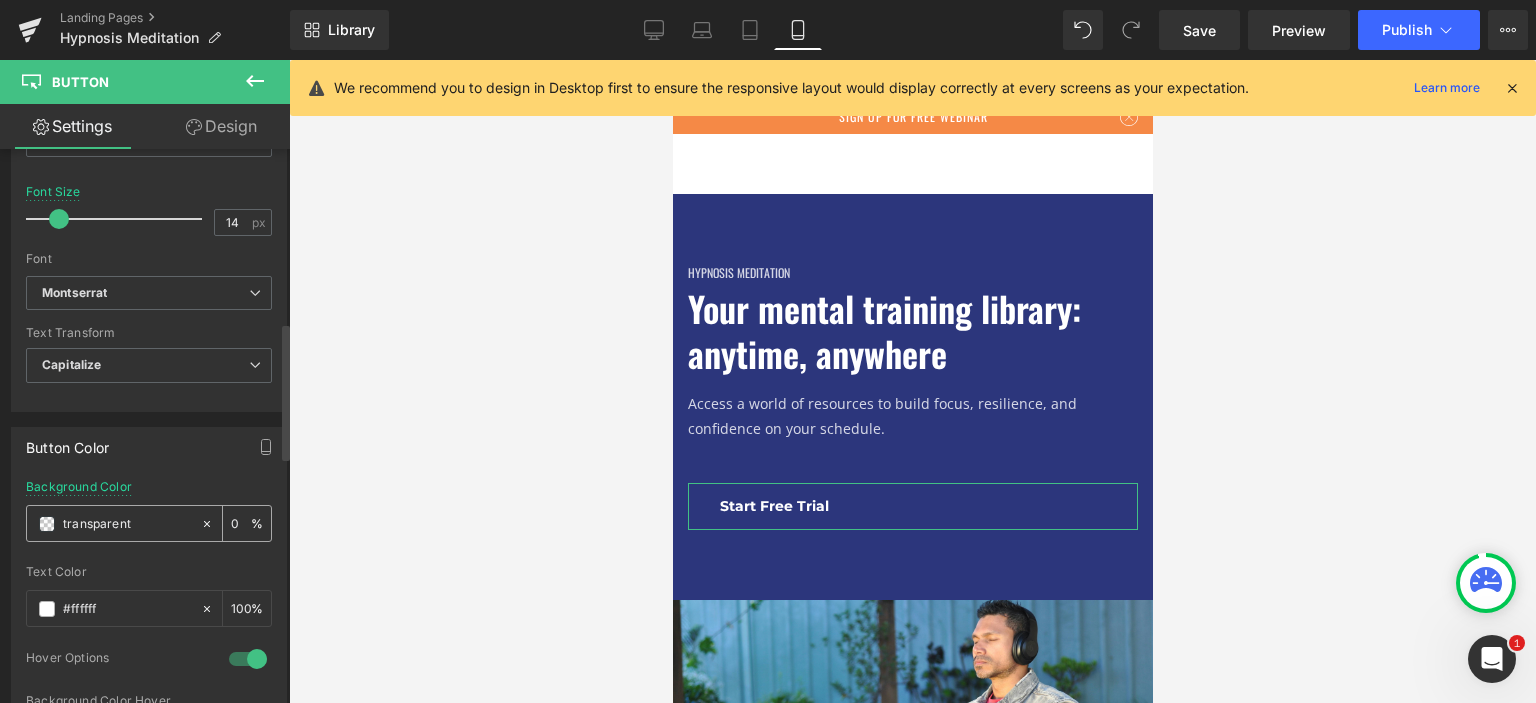 click on "transparent" at bounding box center [127, 524] 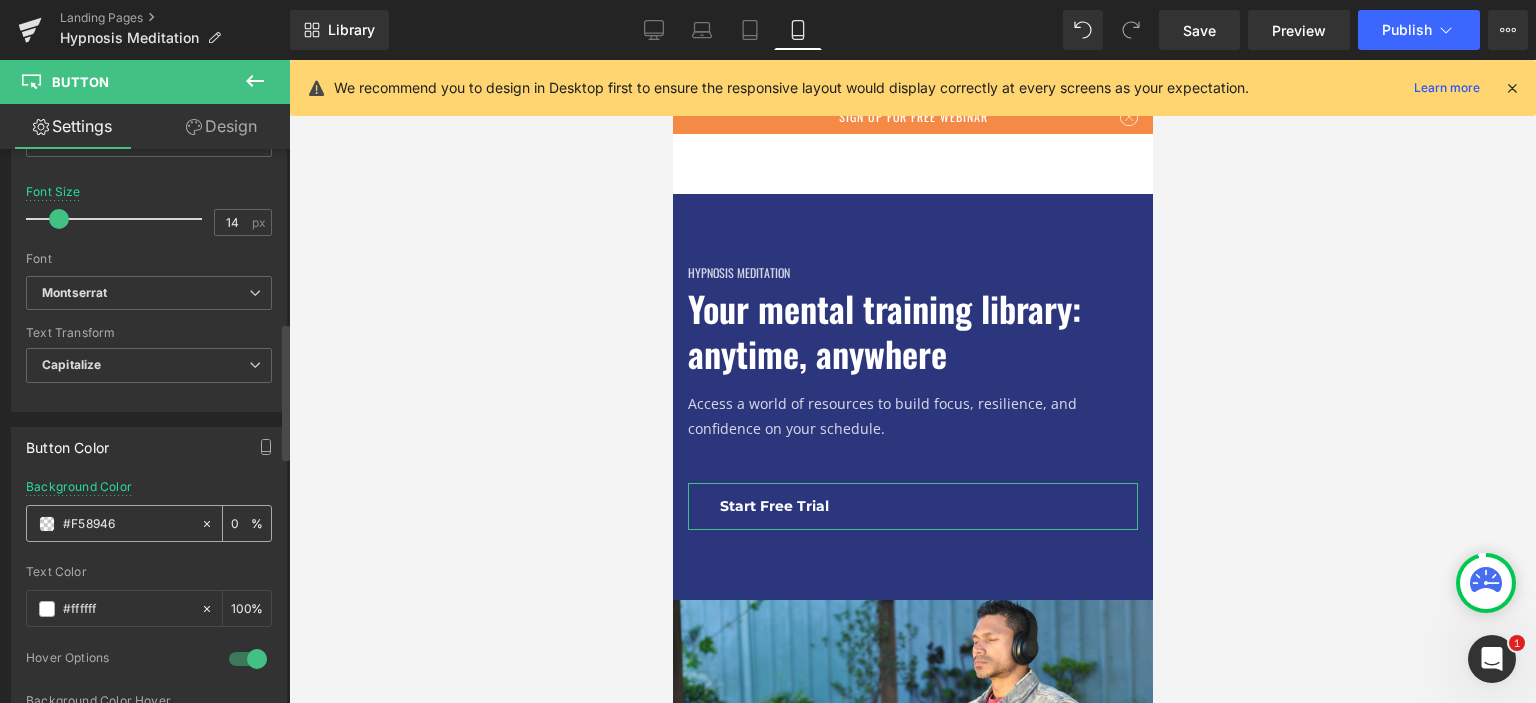 type on "100" 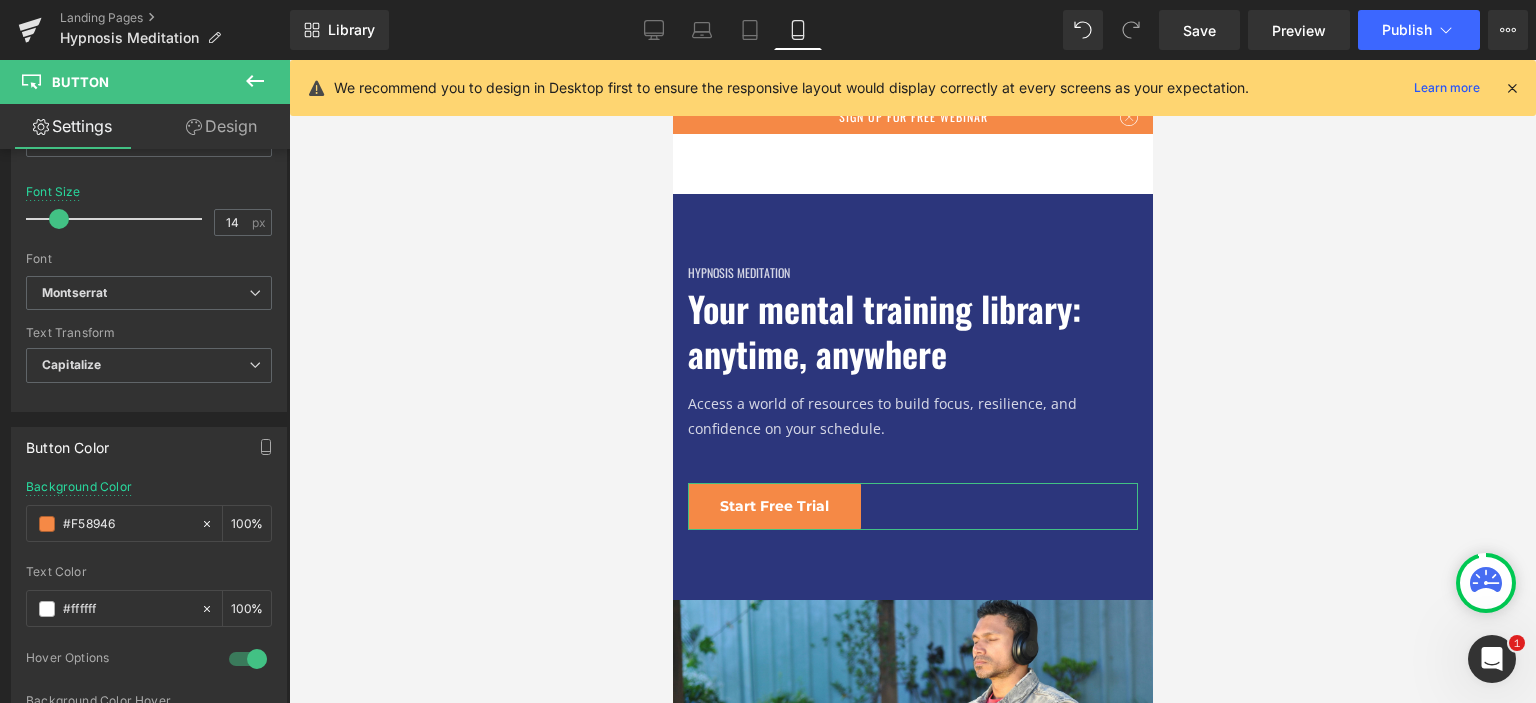 type on "#F58946" 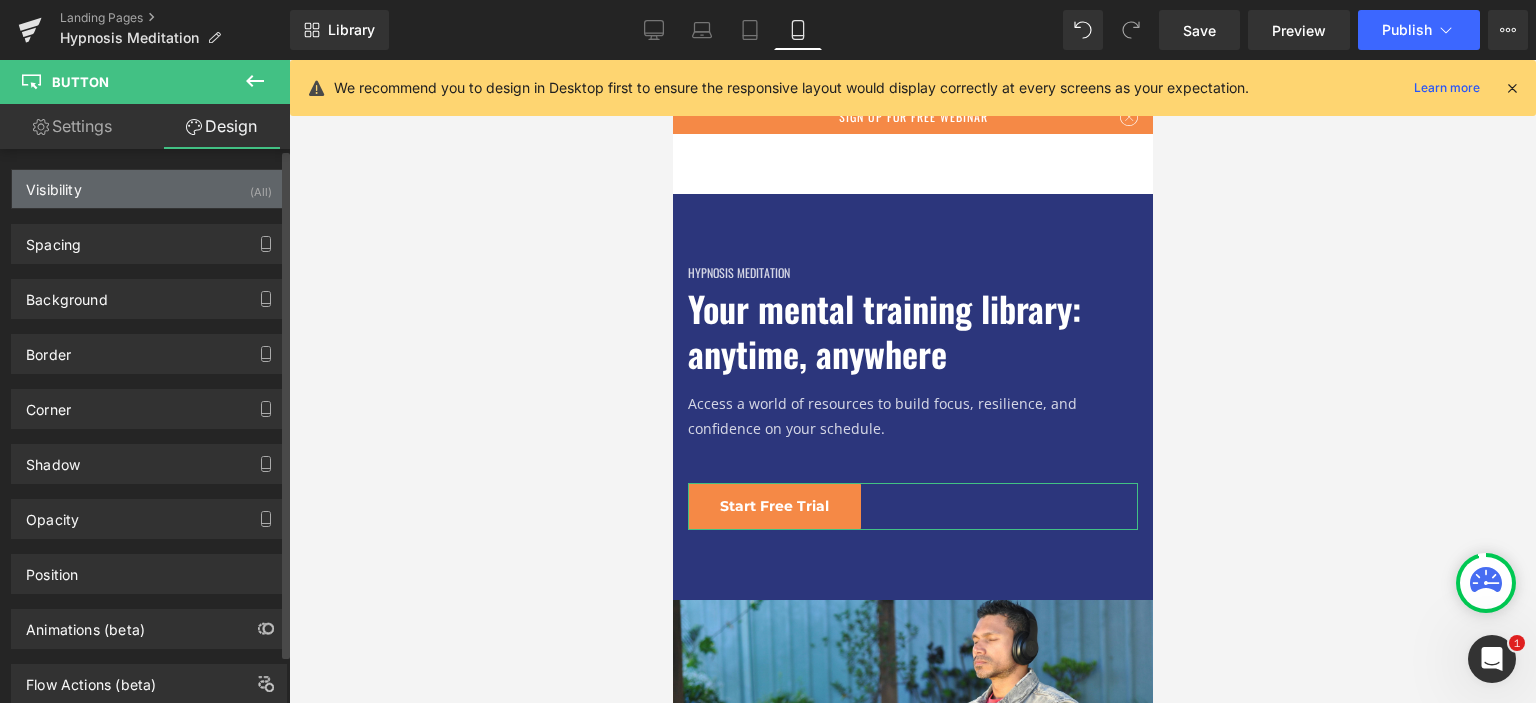 type on "42" 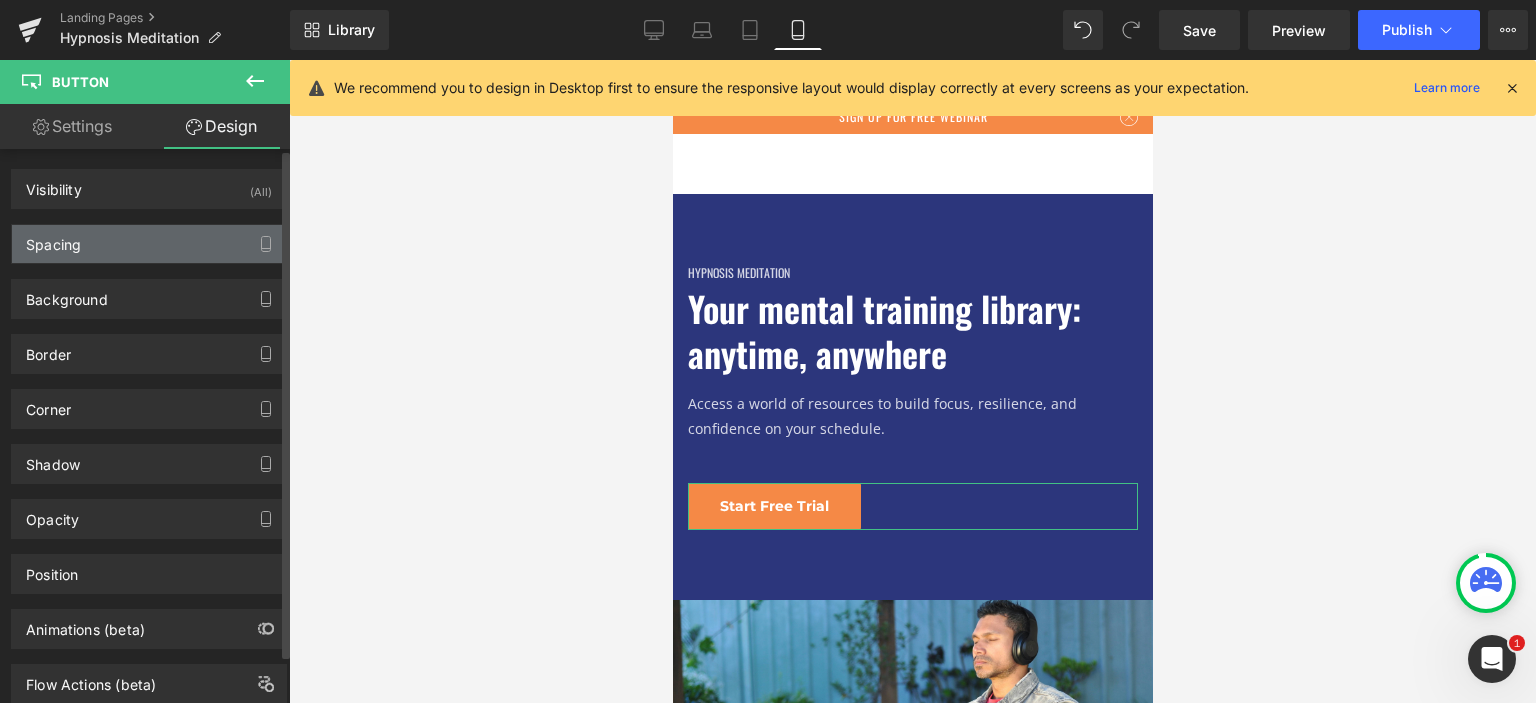 click on "Spacing" at bounding box center [149, 244] 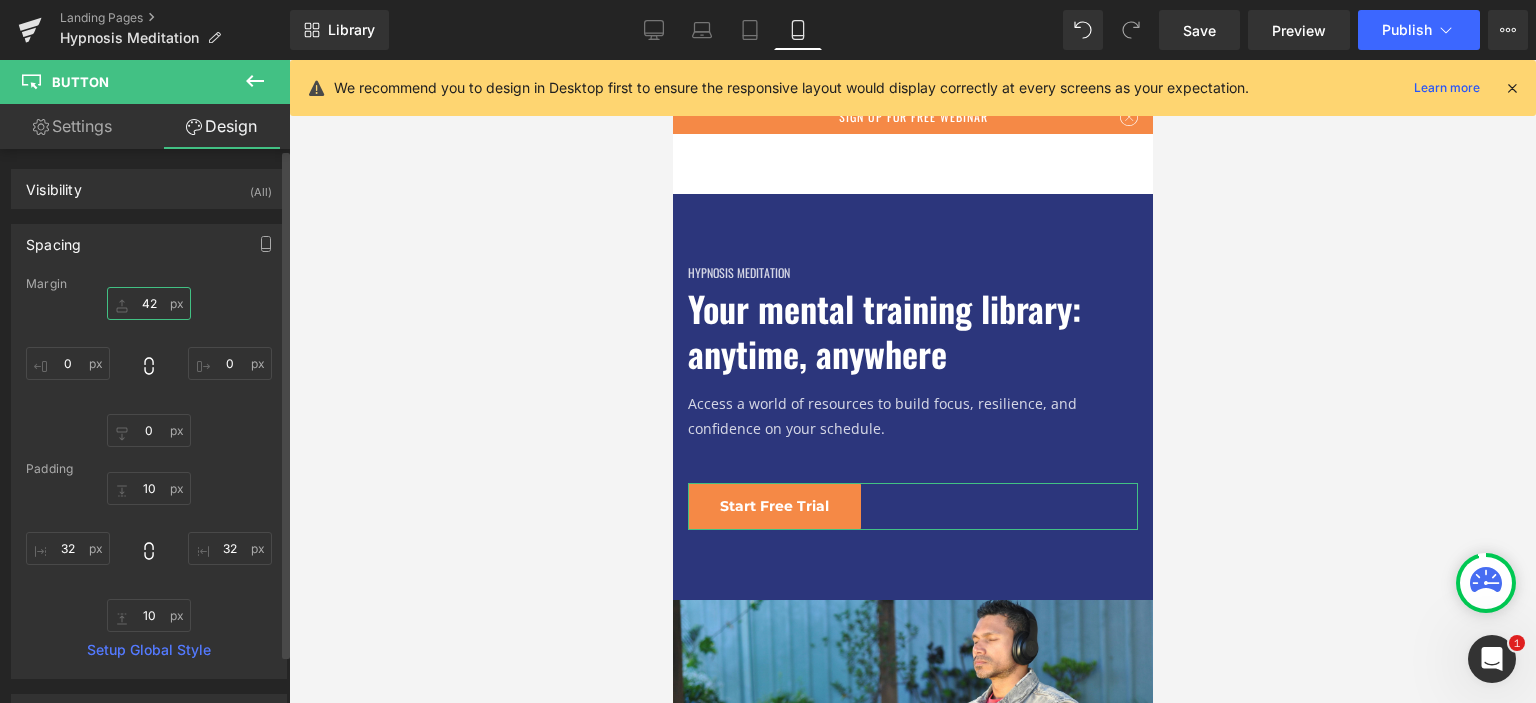 click on "42" at bounding box center [149, 303] 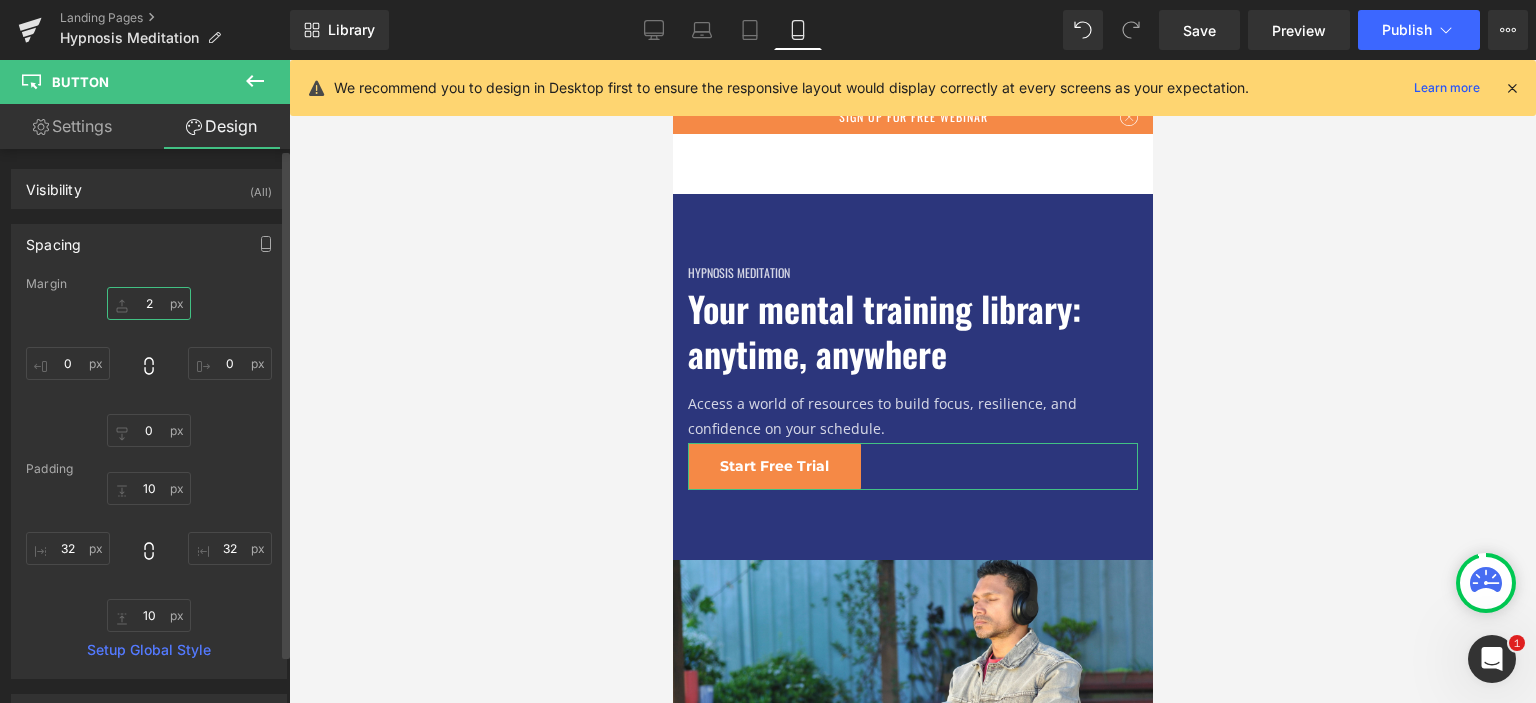 type on "20" 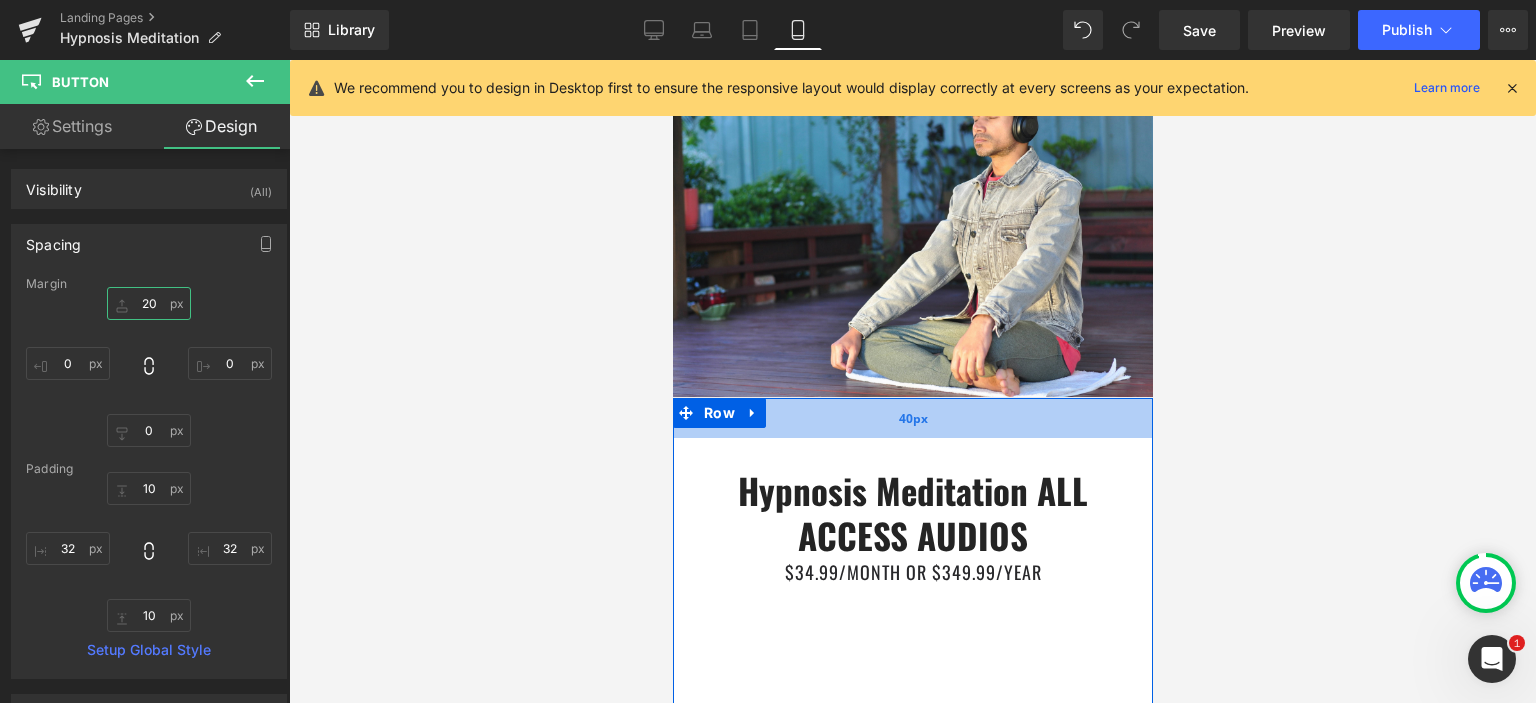 scroll, scrollTop: 600, scrollLeft: 0, axis: vertical 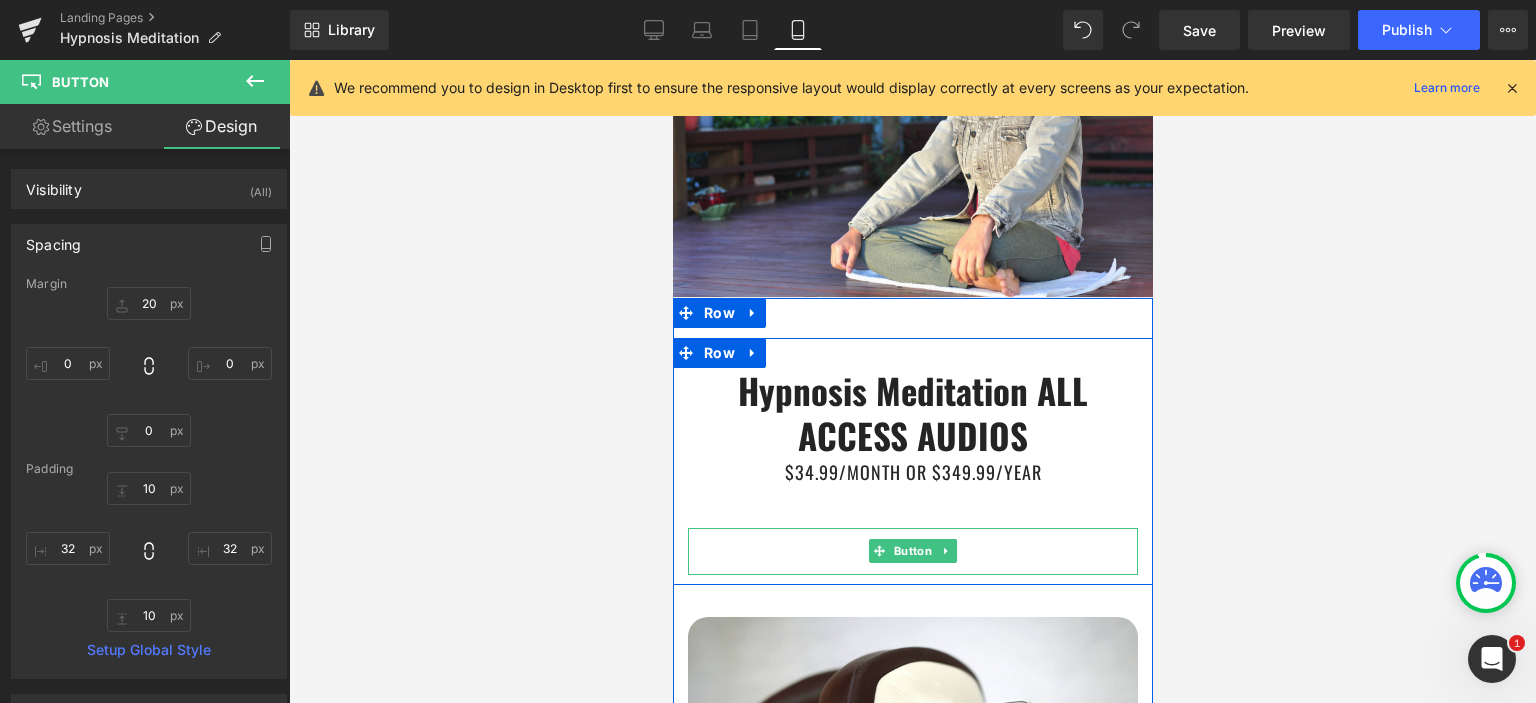 click on "Subscribe Now" at bounding box center [912, 551] 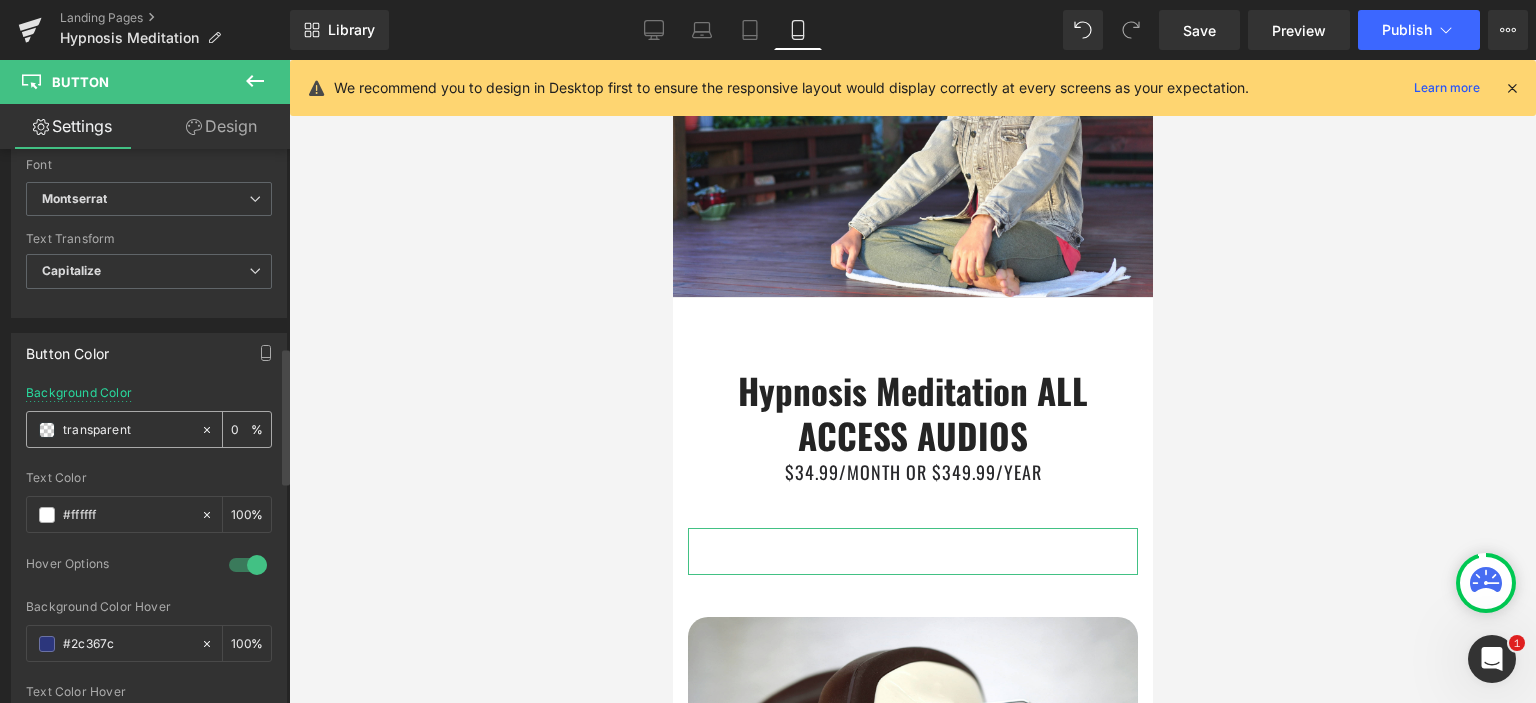 scroll, scrollTop: 800, scrollLeft: 0, axis: vertical 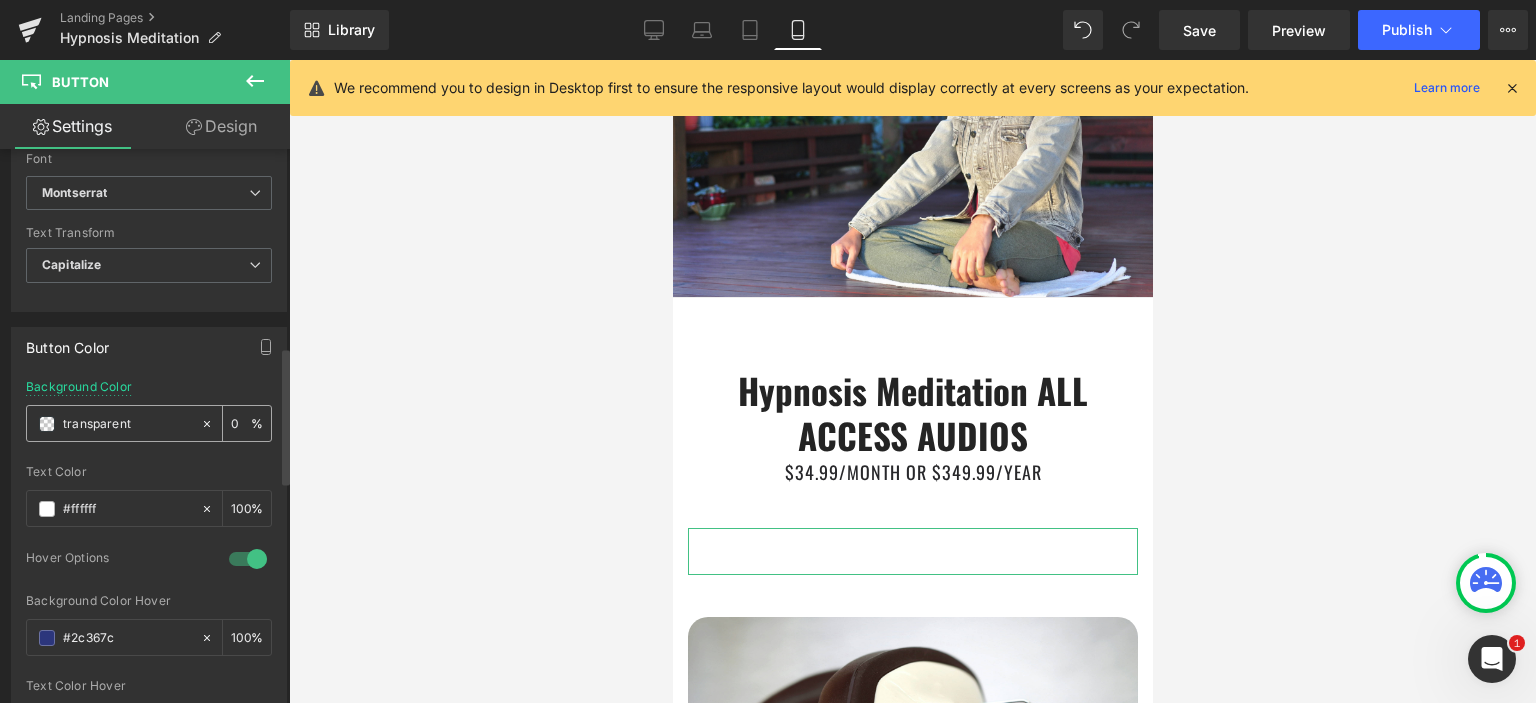 click on "transparent" at bounding box center [127, 424] 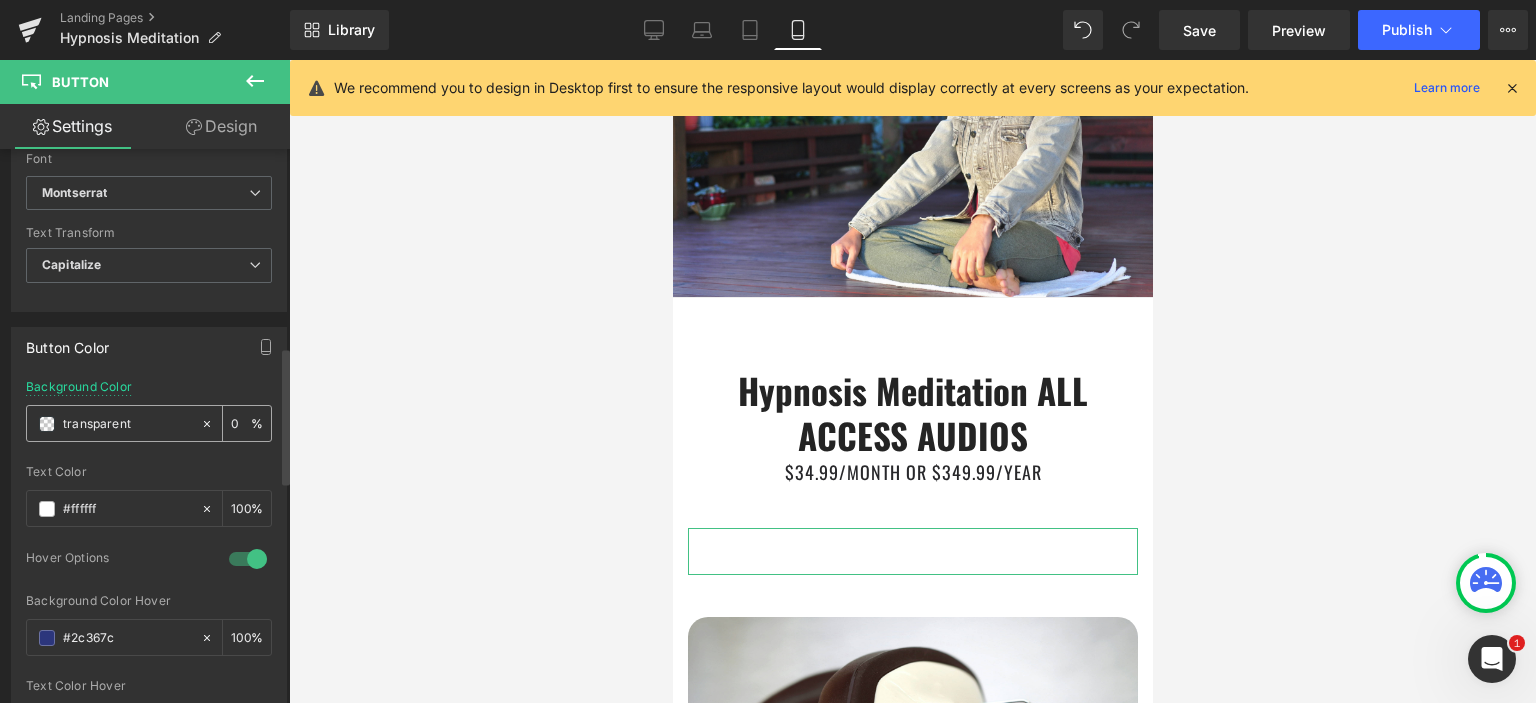 click on "transparent" at bounding box center [127, 424] 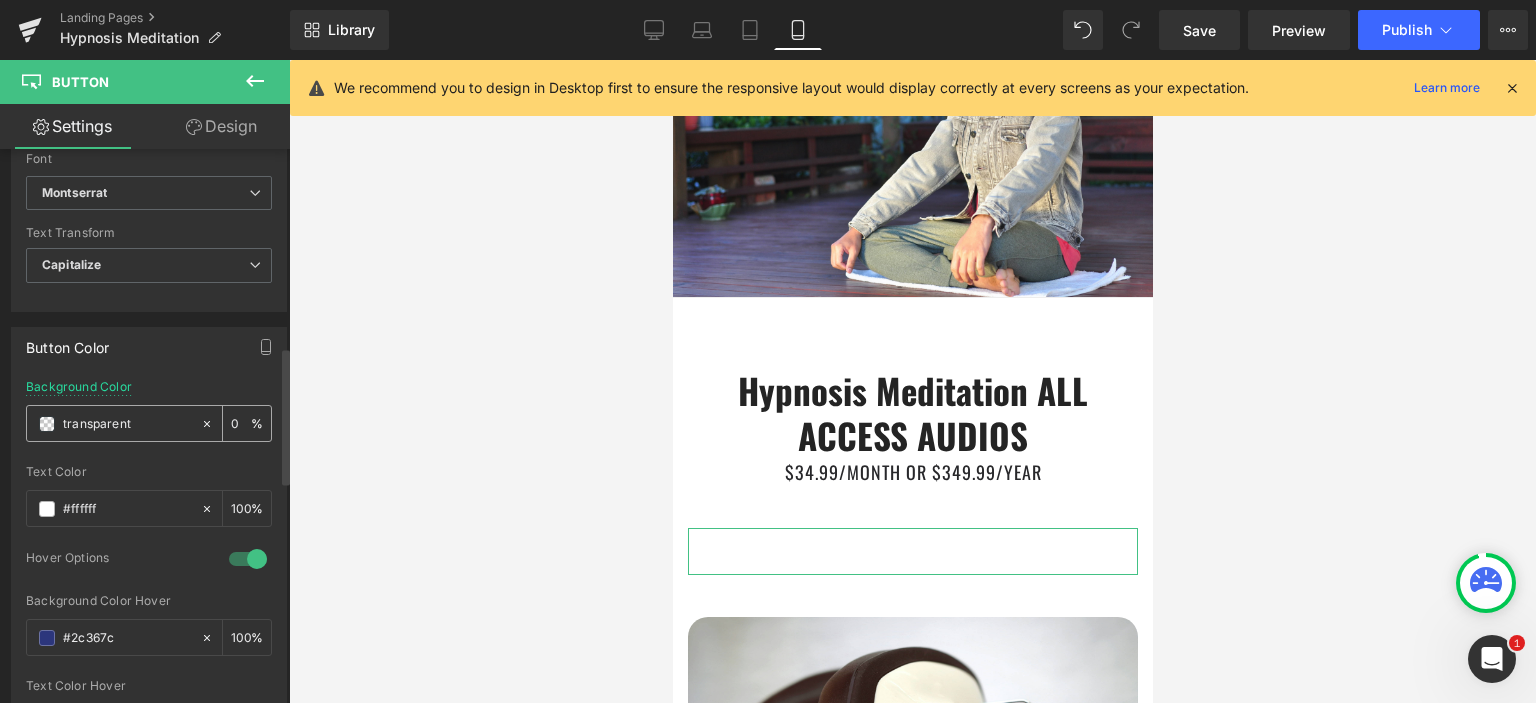 paste on "#F58946" 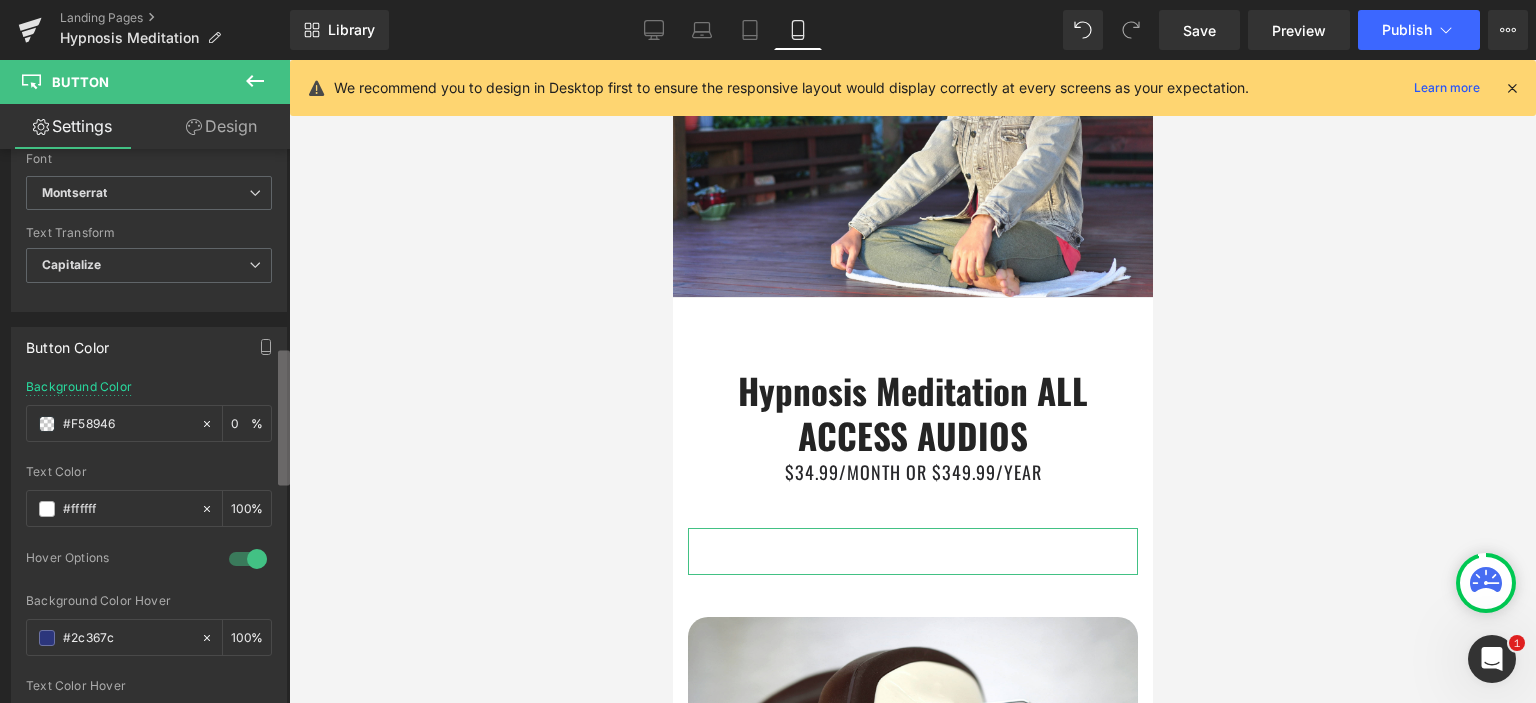 type on "100" 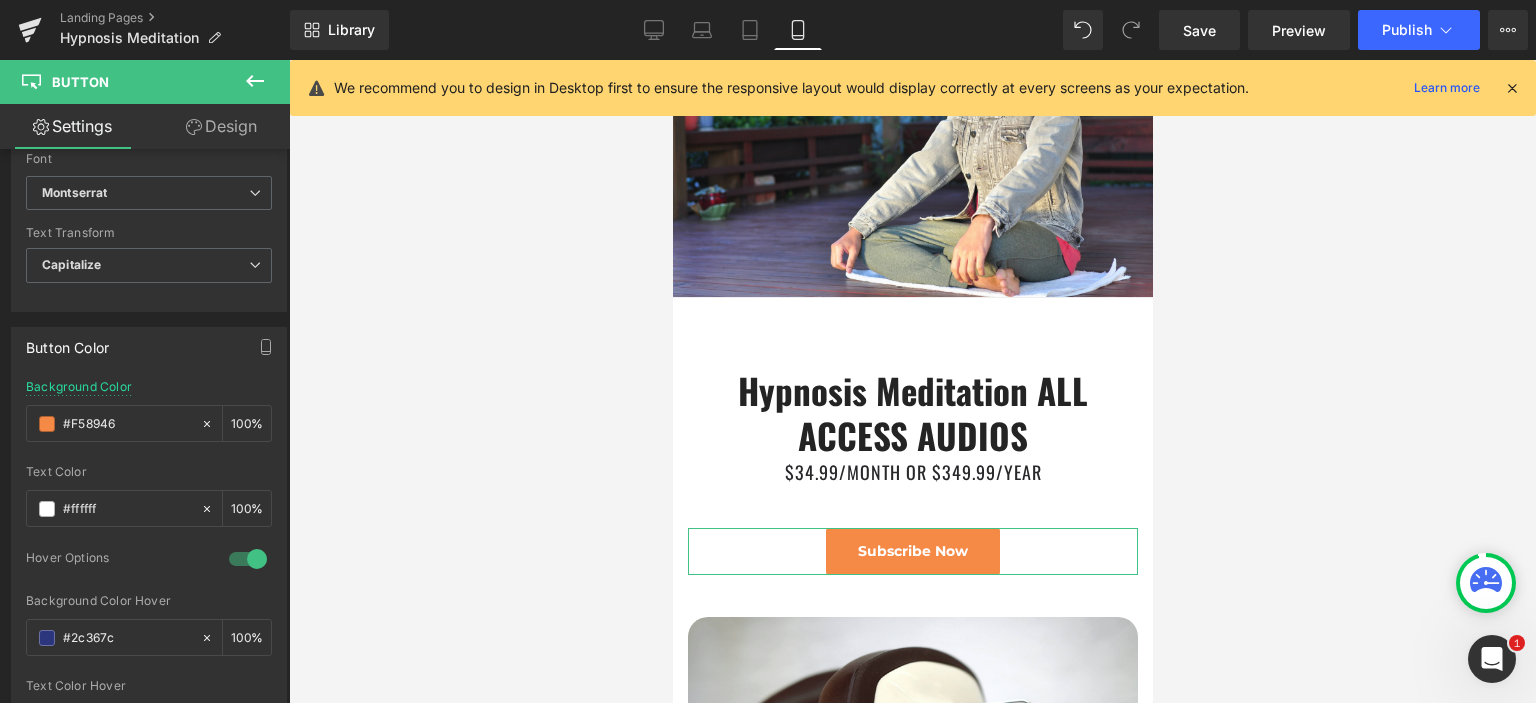 click on "Design" at bounding box center [221, 126] 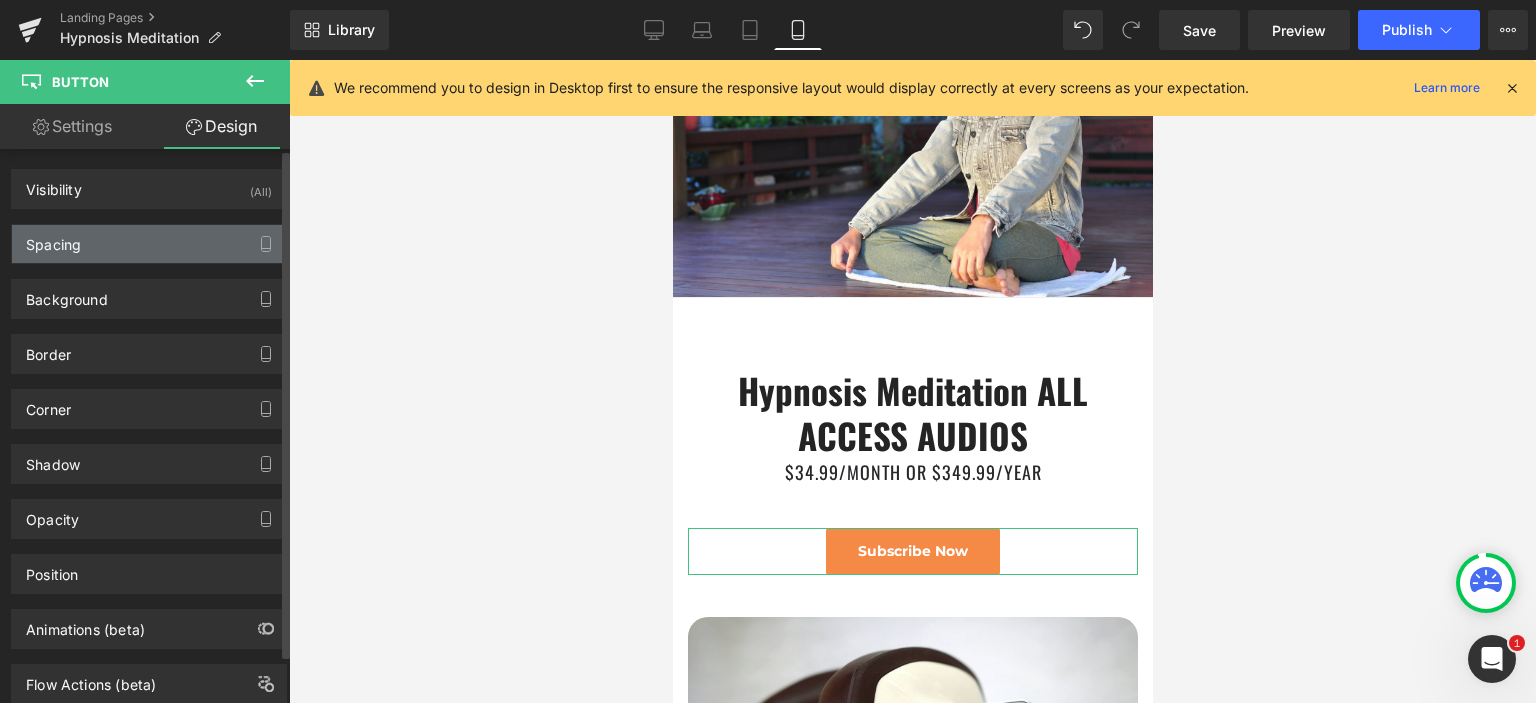 type on "42" 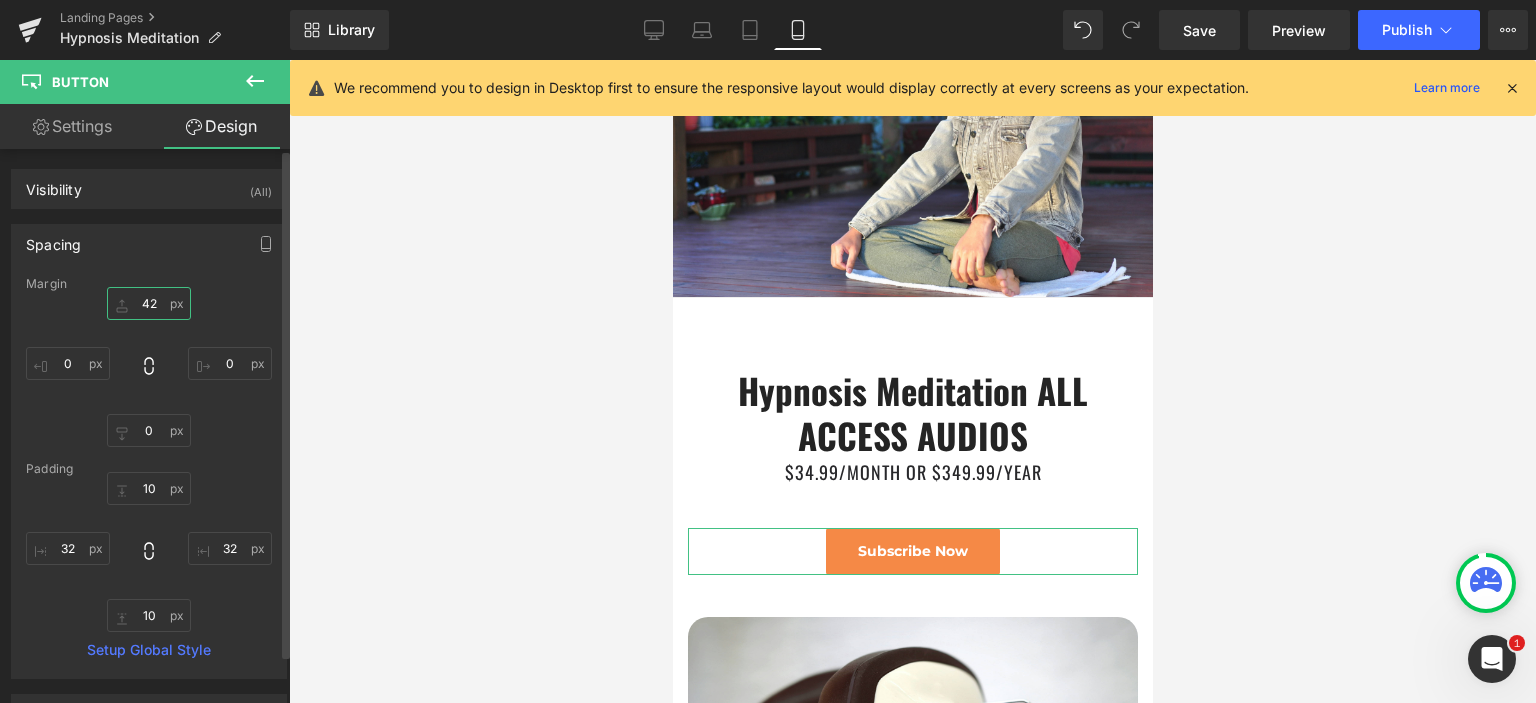 click on "42" at bounding box center [149, 303] 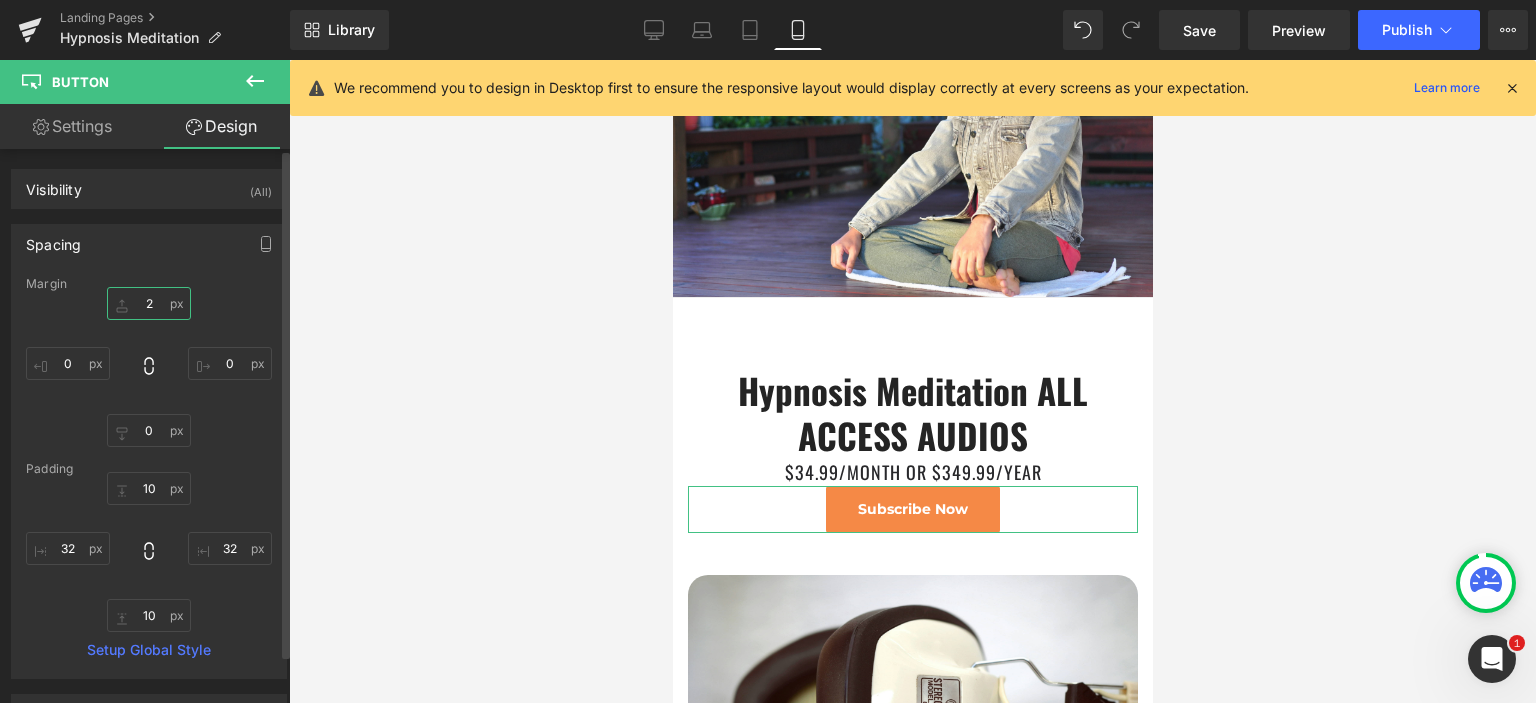 type on "20" 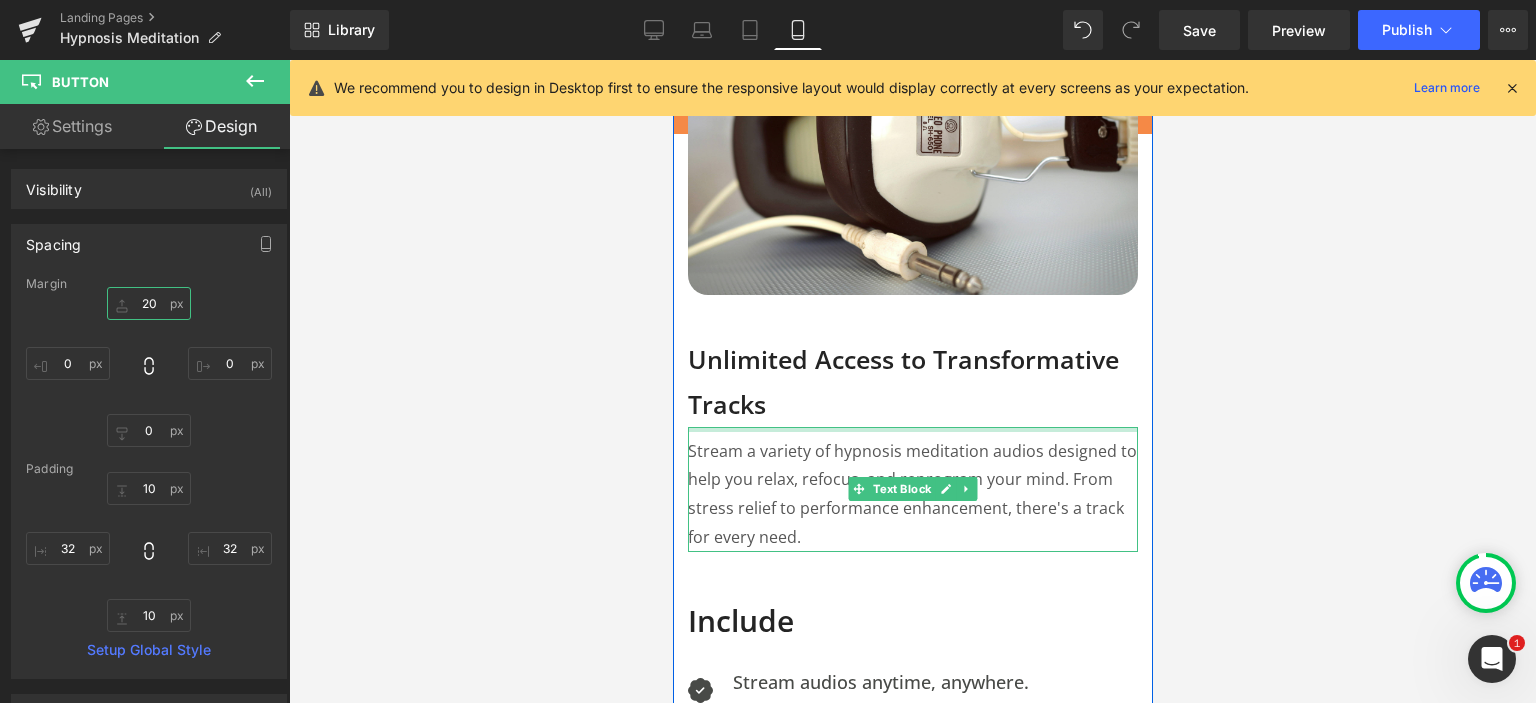 scroll, scrollTop: 1300, scrollLeft: 0, axis: vertical 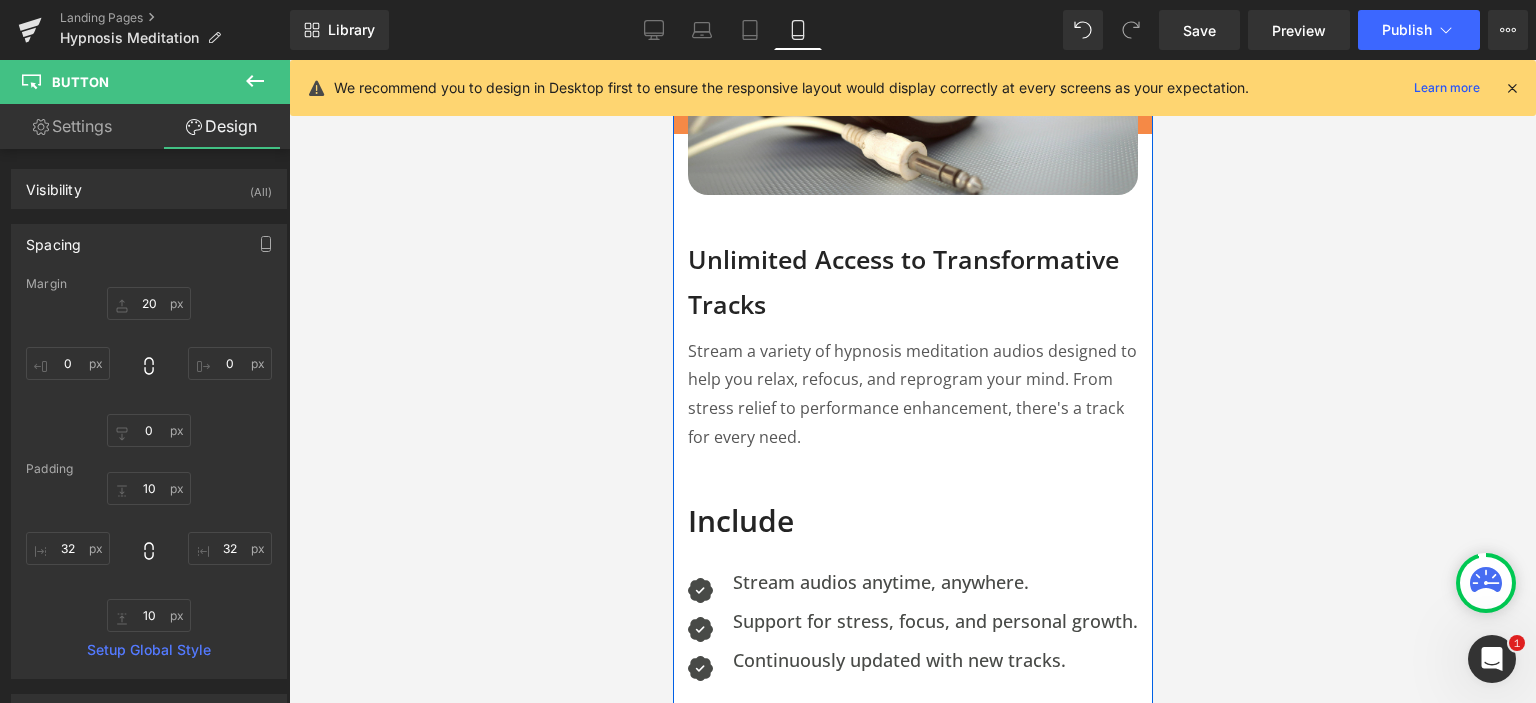 click on "Include" at bounding box center [912, 515] 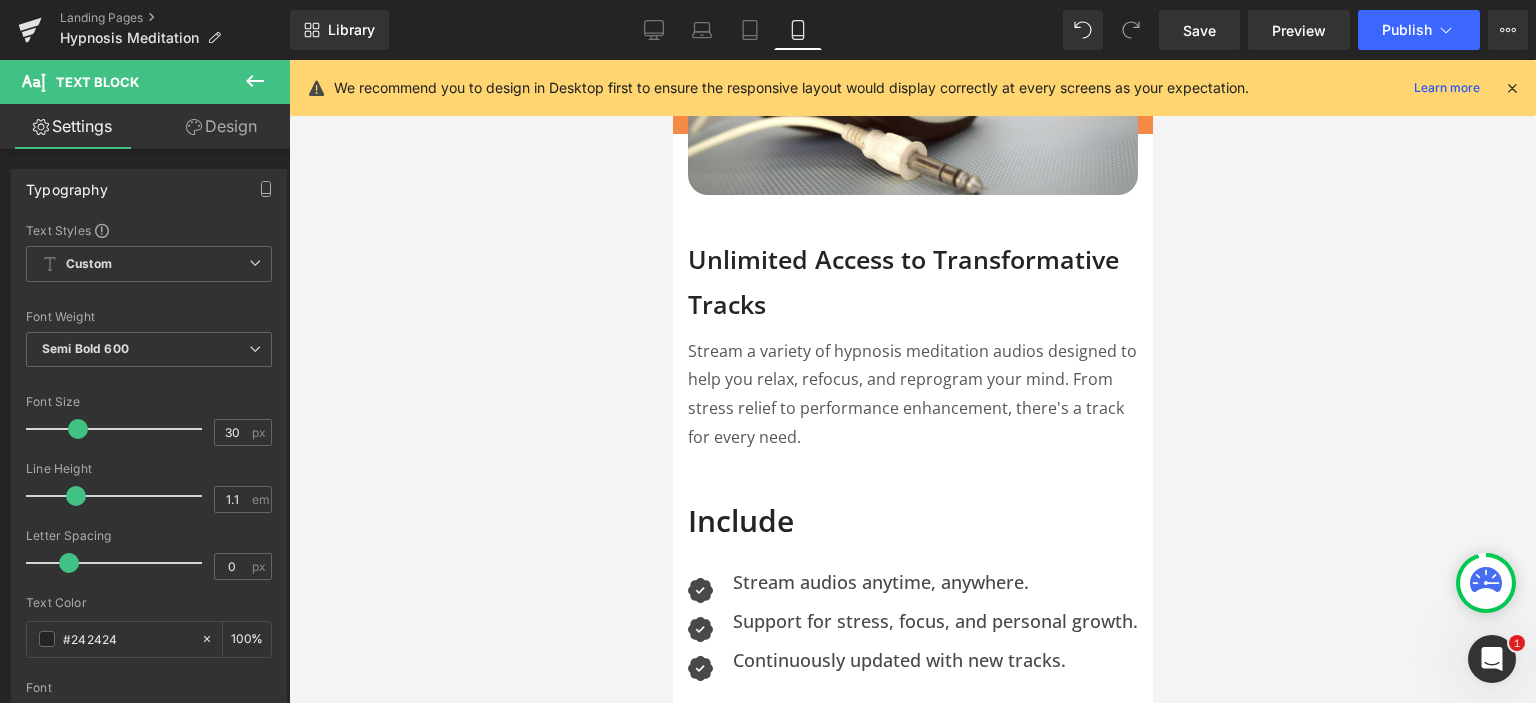 click on "Design" at bounding box center [221, 126] 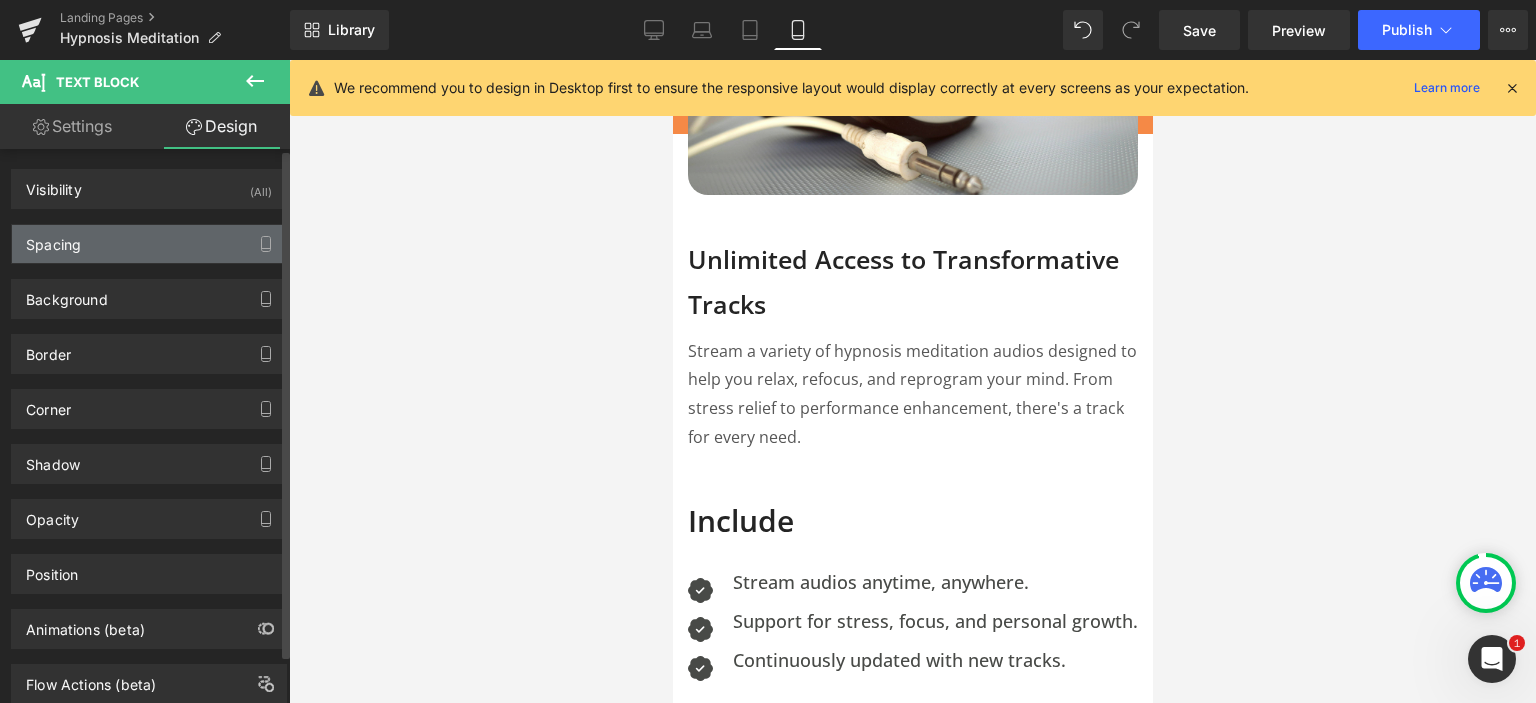 type on "0" 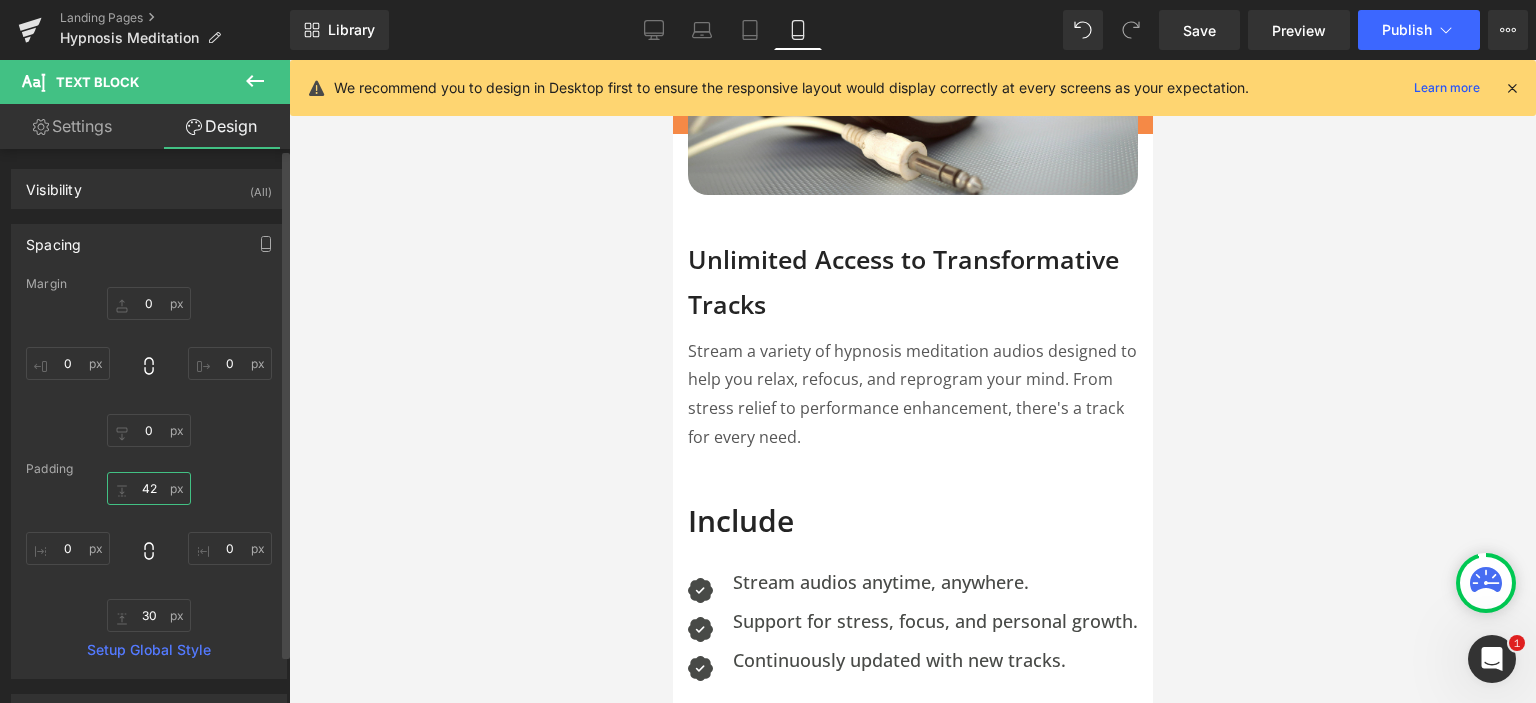 click on "42" at bounding box center (149, 488) 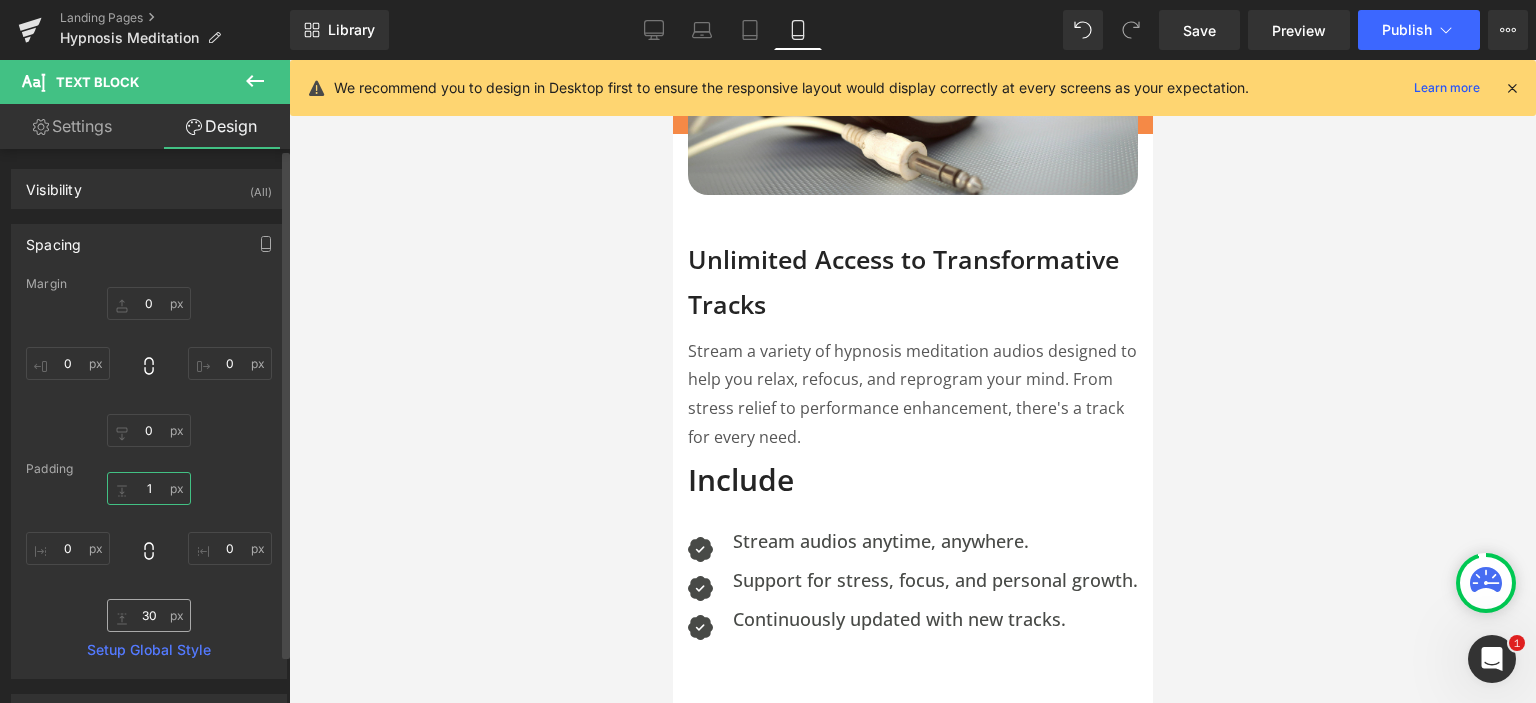 type on "1" 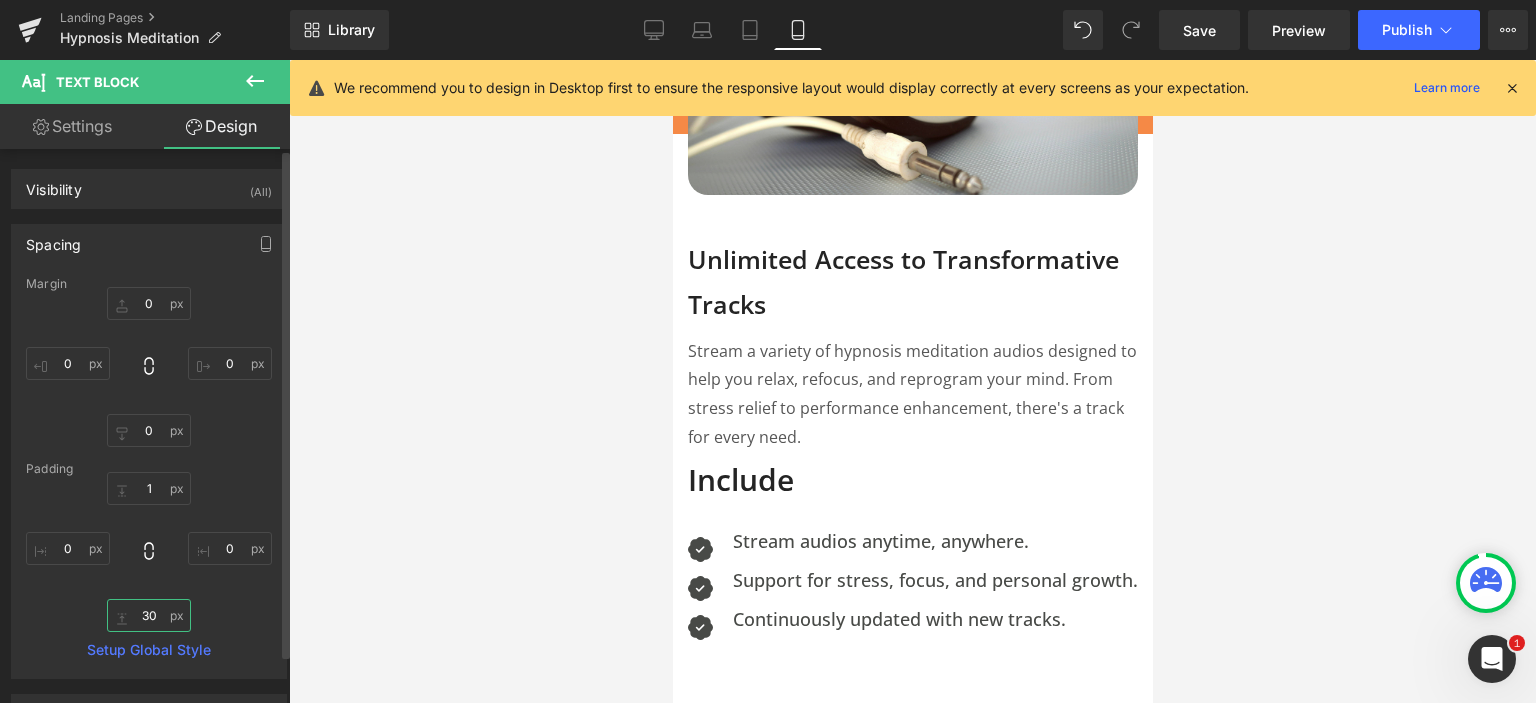 click on "30" at bounding box center [149, 615] 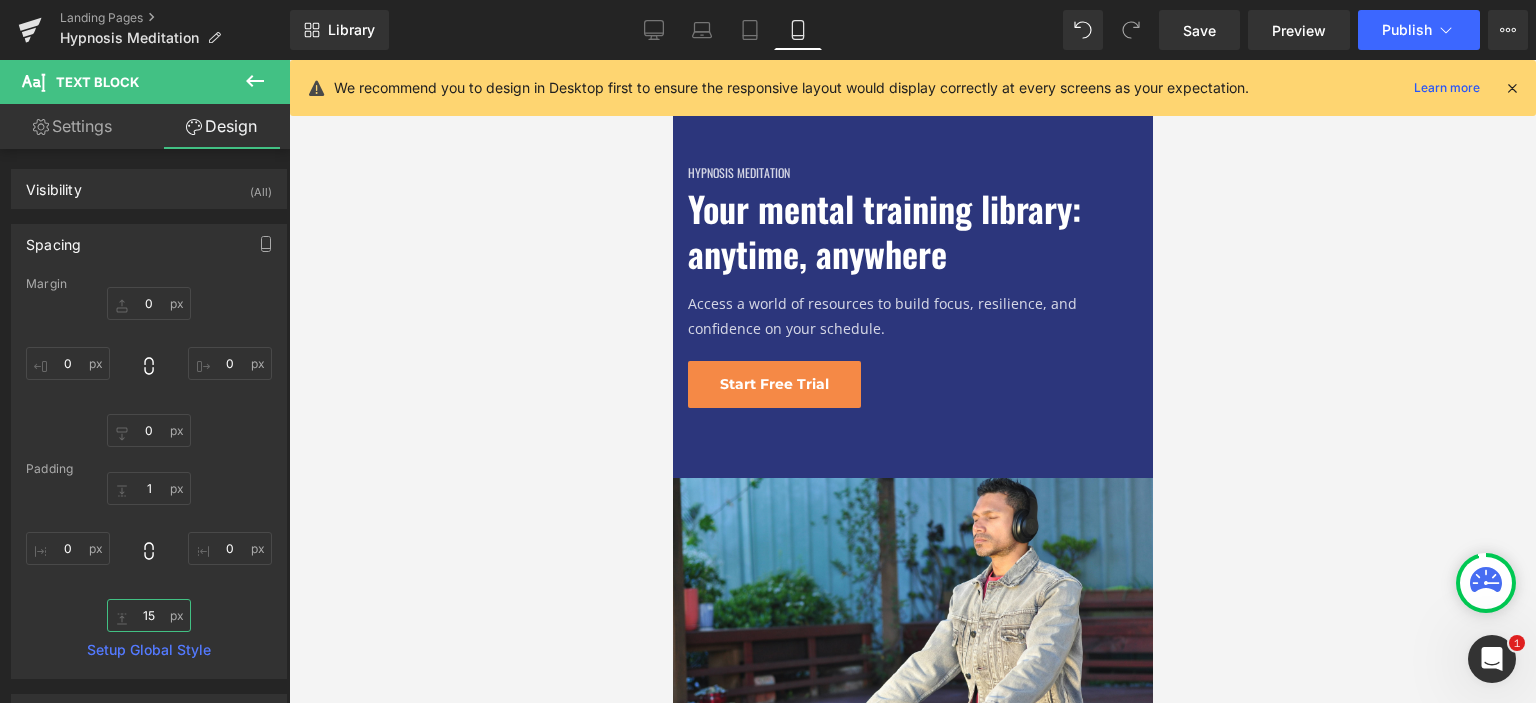scroll, scrollTop: 0, scrollLeft: 0, axis: both 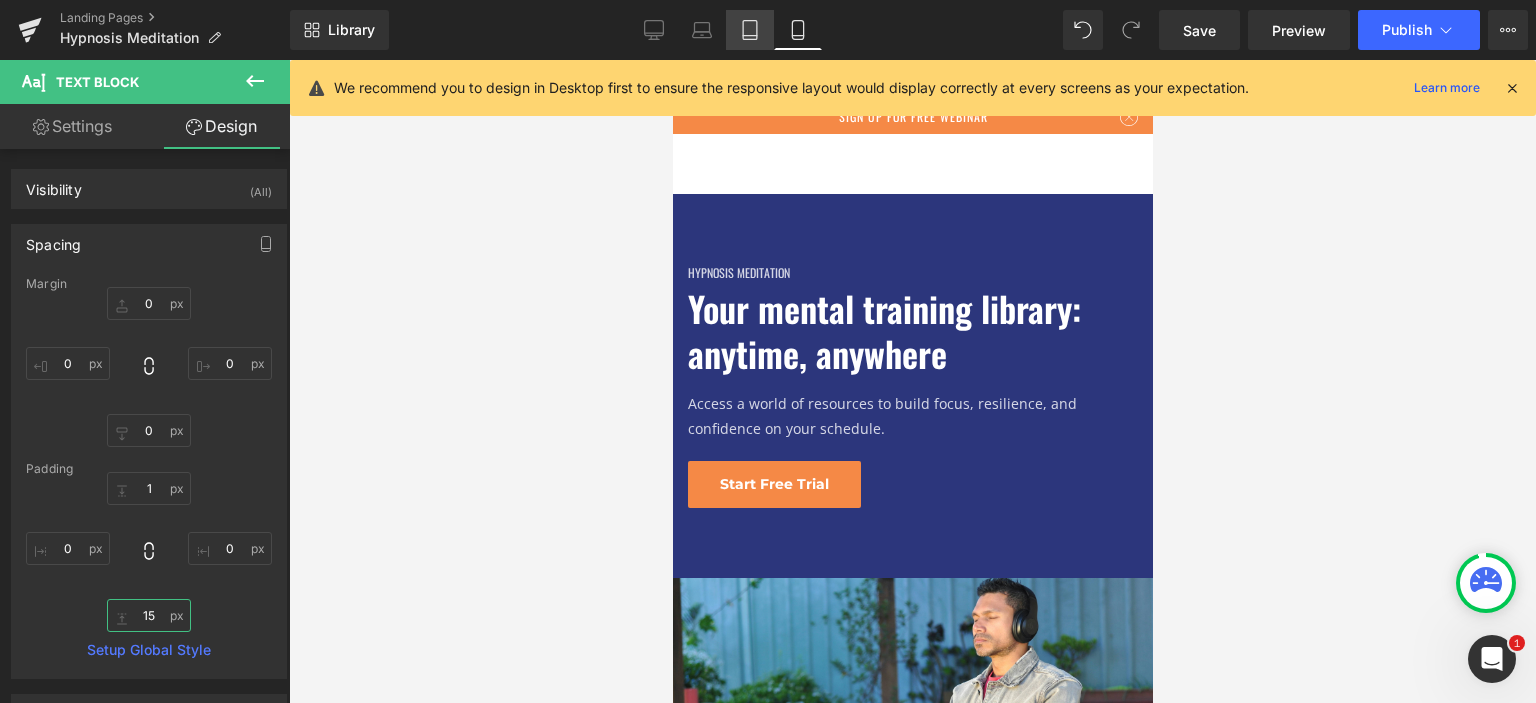 type on "15" 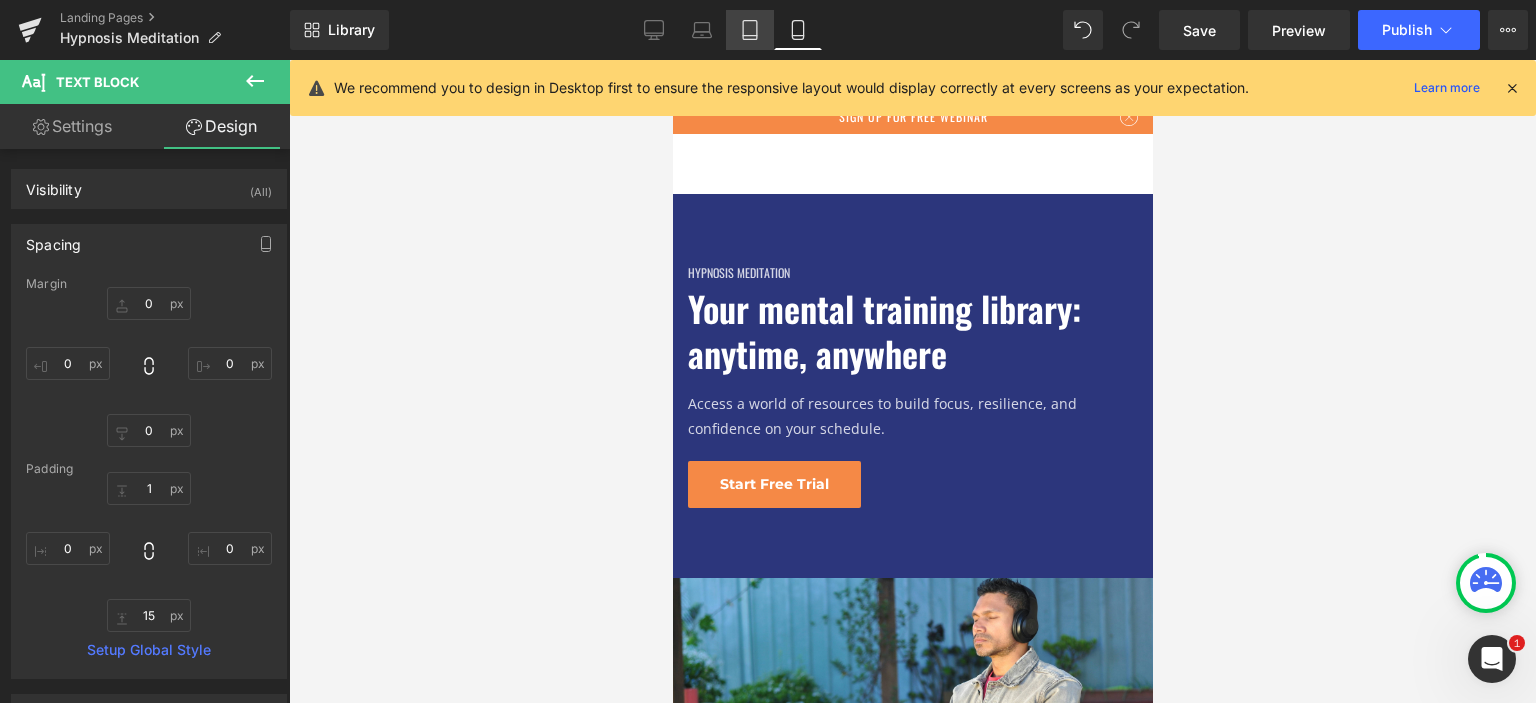 click 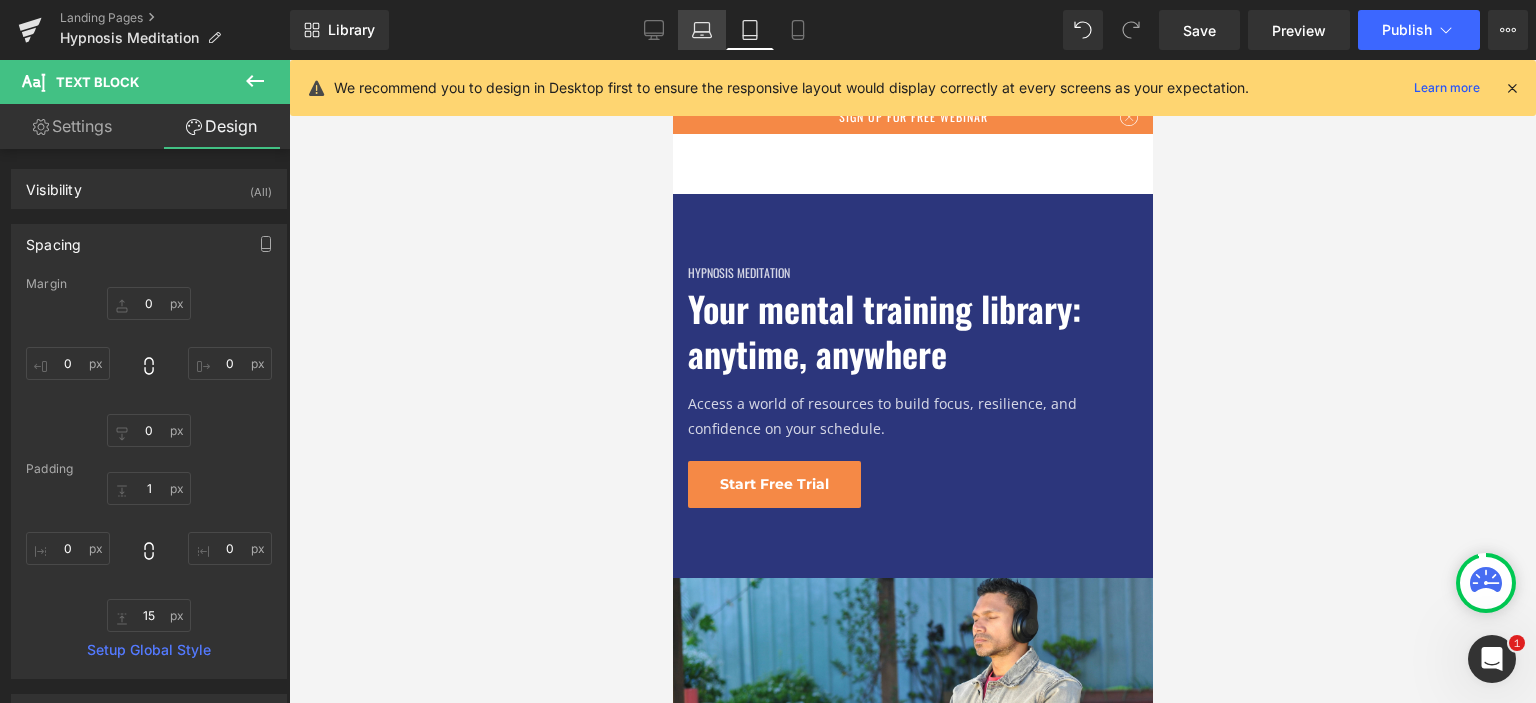 type on "0" 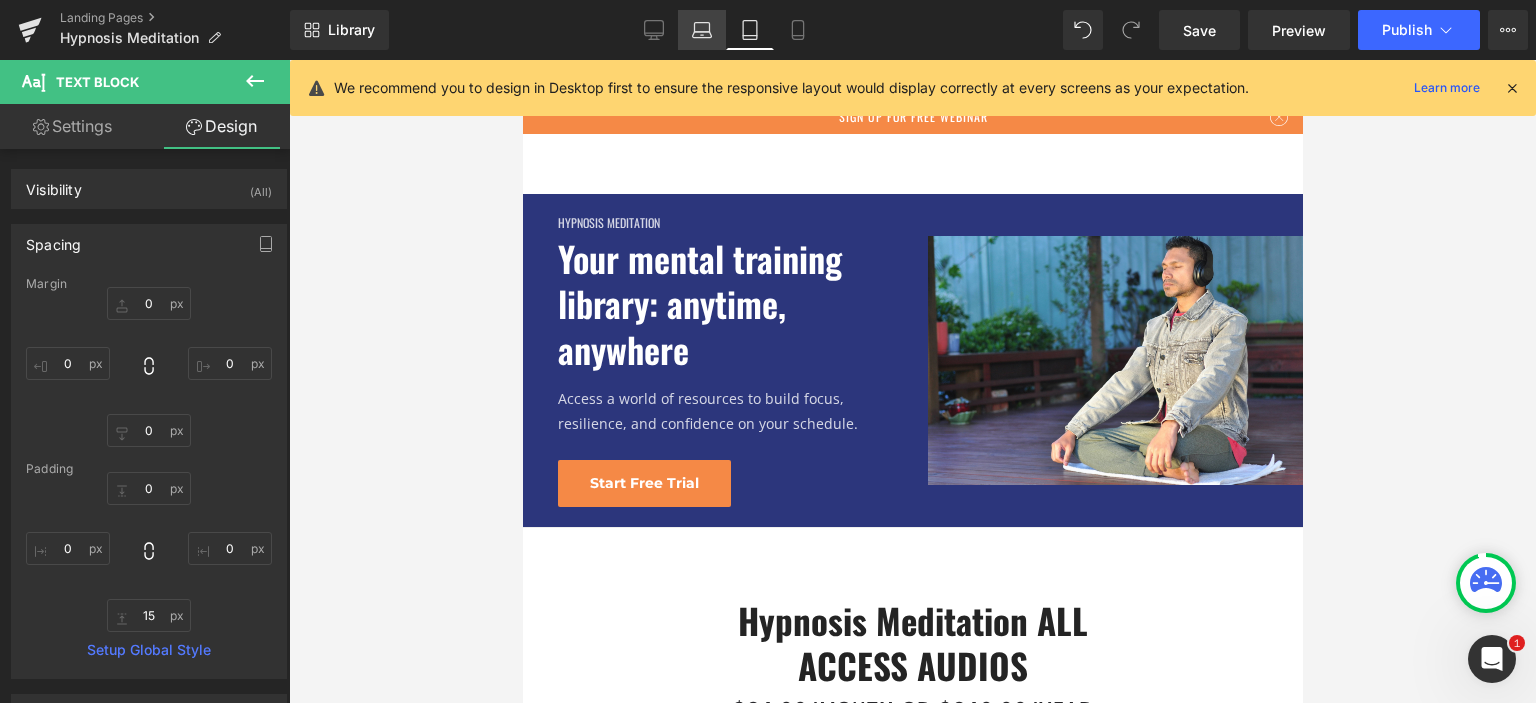 click 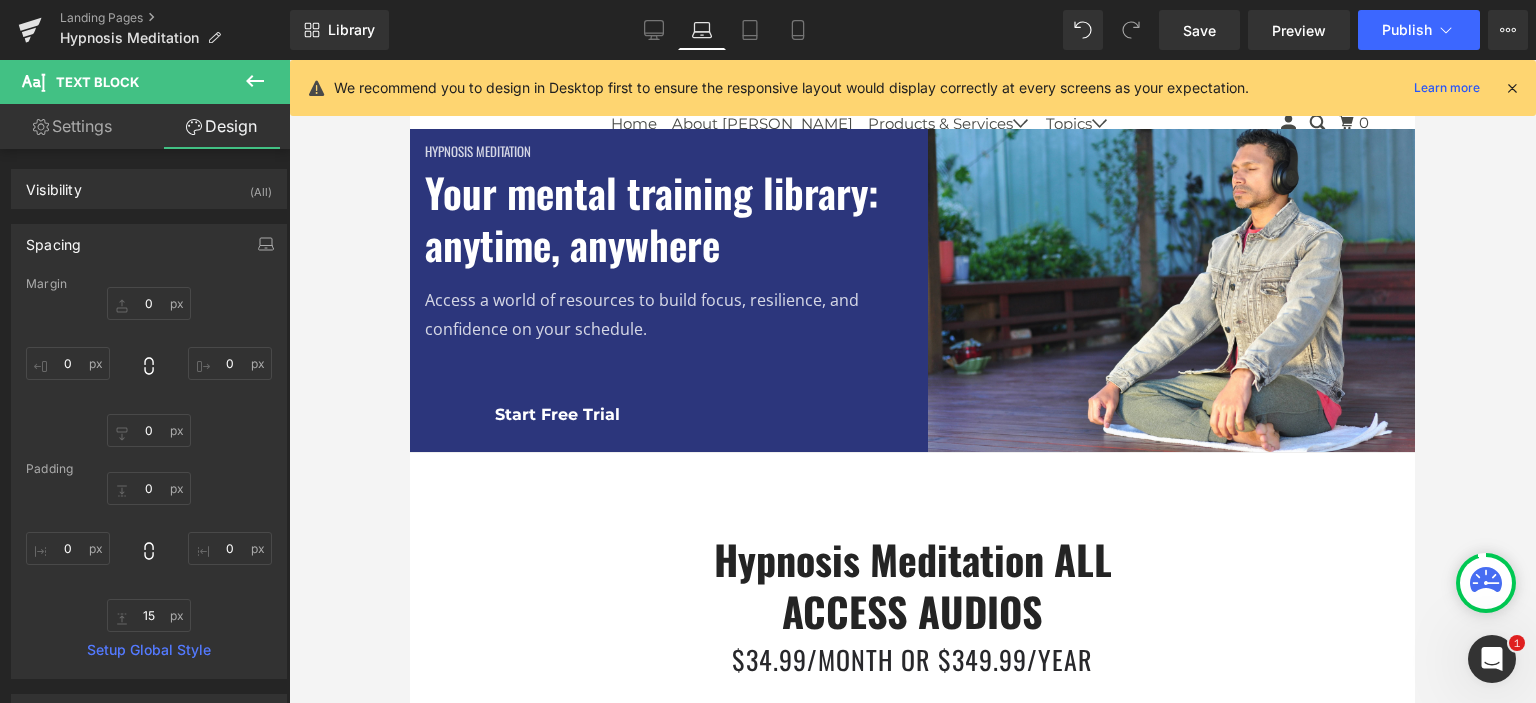 type on "0" 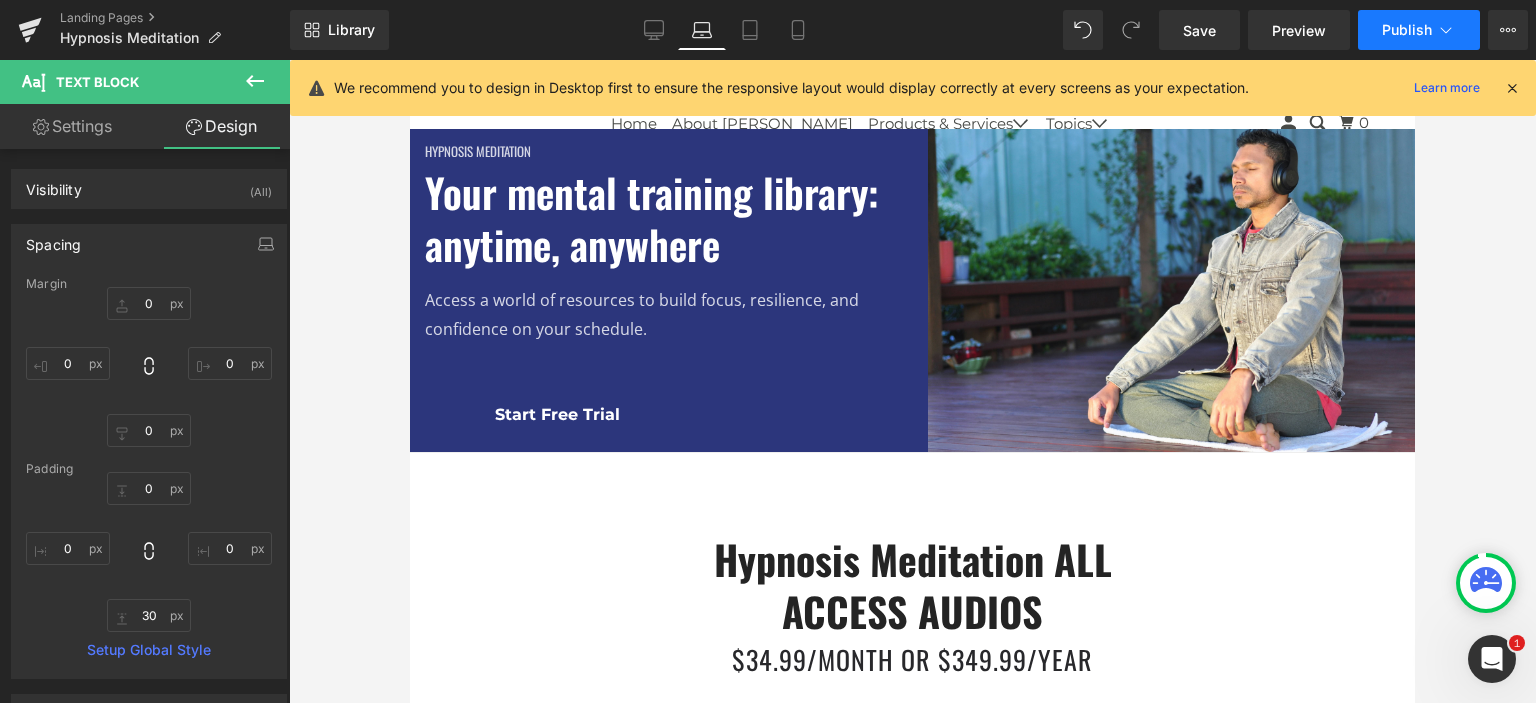 click on "Publish" at bounding box center (1419, 30) 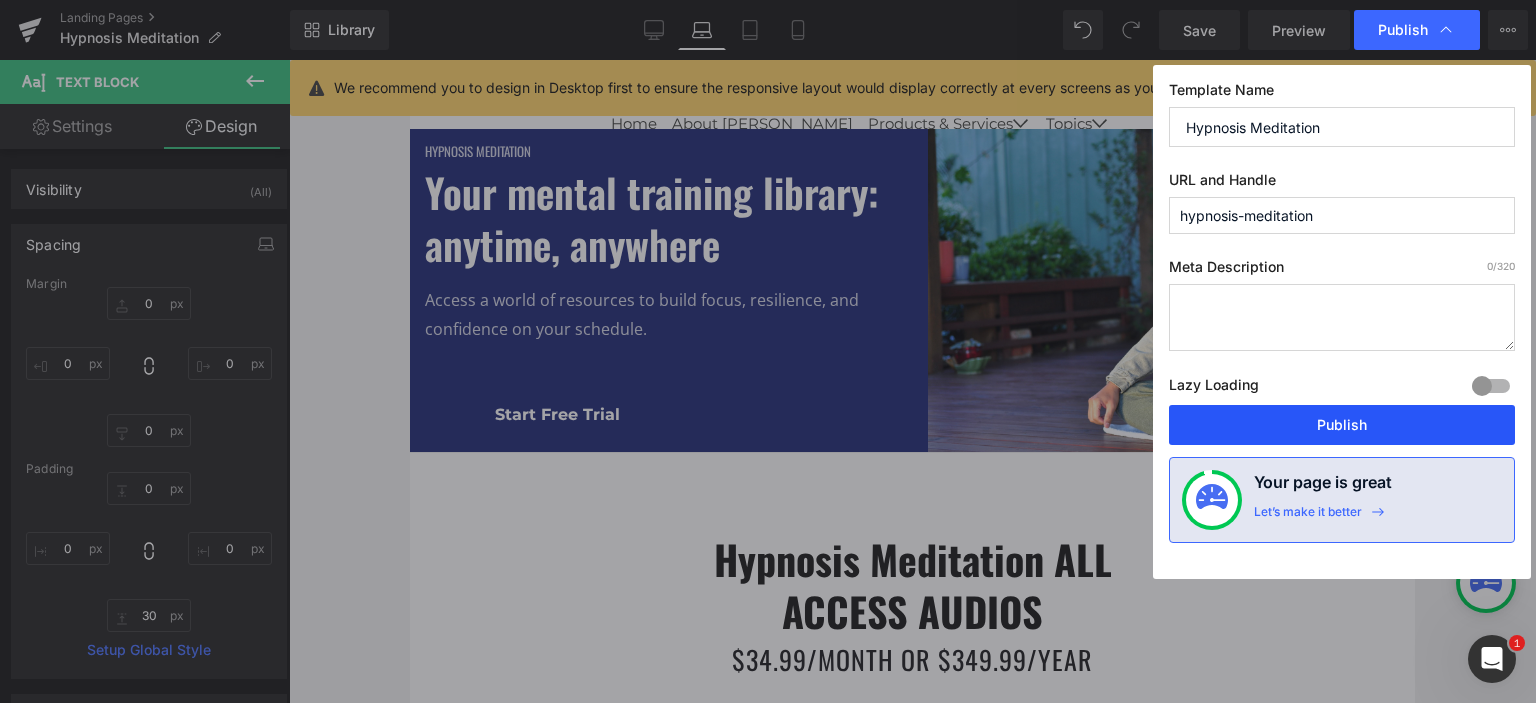 click on "Publish" at bounding box center [1342, 425] 